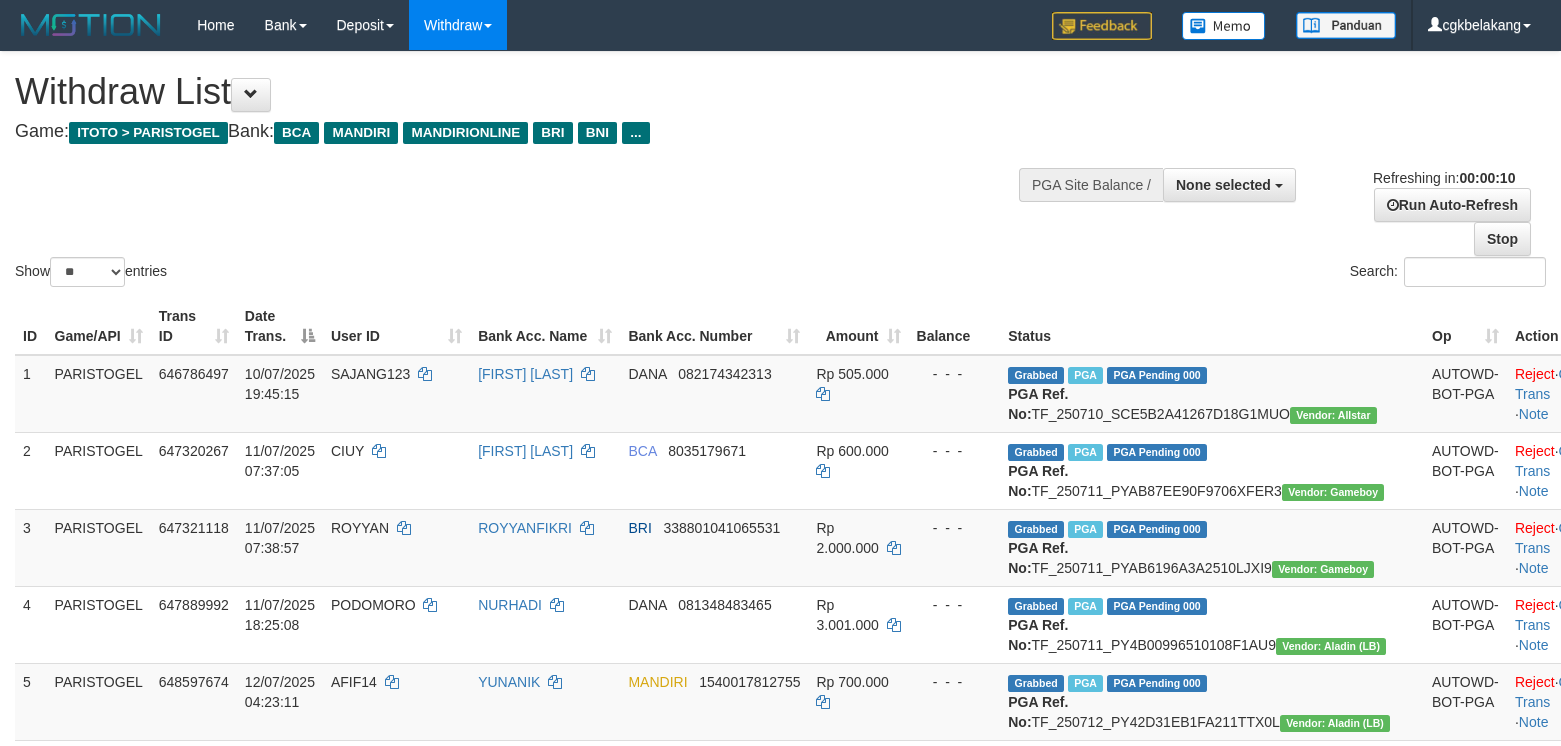 select 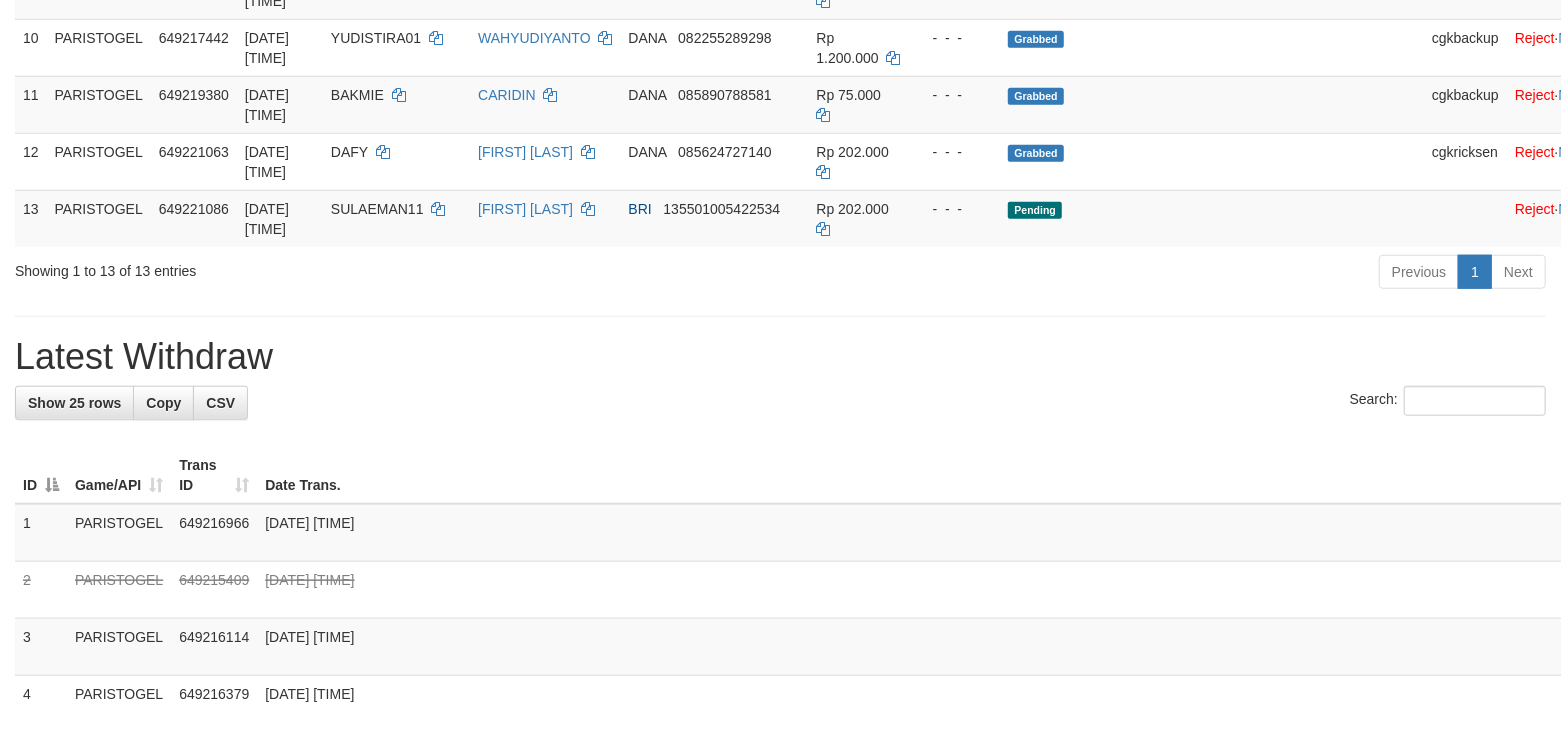 scroll, scrollTop: 933, scrollLeft: 0, axis: vertical 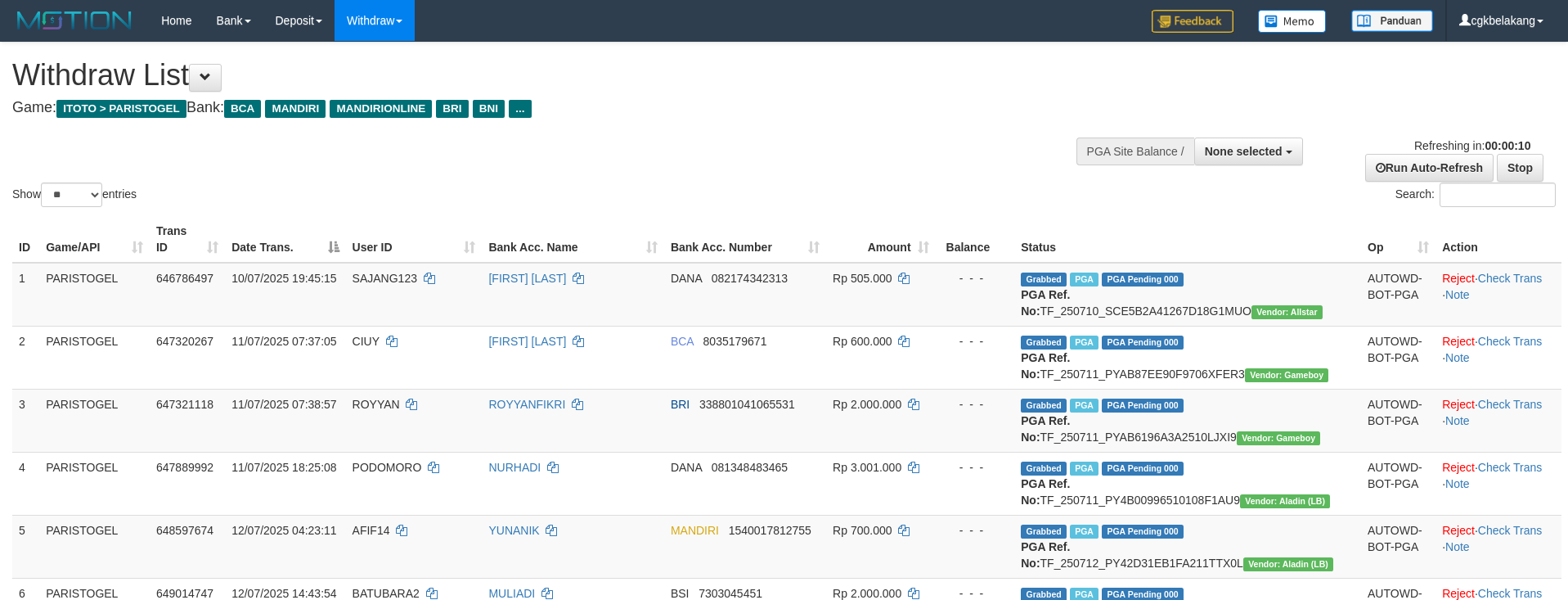 select 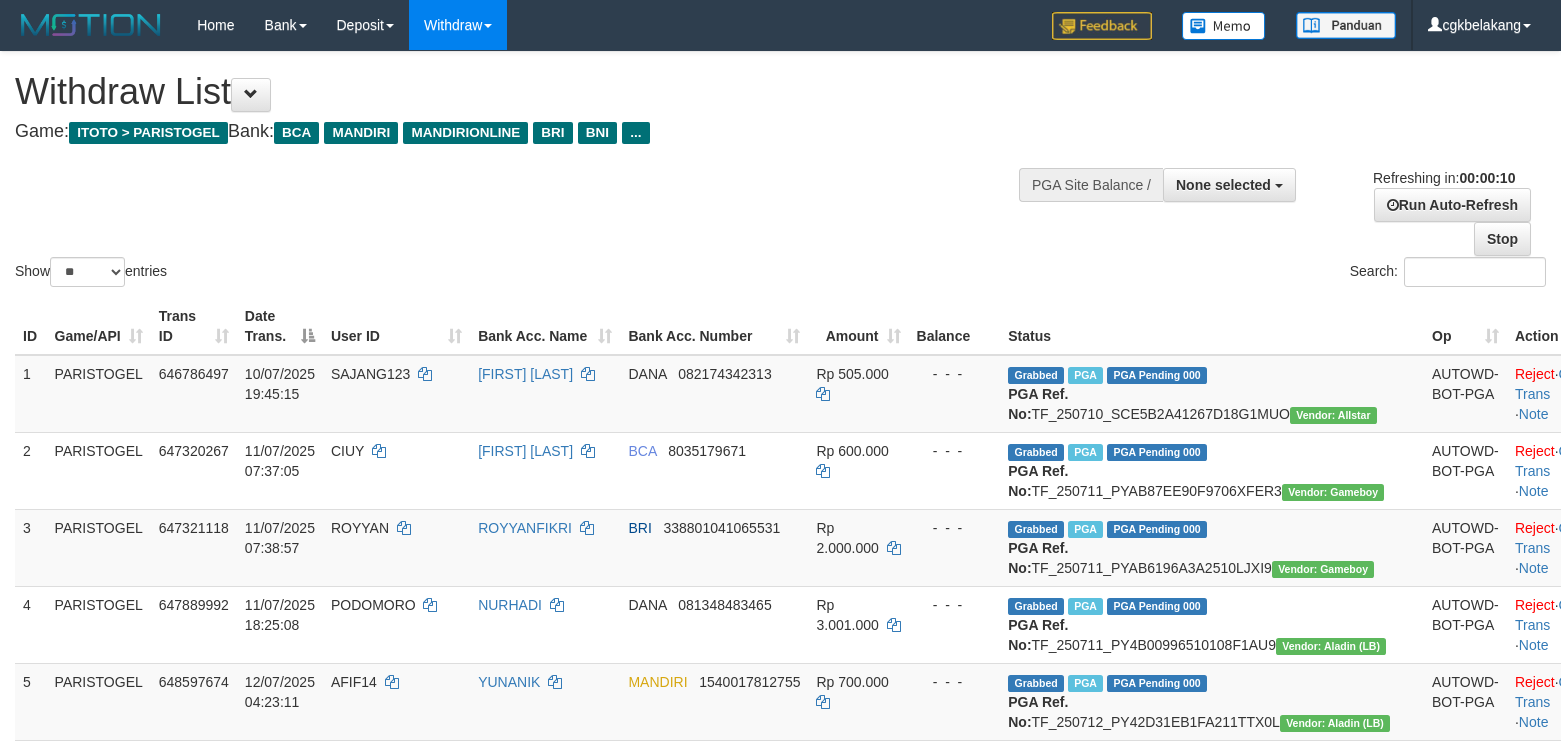 select 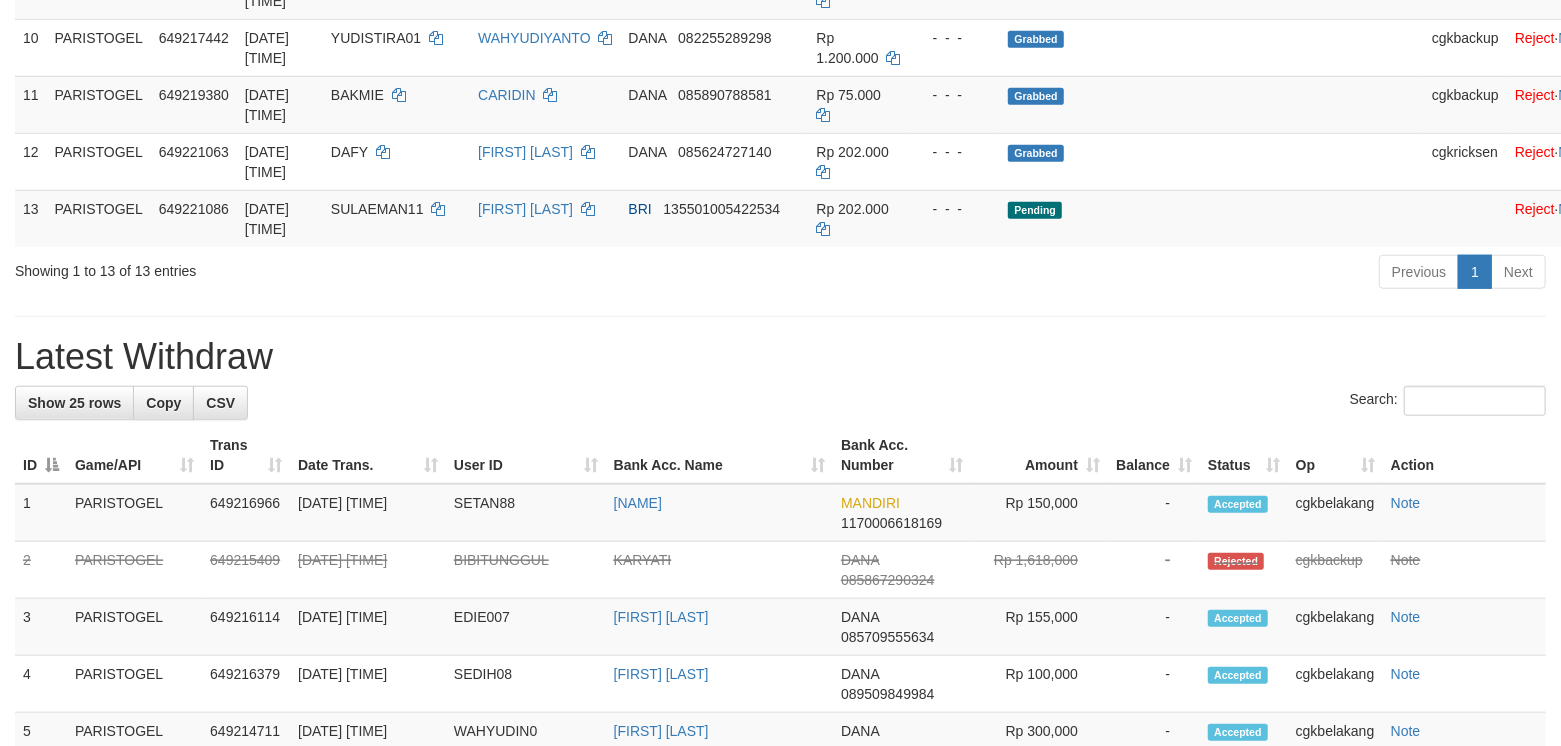 scroll, scrollTop: 933, scrollLeft: 0, axis: vertical 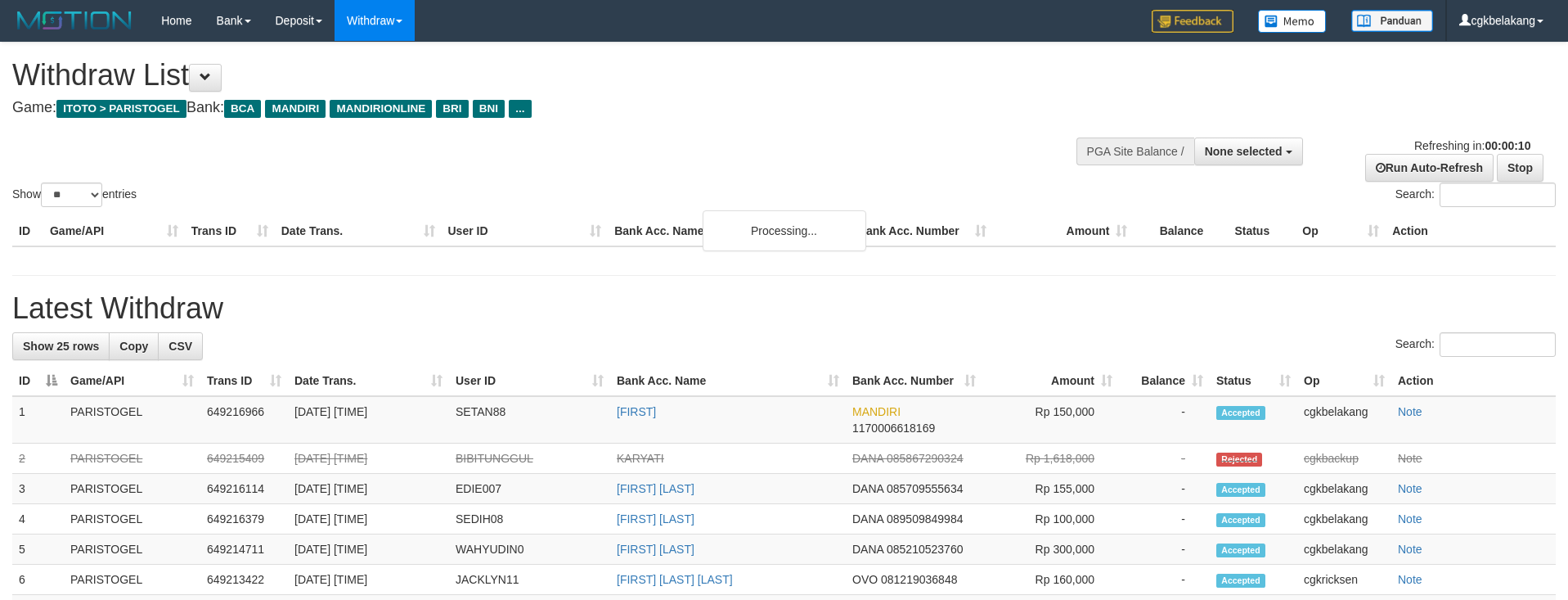 select 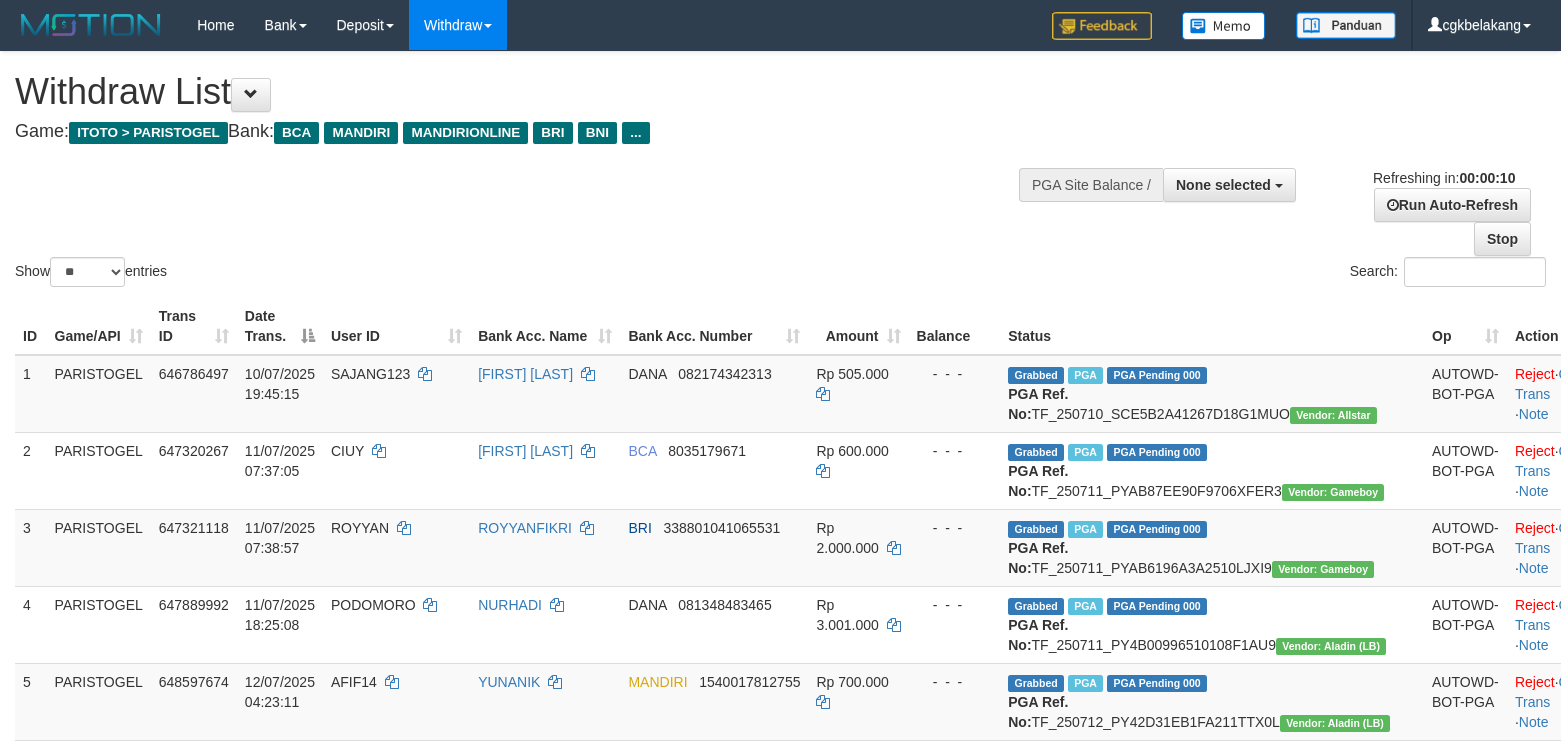 select 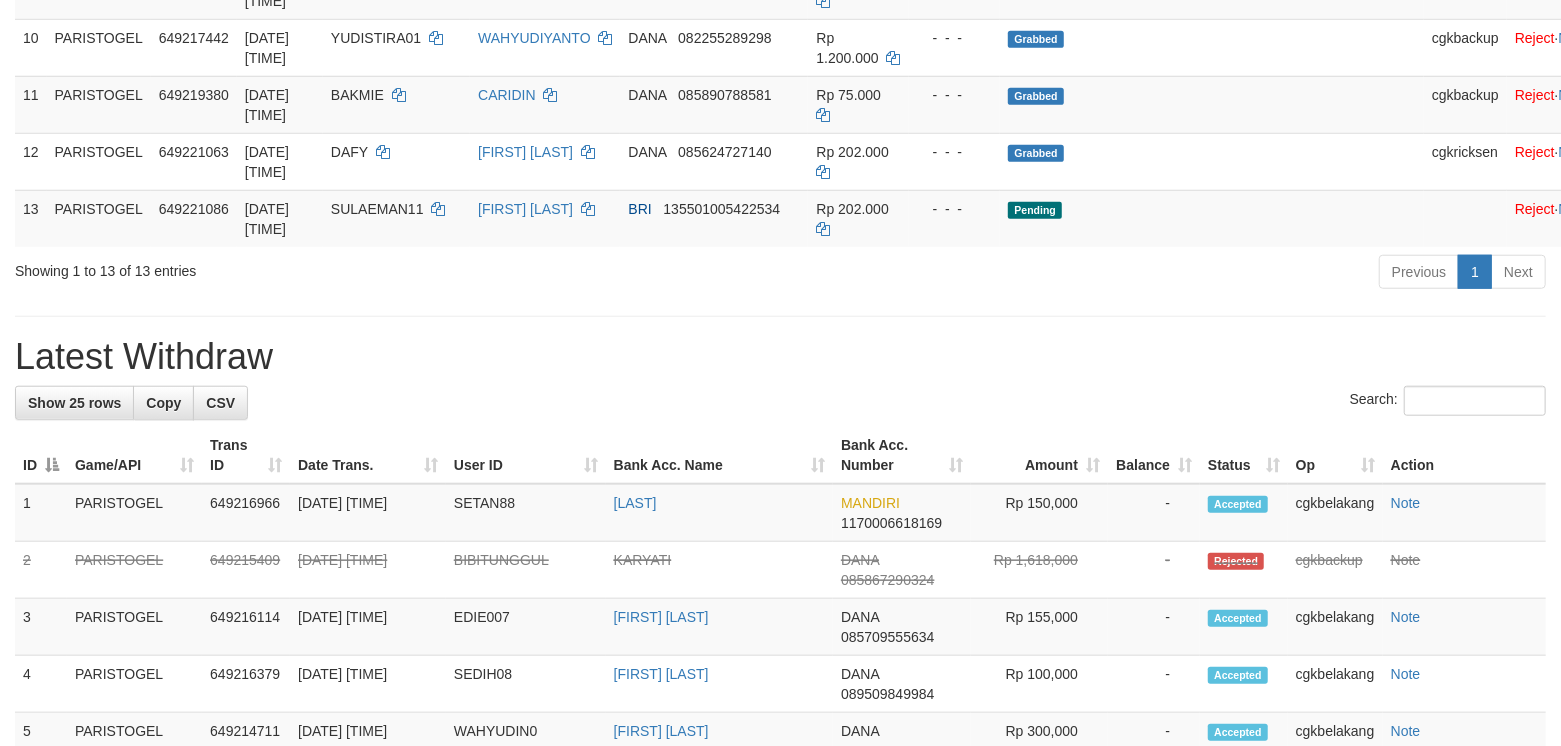 scroll, scrollTop: 933, scrollLeft: 0, axis: vertical 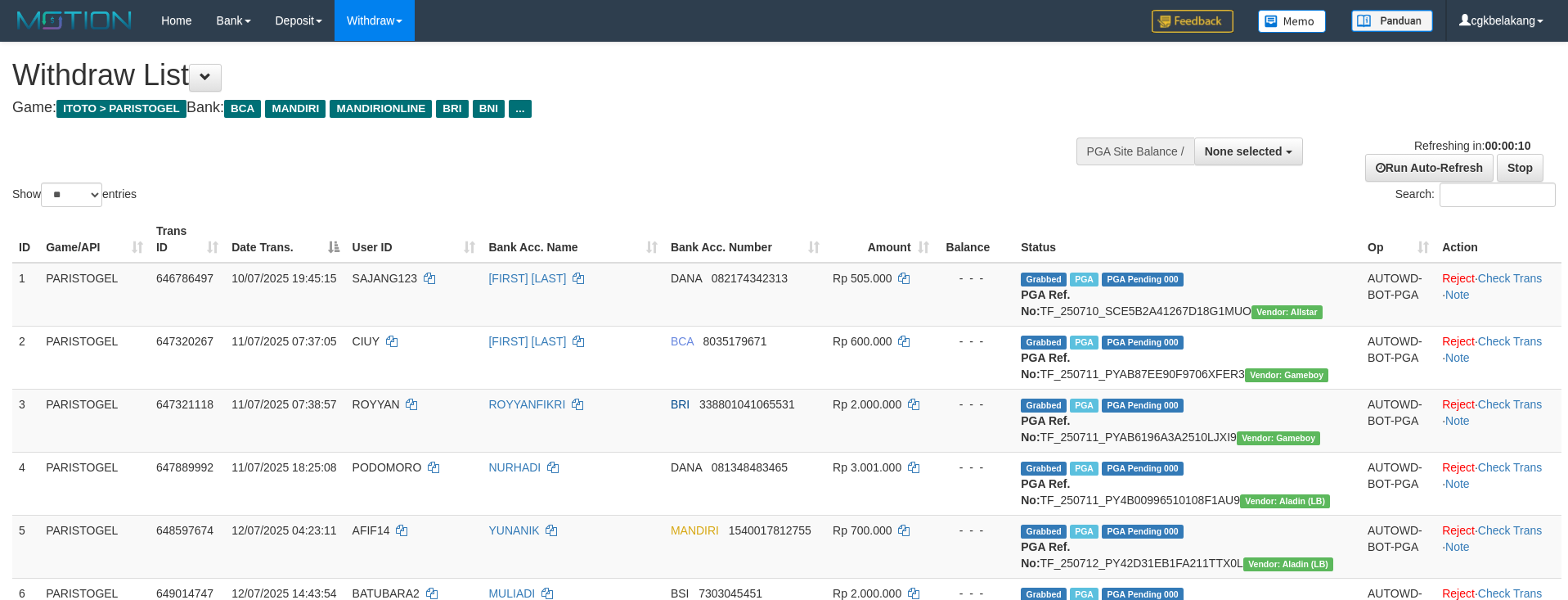 select 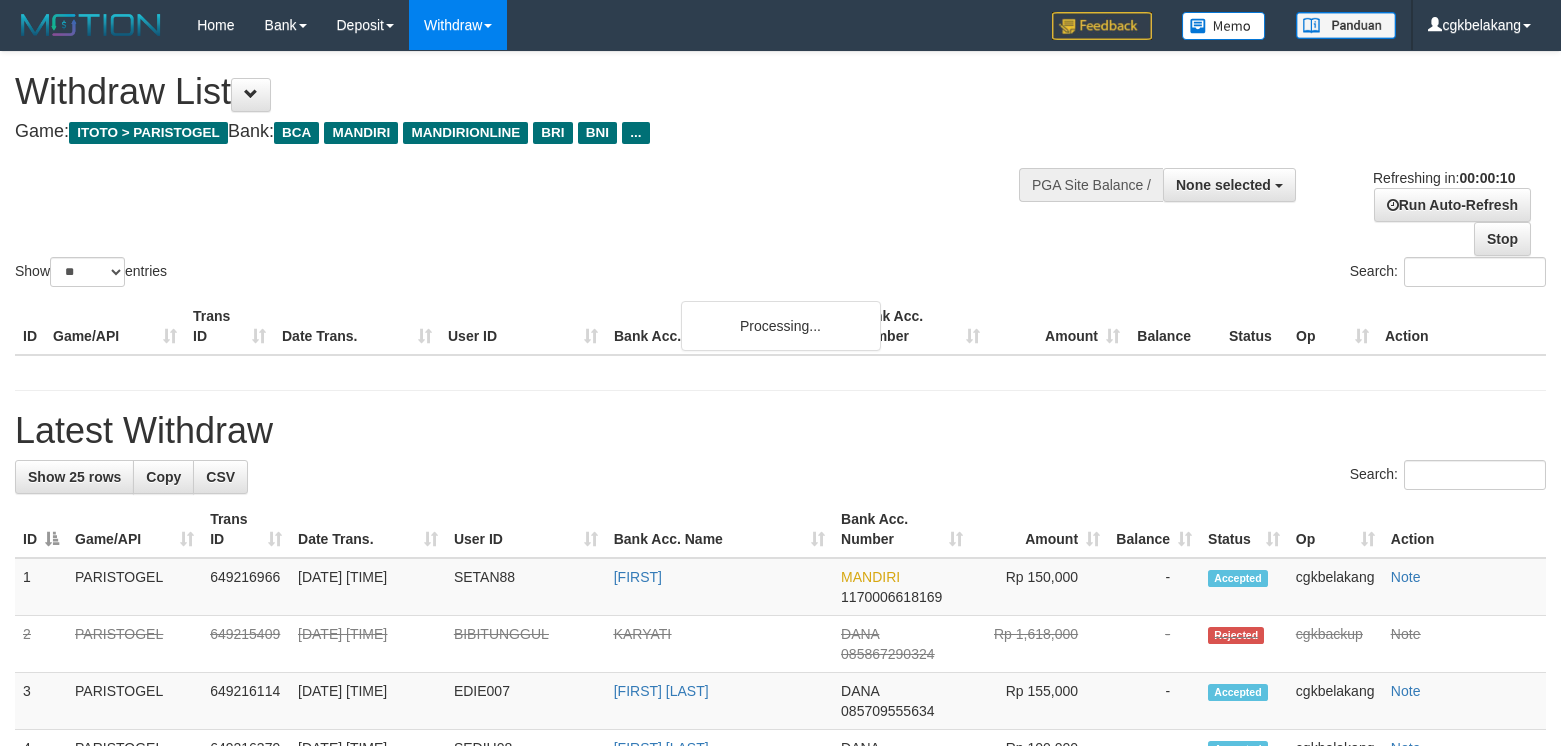 select 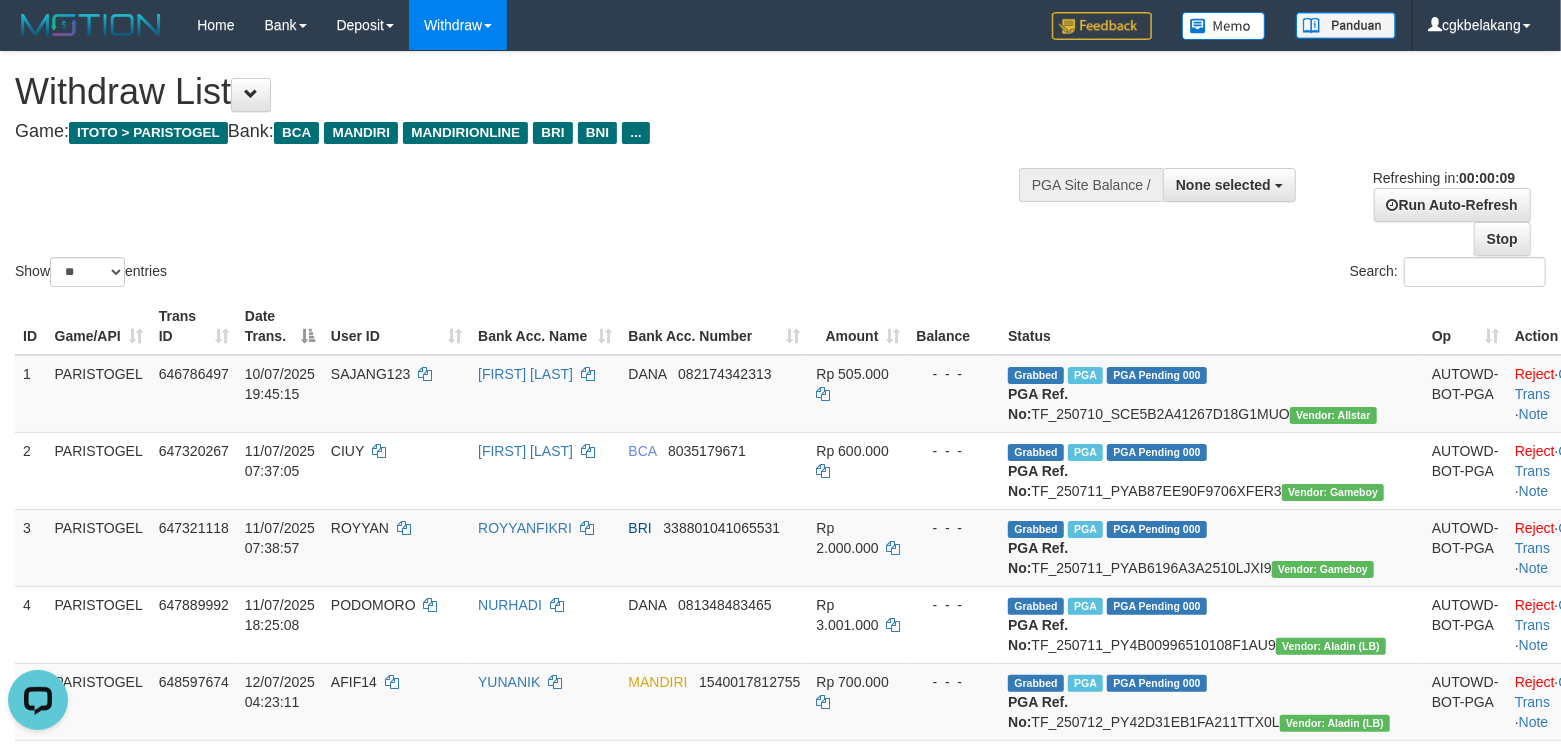 scroll, scrollTop: 0, scrollLeft: 0, axis: both 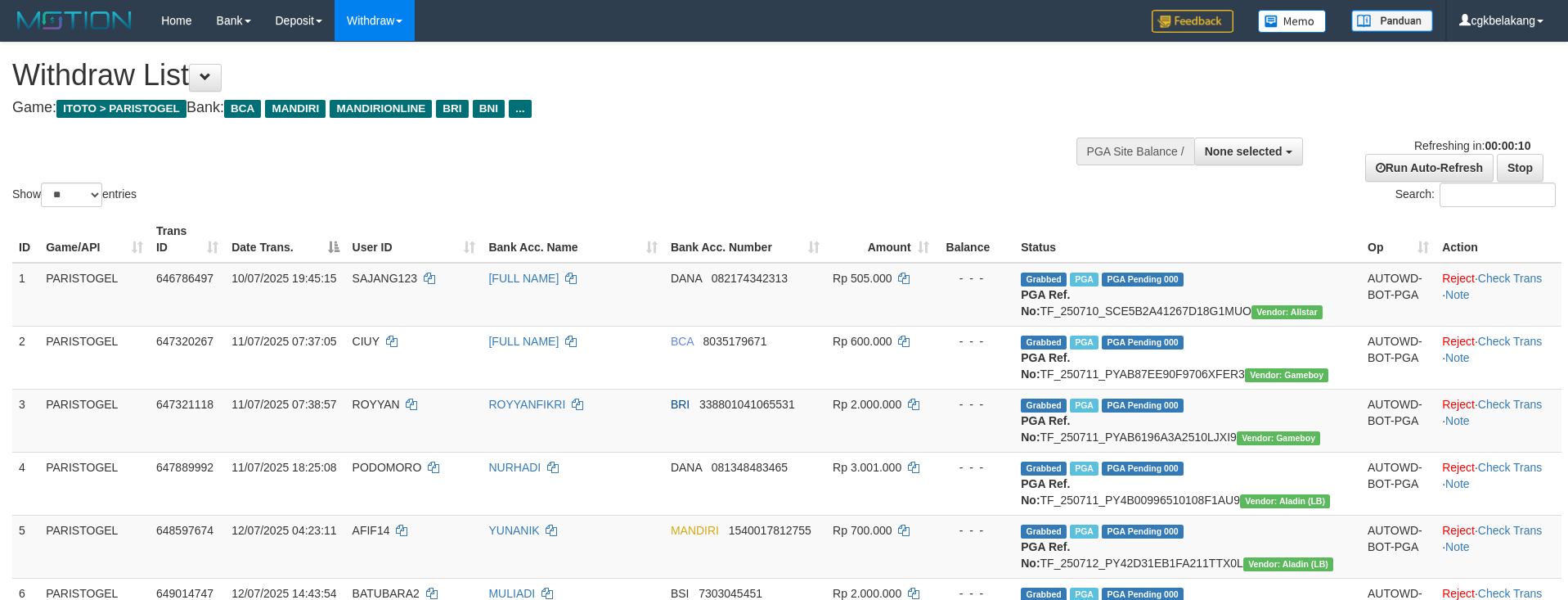 select 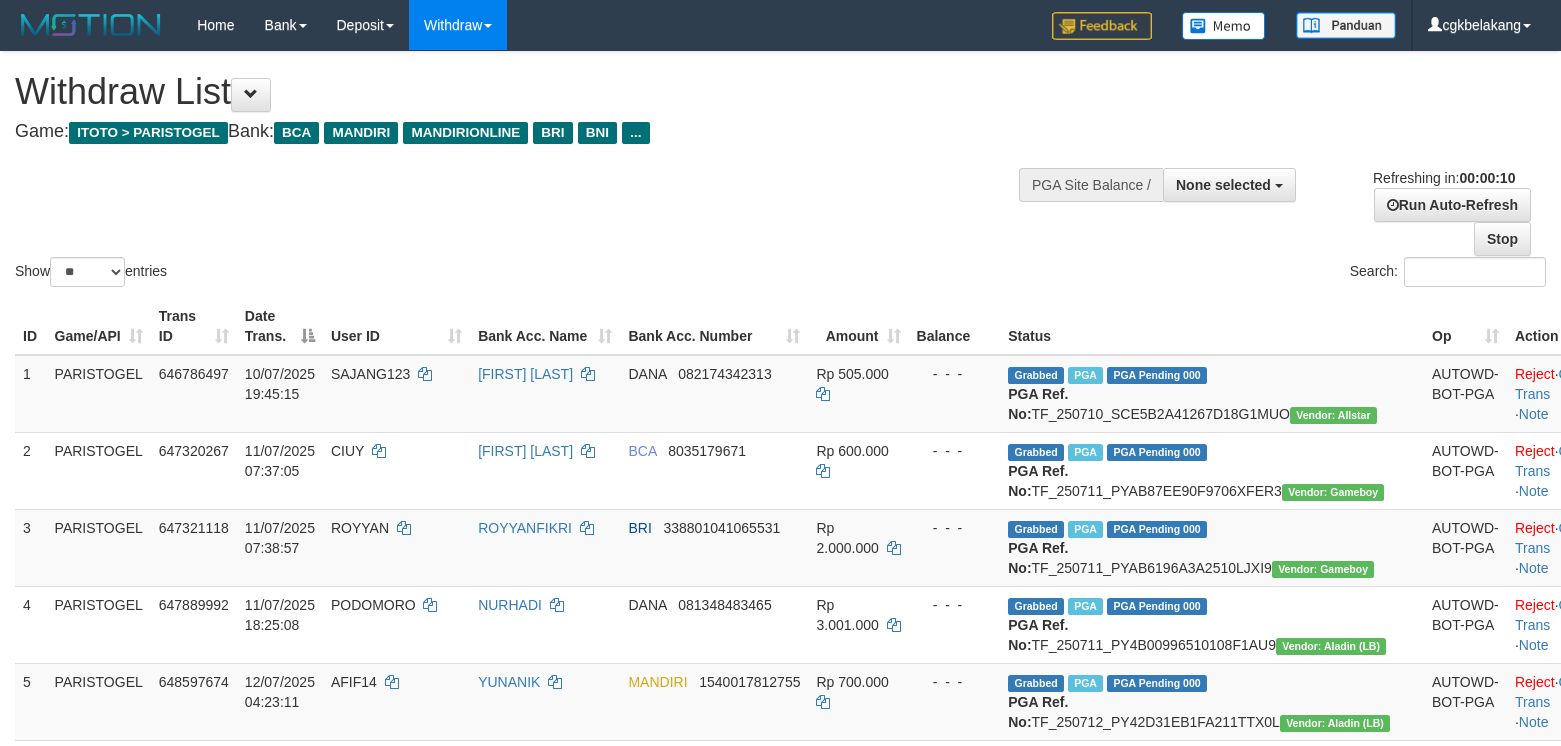 select 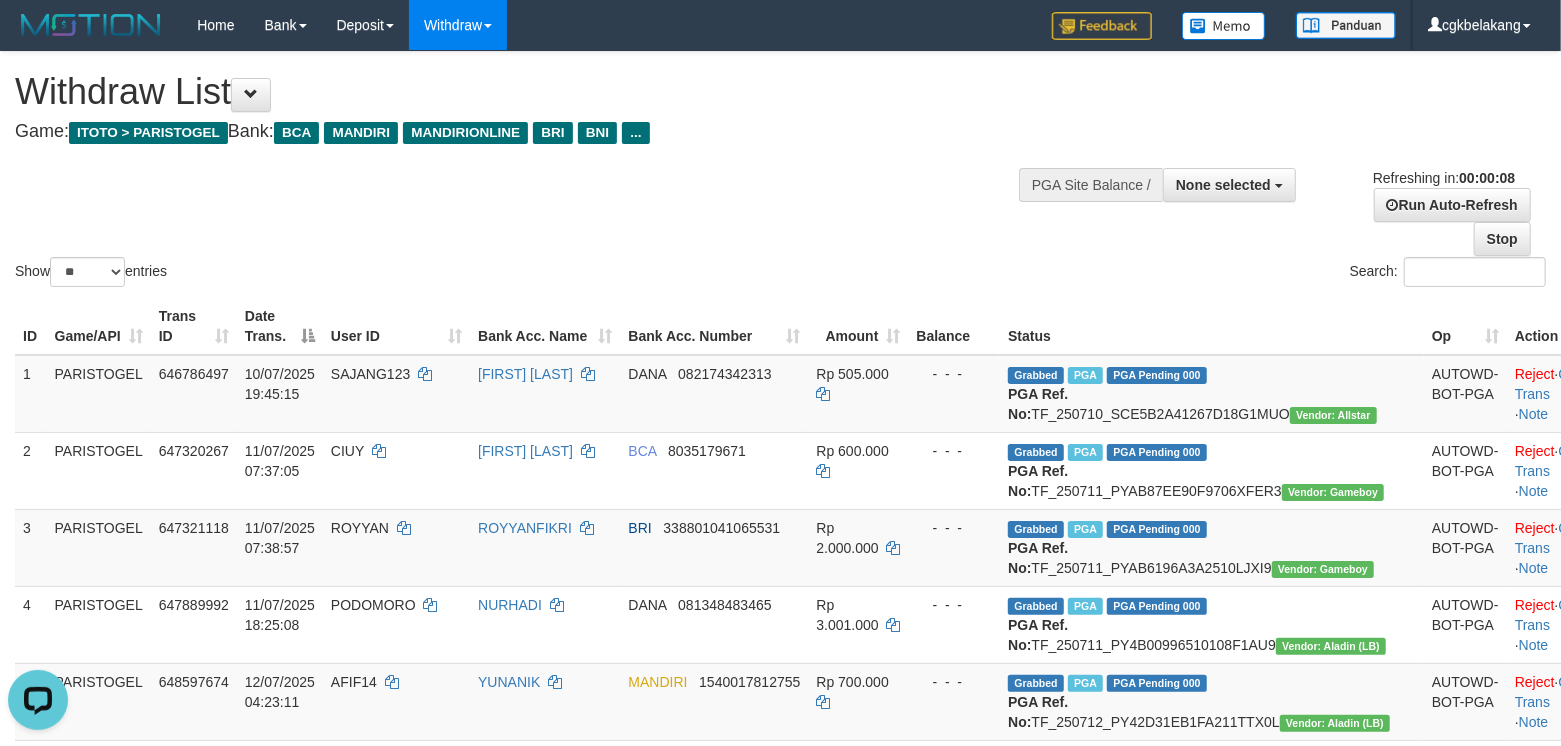 scroll, scrollTop: 0, scrollLeft: 0, axis: both 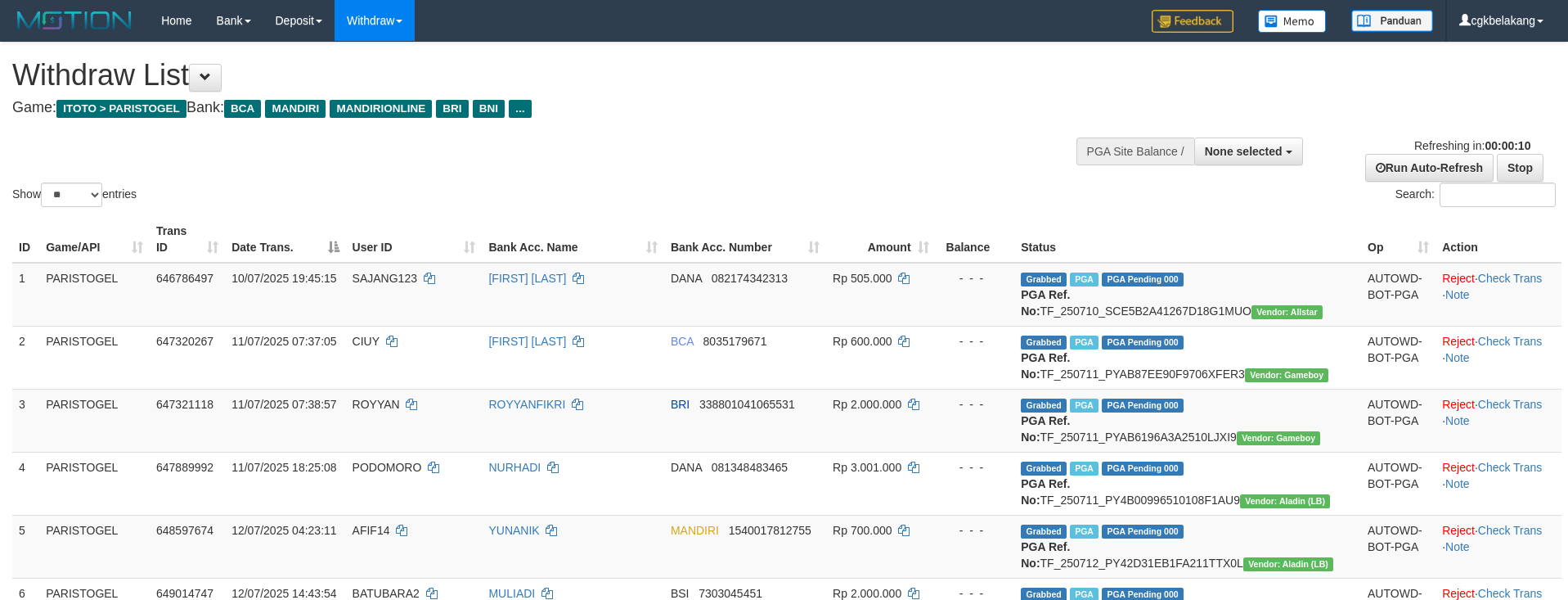 select 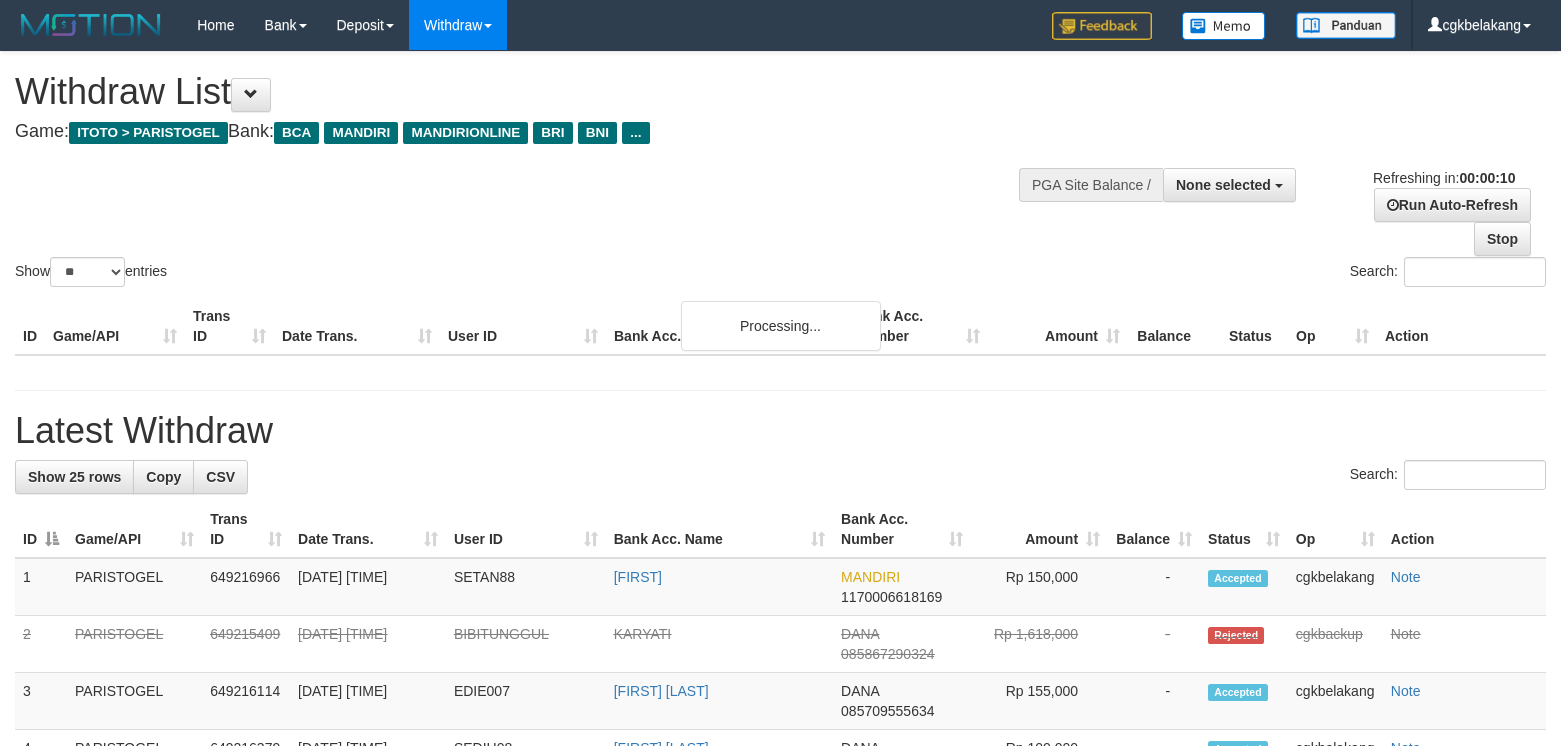 select 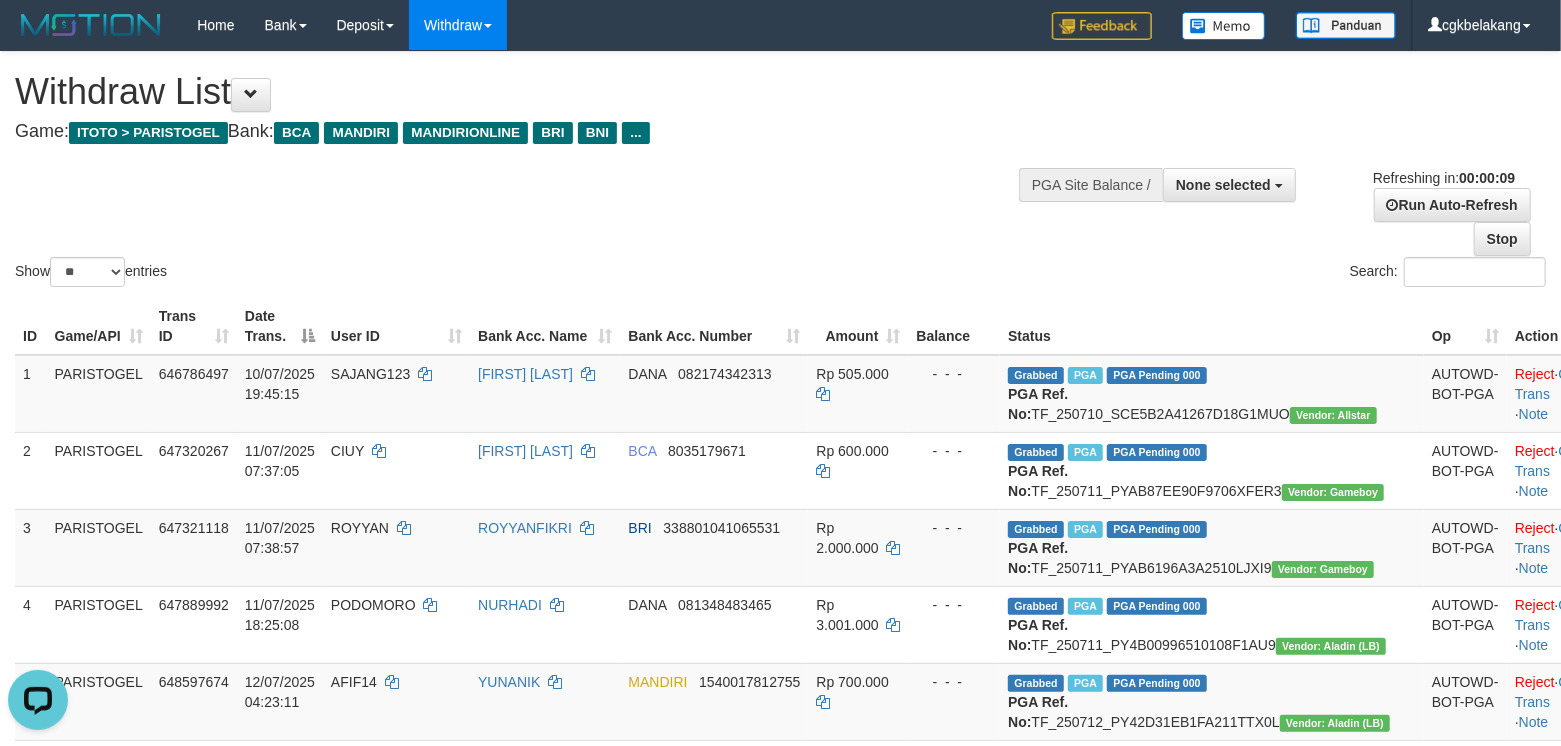 scroll, scrollTop: 0, scrollLeft: 0, axis: both 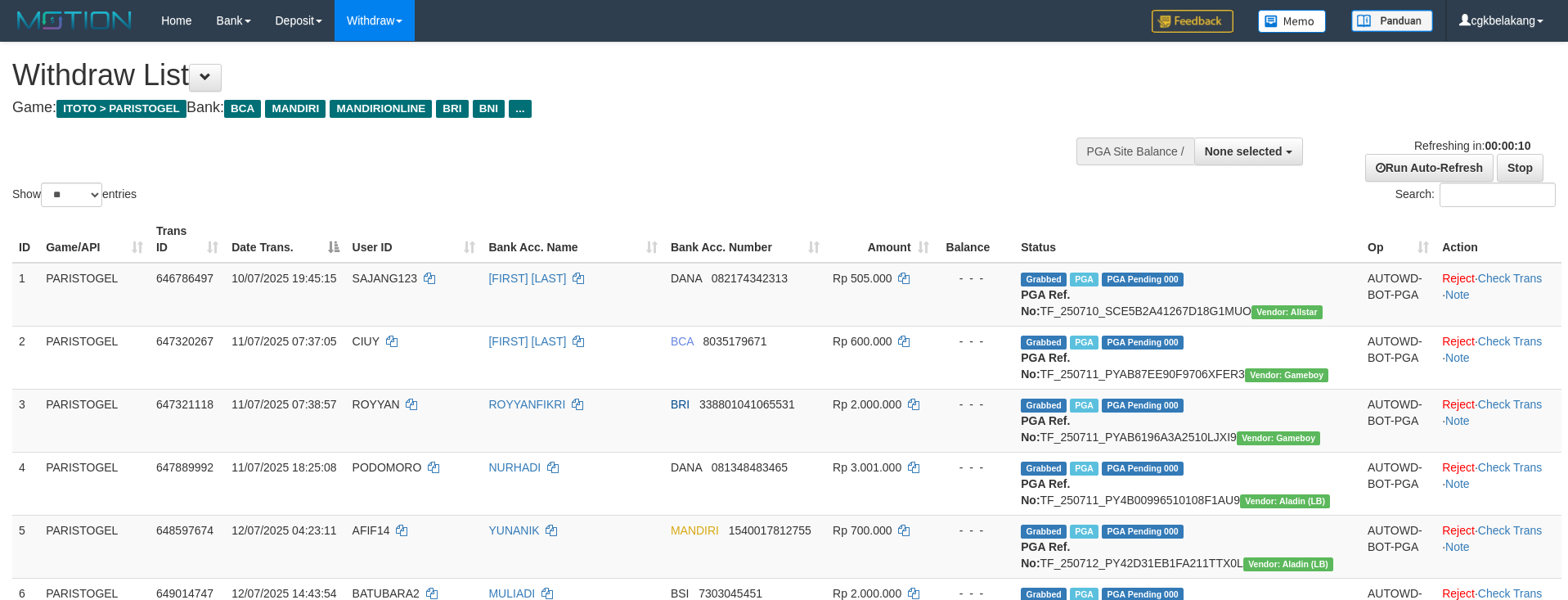 select 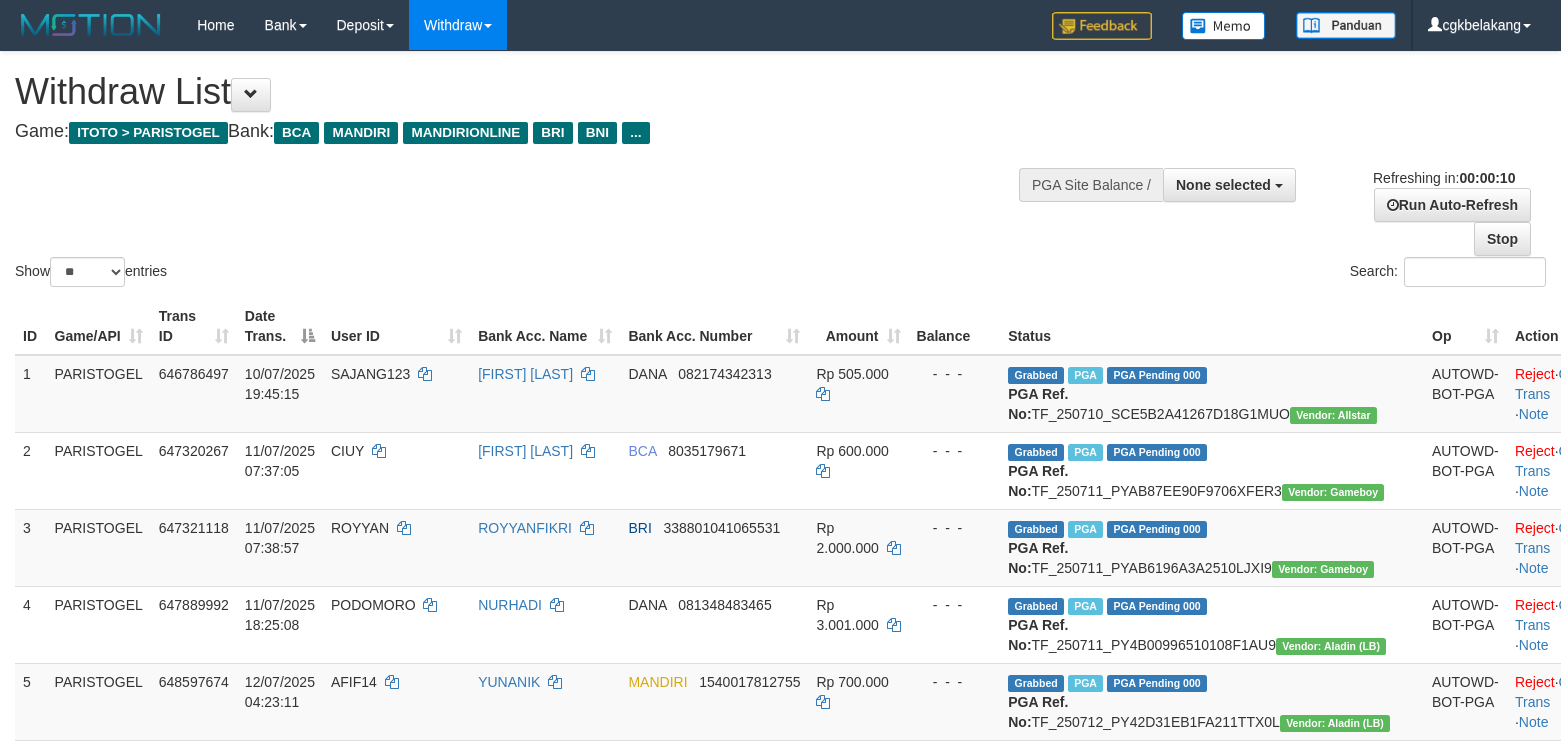 select 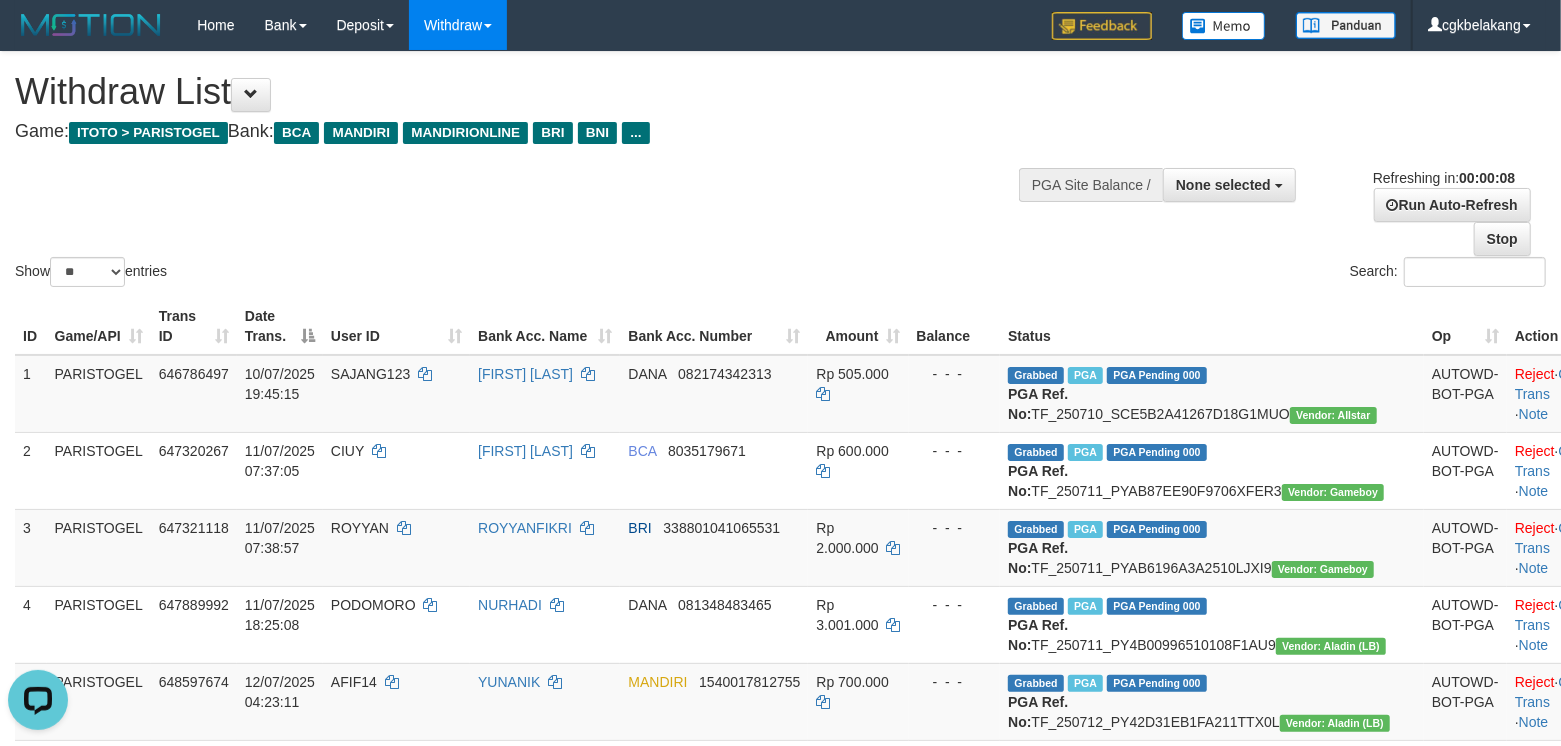 scroll, scrollTop: 0, scrollLeft: 0, axis: both 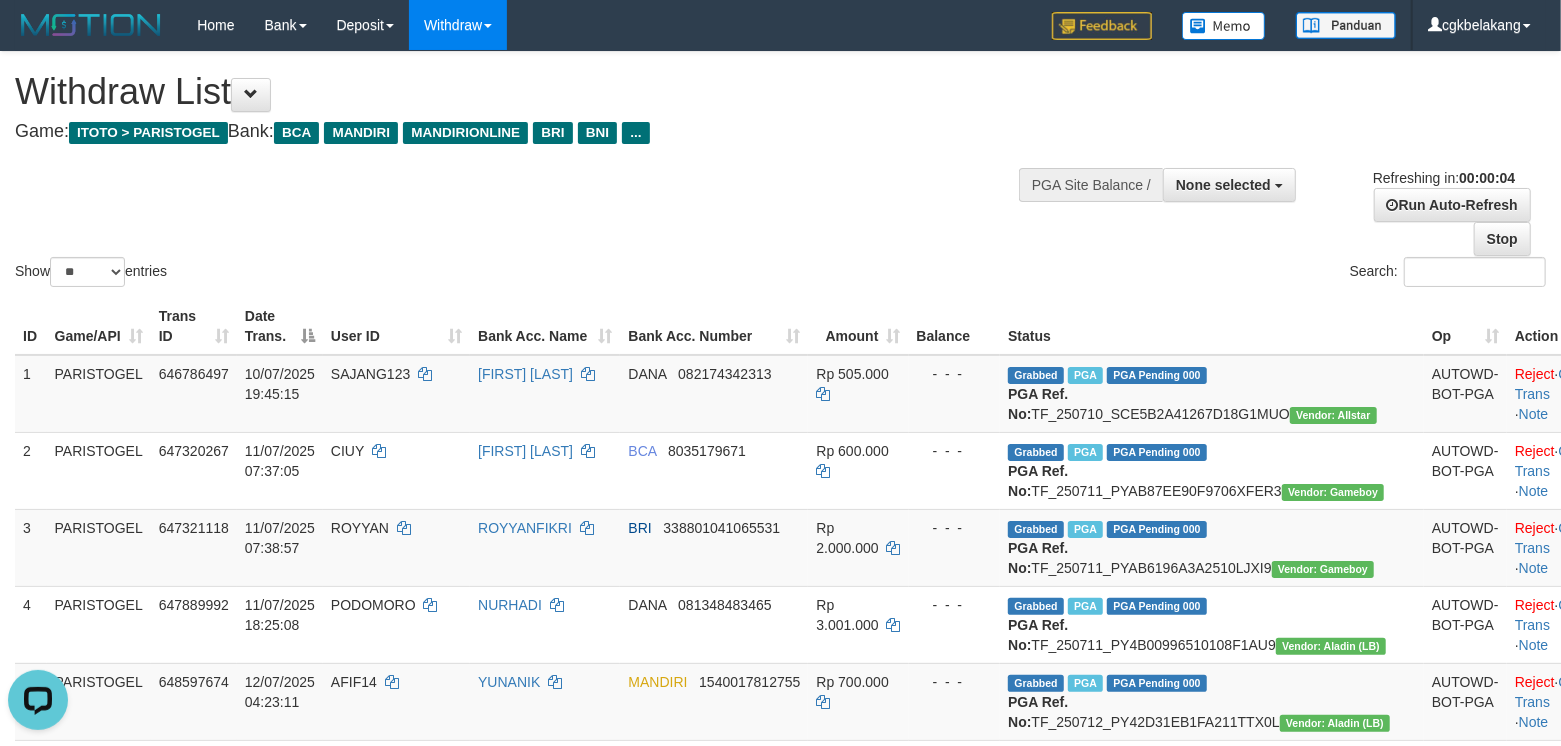 click on "Status" at bounding box center [1212, 326] 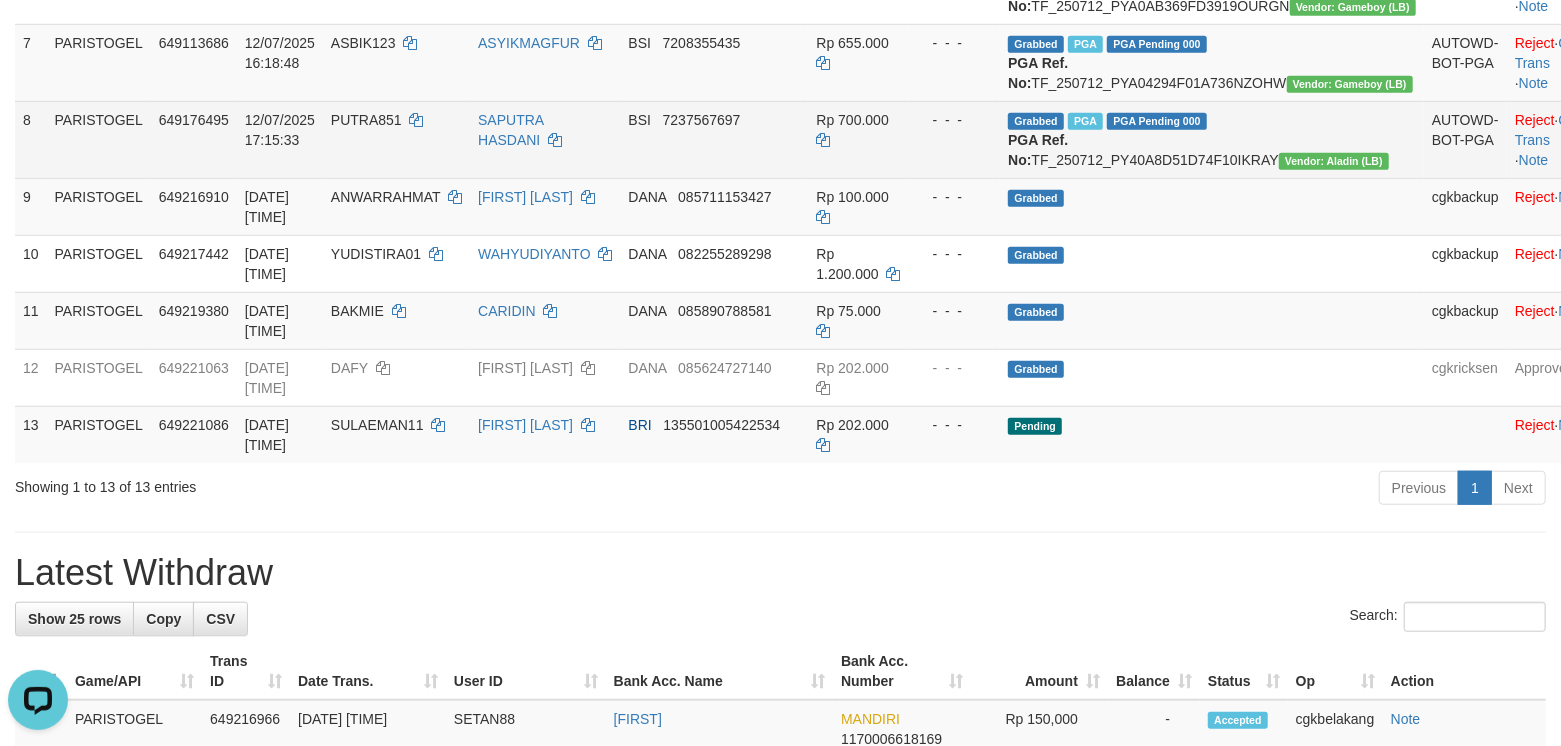 scroll, scrollTop: 933, scrollLeft: 0, axis: vertical 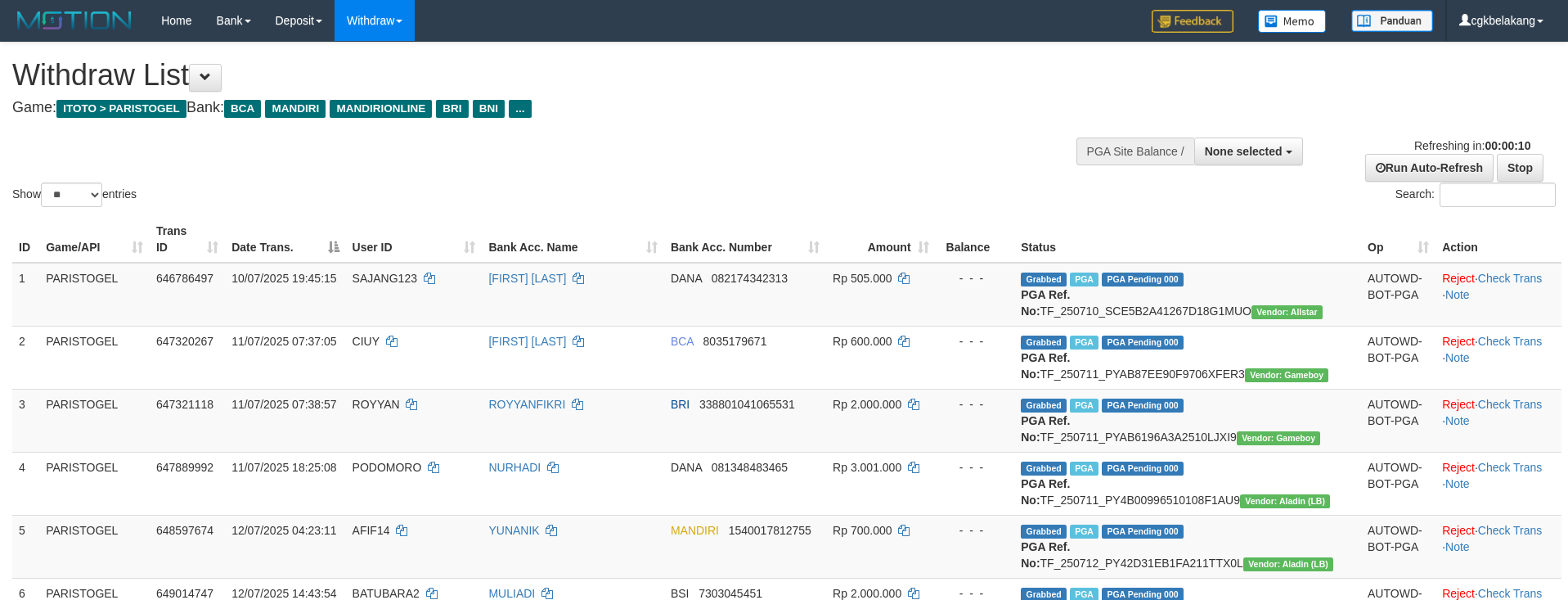 select 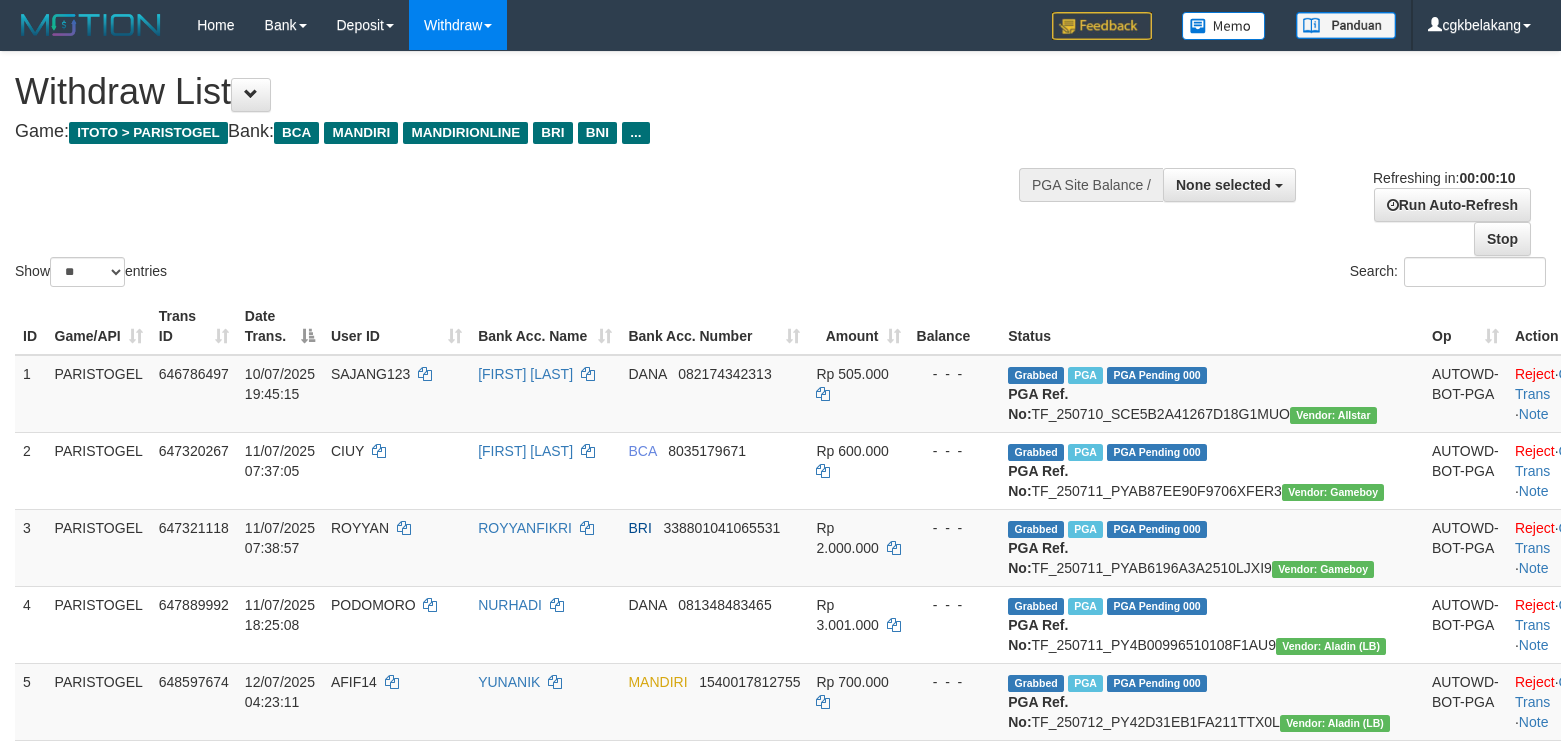 select 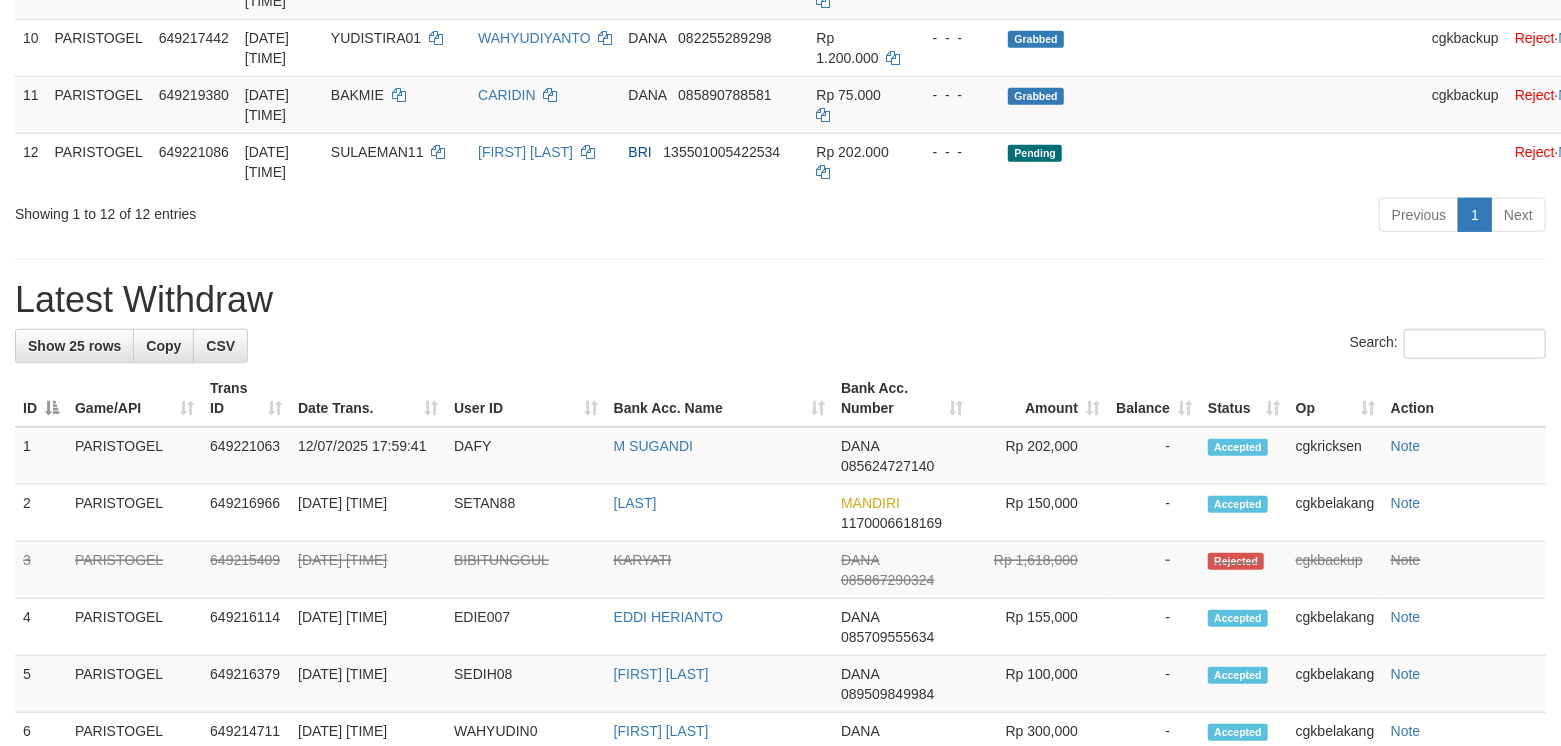 scroll, scrollTop: 933, scrollLeft: 0, axis: vertical 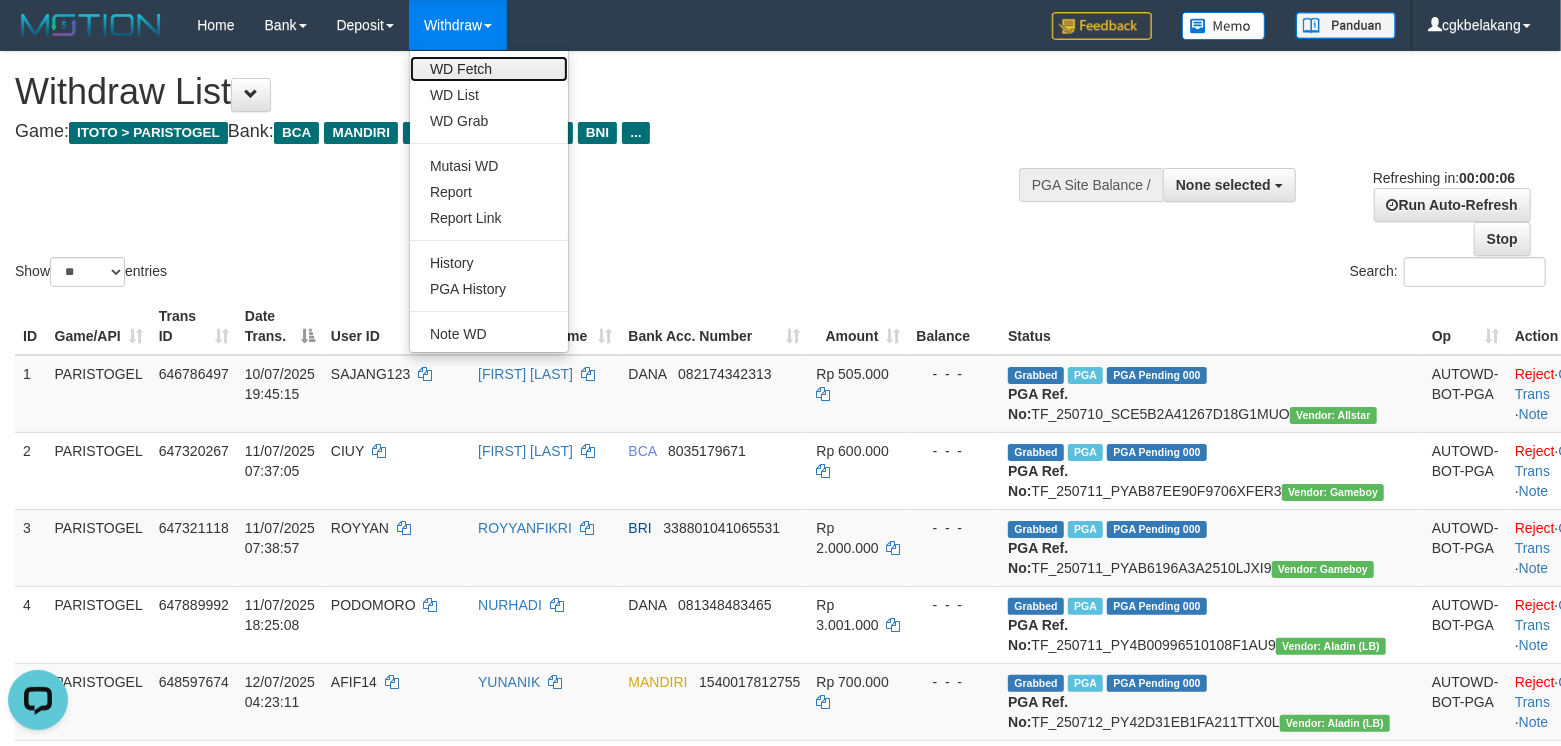 click on "WD Fetch" at bounding box center [489, 69] 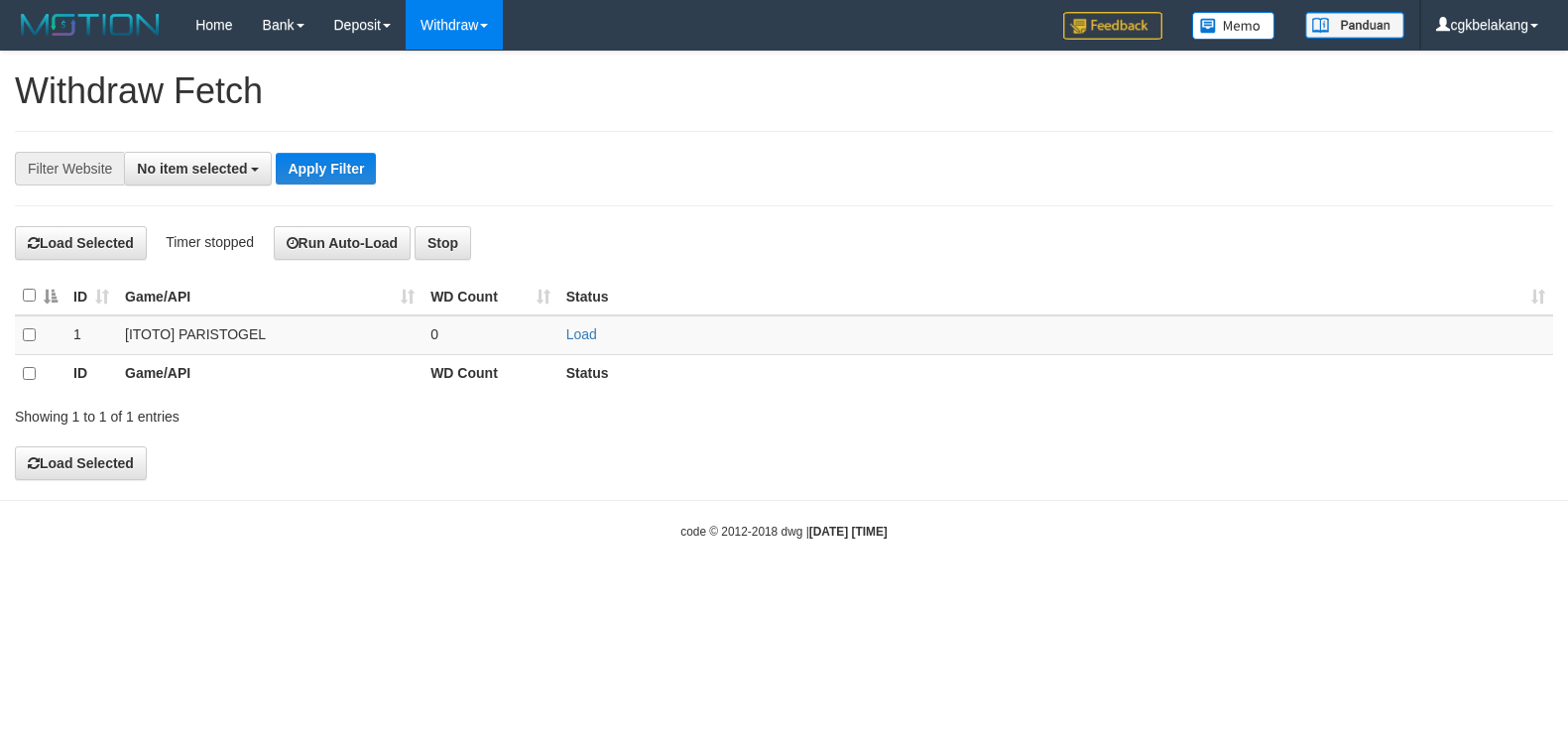 select 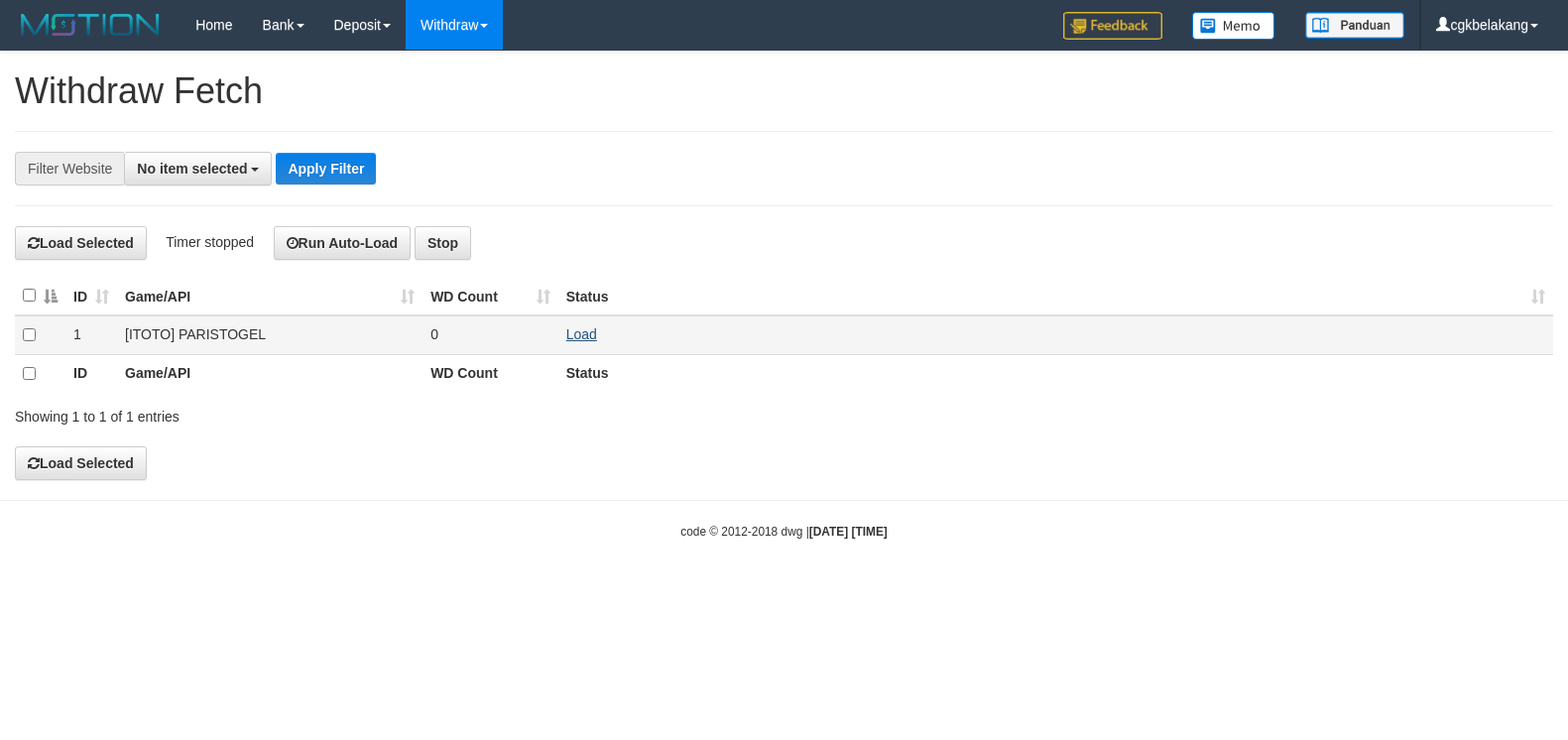 scroll, scrollTop: 0, scrollLeft: 0, axis: both 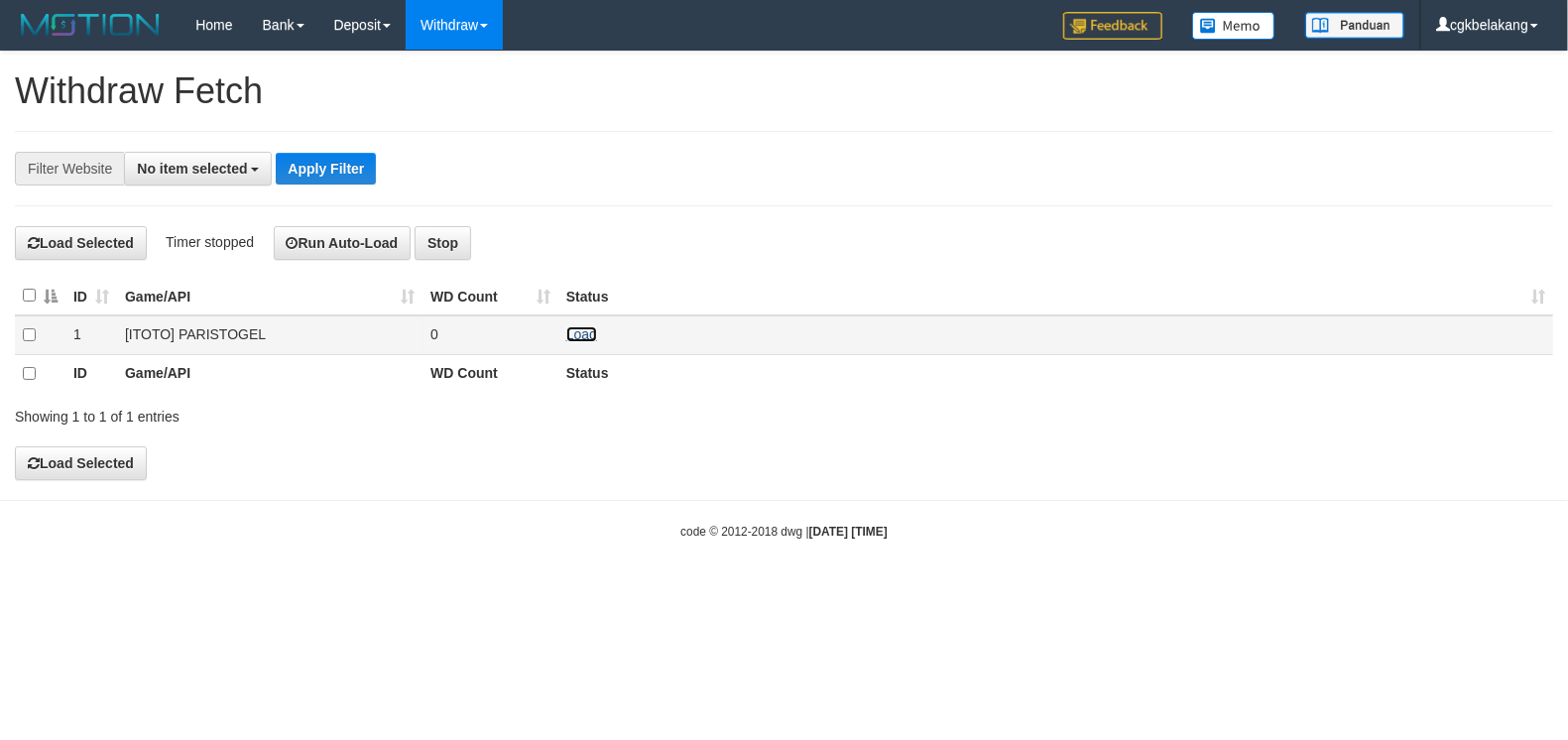 click on "Load" at bounding box center [581, 334] 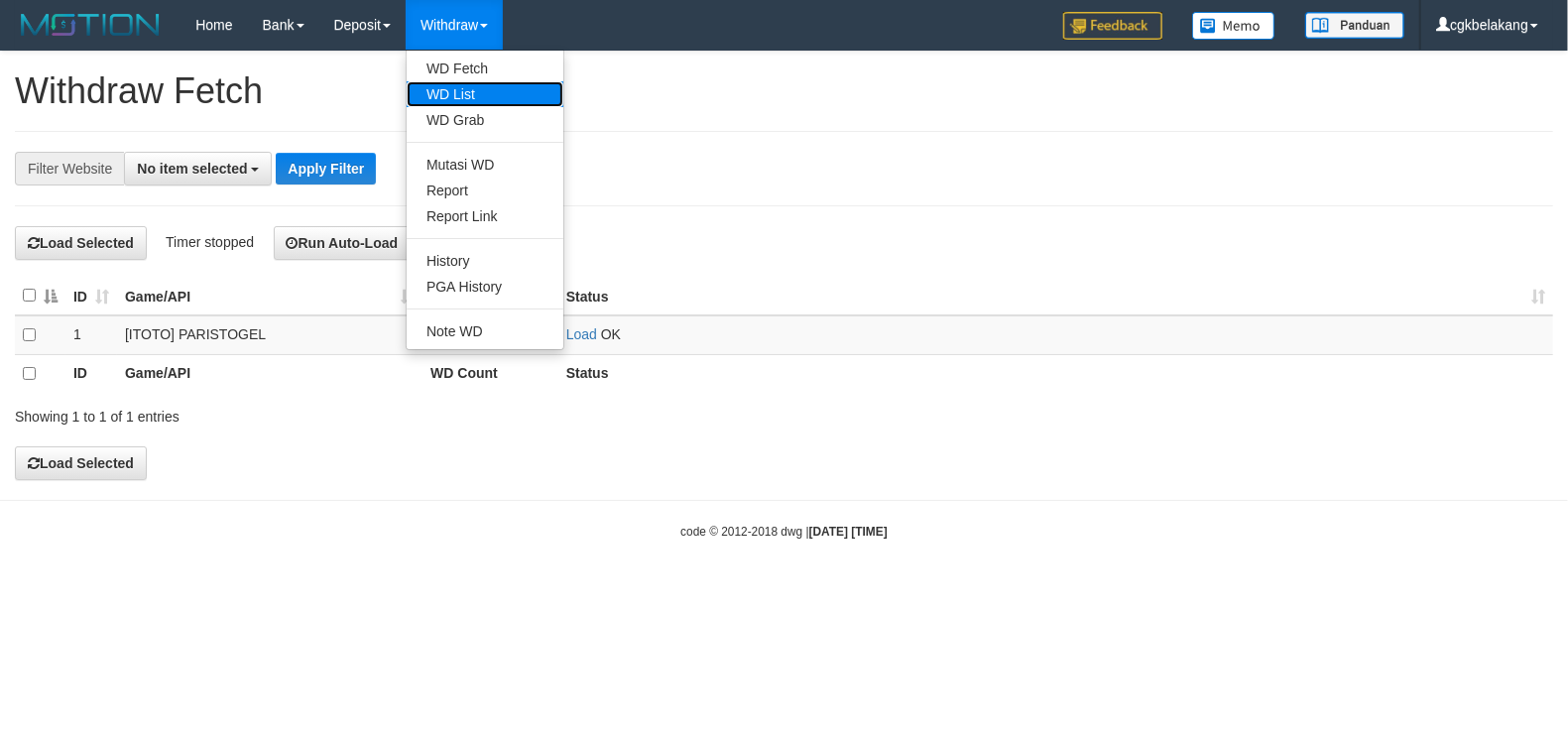 click on "WD List" at bounding box center [485, 94] 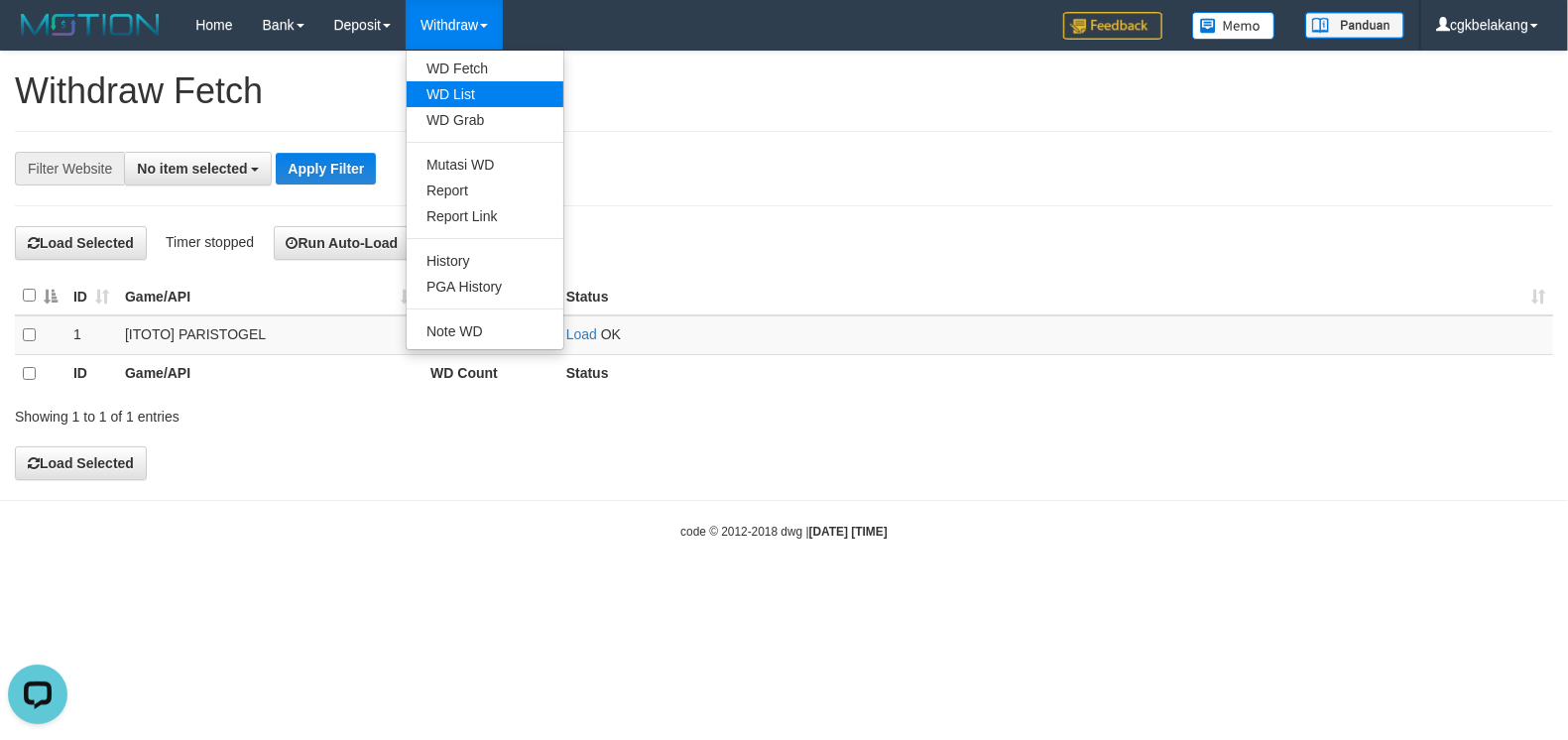 scroll, scrollTop: 0, scrollLeft: 0, axis: both 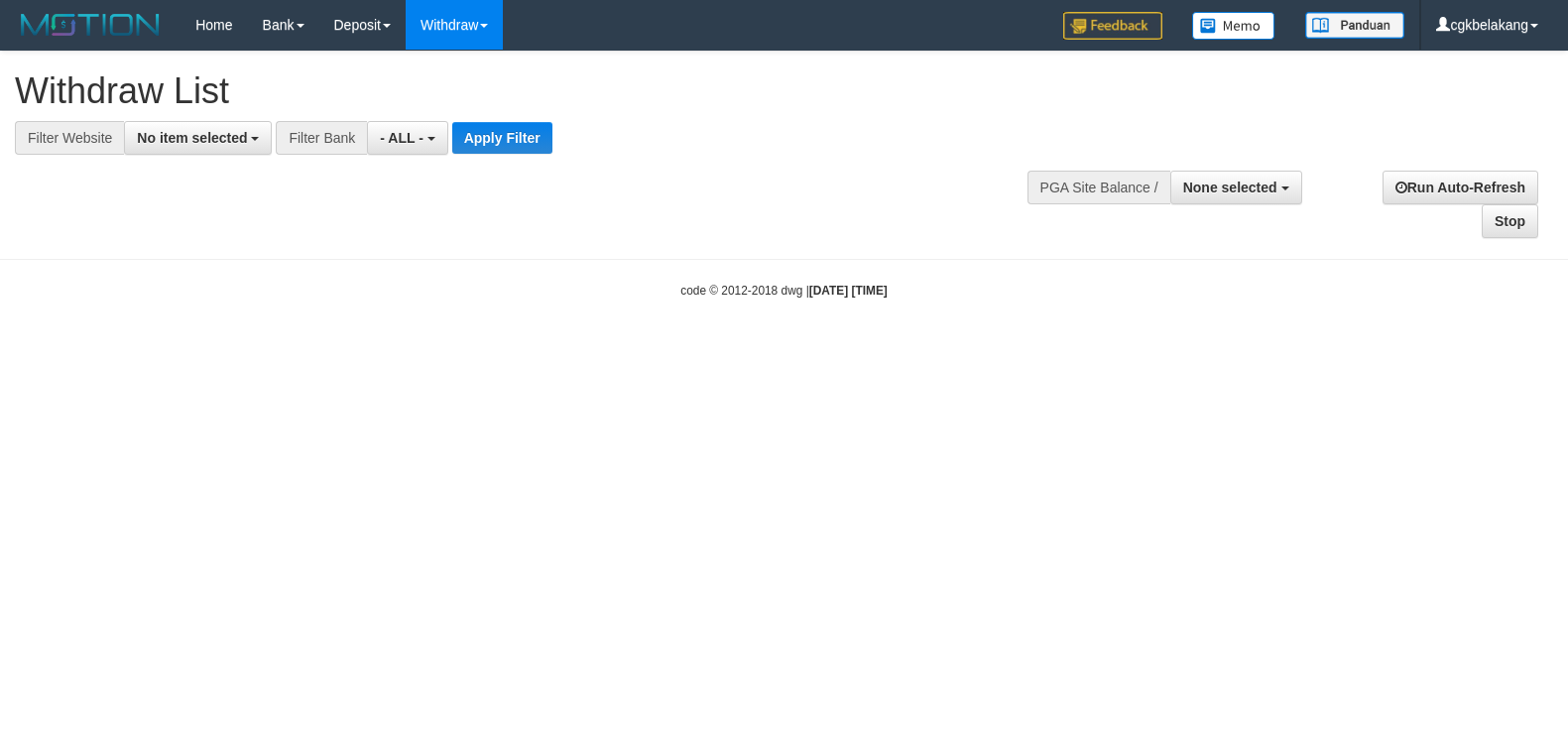 select 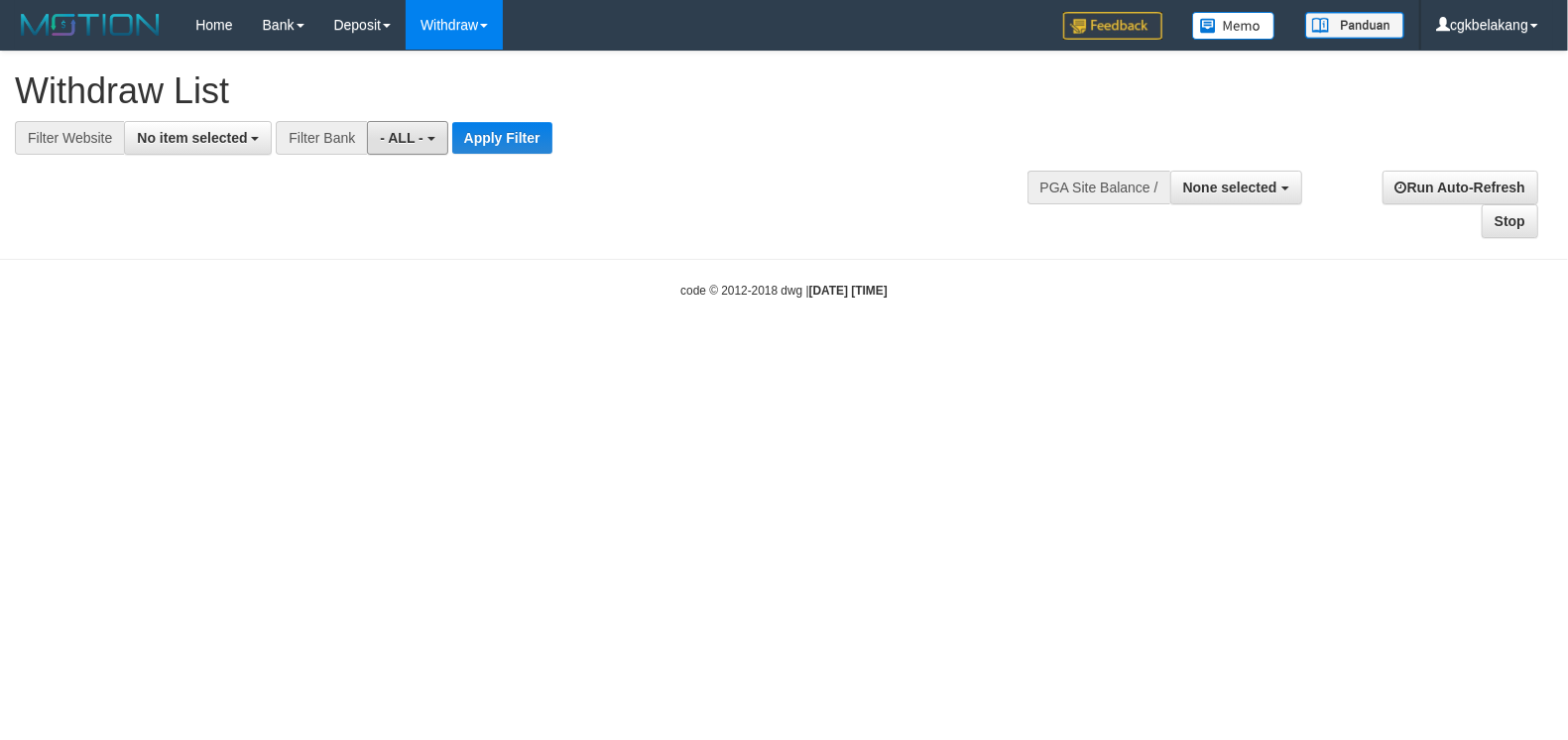 drag, startPoint x: 407, startPoint y: 141, endPoint x: 424, endPoint y: 216, distance: 76.90254 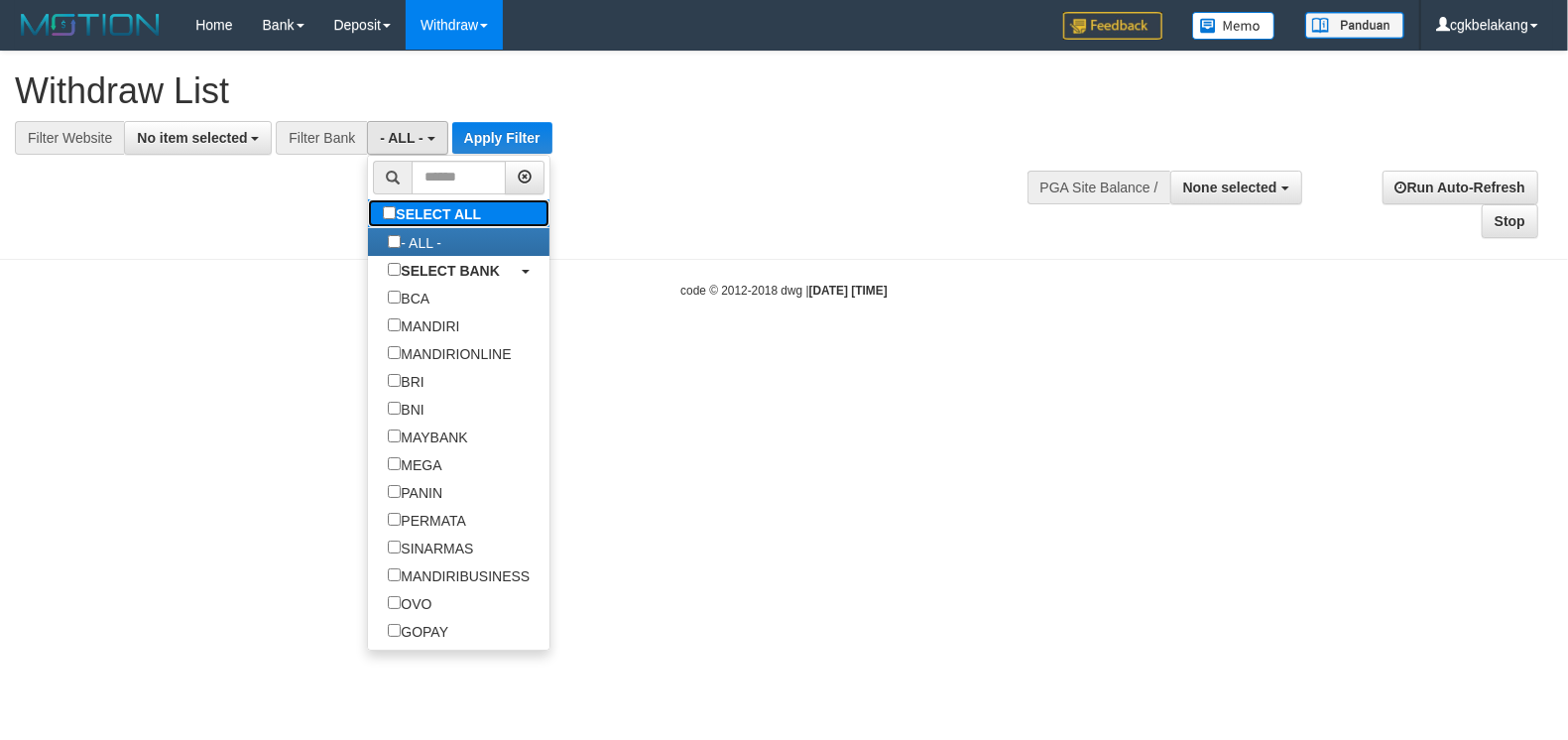 click on "SELECT ALL" at bounding box center (434, 213) 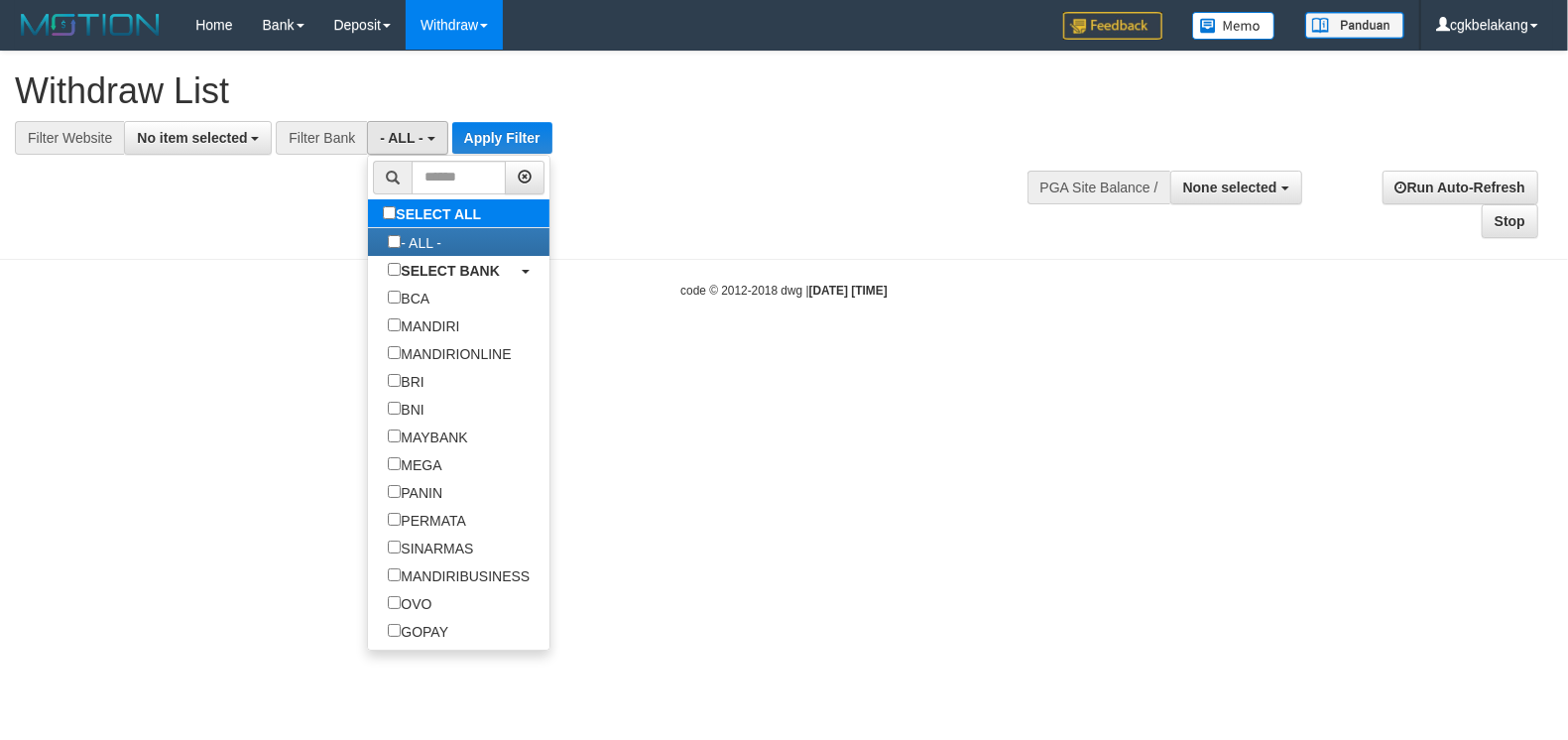 type 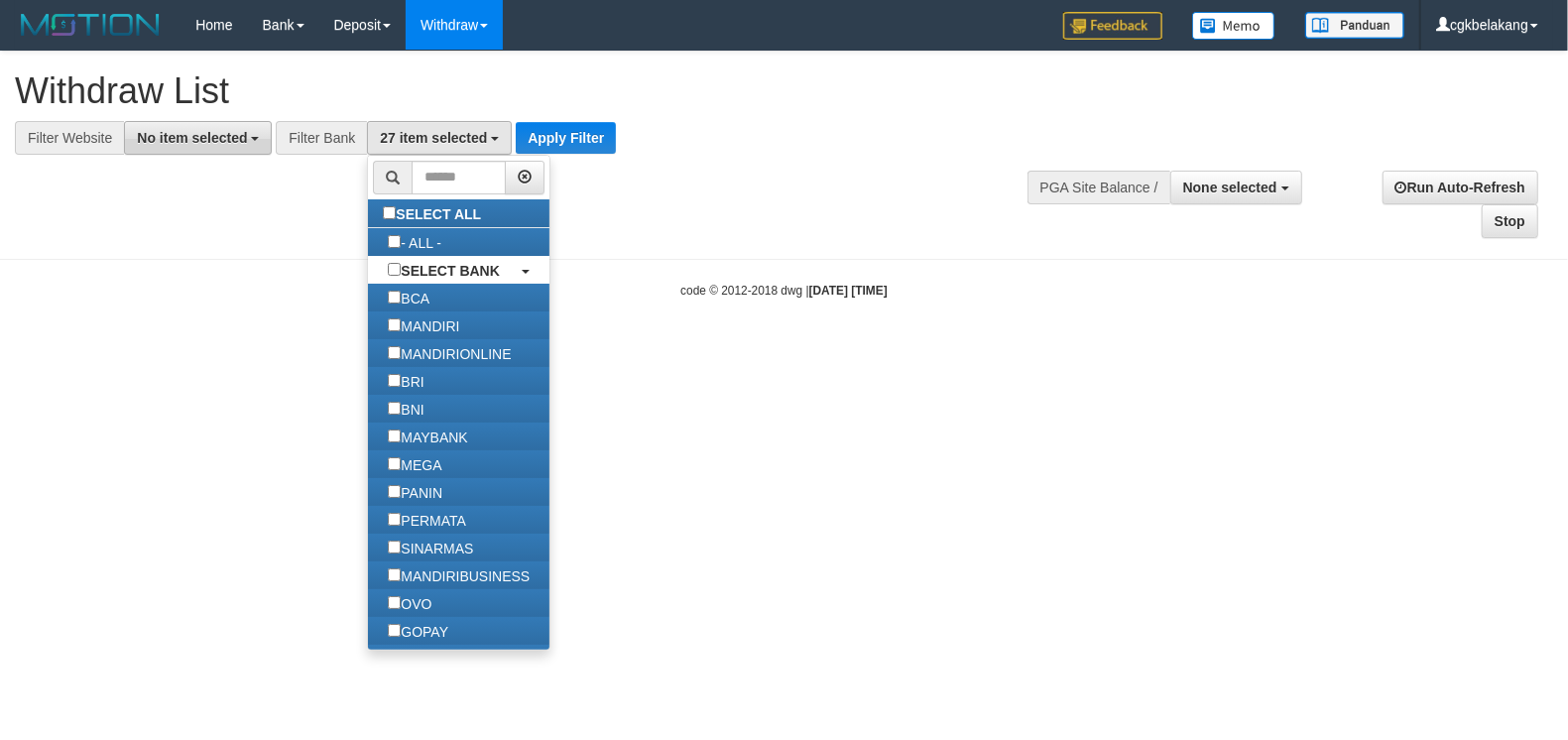 click on "No item selected" at bounding box center (191, 138) 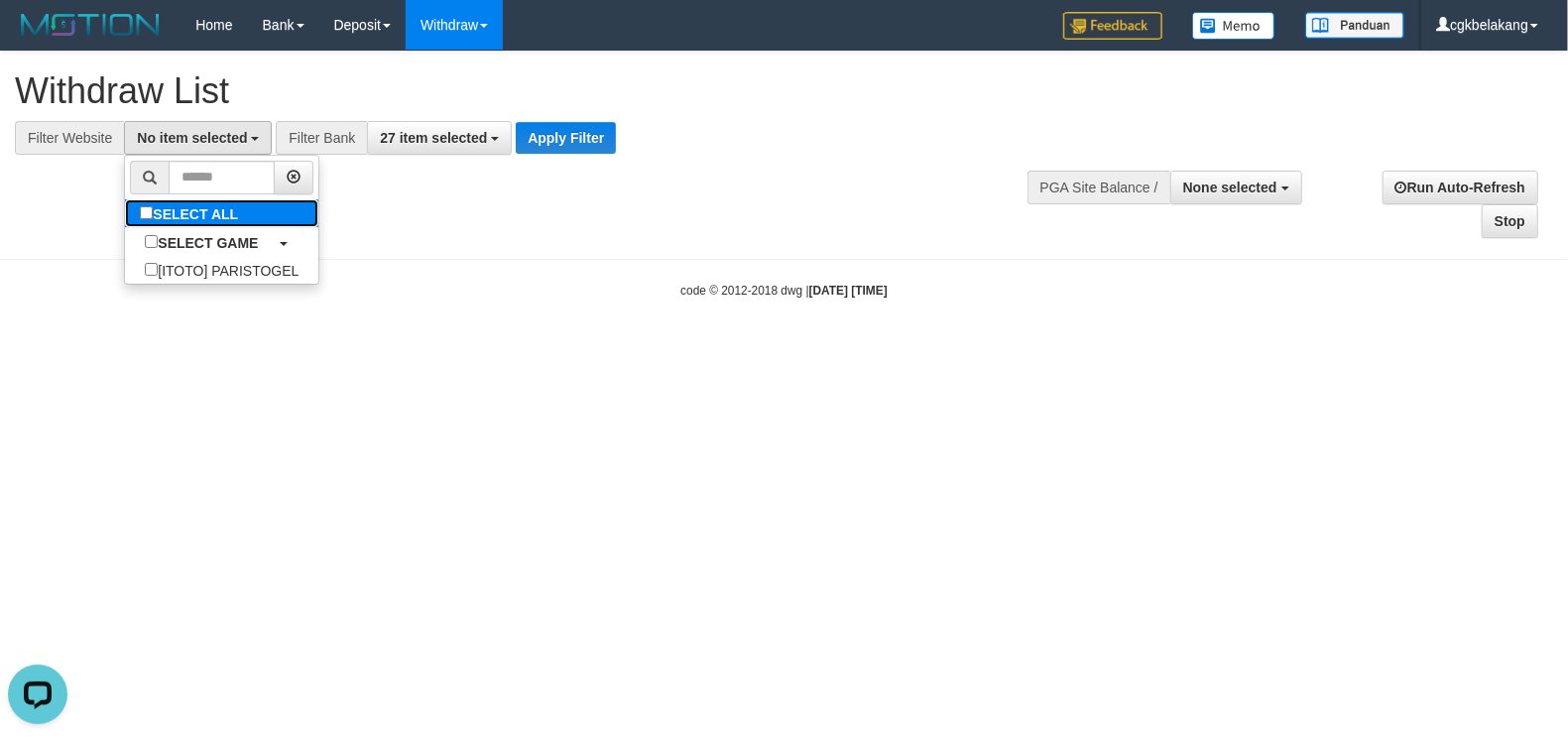 scroll, scrollTop: 0, scrollLeft: 0, axis: both 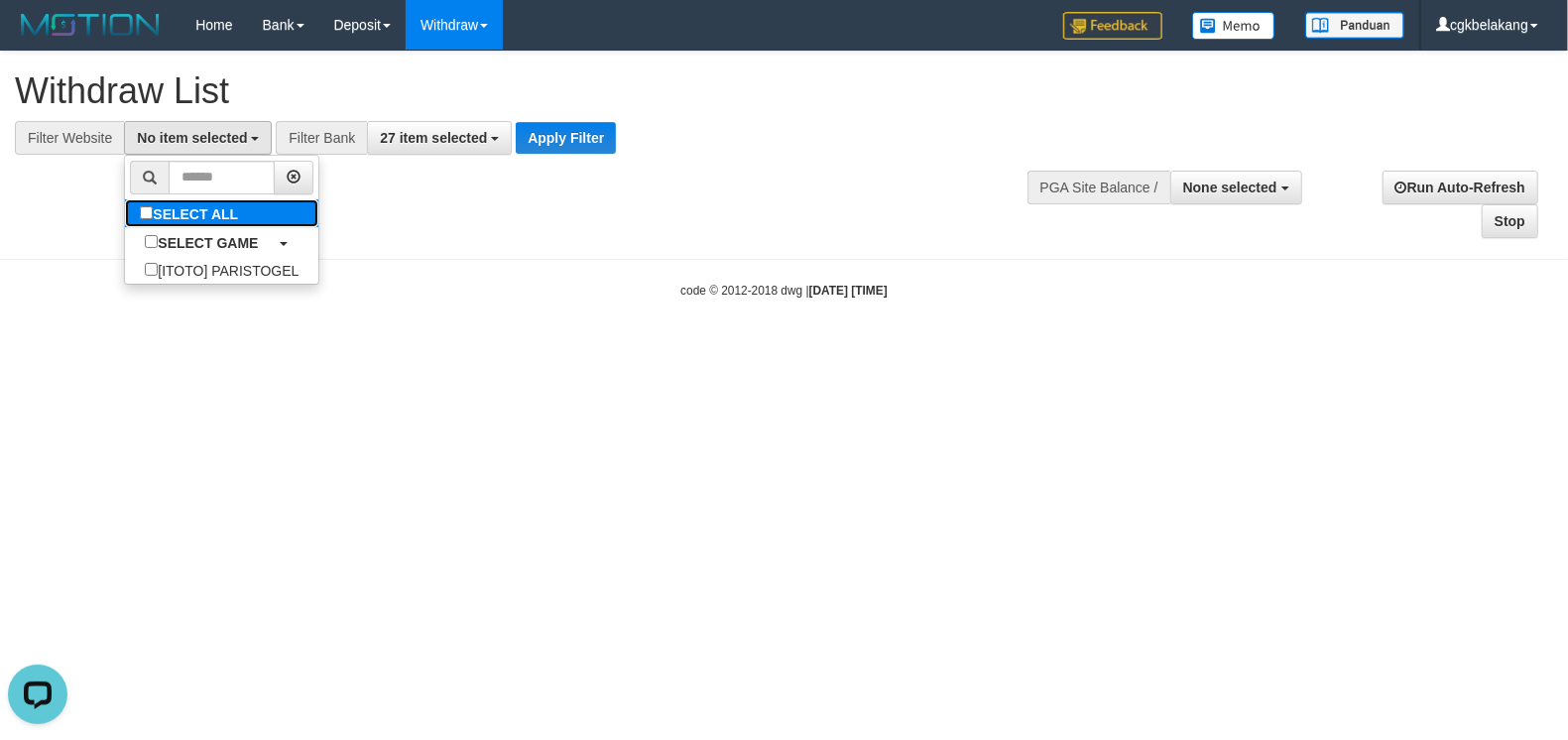 click on "SELECT ALL" at bounding box center (191, 213) 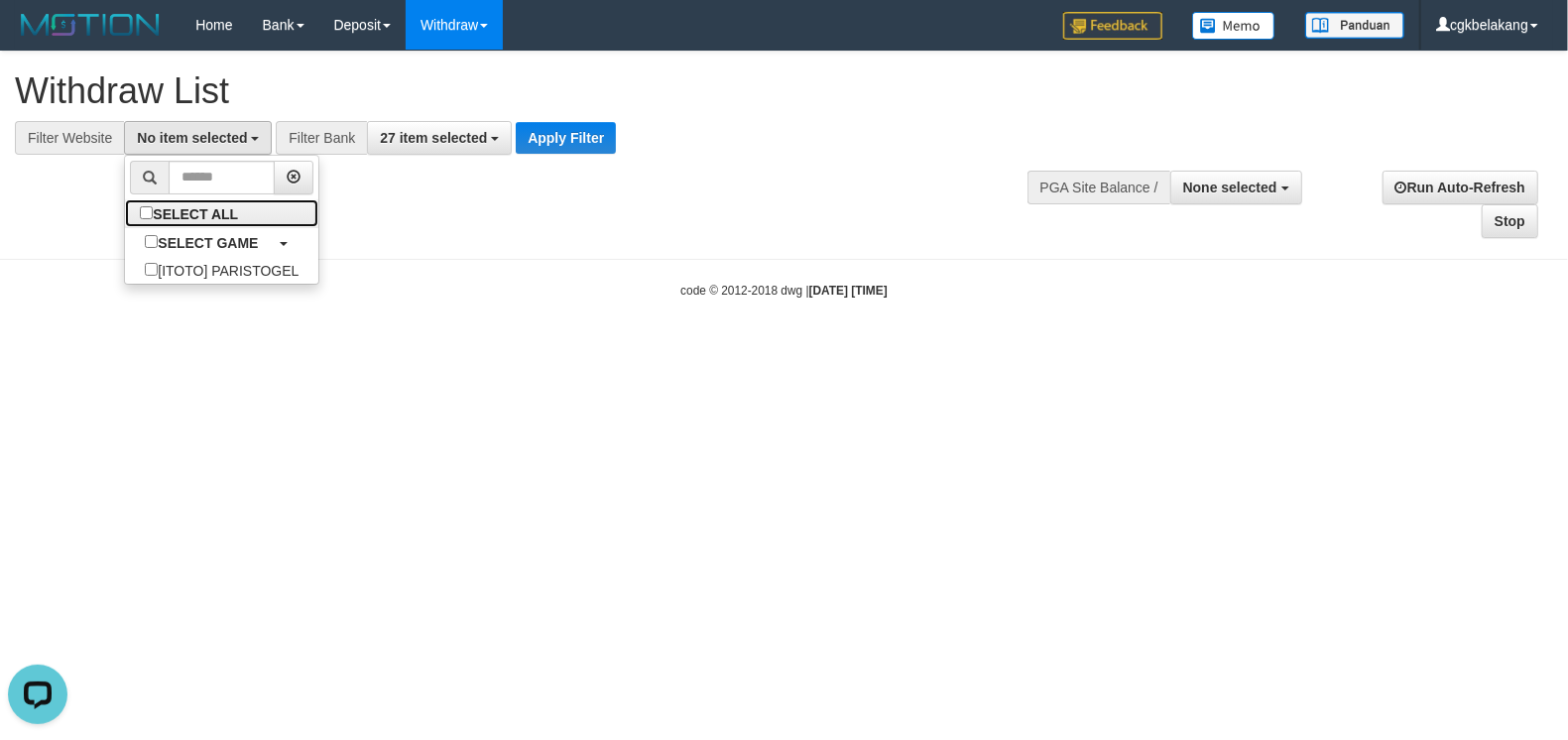 scroll, scrollTop: 17, scrollLeft: 0, axis: vertical 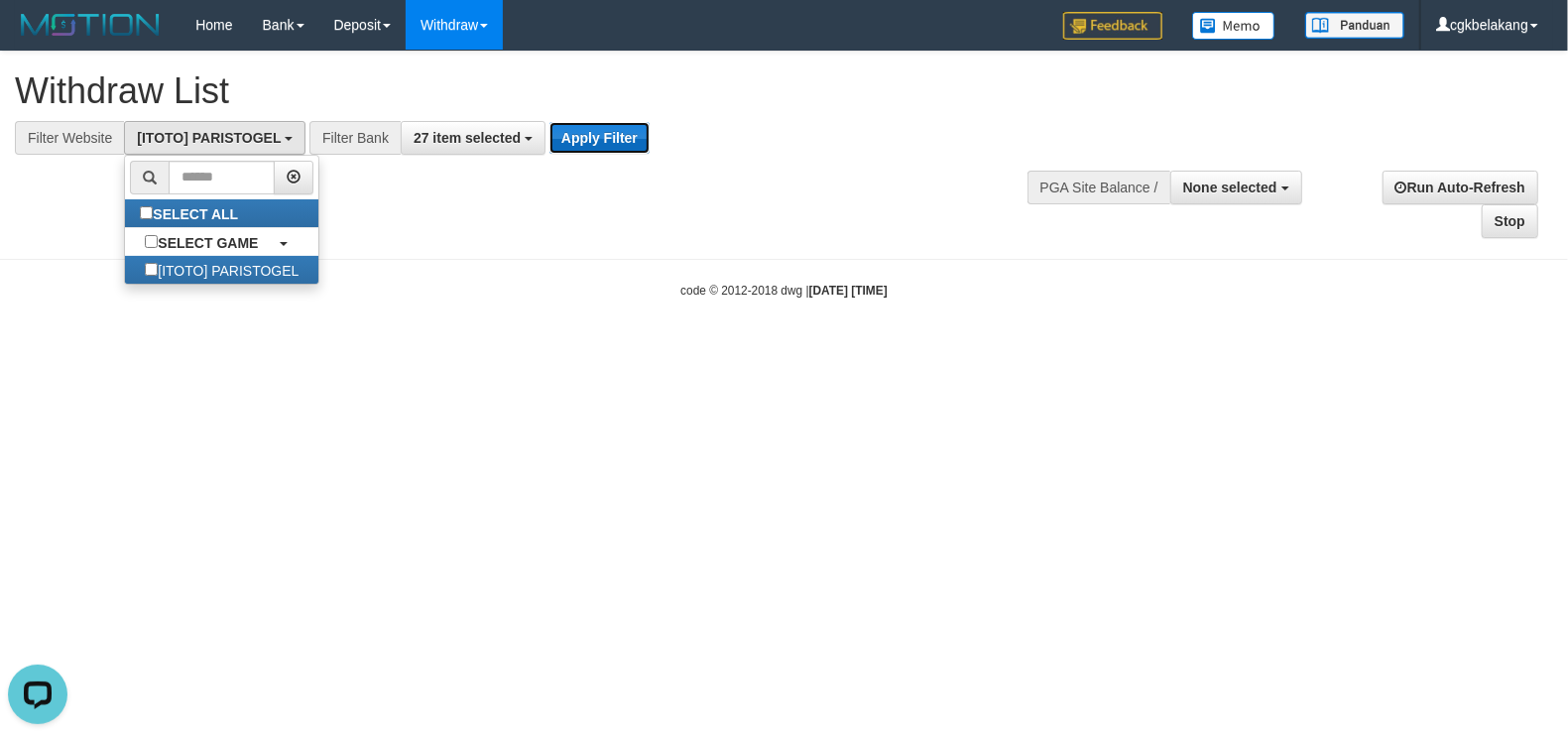 click on "Apply Filter" at bounding box center [599, 138] 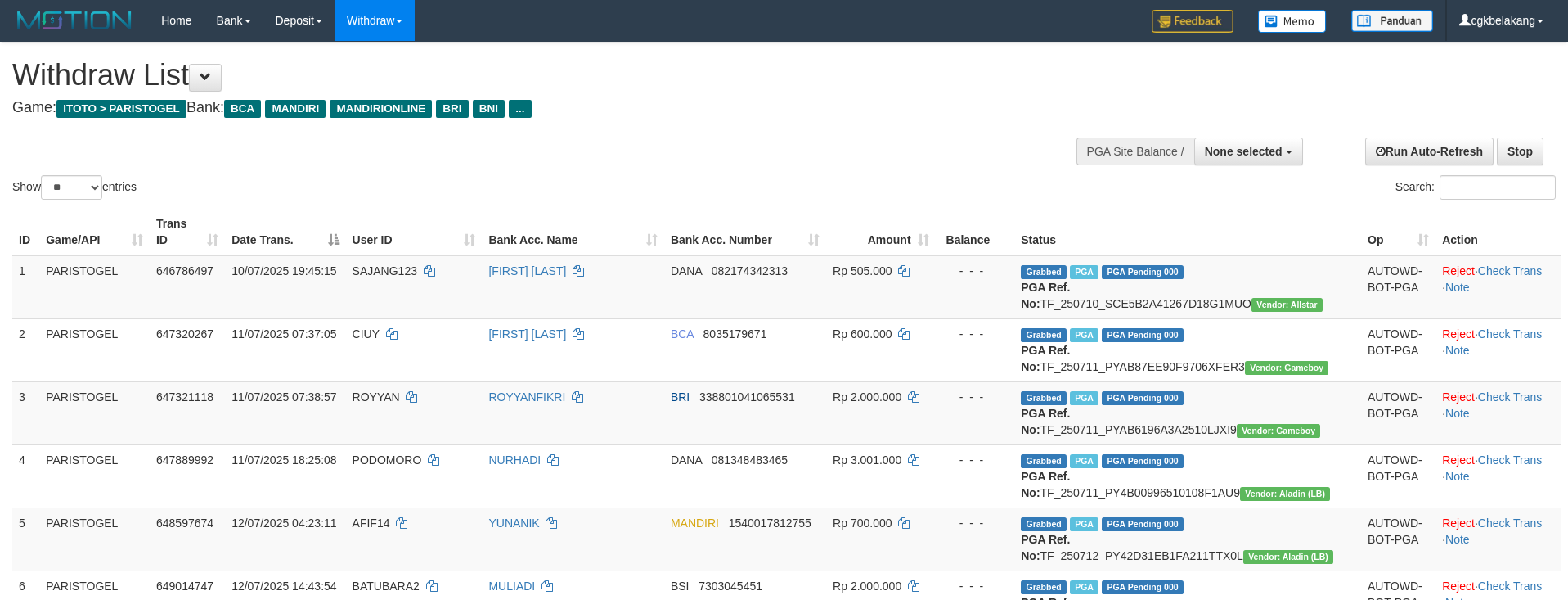 select 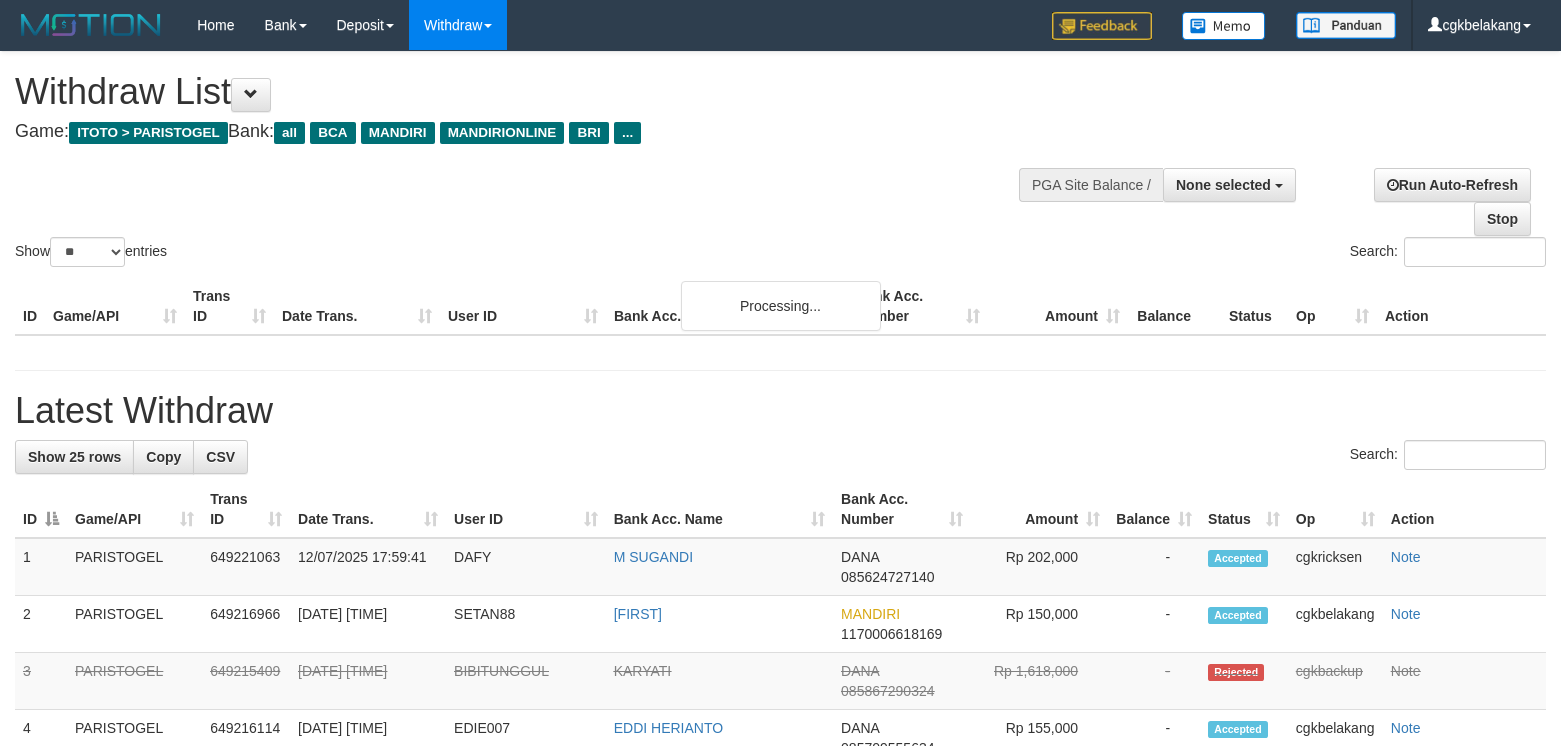 select 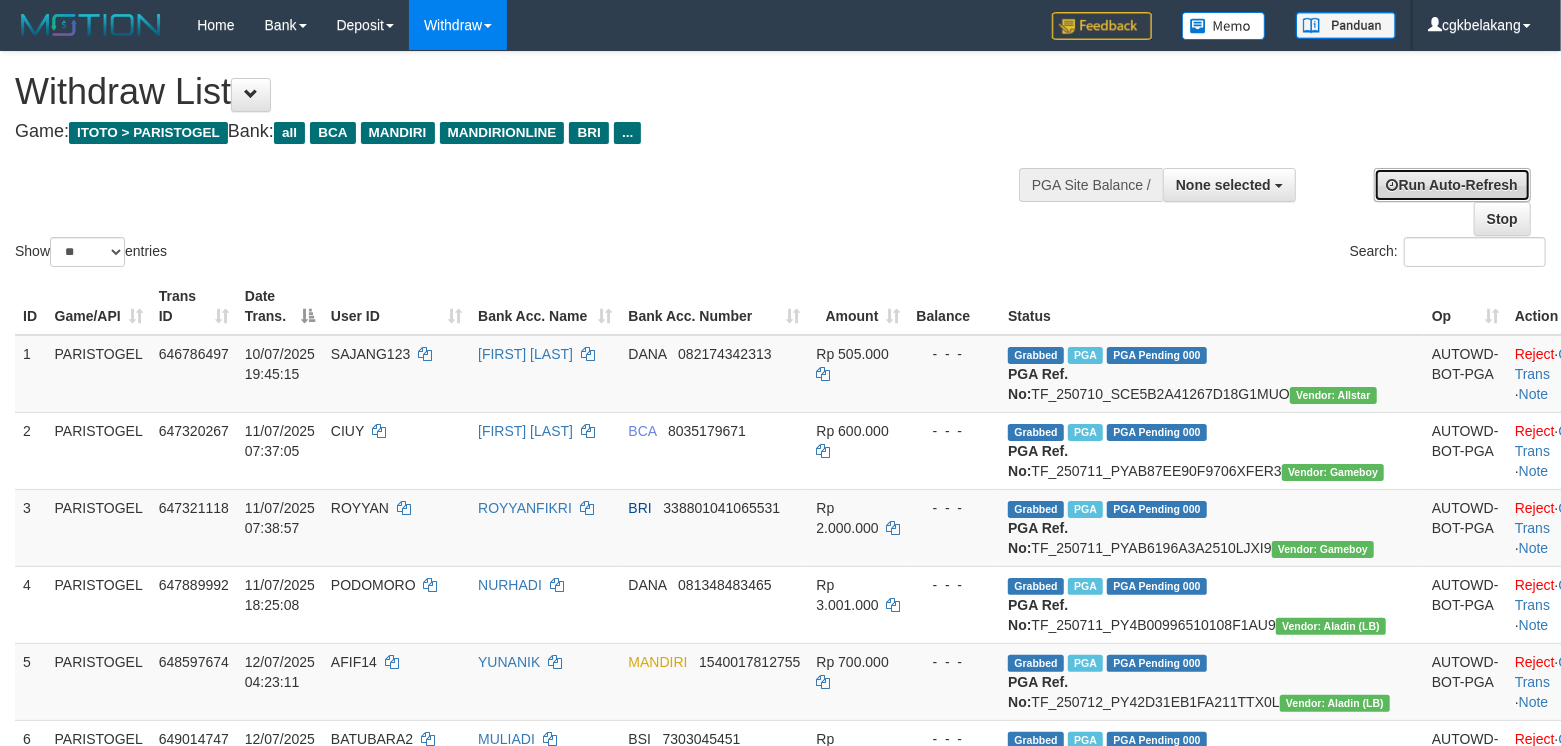click on "Run Auto-Refresh" at bounding box center [1452, 185] 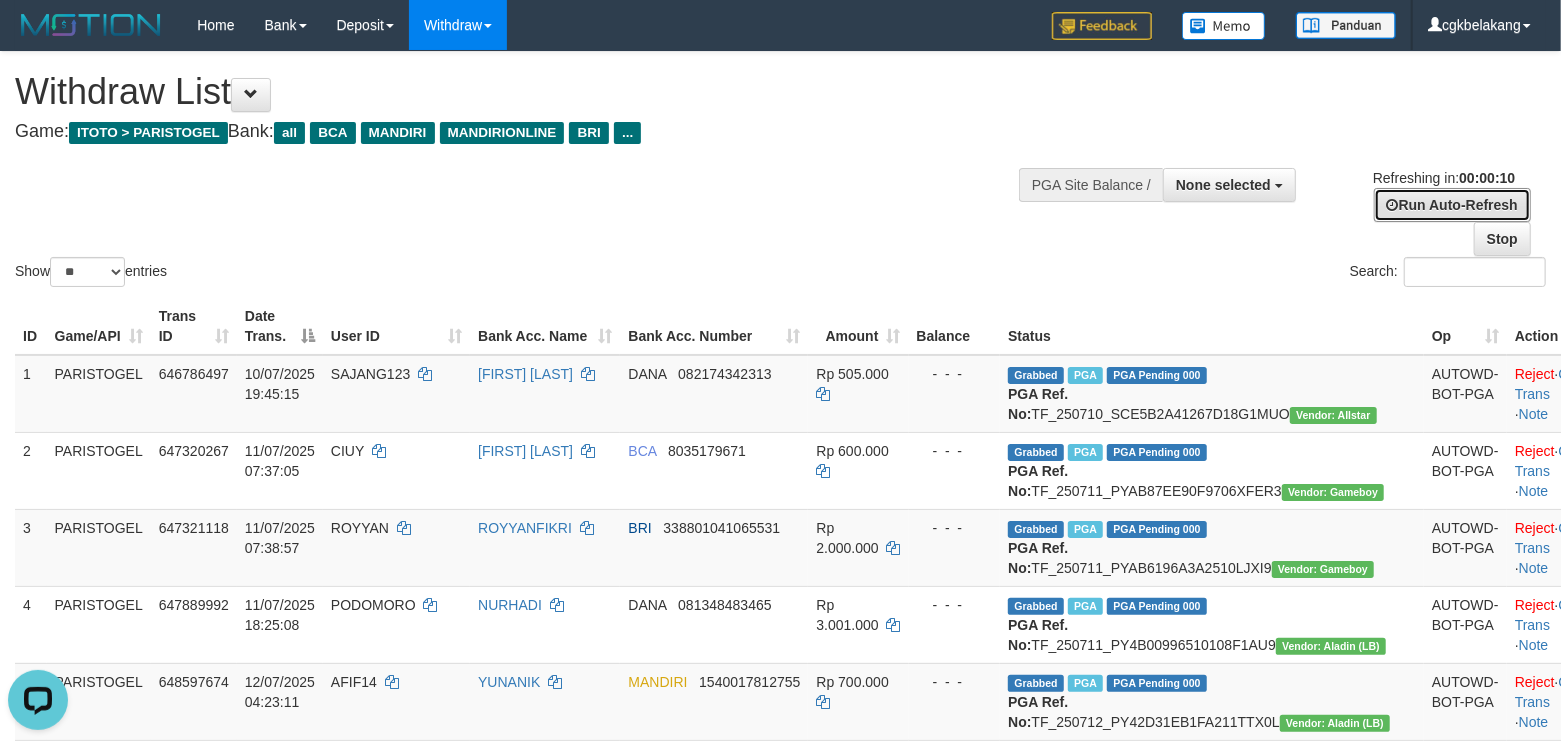 scroll, scrollTop: 0, scrollLeft: 0, axis: both 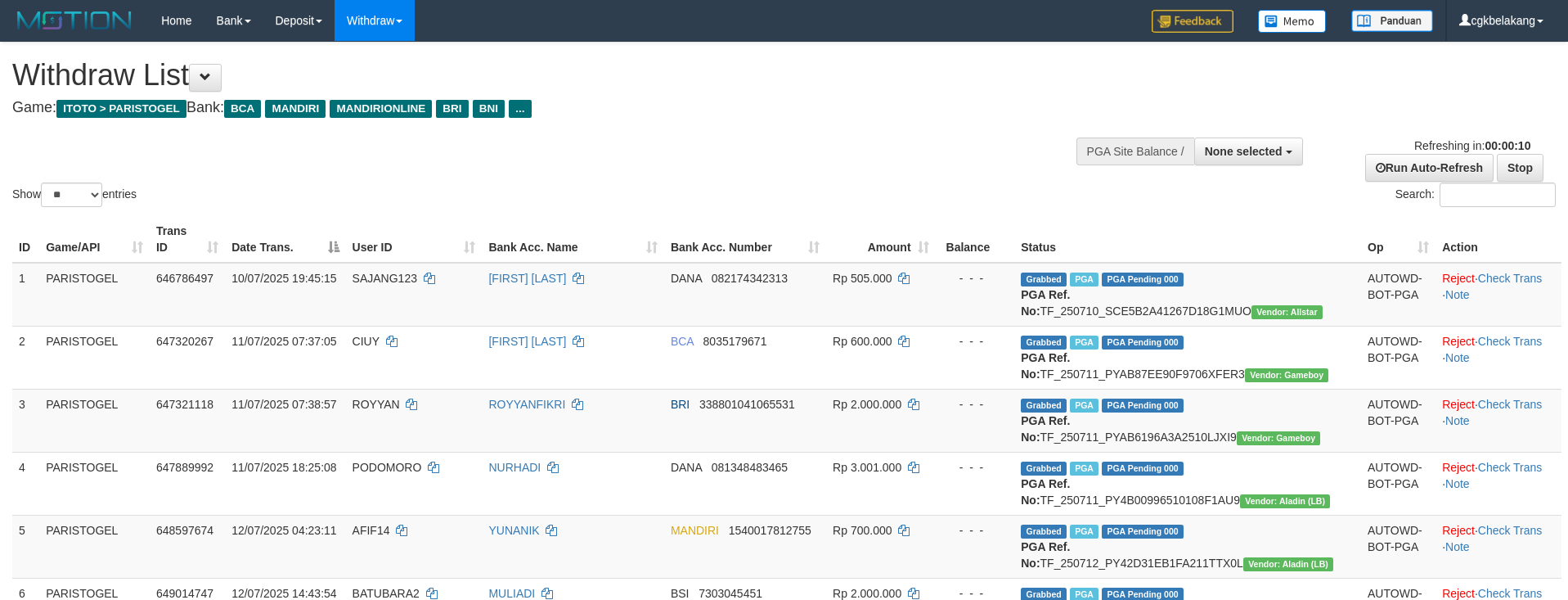 select 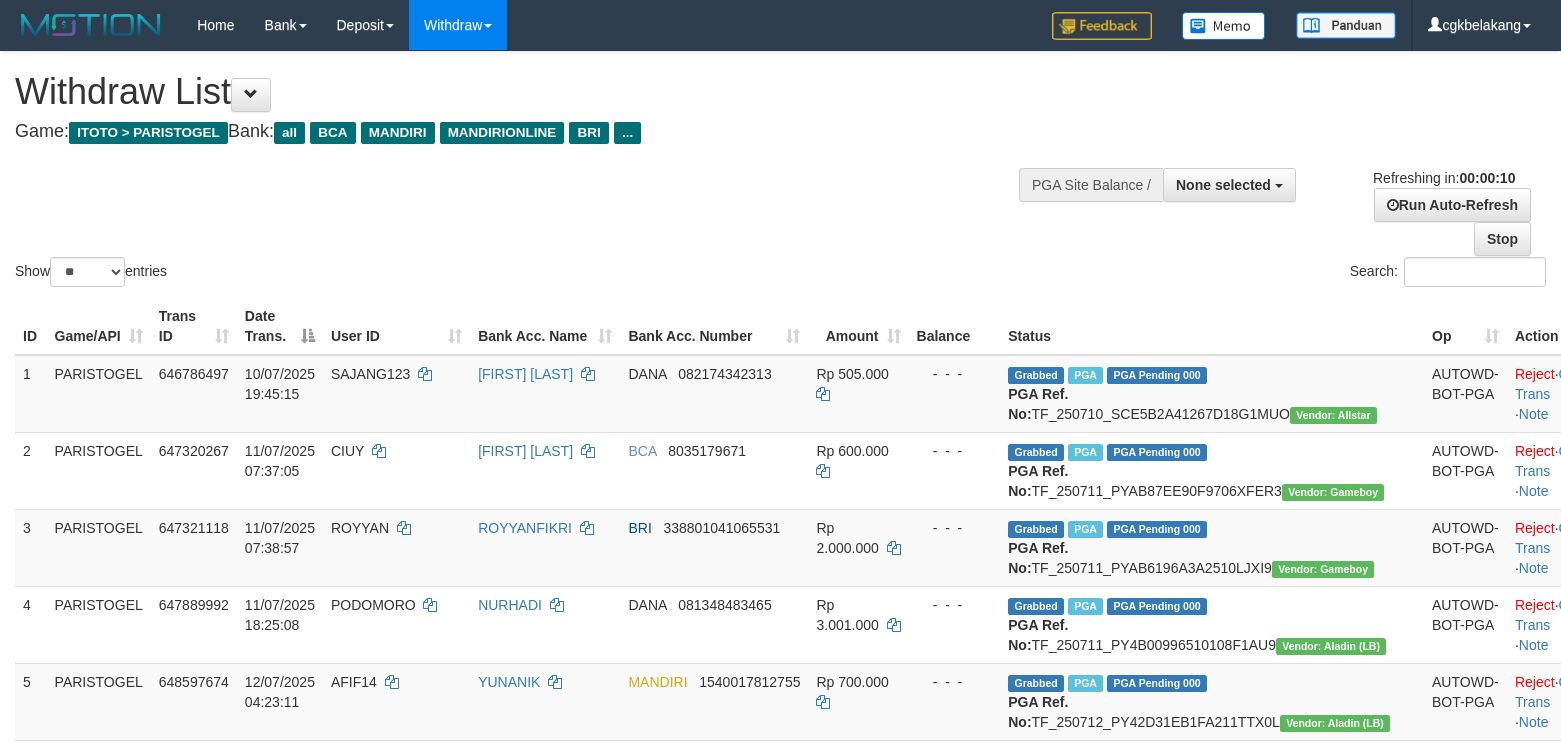 select 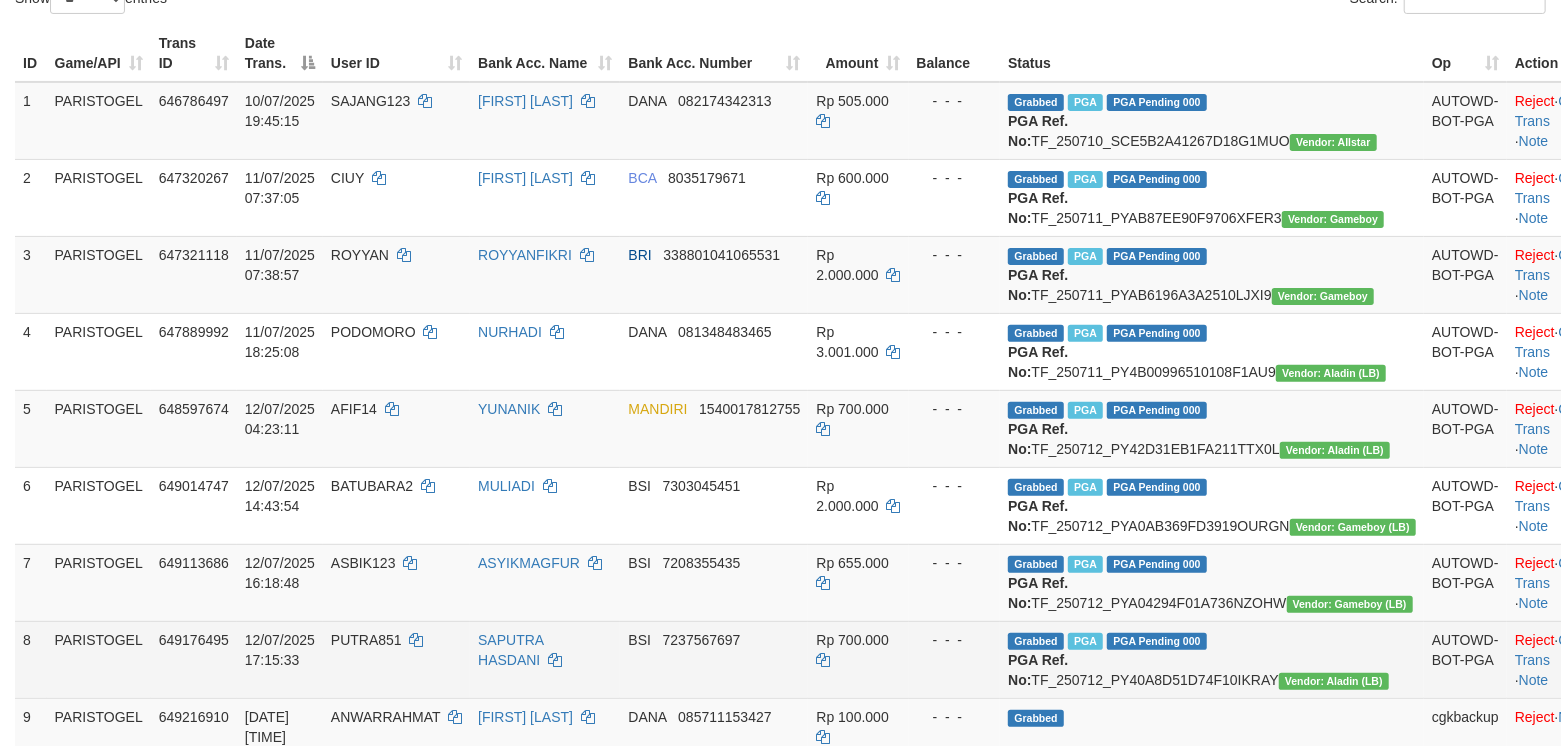 scroll, scrollTop: 666, scrollLeft: 0, axis: vertical 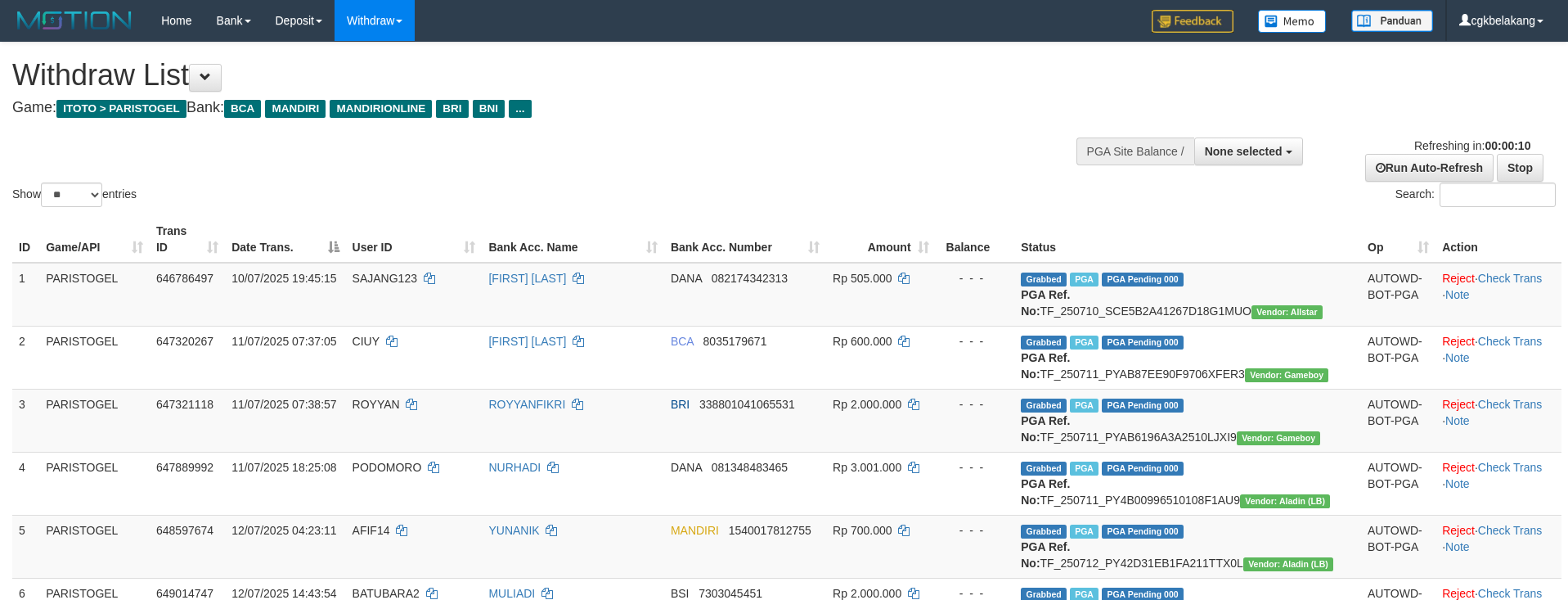 select 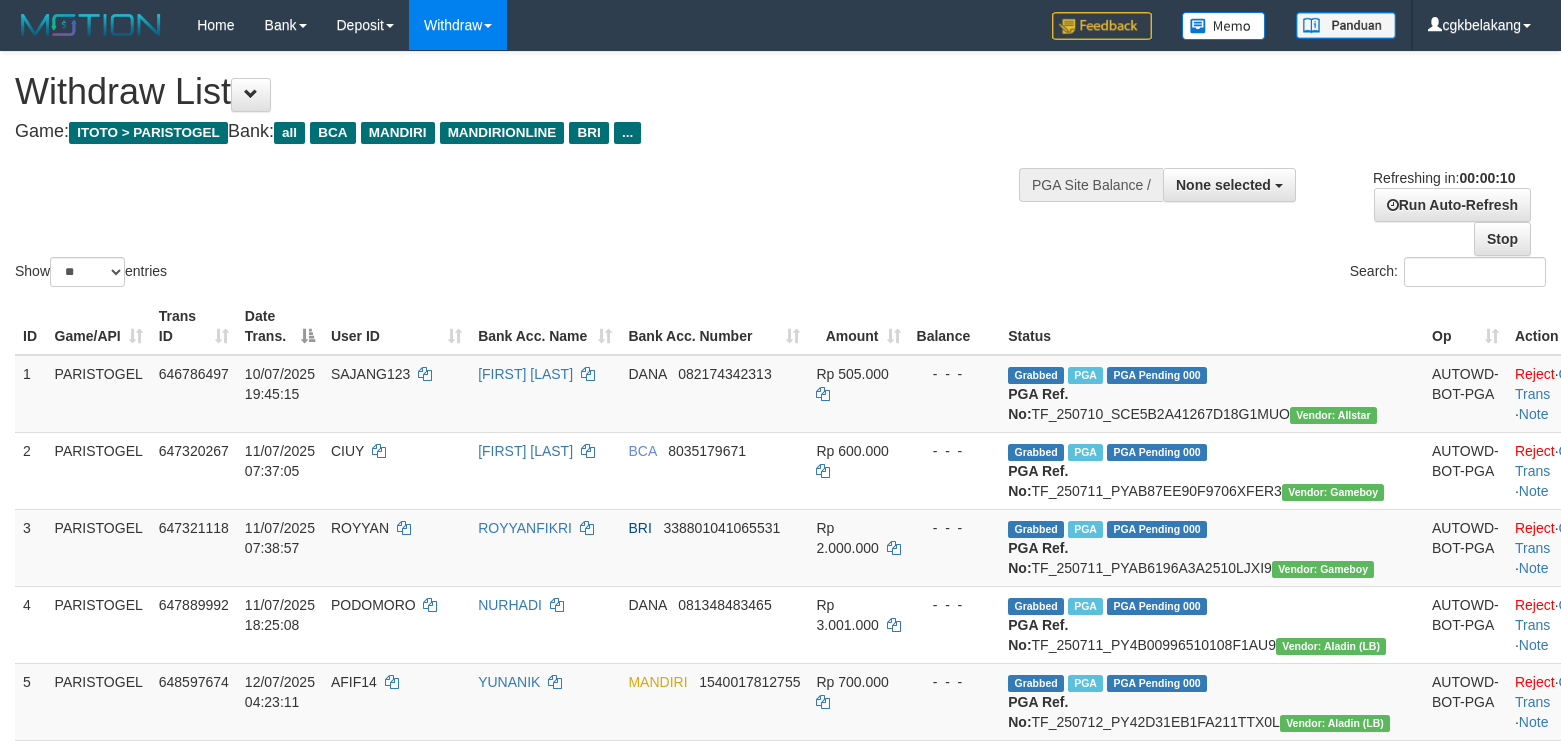 select 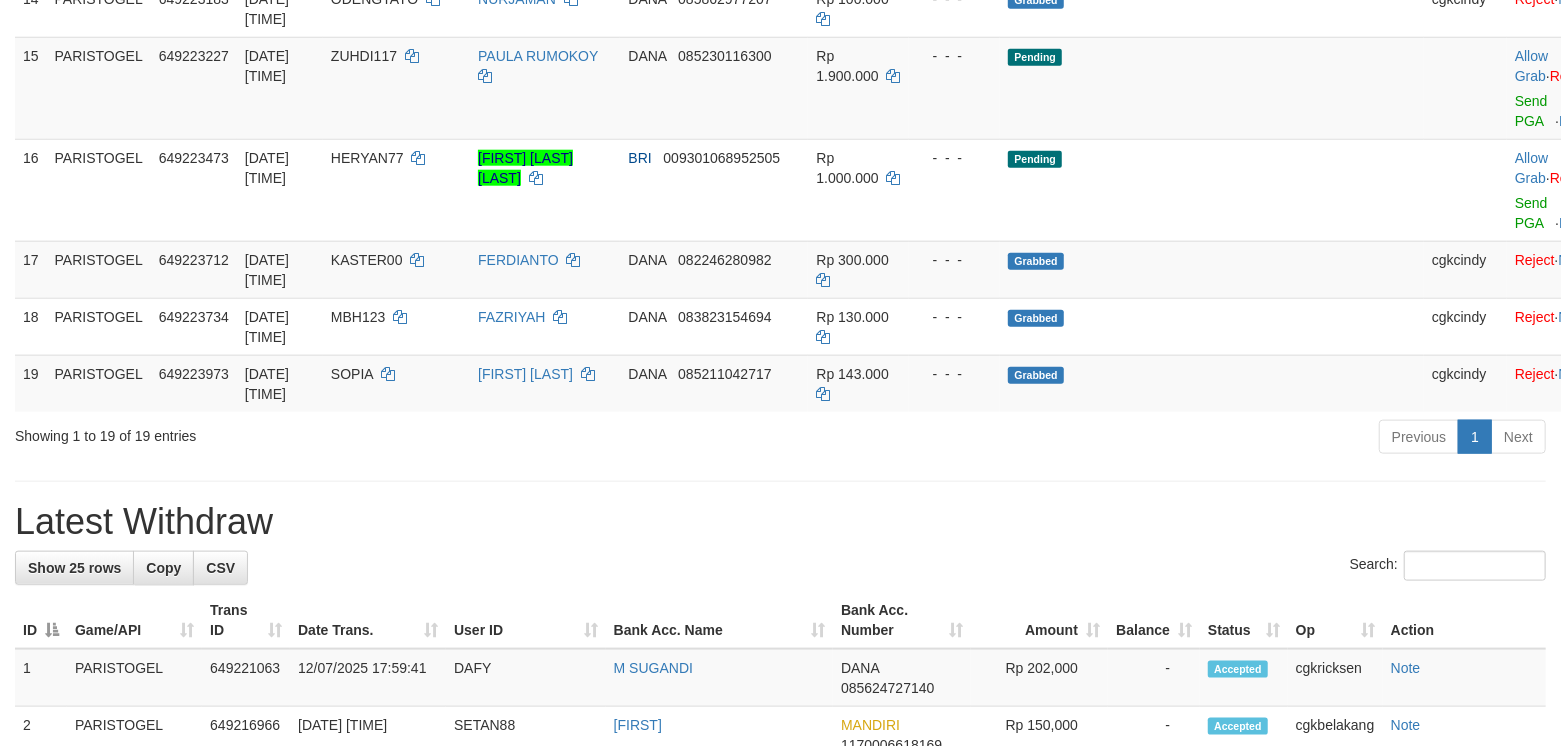 scroll, scrollTop: 1200, scrollLeft: 0, axis: vertical 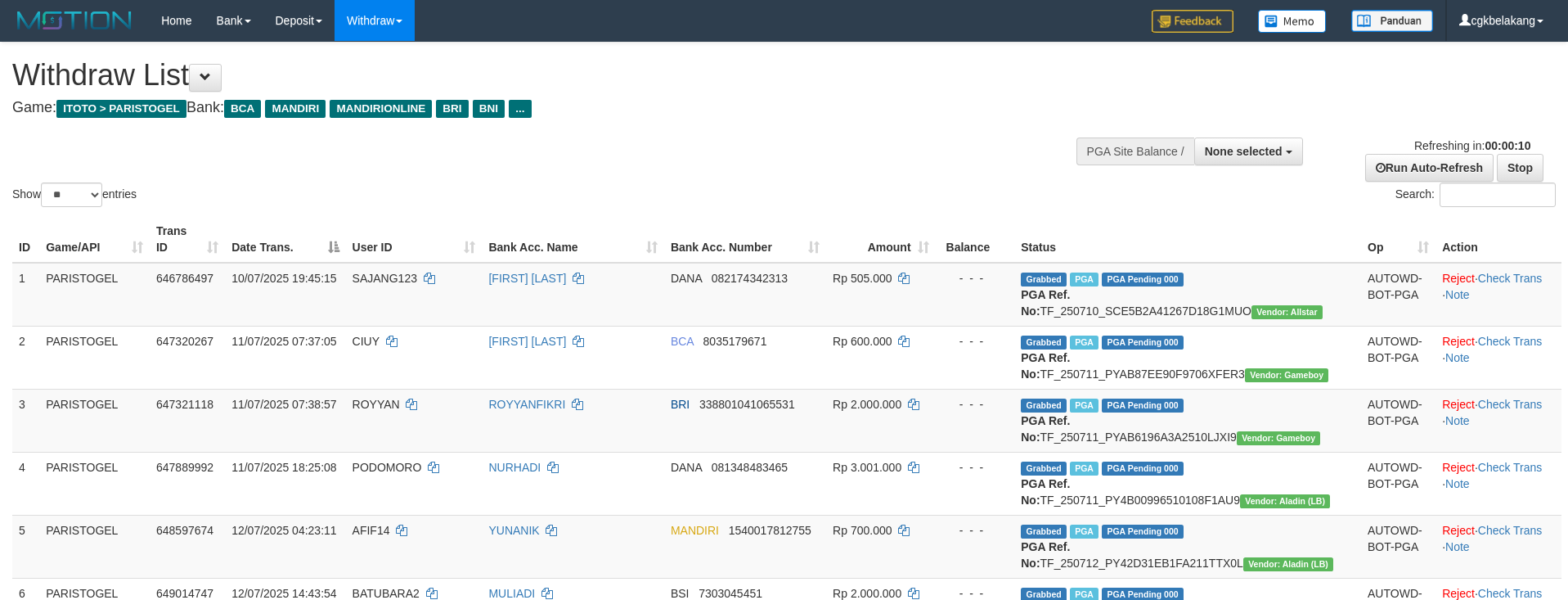 select 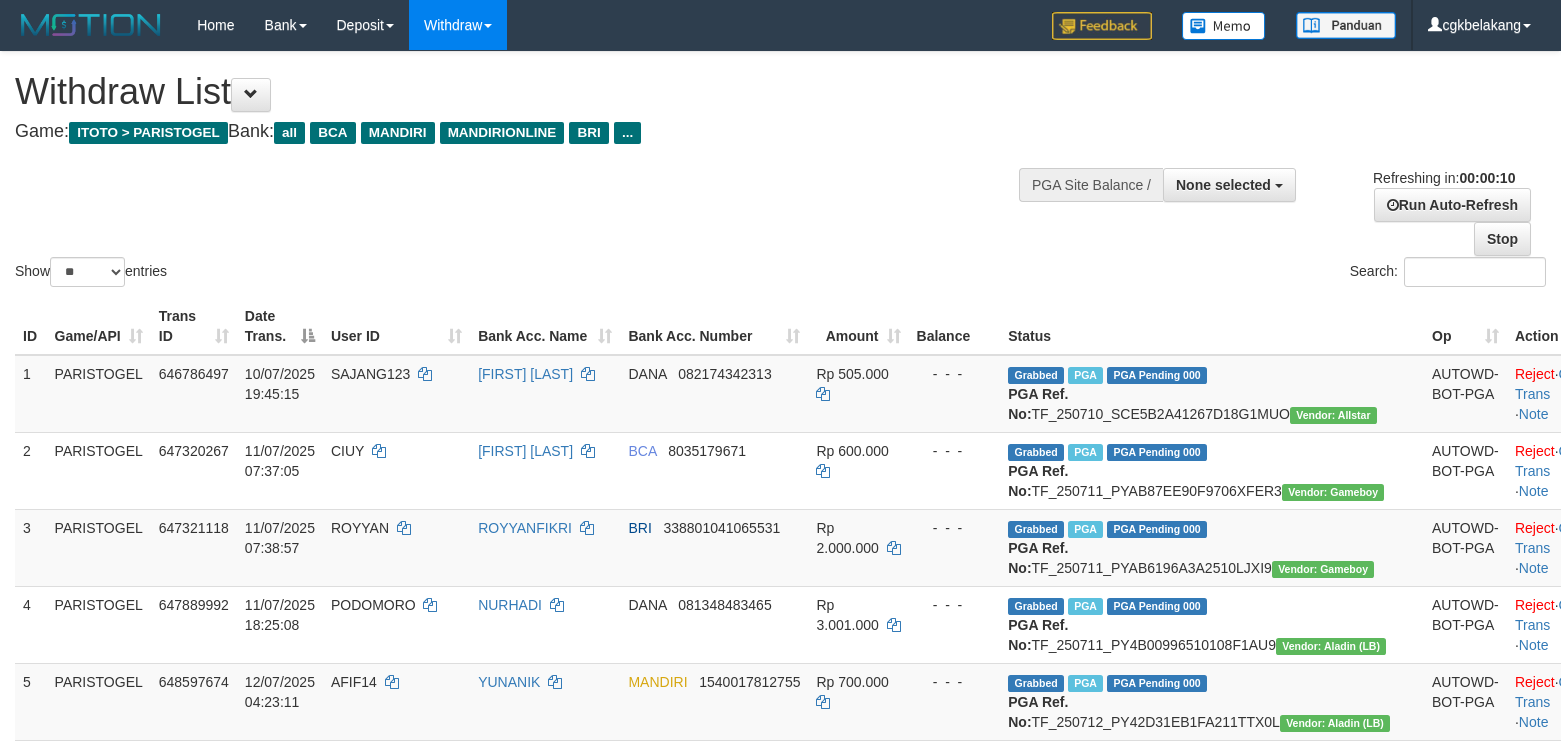 select 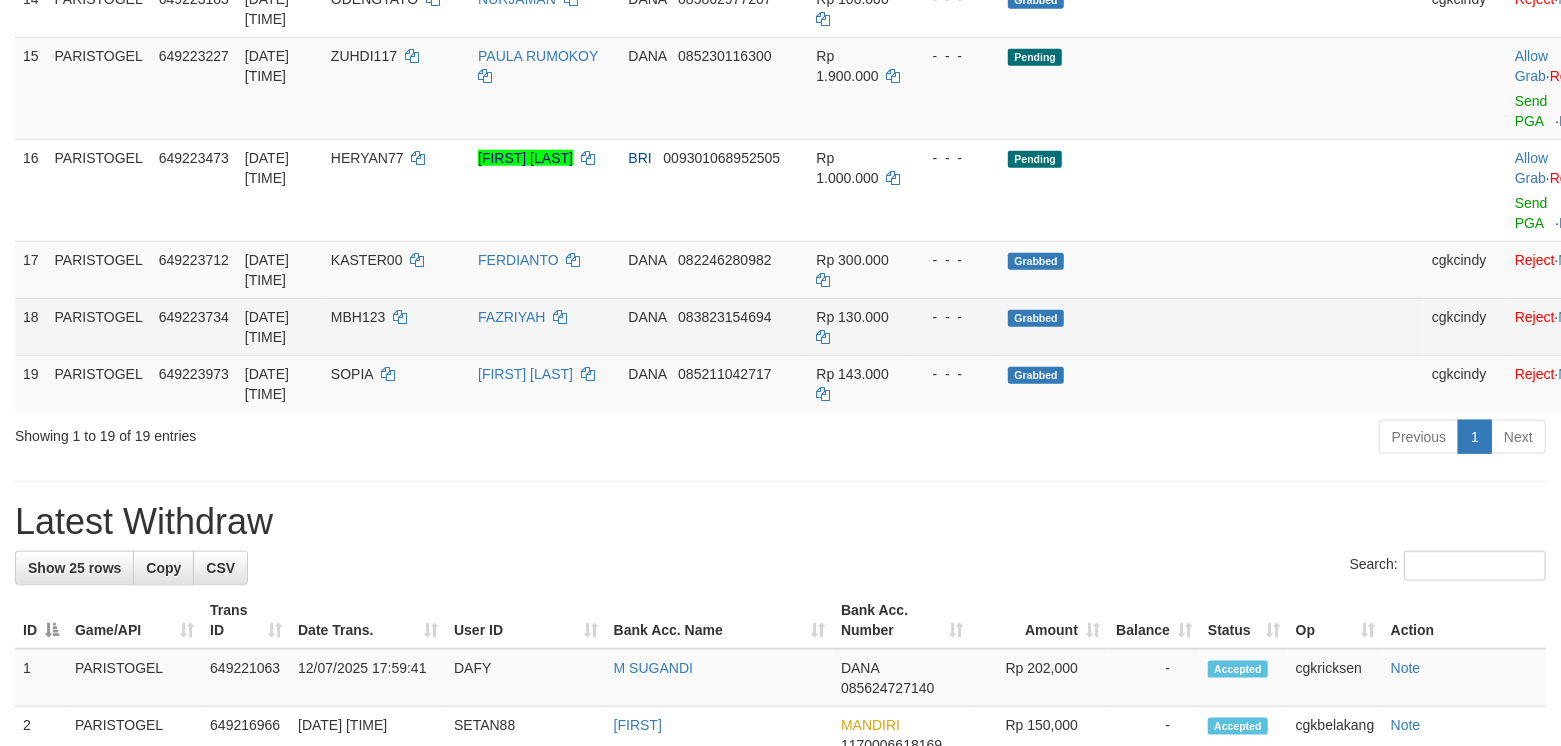 scroll, scrollTop: 1200, scrollLeft: 0, axis: vertical 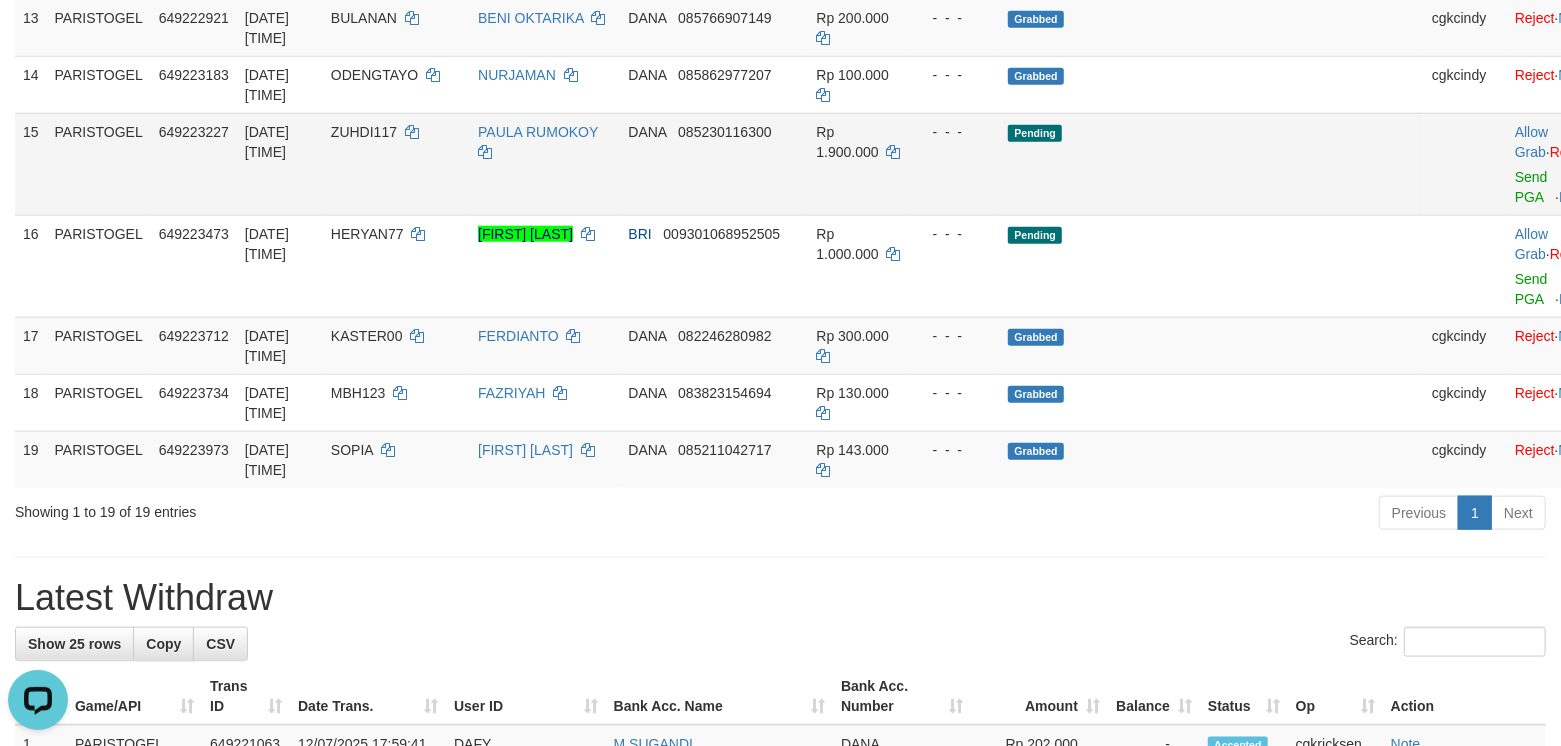 click on "Pending" at bounding box center [1212, 164] 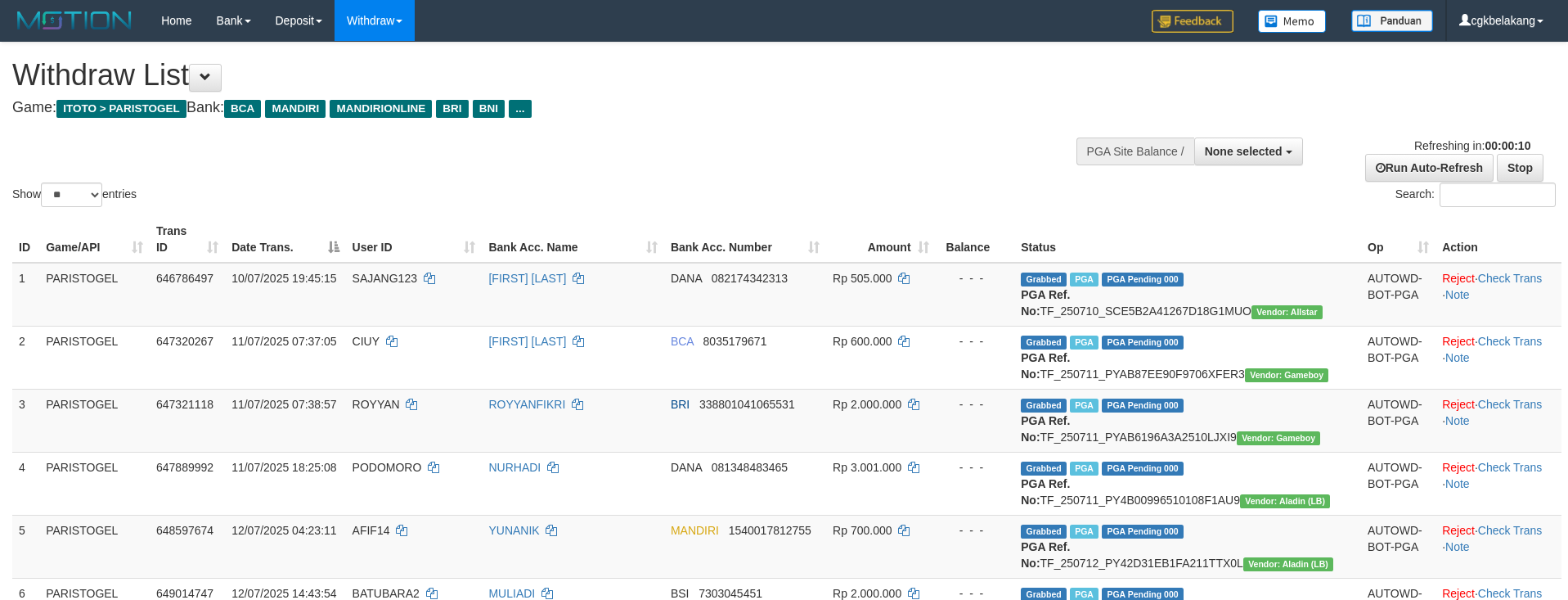 select 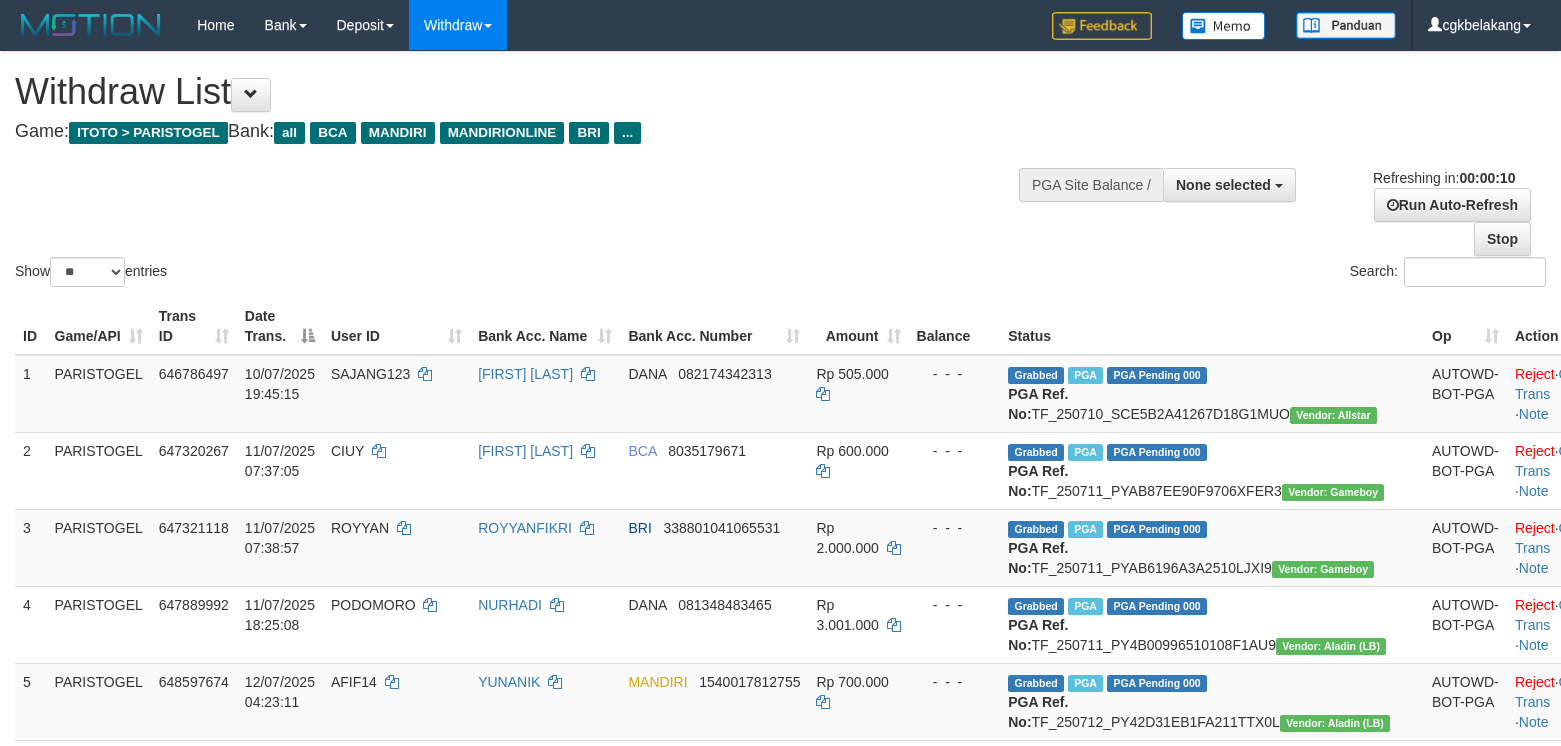 select 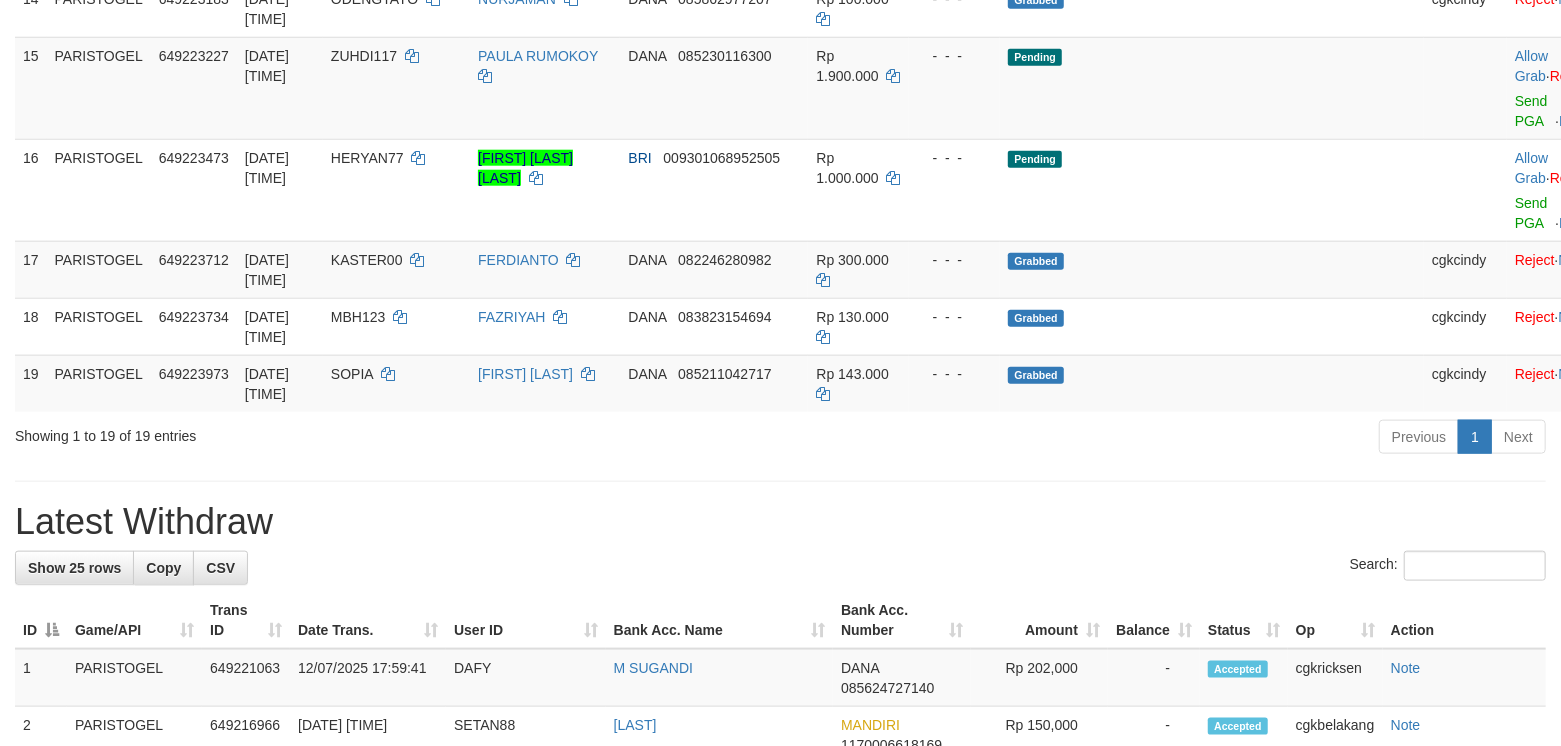 scroll, scrollTop: 1200, scrollLeft: 0, axis: vertical 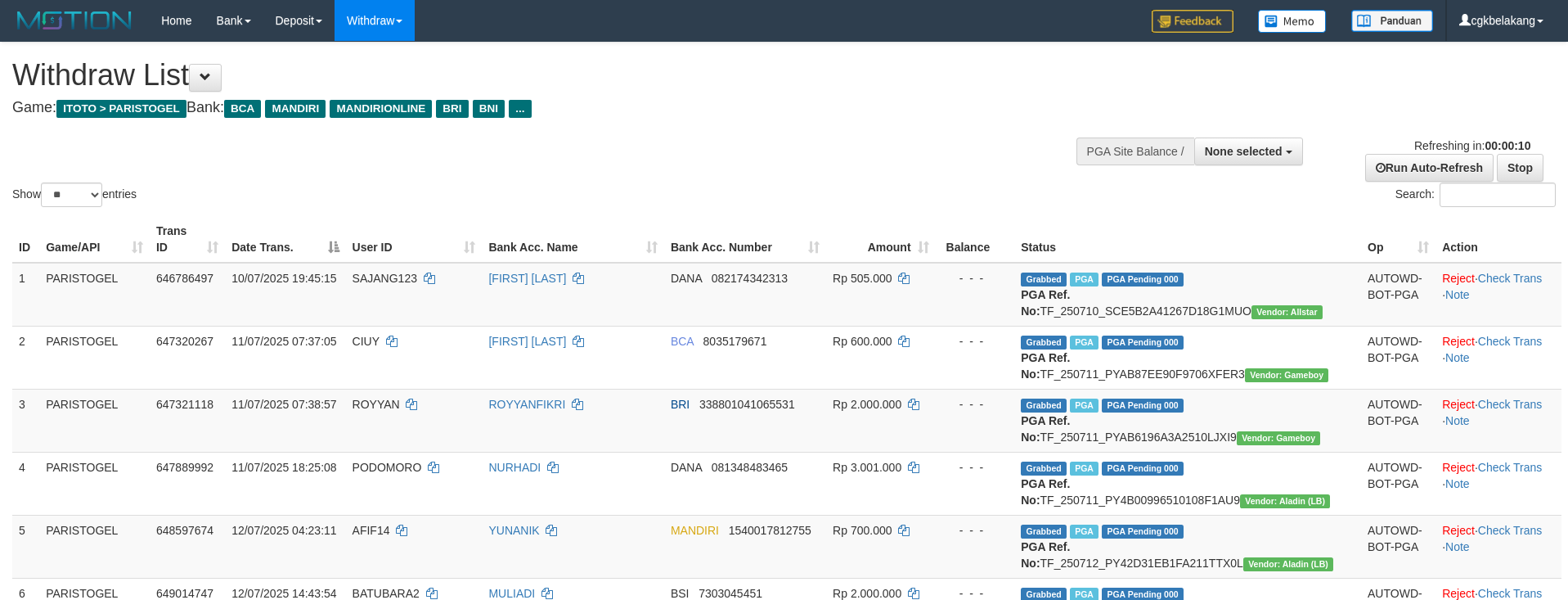 select 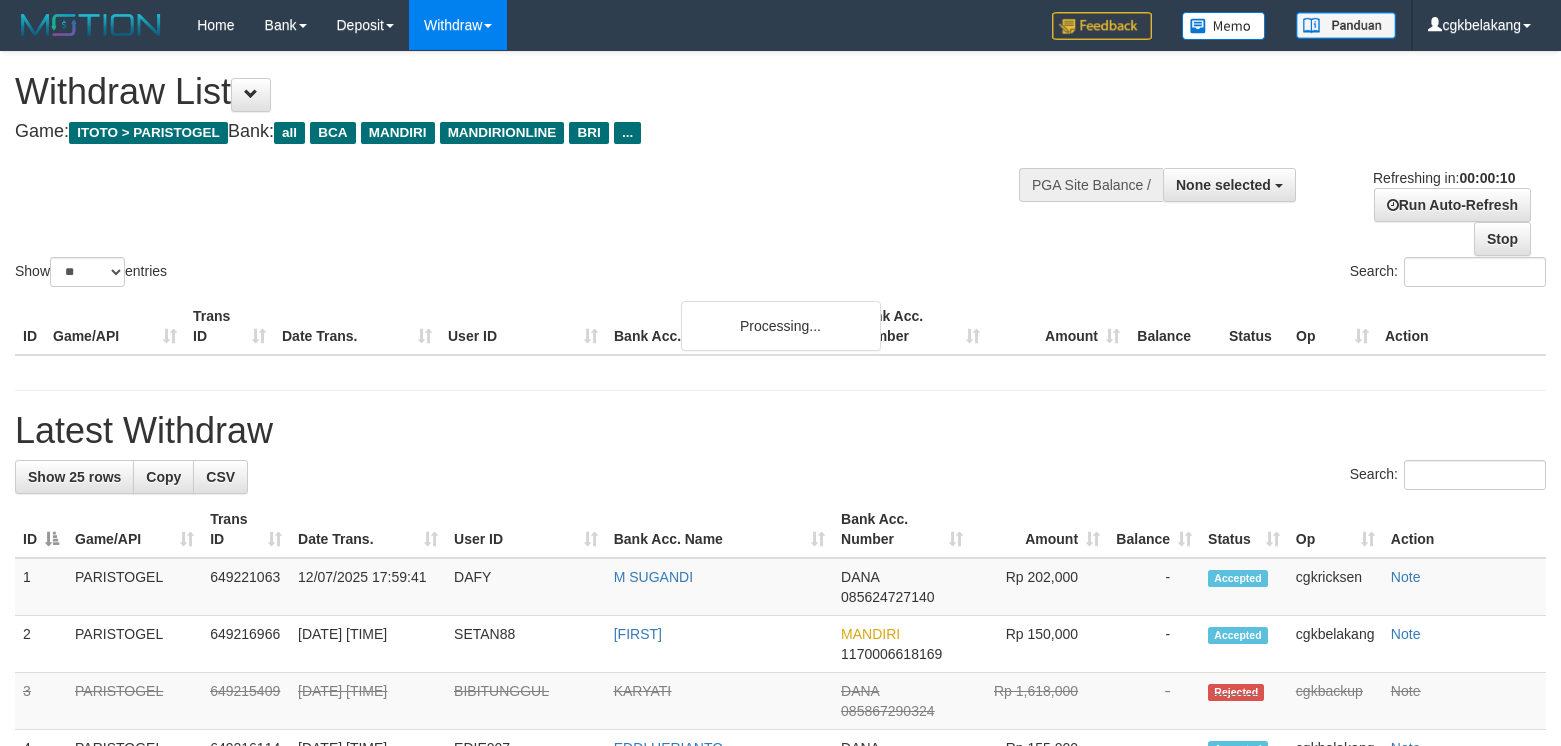 select 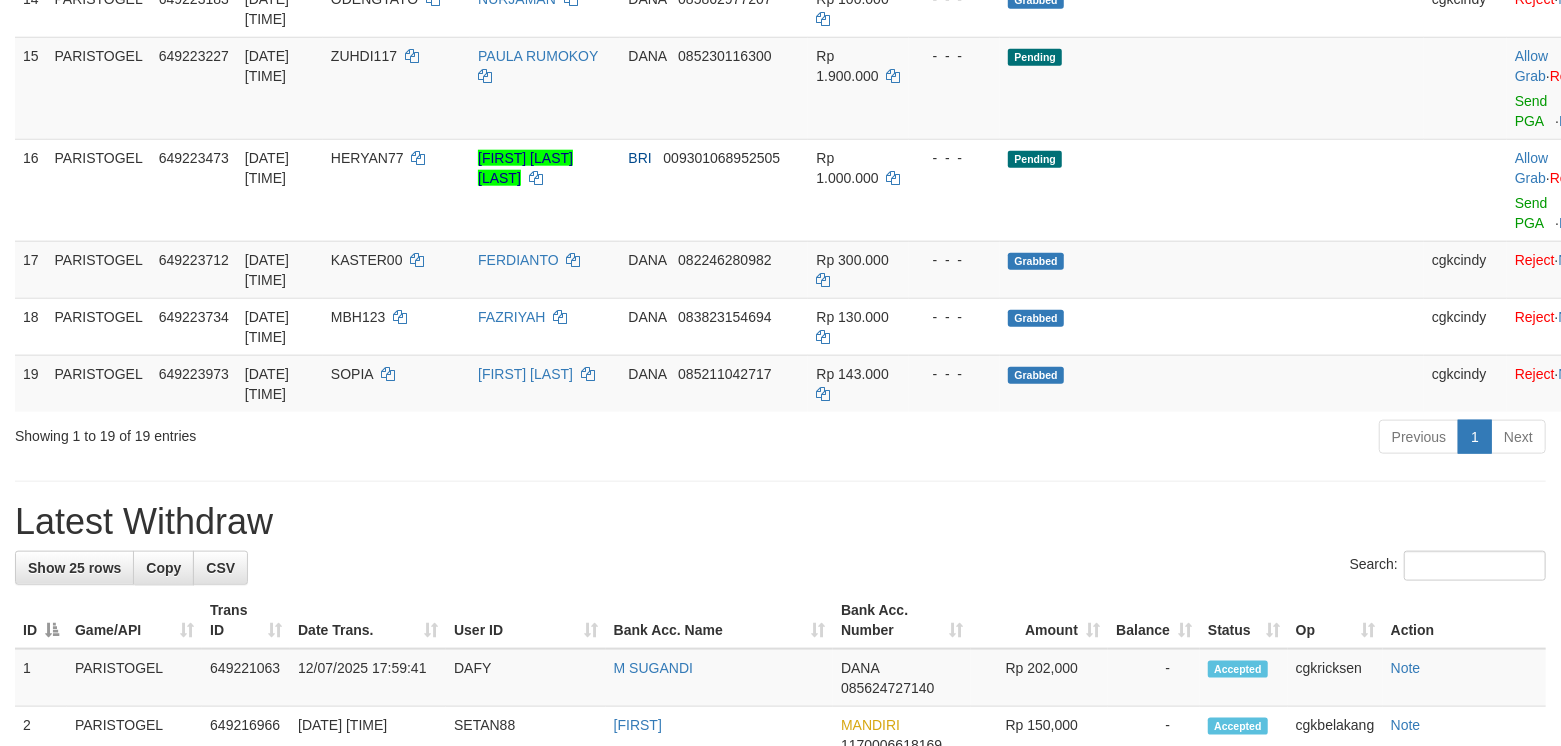 scroll, scrollTop: 1200, scrollLeft: 0, axis: vertical 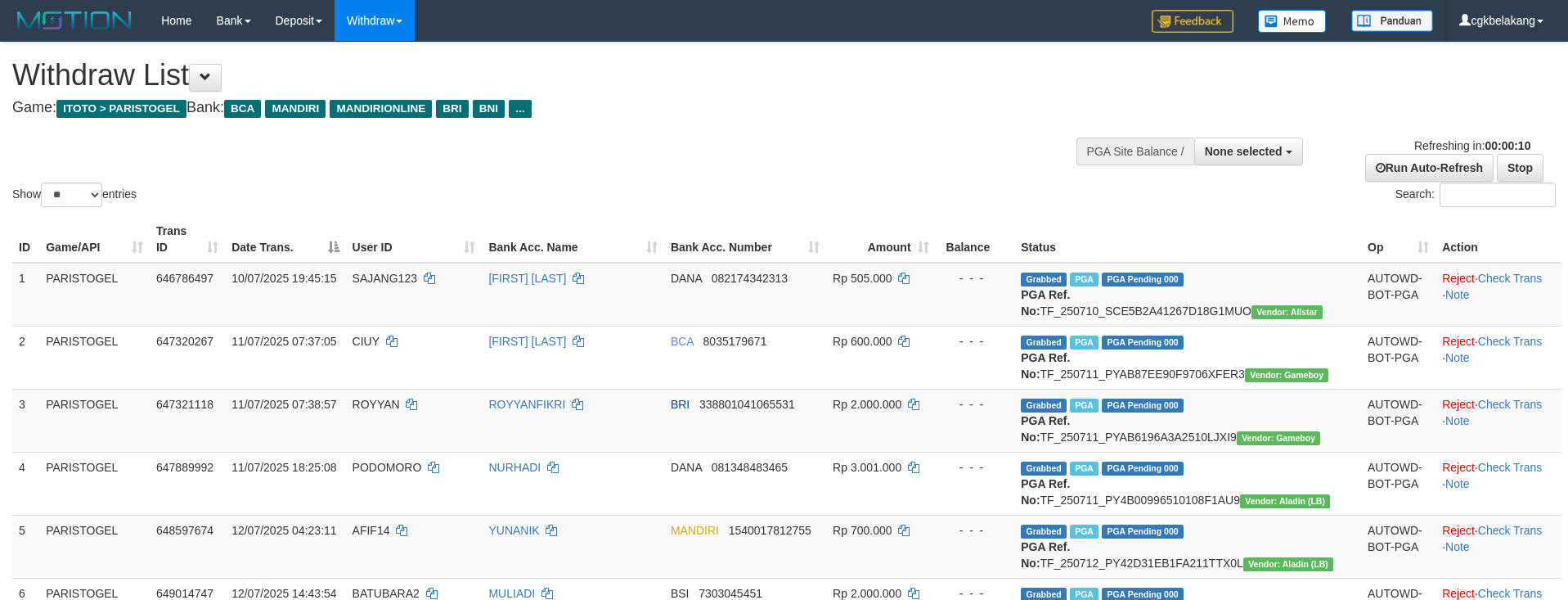 select 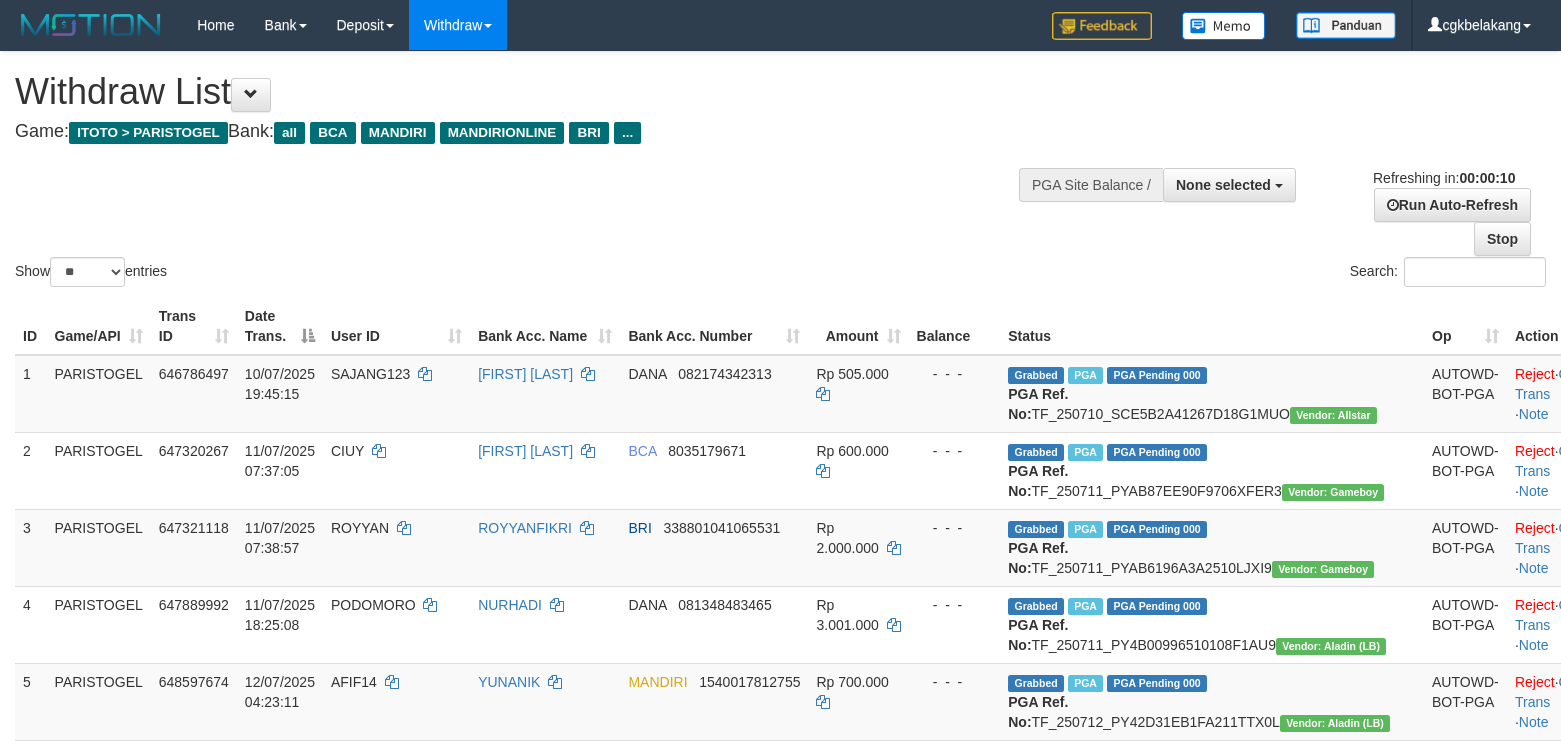 select 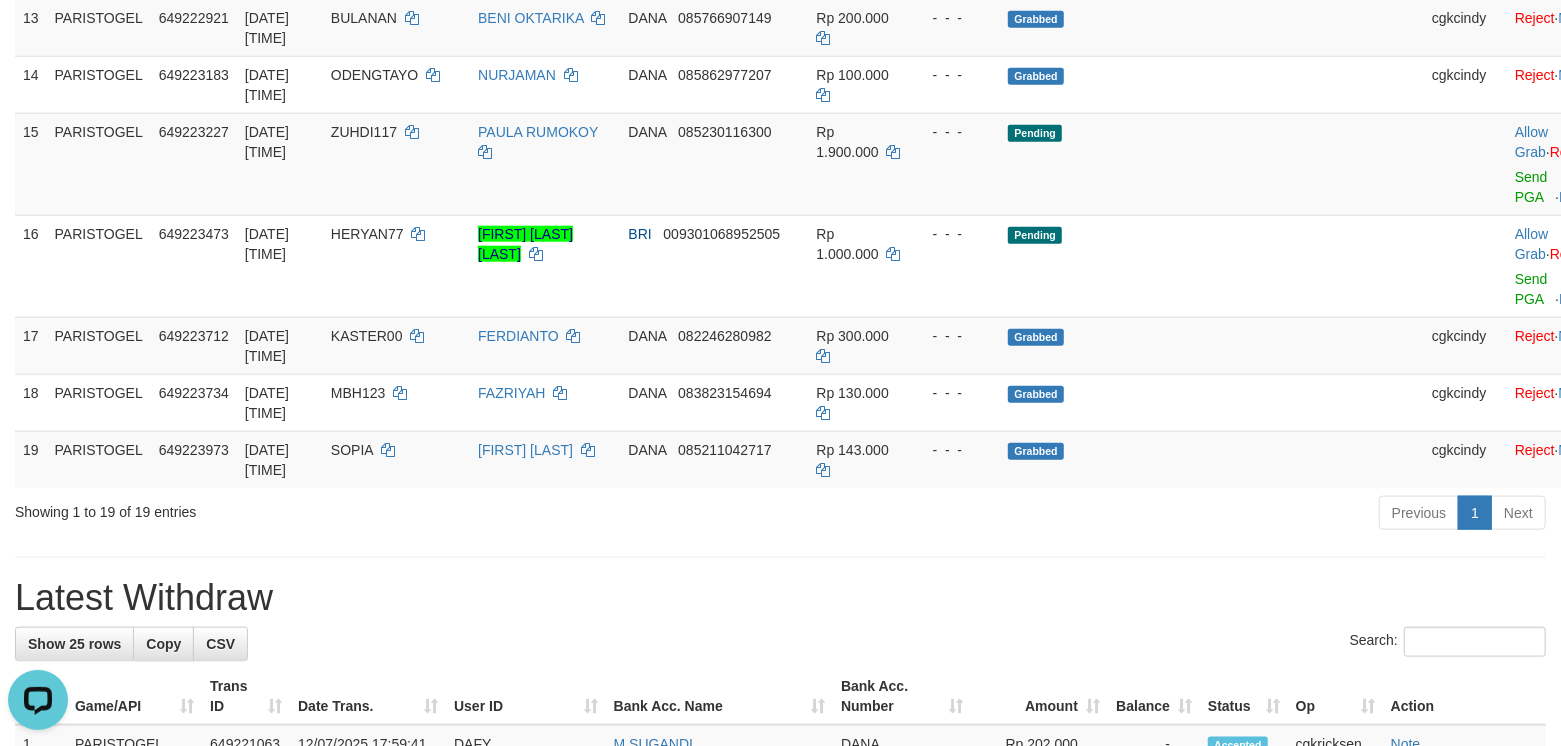 scroll, scrollTop: 0, scrollLeft: 0, axis: both 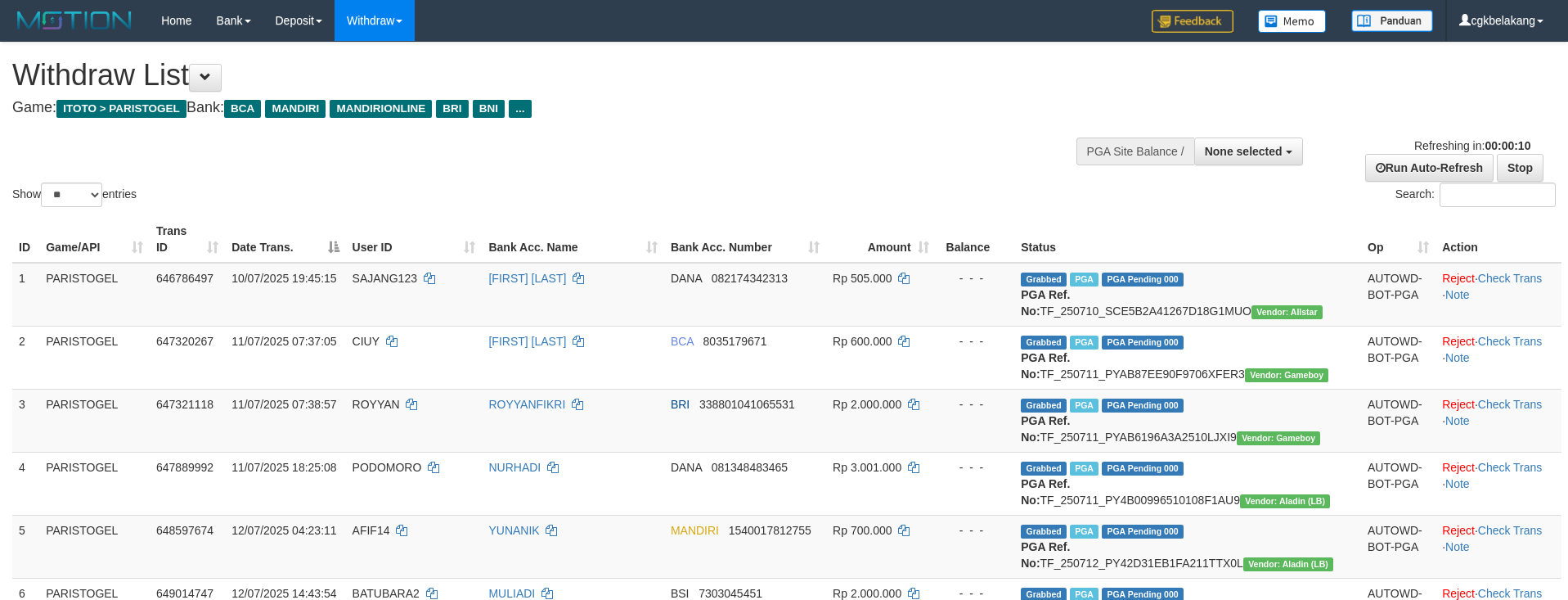 select 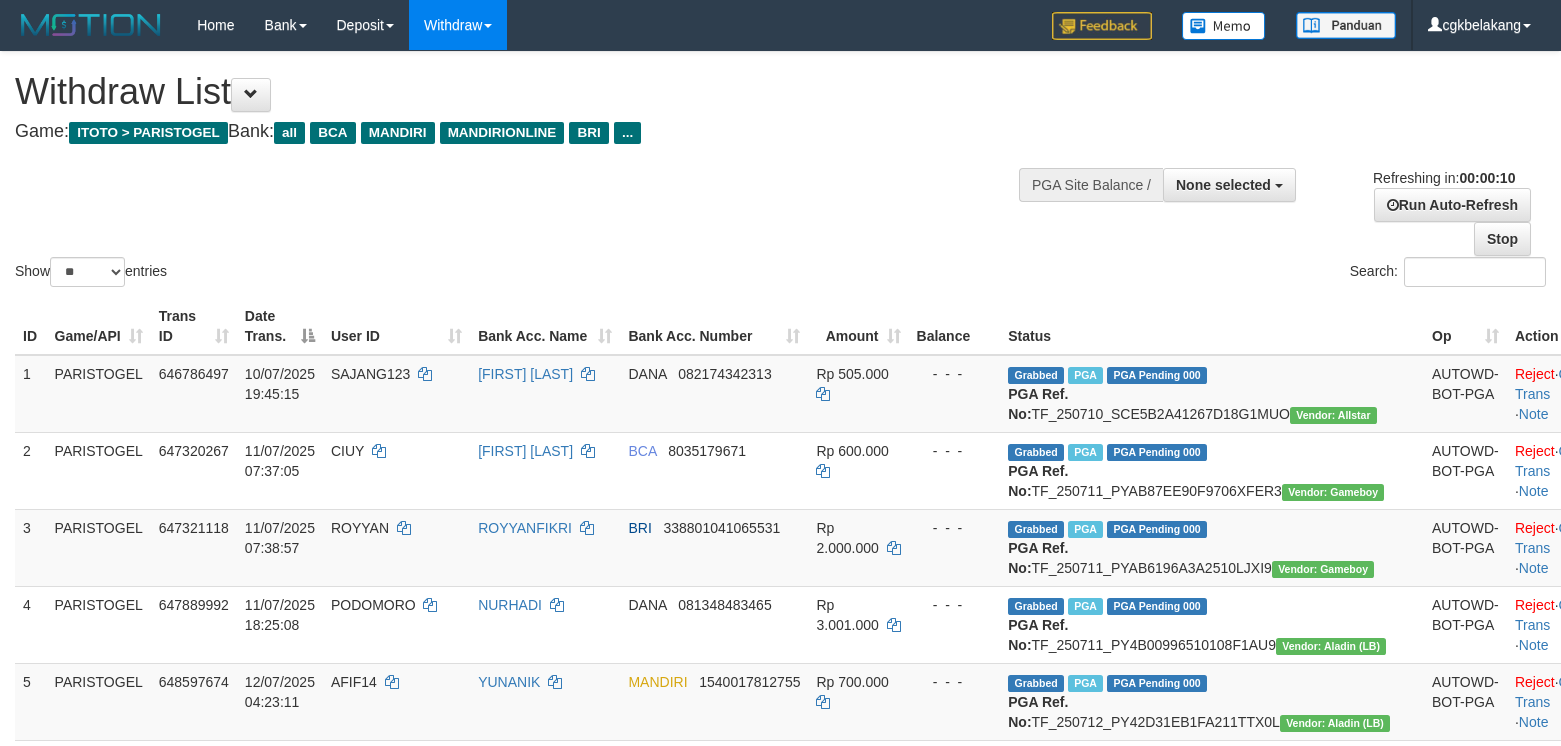 select 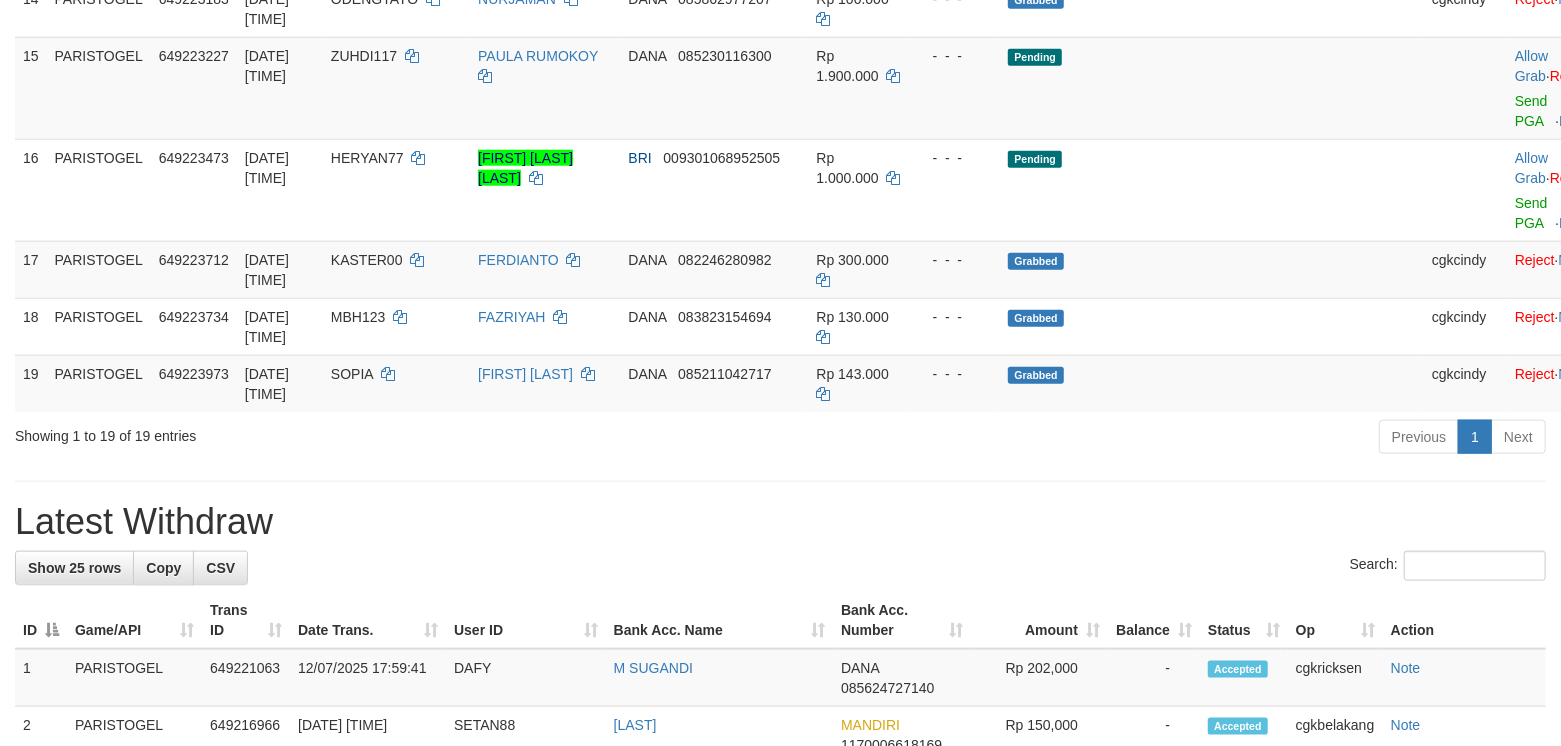 scroll, scrollTop: 1200, scrollLeft: 0, axis: vertical 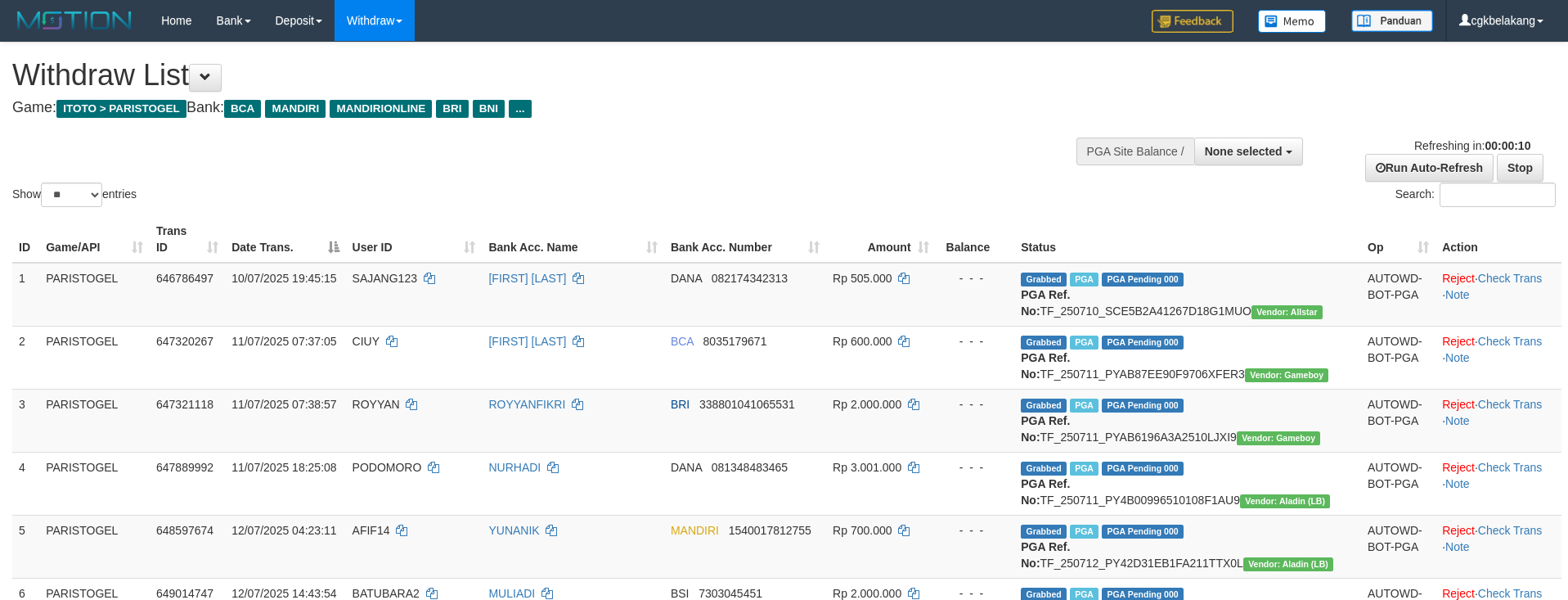 select 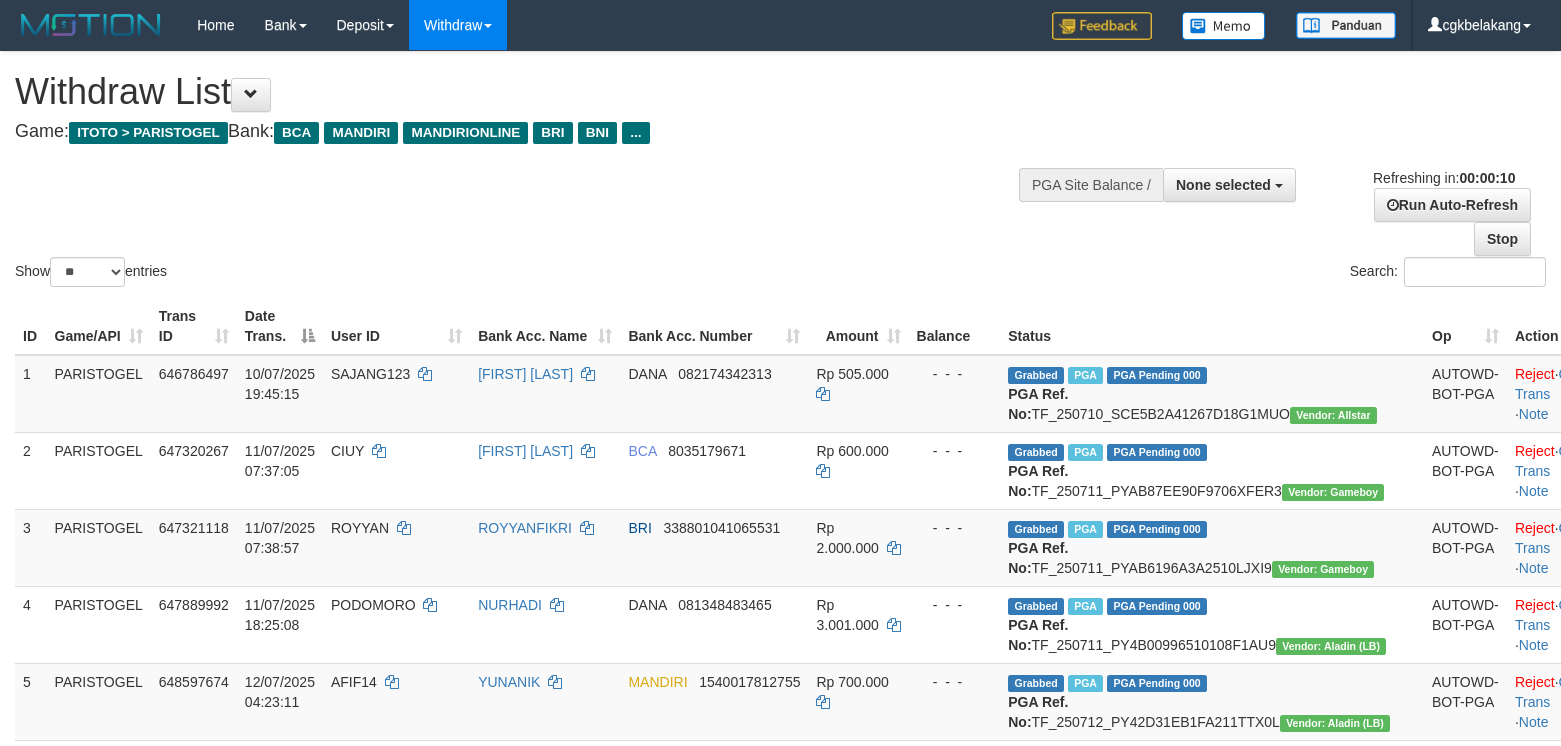 select 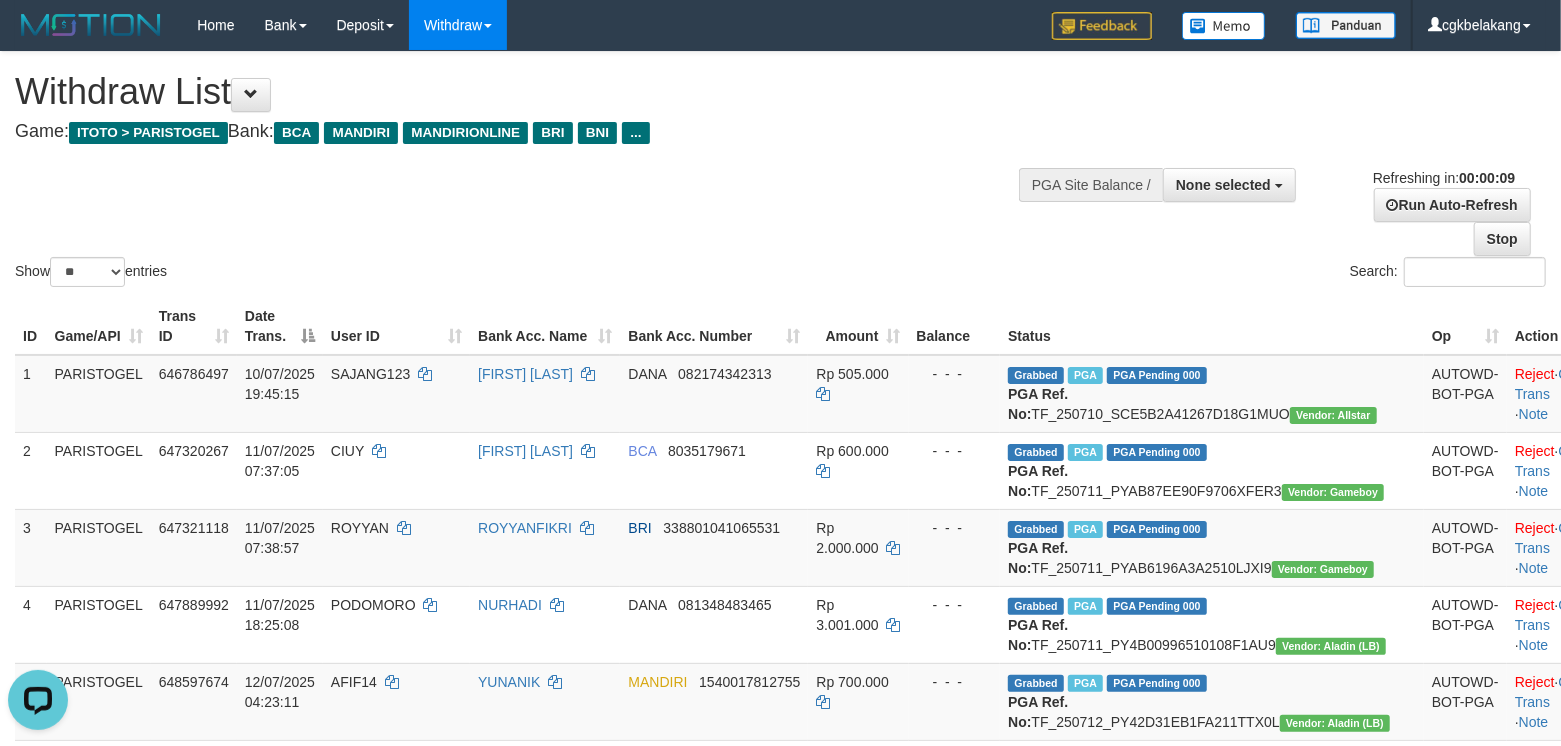 scroll, scrollTop: 0, scrollLeft: 0, axis: both 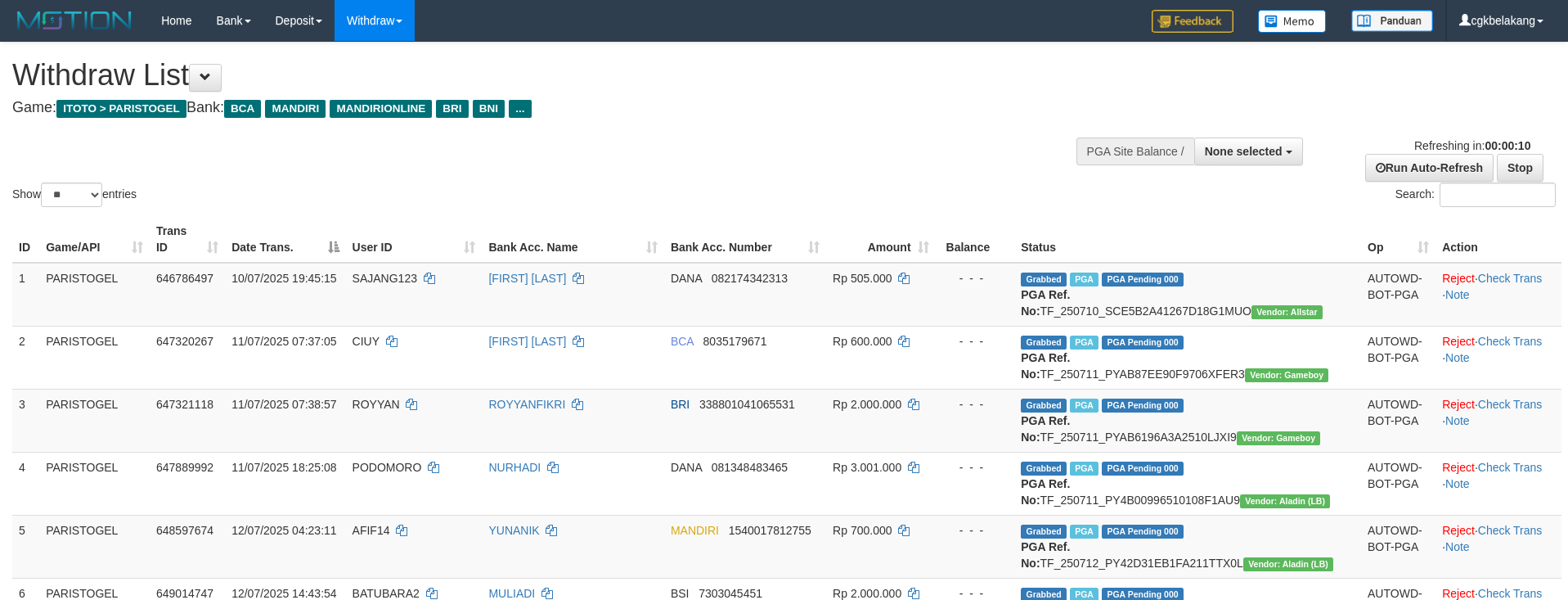 select 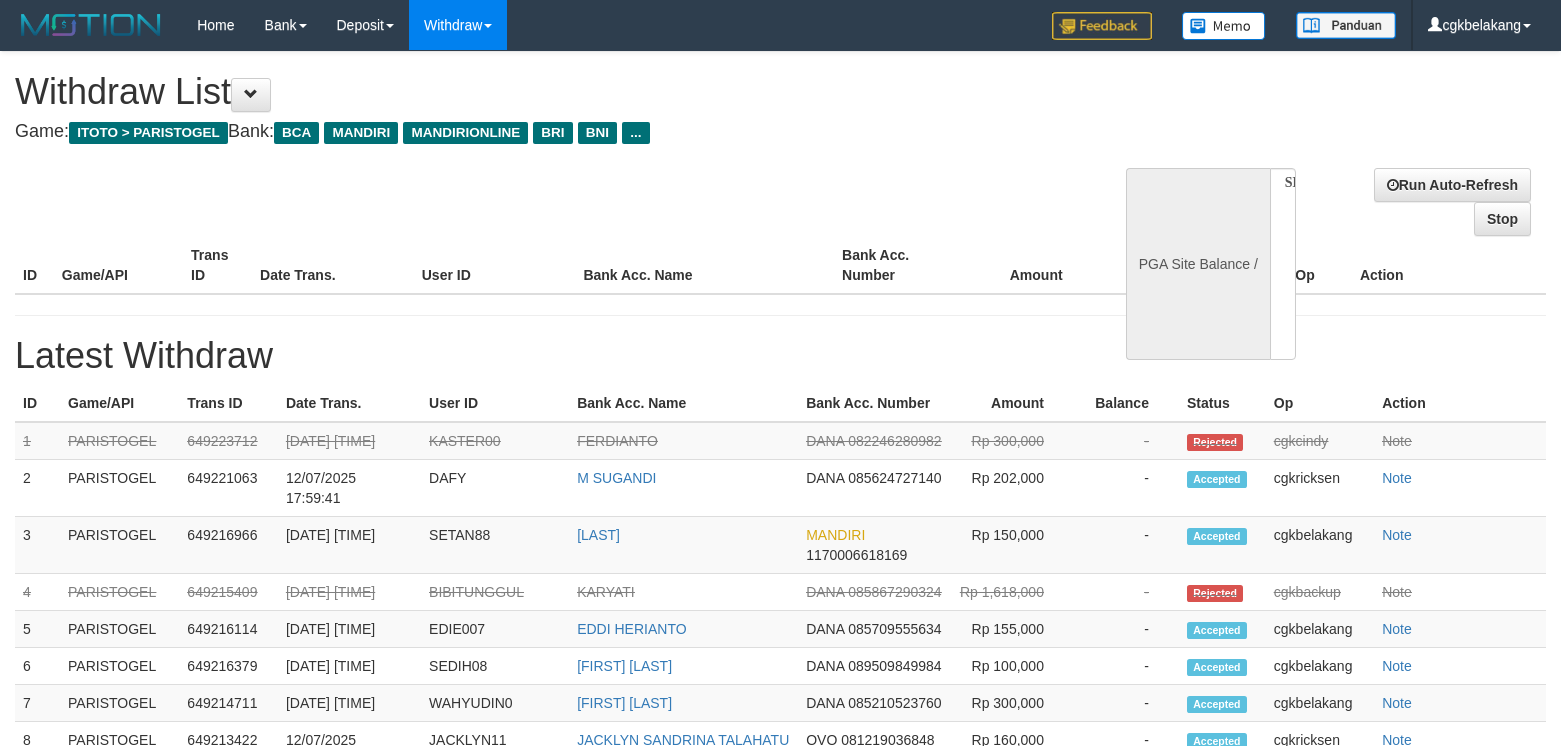 select 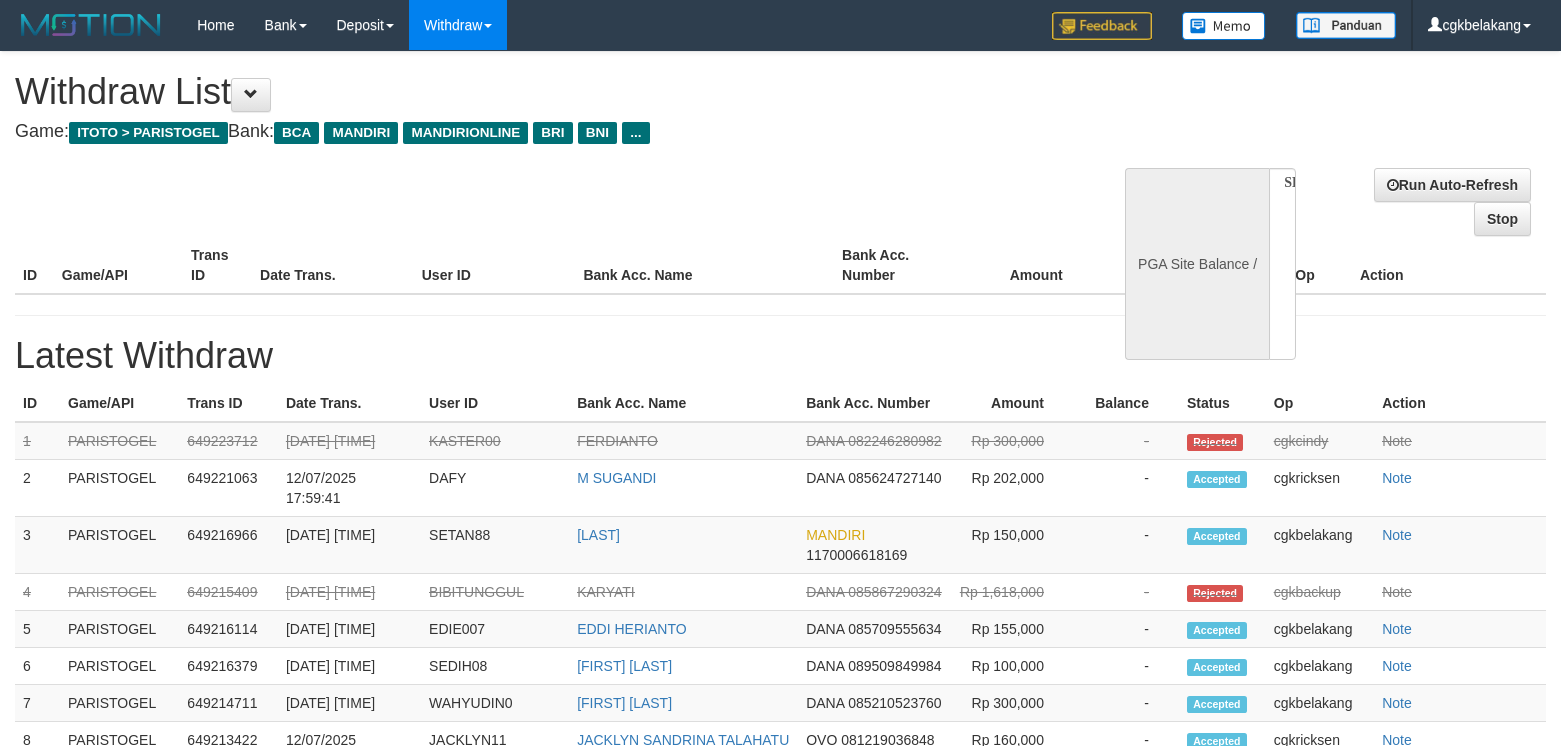 scroll, scrollTop: 0, scrollLeft: 0, axis: both 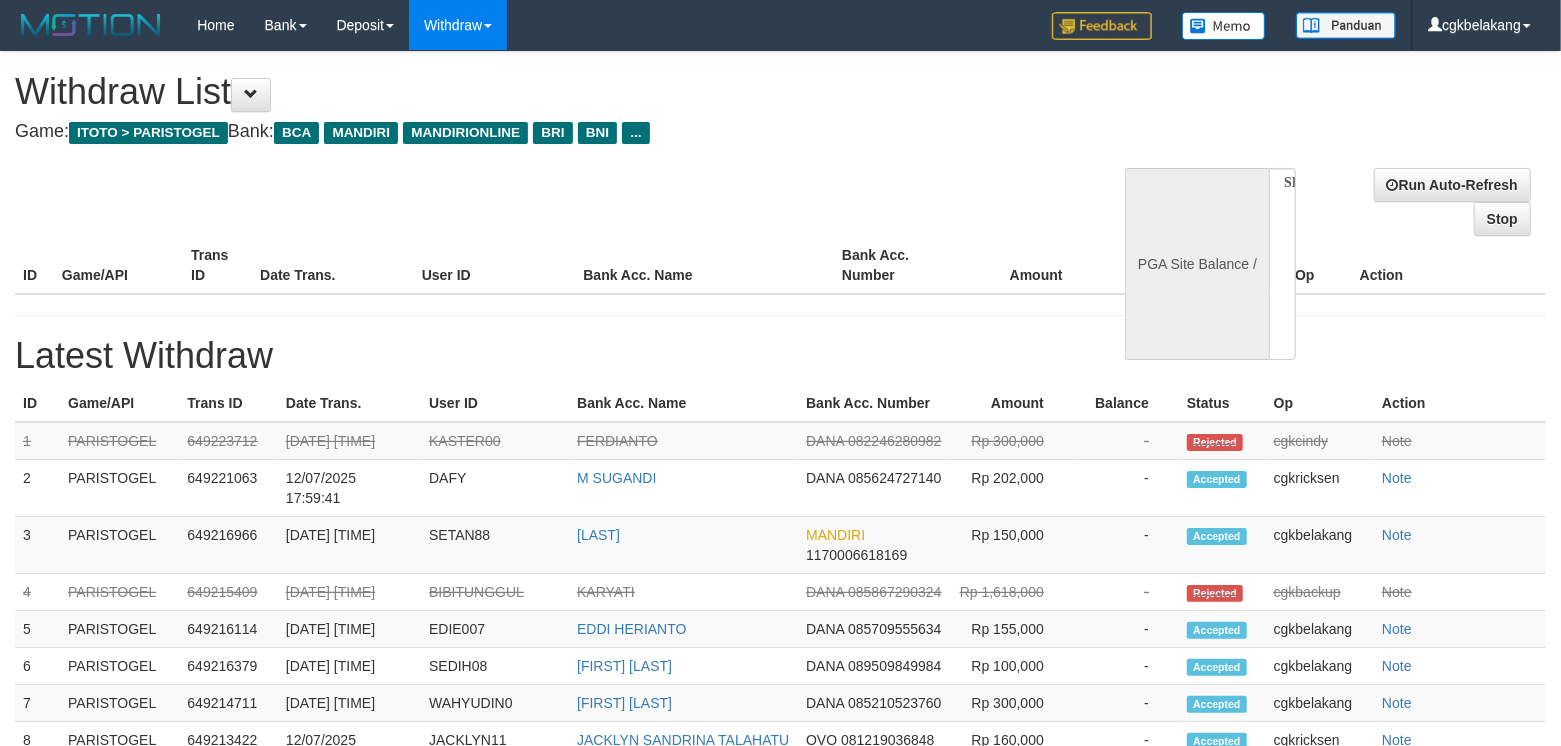 select on "**" 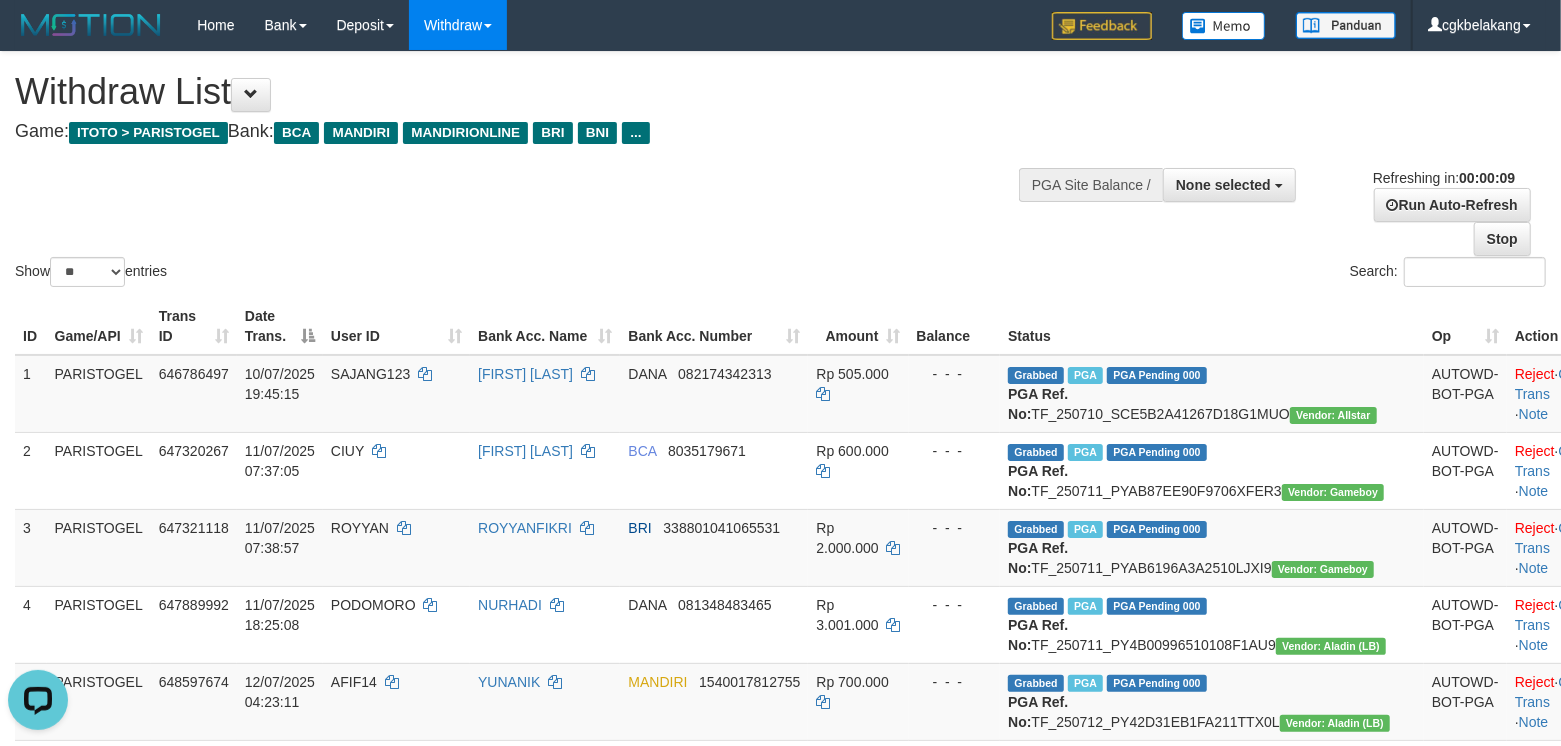 scroll, scrollTop: 0, scrollLeft: 0, axis: both 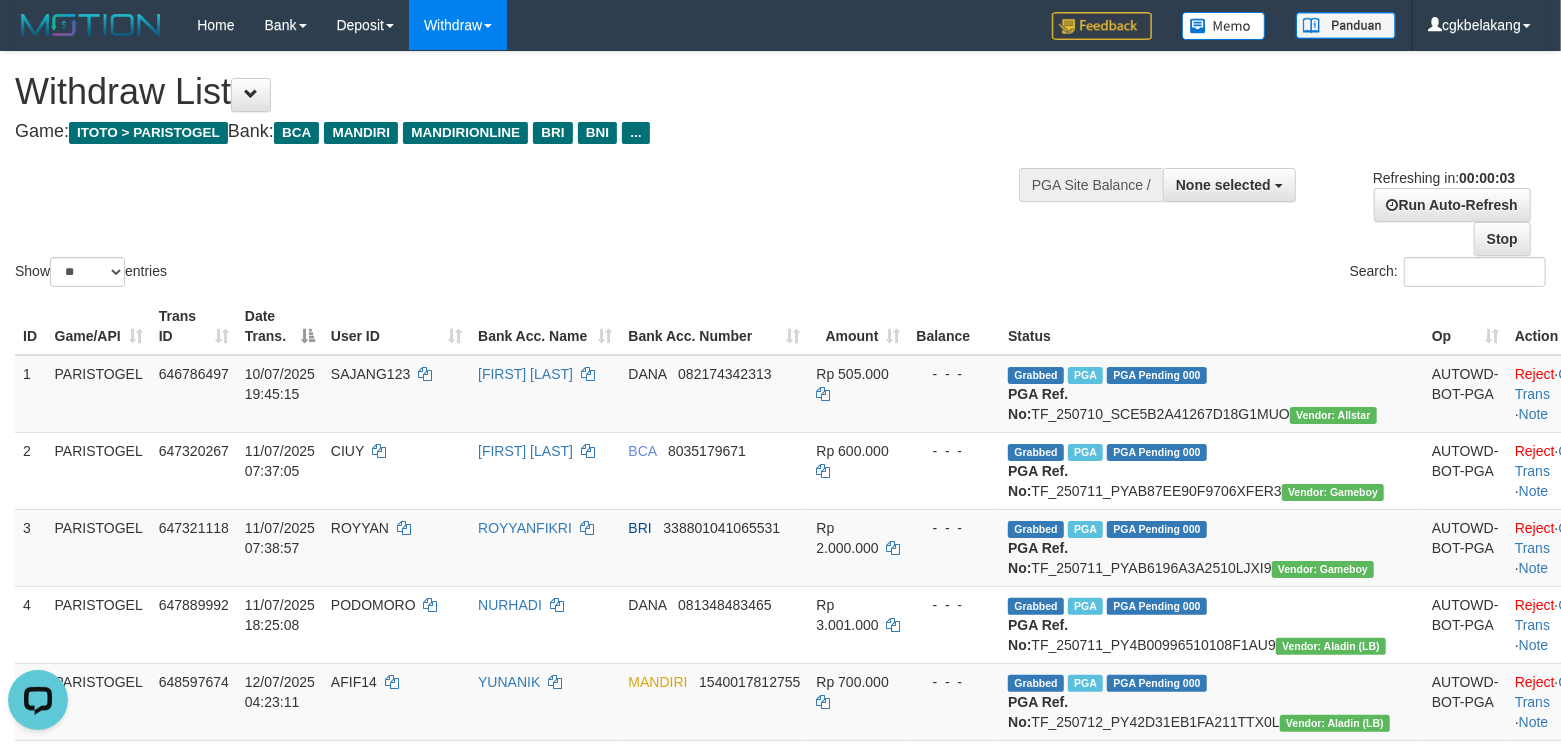 click on "Search:" at bounding box center (1171, 274) 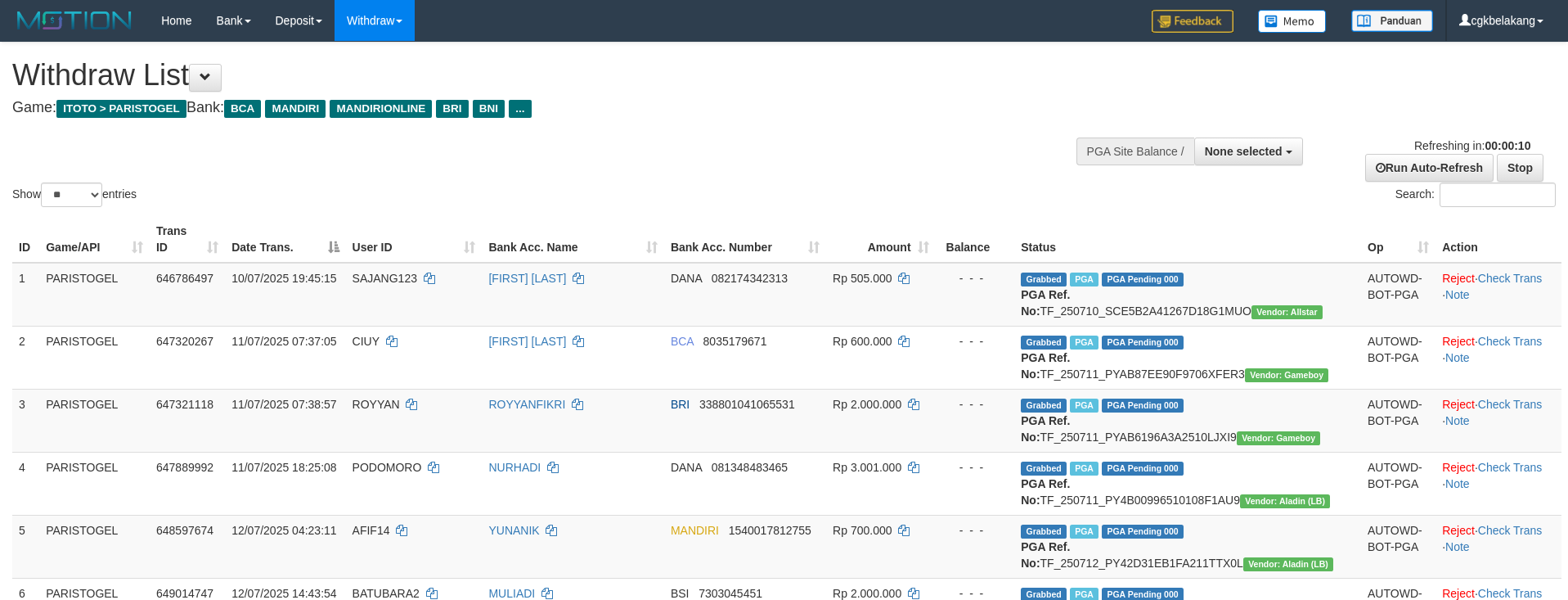select 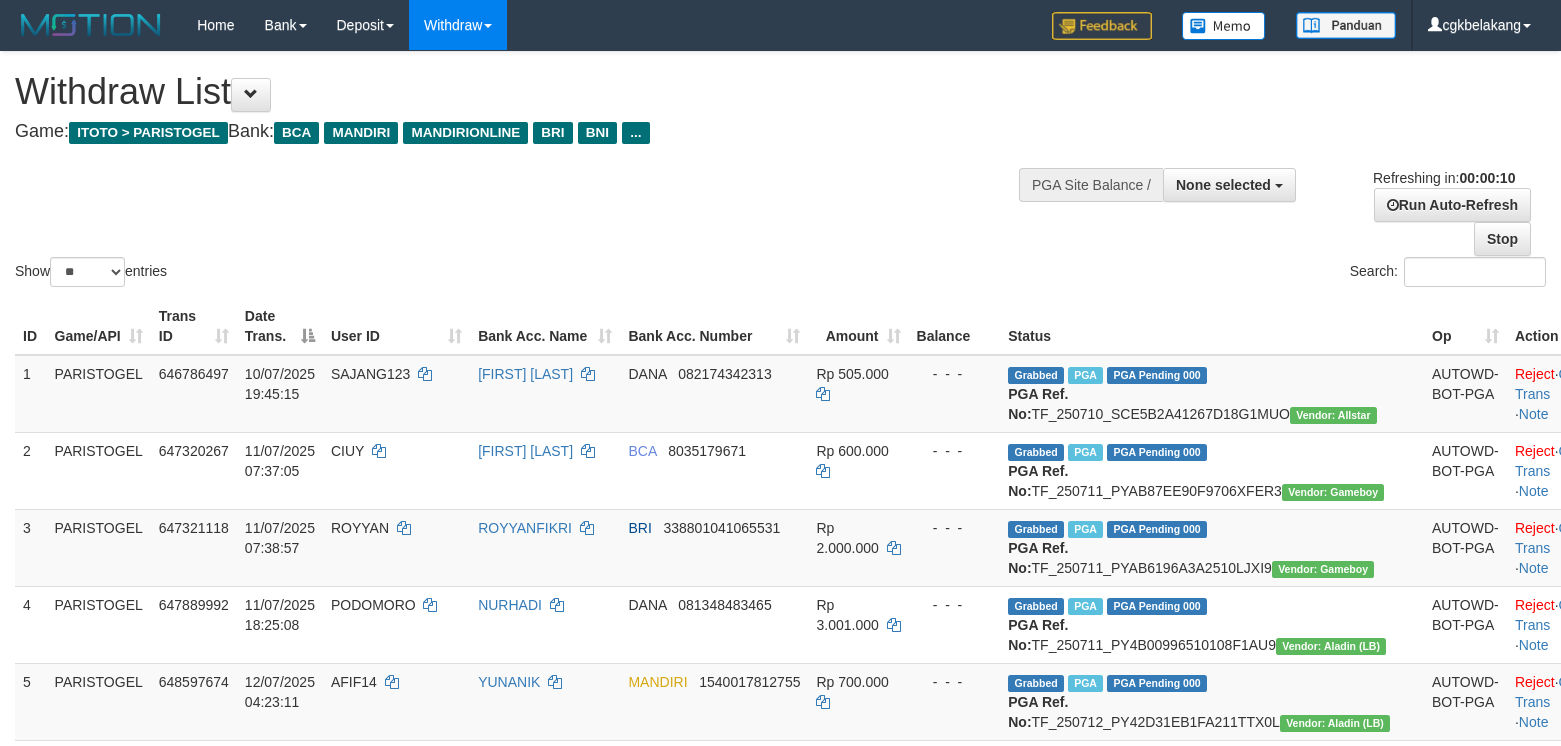 select 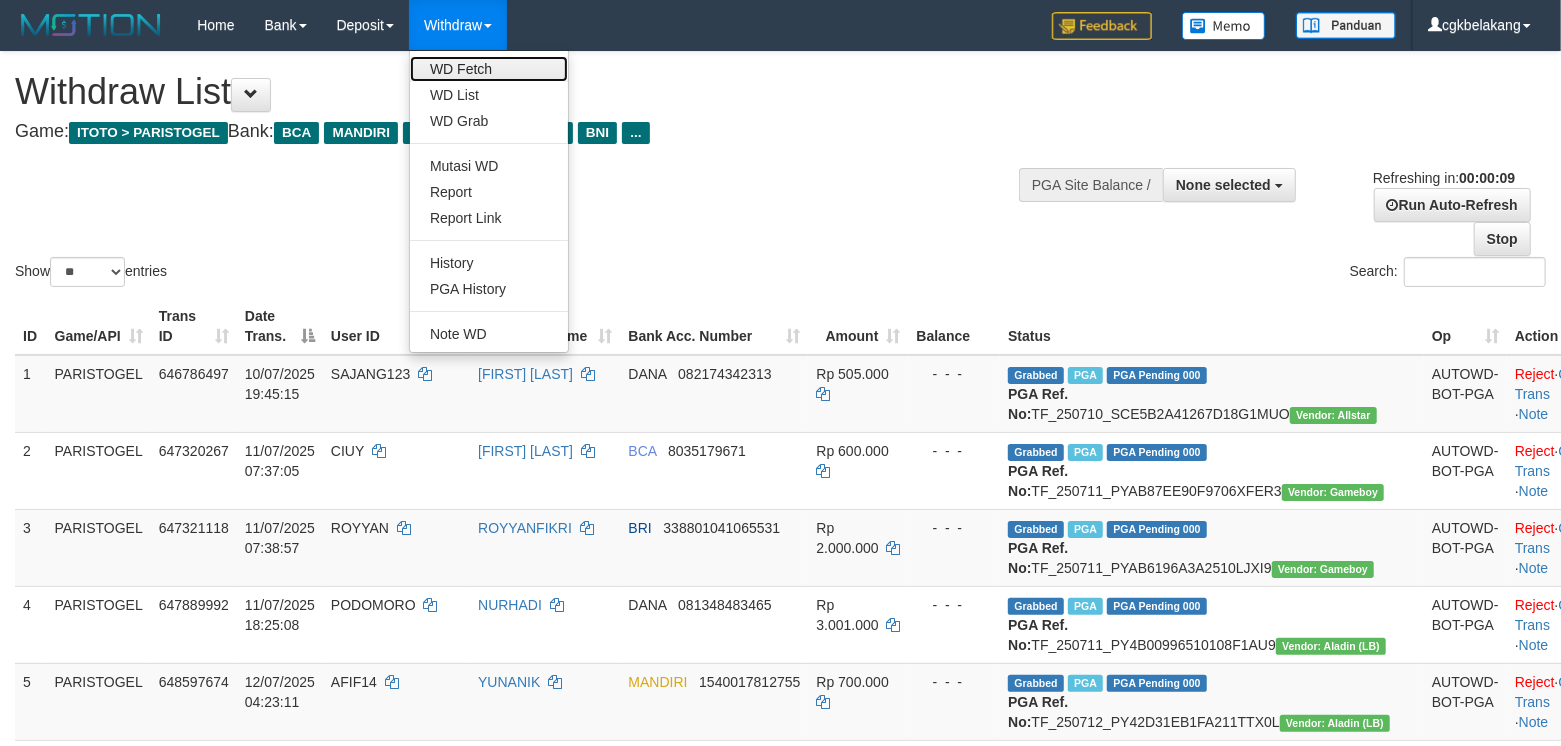 click on "WD Fetch" at bounding box center (489, 69) 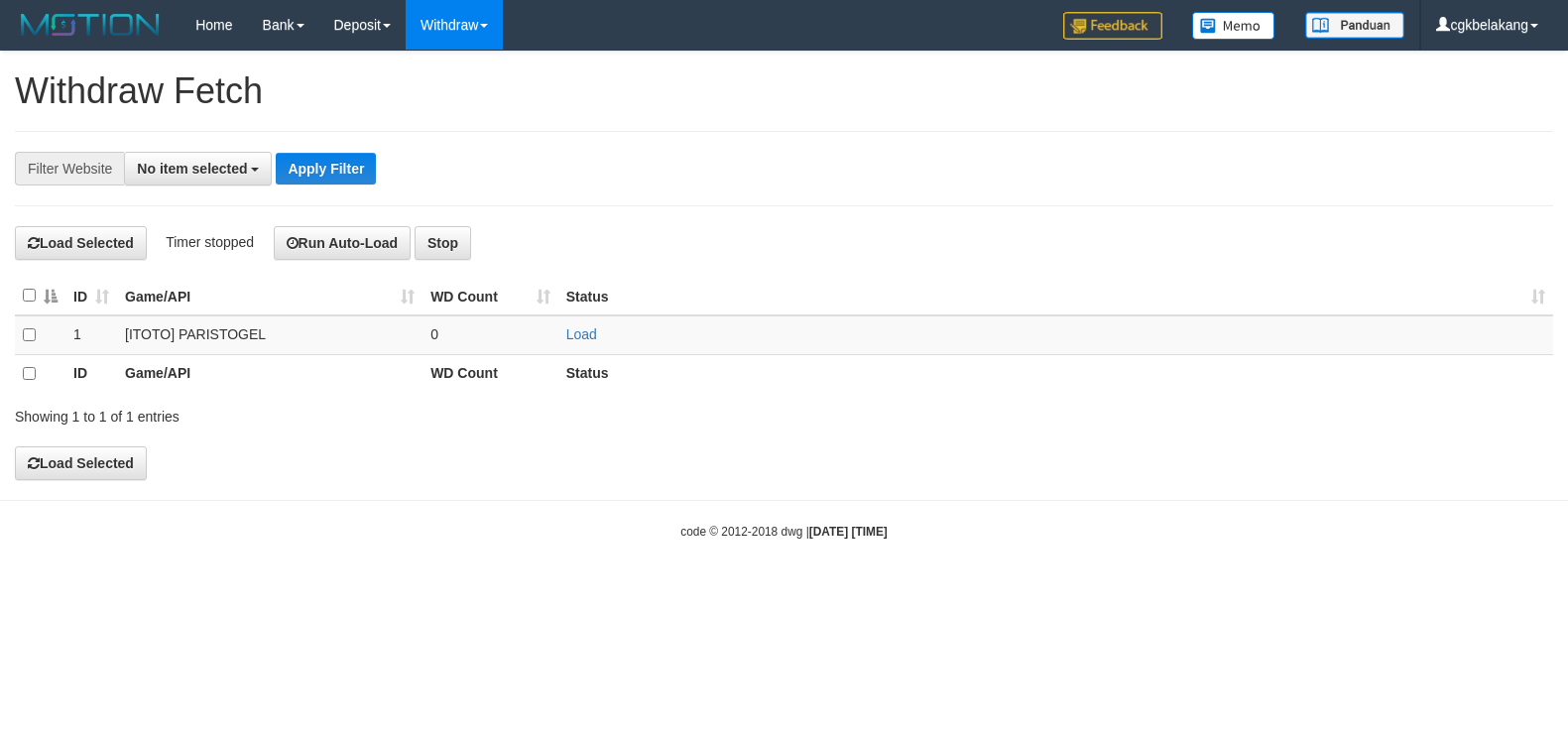 select 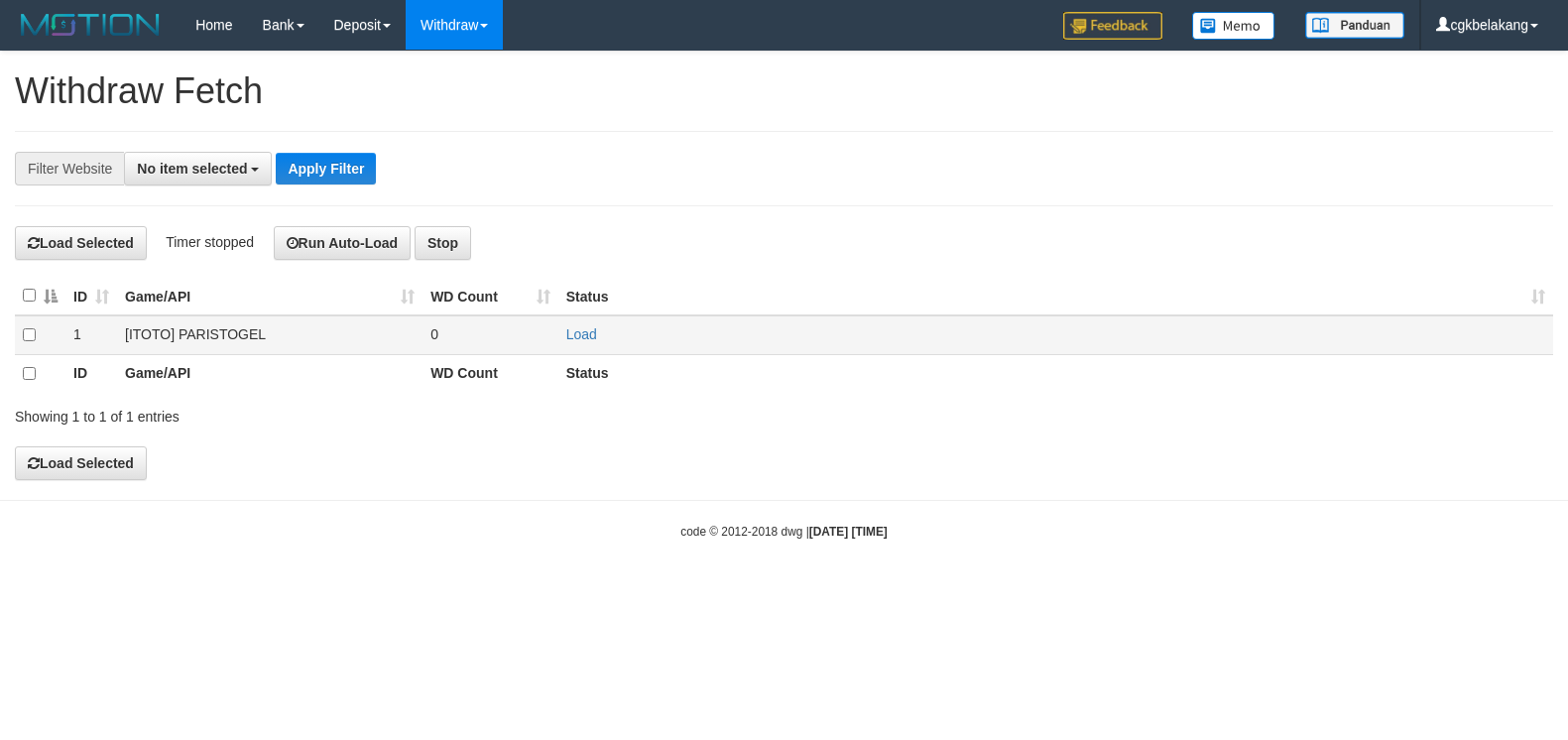scroll, scrollTop: 0, scrollLeft: 0, axis: both 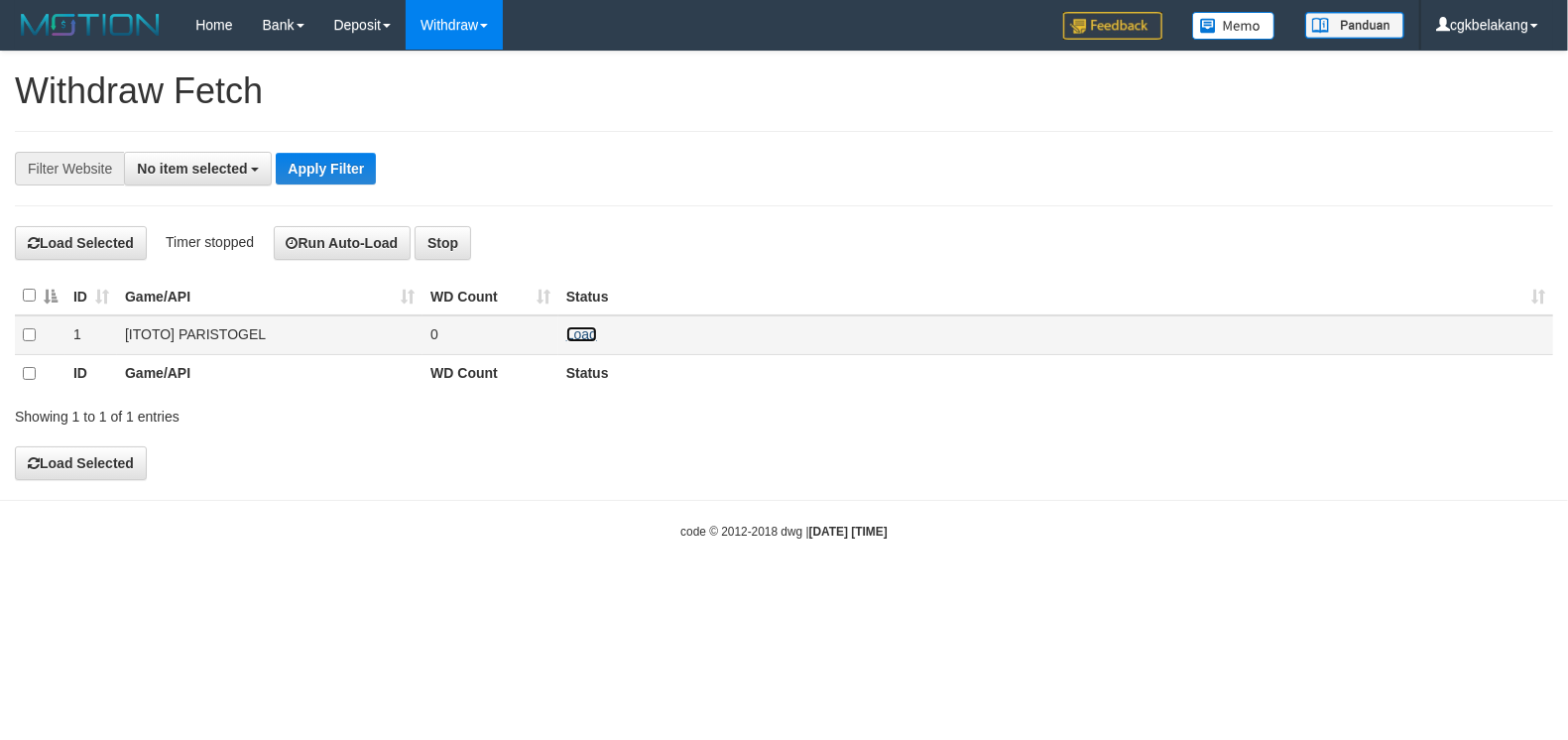 click on "Load" at bounding box center [581, 334] 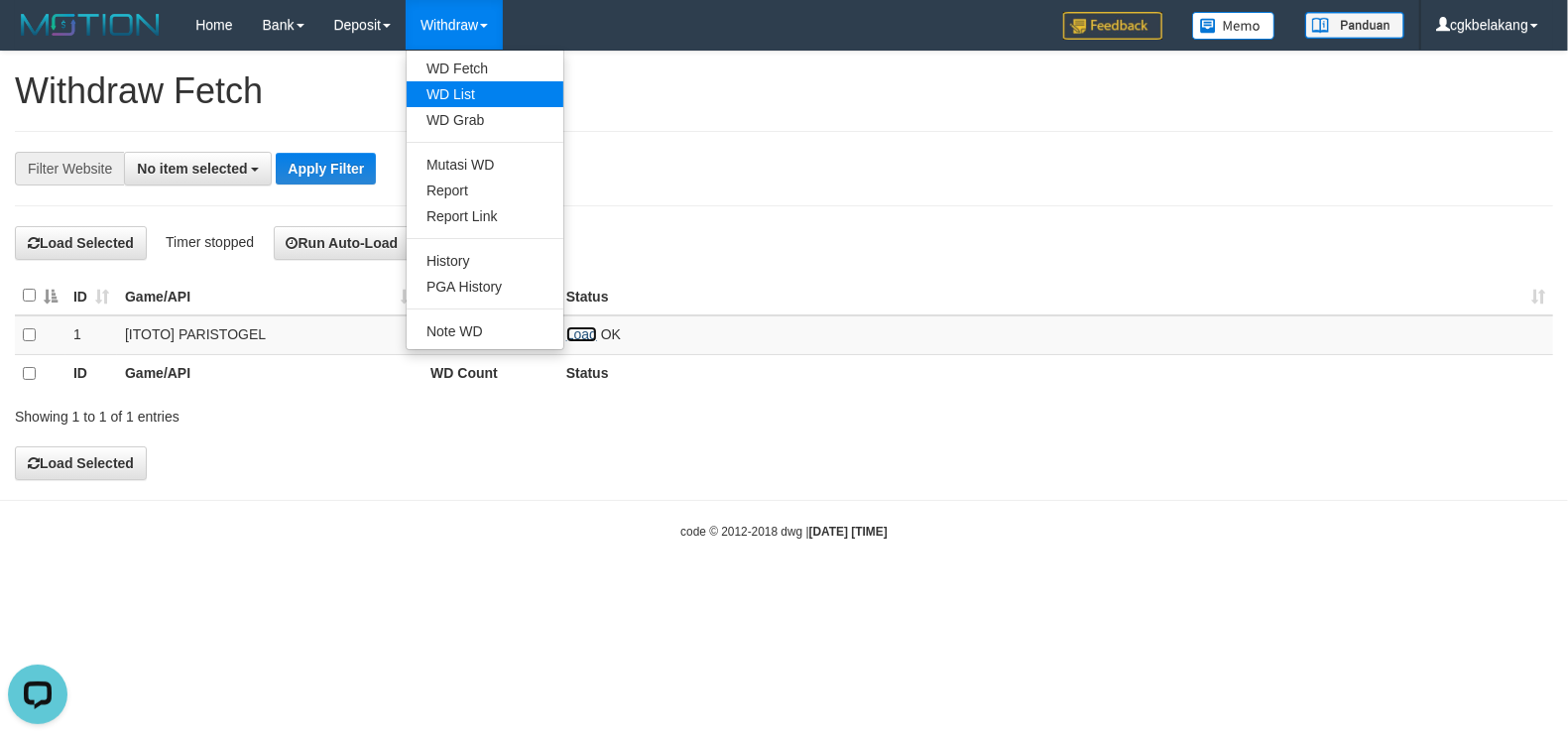 scroll, scrollTop: 0, scrollLeft: 0, axis: both 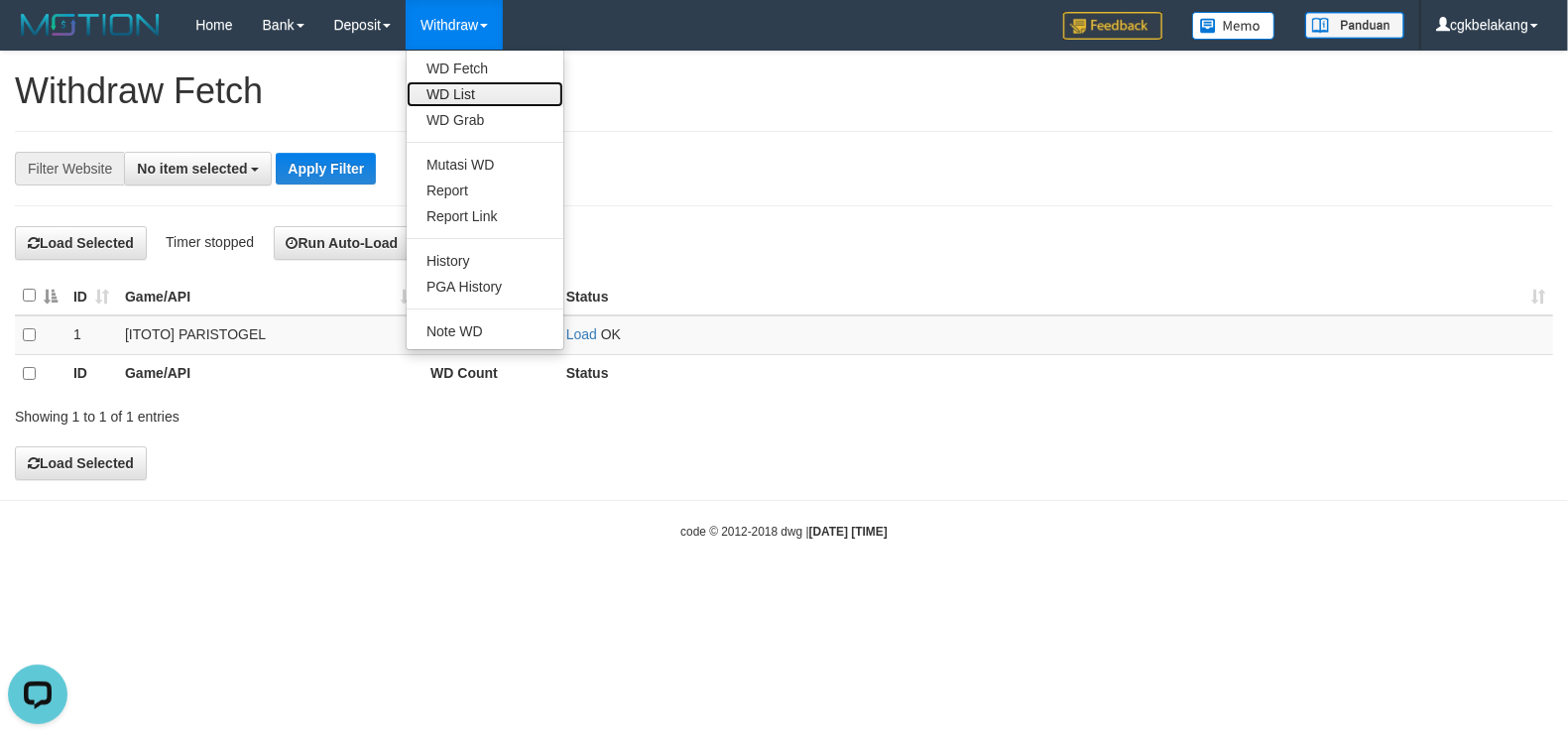 click on "WD List" at bounding box center [485, 94] 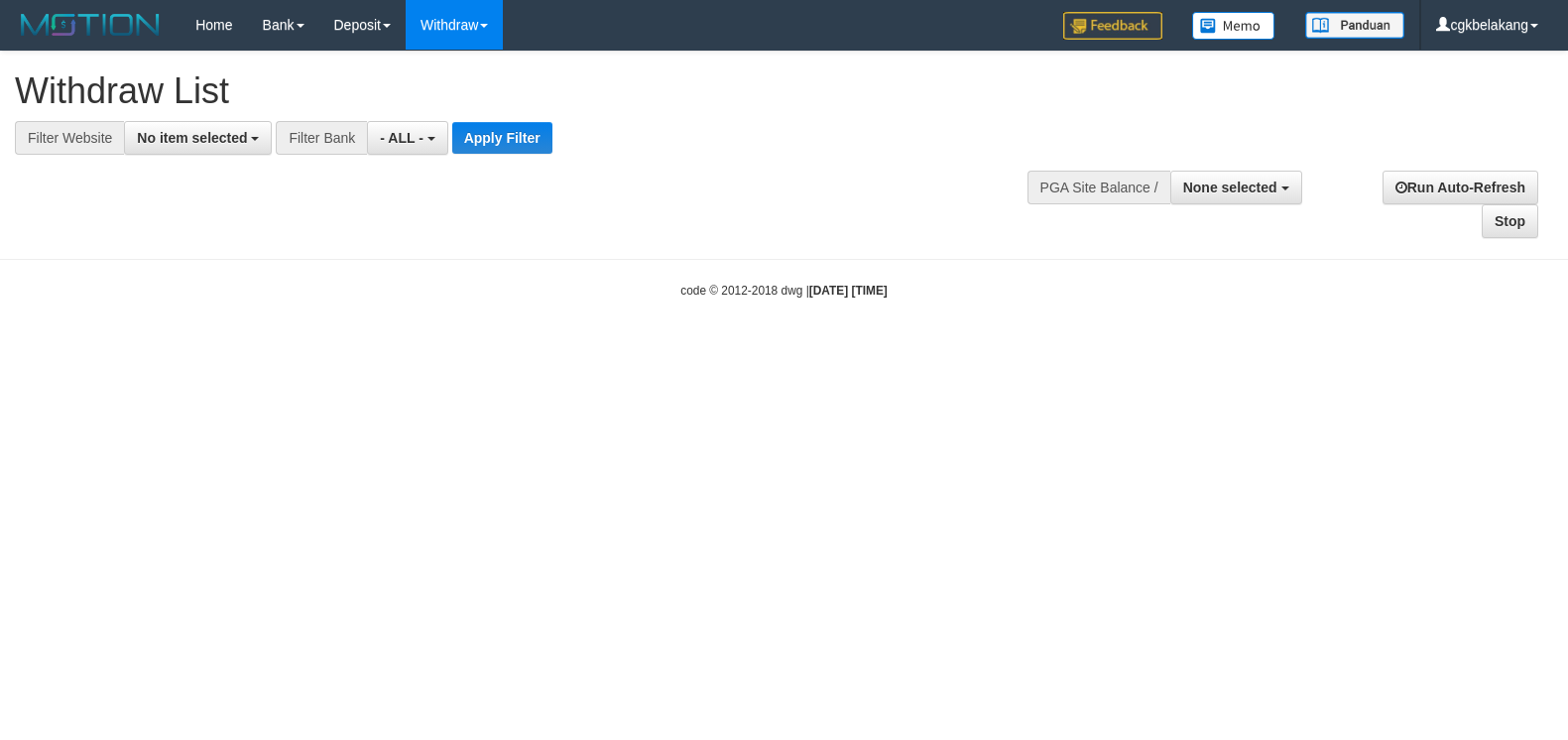 select 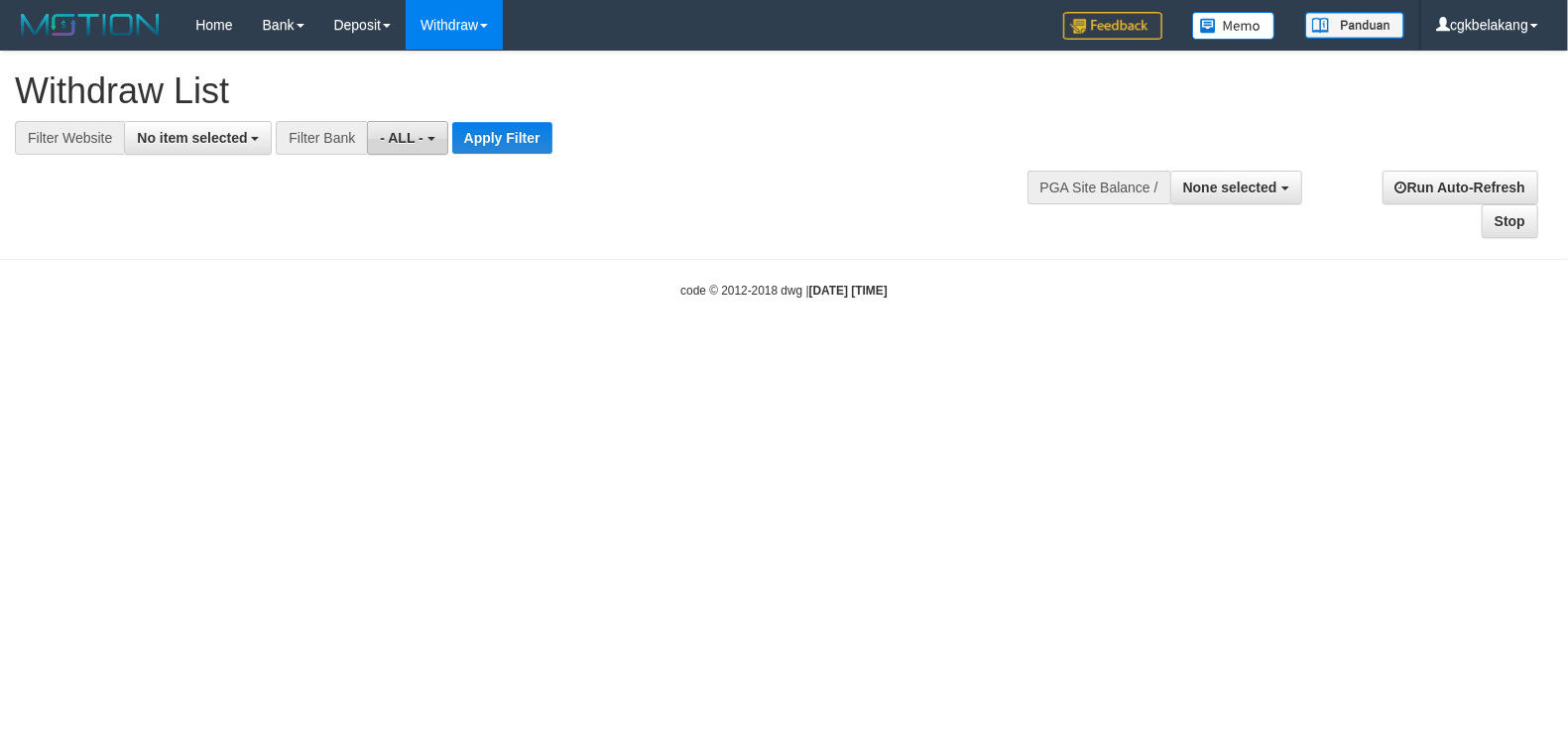click on "- ALL -" at bounding box center [402, 138] 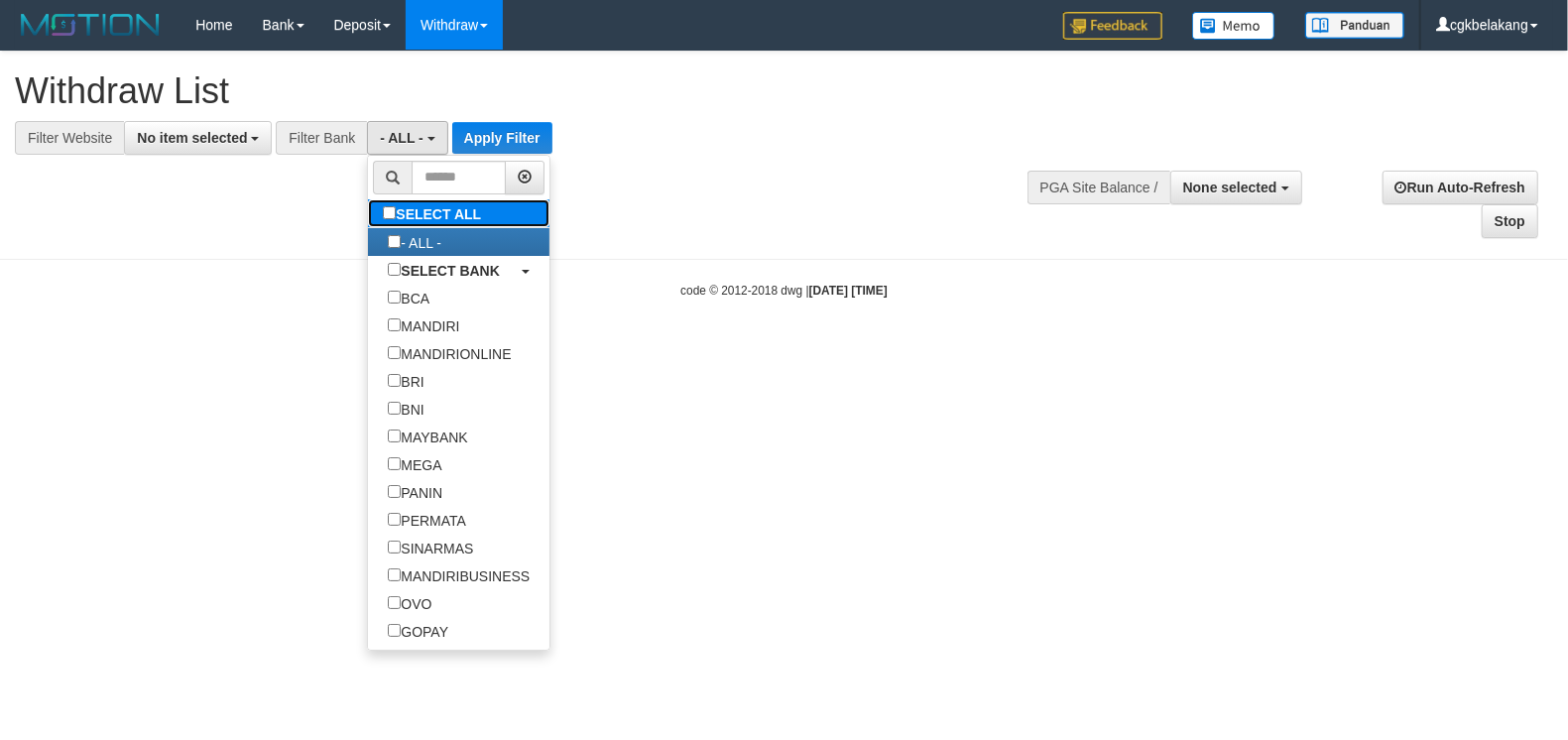 click on "SELECT ALL" at bounding box center (434, 213) 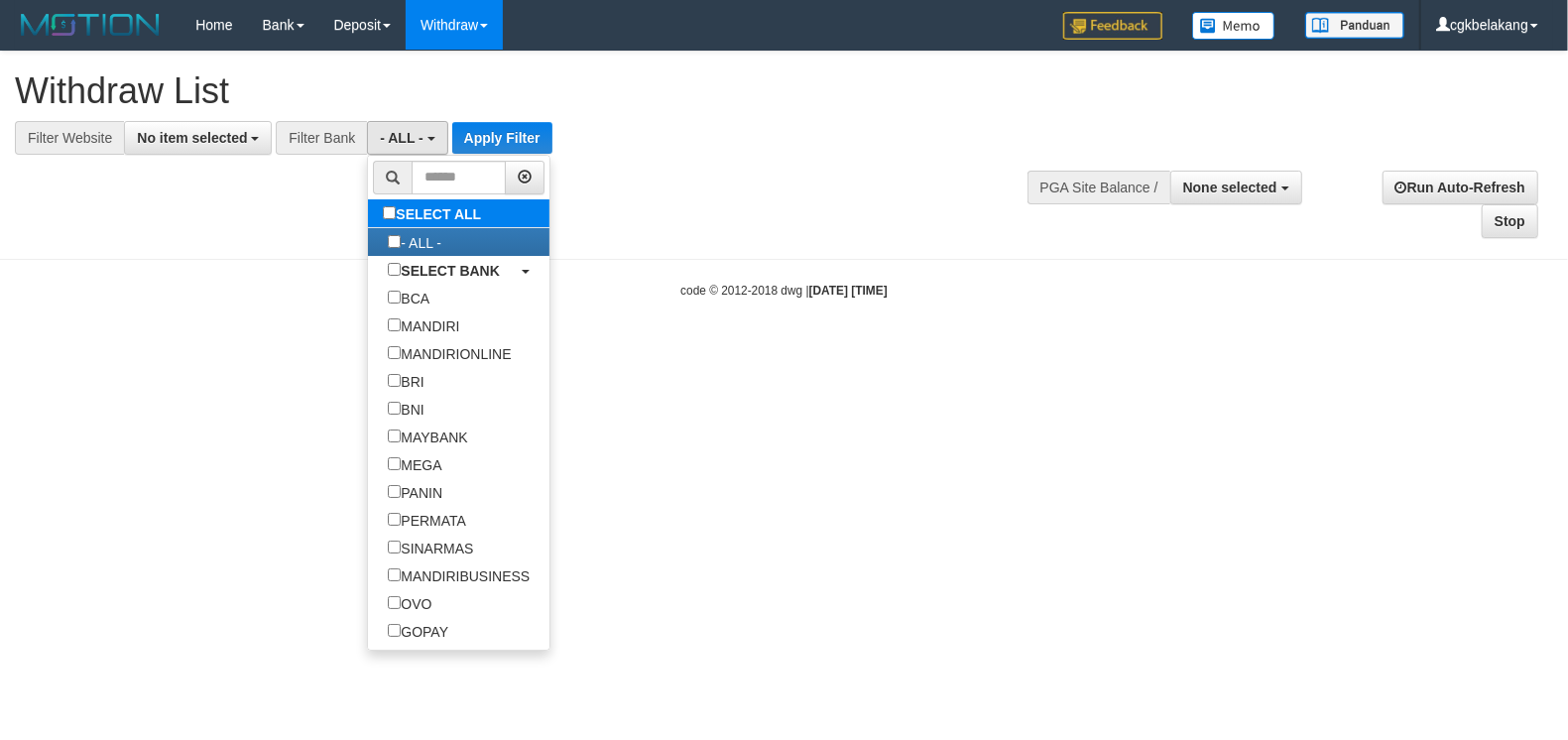 type 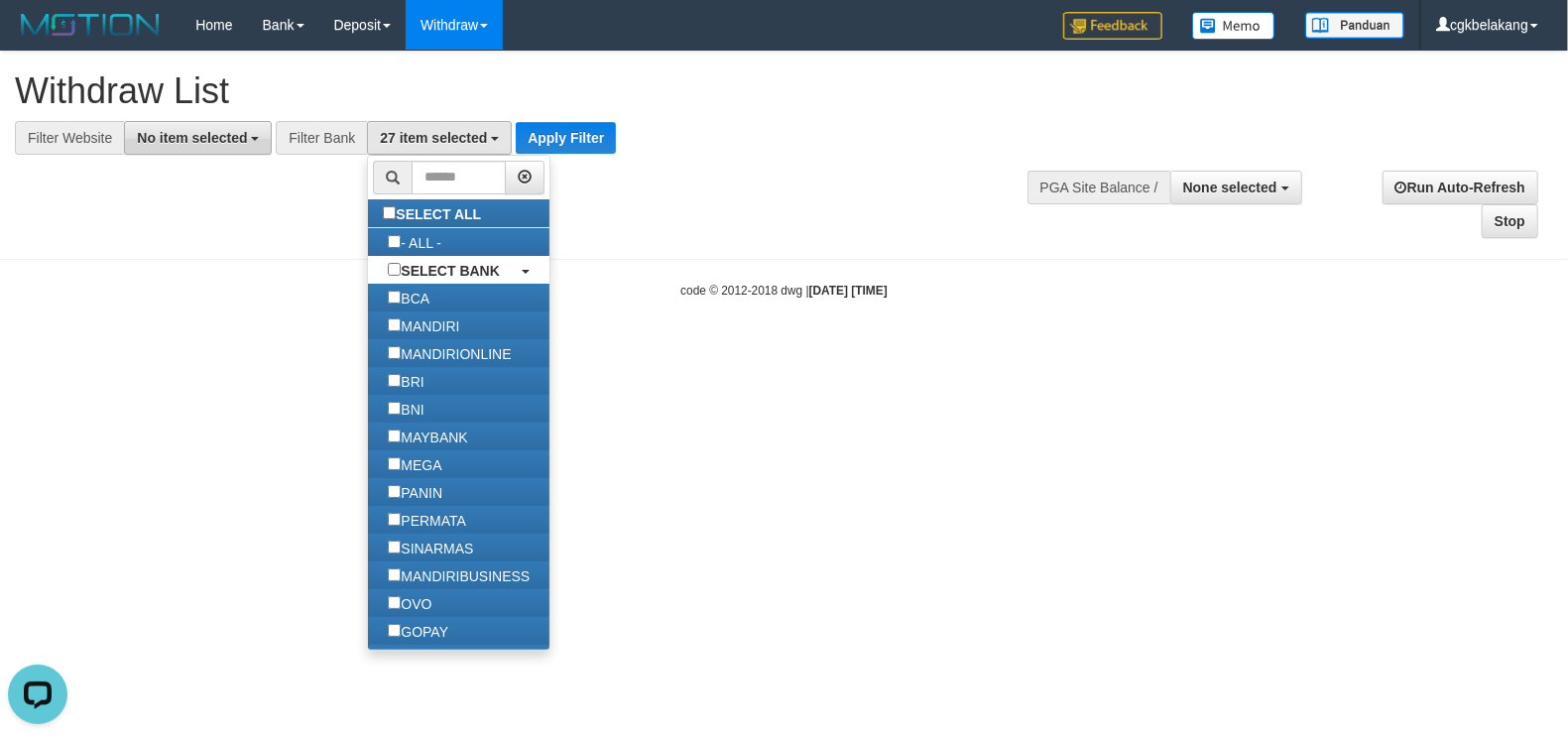 scroll, scrollTop: 0, scrollLeft: 0, axis: both 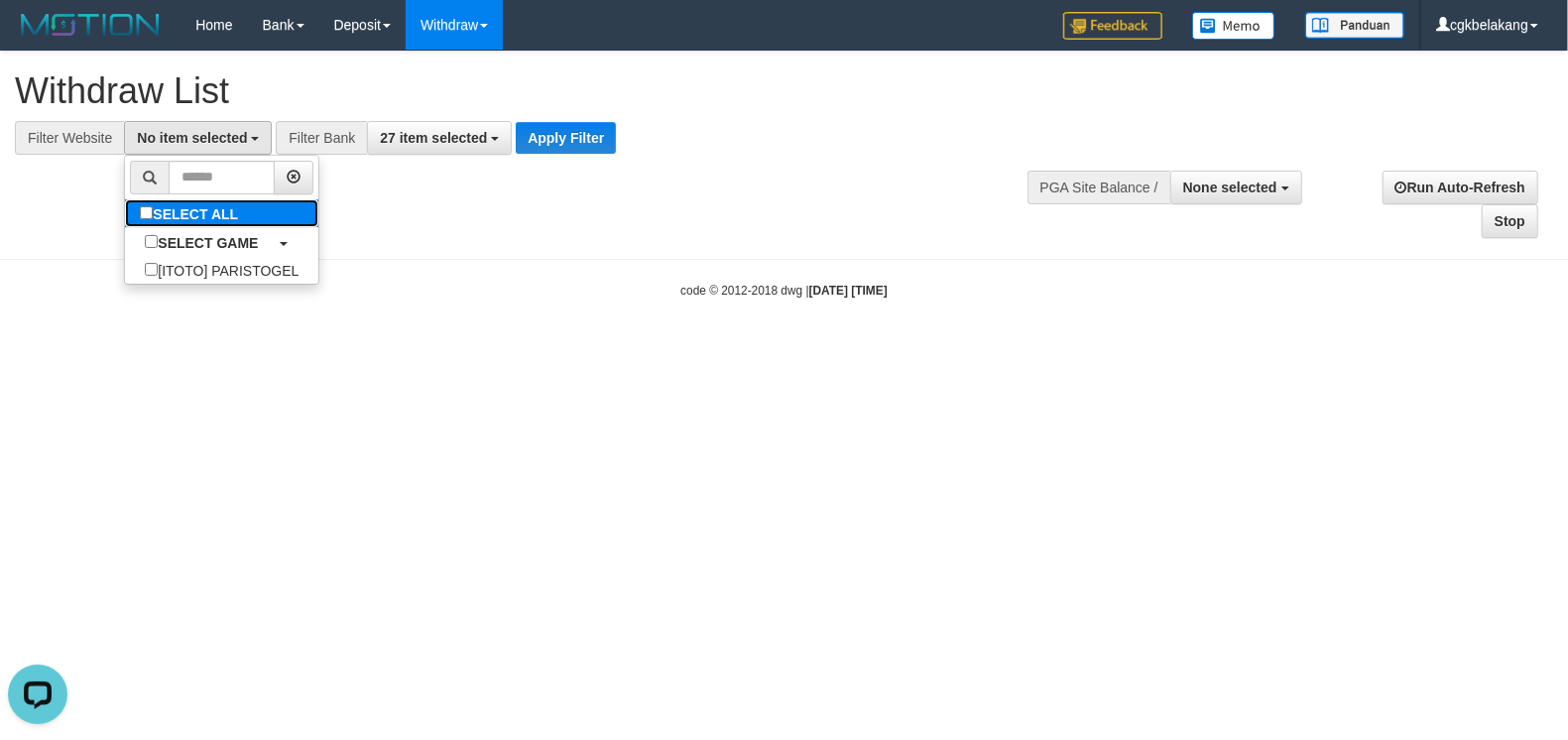 click on "SELECT ALL" at bounding box center (191, 213) 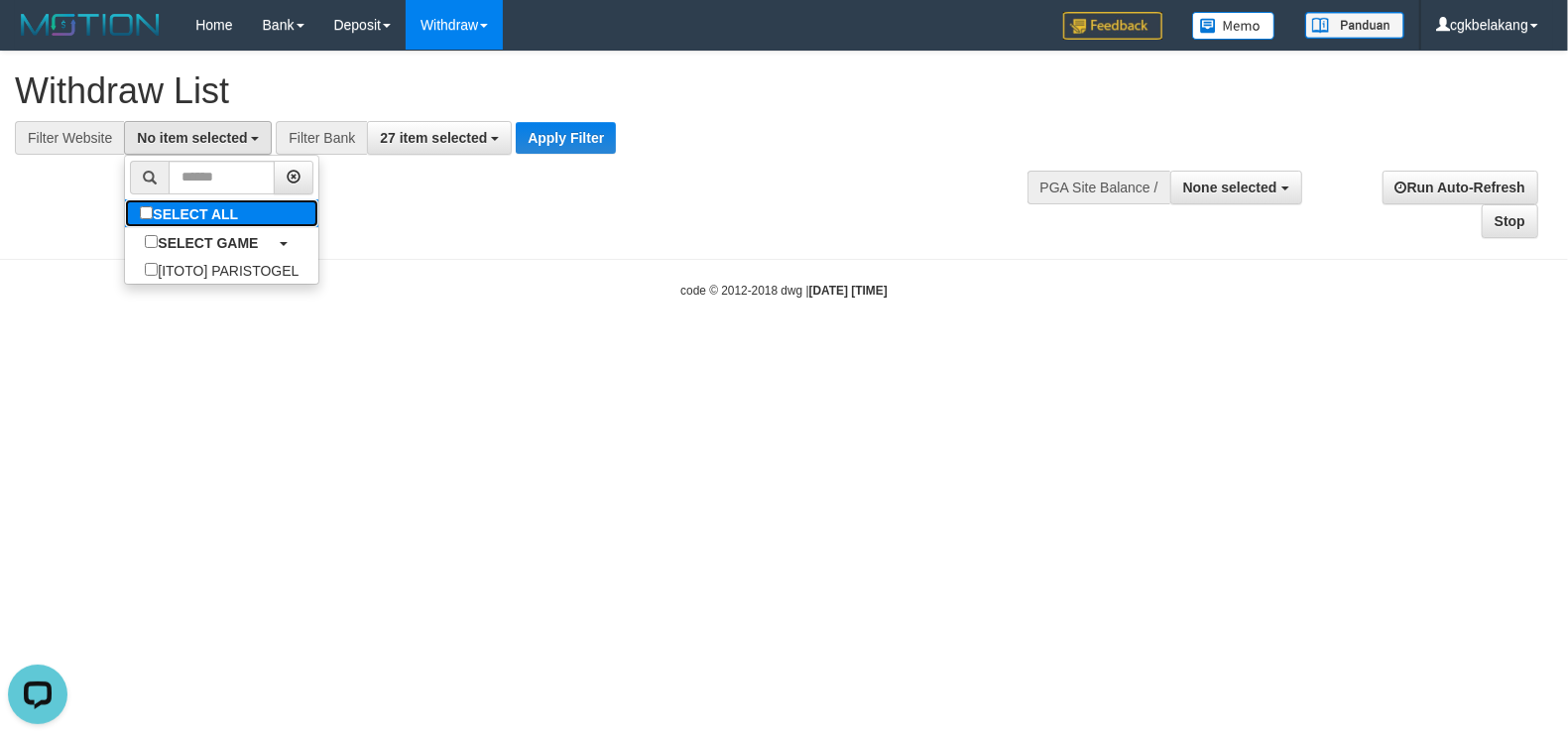 click on "SELECT ALL" at bounding box center [191, 213] 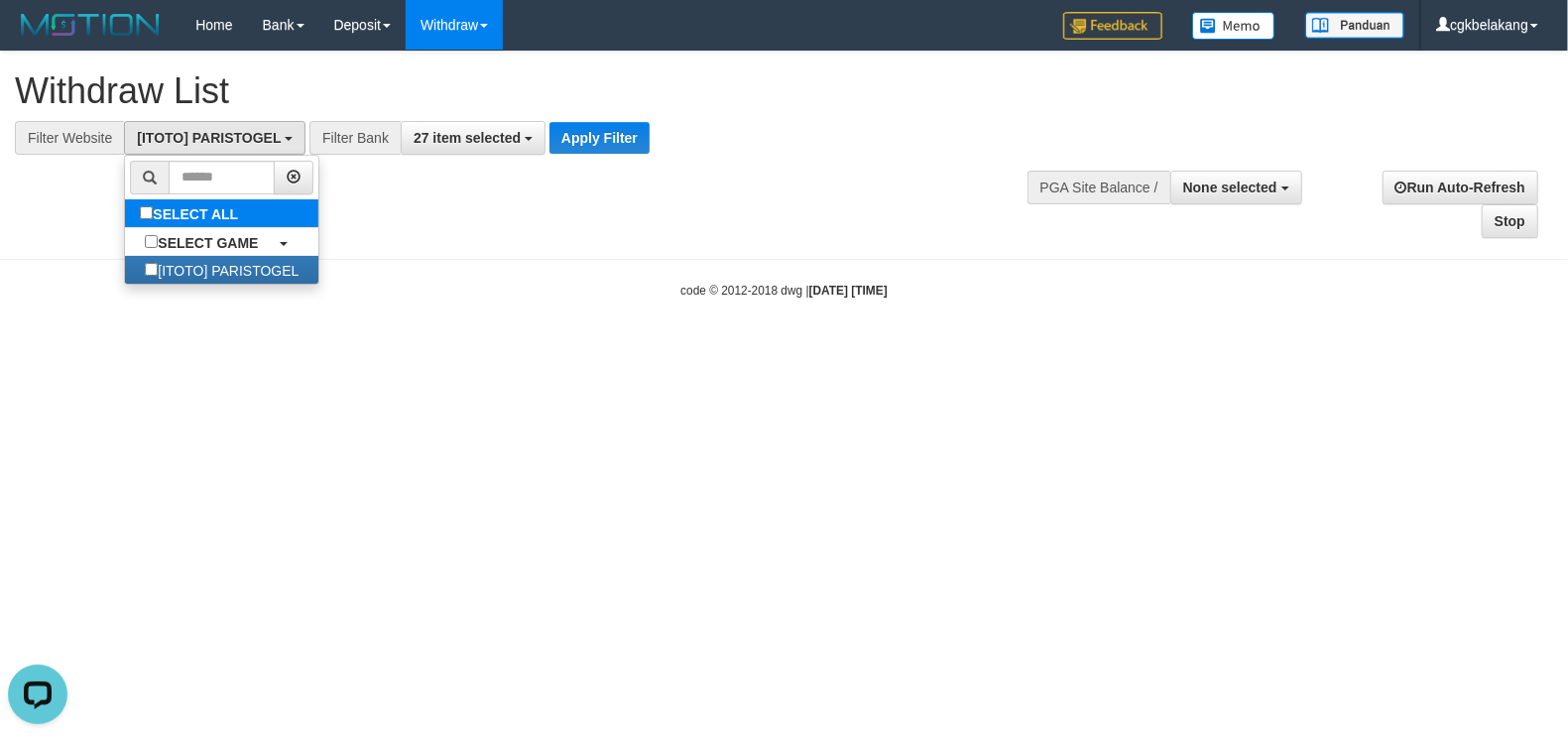 scroll, scrollTop: 17, scrollLeft: 0, axis: vertical 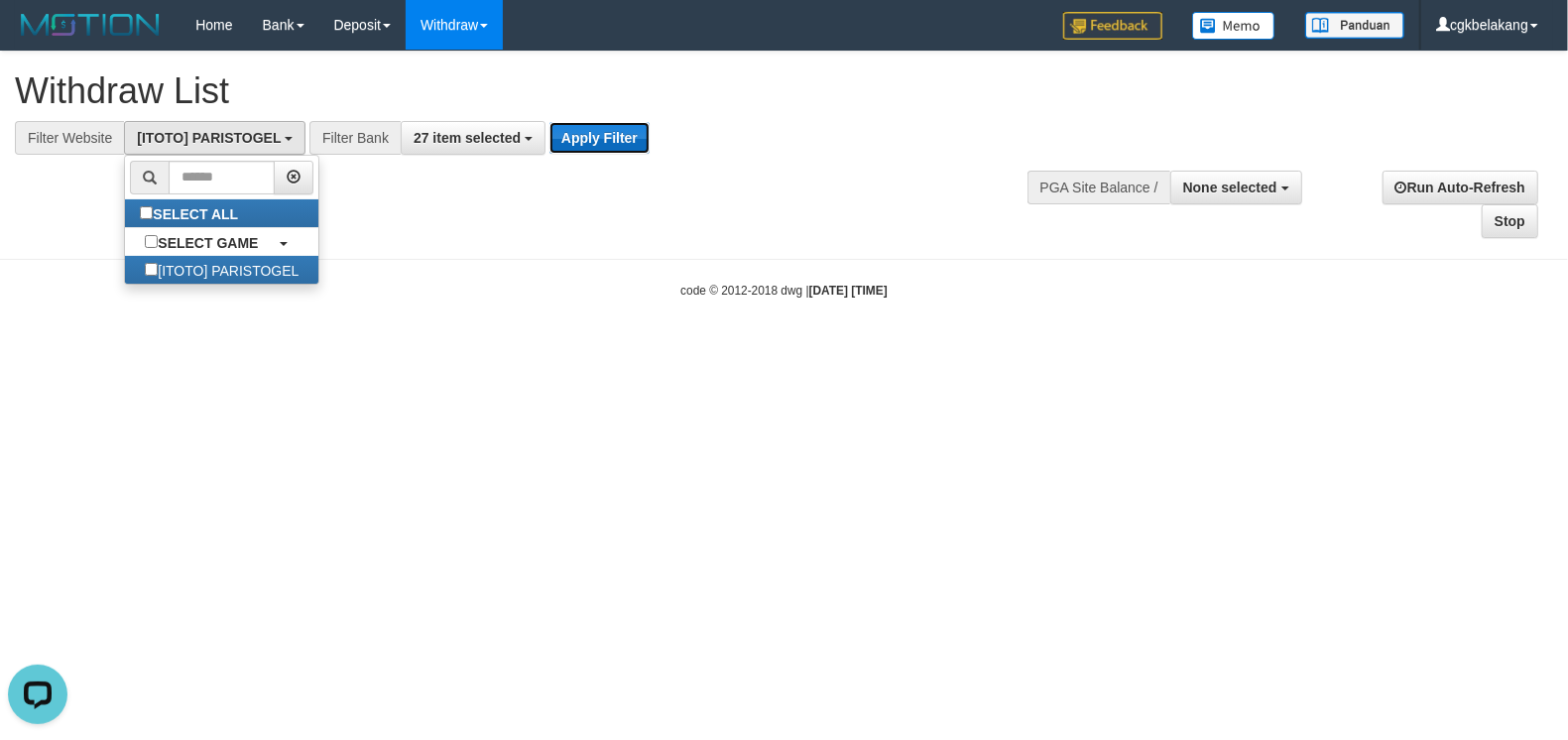 click on "Apply Filter" at bounding box center [599, 138] 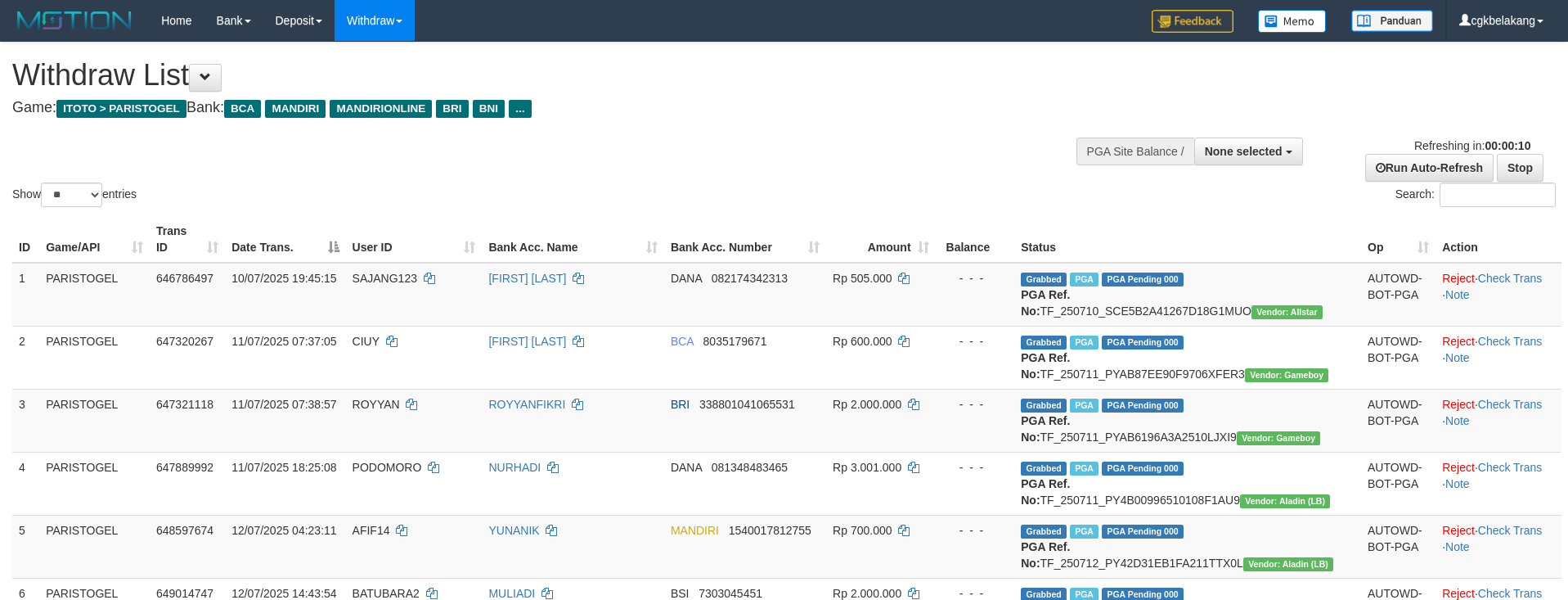 select 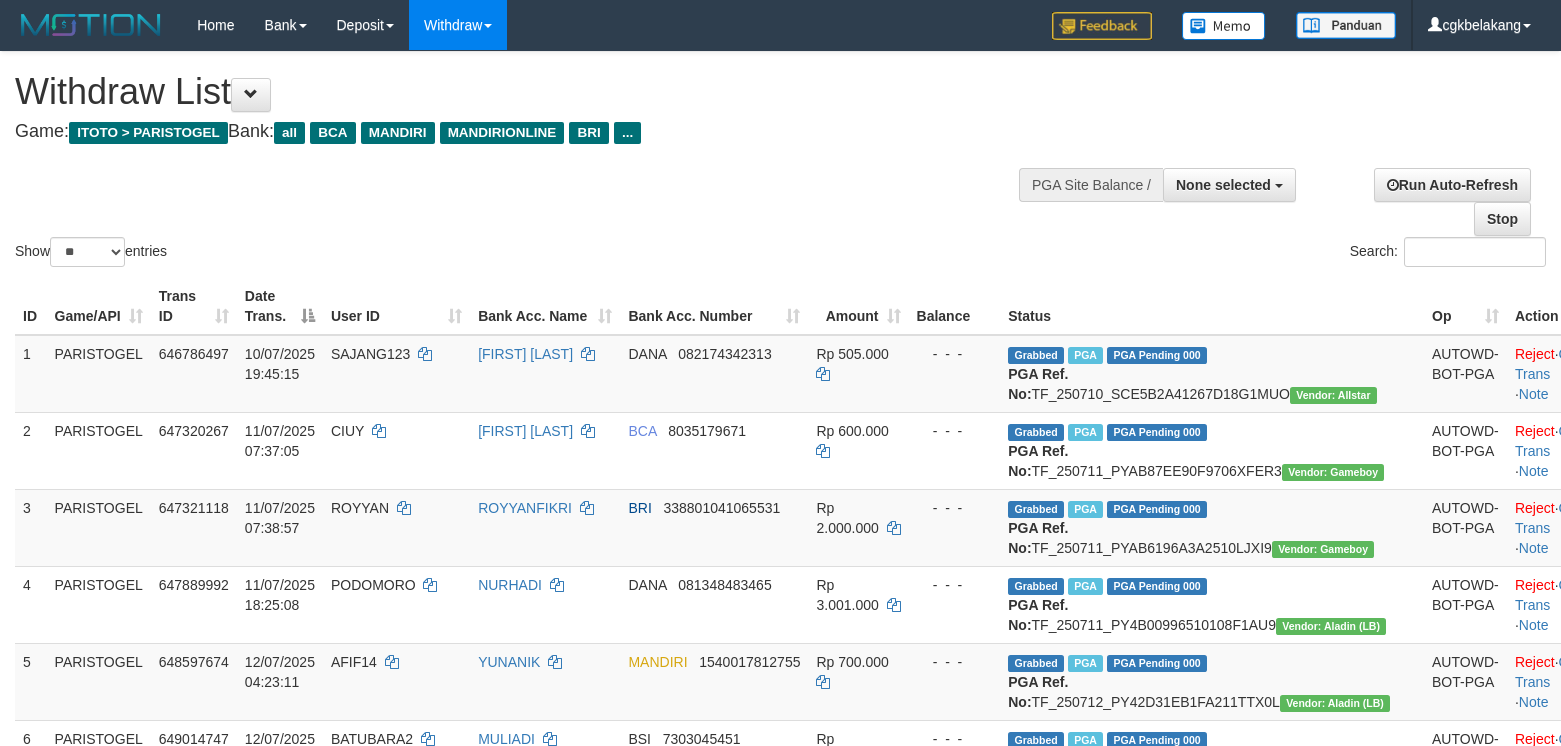 select 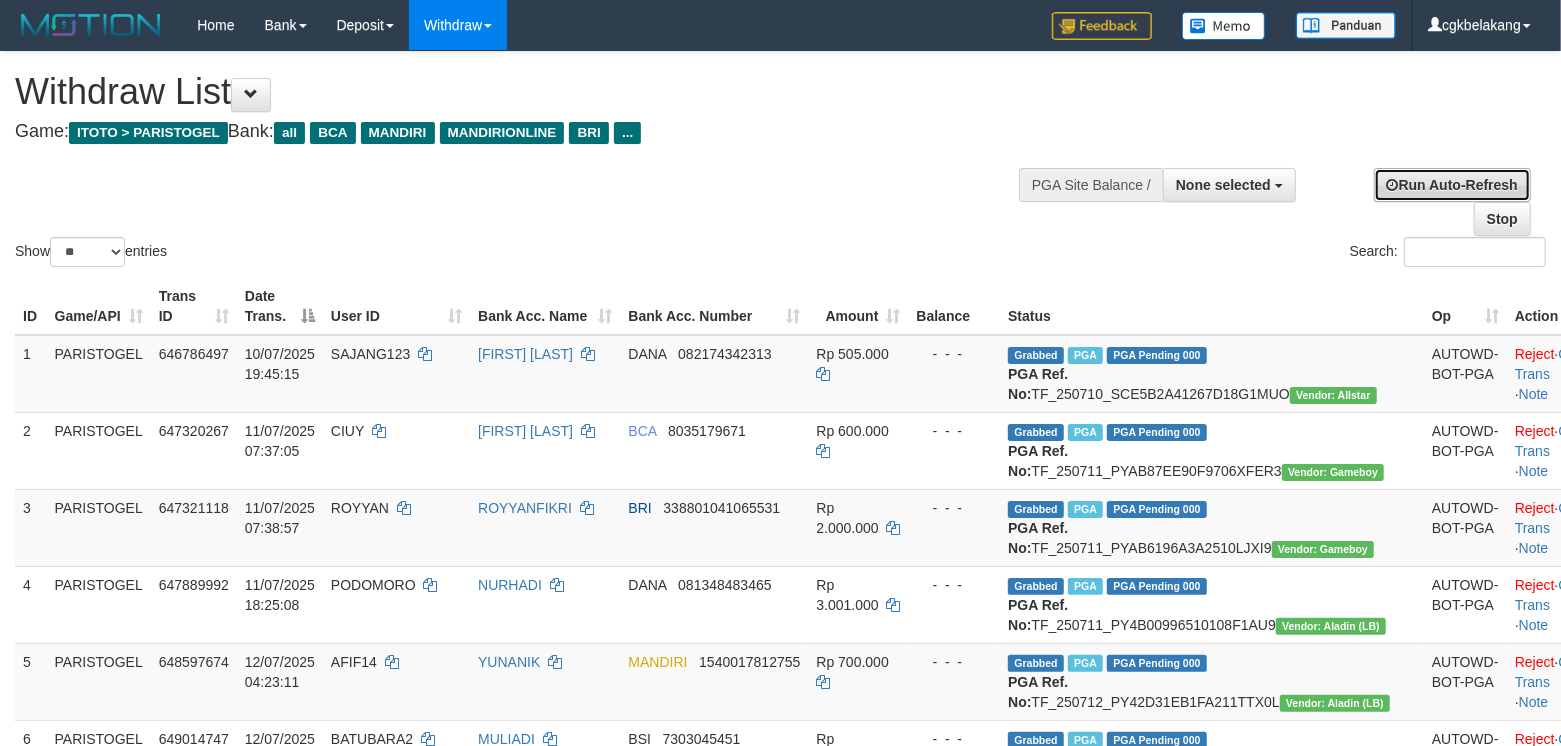 click on "Run Auto-Refresh" at bounding box center (1452, 185) 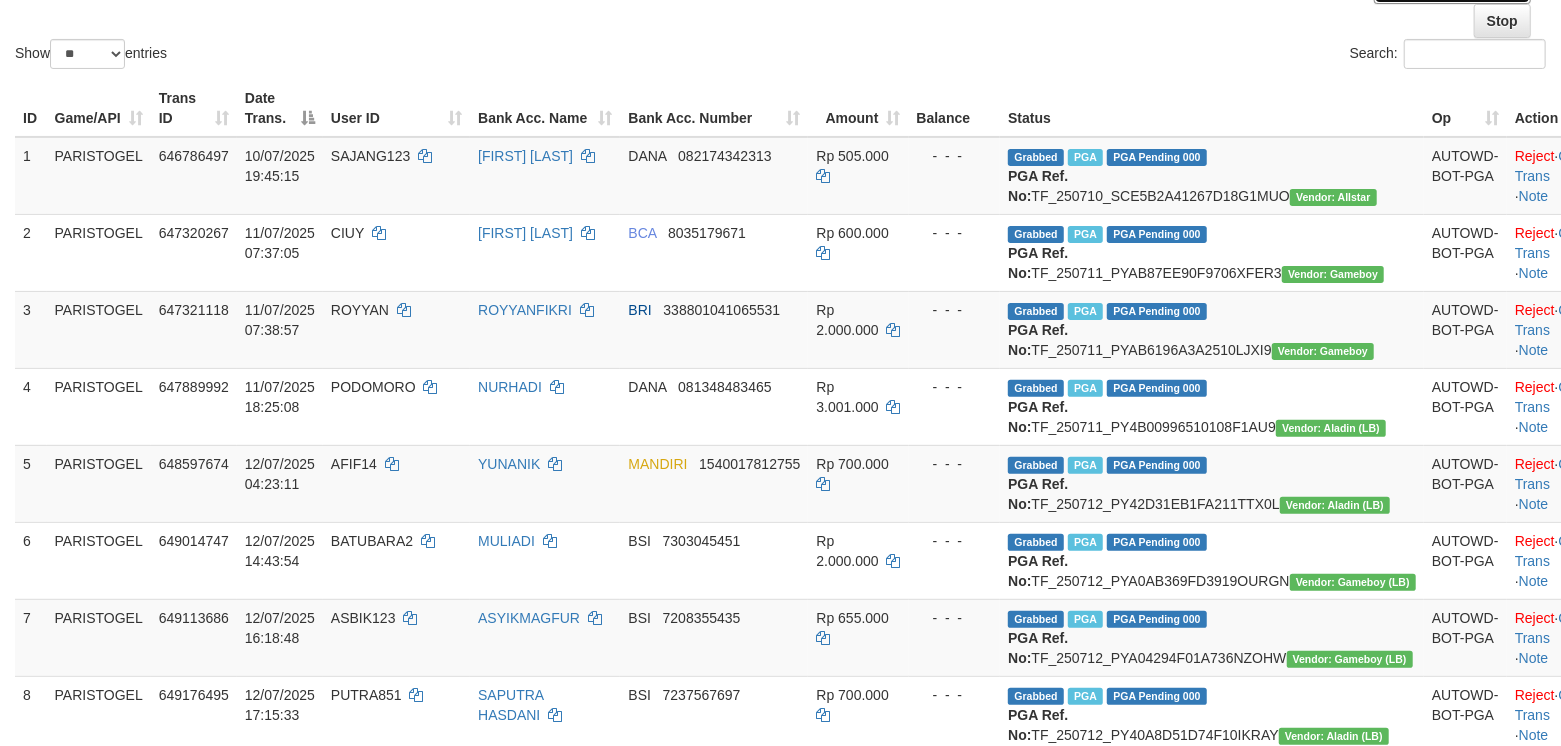 scroll, scrollTop: 666, scrollLeft: 0, axis: vertical 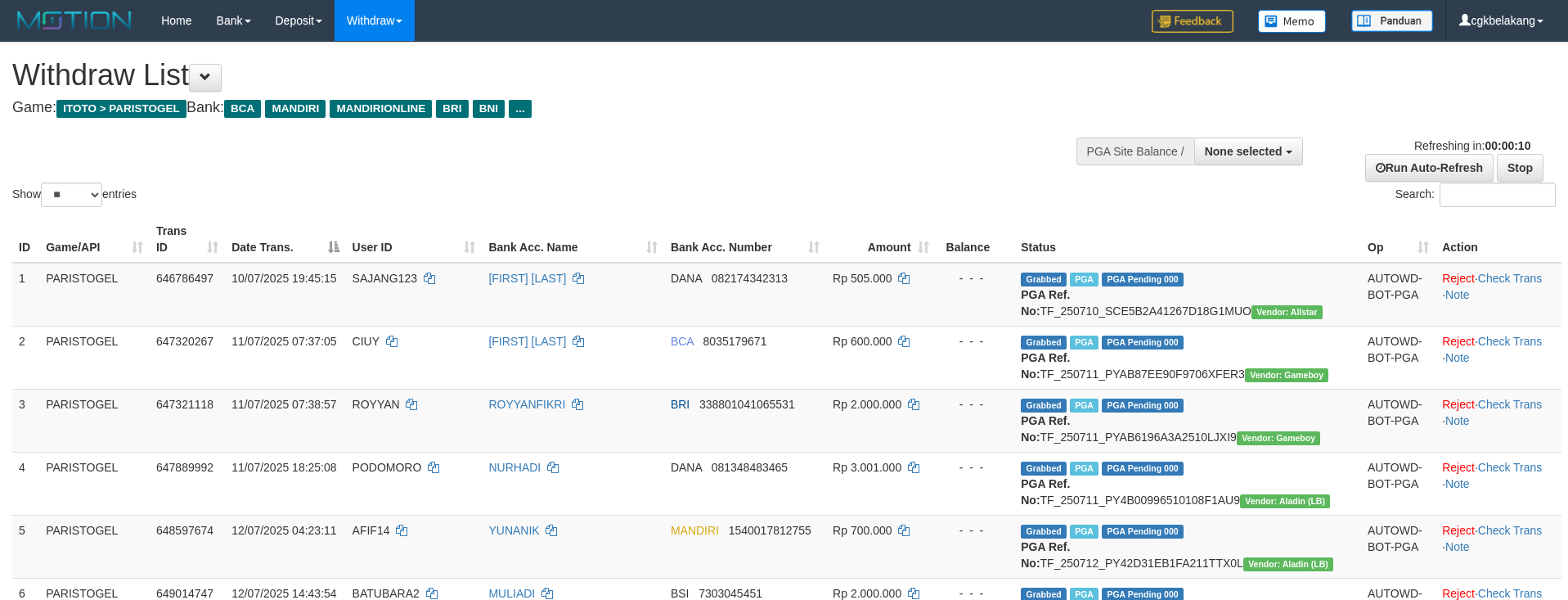 select 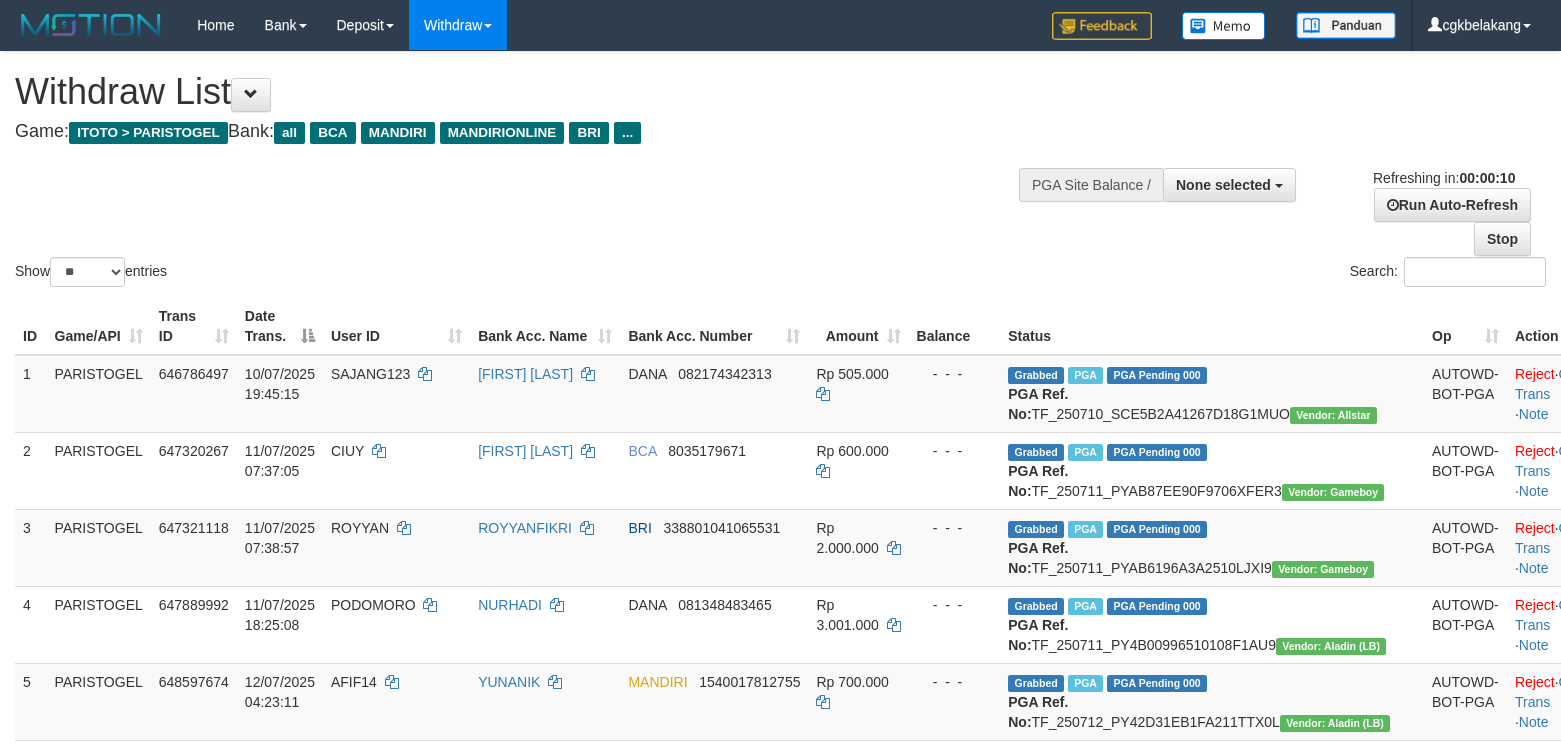 select 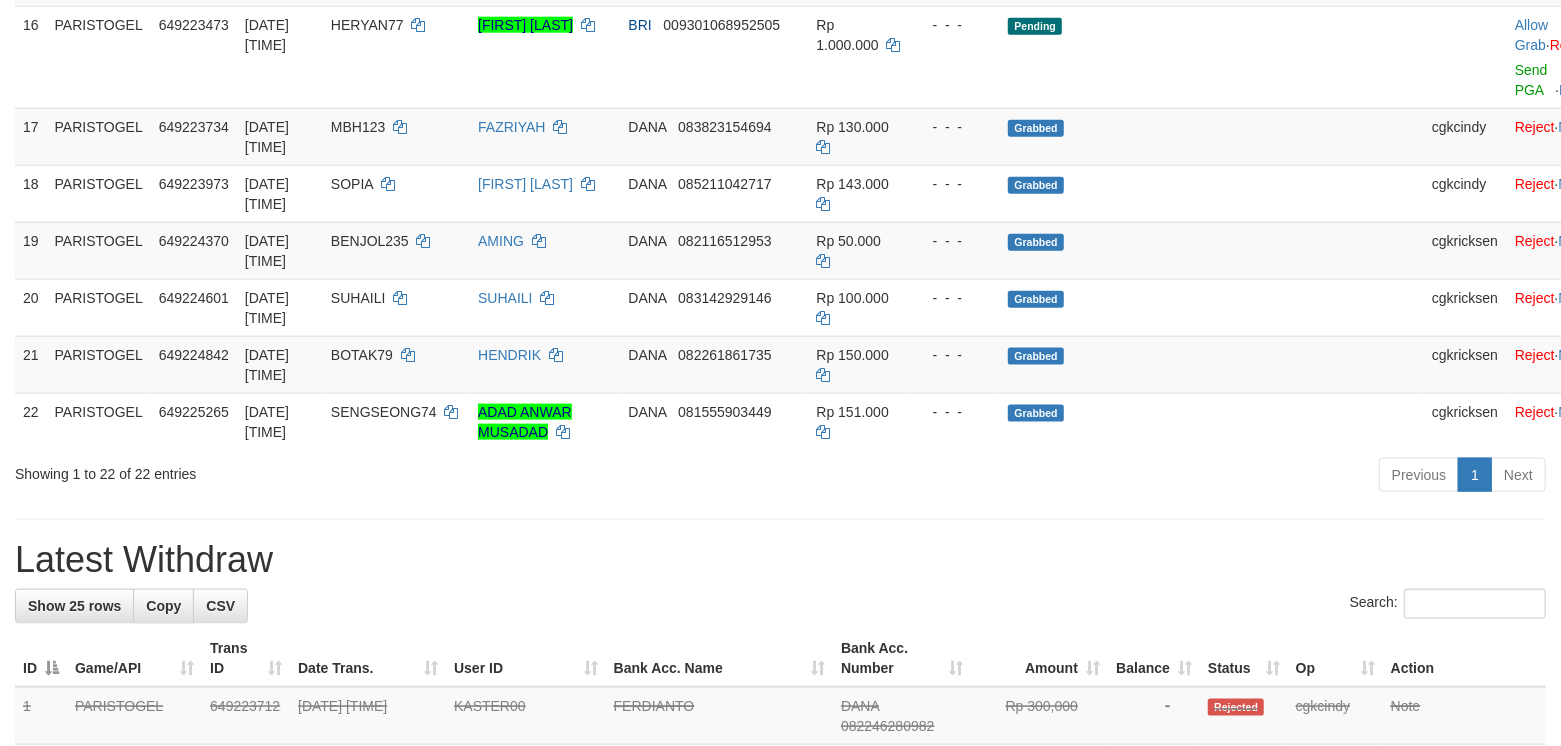 scroll, scrollTop: 1333, scrollLeft: 0, axis: vertical 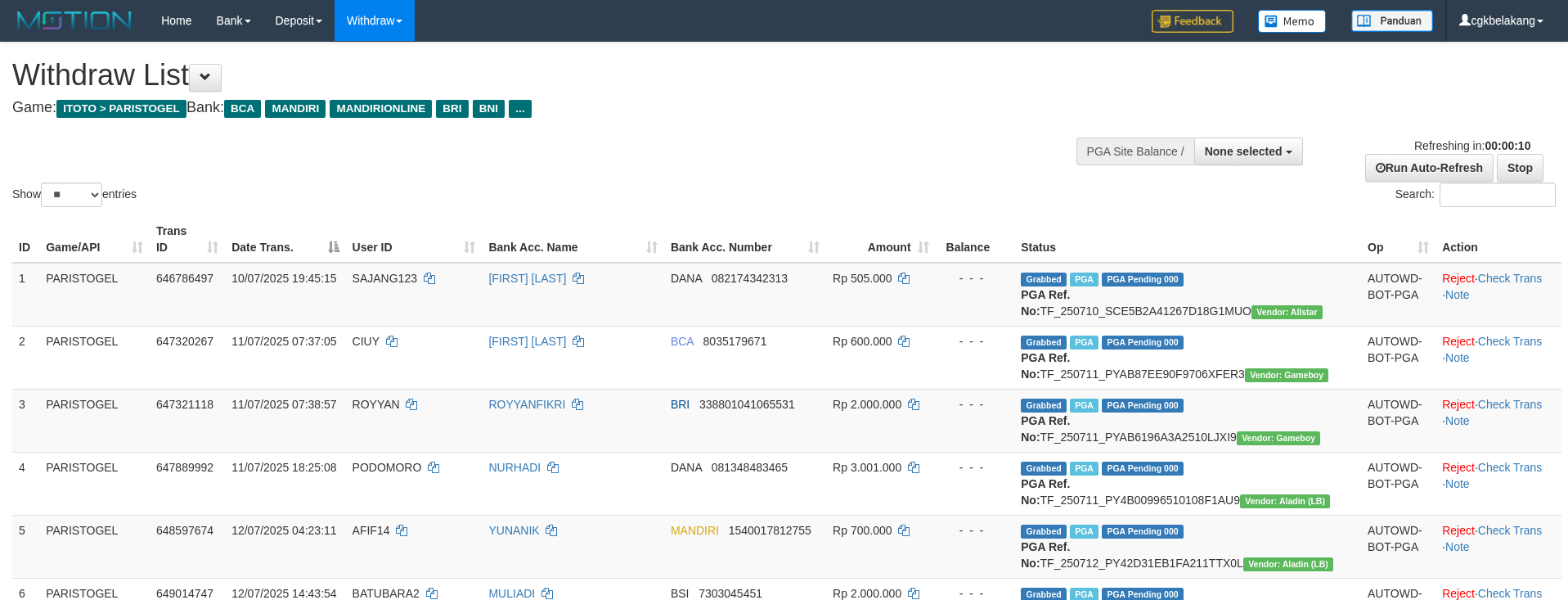 select 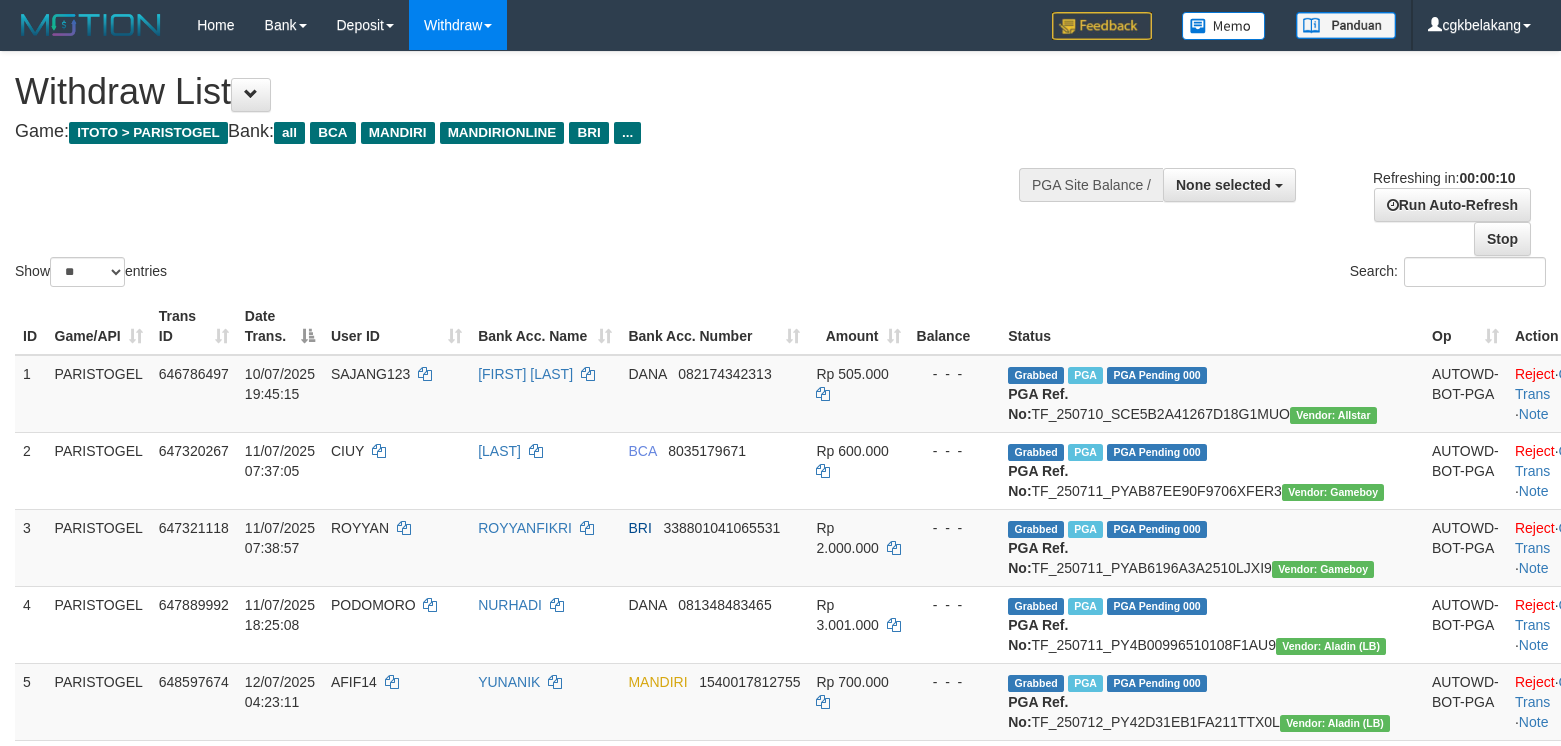 select 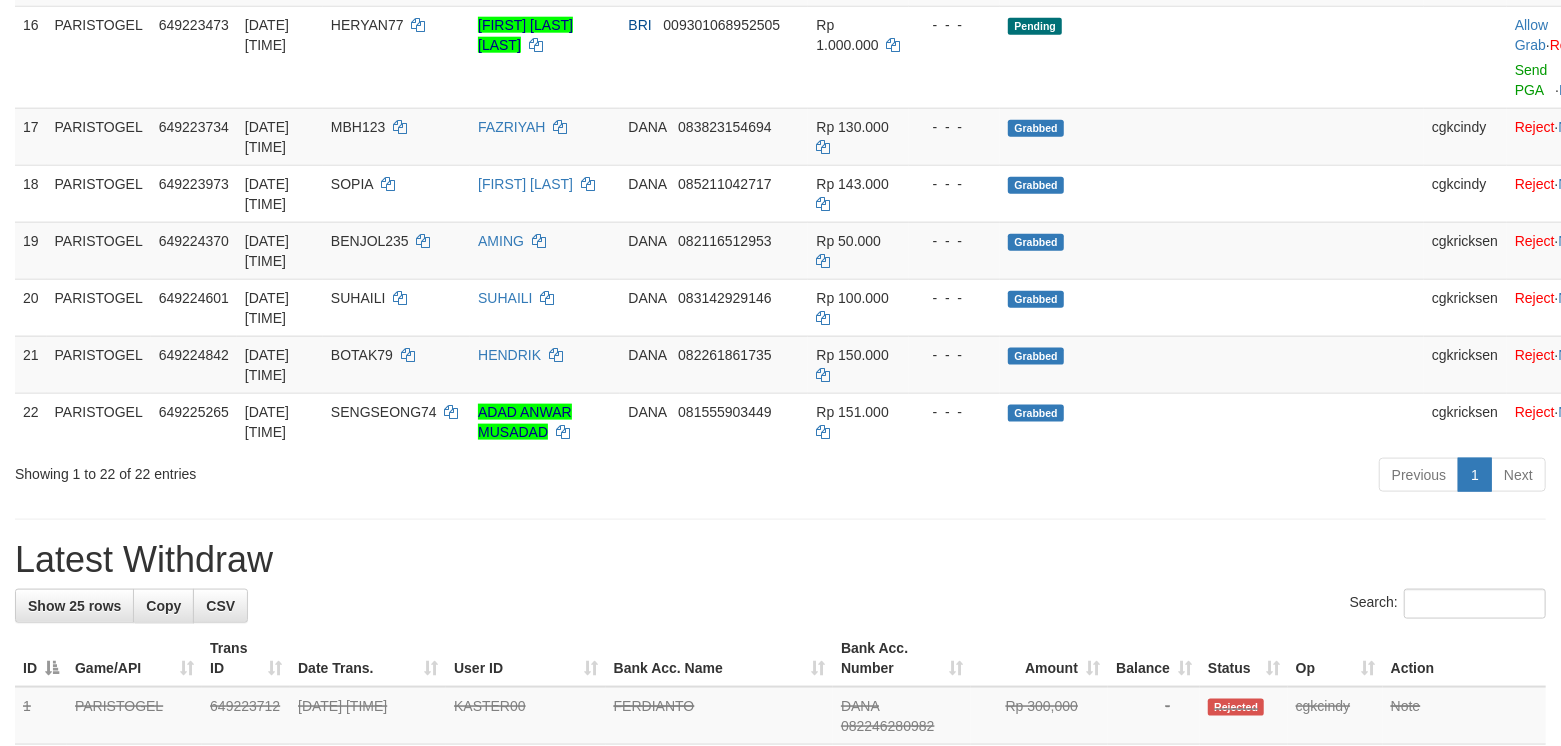 scroll, scrollTop: 1333, scrollLeft: 0, axis: vertical 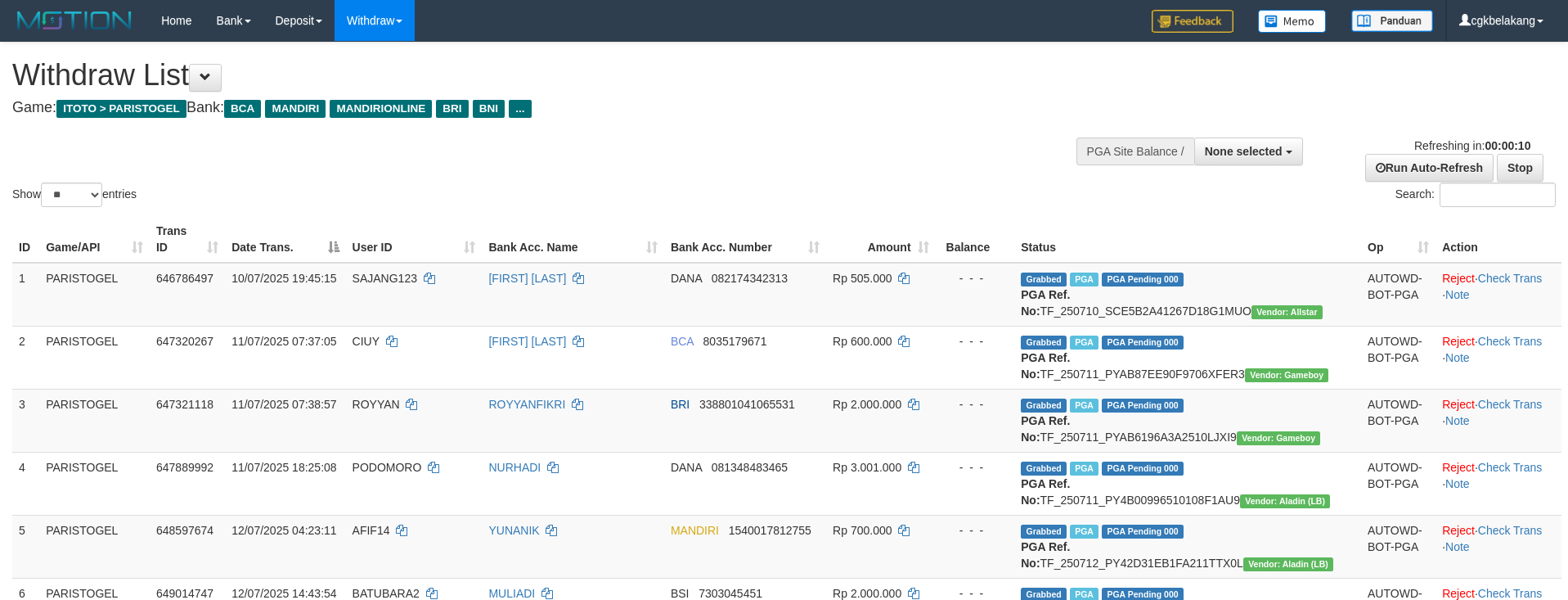 select 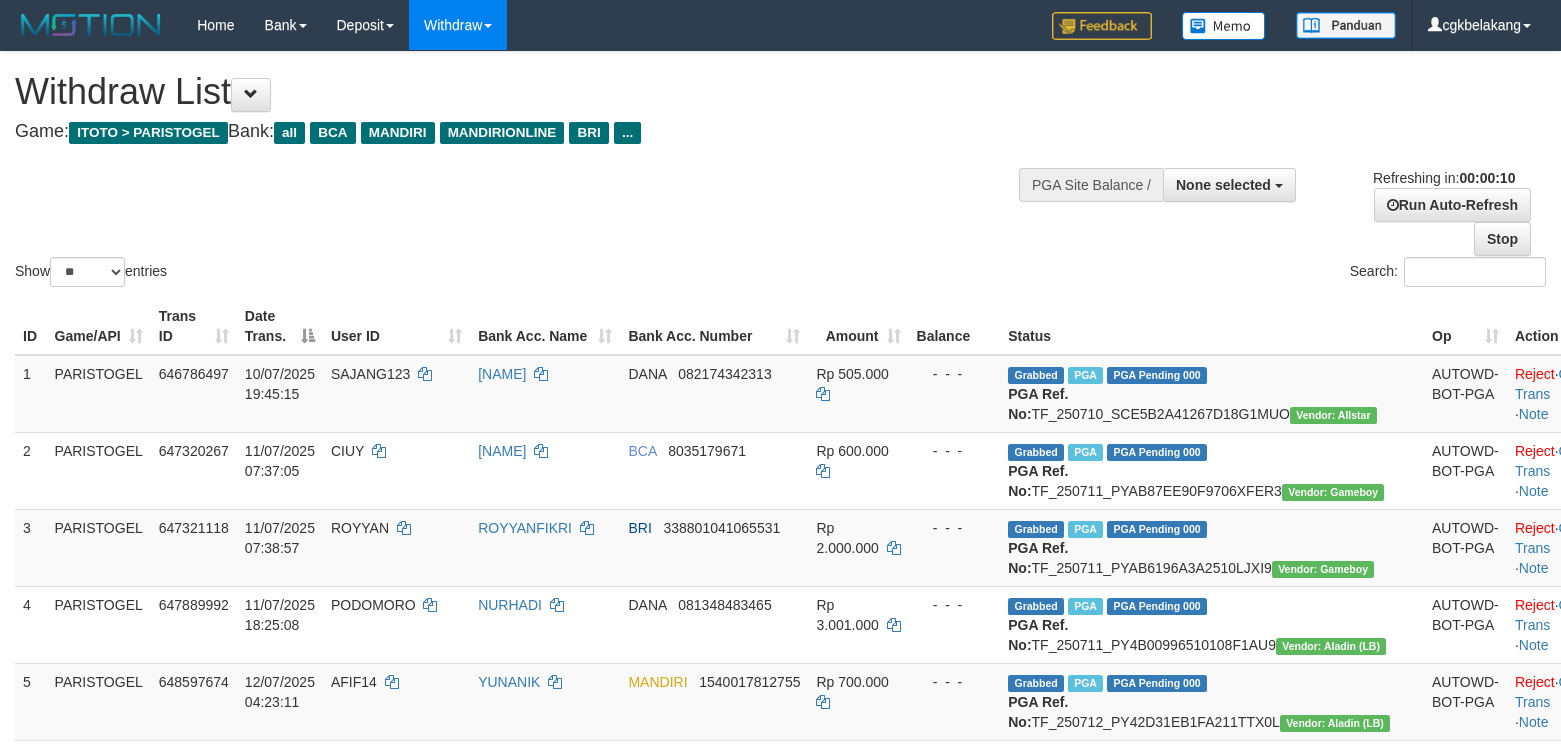 select 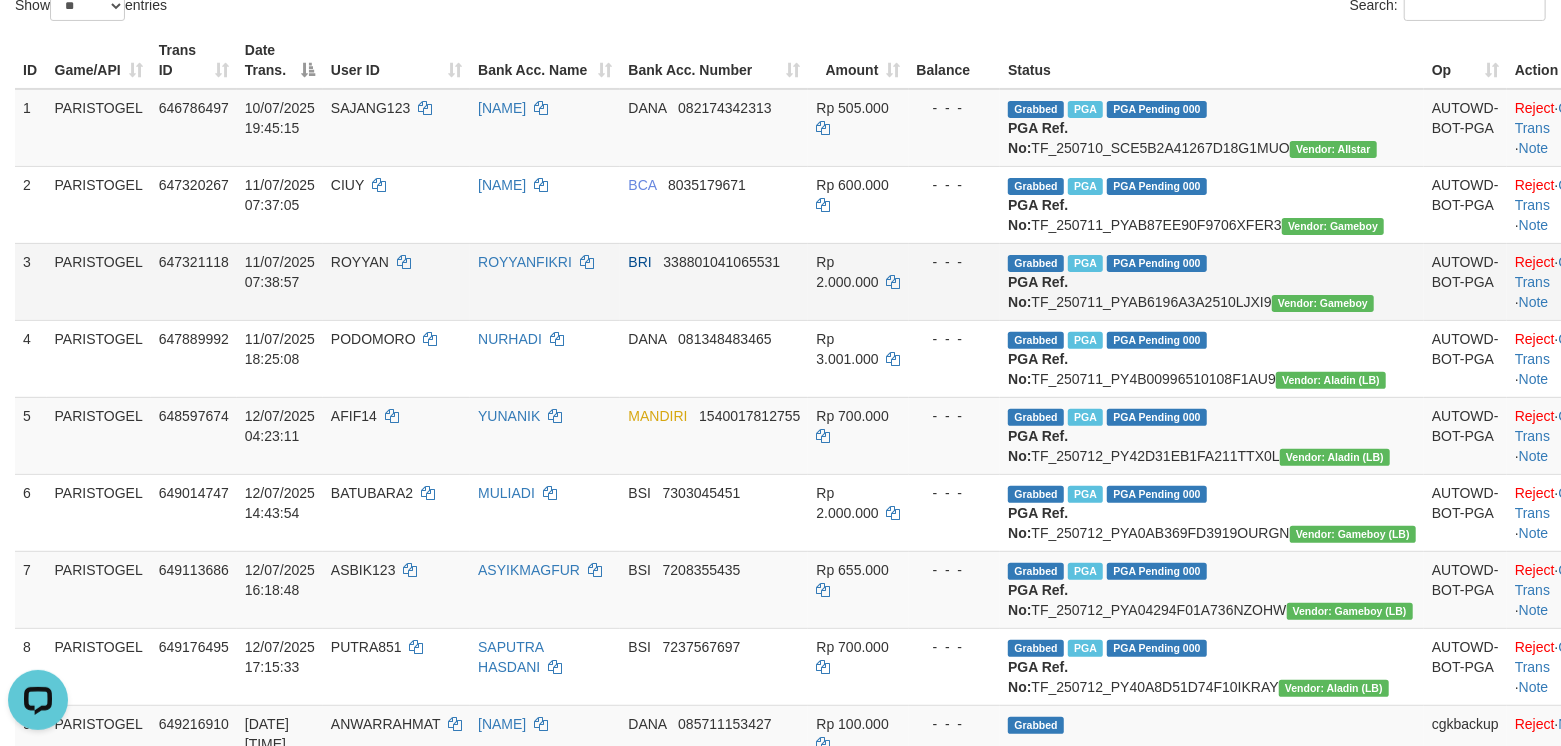 scroll, scrollTop: 0, scrollLeft: 0, axis: both 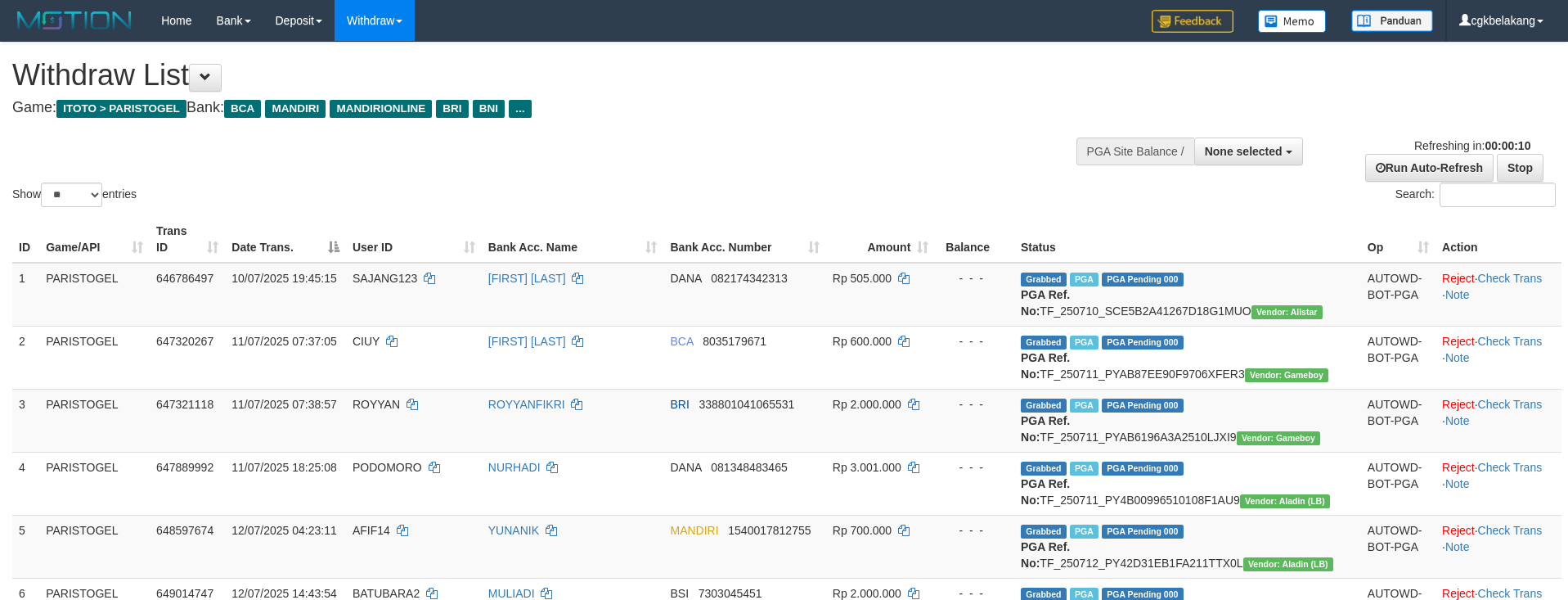 select 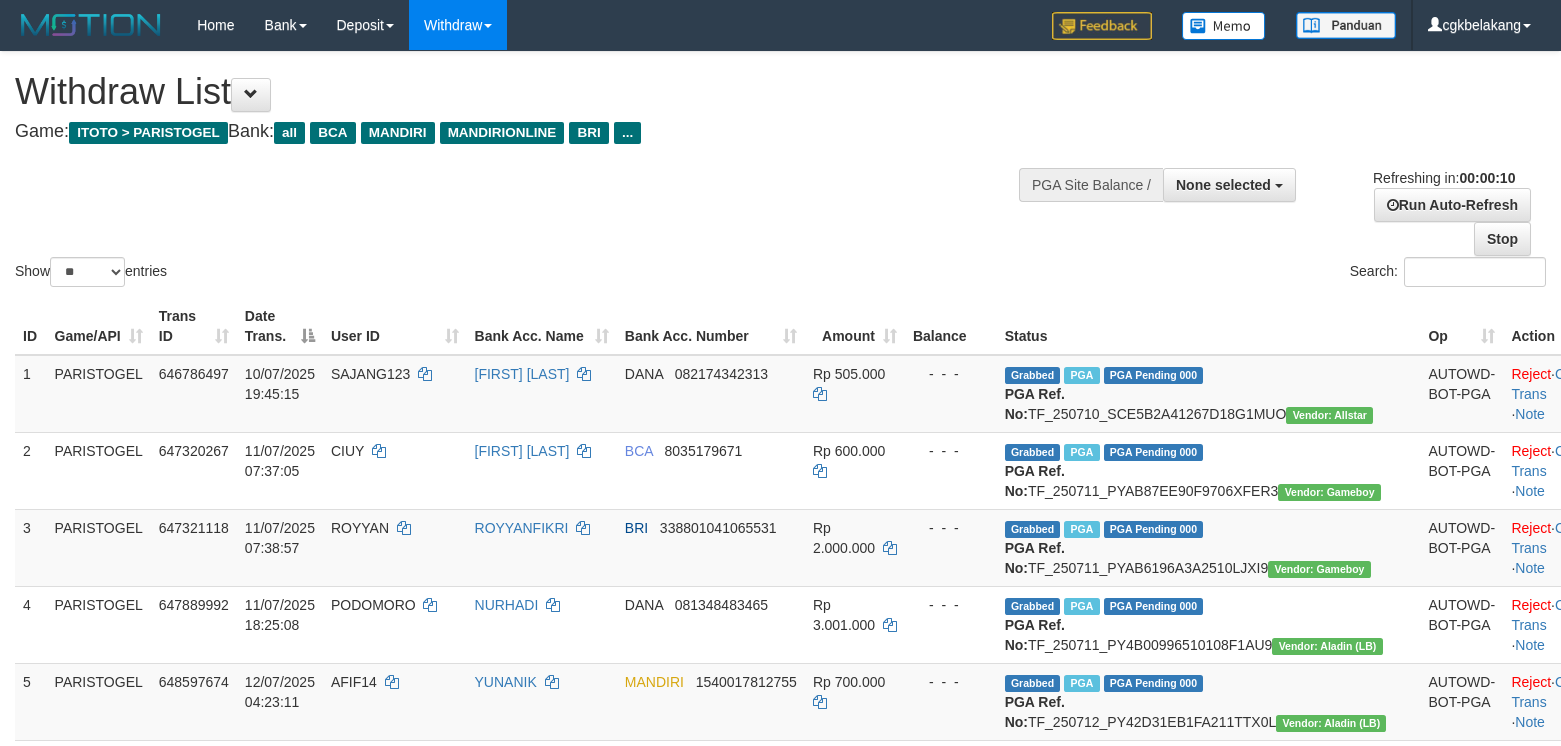 select 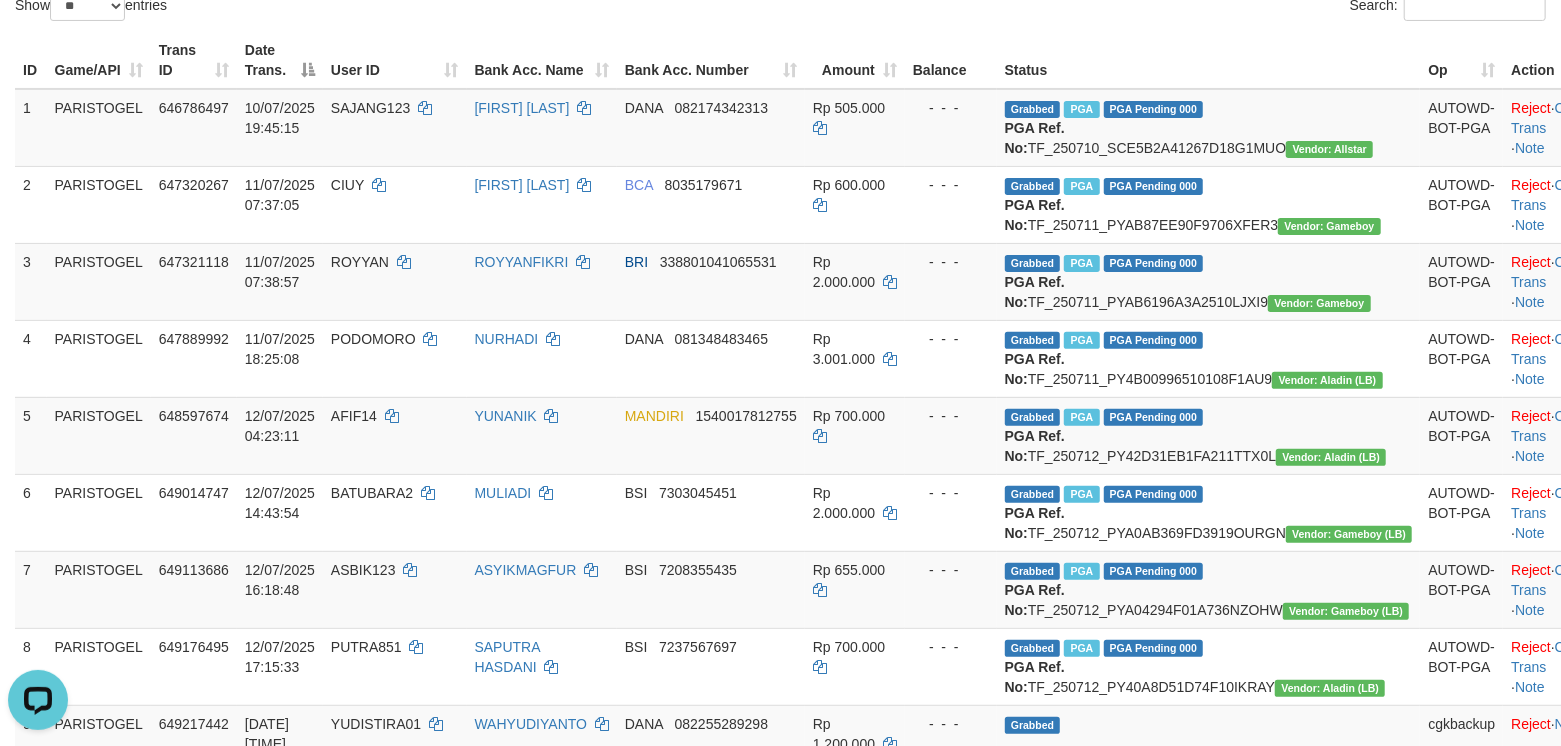 scroll, scrollTop: 0, scrollLeft: 0, axis: both 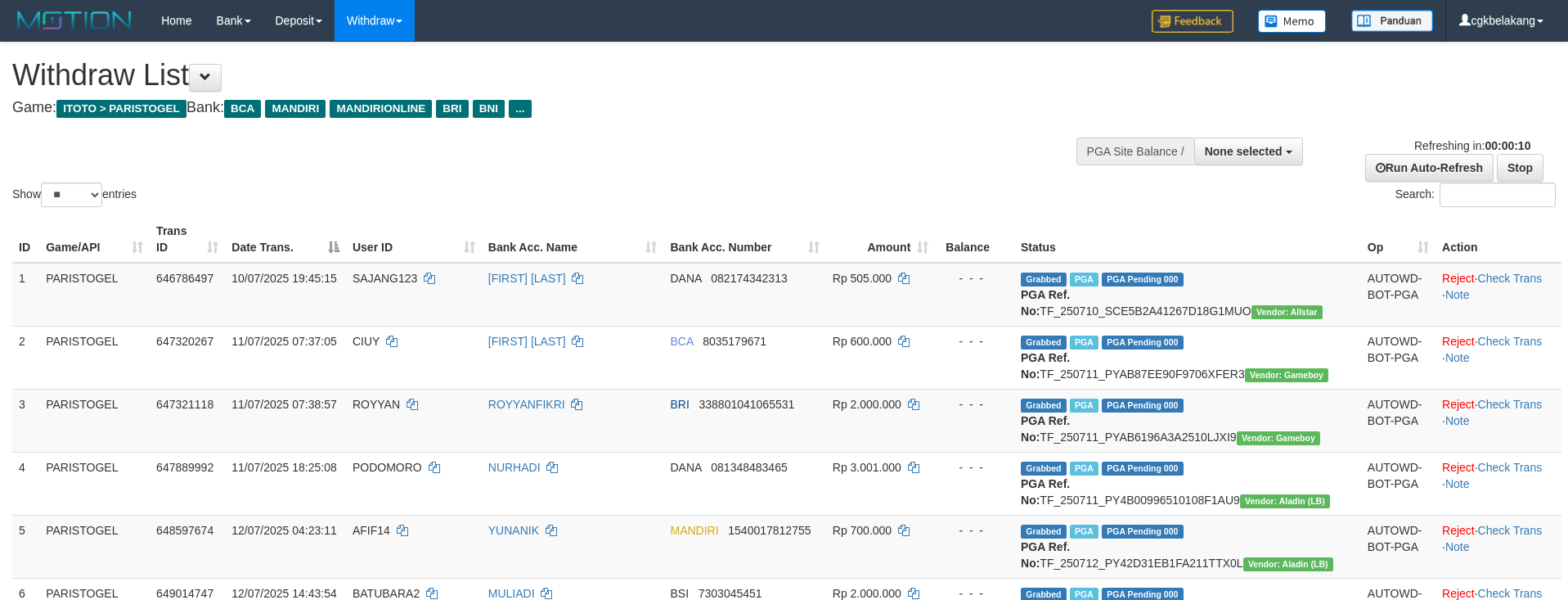 select 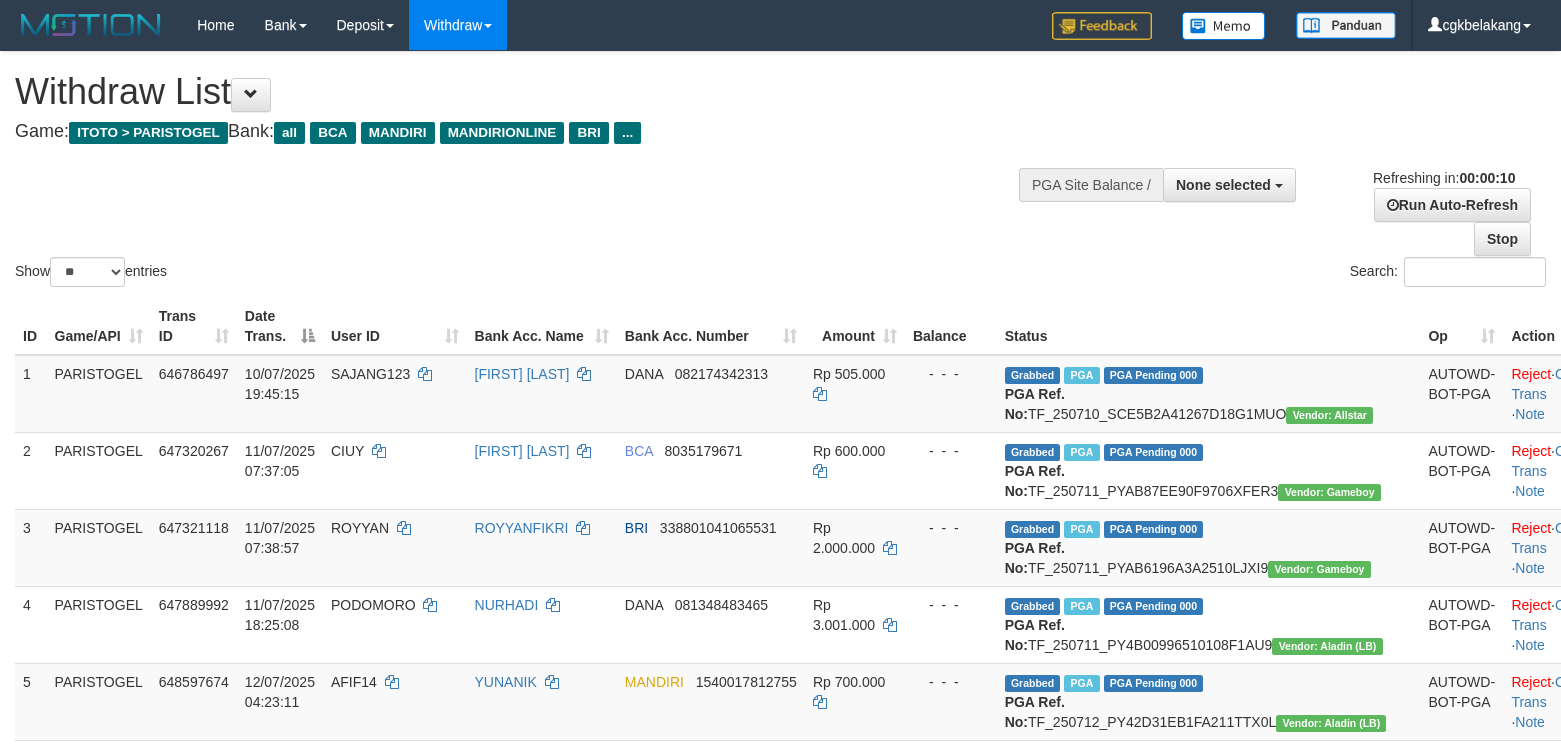 select 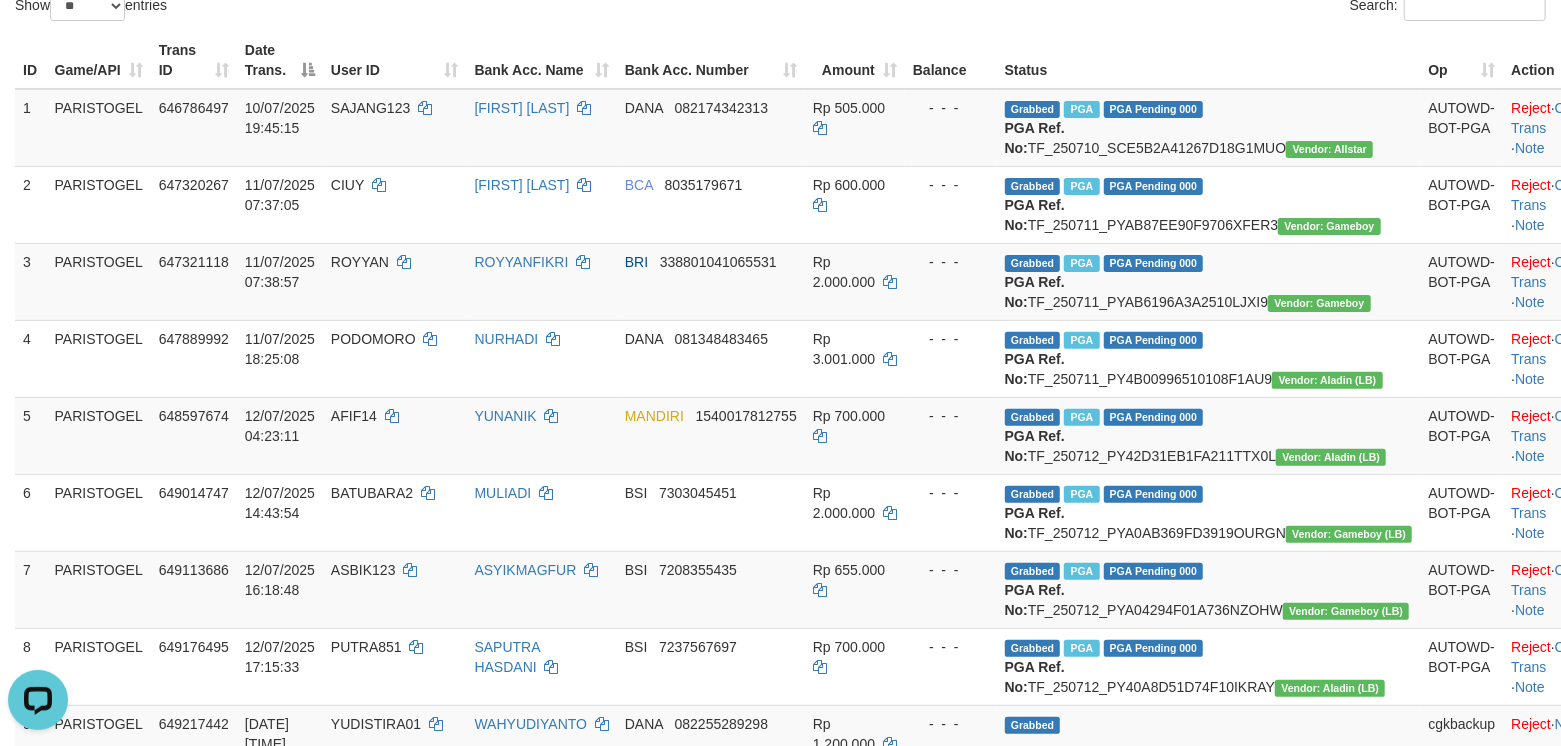 scroll, scrollTop: 0, scrollLeft: 0, axis: both 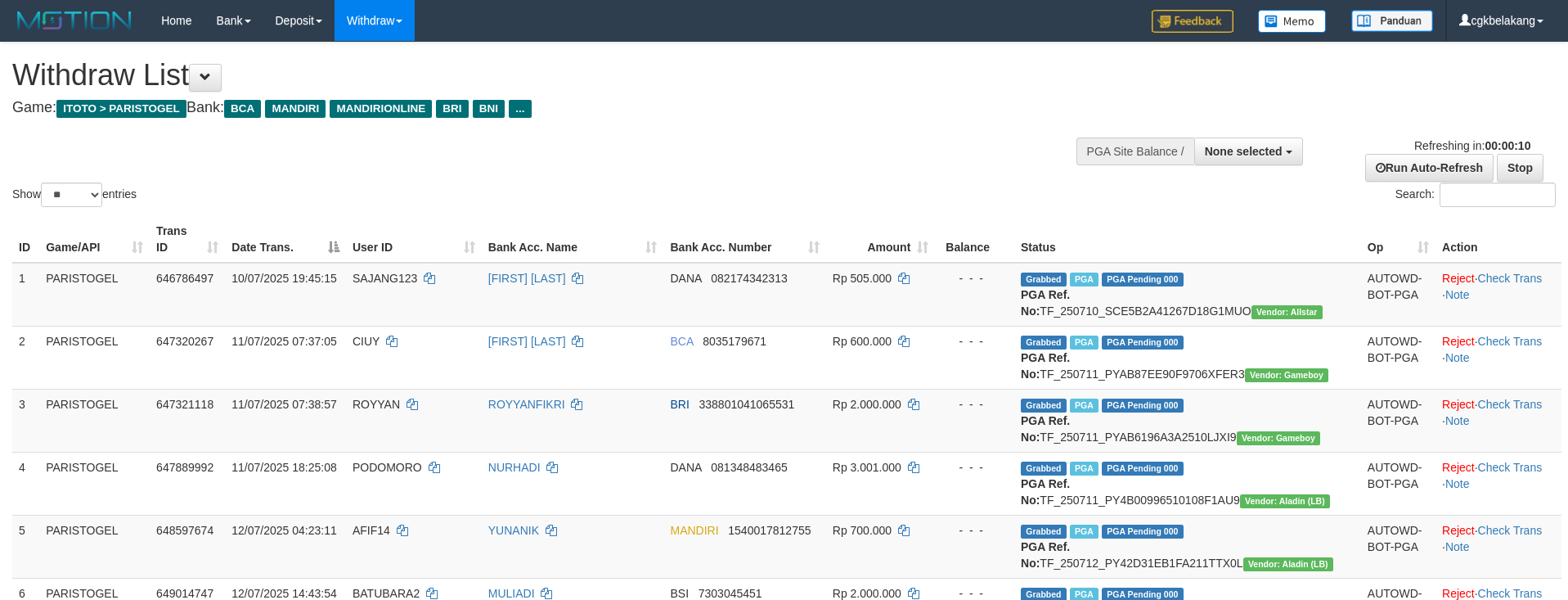 select 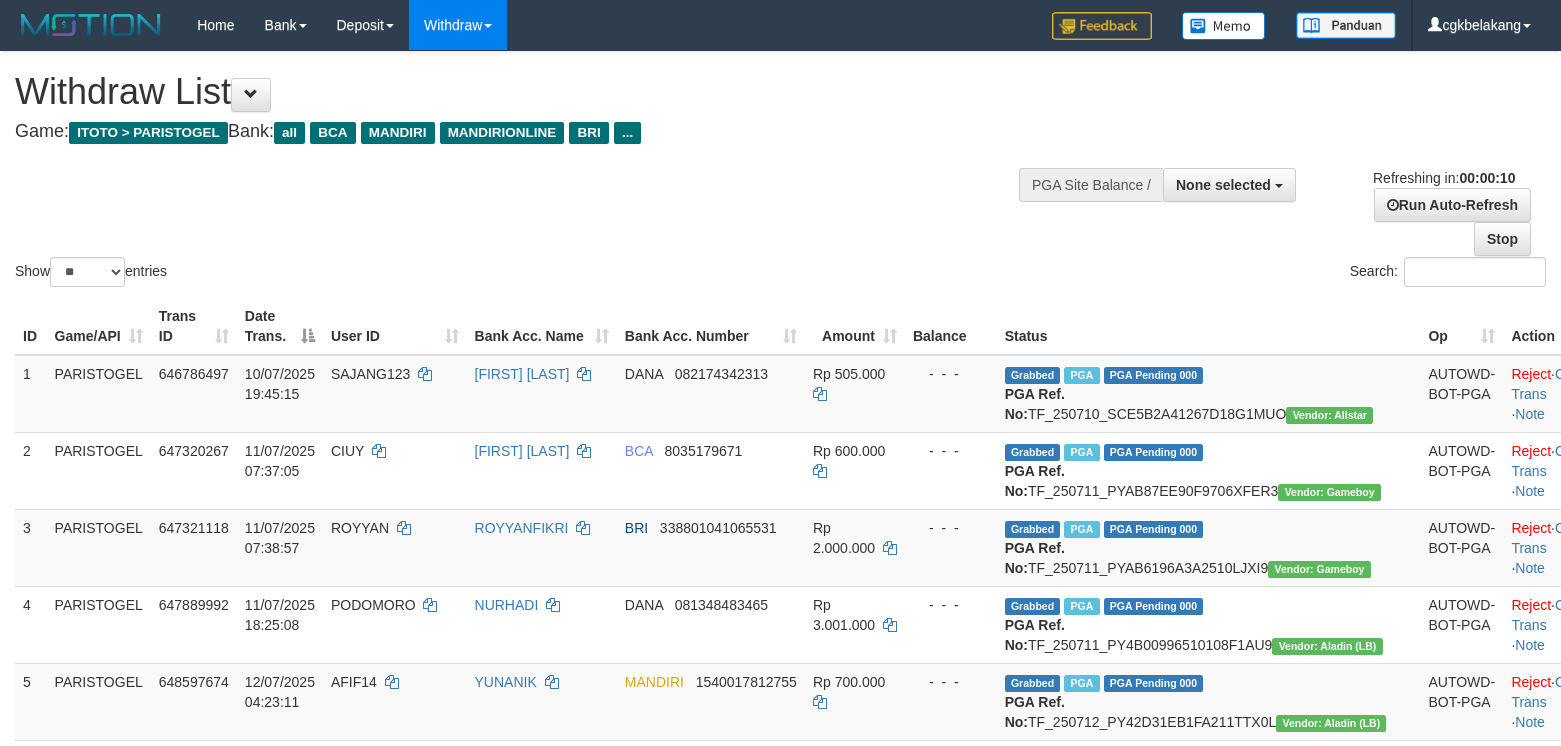 select 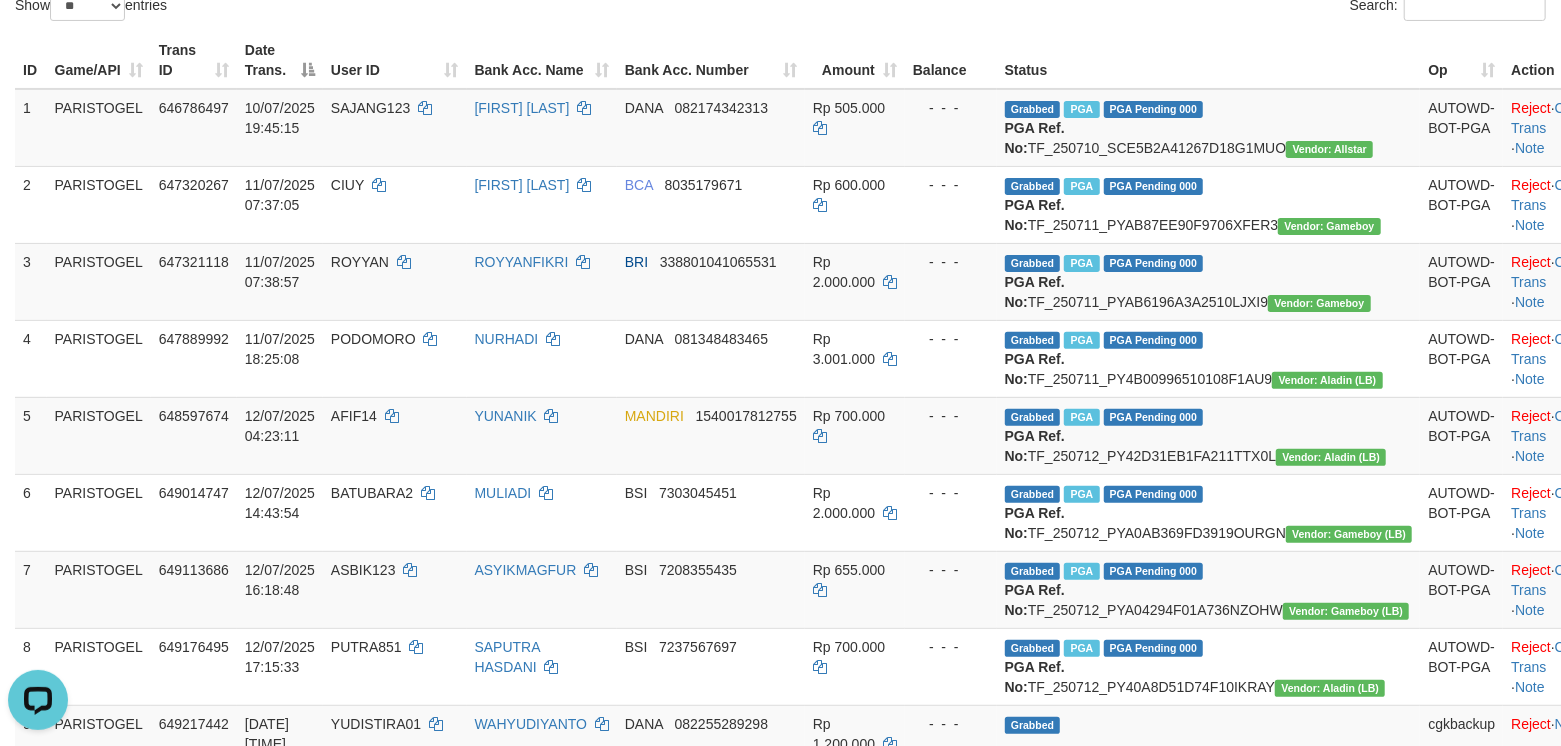 scroll, scrollTop: 0, scrollLeft: 0, axis: both 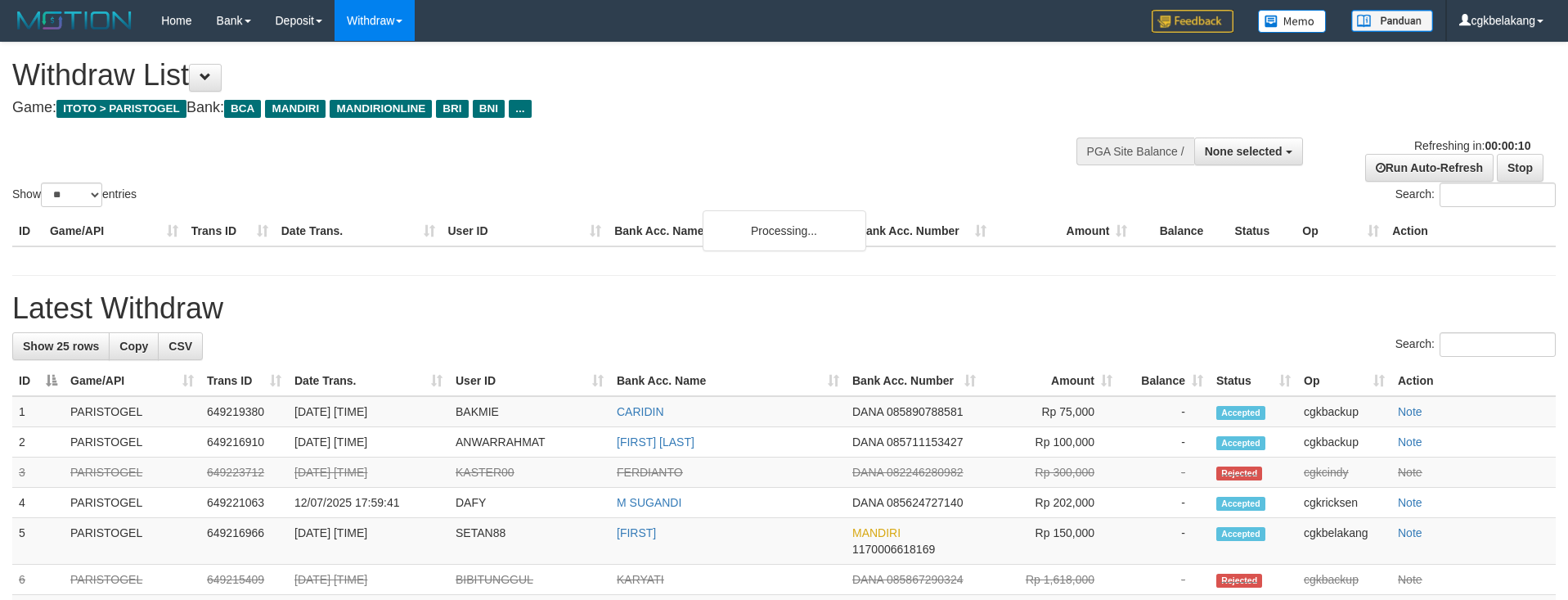 select 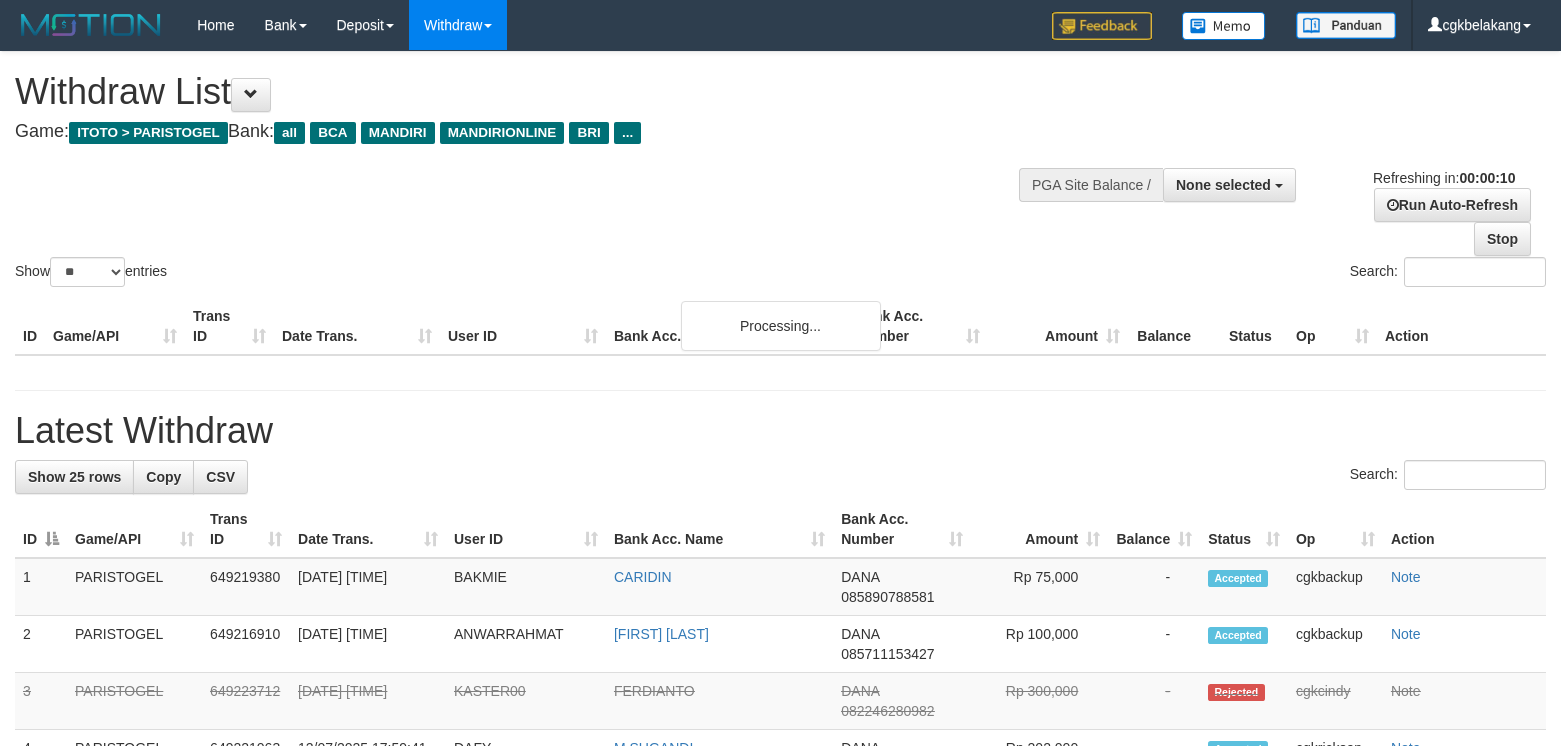 select 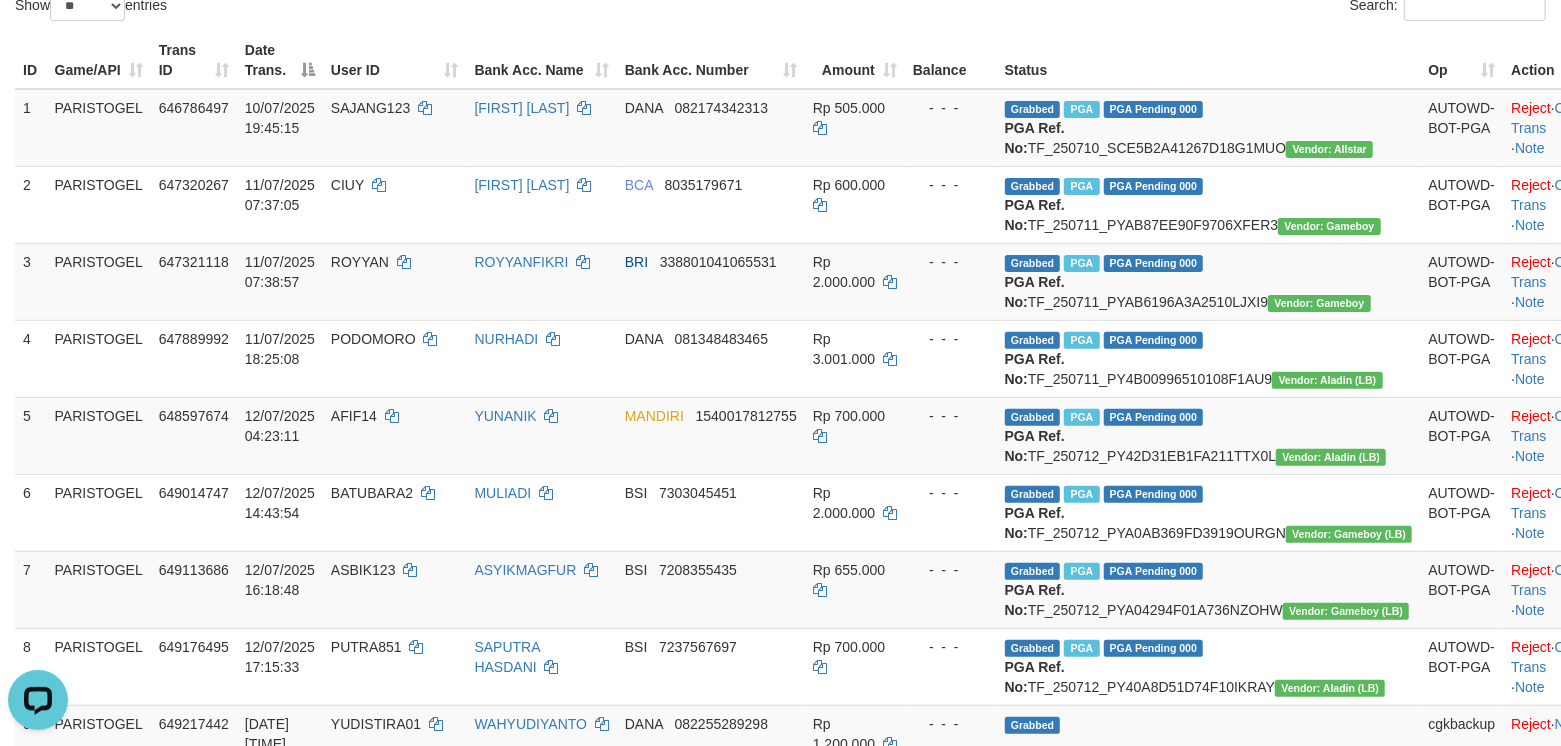 scroll, scrollTop: 0, scrollLeft: 0, axis: both 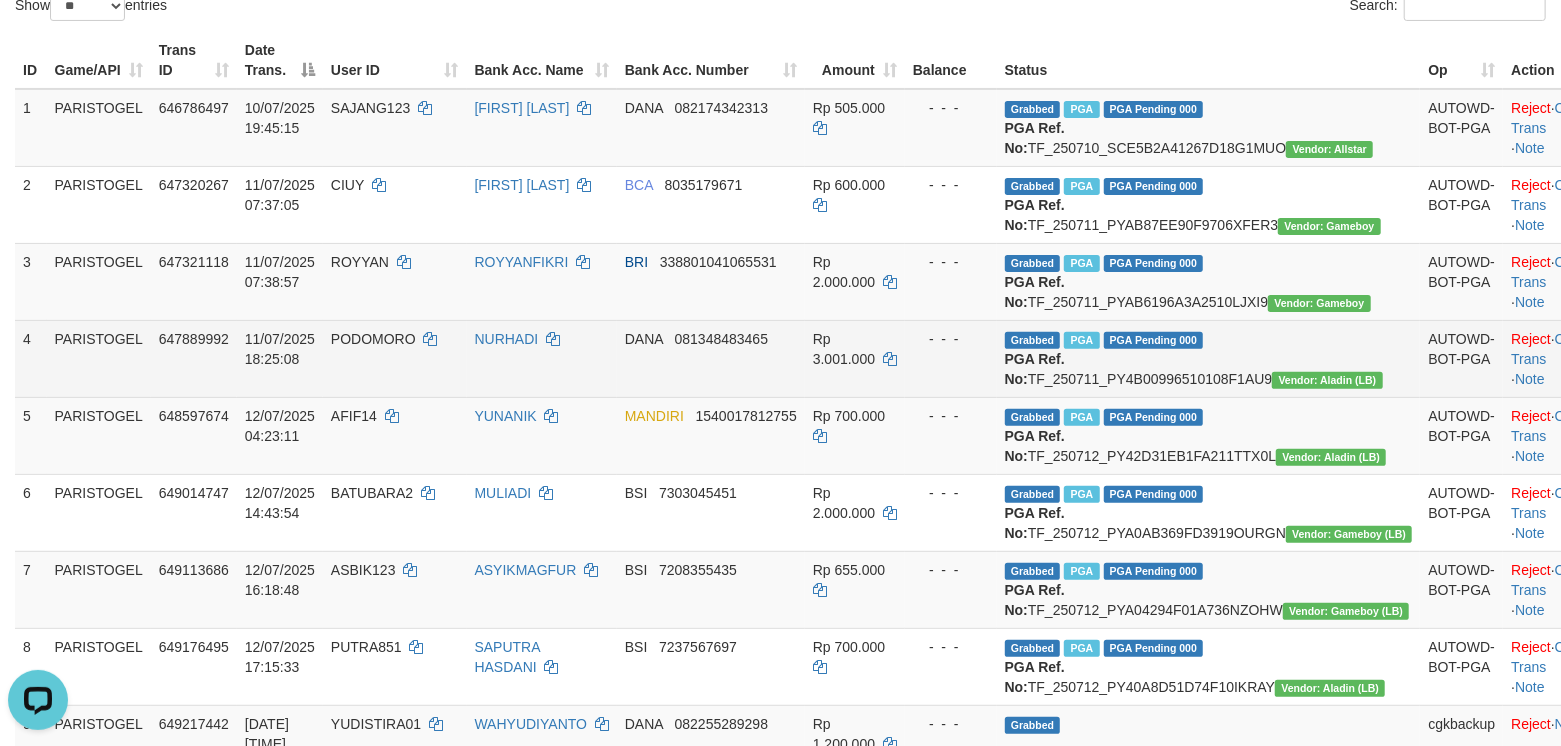 click on "DANA     081348483465" at bounding box center [711, 358] 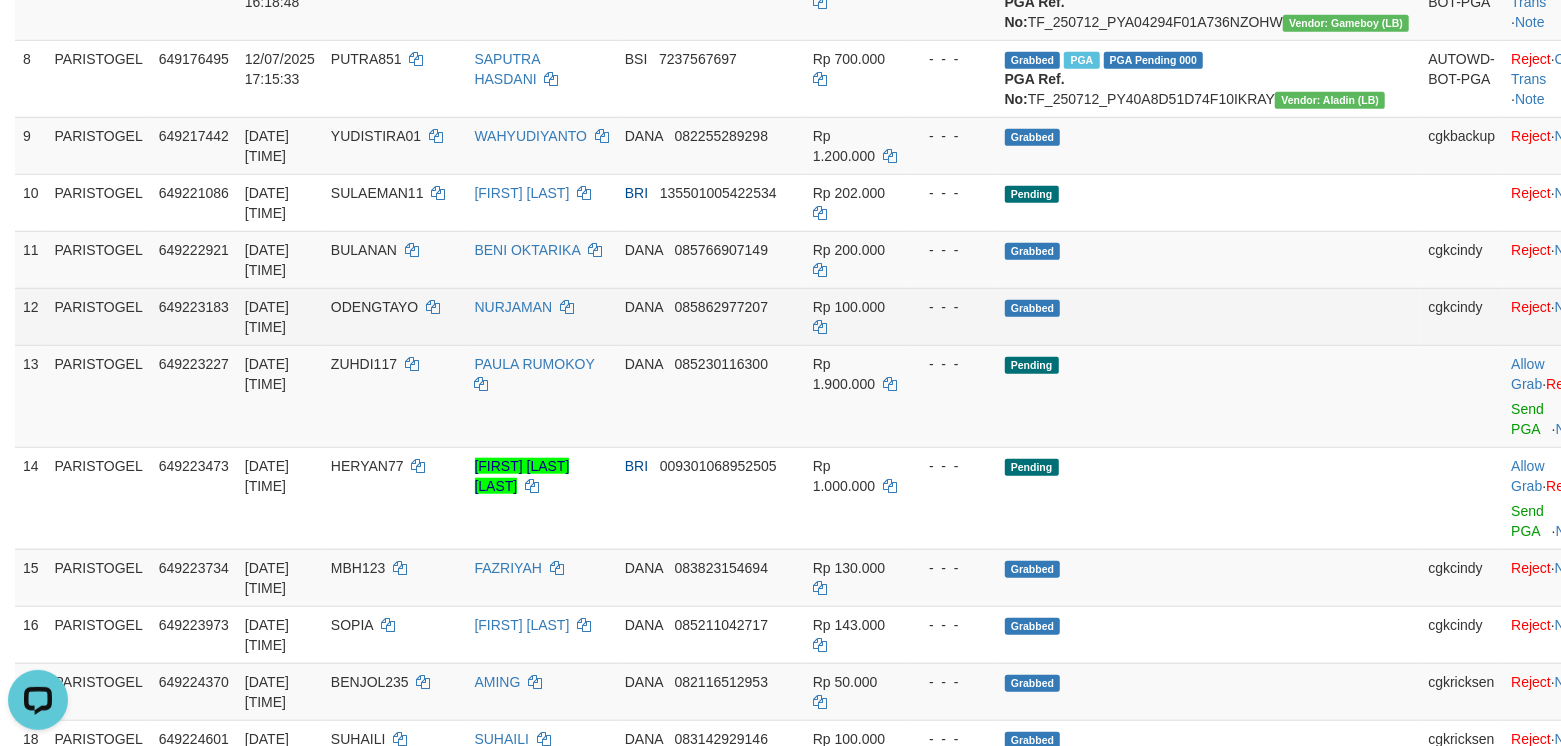 scroll, scrollTop: 933, scrollLeft: 0, axis: vertical 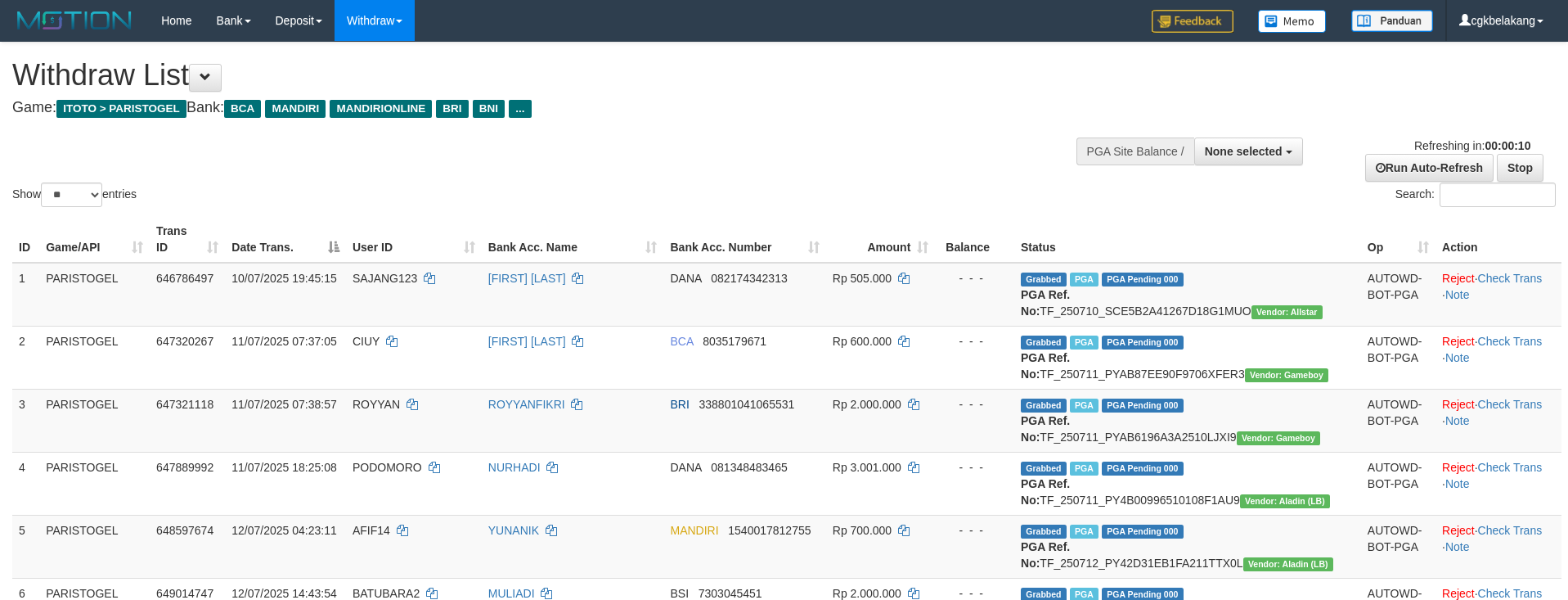 select 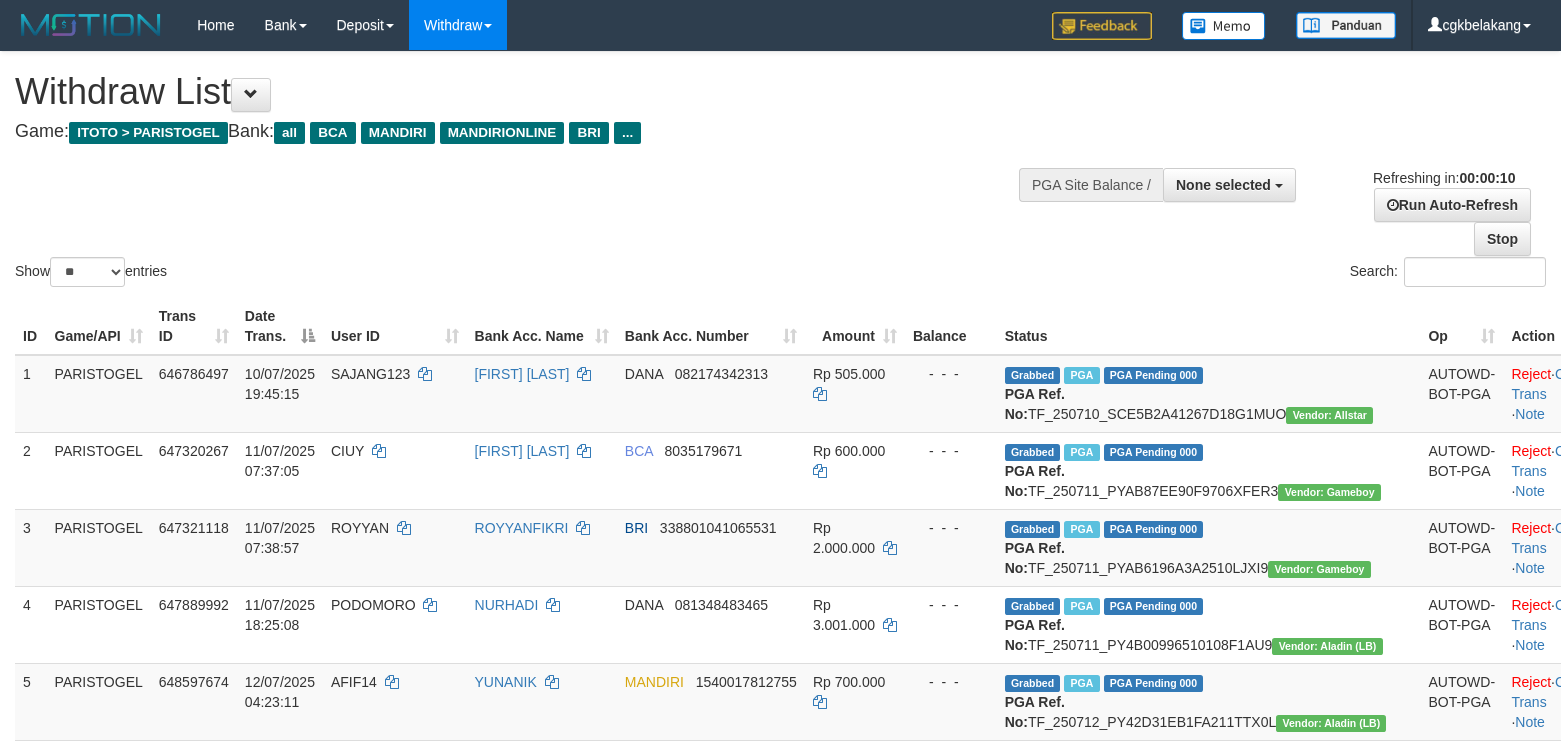 select 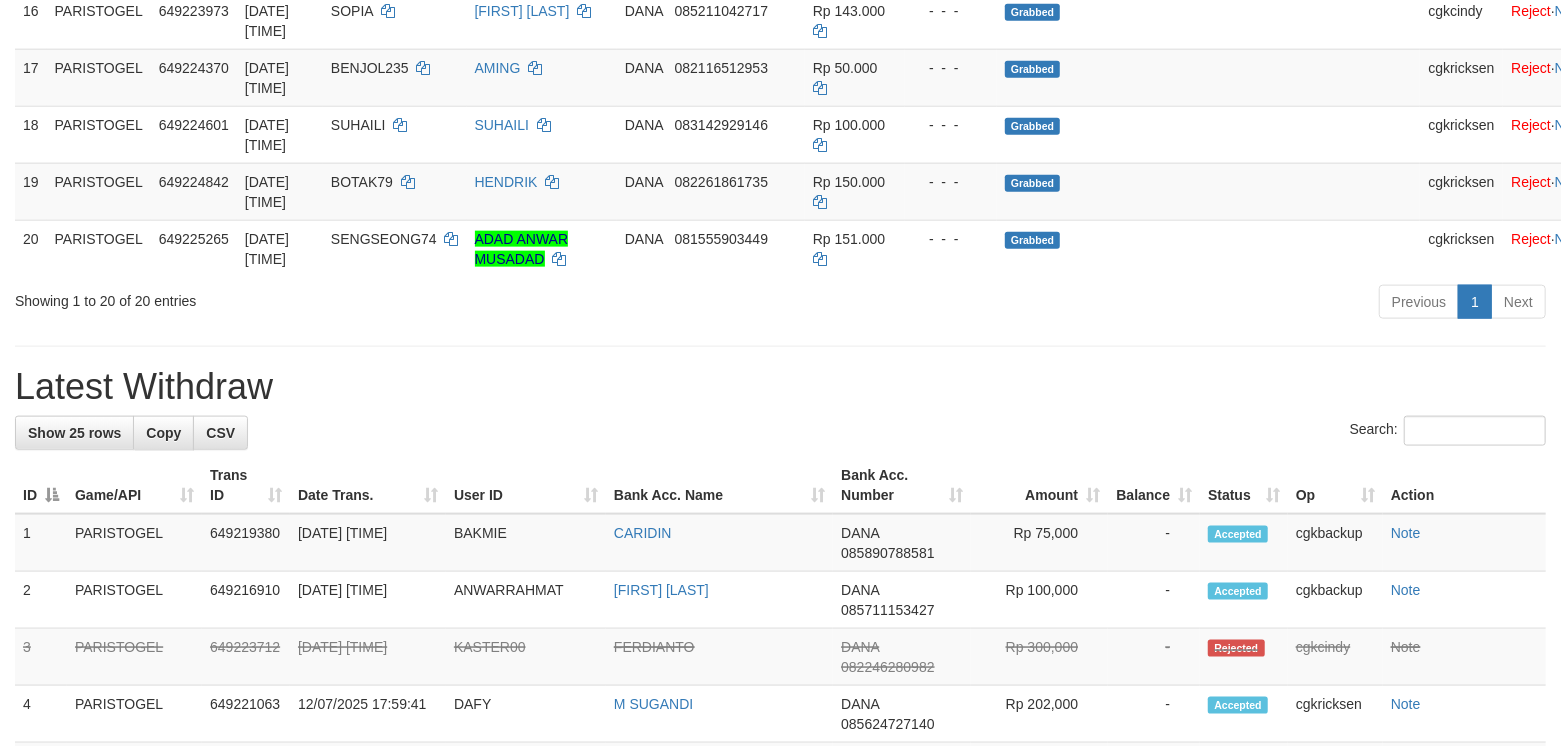 scroll, scrollTop: 1542, scrollLeft: 0, axis: vertical 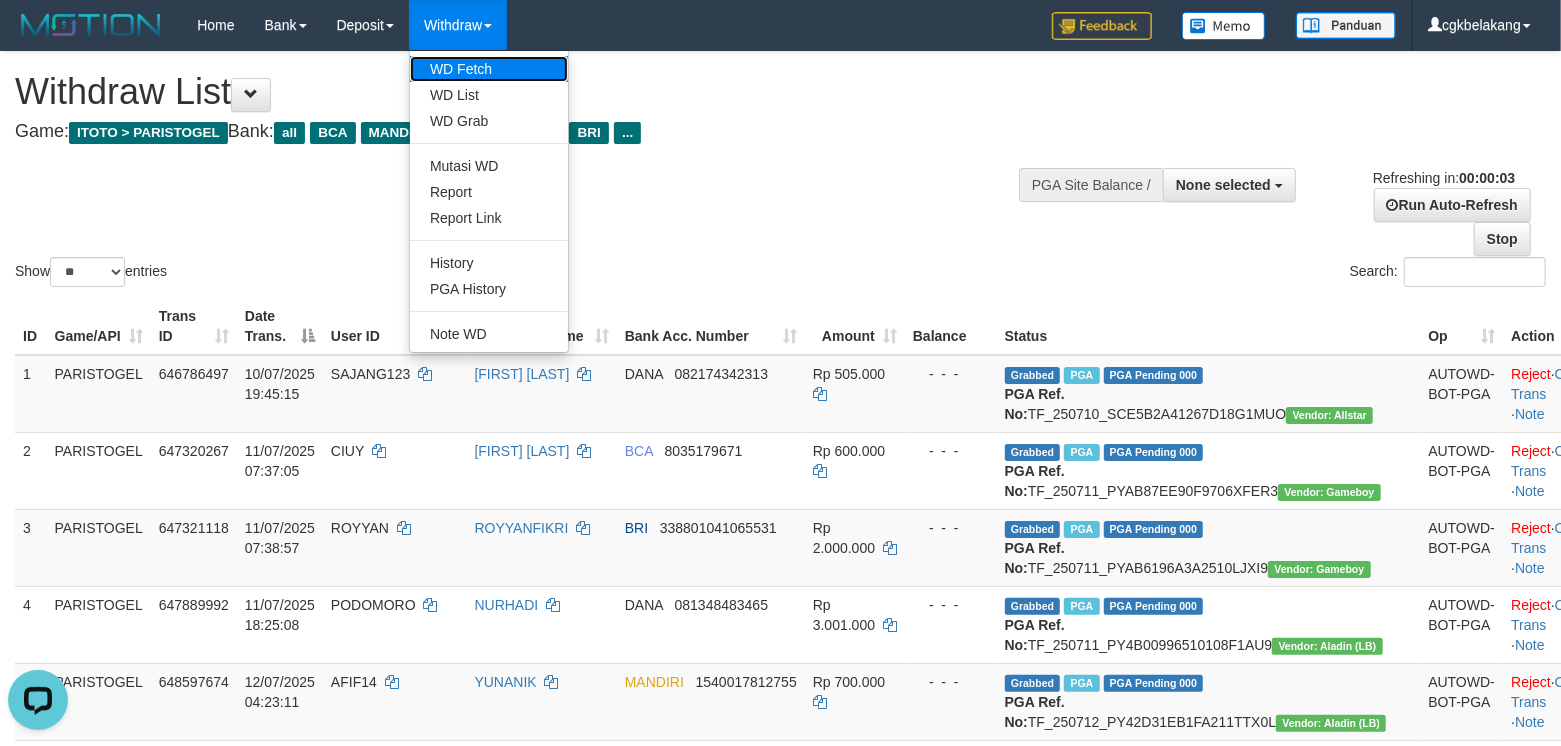 click on "WD Fetch" at bounding box center (489, 69) 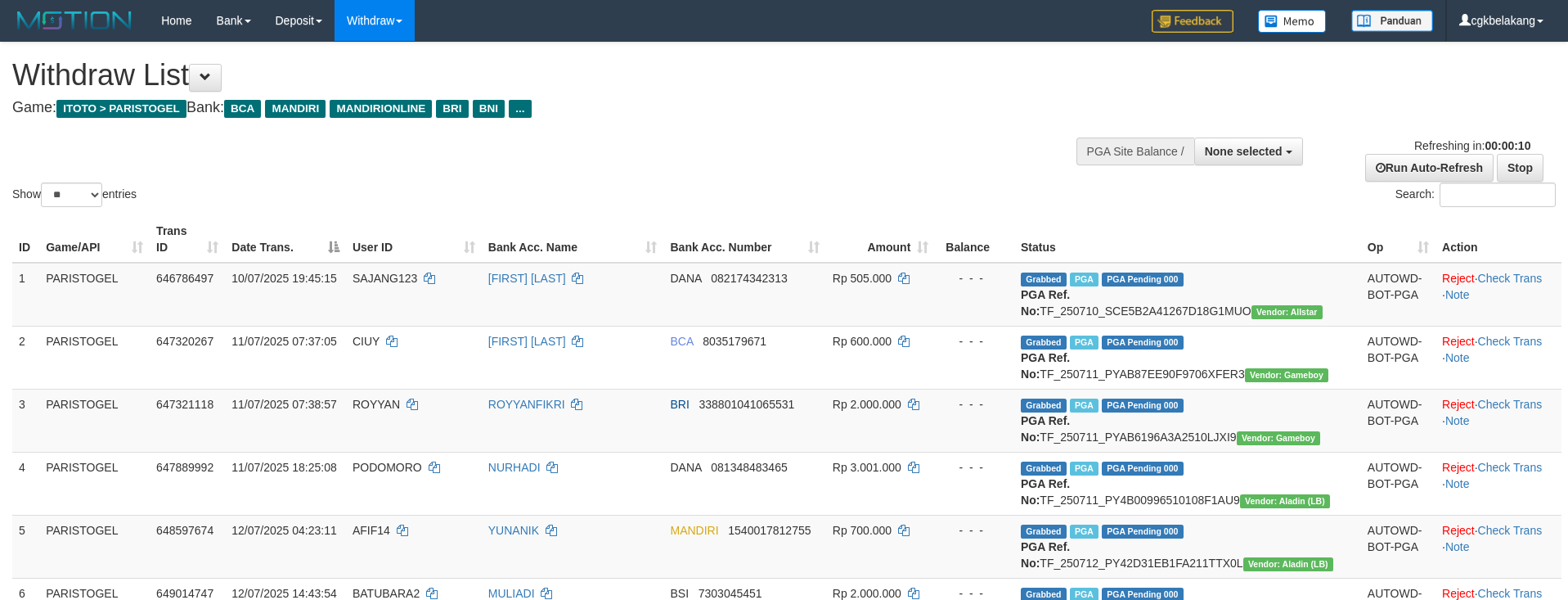 select 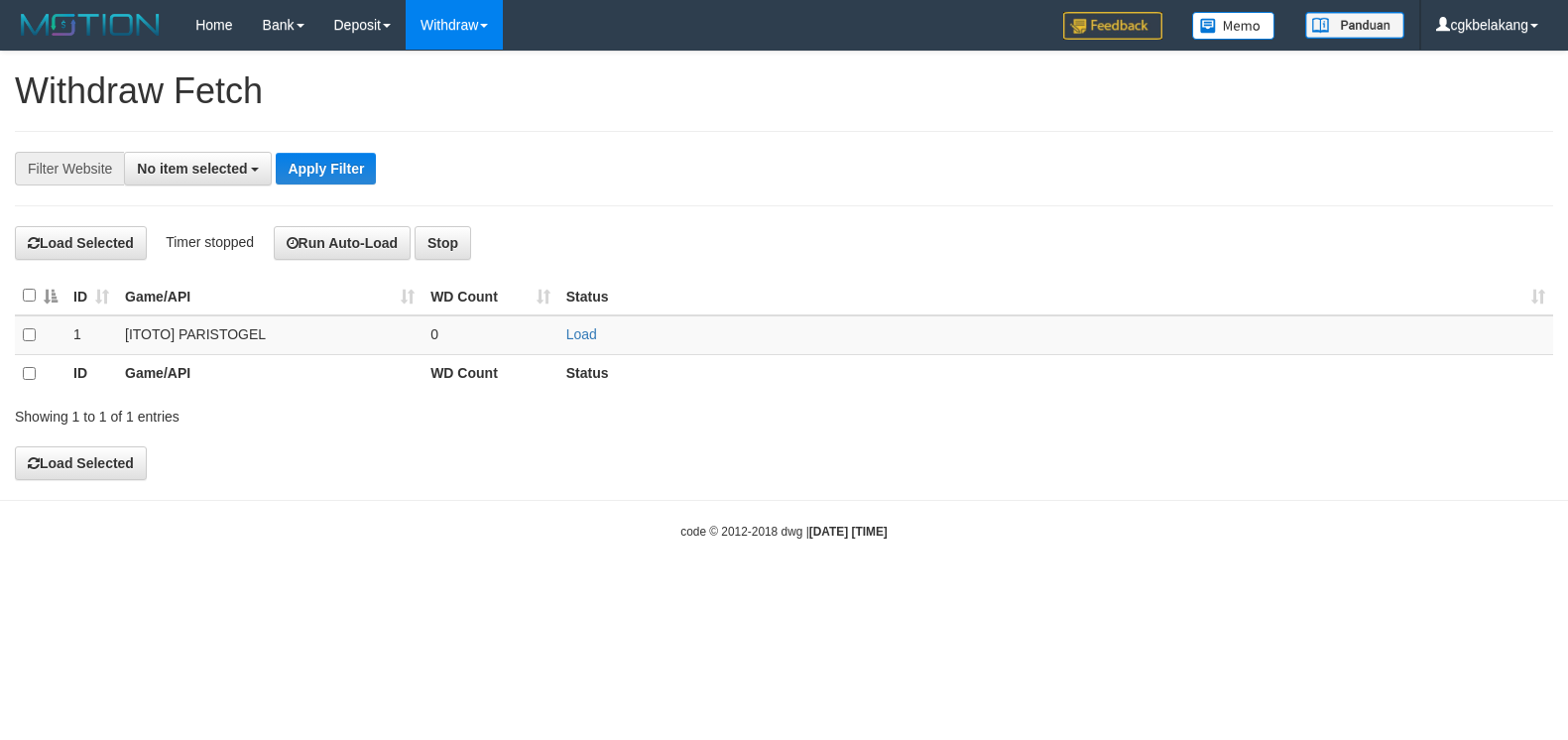 select 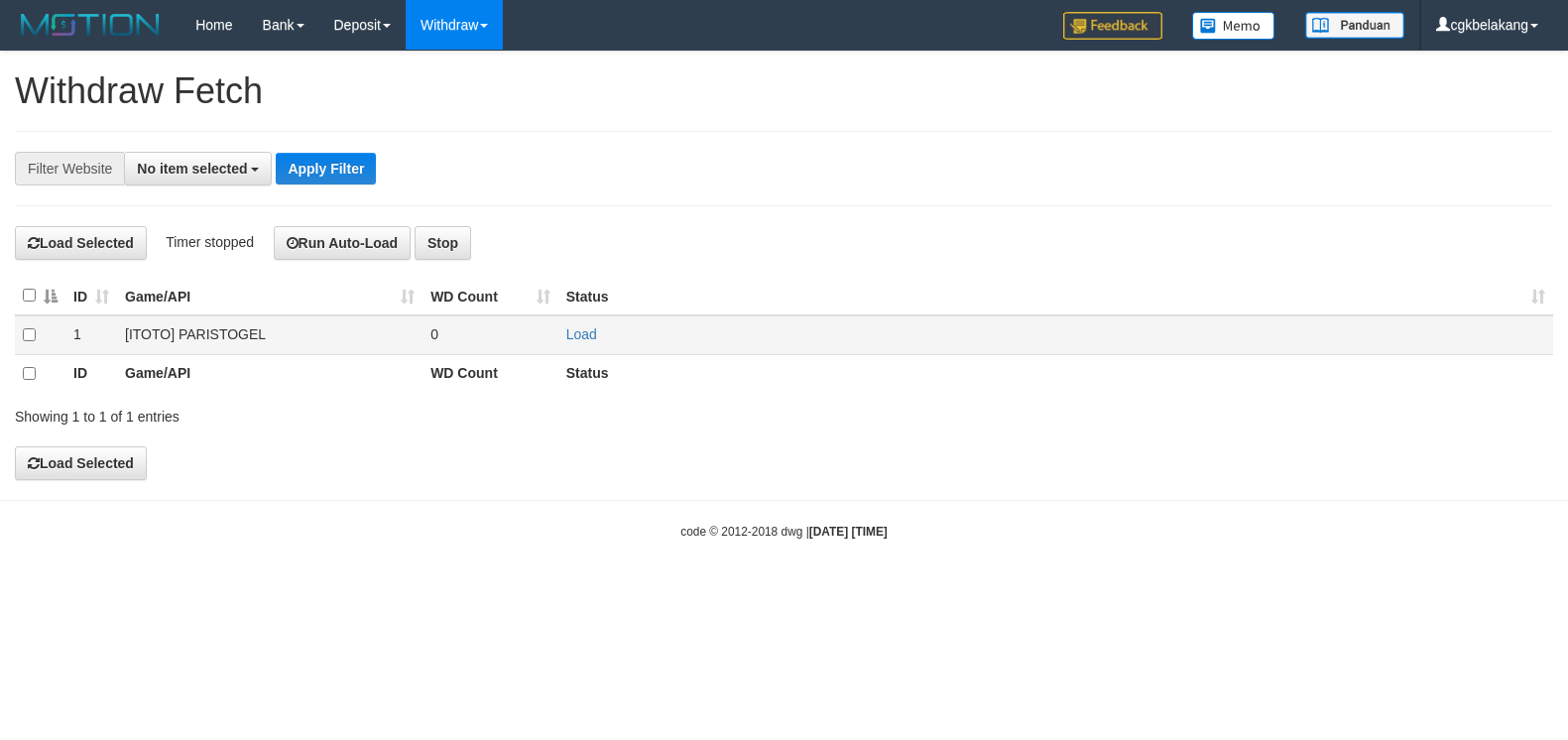 scroll, scrollTop: 0, scrollLeft: 0, axis: both 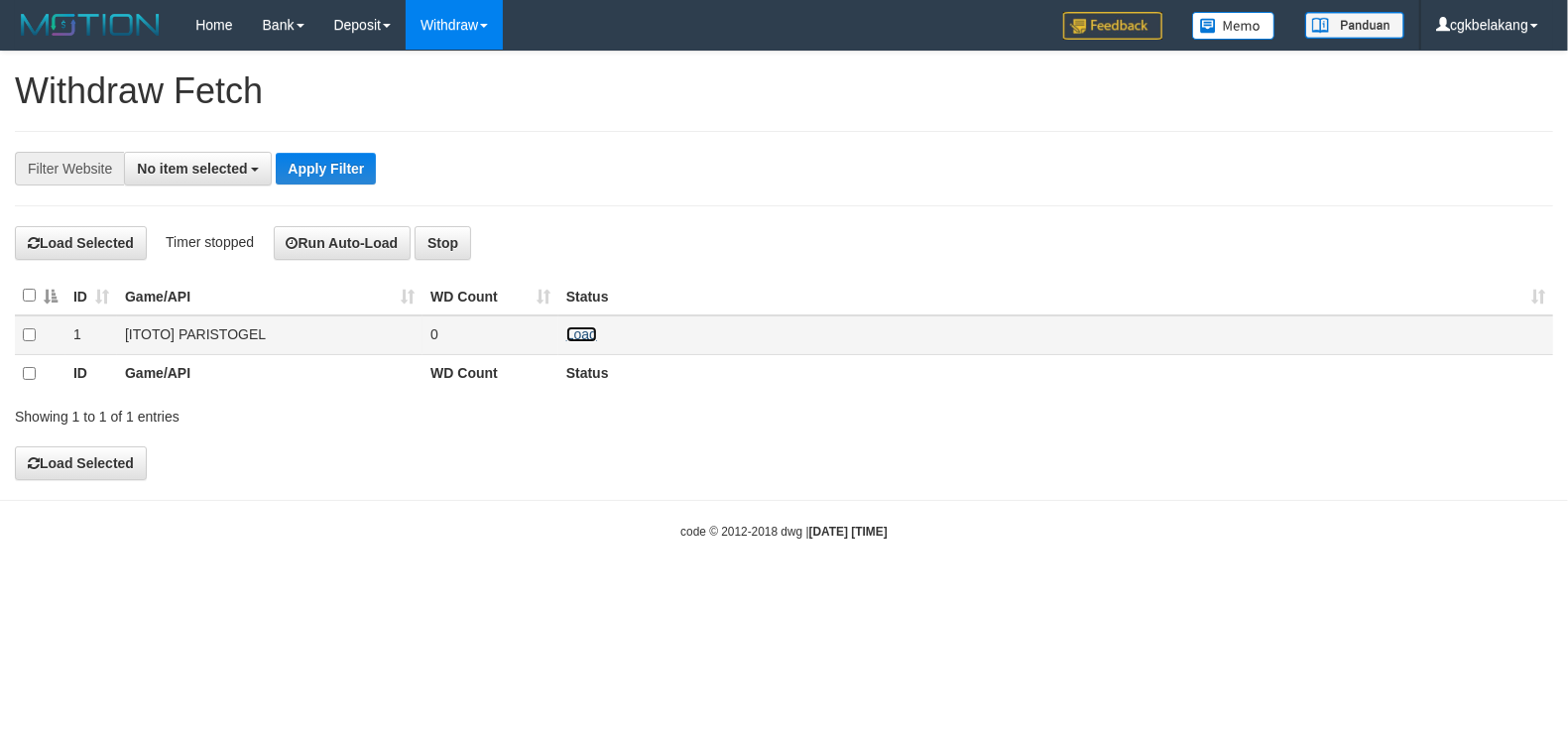 click on "Load" at bounding box center (581, 334) 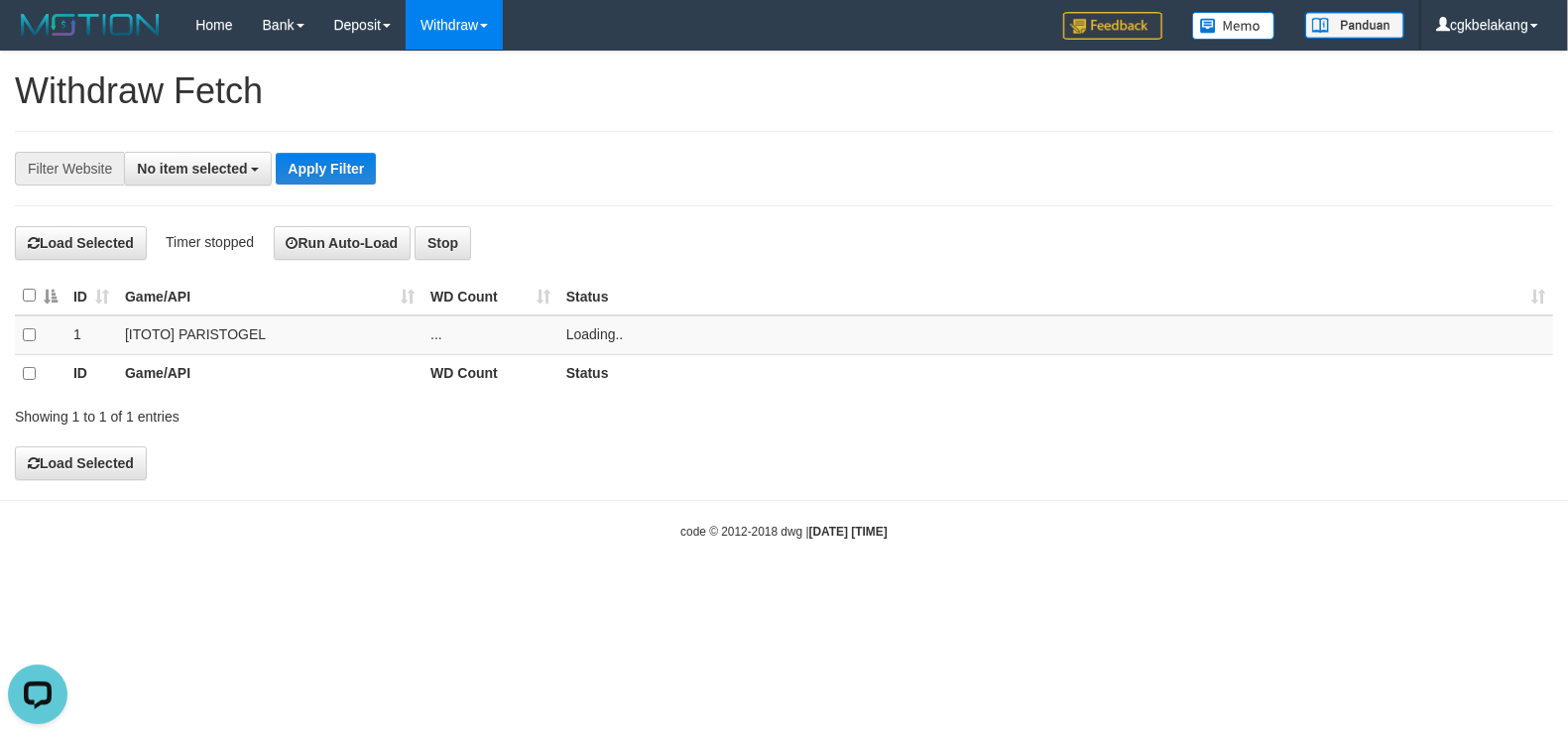 scroll, scrollTop: 0, scrollLeft: 0, axis: both 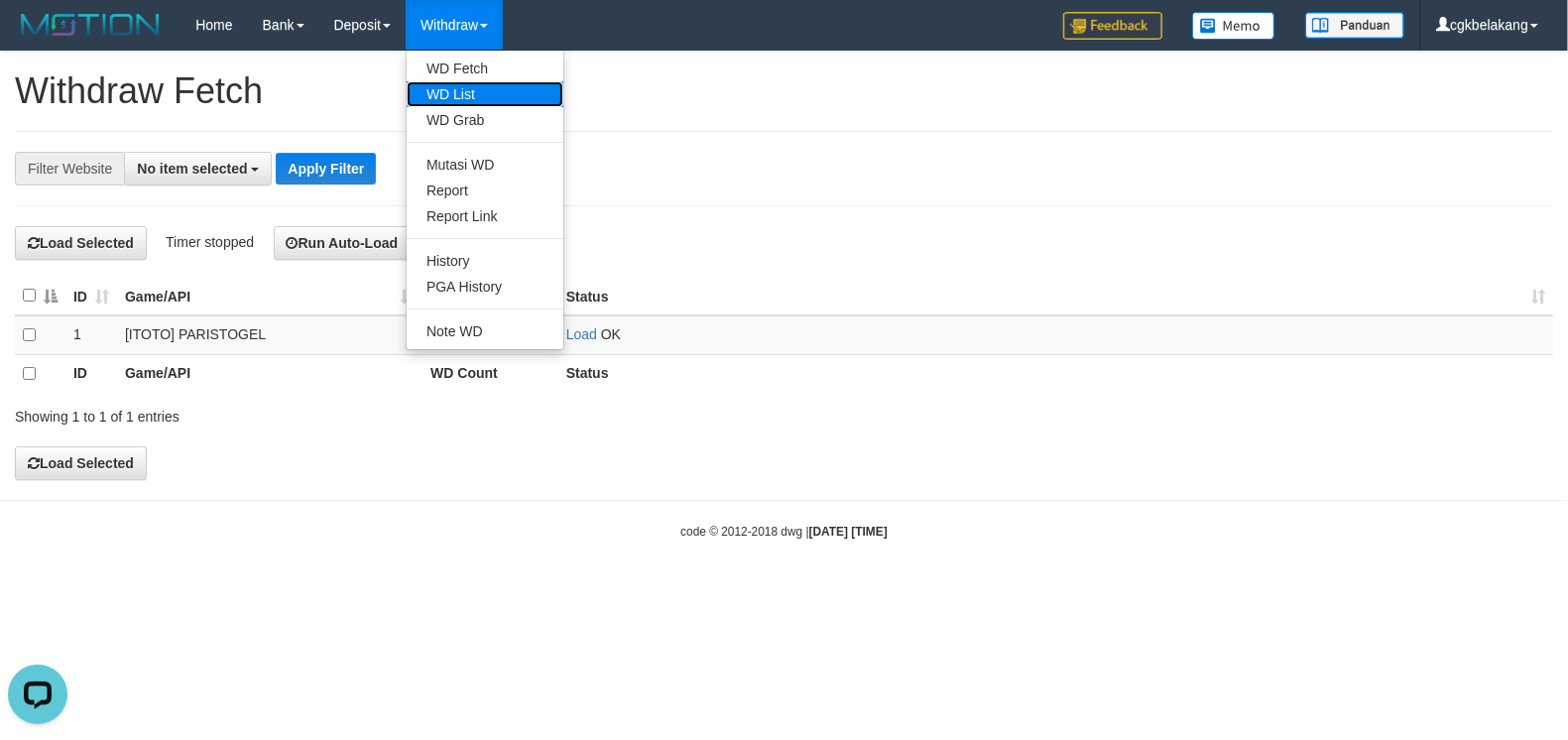click on "WD List" at bounding box center [485, 94] 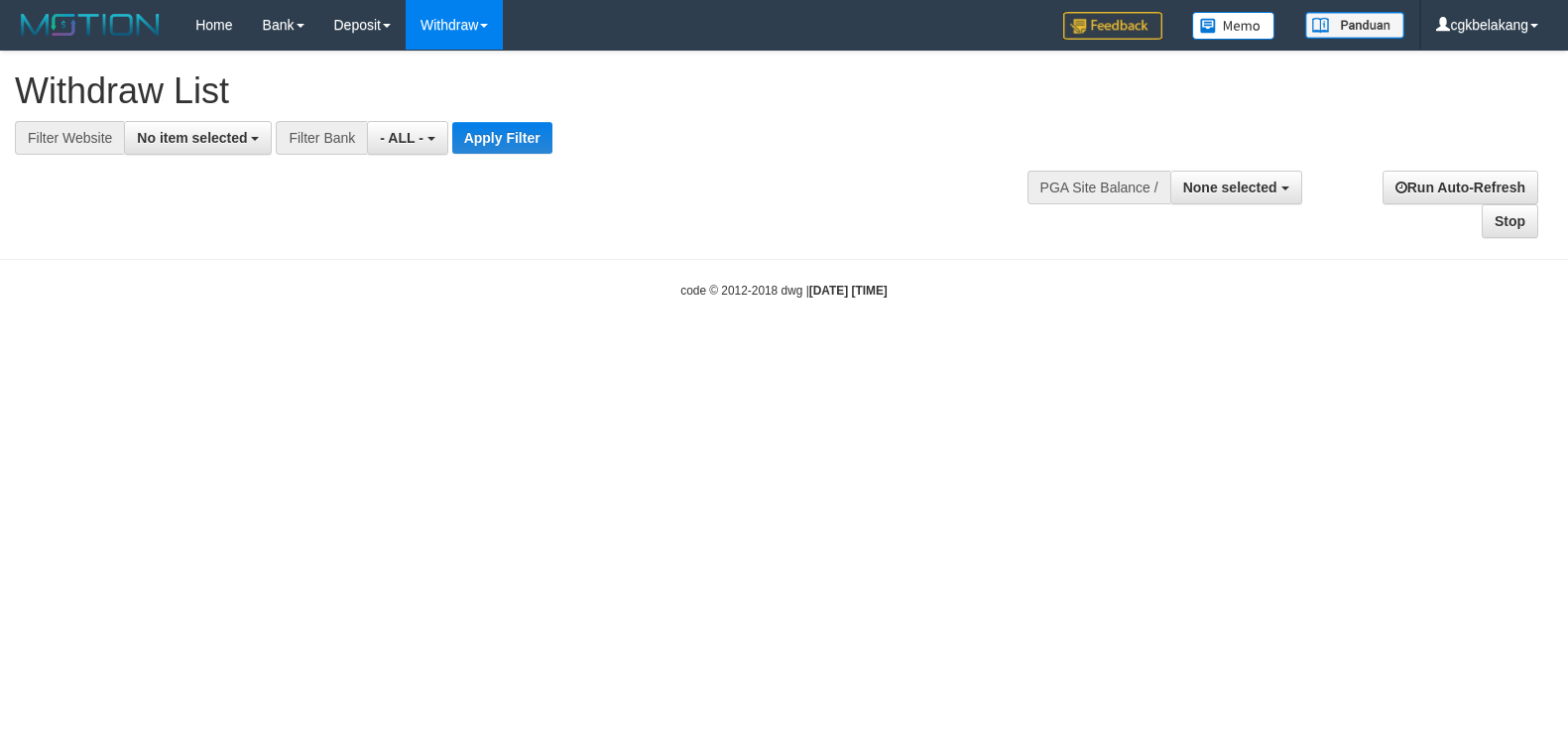select 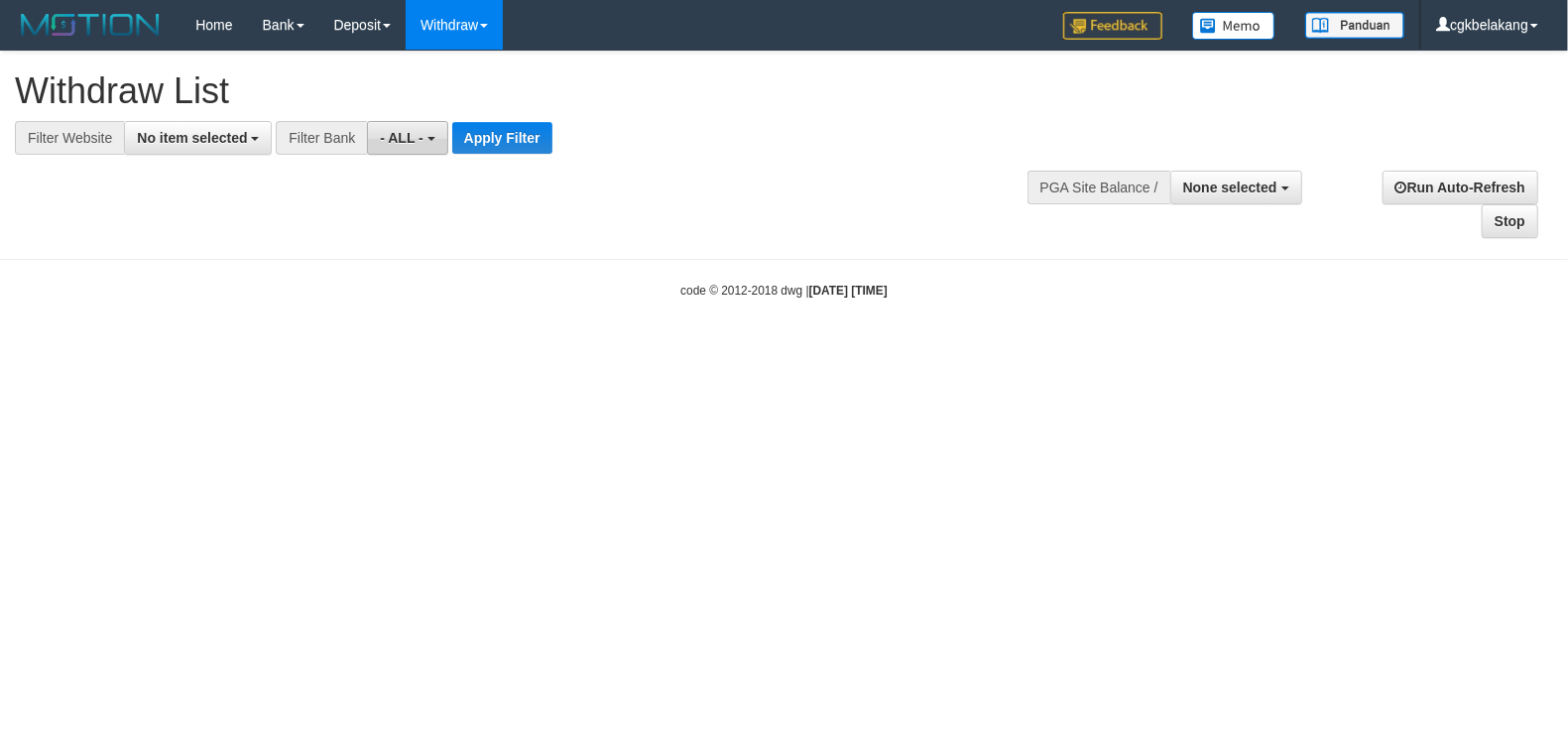 click on "- ALL -" at bounding box center (402, 138) 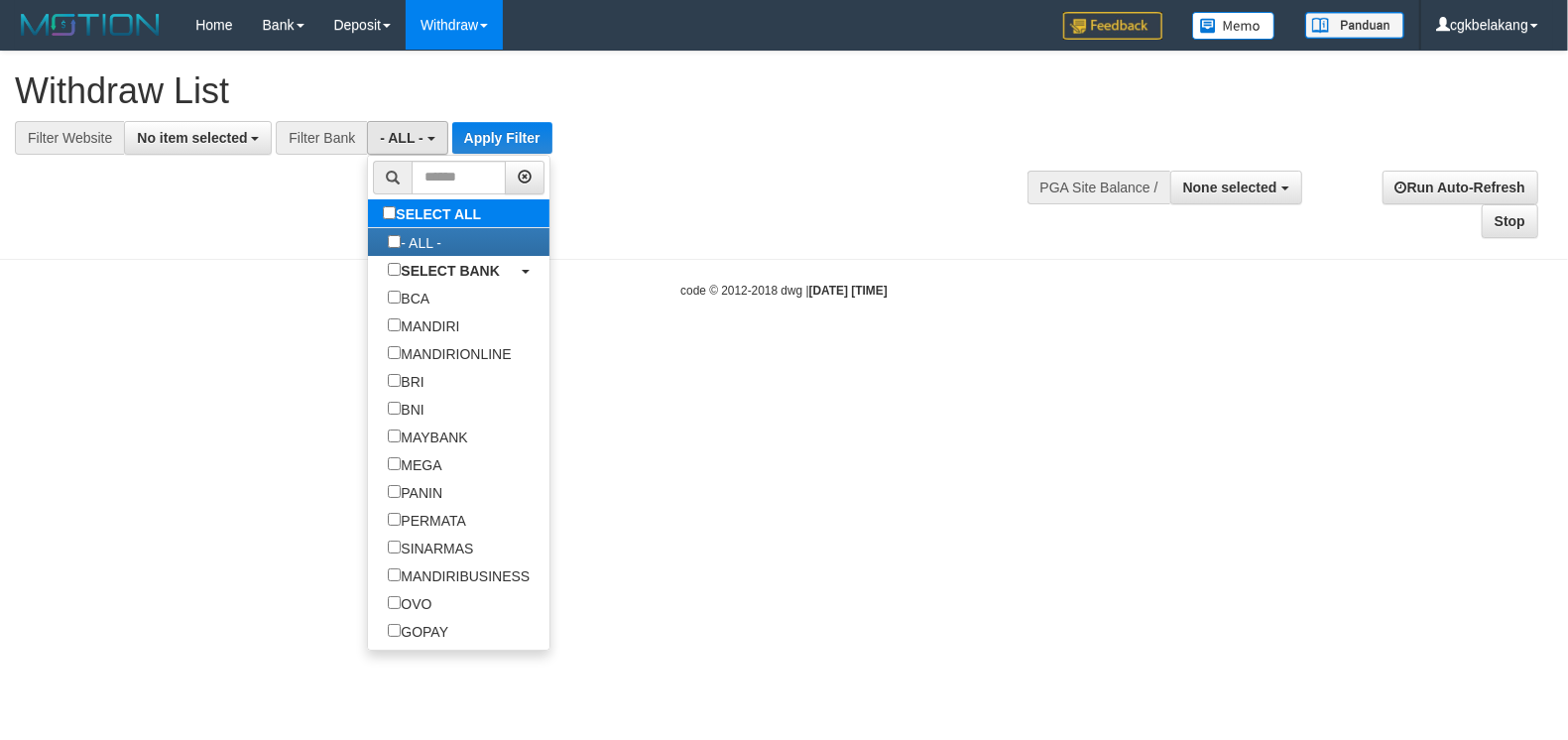 type 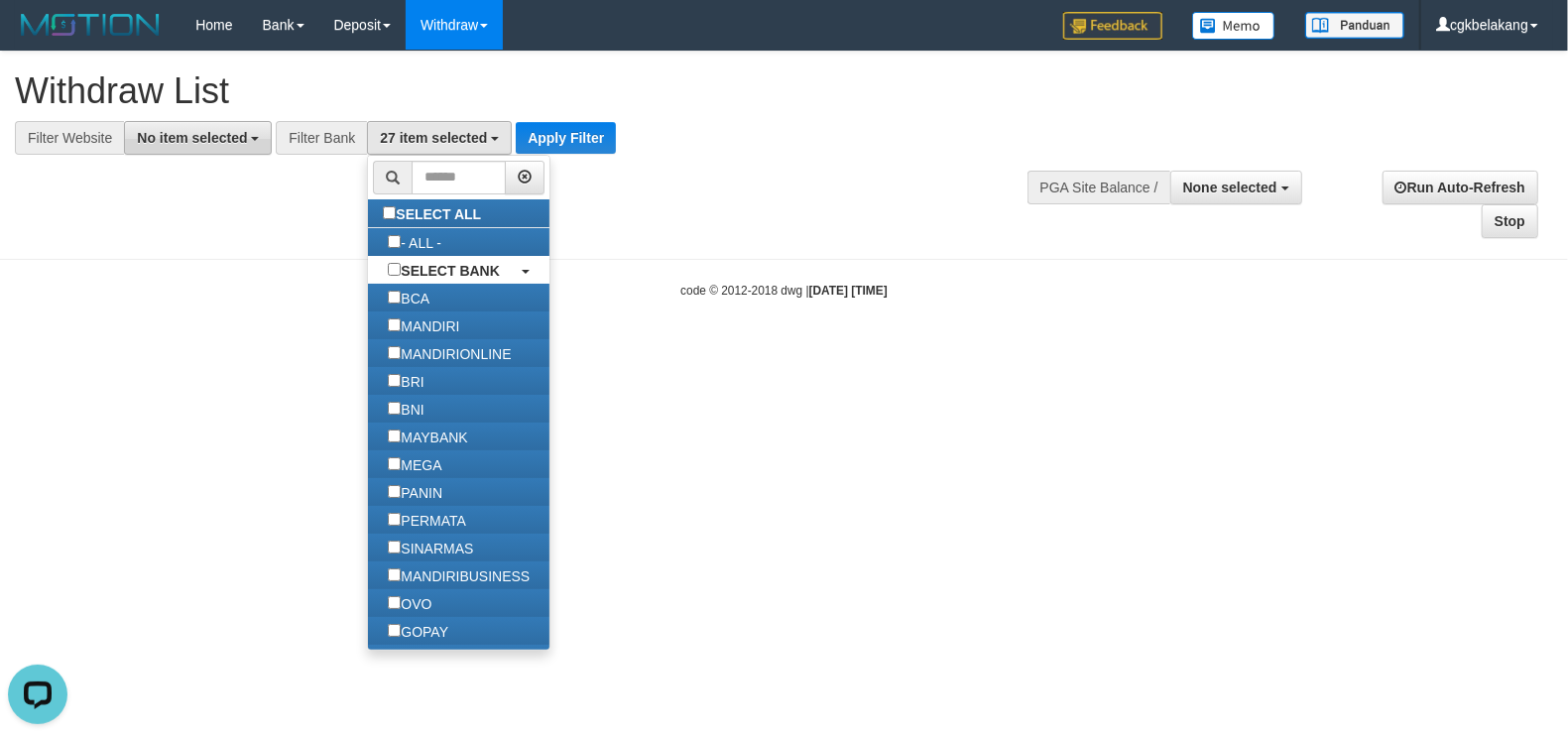 scroll, scrollTop: 0, scrollLeft: 0, axis: both 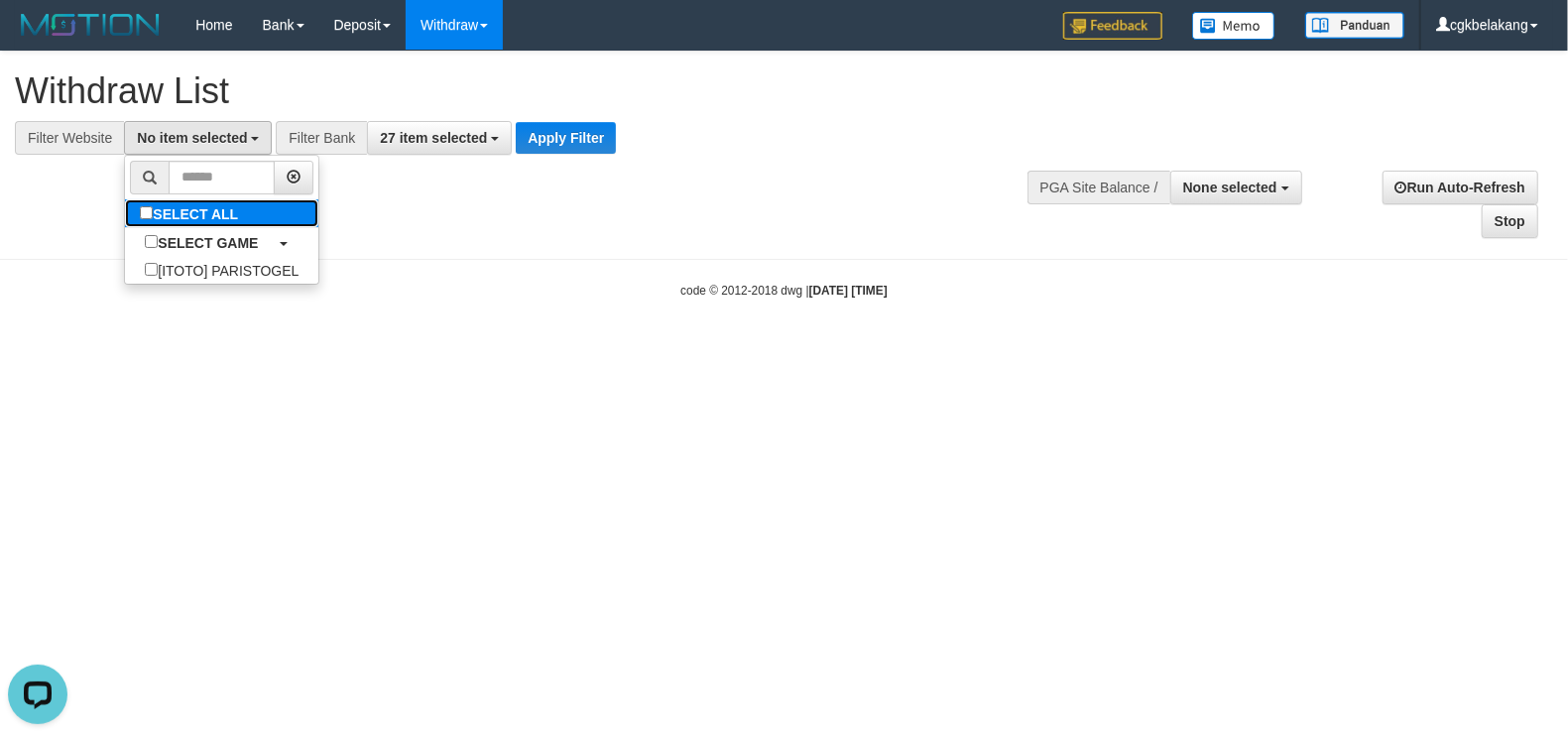 click on "SELECT ALL" at bounding box center [191, 213] 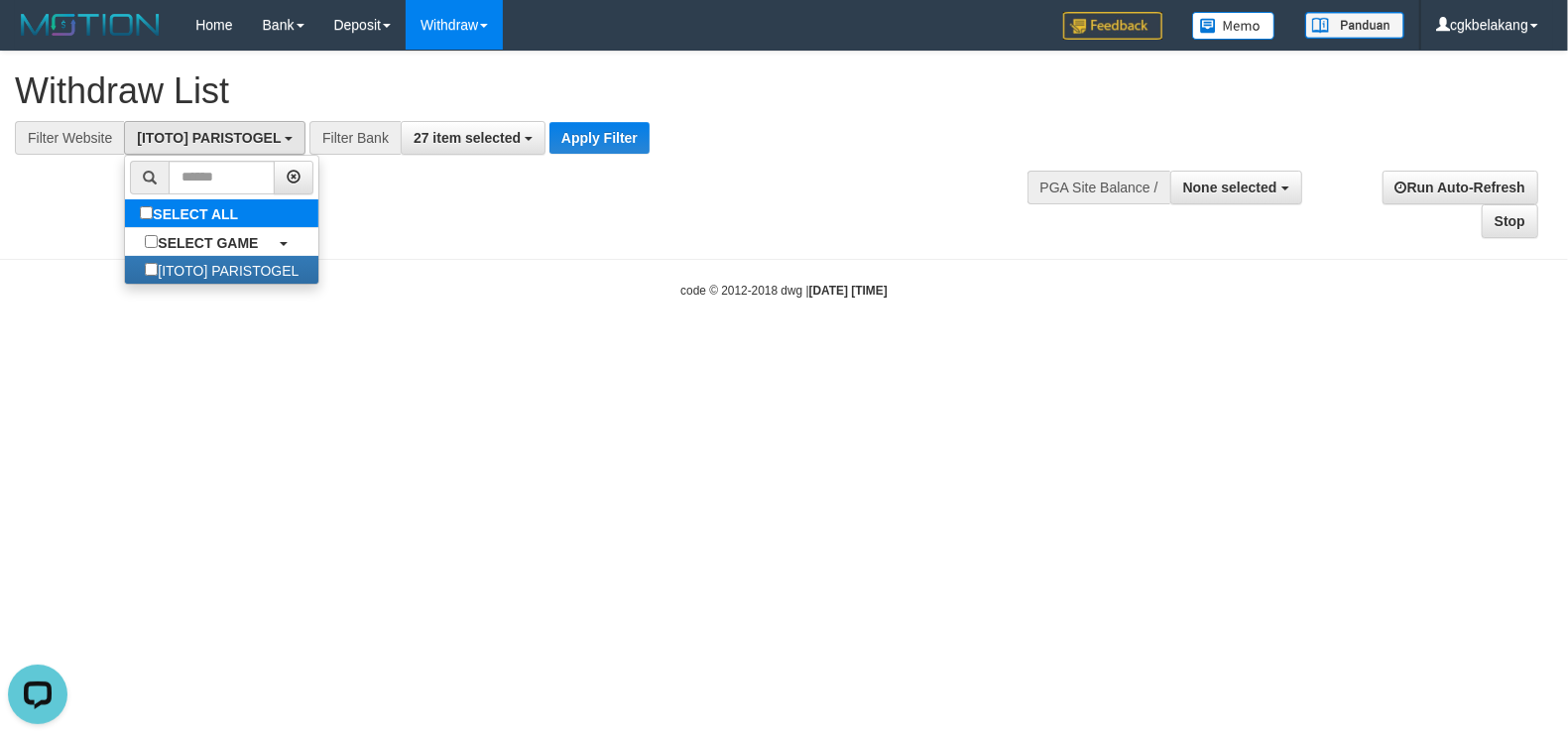 scroll, scrollTop: 17, scrollLeft: 0, axis: vertical 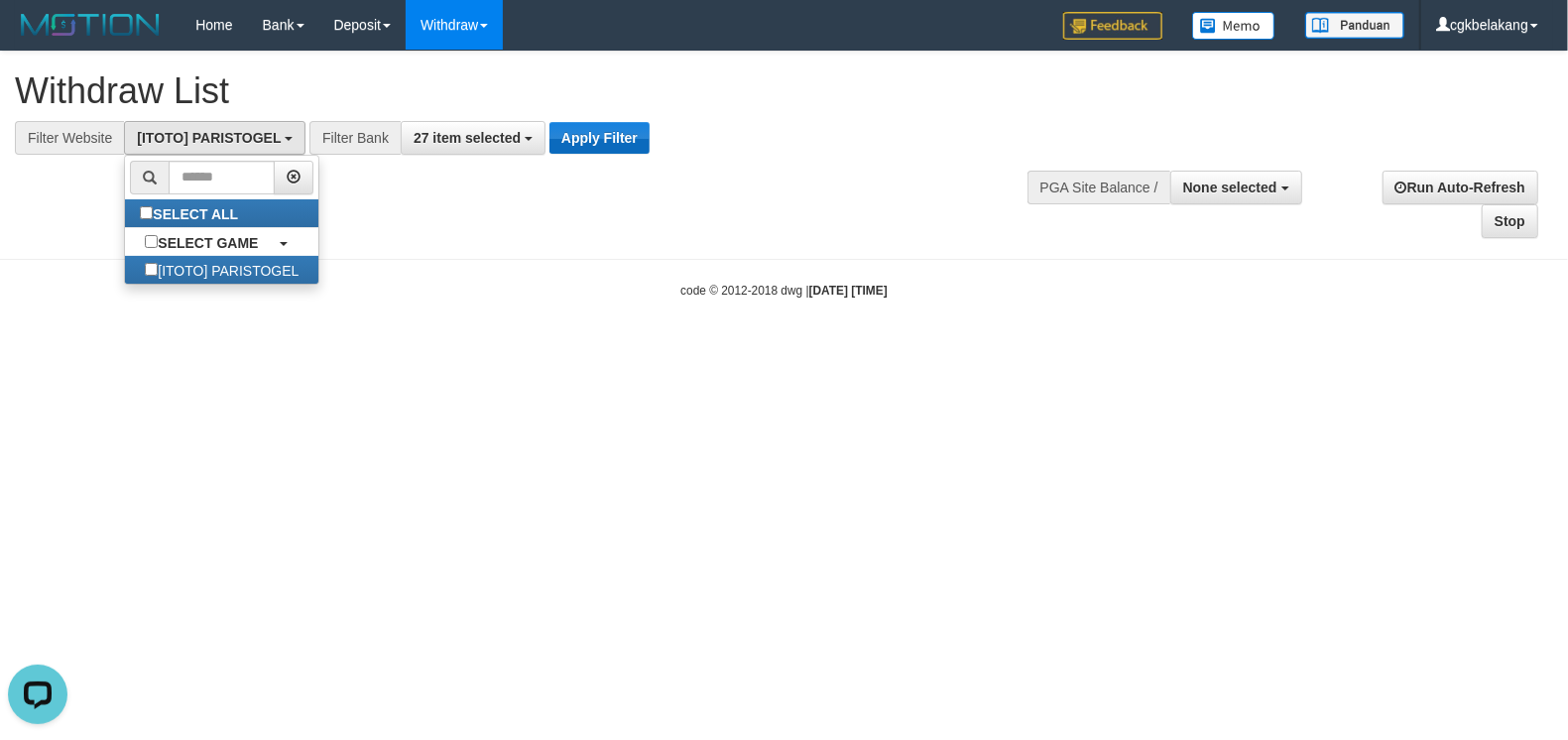 click on "**********" at bounding box center [433, 138] 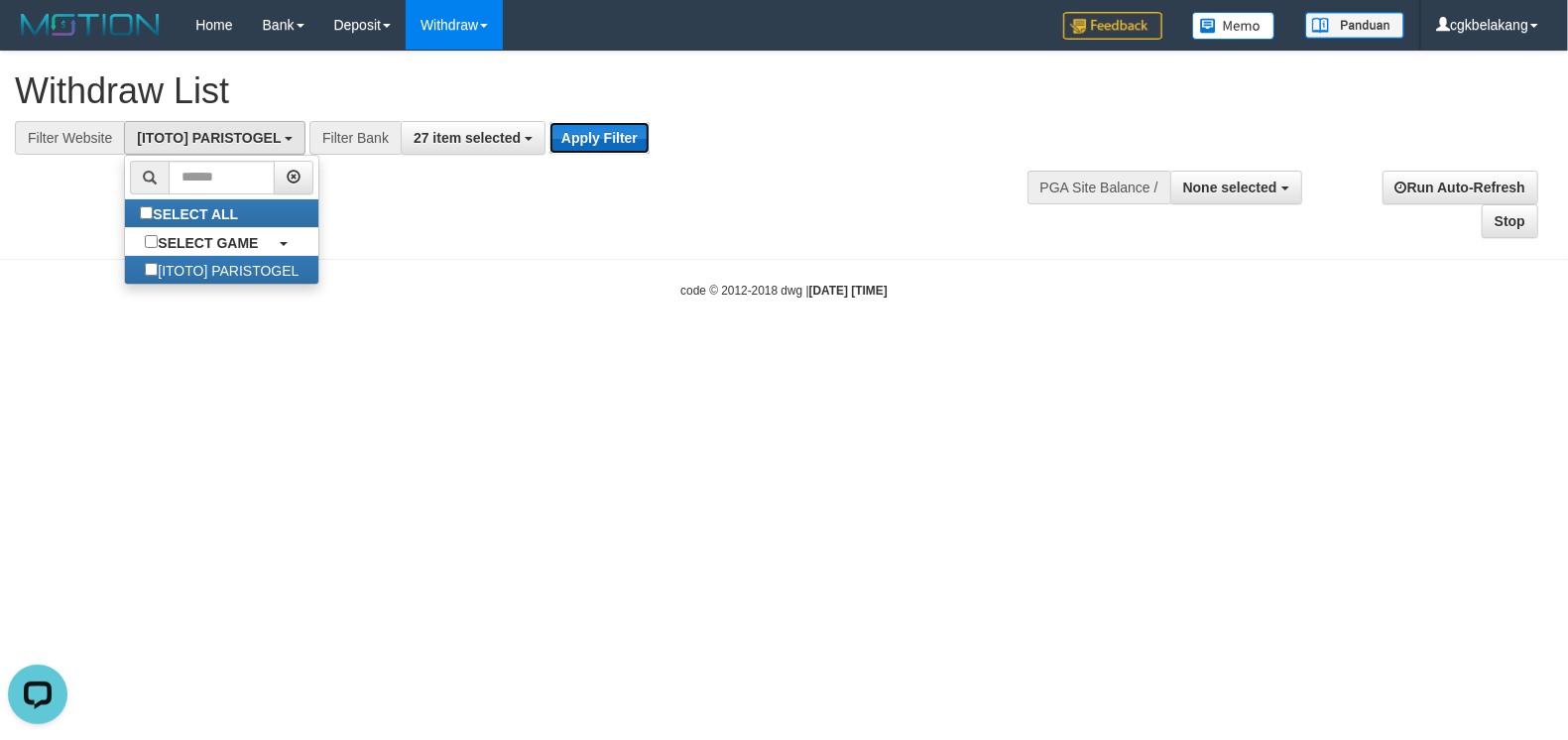 click on "Apply Filter" at bounding box center (599, 138) 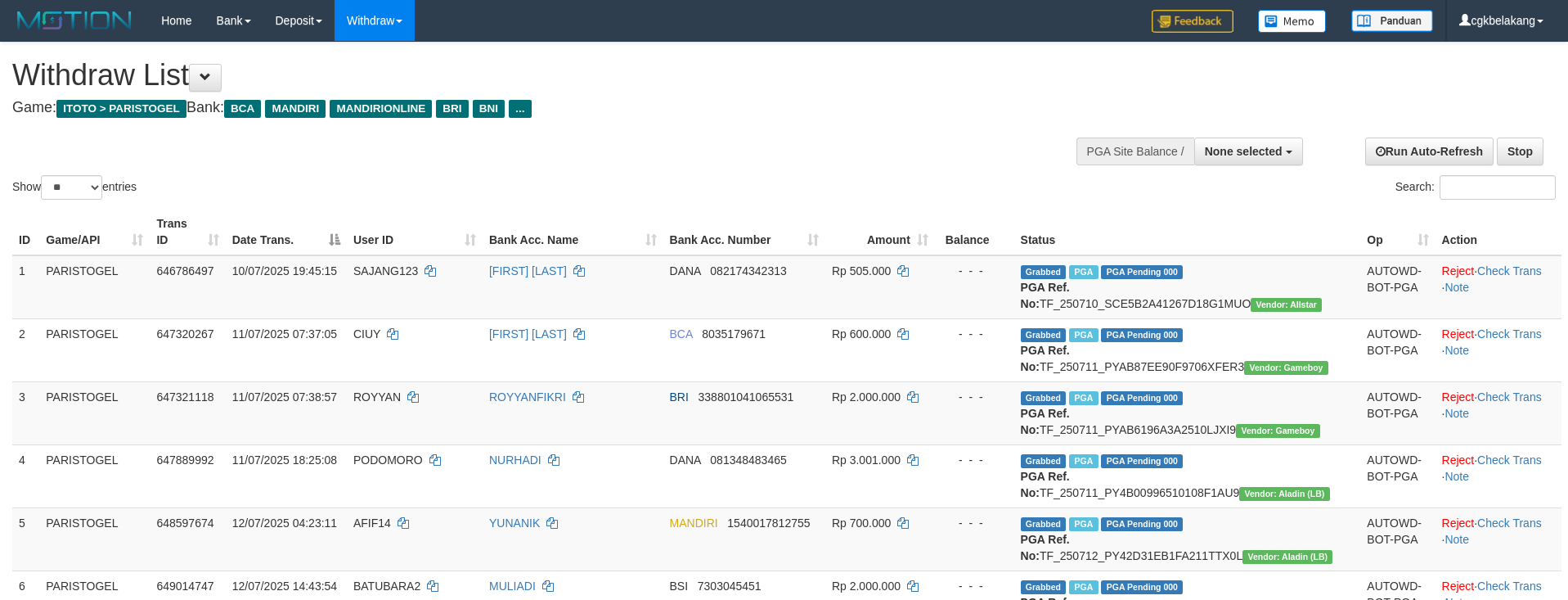 select 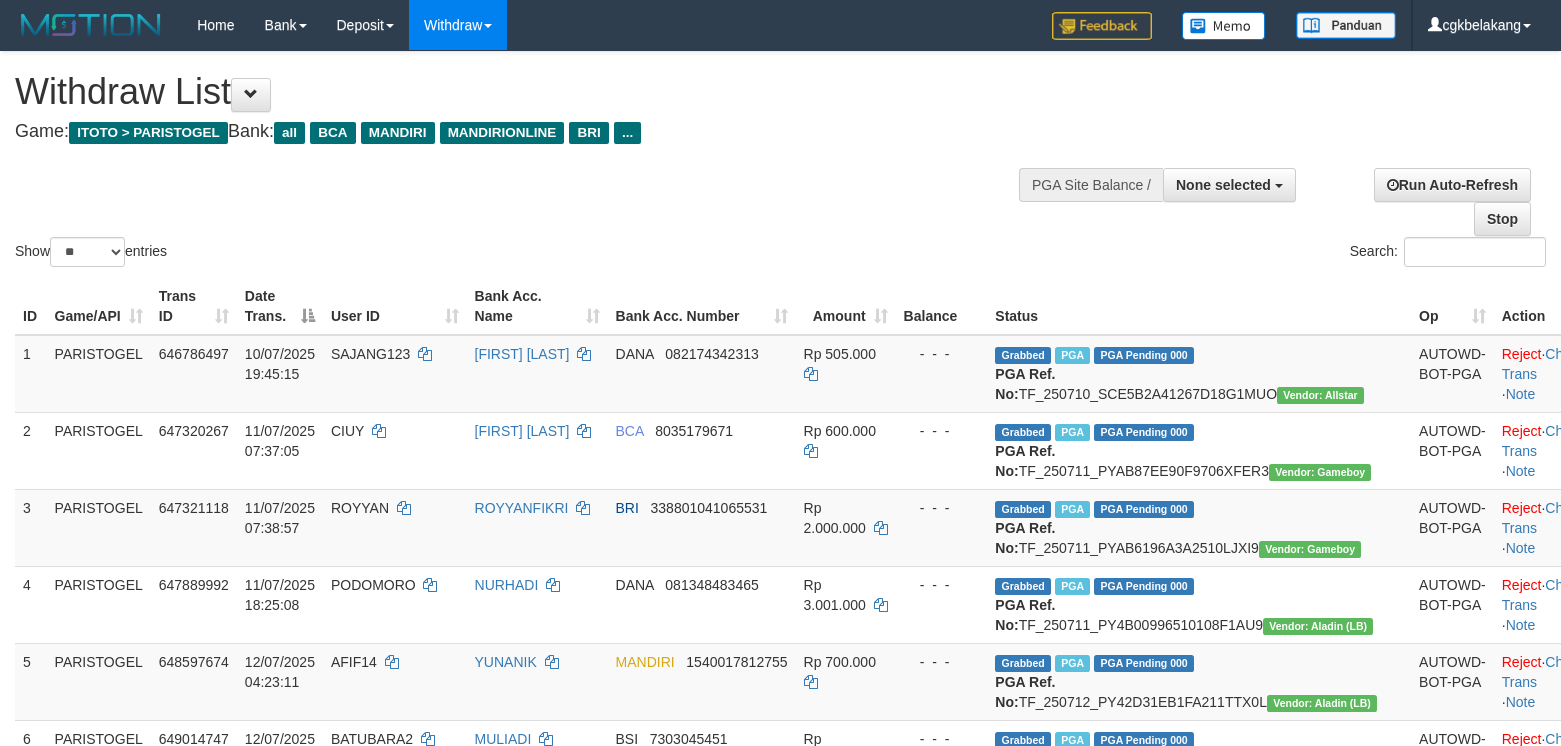 select 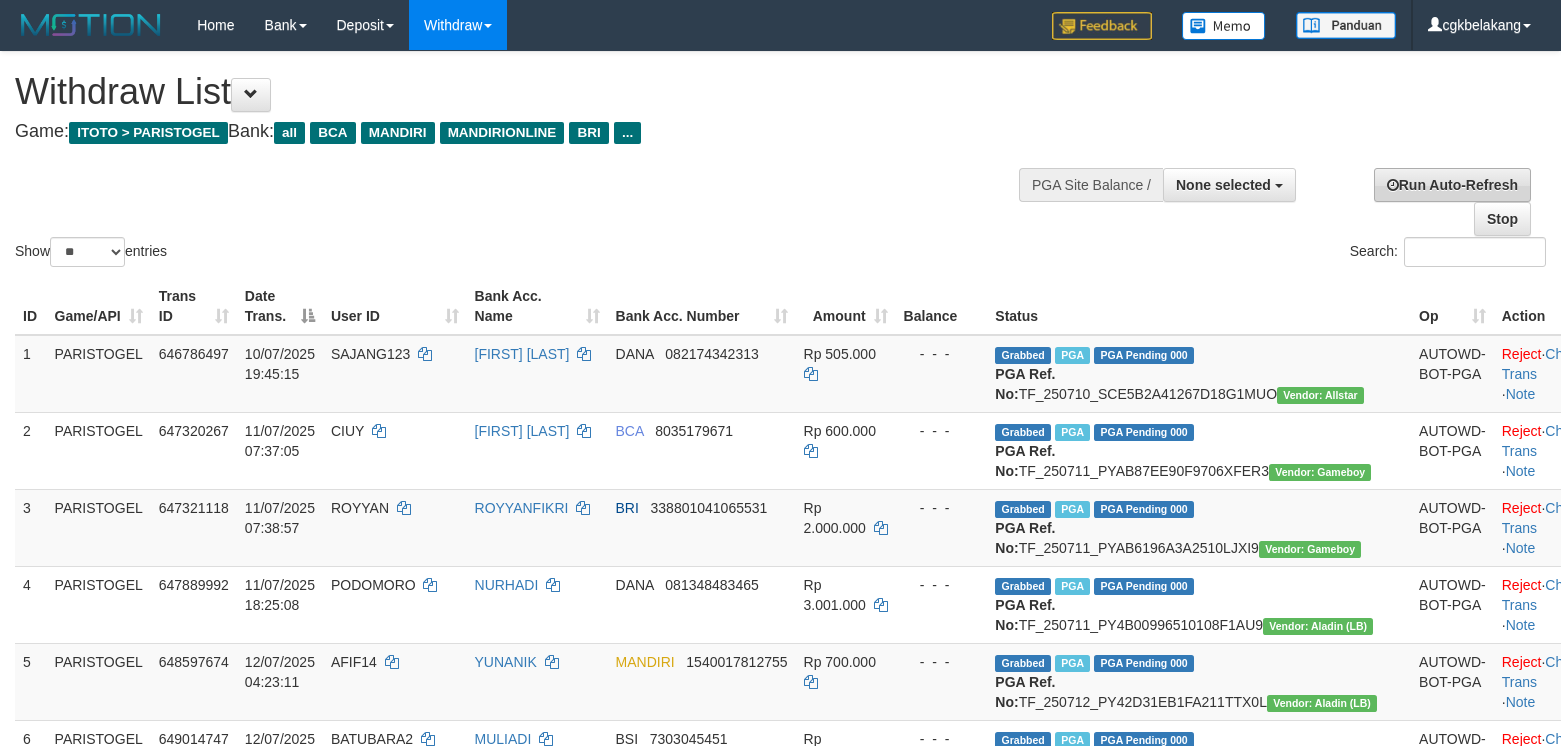 scroll, scrollTop: 0, scrollLeft: 0, axis: both 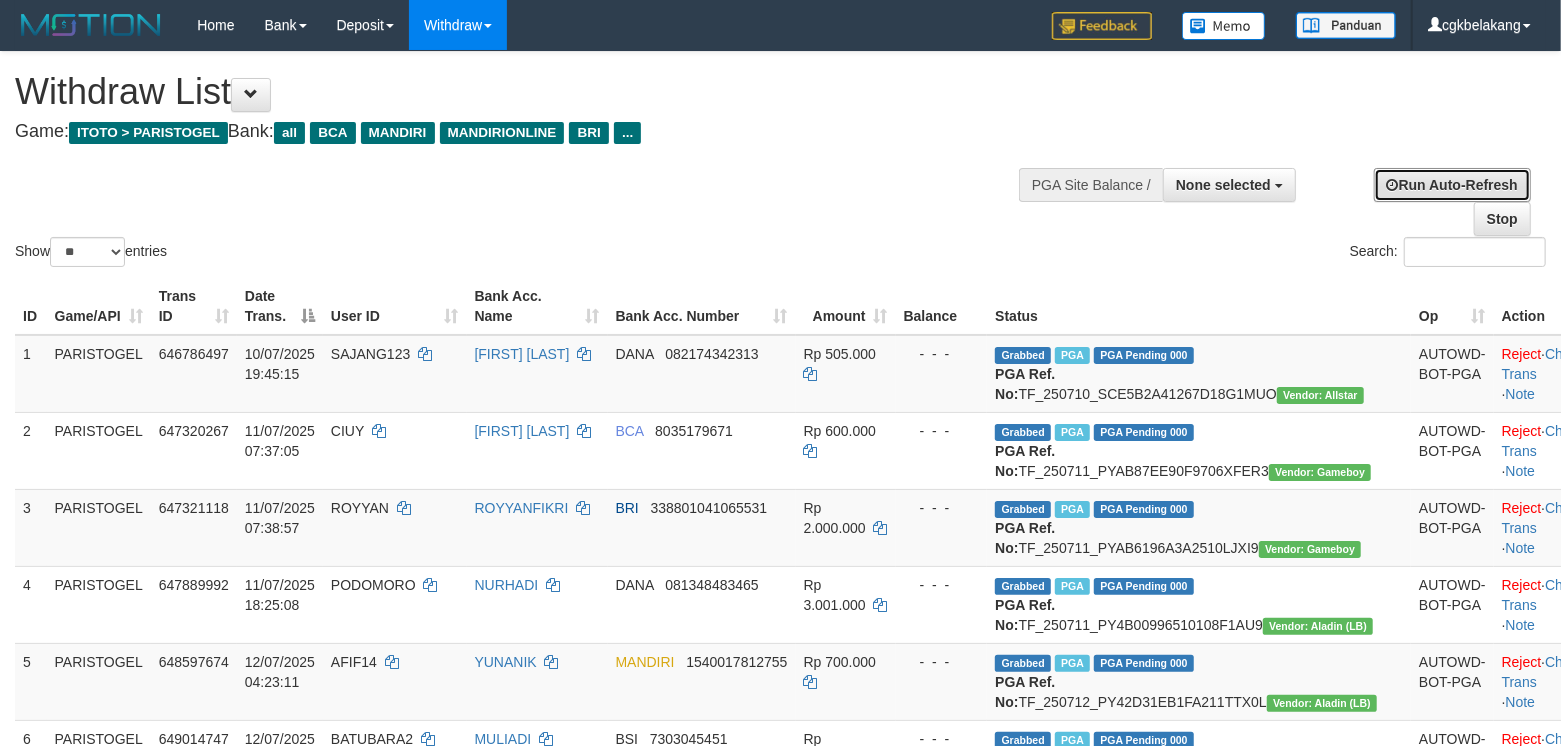 drag, startPoint x: 1389, startPoint y: 177, endPoint x: 1401, endPoint y: 180, distance: 12.369317 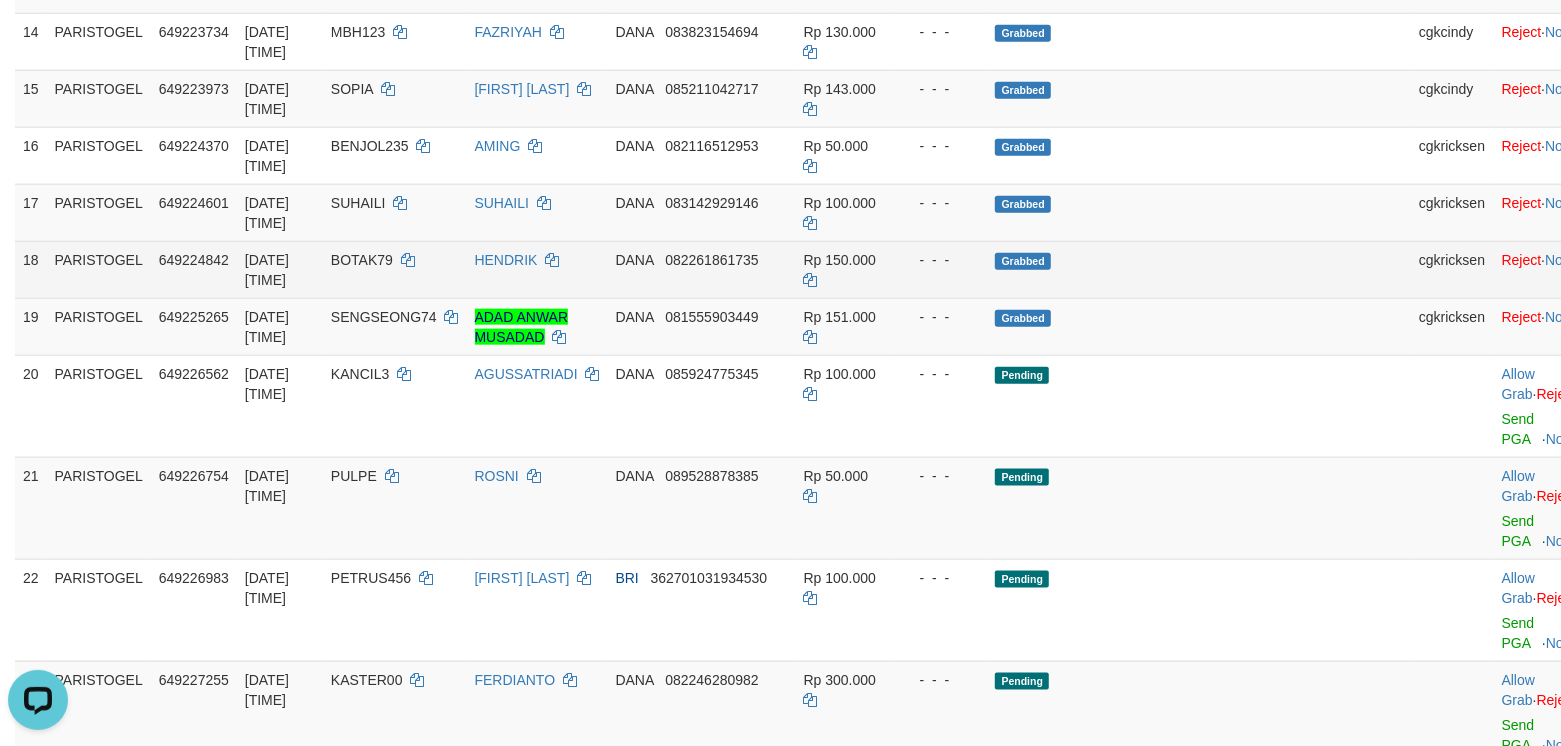 scroll, scrollTop: 0, scrollLeft: 0, axis: both 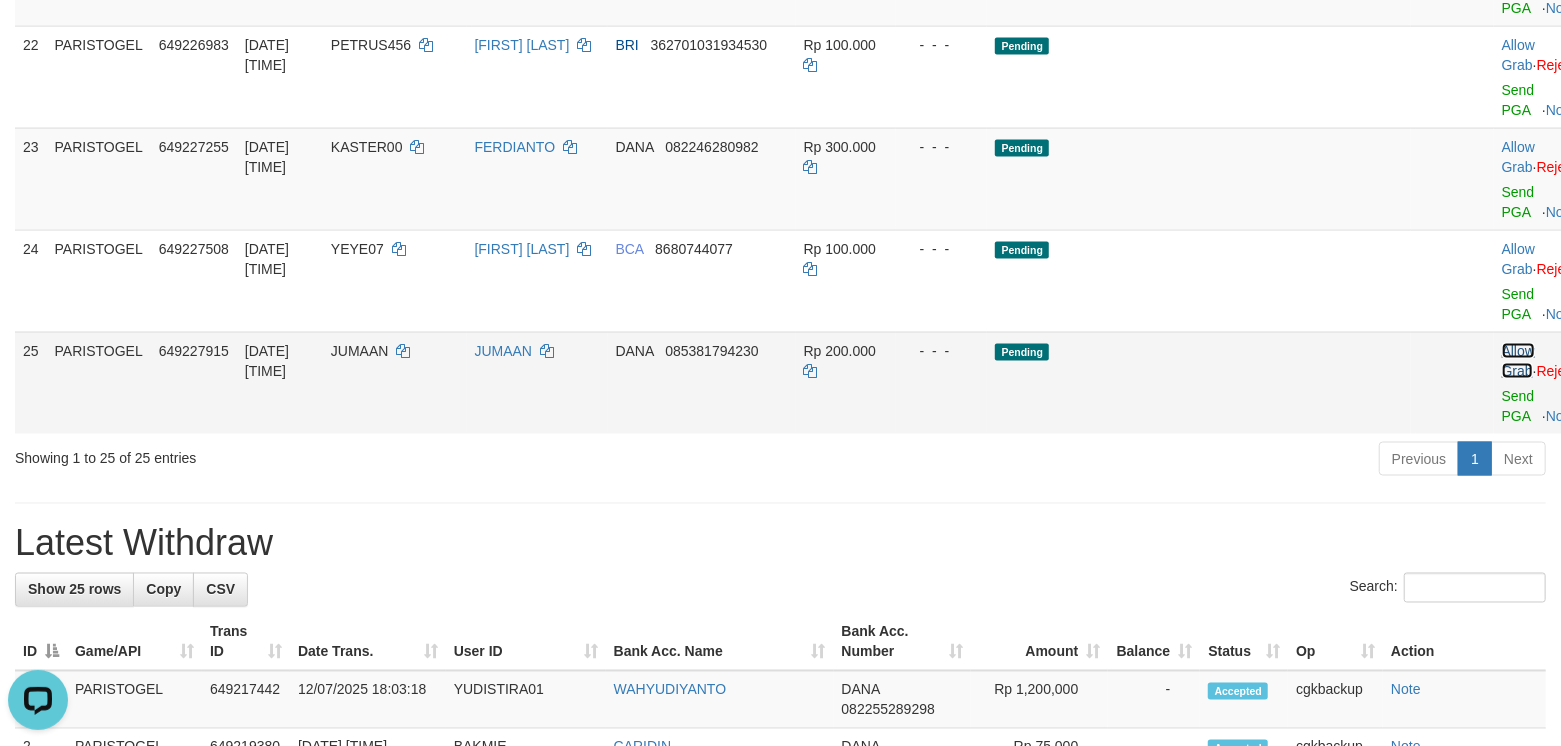 click on "Allow Grab" at bounding box center [1518, 361] 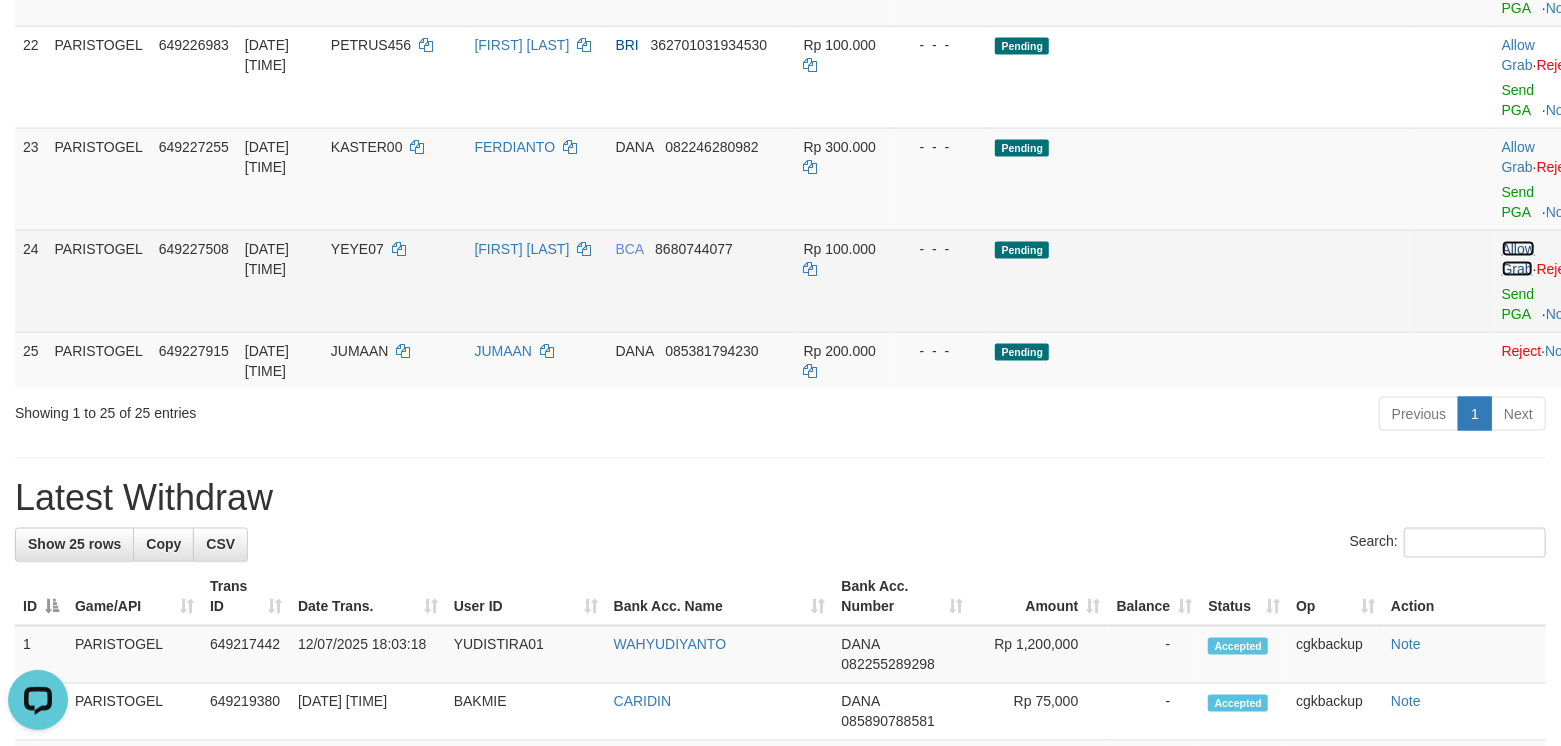 click on "Allow Grab" at bounding box center [1518, 259] 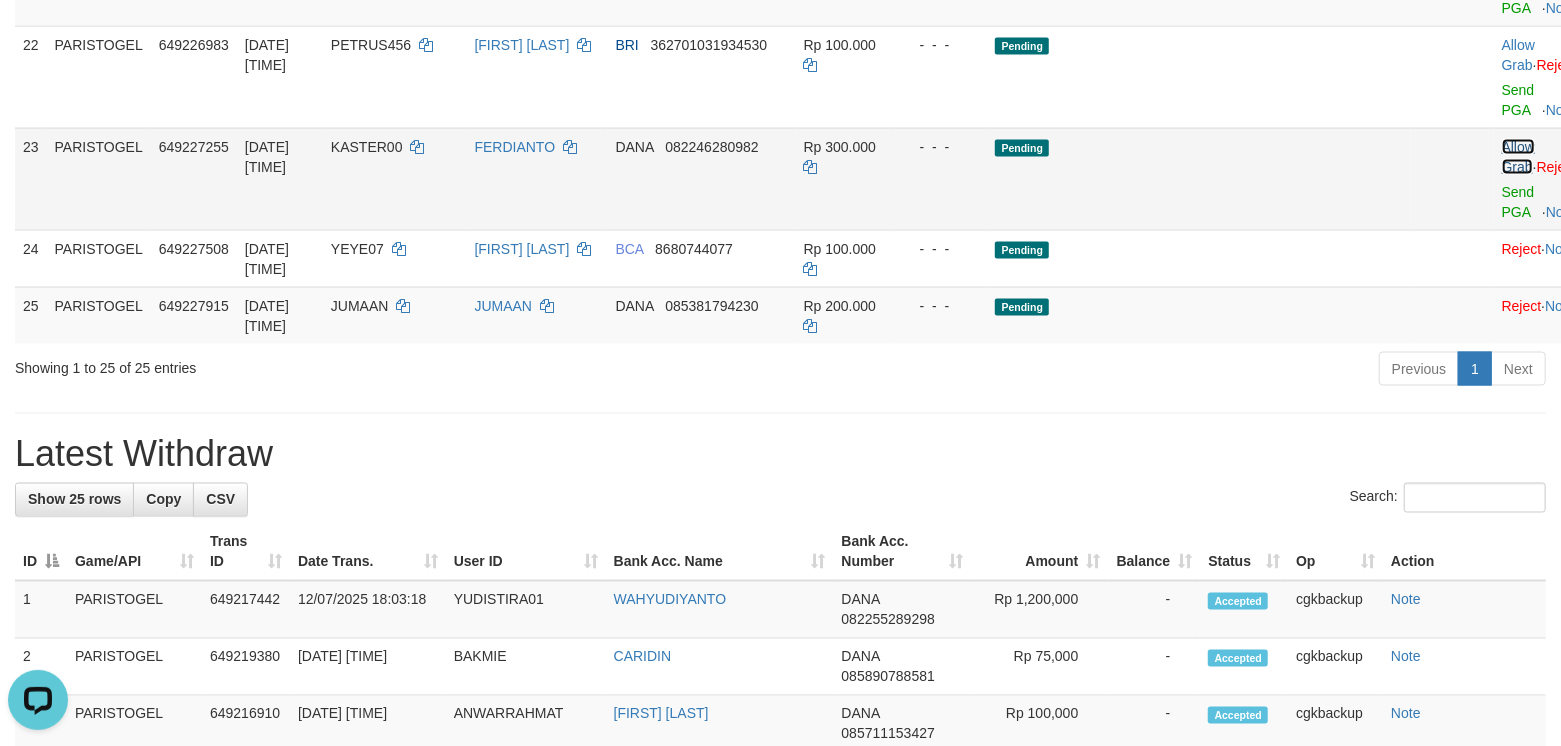 click on "Allow Grab" at bounding box center [1518, 157] 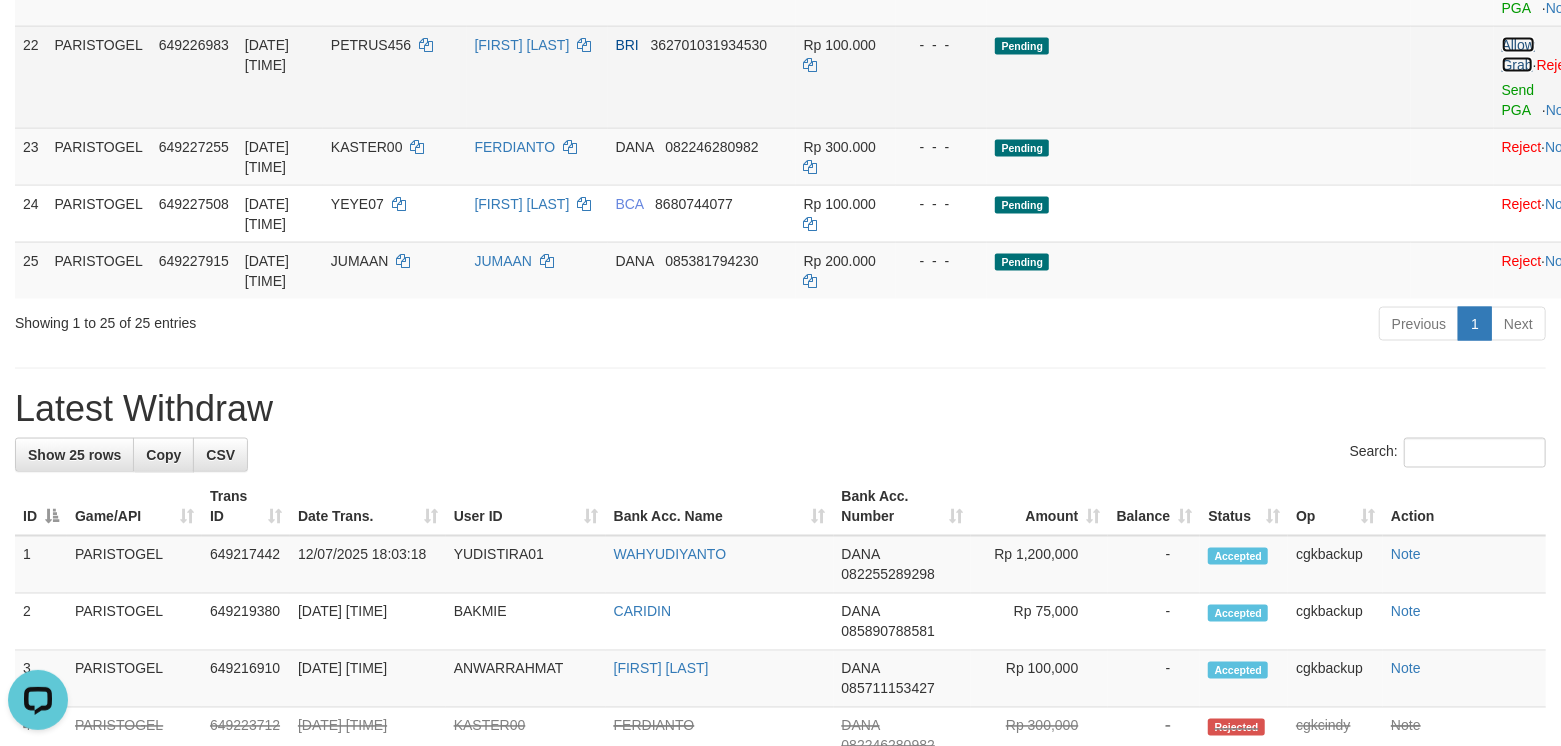 click on "Allow Grab" at bounding box center (1518, 55) 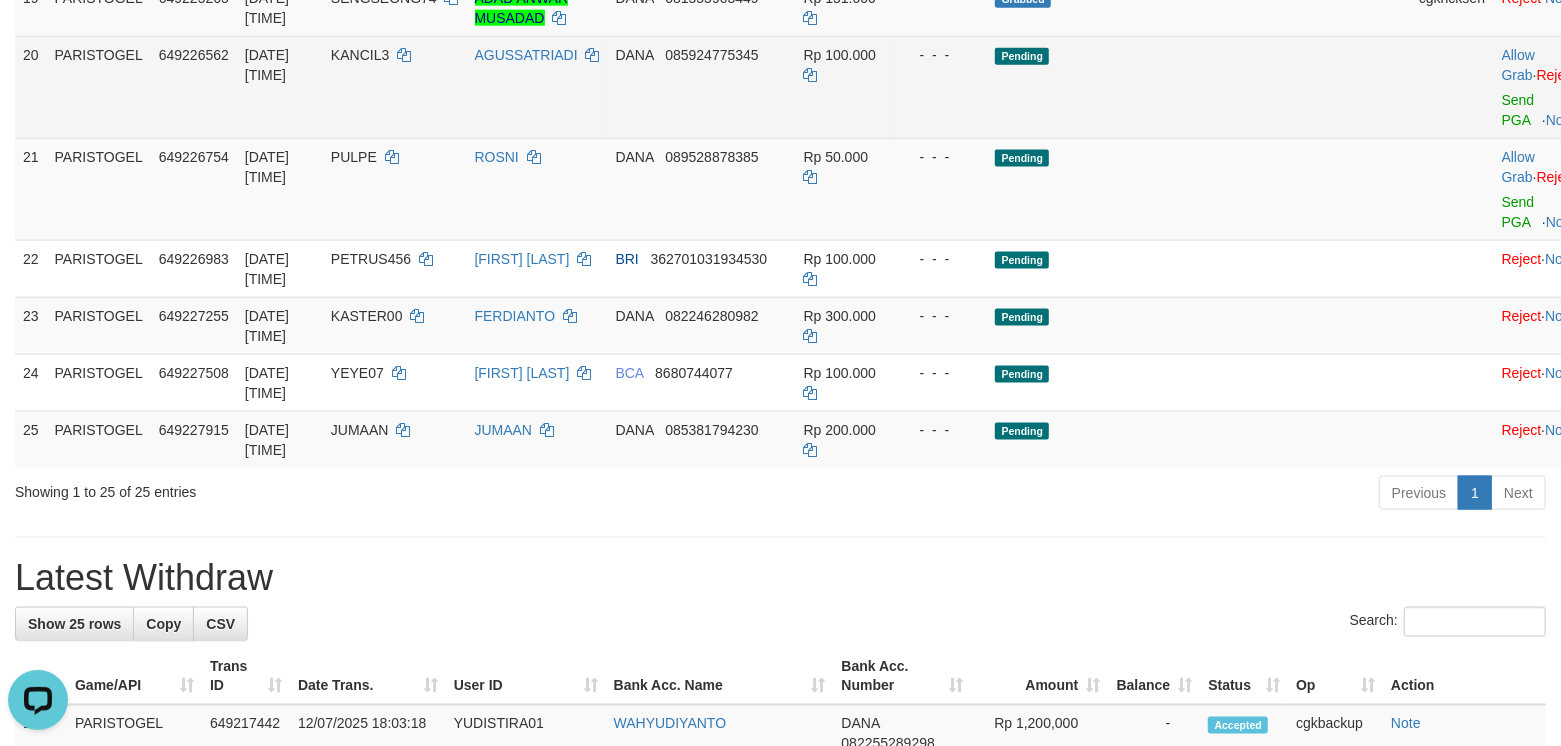 scroll, scrollTop: 1600, scrollLeft: 0, axis: vertical 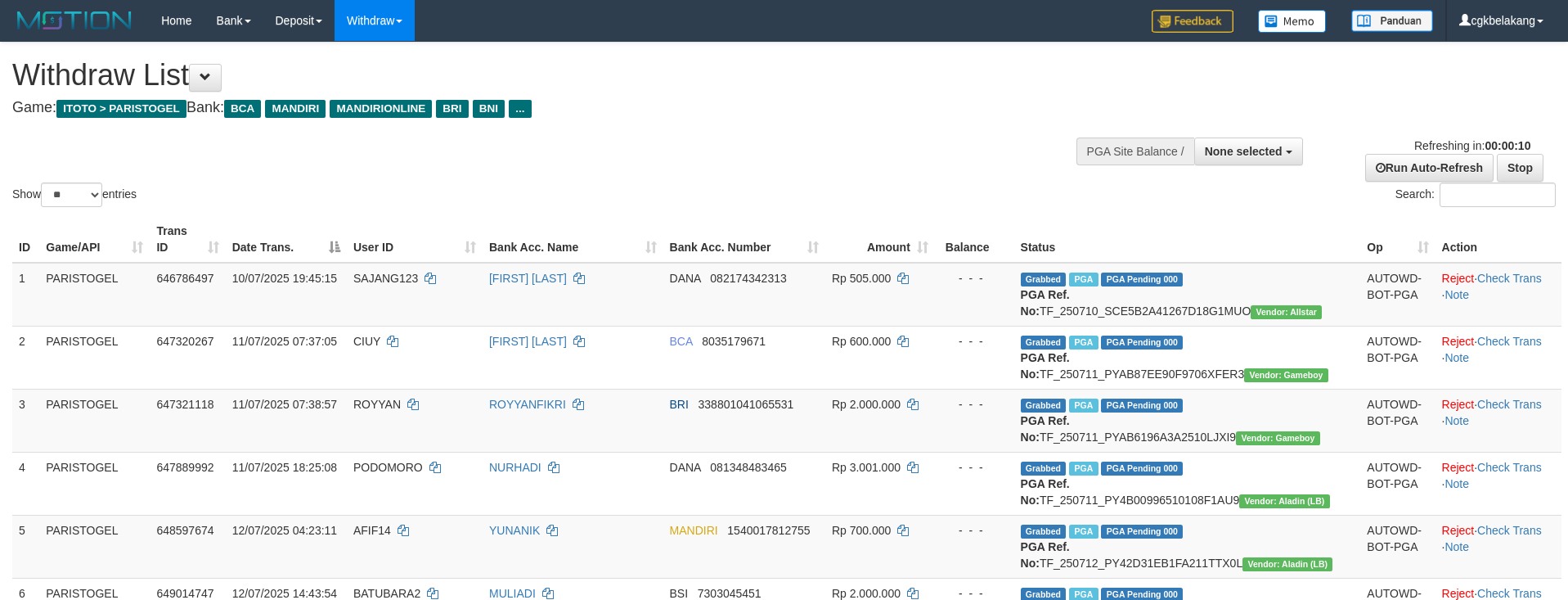 select 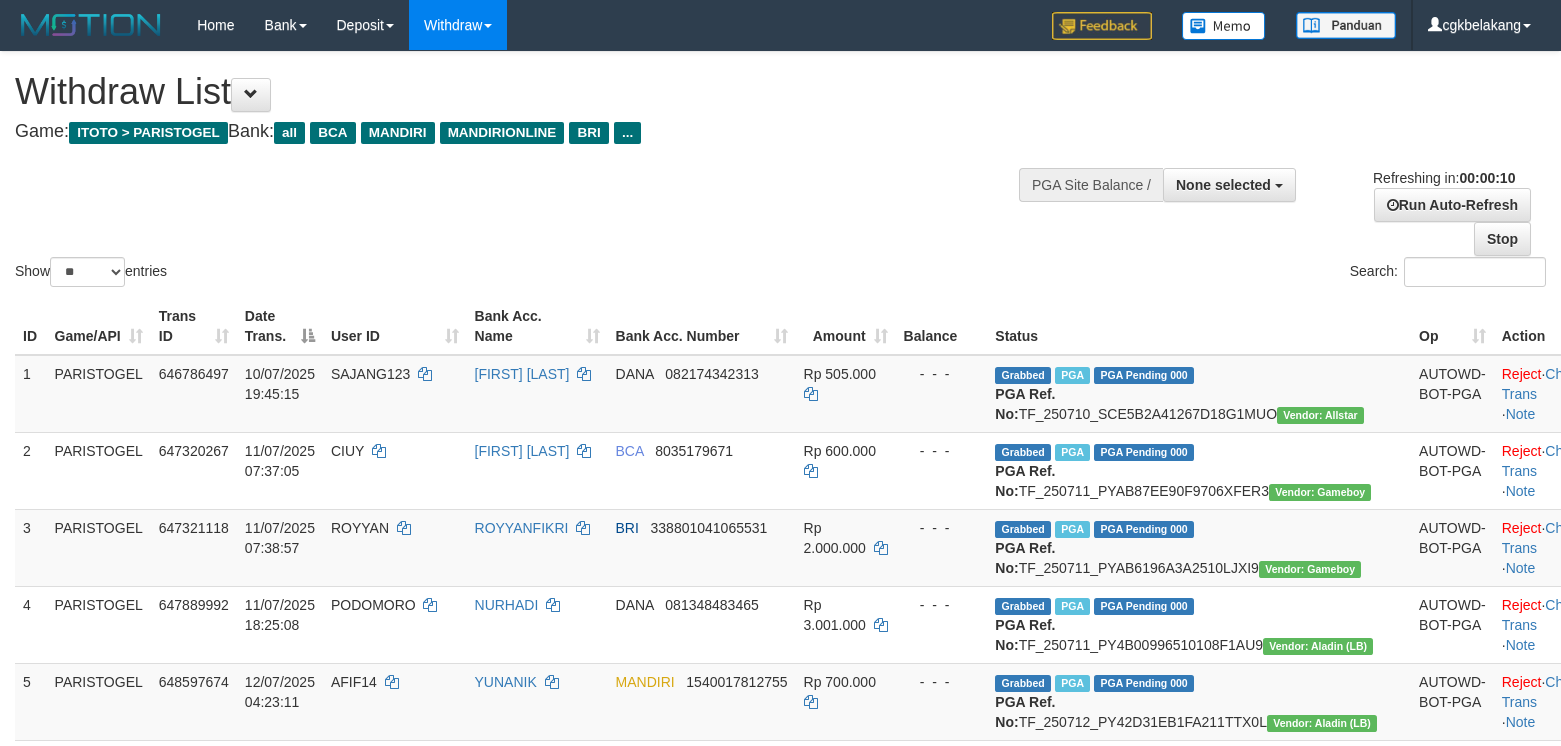 select 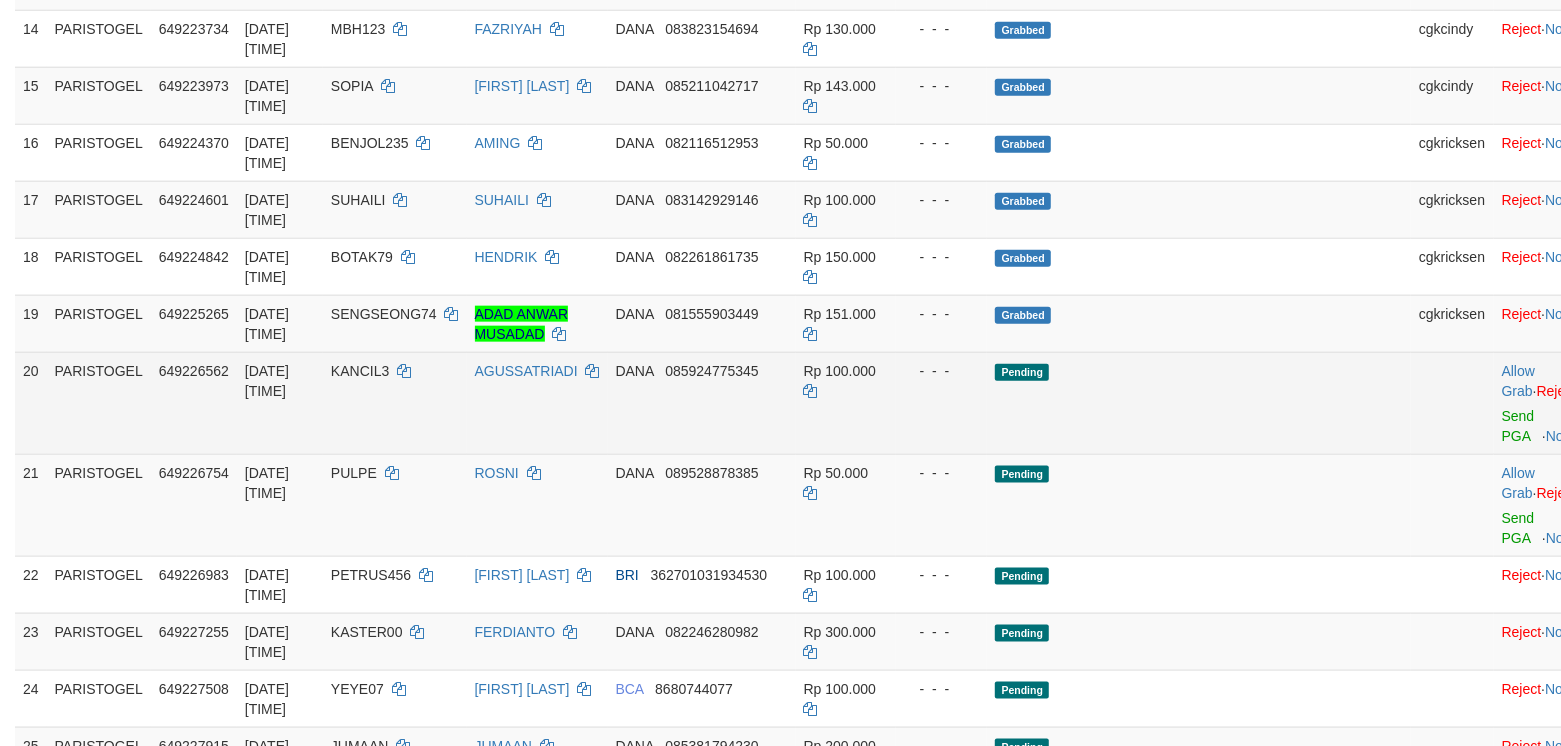 scroll, scrollTop: 1542, scrollLeft: 0, axis: vertical 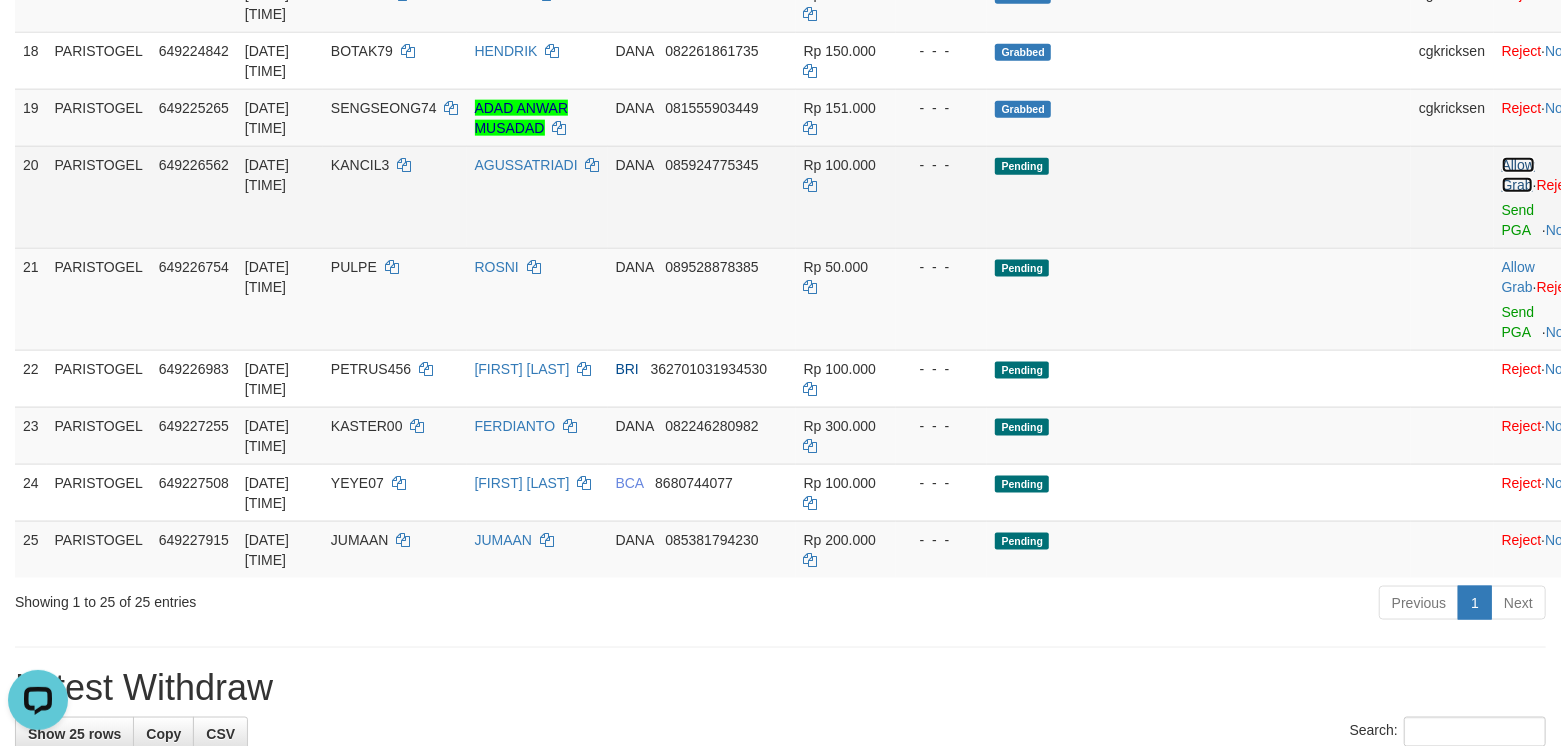 click on "Allow Grab" at bounding box center (1518, 175) 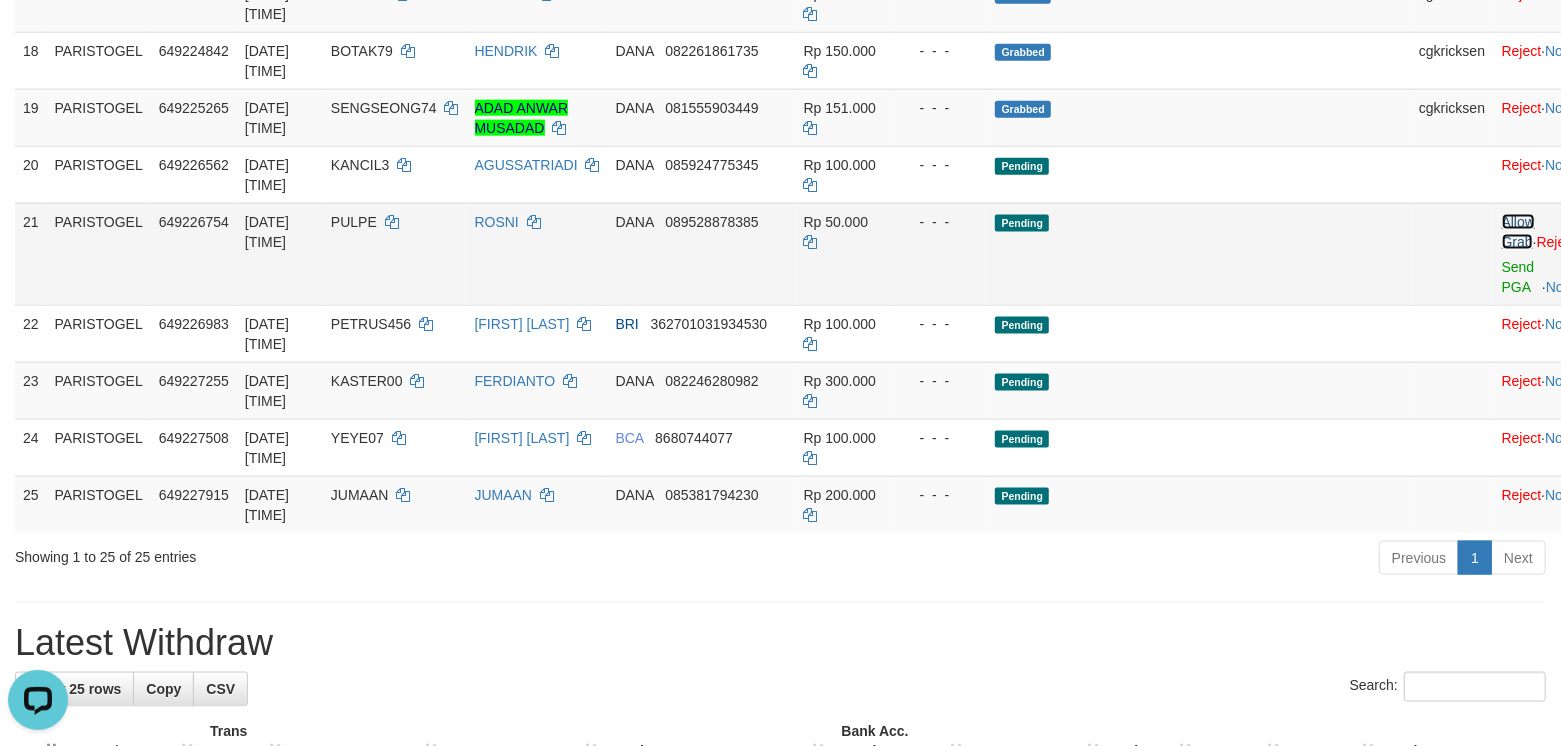 click on "Allow Grab" at bounding box center [1518, 232] 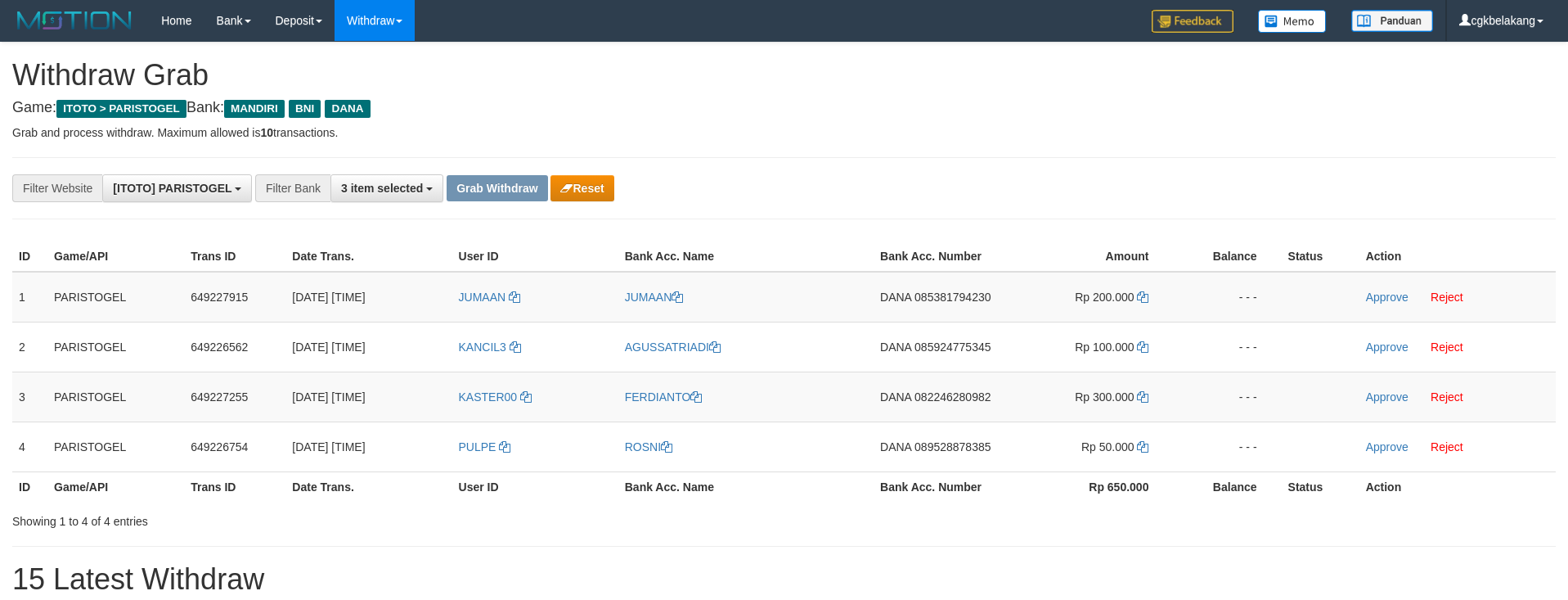 scroll, scrollTop: 0, scrollLeft: 0, axis: both 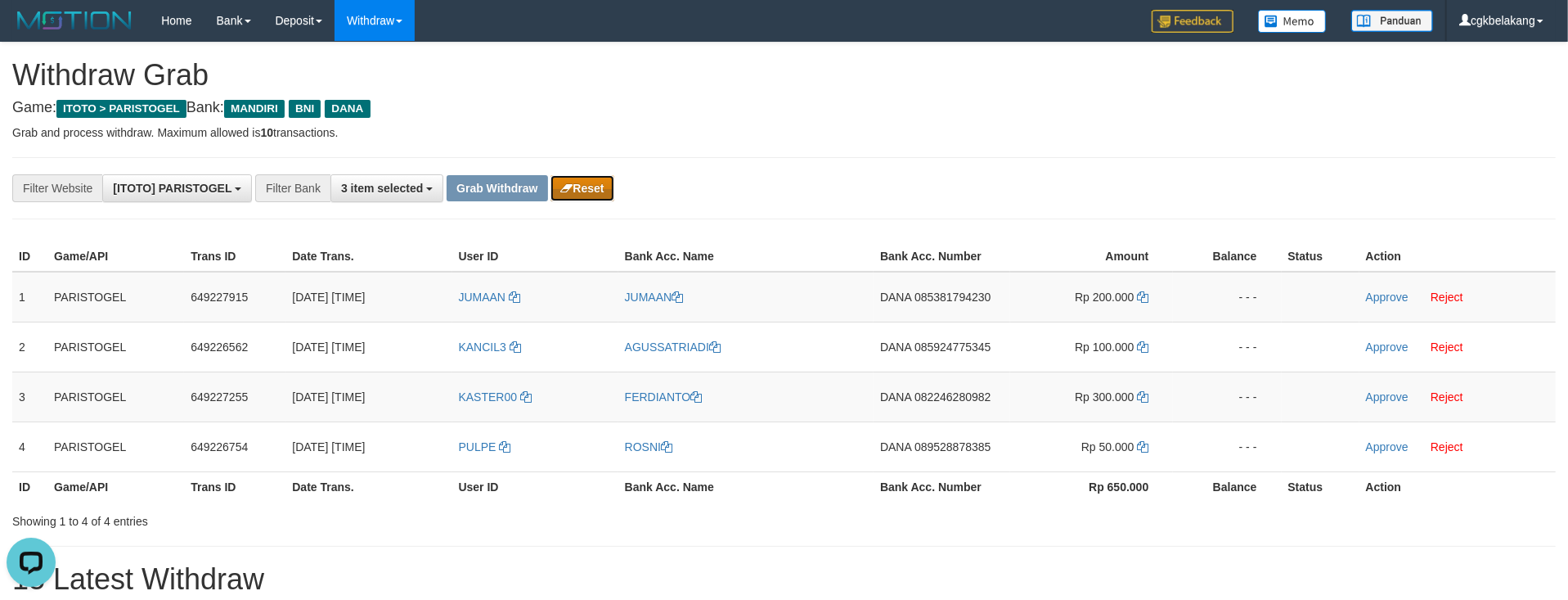click on "Reset" at bounding box center [582, 188] 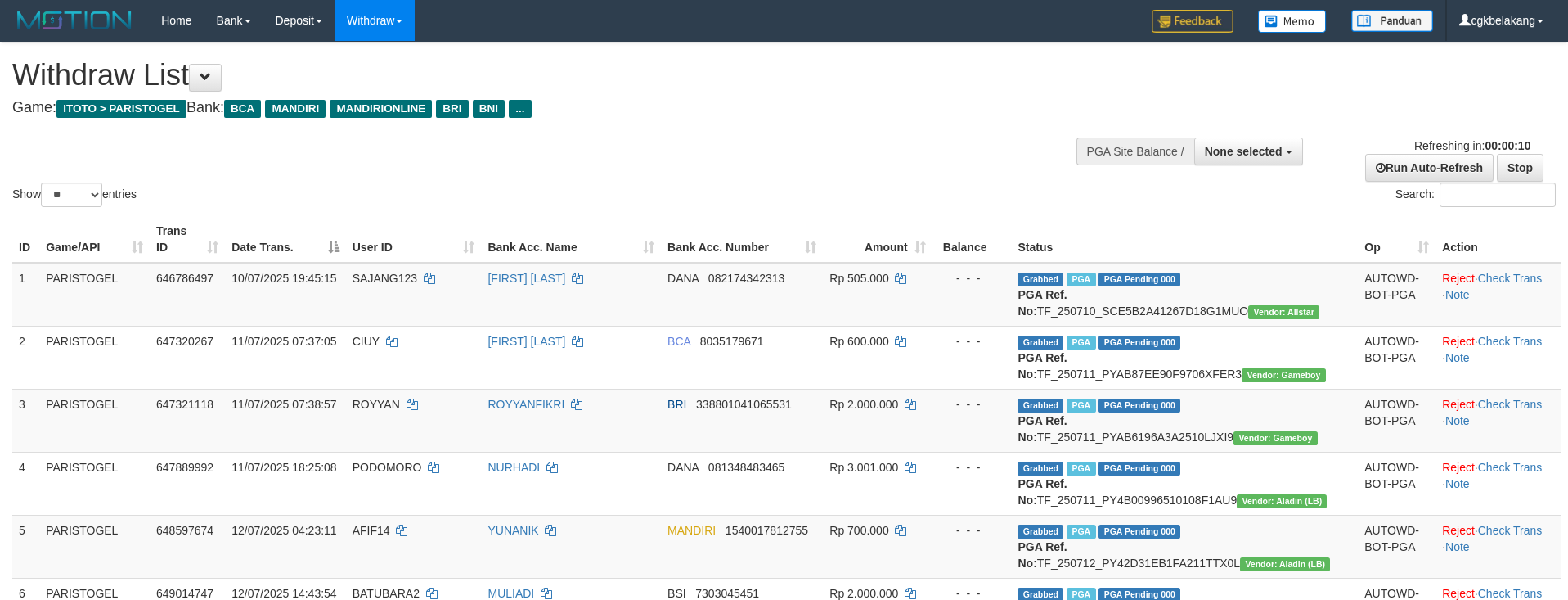 select 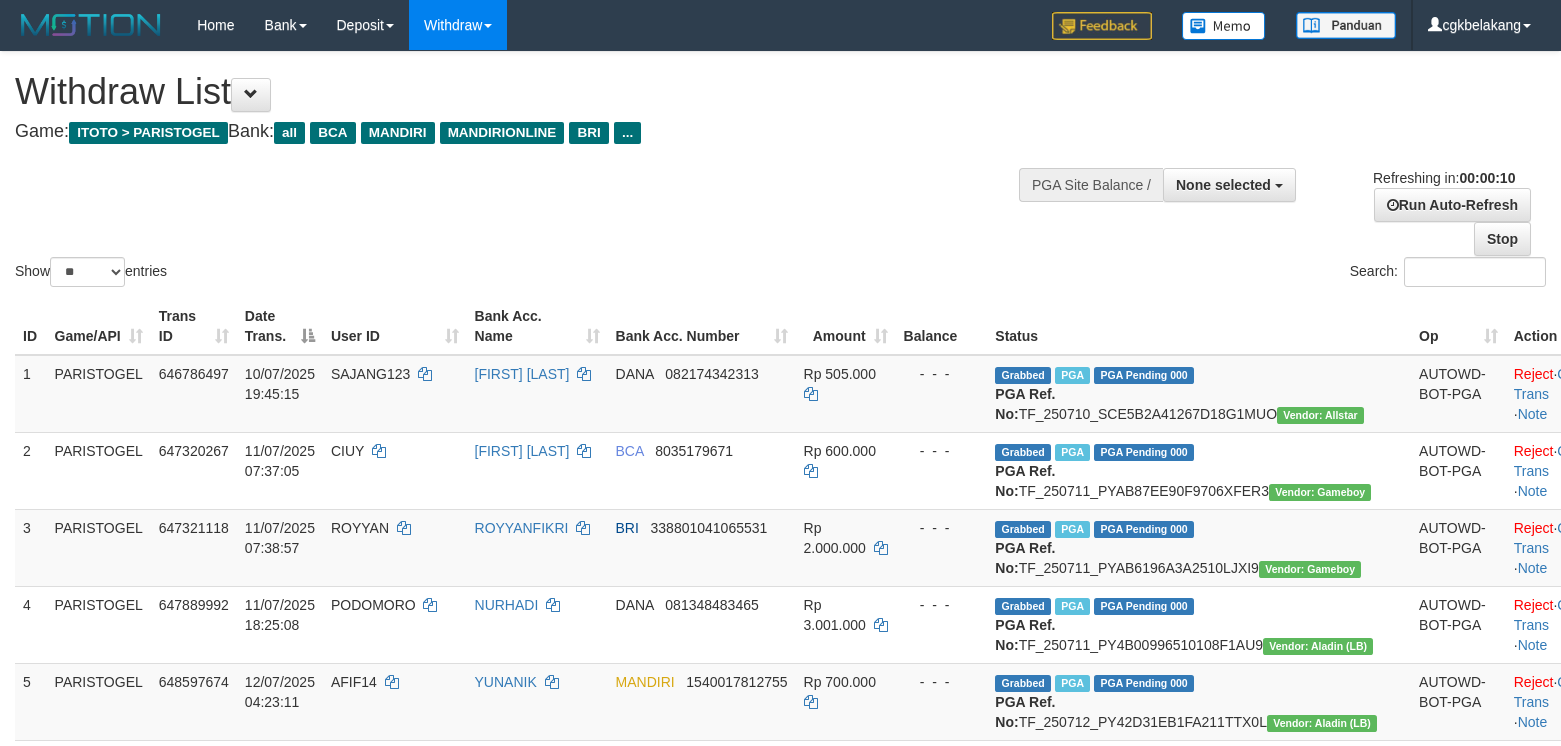 select 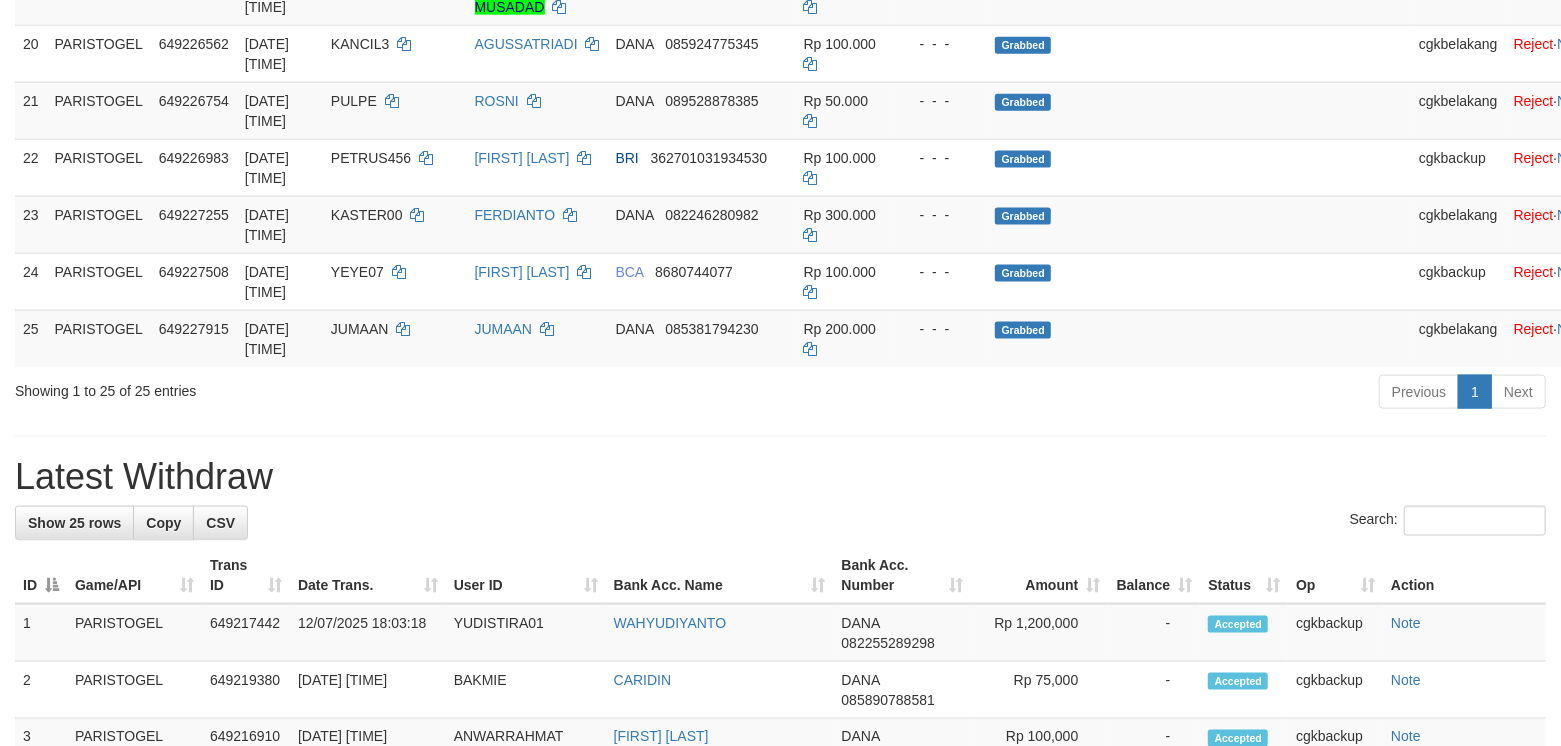 scroll, scrollTop: 1542, scrollLeft: 0, axis: vertical 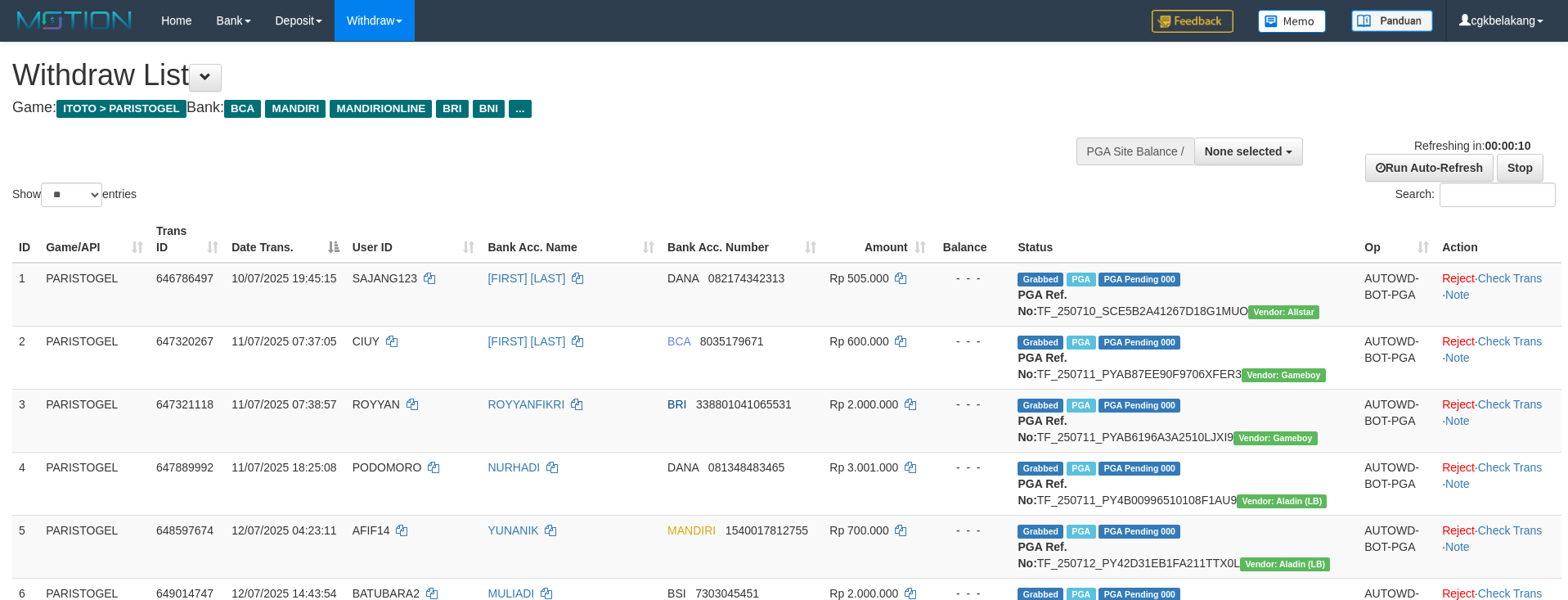 select 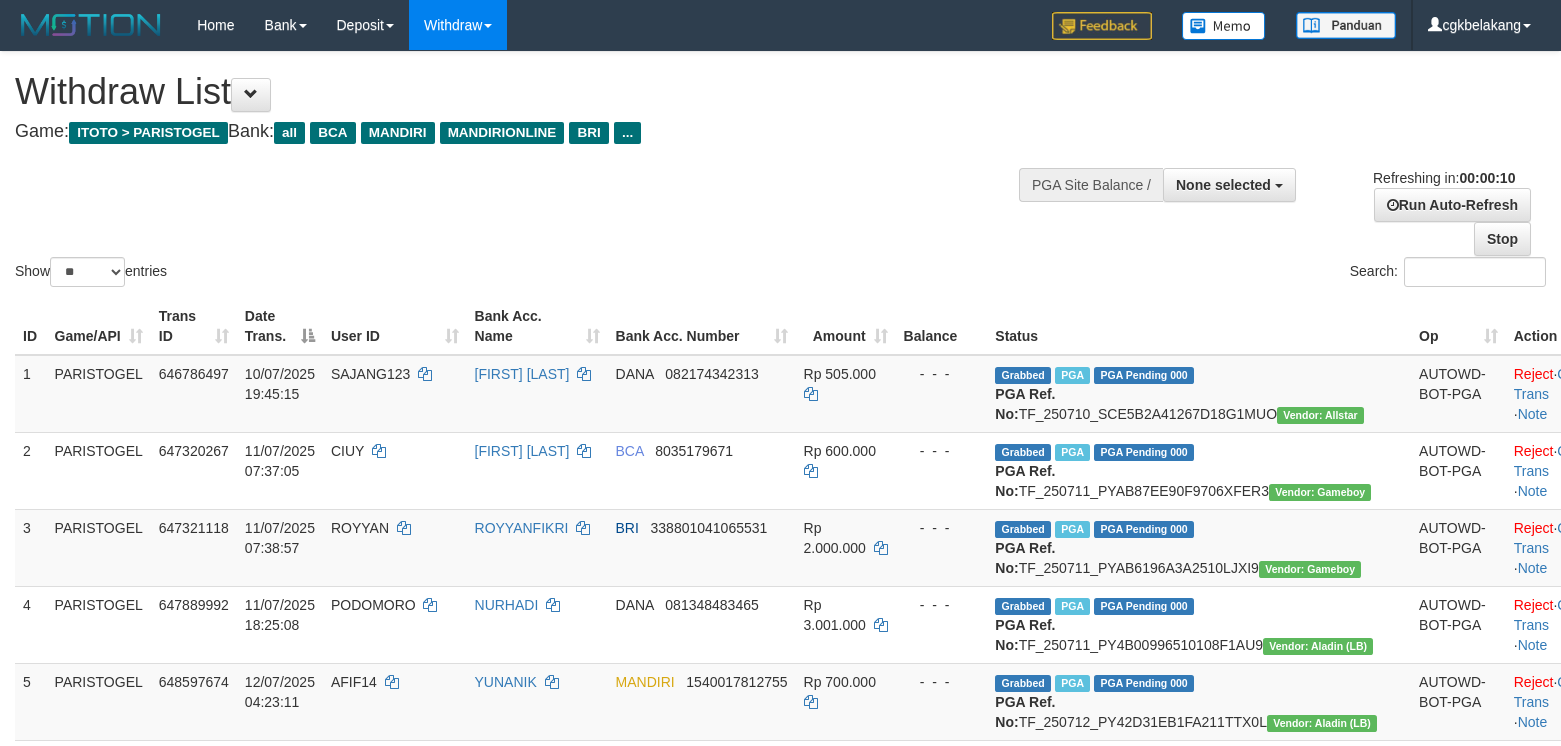 select 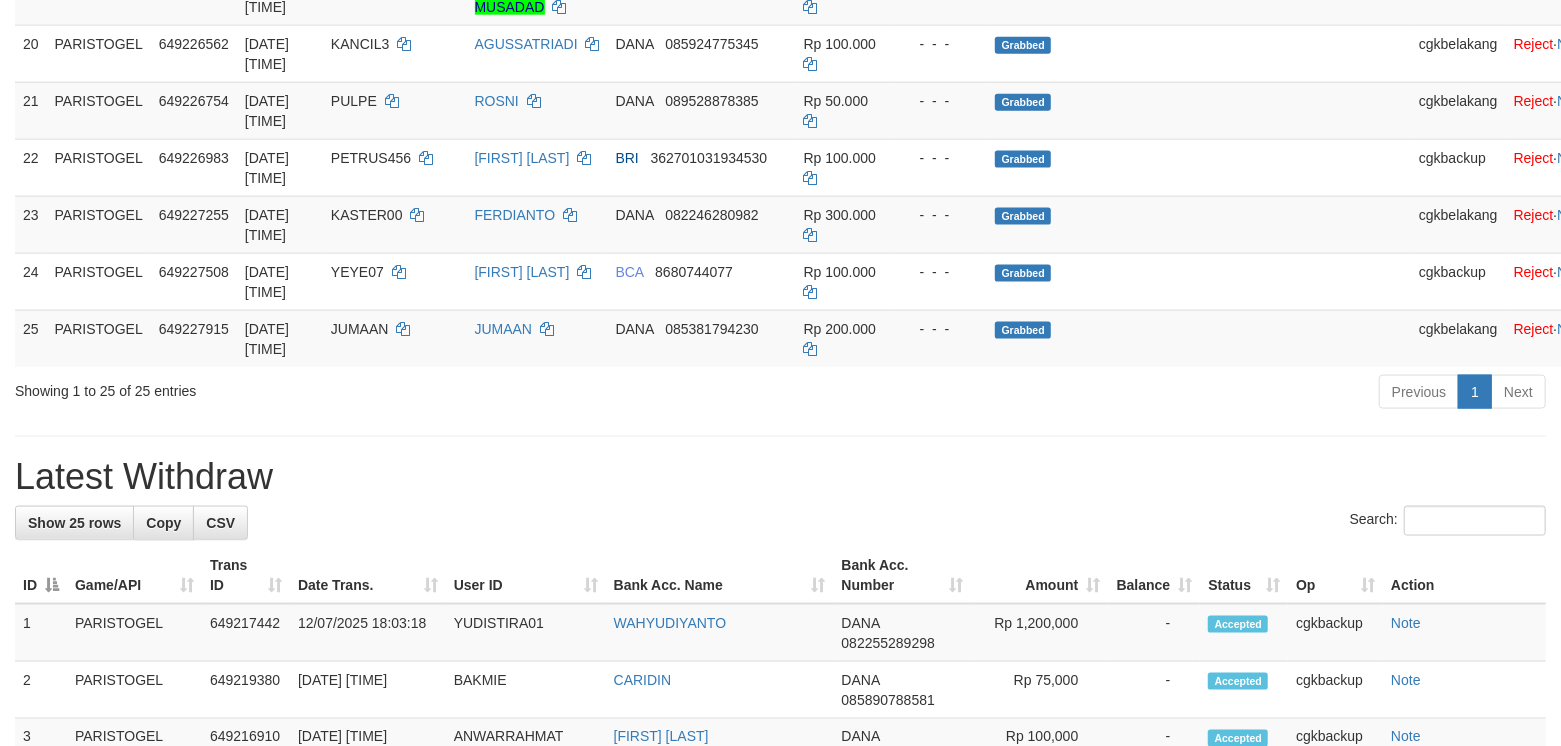 scroll, scrollTop: 1542, scrollLeft: 0, axis: vertical 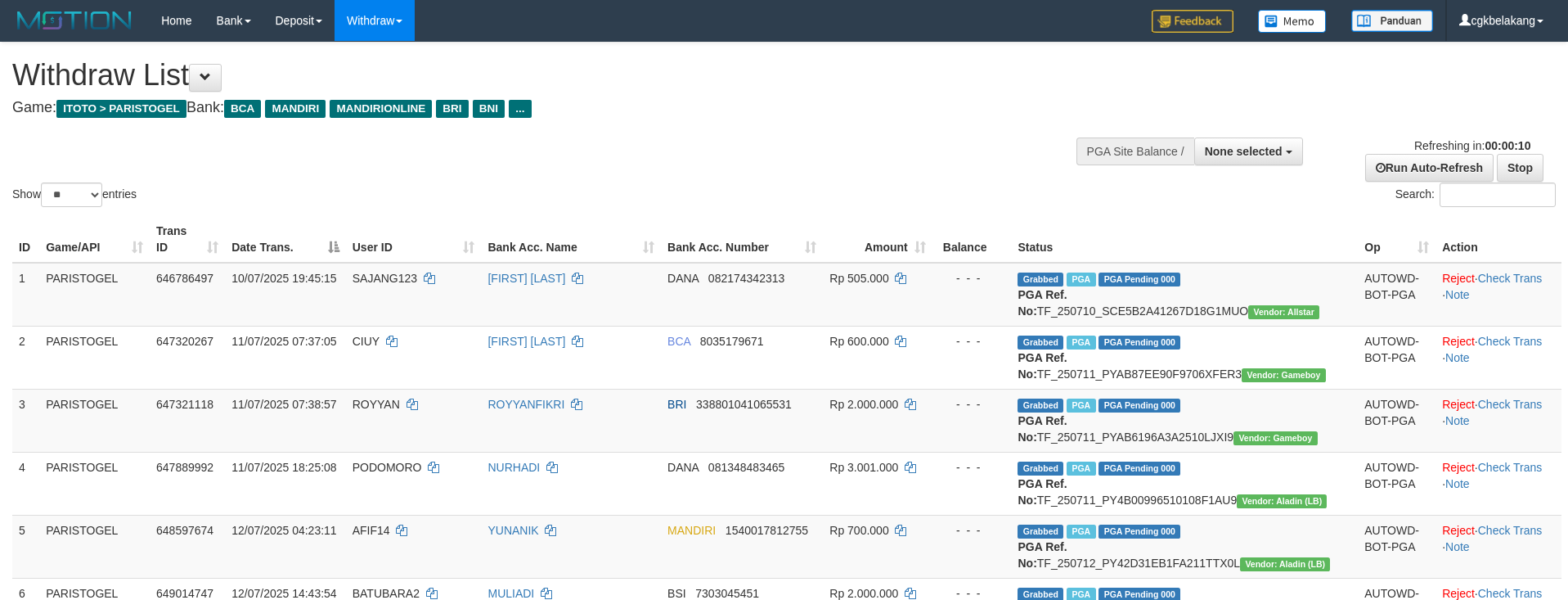select 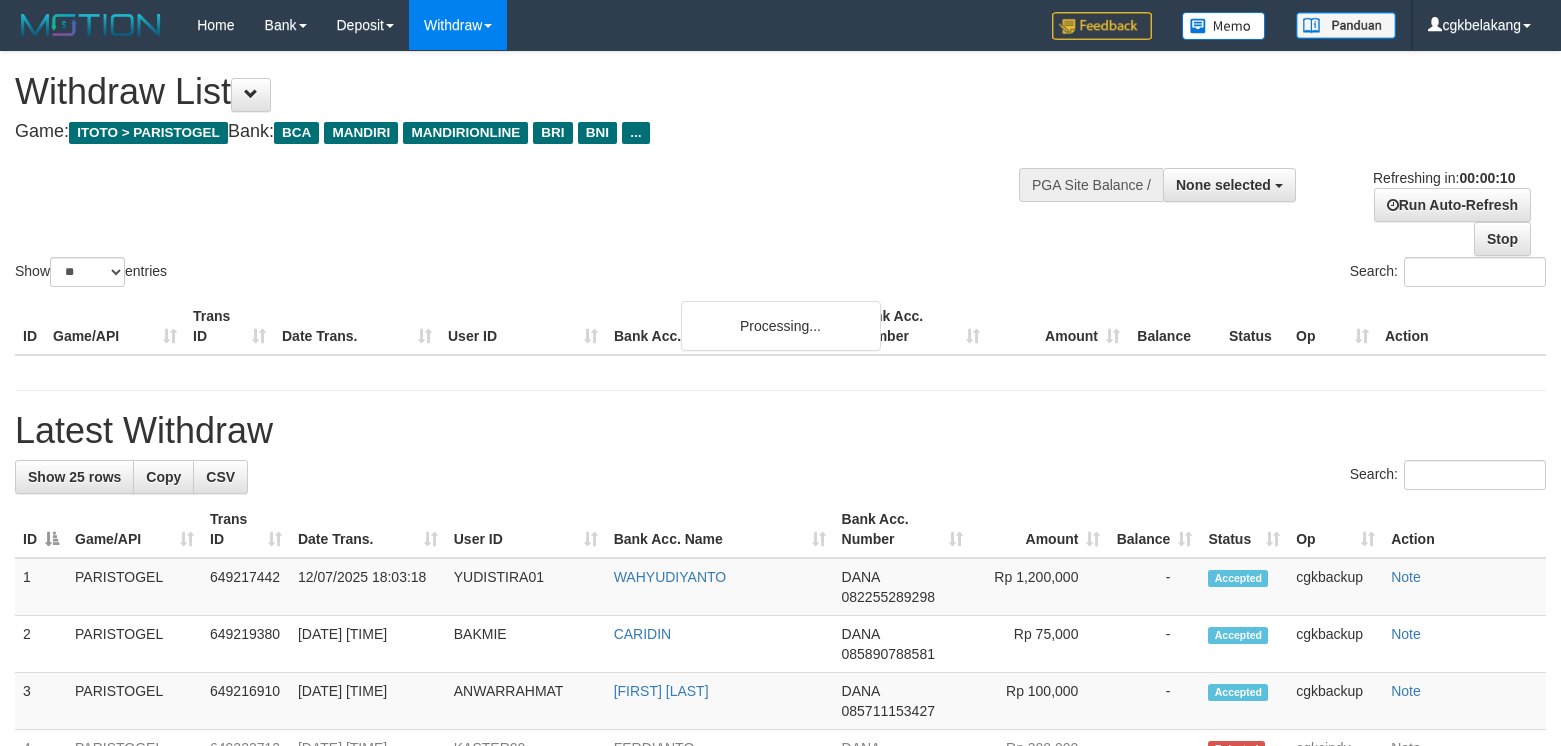 select 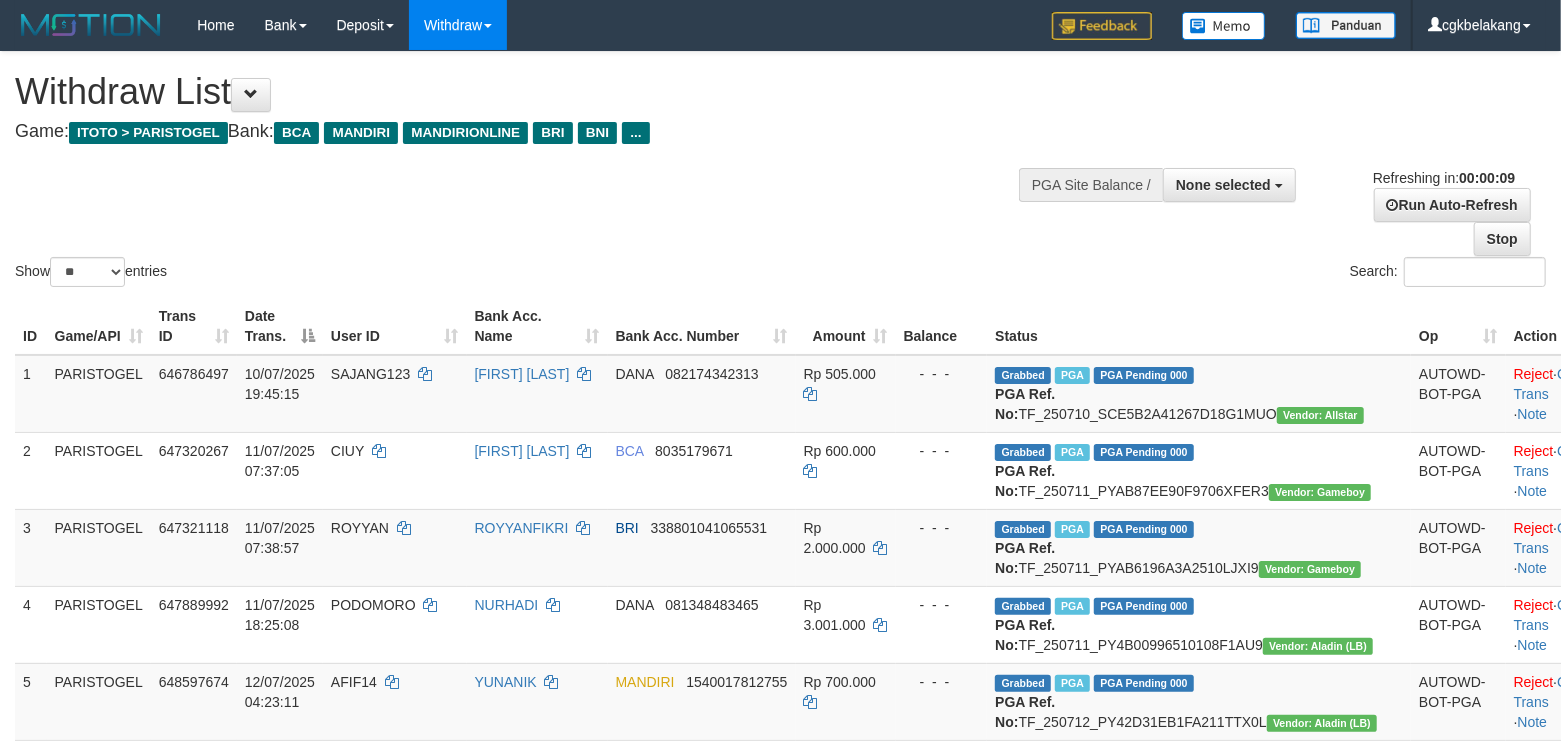 drag, startPoint x: 1193, startPoint y: 296, endPoint x: 1193, endPoint y: 324, distance: 28 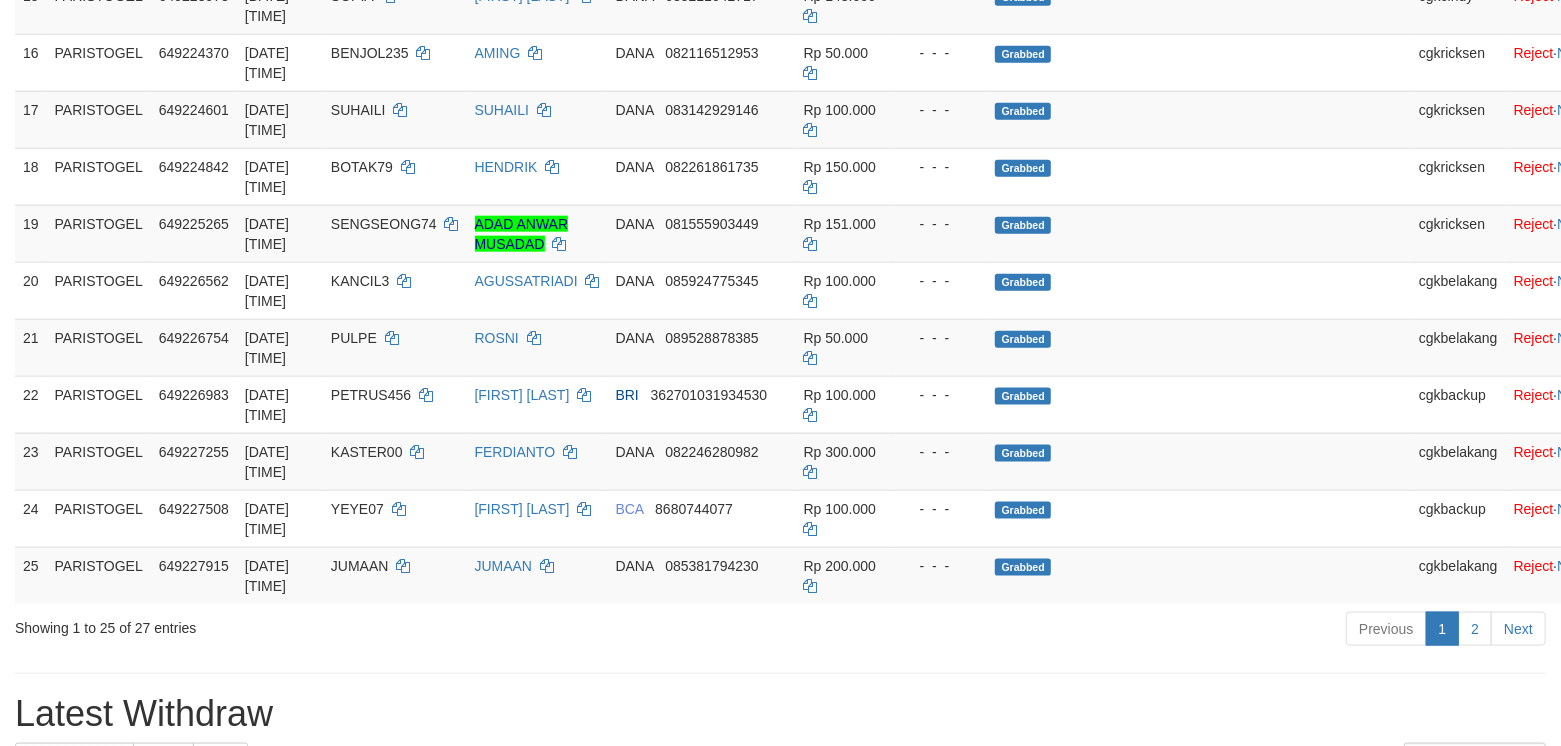 scroll, scrollTop: 1466, scrollLeft: 0, axis: vertical 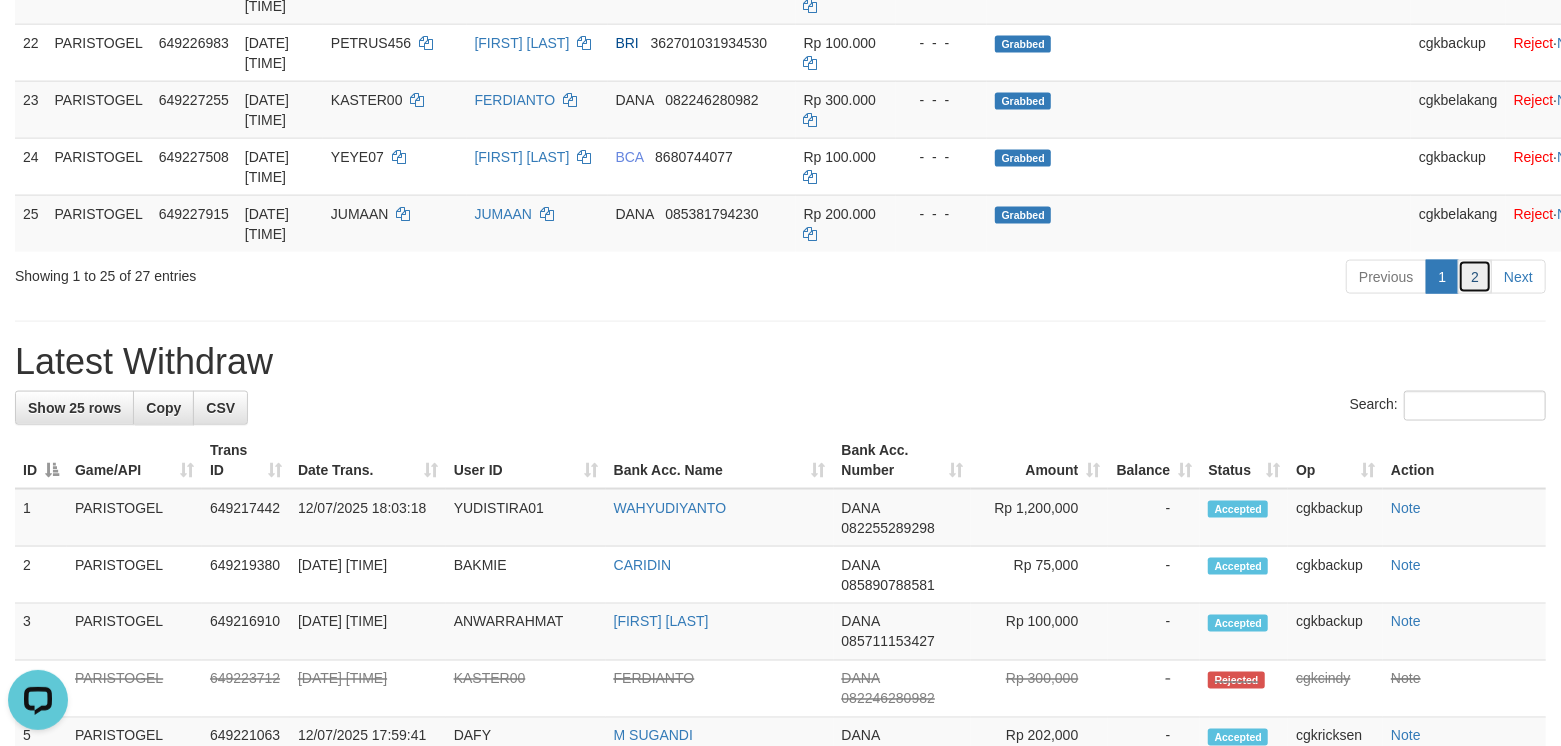 click on "2" at bounding box center [1475, 277] 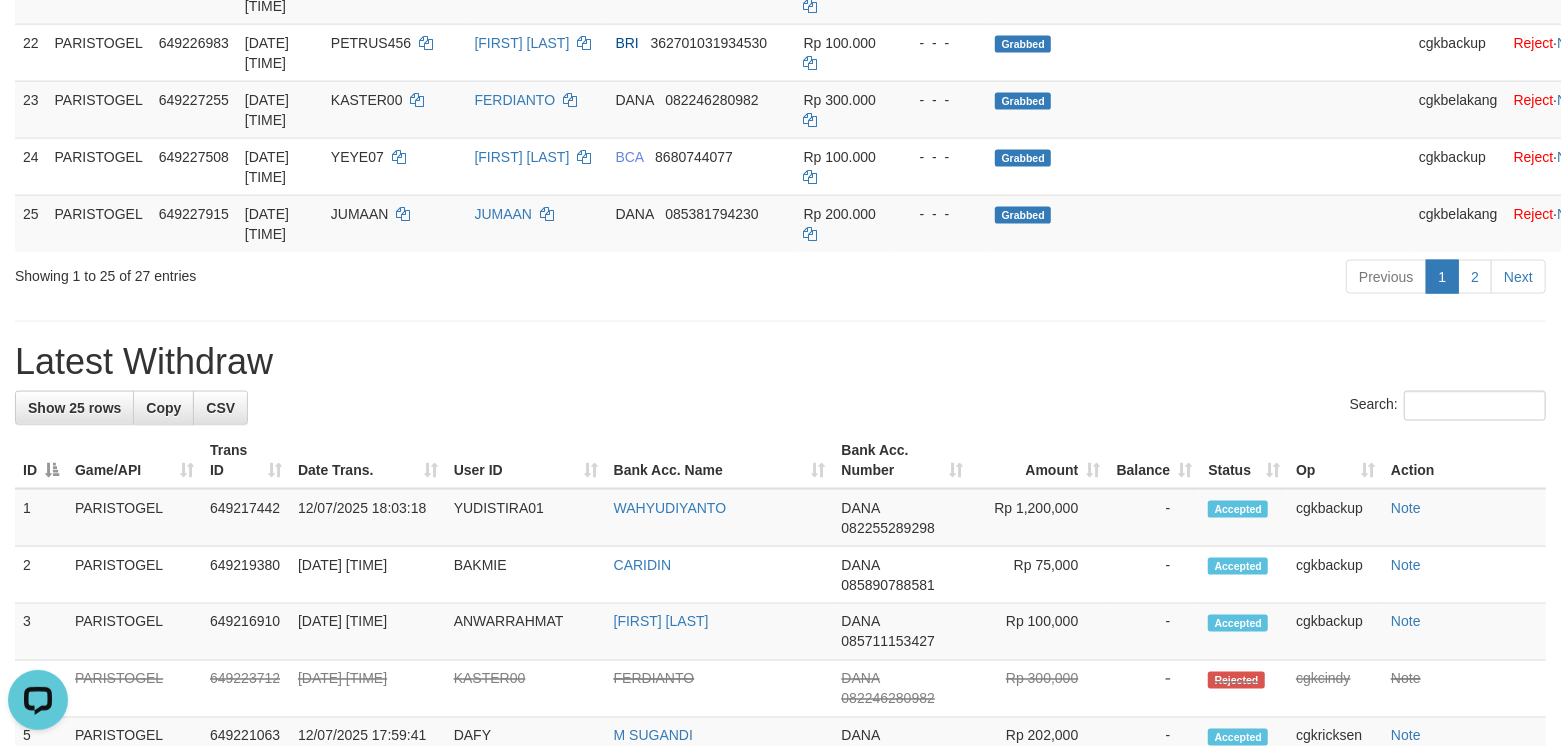 scroll, scrollTop: 212, scrollLeft: 0, axis: vertical 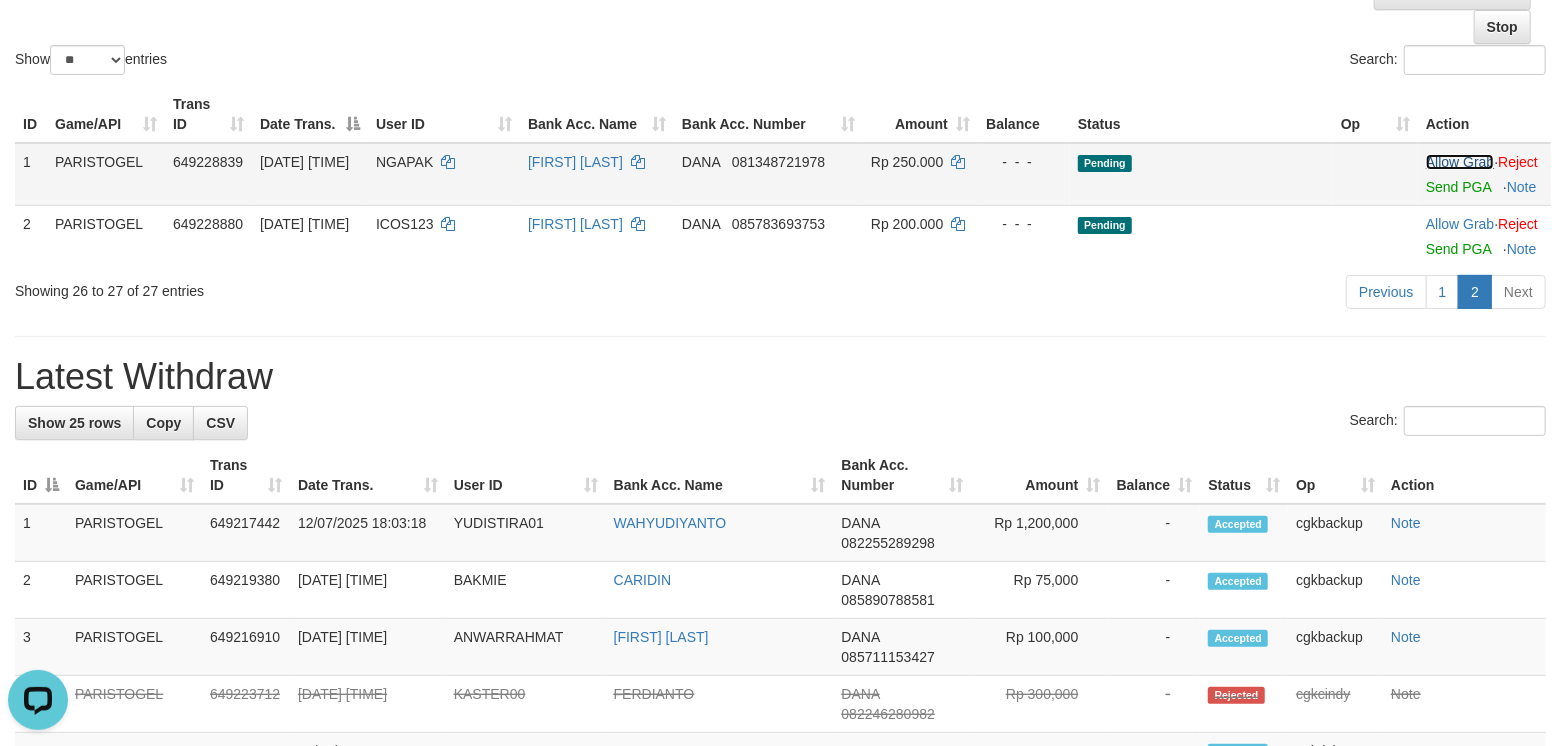 click on "Allow Grab" at bounding box center [1460, 162] 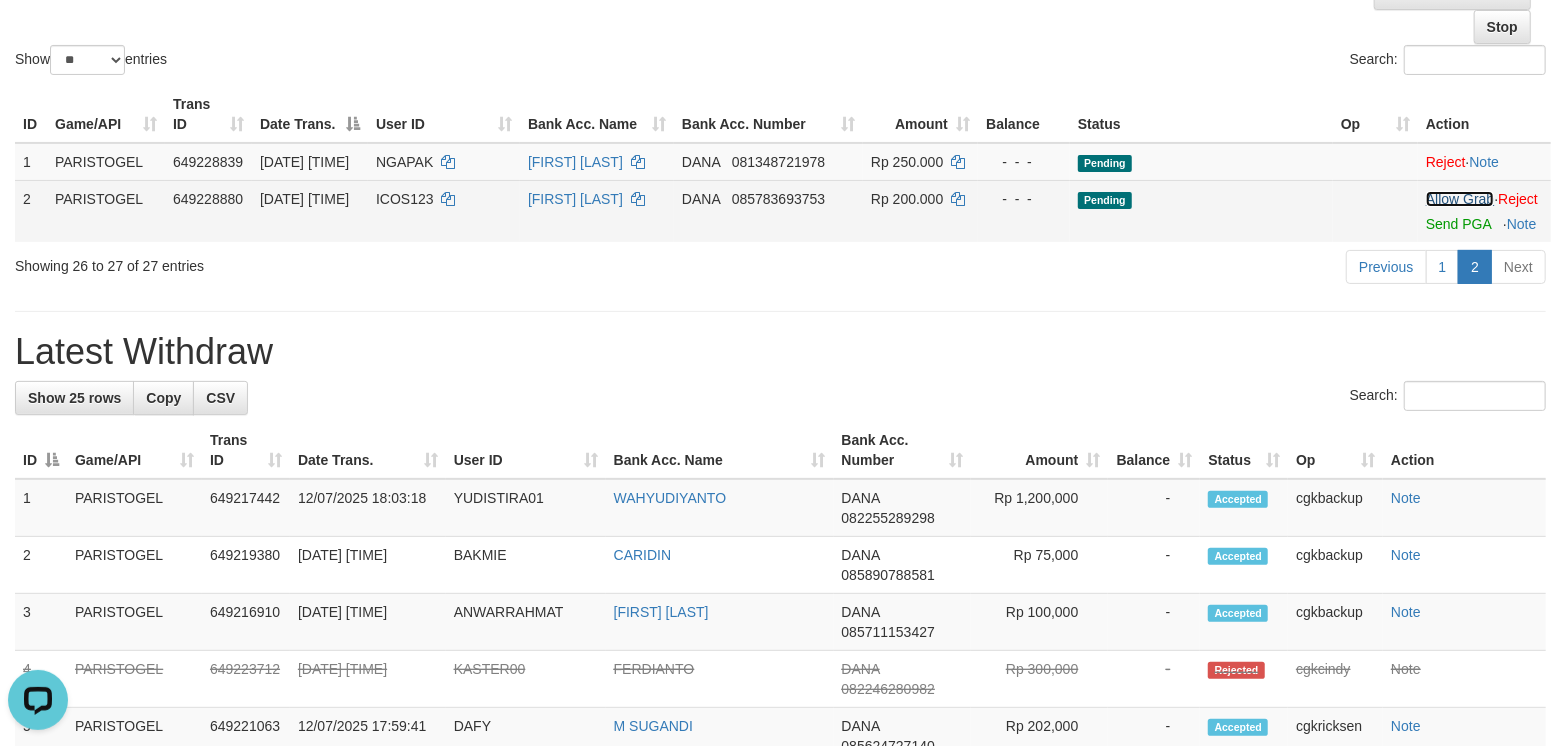 click on "Allow Grab" at bounding box center [1460, 199] 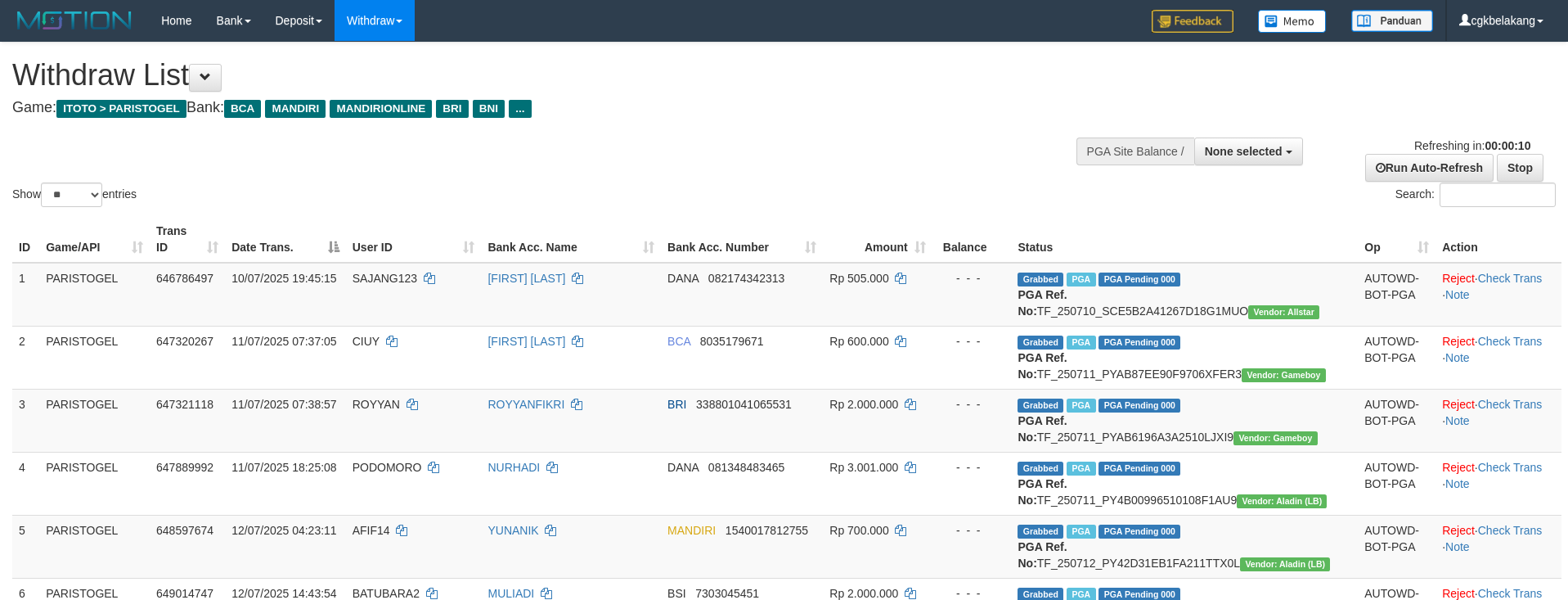 select 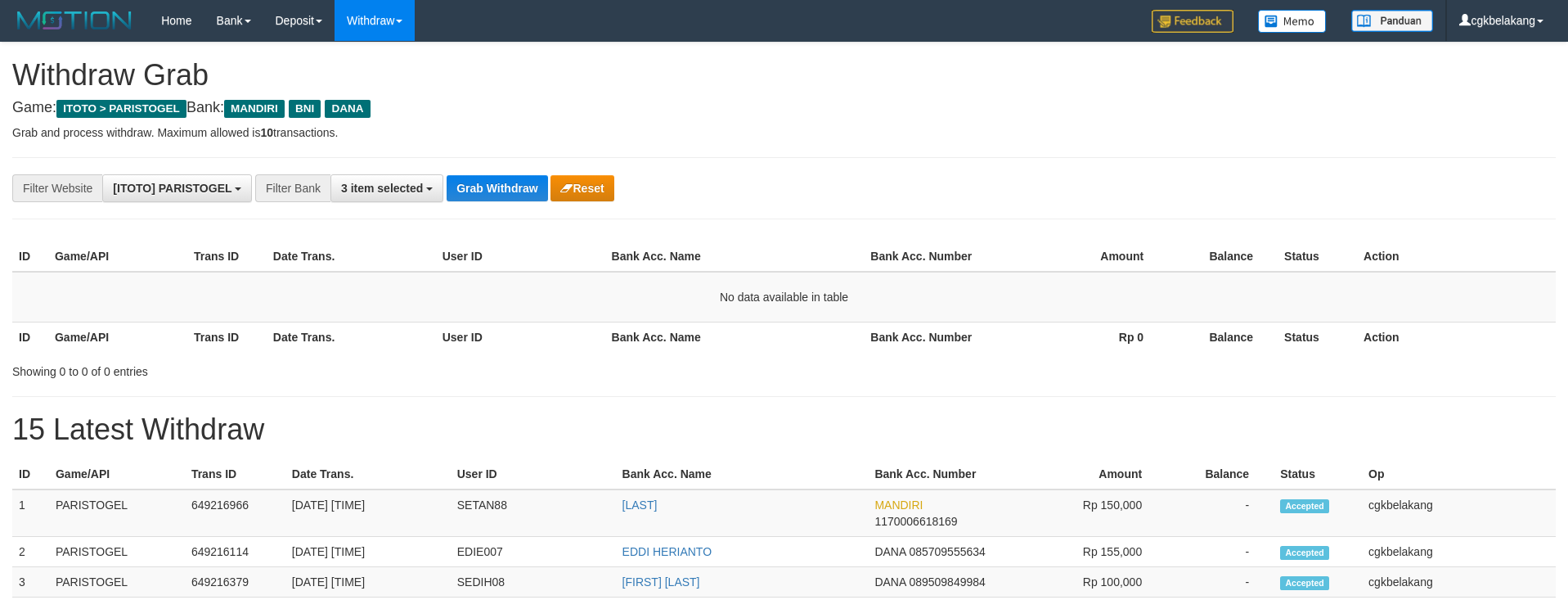click on "Grab Withdraw" at bounding box center [496, 188] 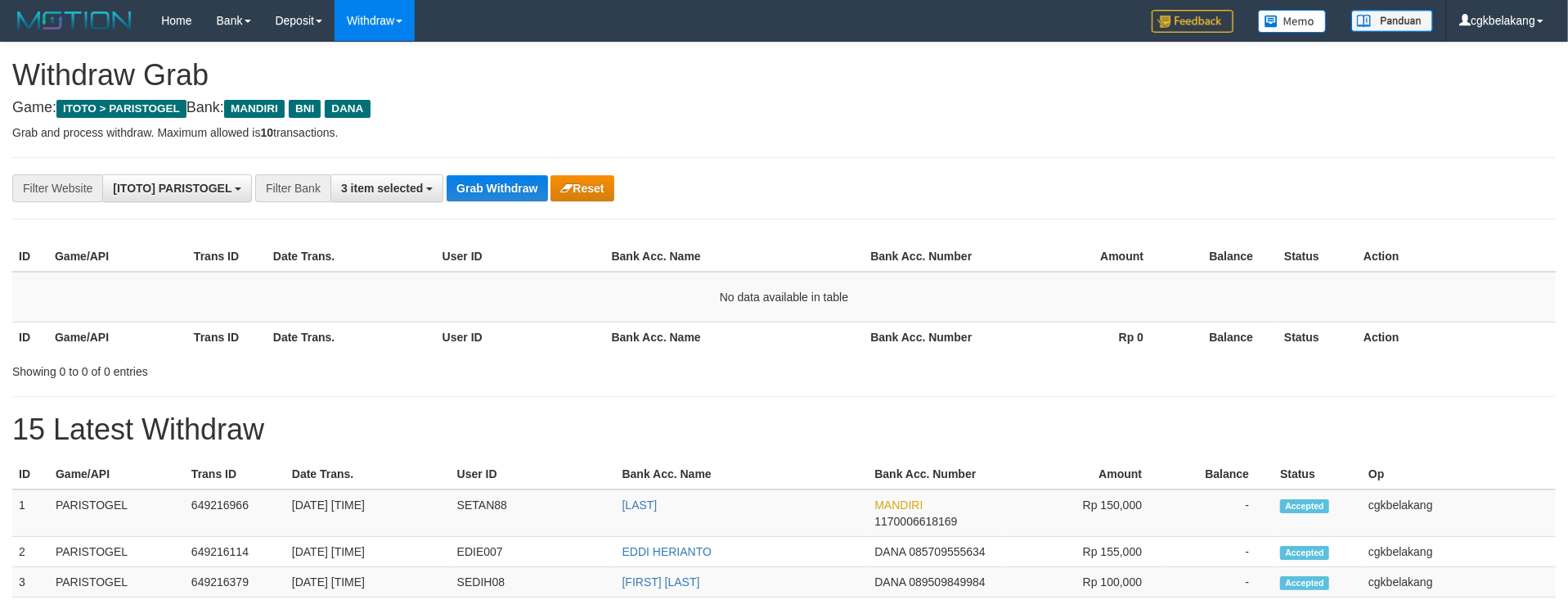 click on "Grab Withdraw" at bounding box center [496, 188] 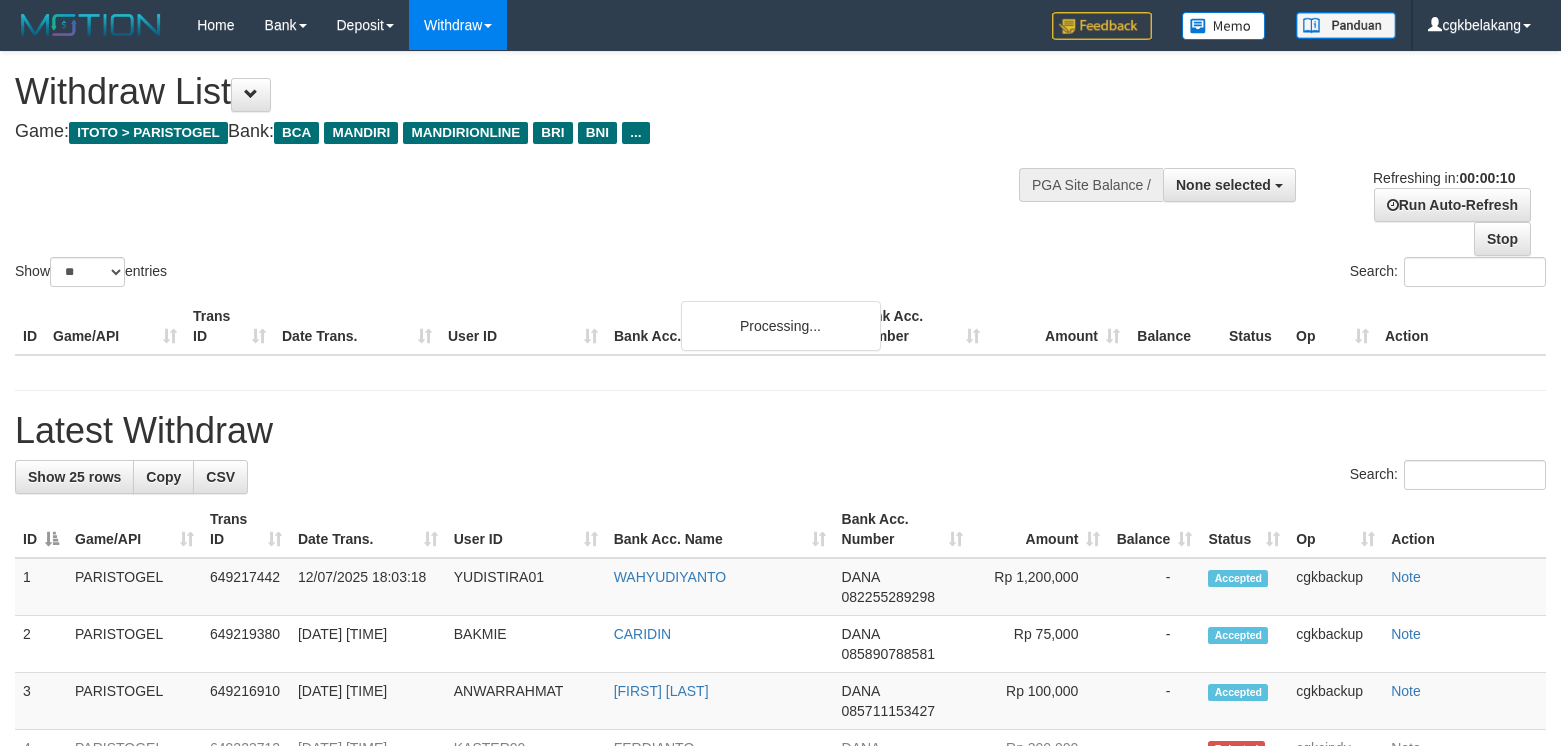 select 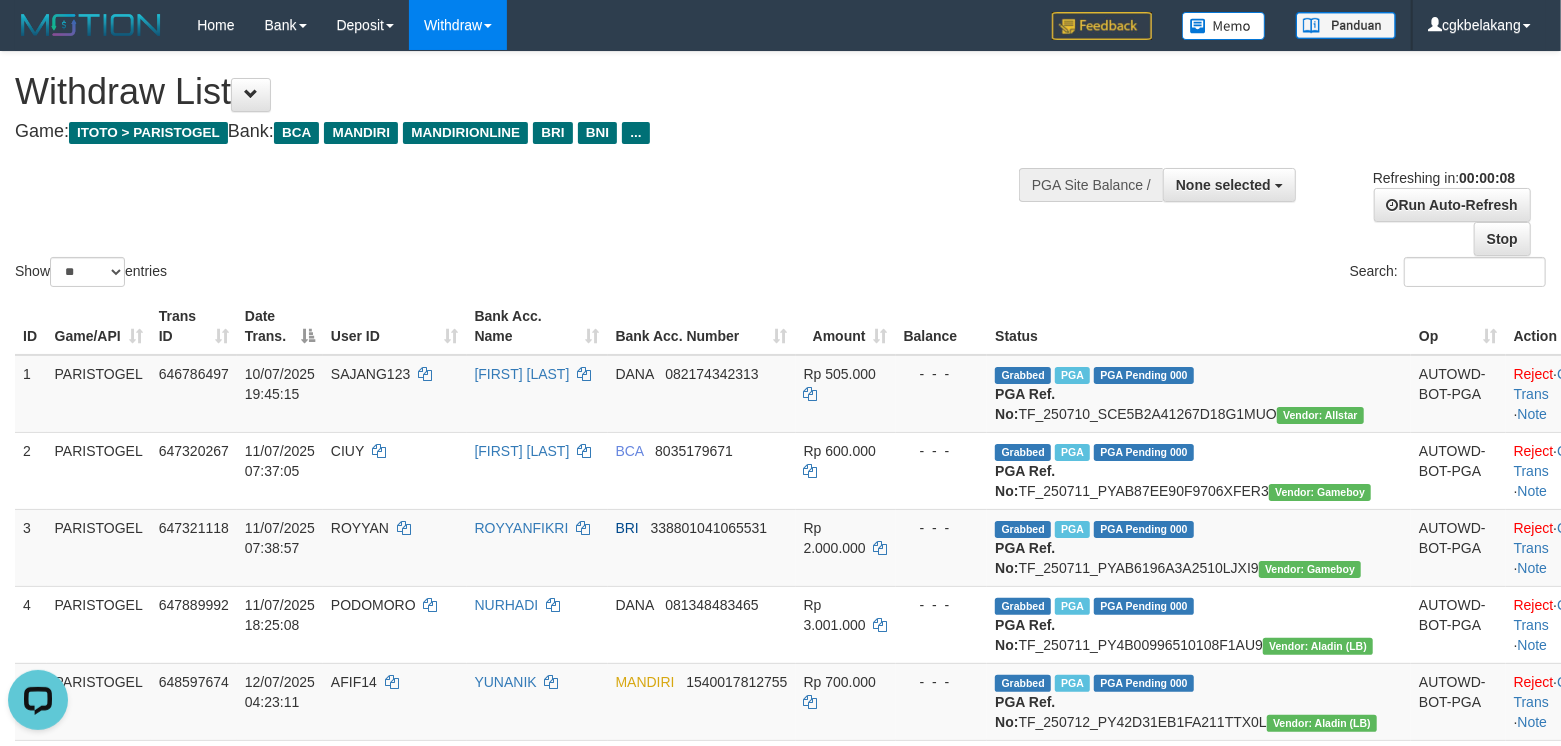 scroll, scrollTop: 0, scrollLeft: 0, axis: both 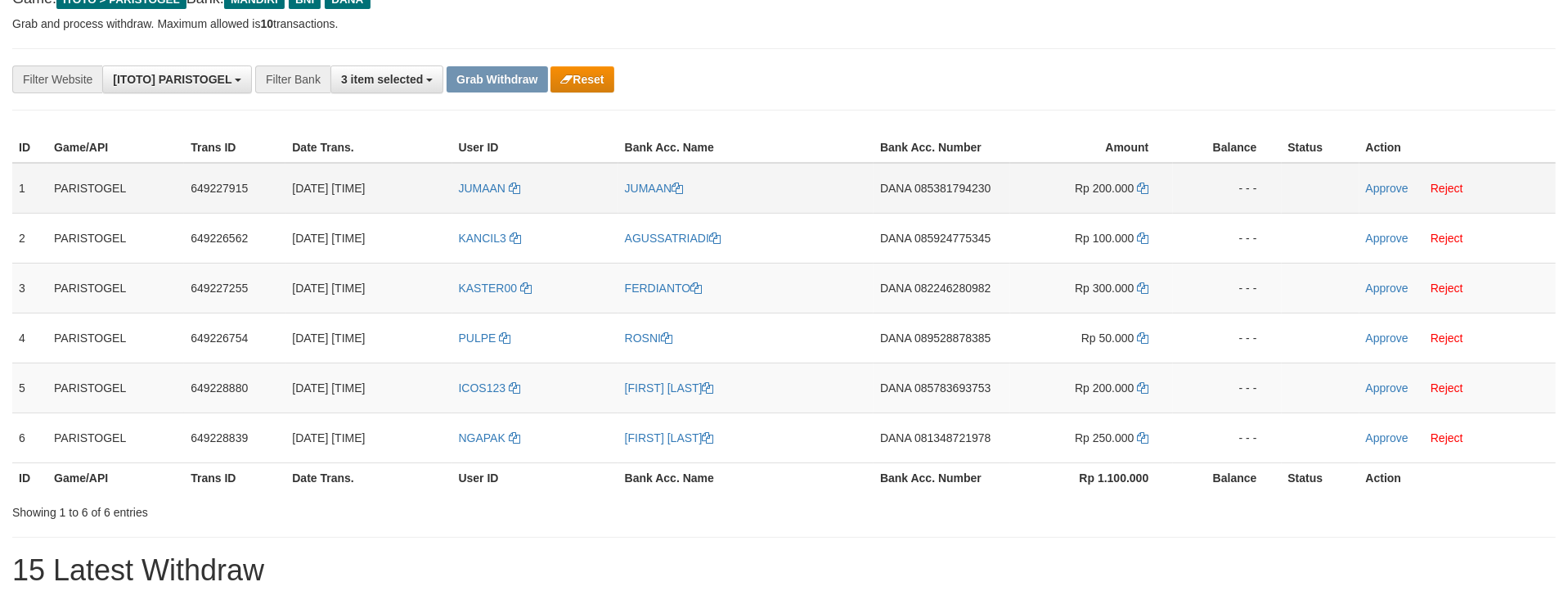 click on "JUMAAN" at bounding box center (535, 188) 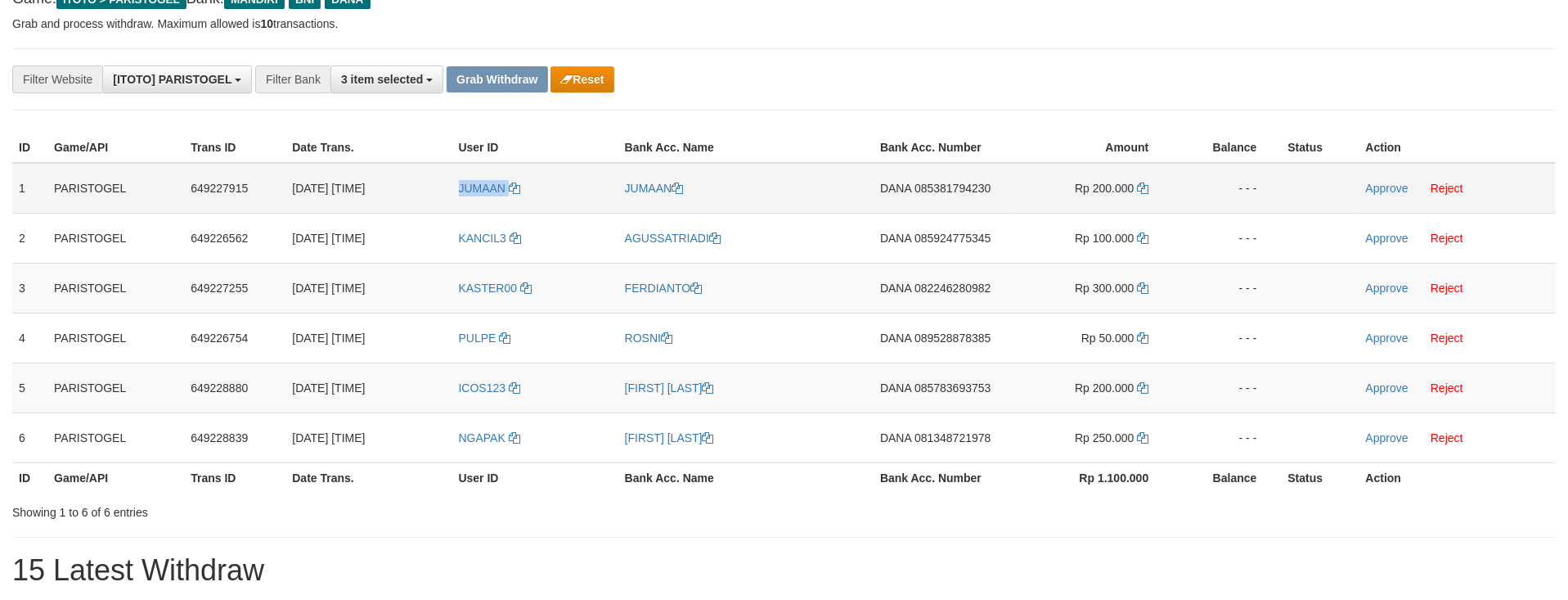 copy on "JUMAAN" 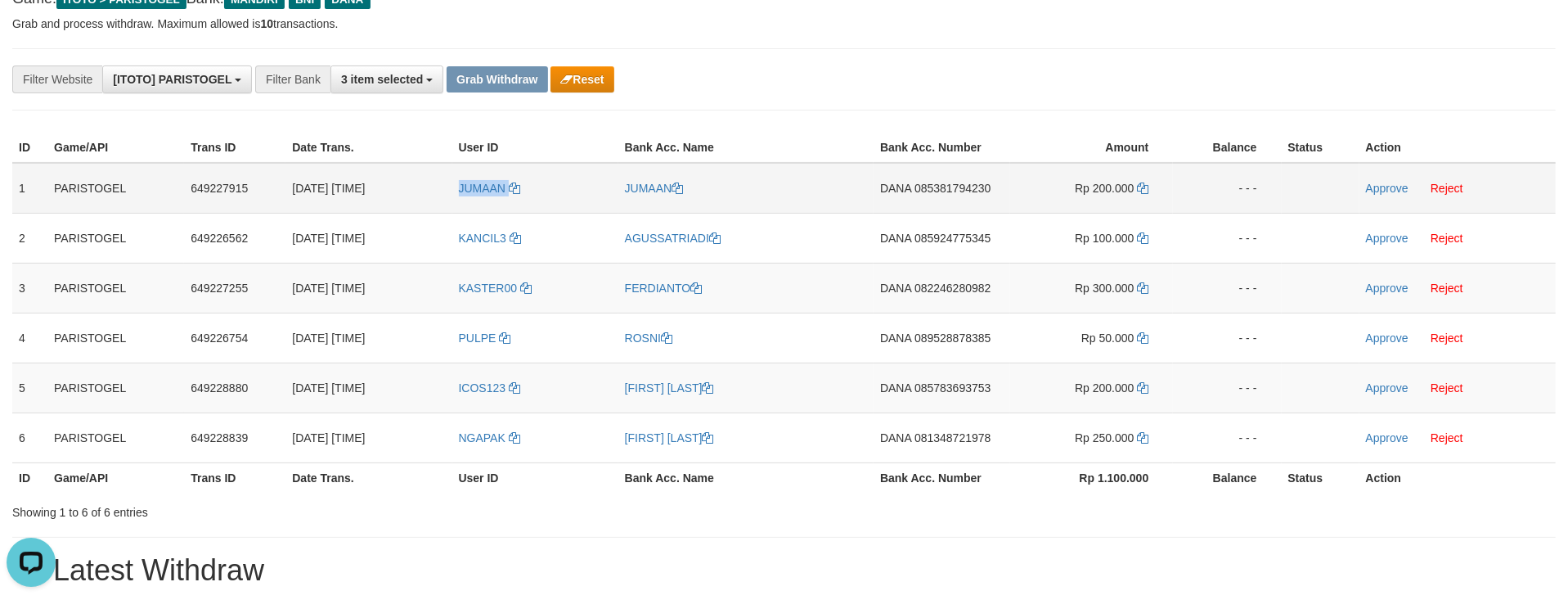 scroll, scrollTop: 0, scrollLeft: 0, axis: both 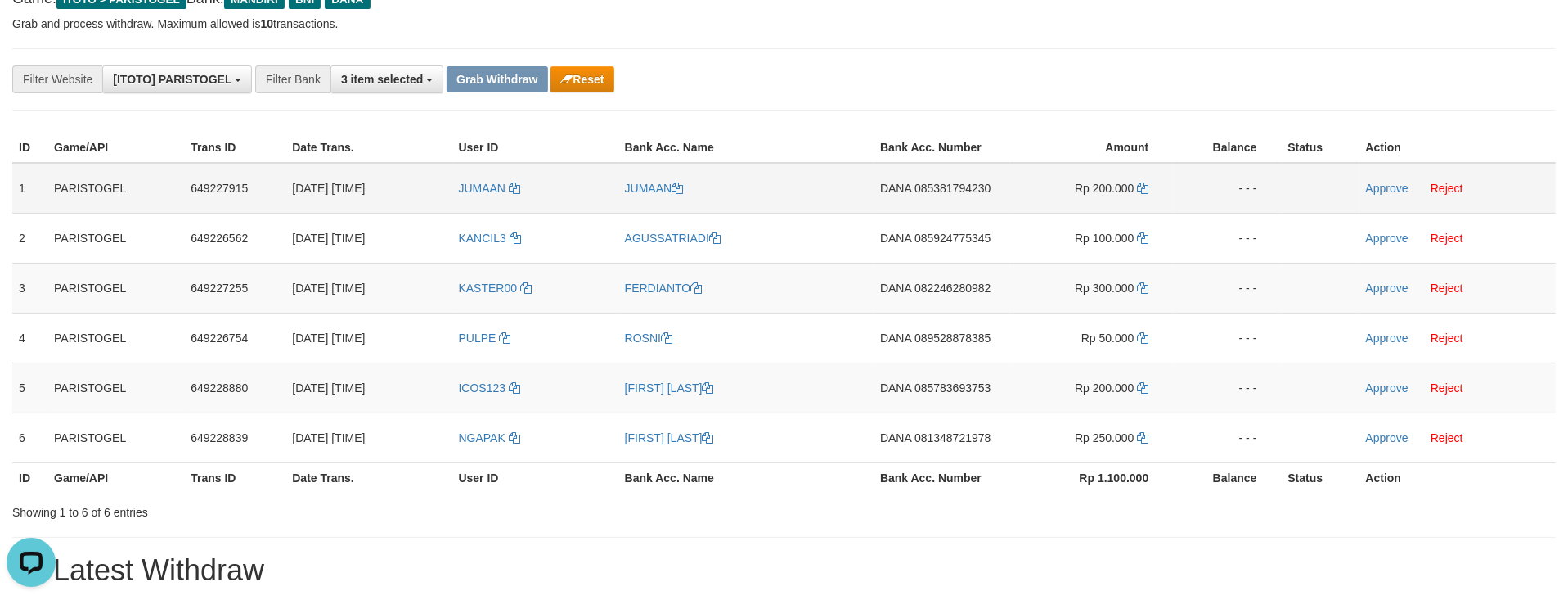 click on "JUMAAN" at bounding box center [746, 188] 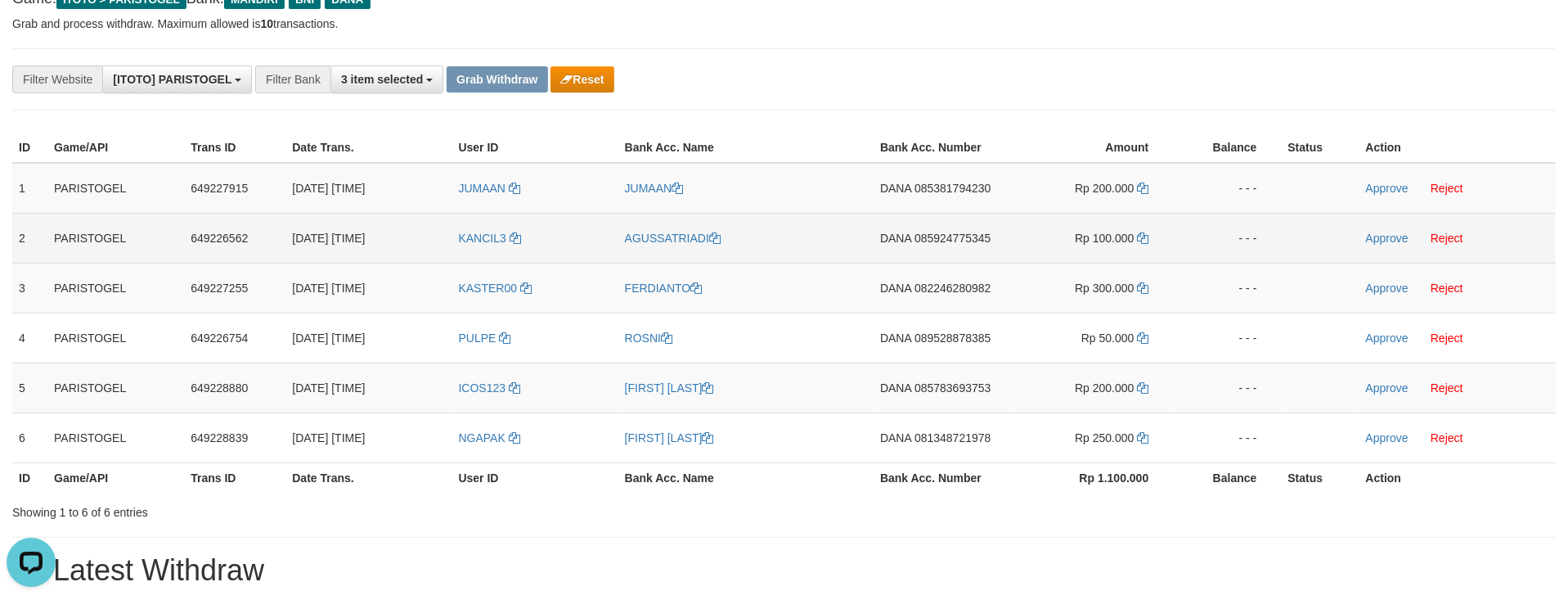 click on "KANCIL3" at bounding box center [535, 237] 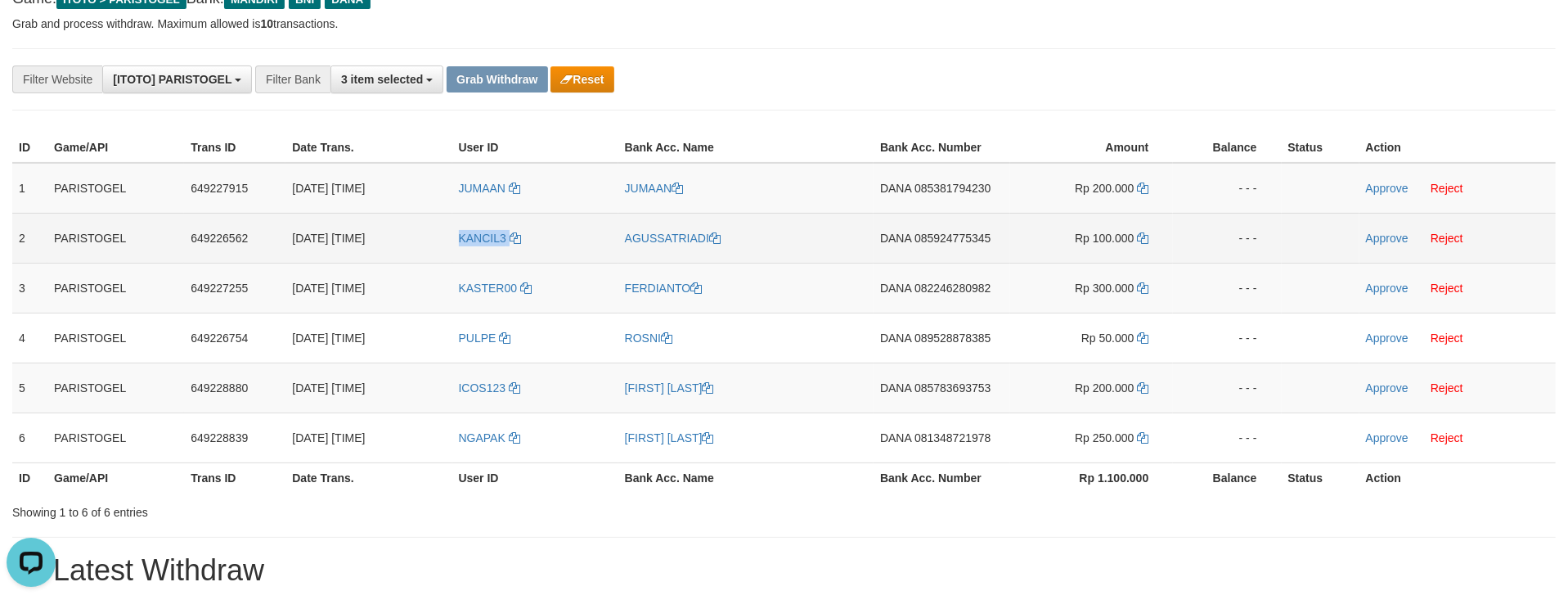 click on "KANCIL3" at bounding box center (535, 237) 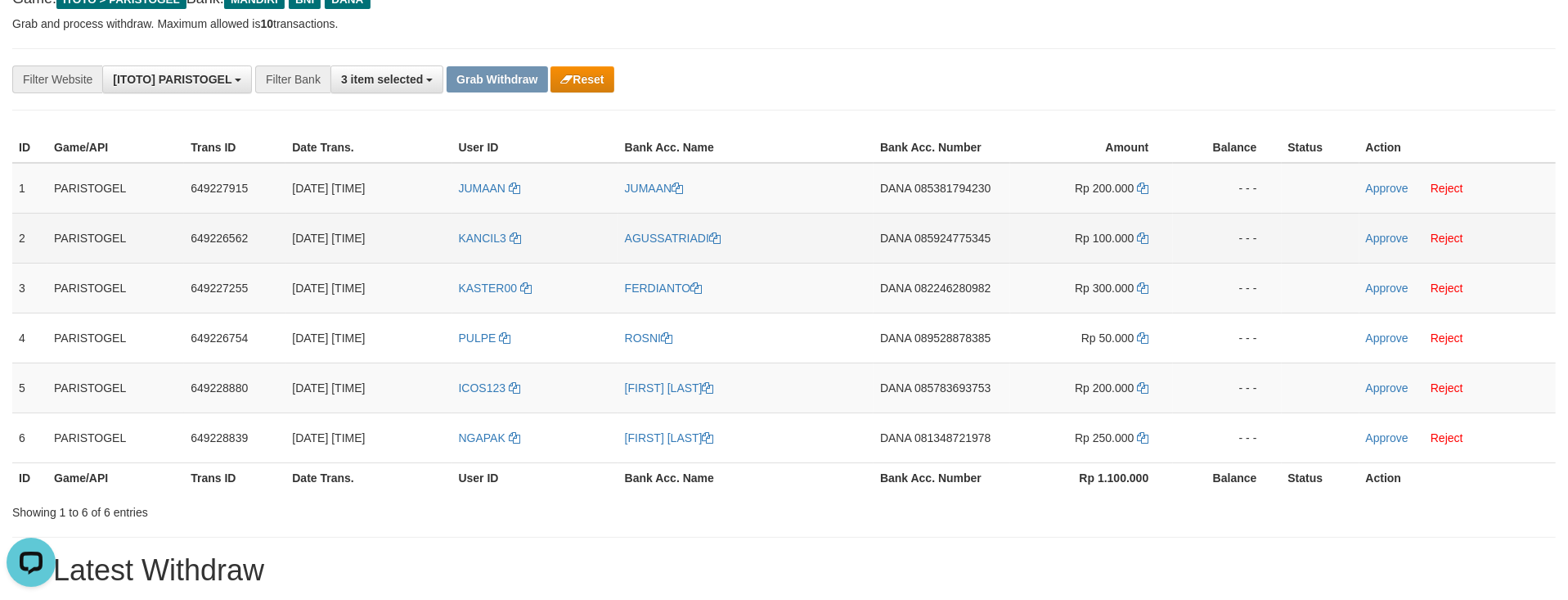 click on "AGUSSATRIADI" at bounding box center (746, 237) 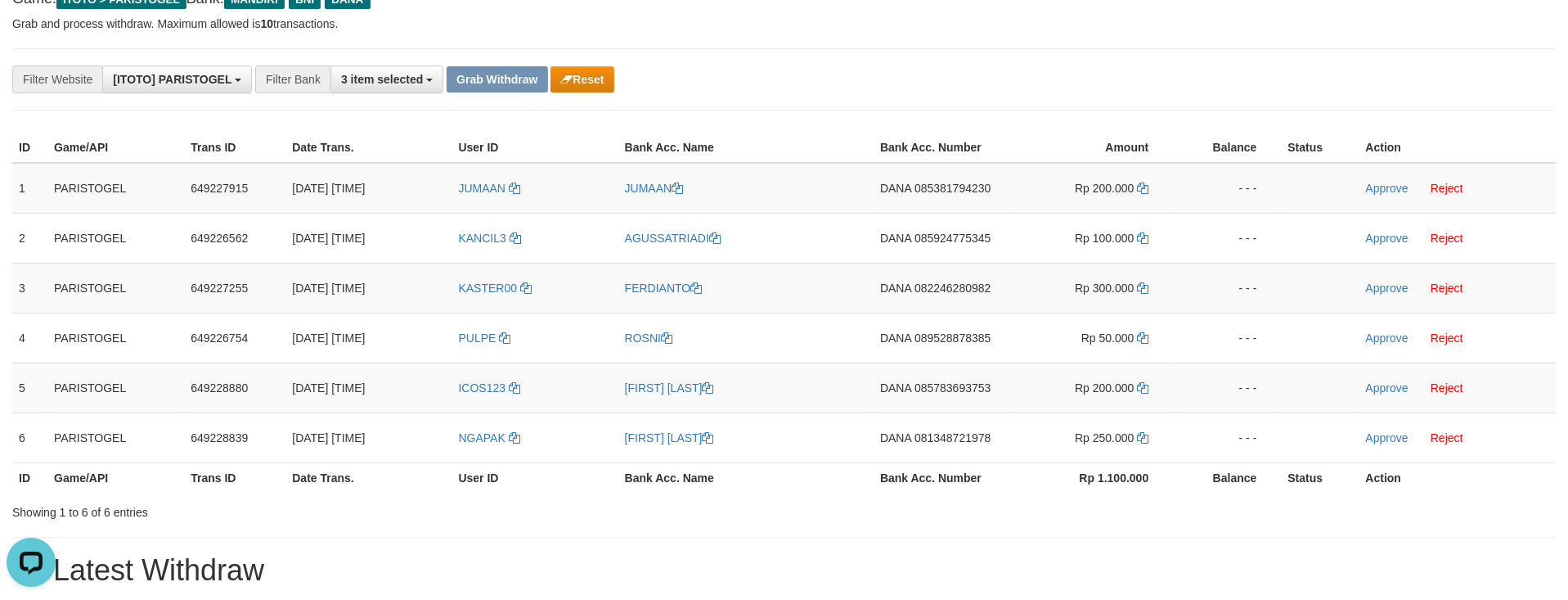copy on "AGUSSATRIADI" 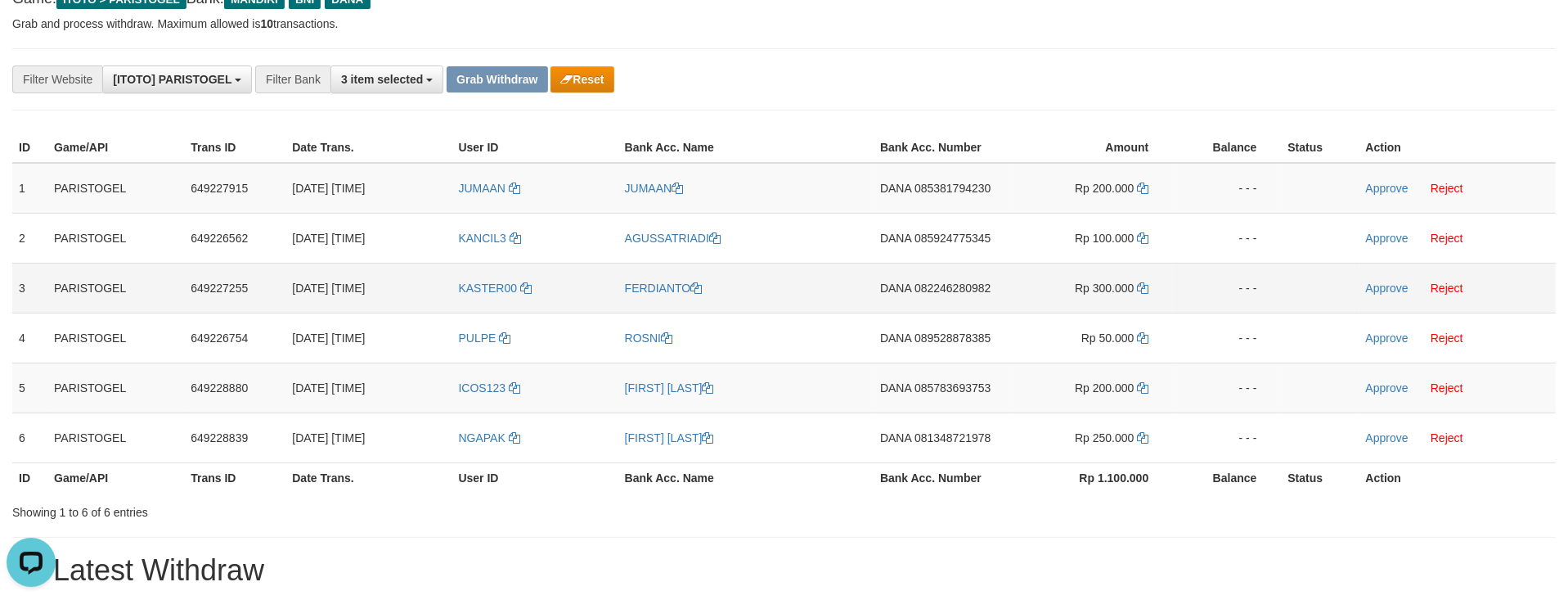 click on "KASTER00" at bounding box center (535, 287) 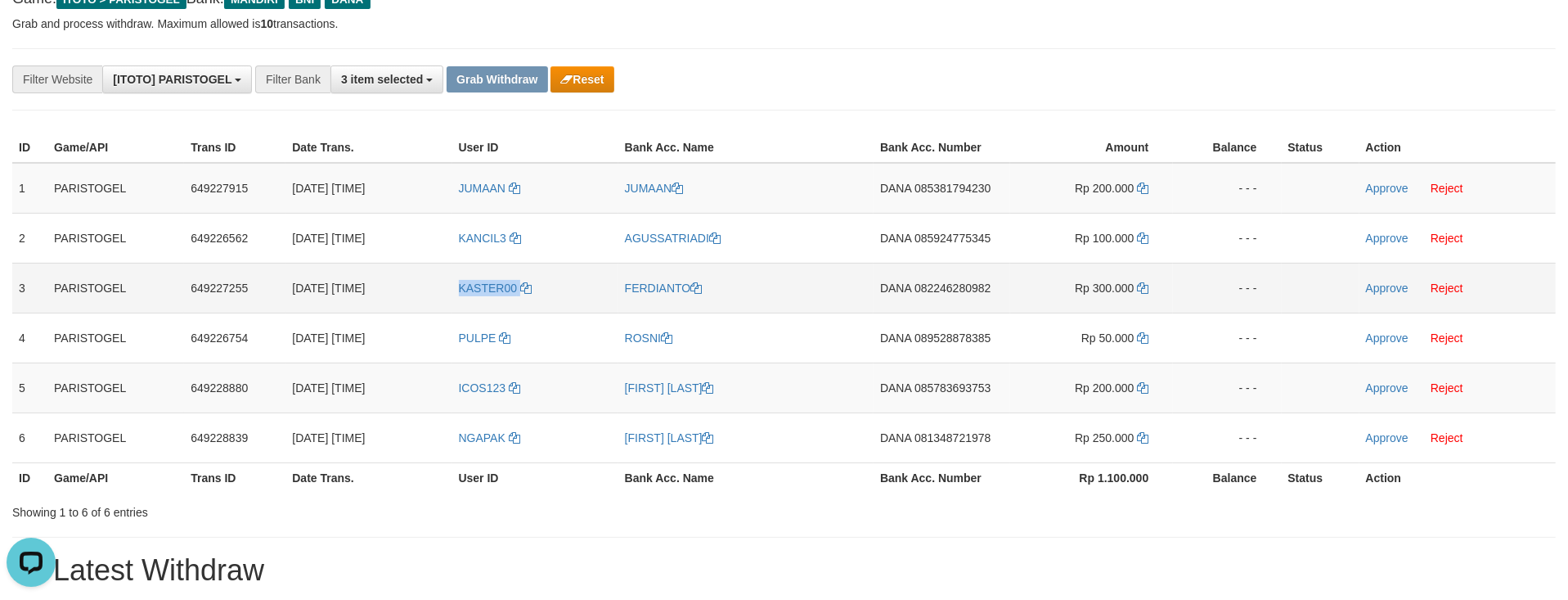 click on "KASTER00" at bounding box center (535, 287) 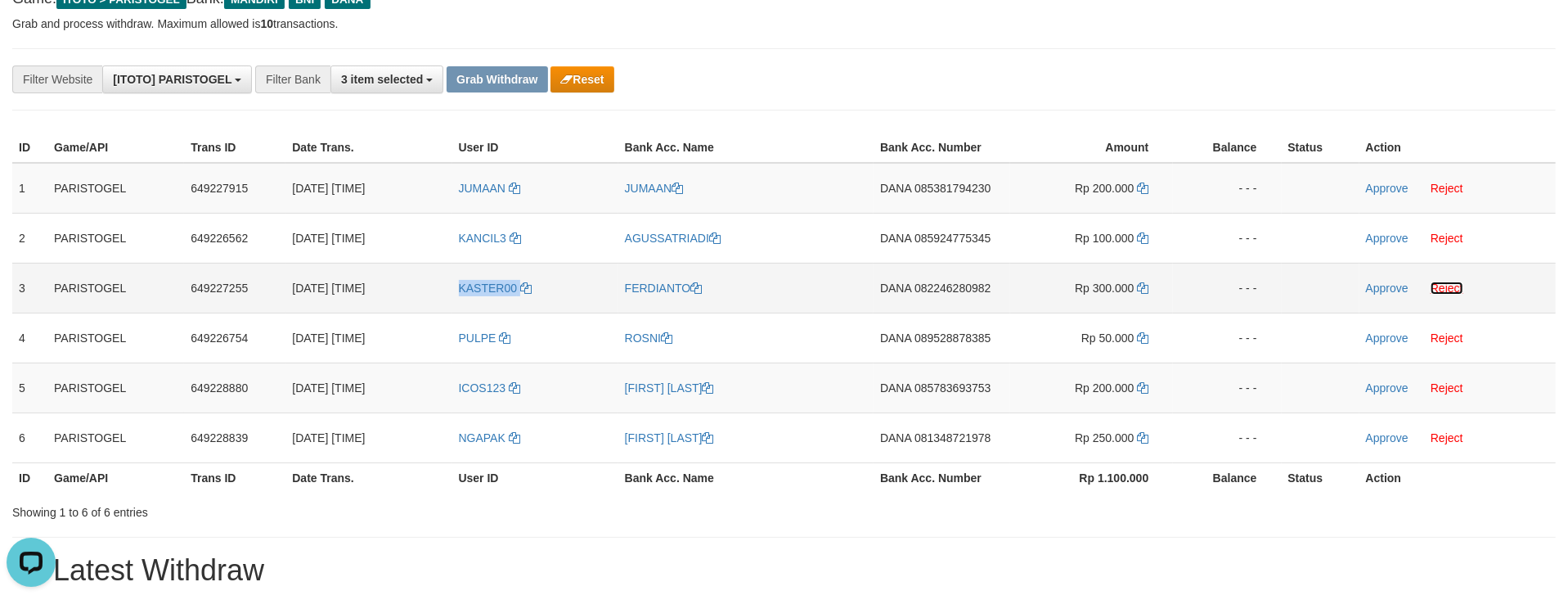 click on "Reject" at bounding box center [1447, 288] 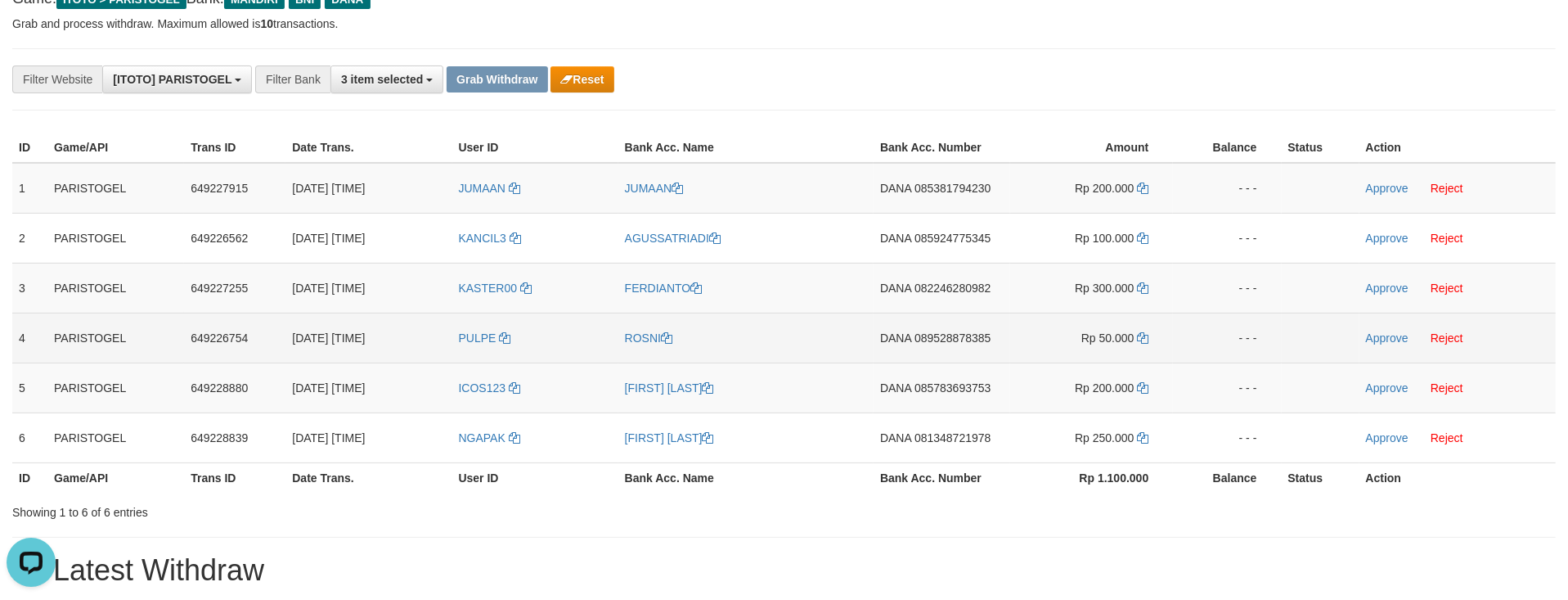 click on "PULPE" at bounding box center [535, 337] 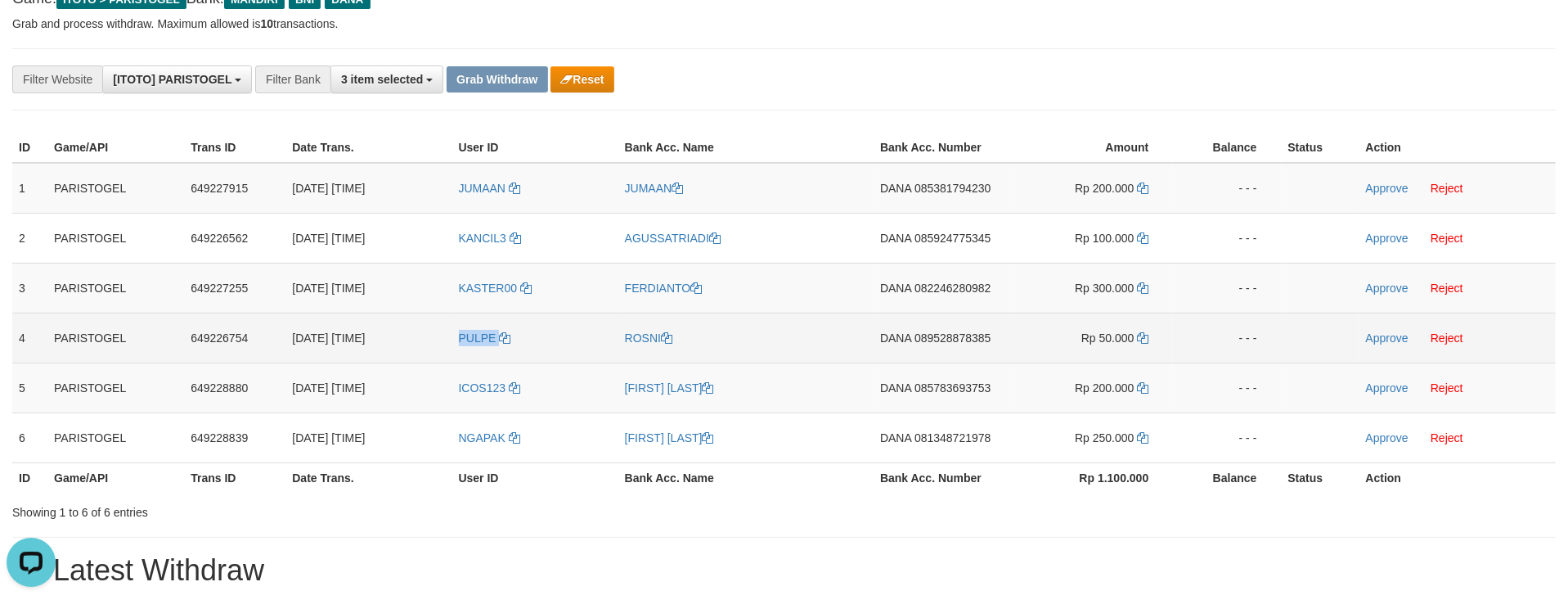 click on "PULPE" at bounding box center [535, 337] 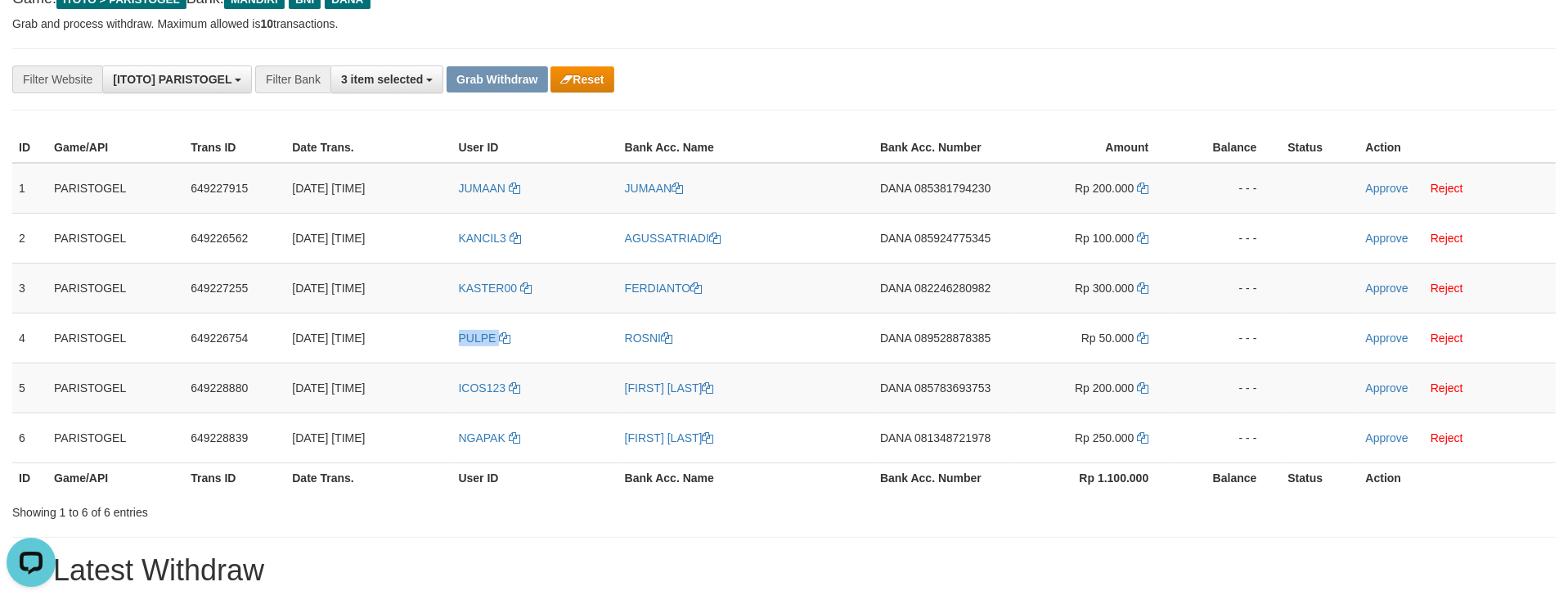 copy on "PULPE" 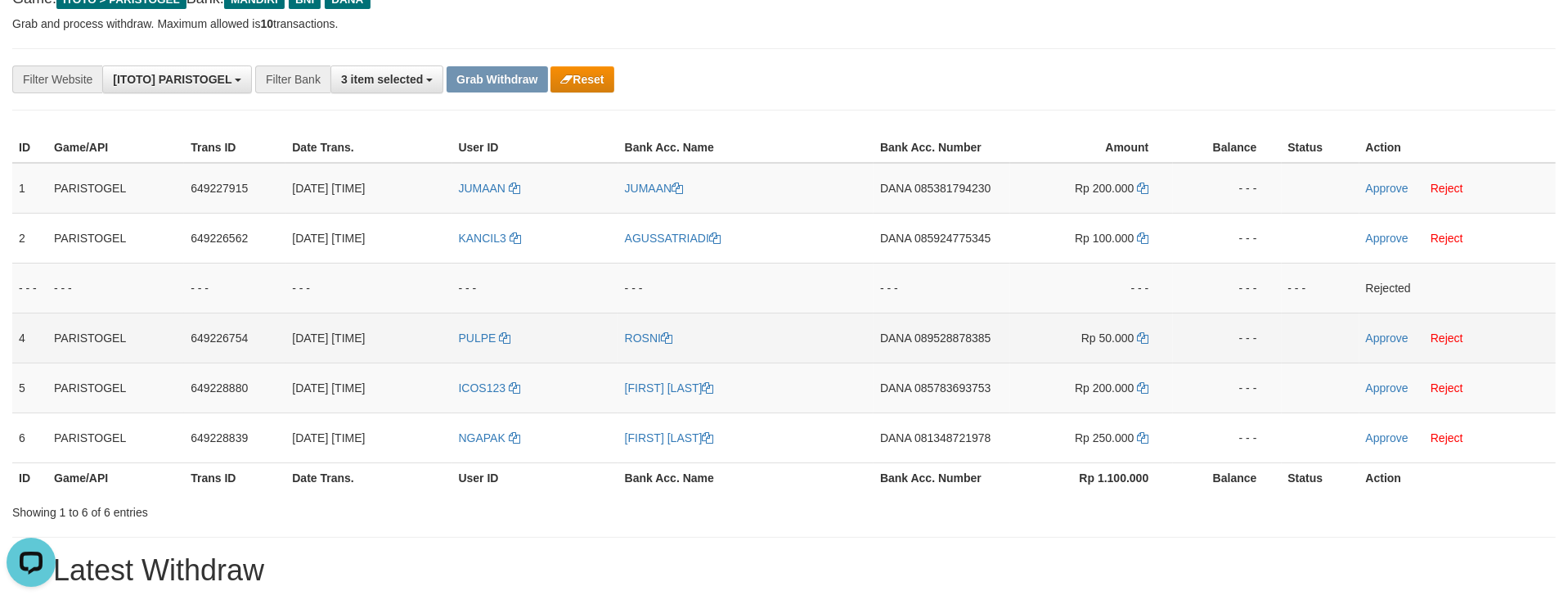 click on "ROSNI" at bounding box center [746, 337] 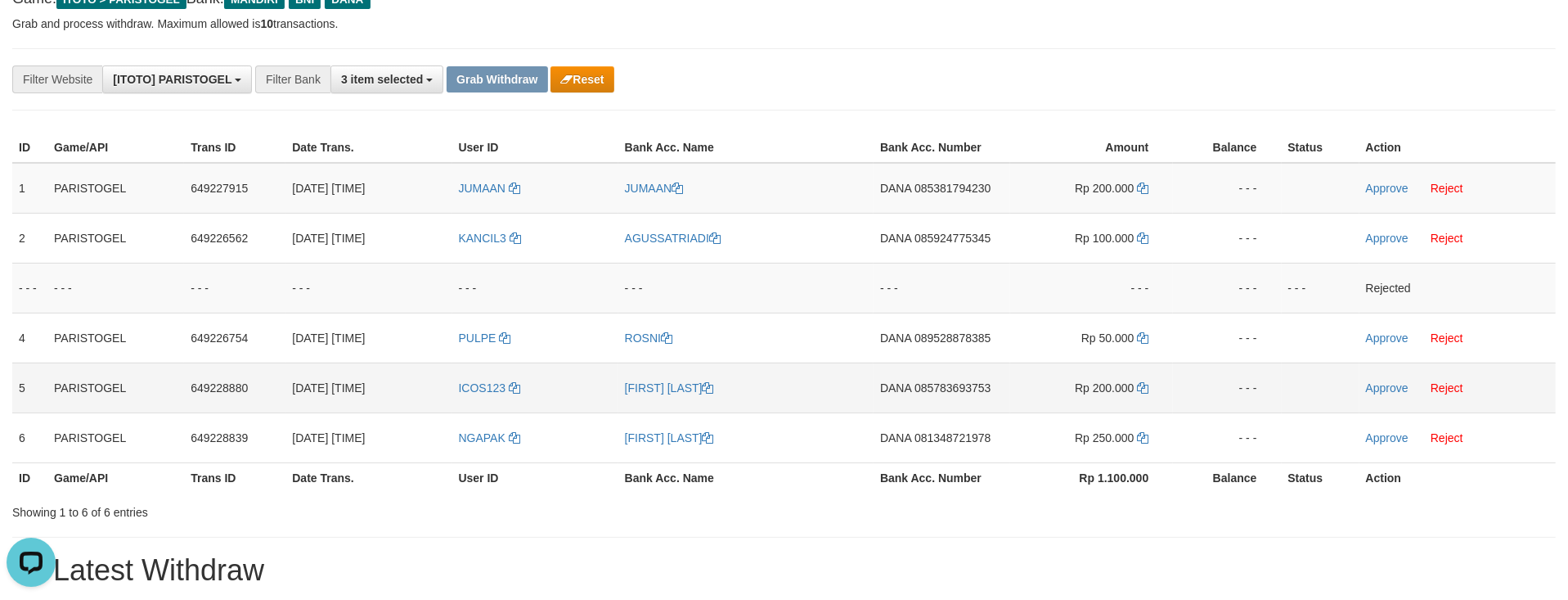 click on "ICOS123" at bounding box center [535, 387] 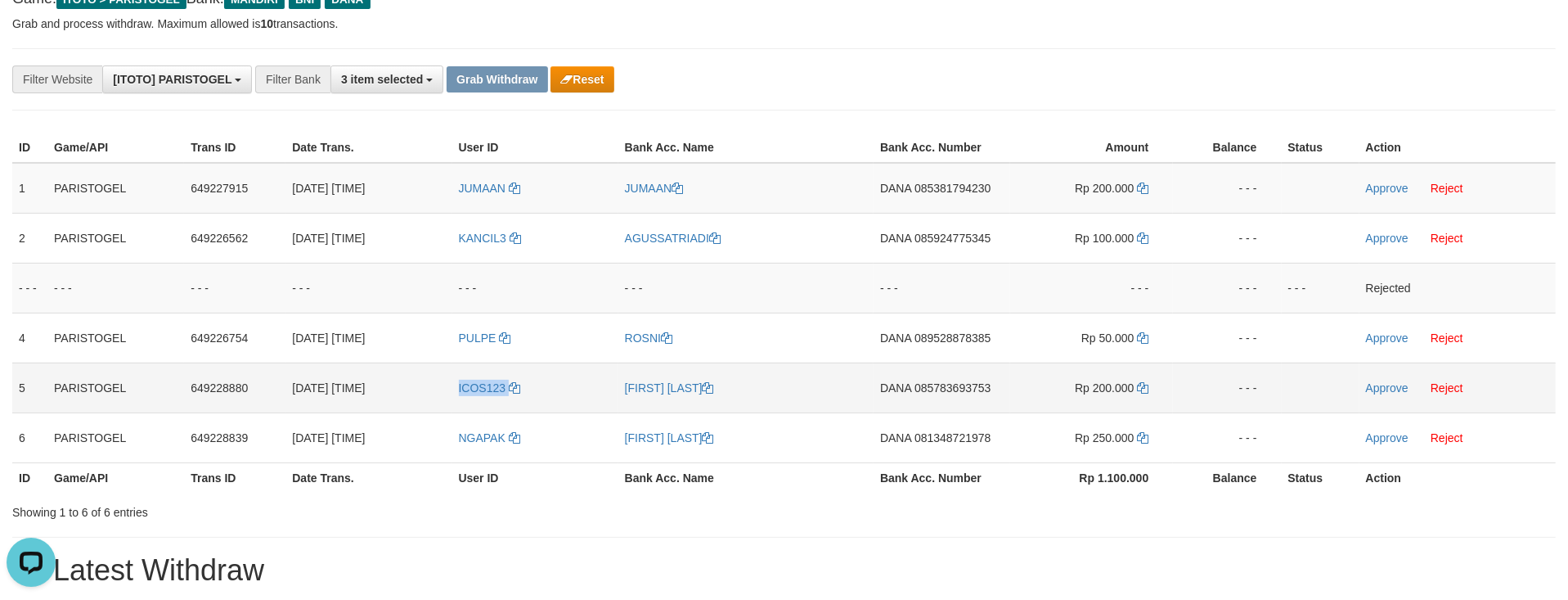 copy on "ICOS123" 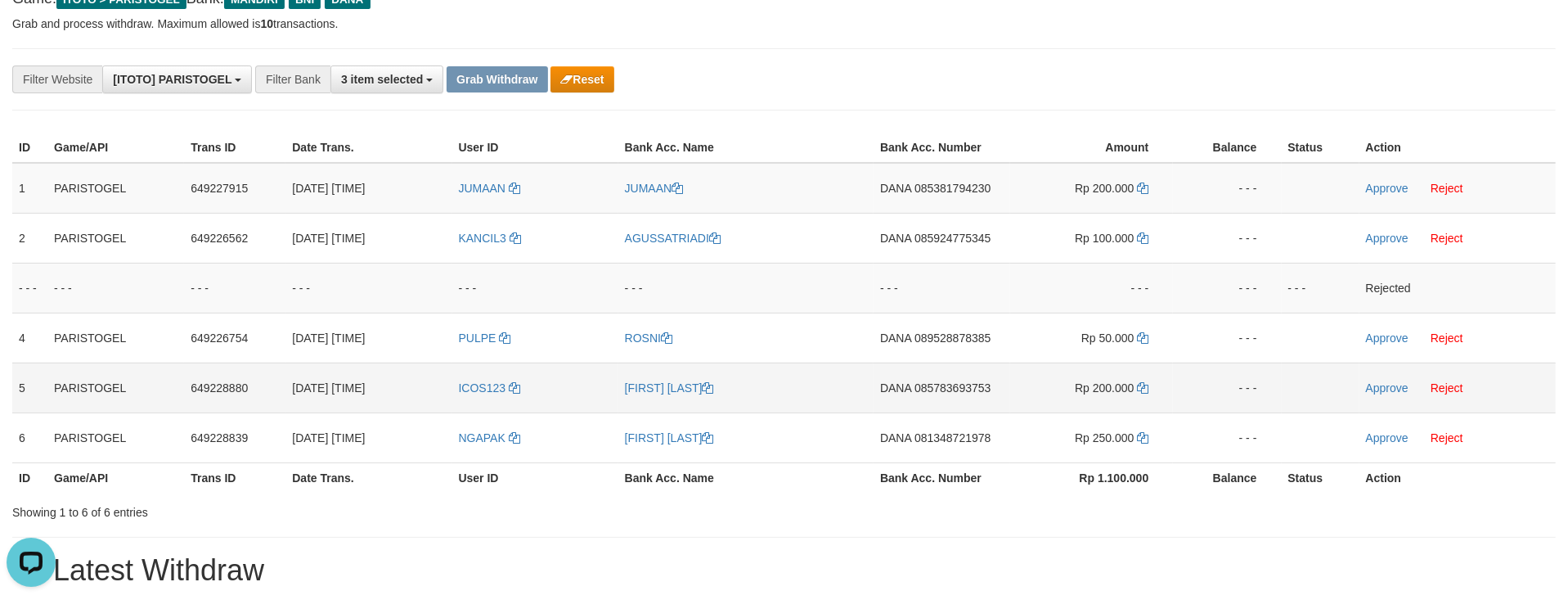 click on "YUNUS ARIFIN" at bounding box center (746, 387) 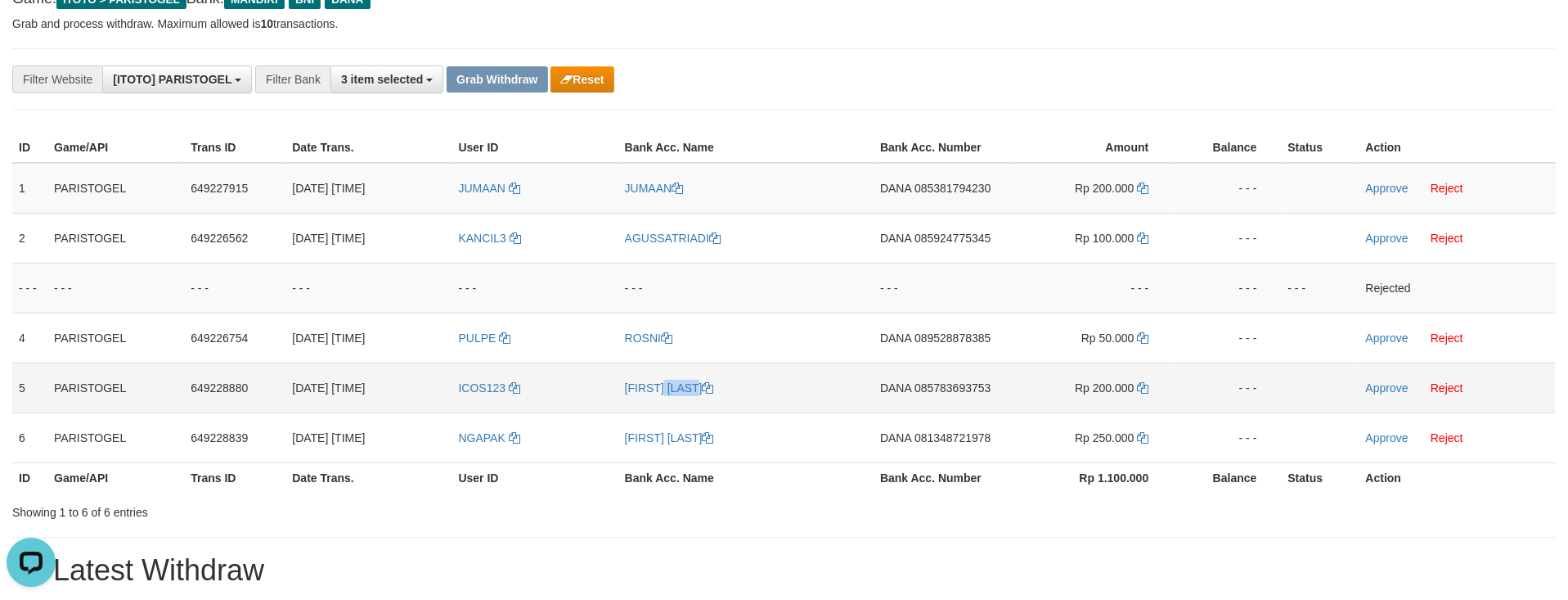 click on "YUNUS ARIFIN" at bounding box center (746, 387) 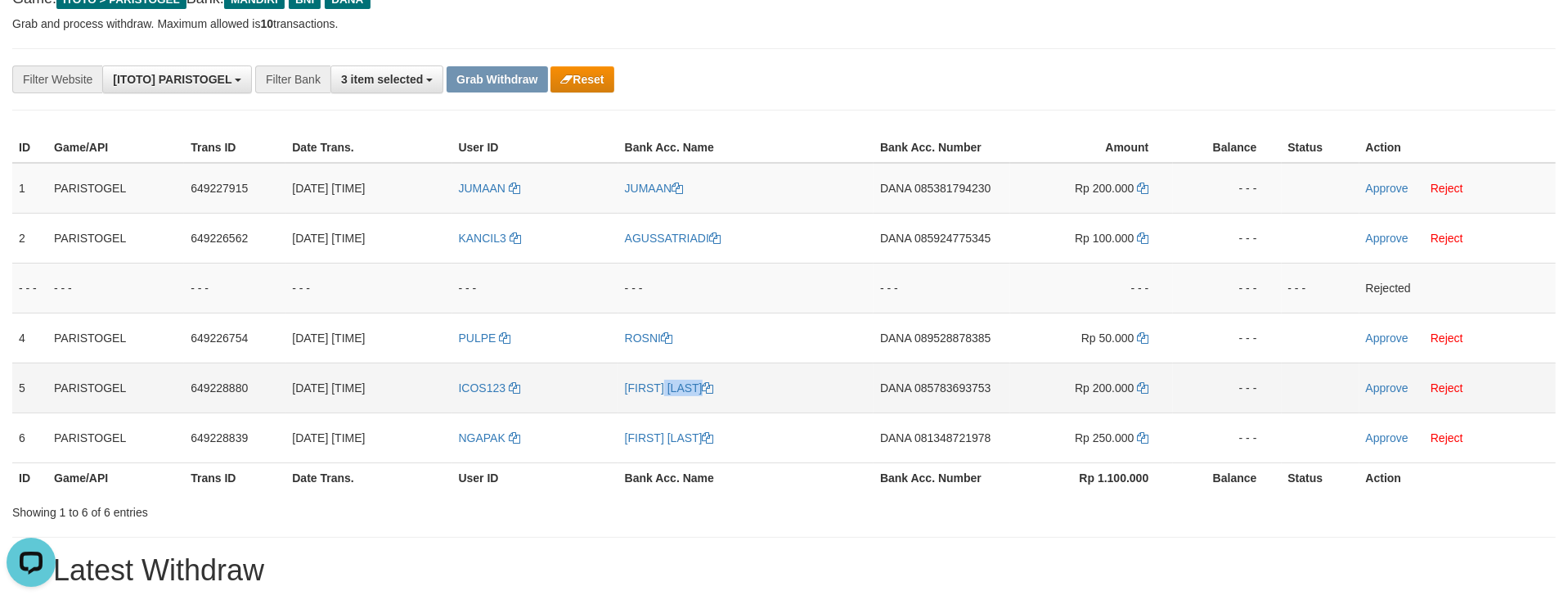 click on "YUNUS ARIFIN" at bounding box center (746, 387) 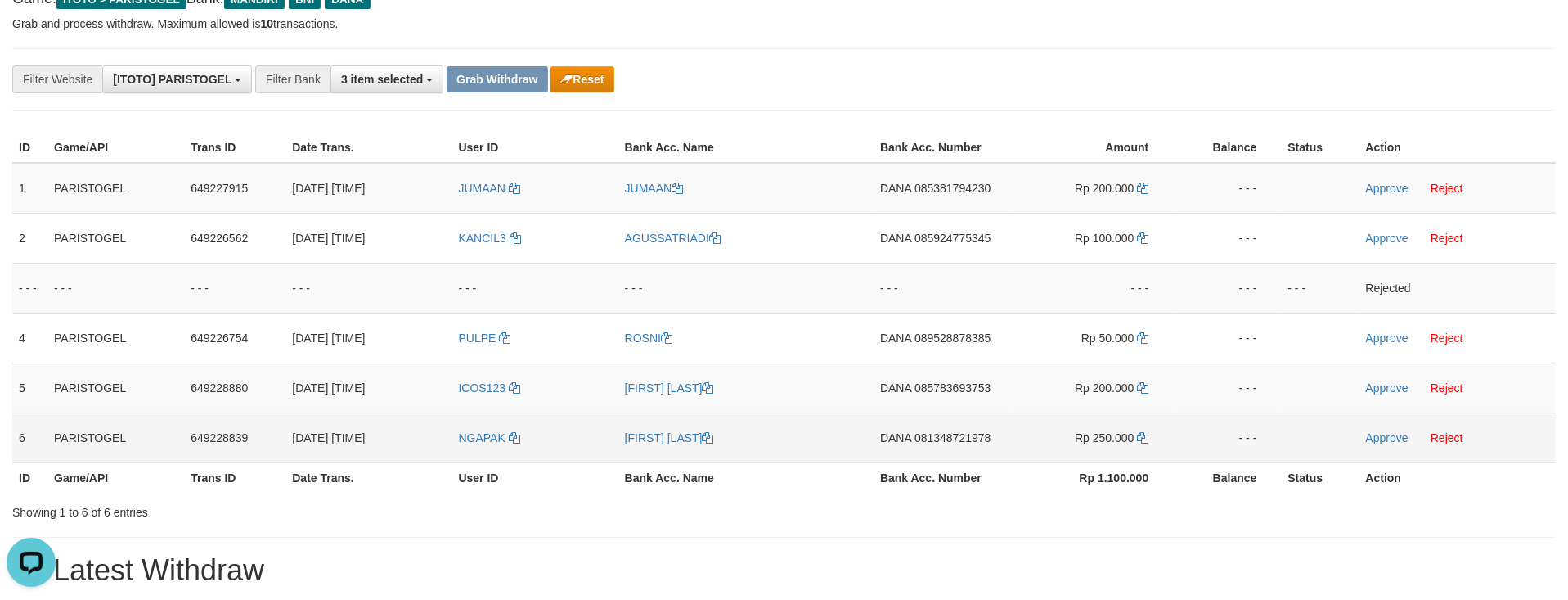 click on "NGAPAK" at bounding box center [535, 437] 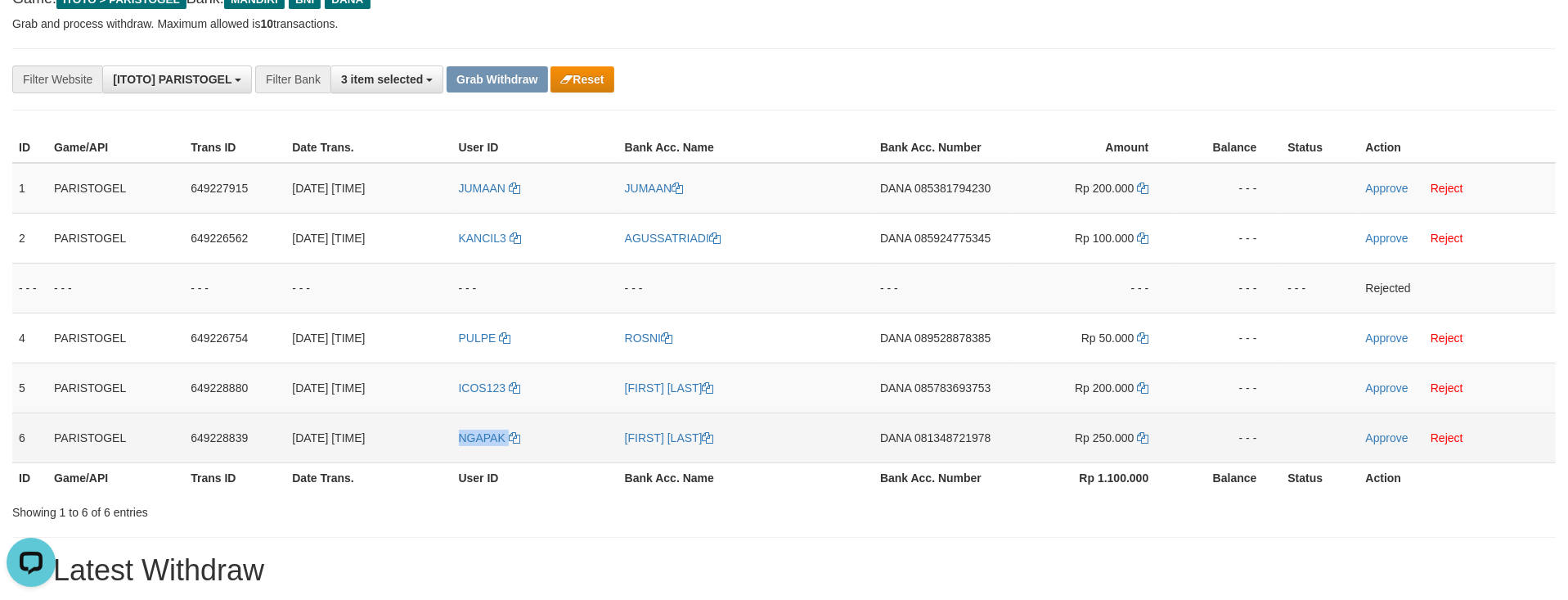 click on "NGAPAK" at bounding box center [535, 437] 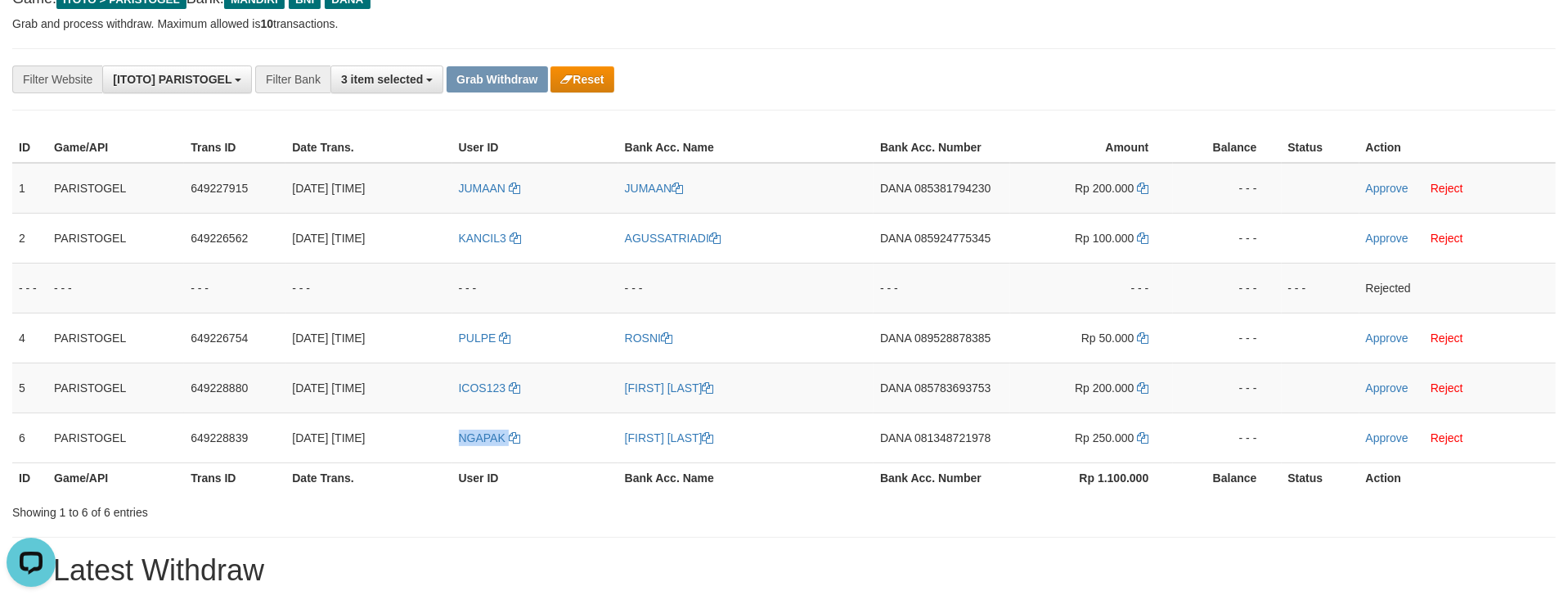 copy on "NGAPAK" 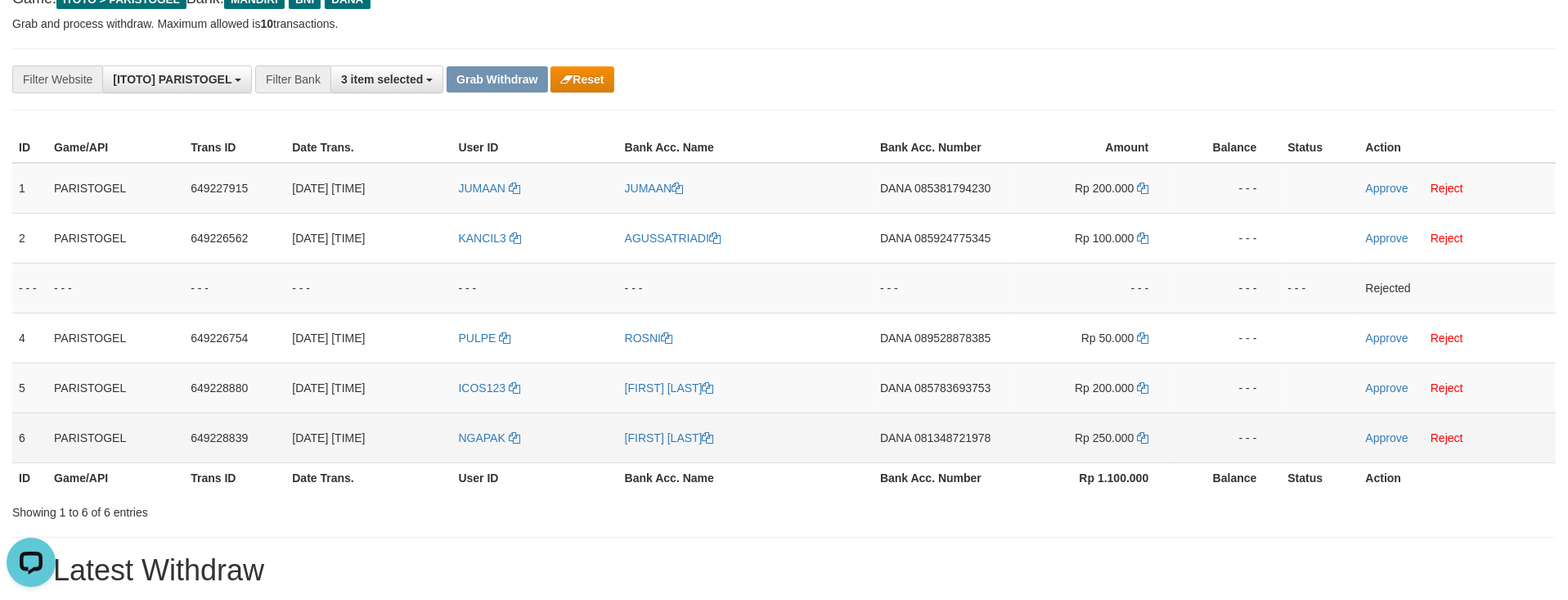 click on "[FIRST] [LAST]" at bounding box center [746, 437] 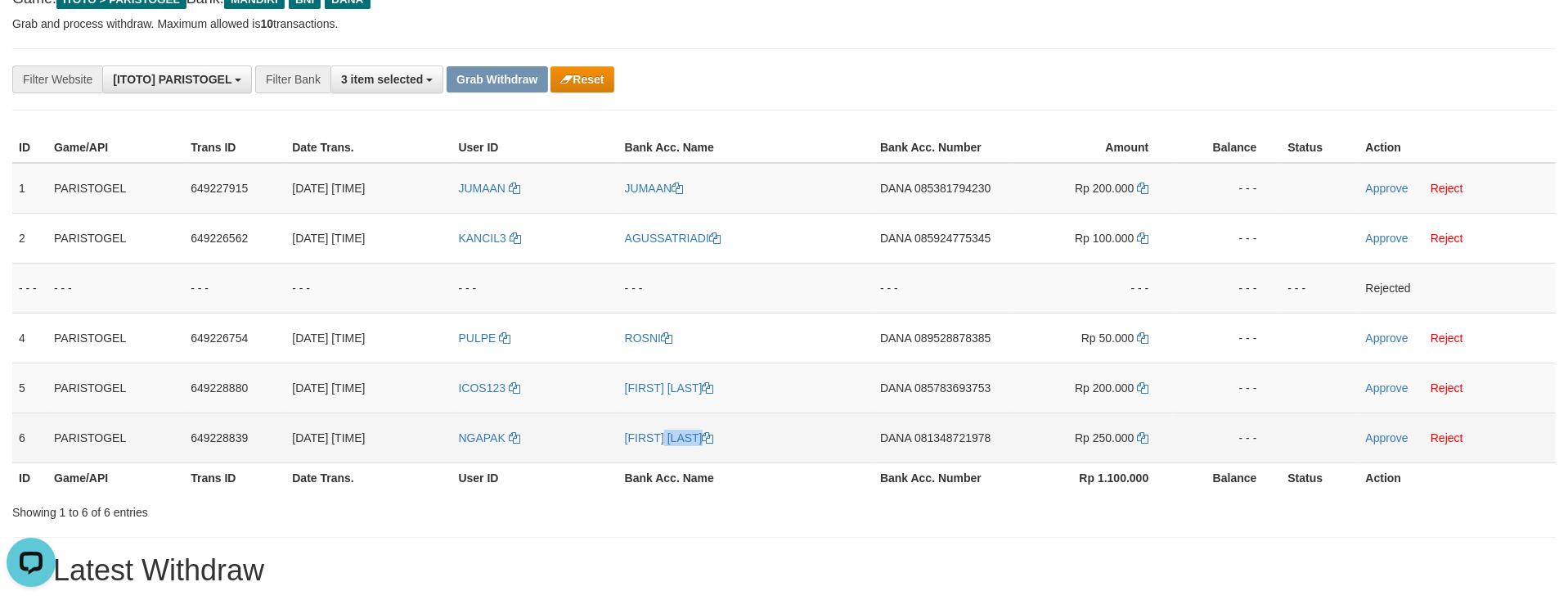 click on "[FIRST] [LAST]" at bounding box center (746, 437) 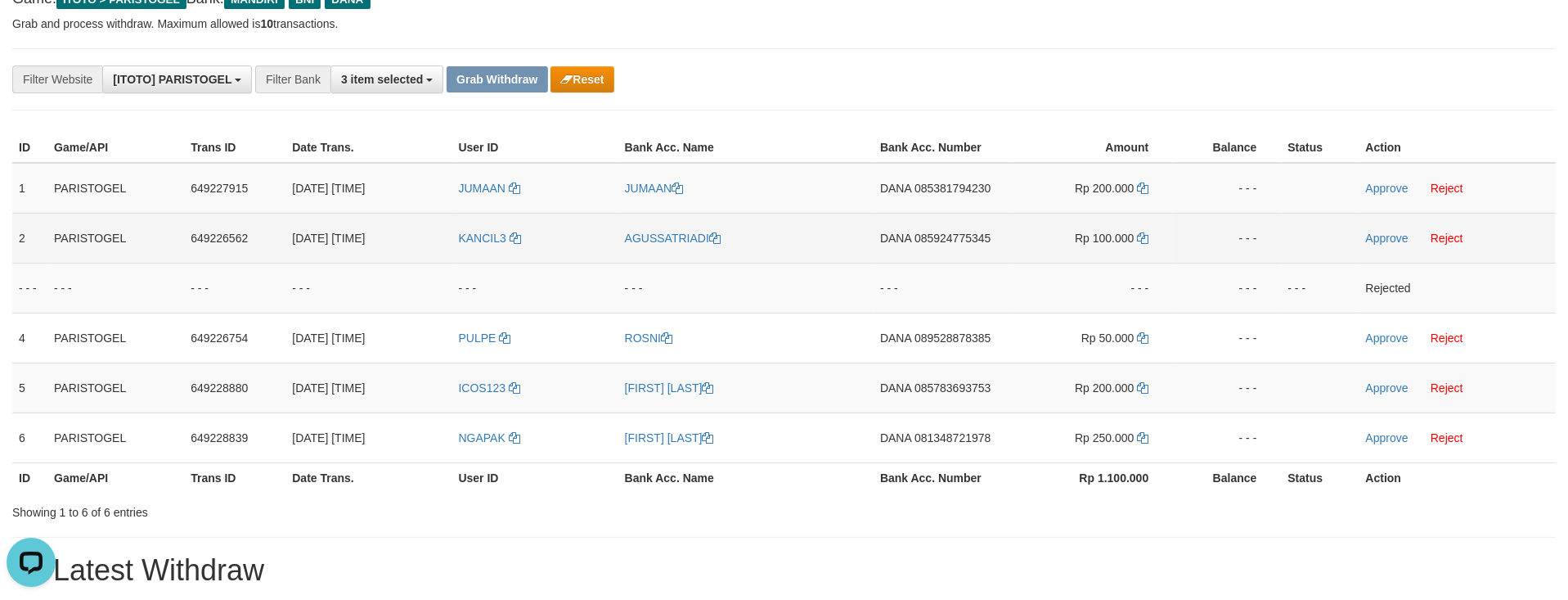 click on "DANA
085924775345" at bounding box center [941, 237] 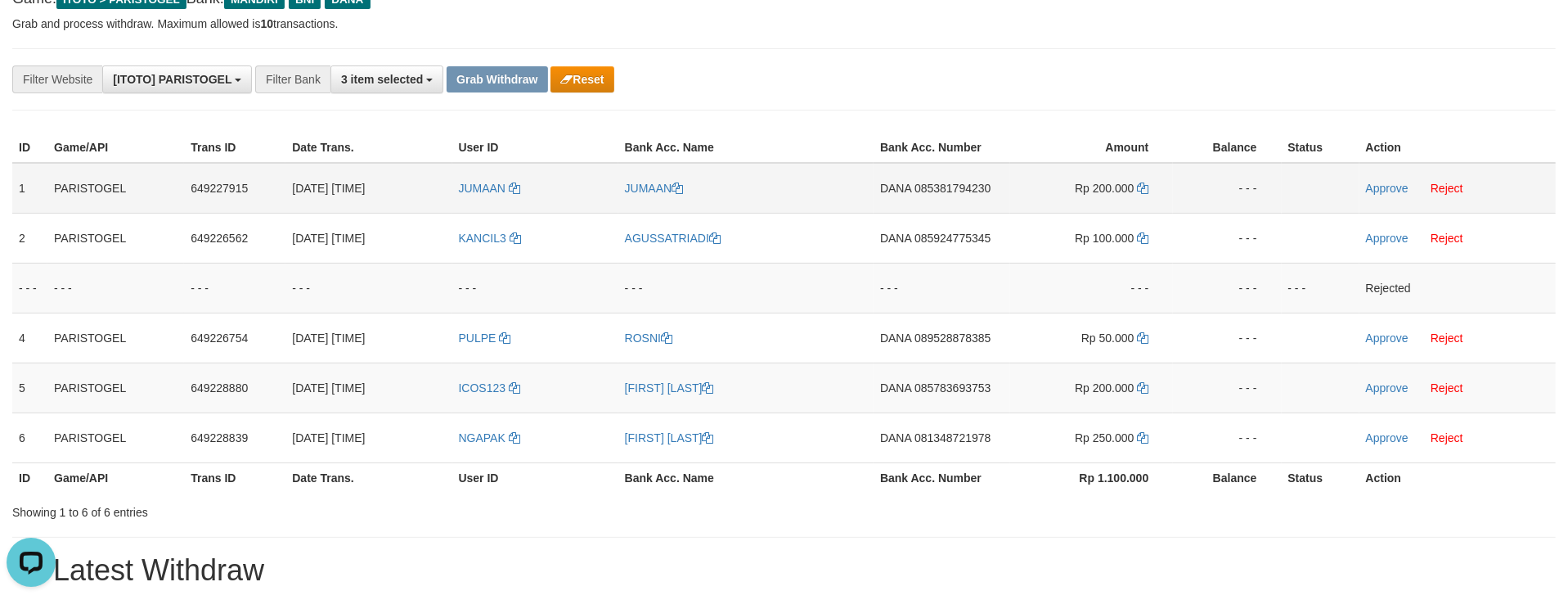 click on "DANA
085381794230" at bounding box center [941, 188] 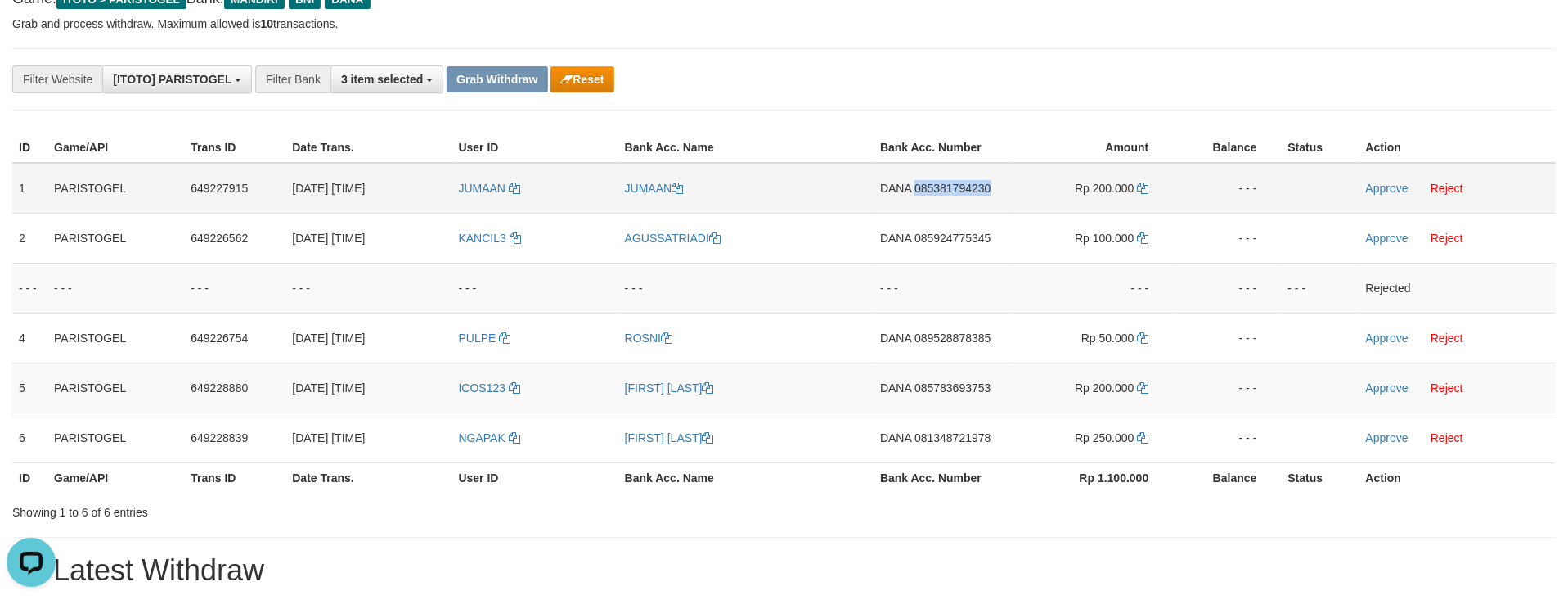 click on "DANA
085381794230" at bounding box center [941, 188] 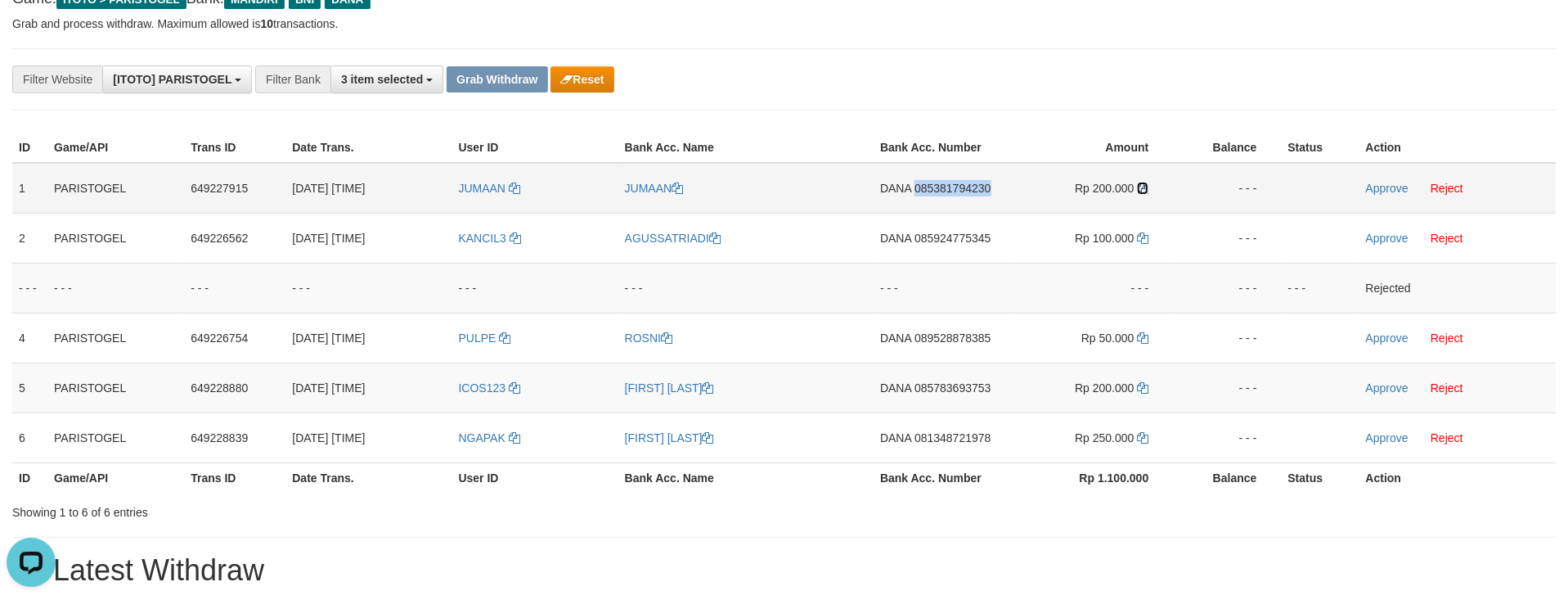 click at bounding box center [1143, 188] 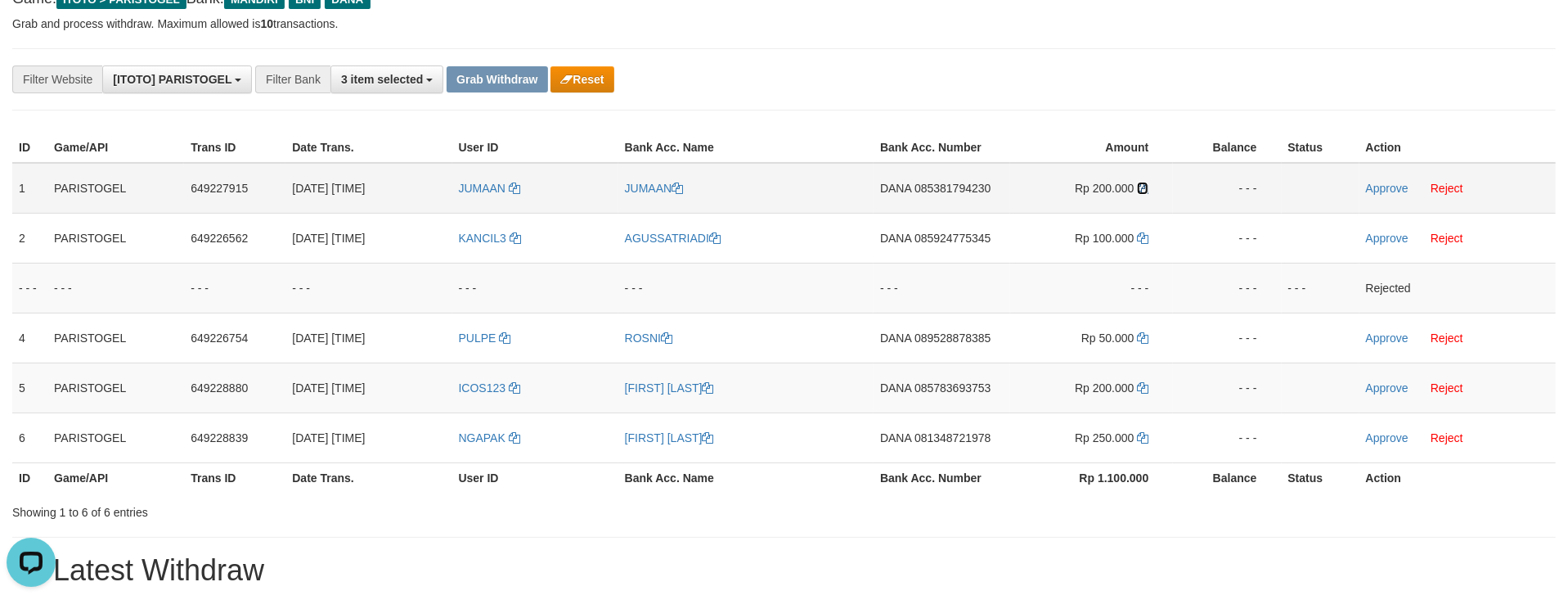 click at bounding box center [1143, 188] 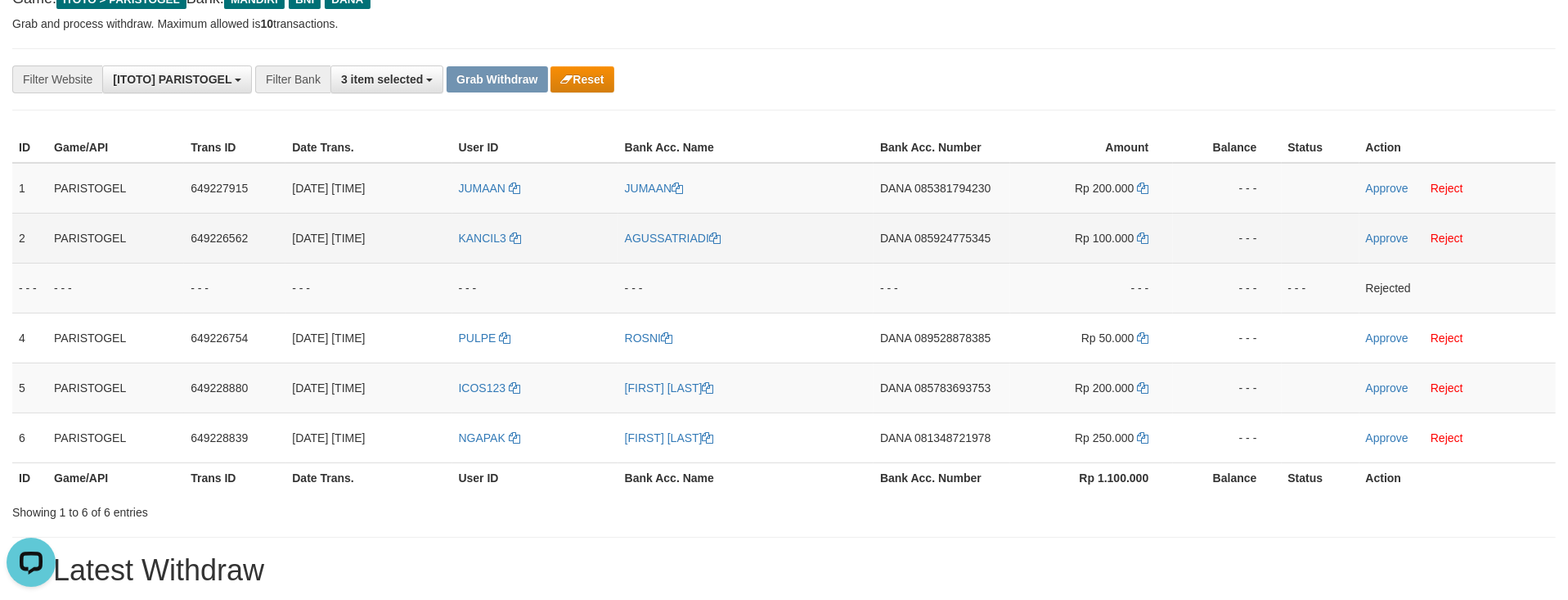 click on "DANA
085924775345" at bounding box center (941, 237) 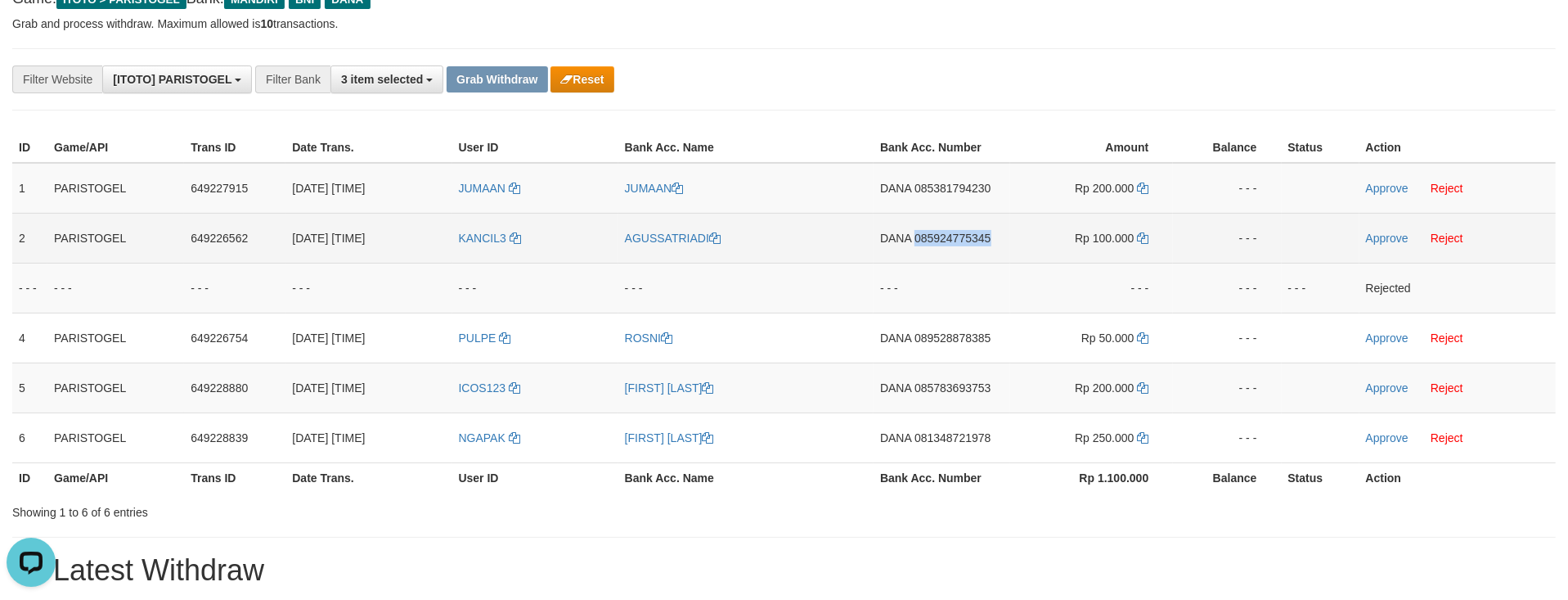 click on "DANA
085924775345" at bounding box center (941, 237) 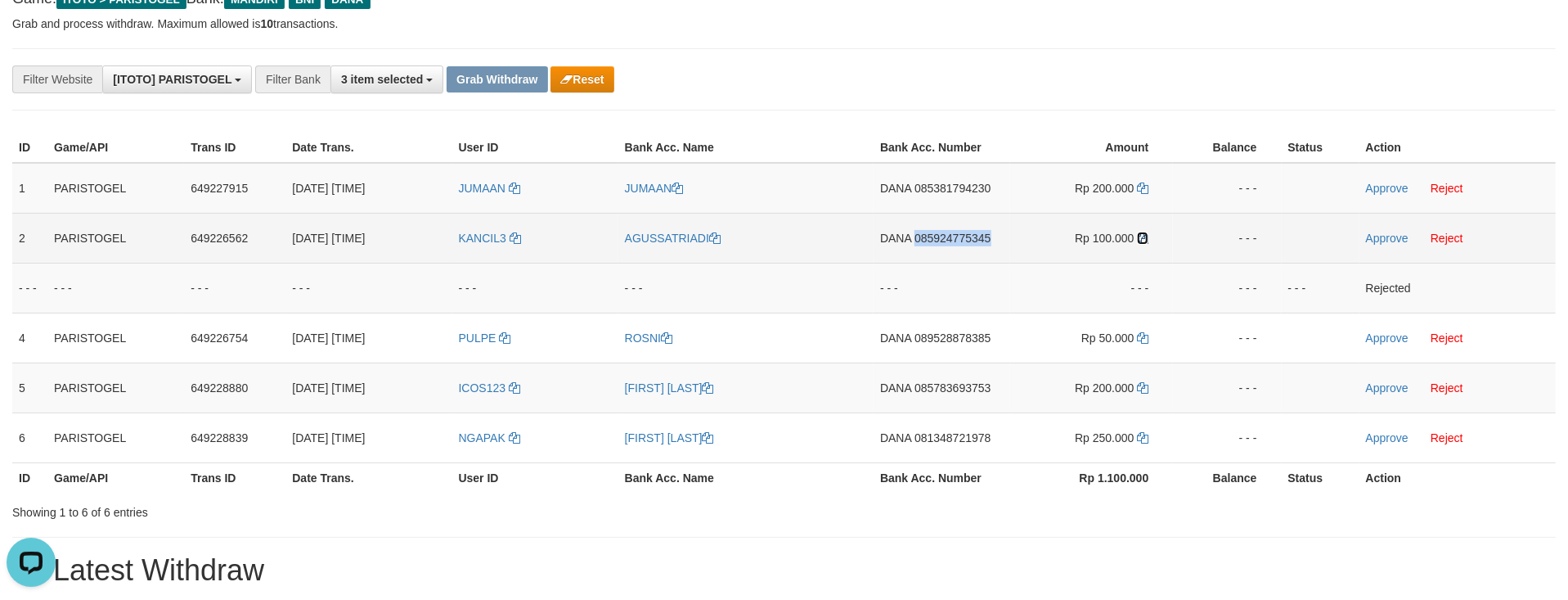 click at bounding box center (1143, 238) 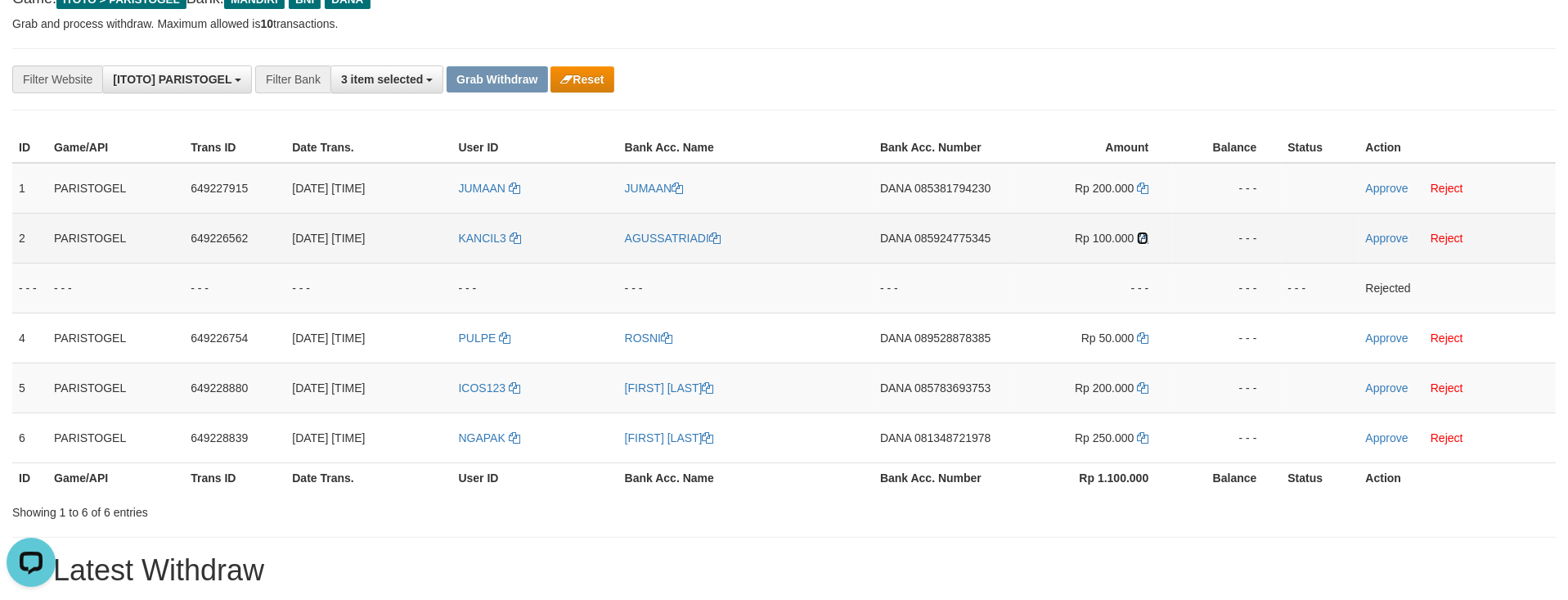 click at bounding box center [1143, 238] 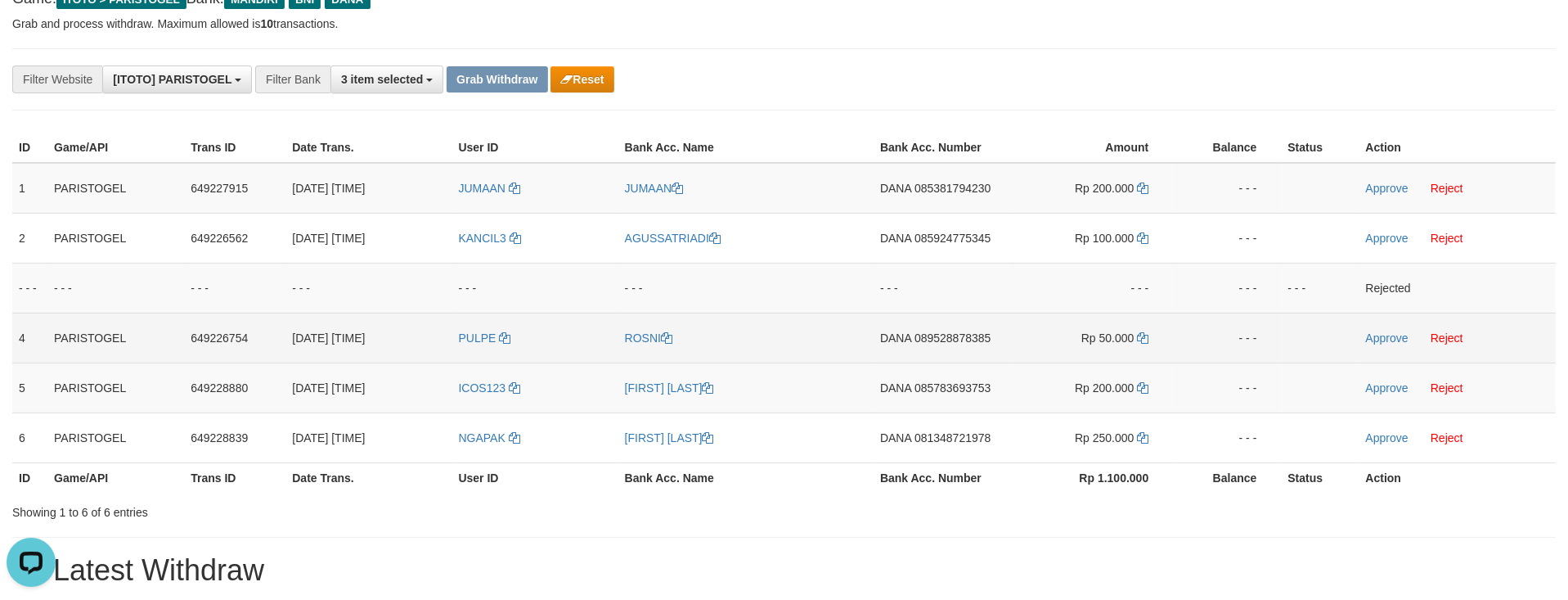 click on "DANA
089528878385" at bounding box center [941, 337] 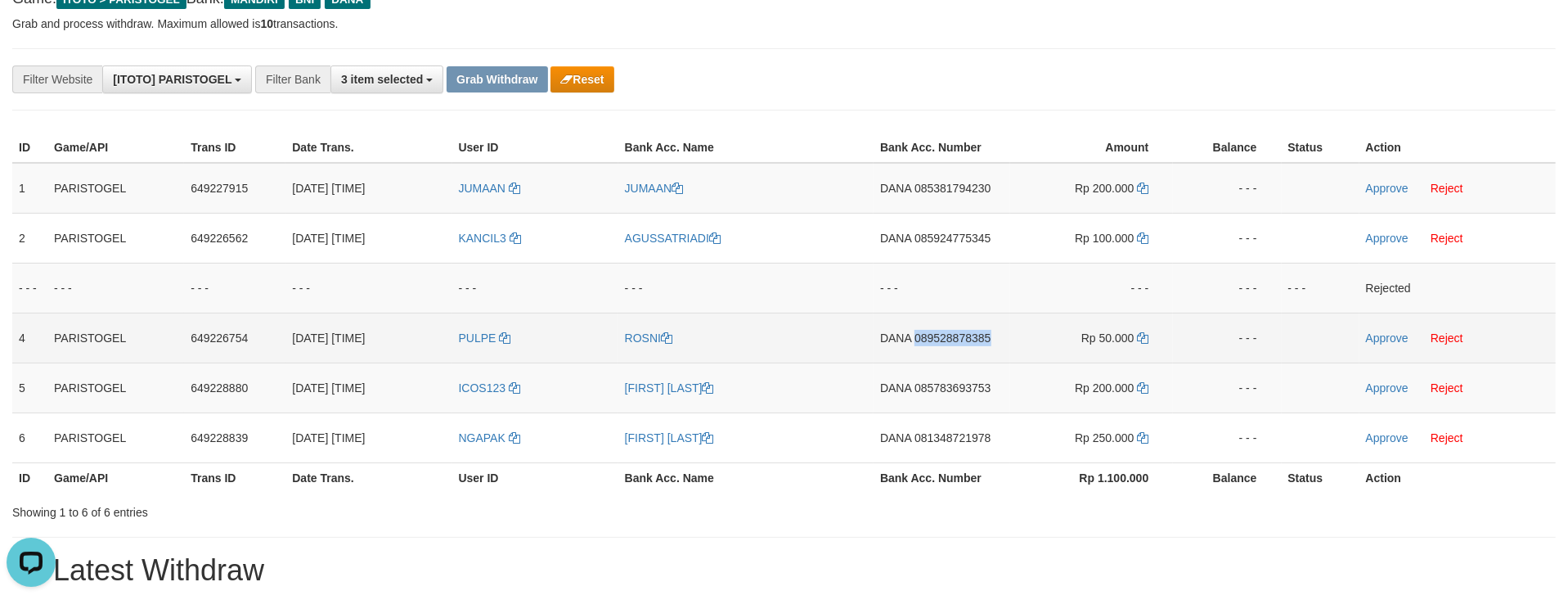 click on "DANA
089528878385" at bounding box center [941, 337] 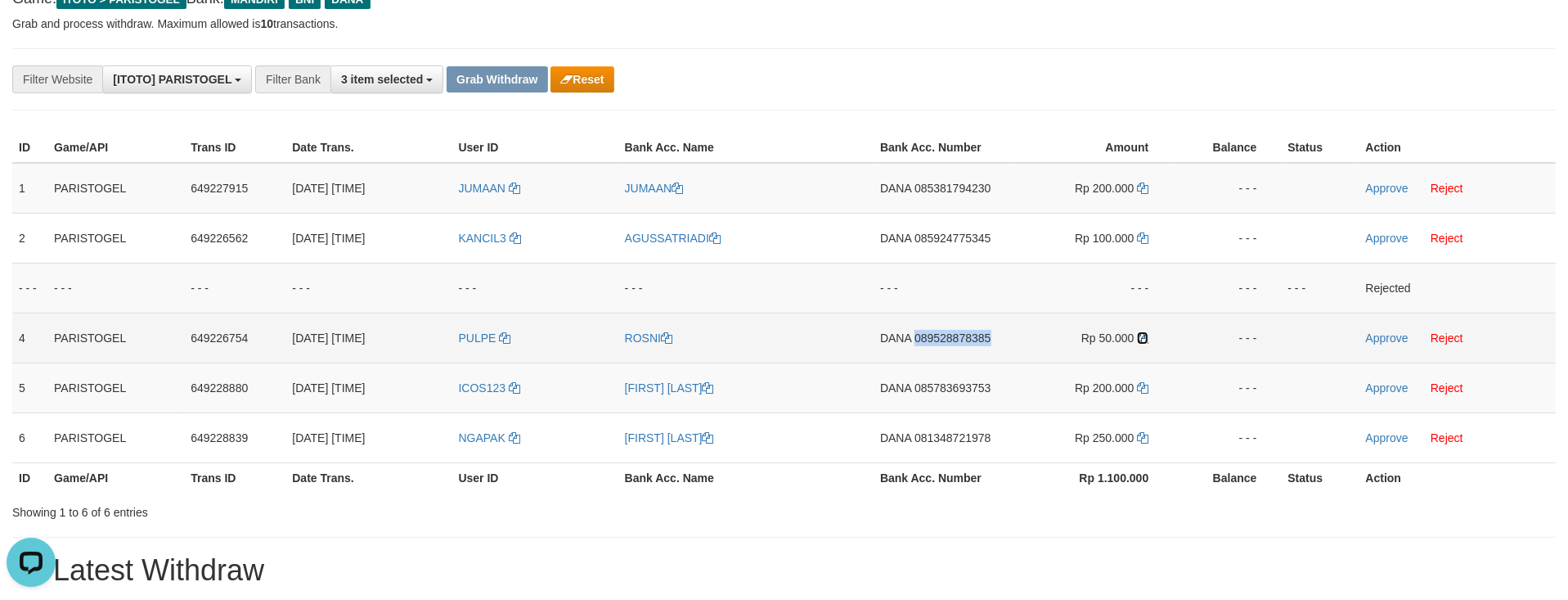 click at bounding box center [1143, 338] 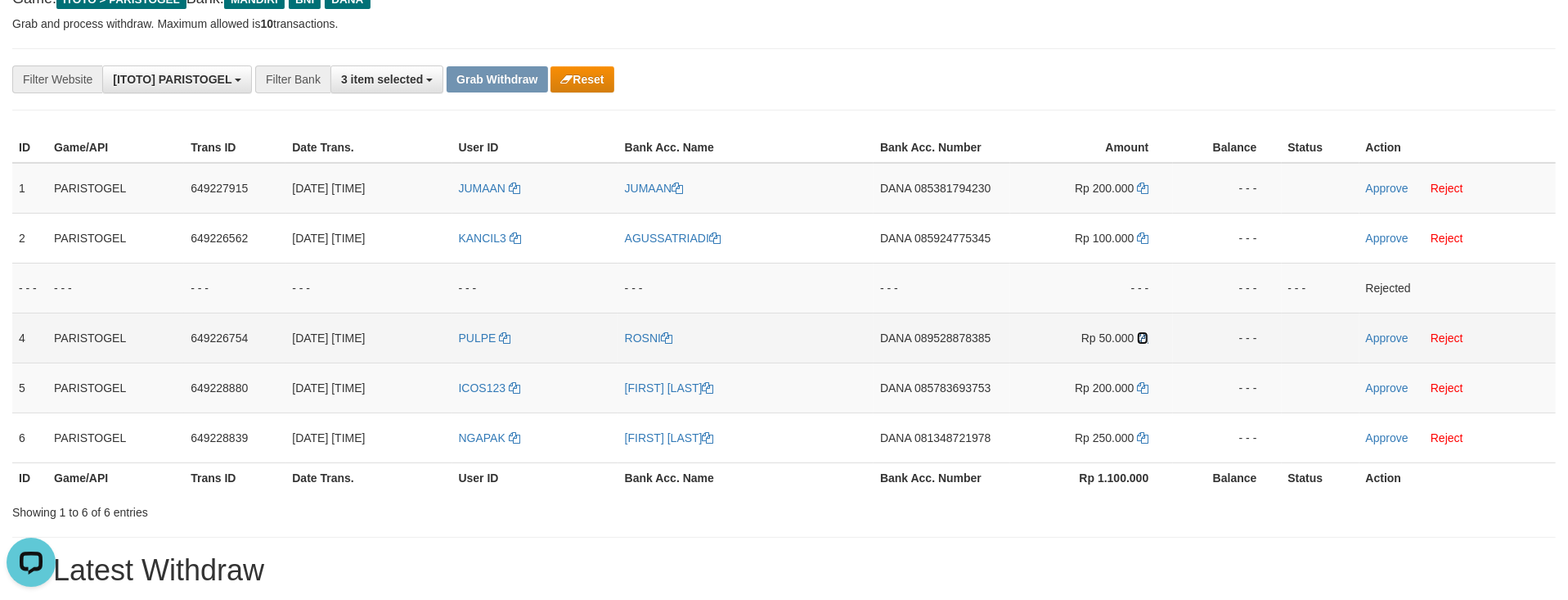click at bounding box center [1143, 338] 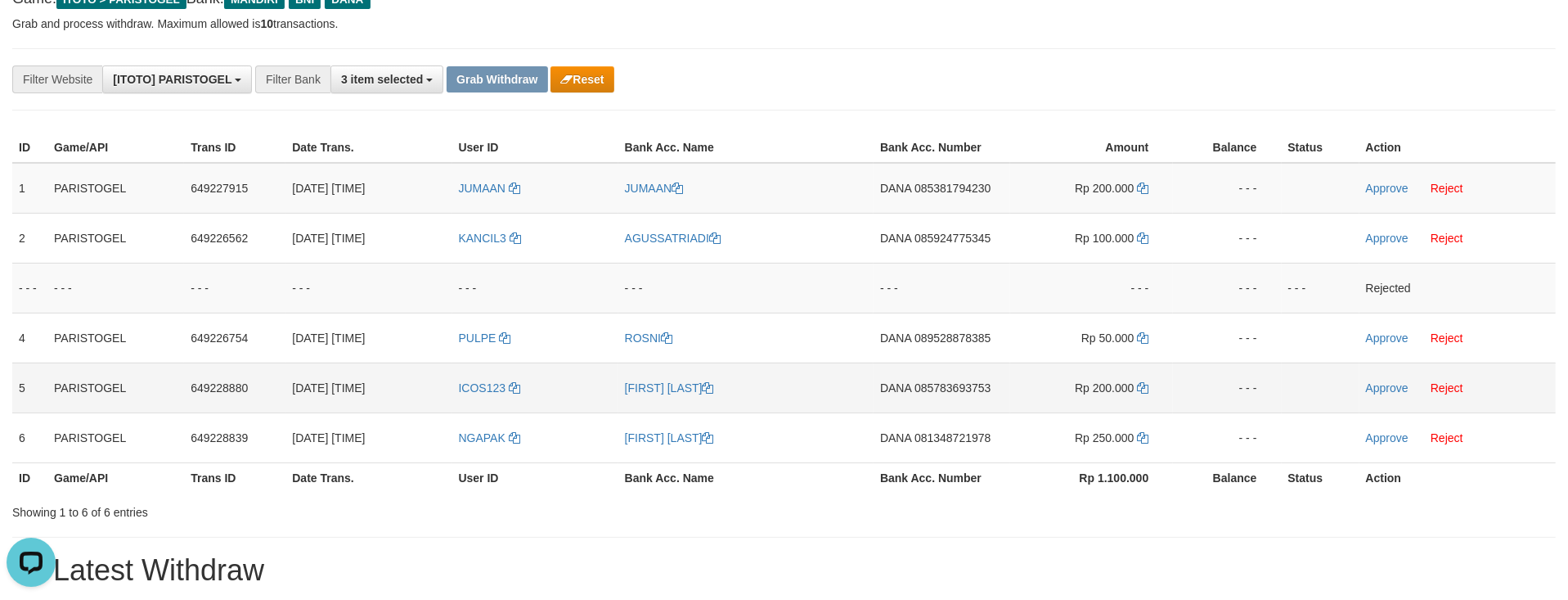 click on "DANA
085783693753" at bounding box center [941, 387] 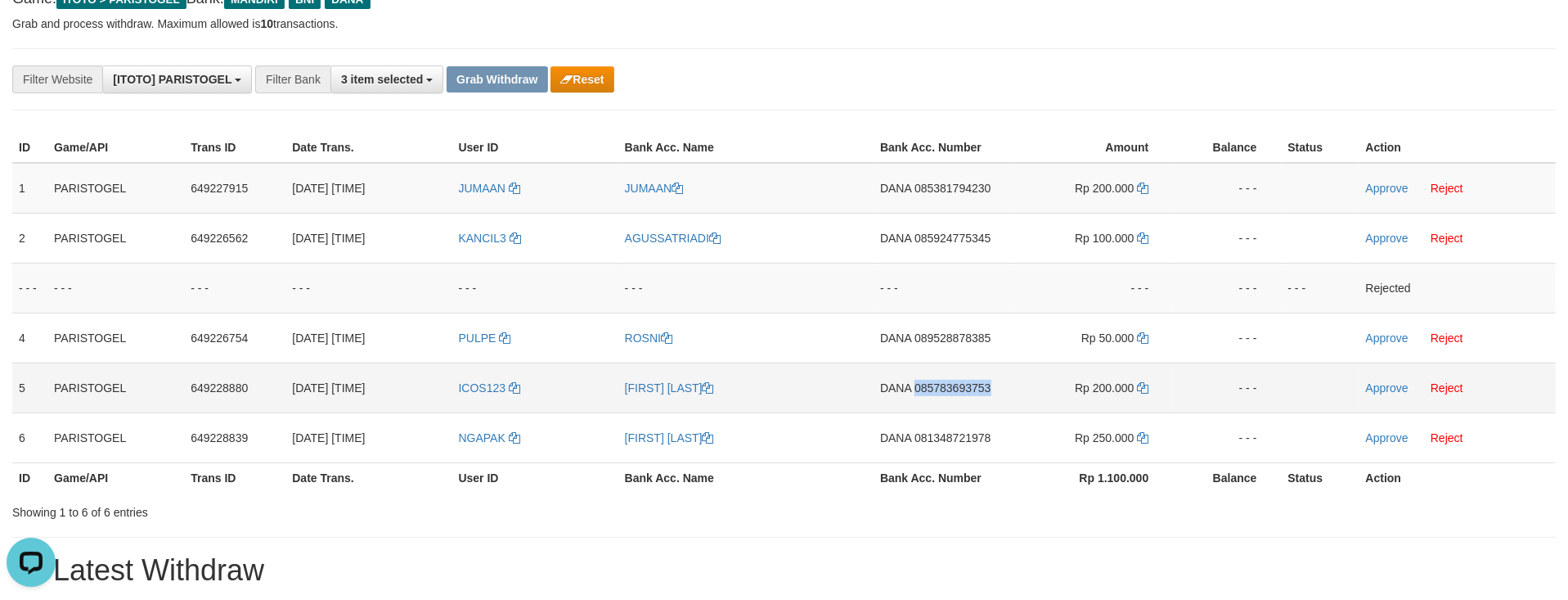 click on "DANA
085783693753" at bounding box center (941, 387) 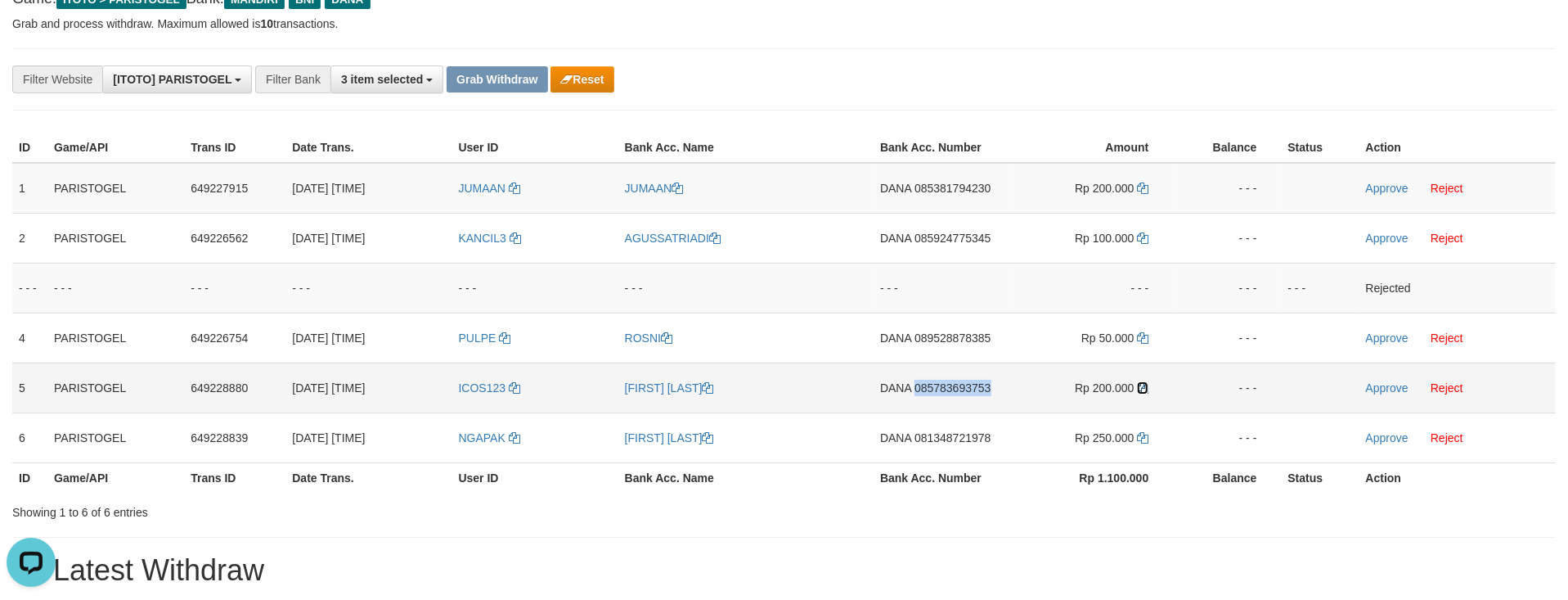 click at bounding box center [1143, 388] 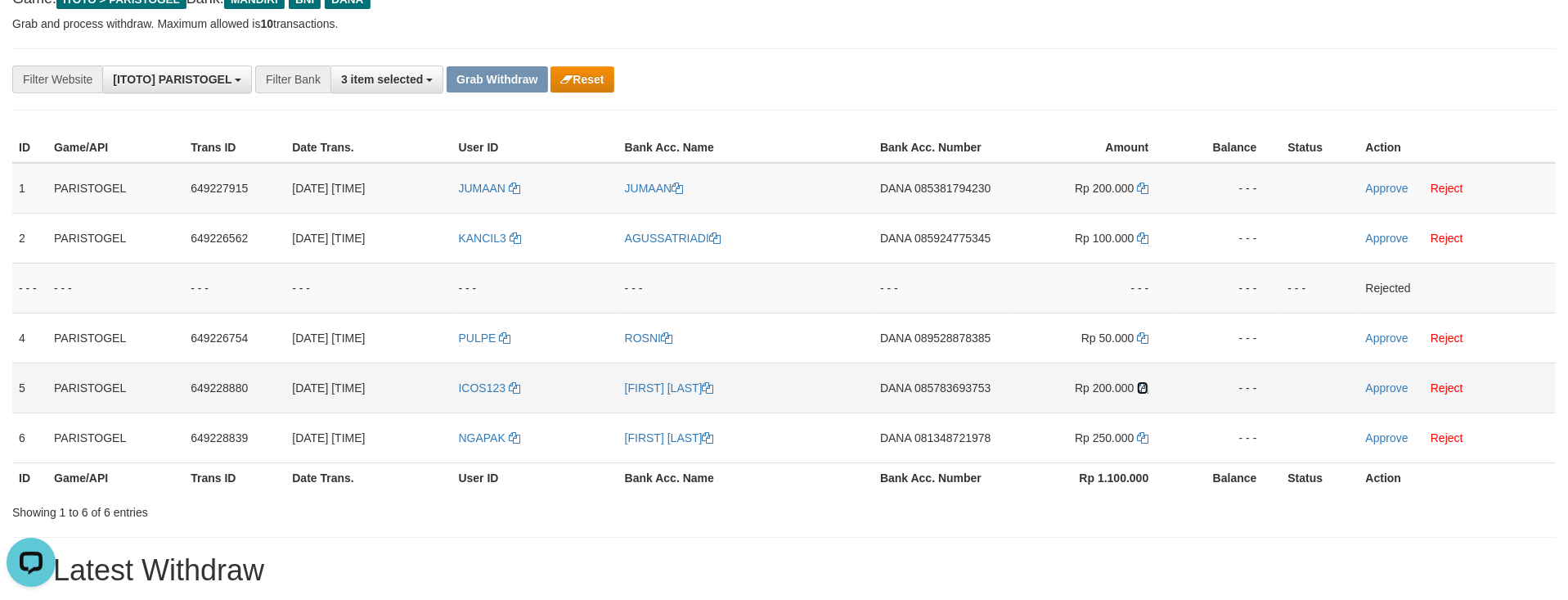 click at bounding box center (1143, 388) 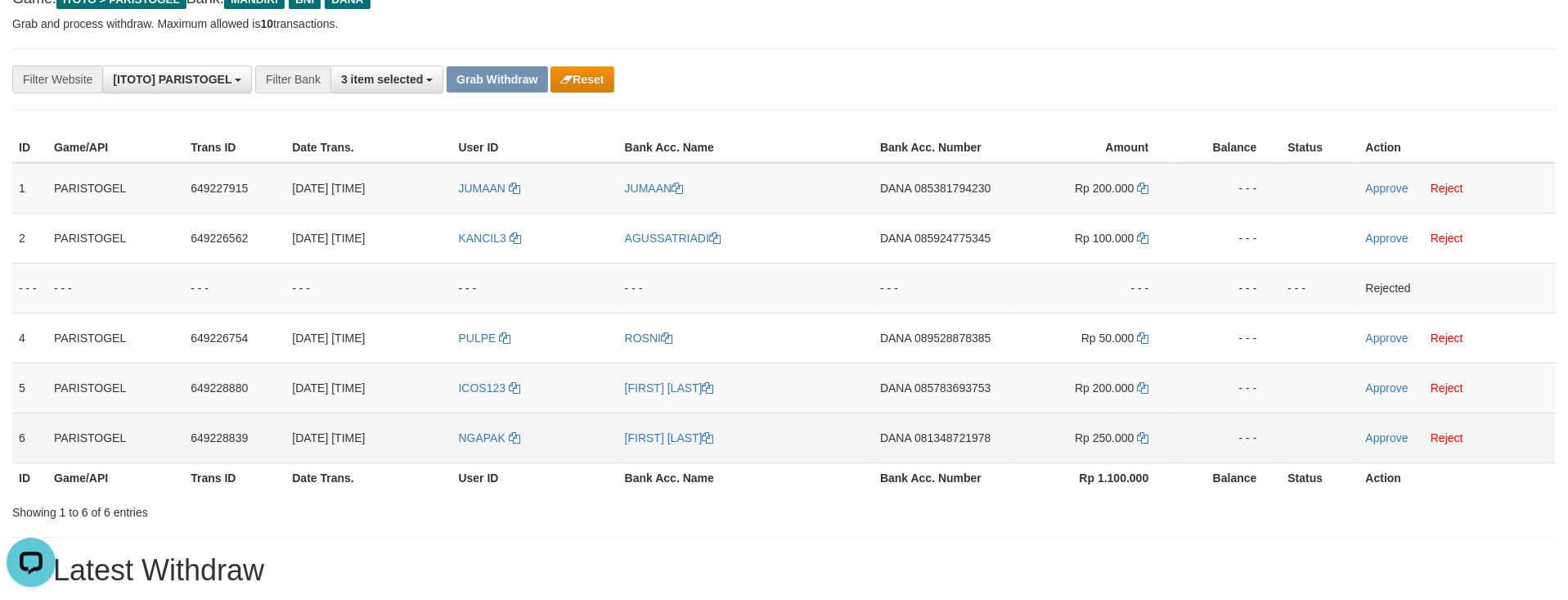 click on "DANA
081348721978" at bounding box center [941, 437] 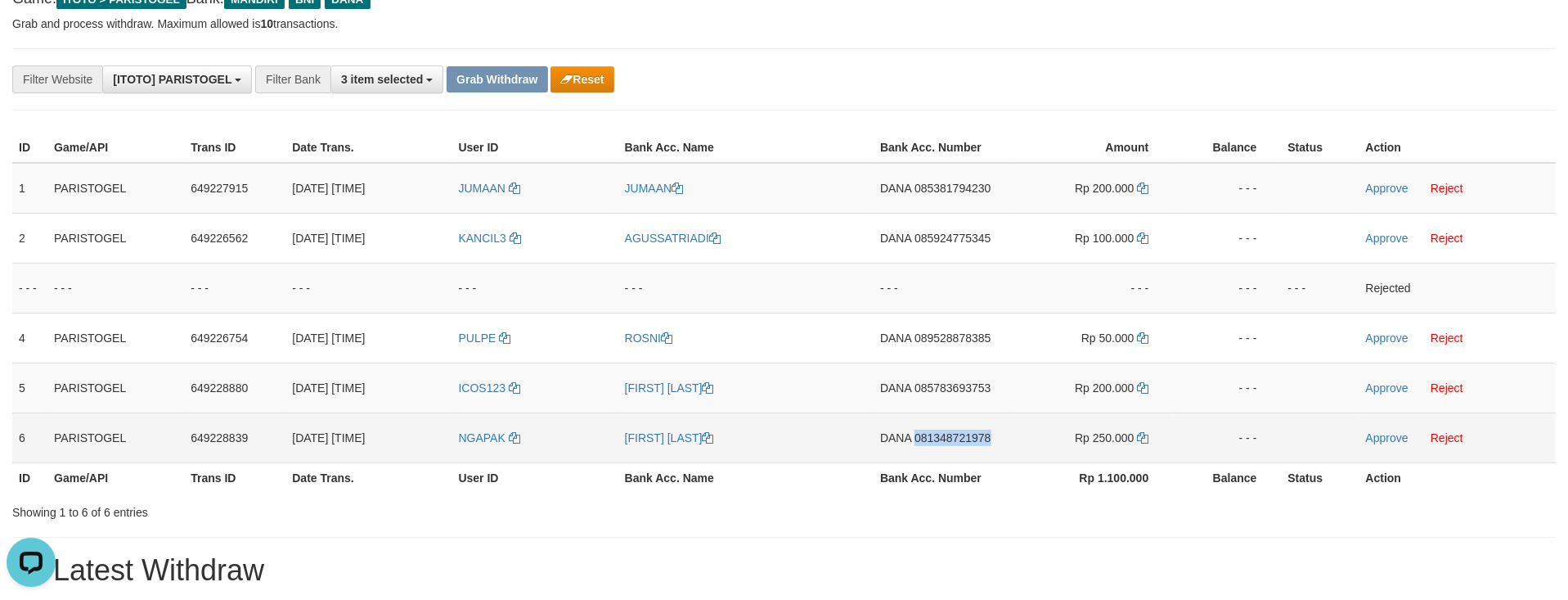 click on "DANA
081348721978" at bounding box center (941, 437) 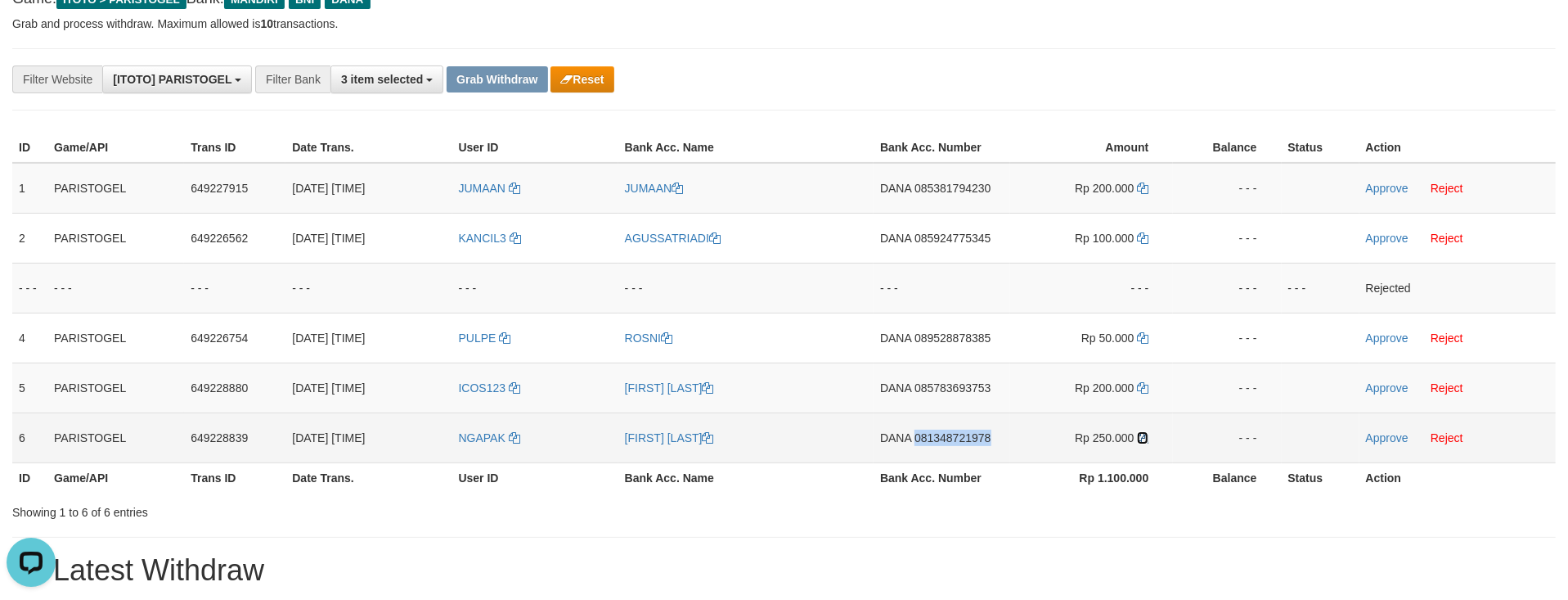 click at bounding box center [1143, 438] 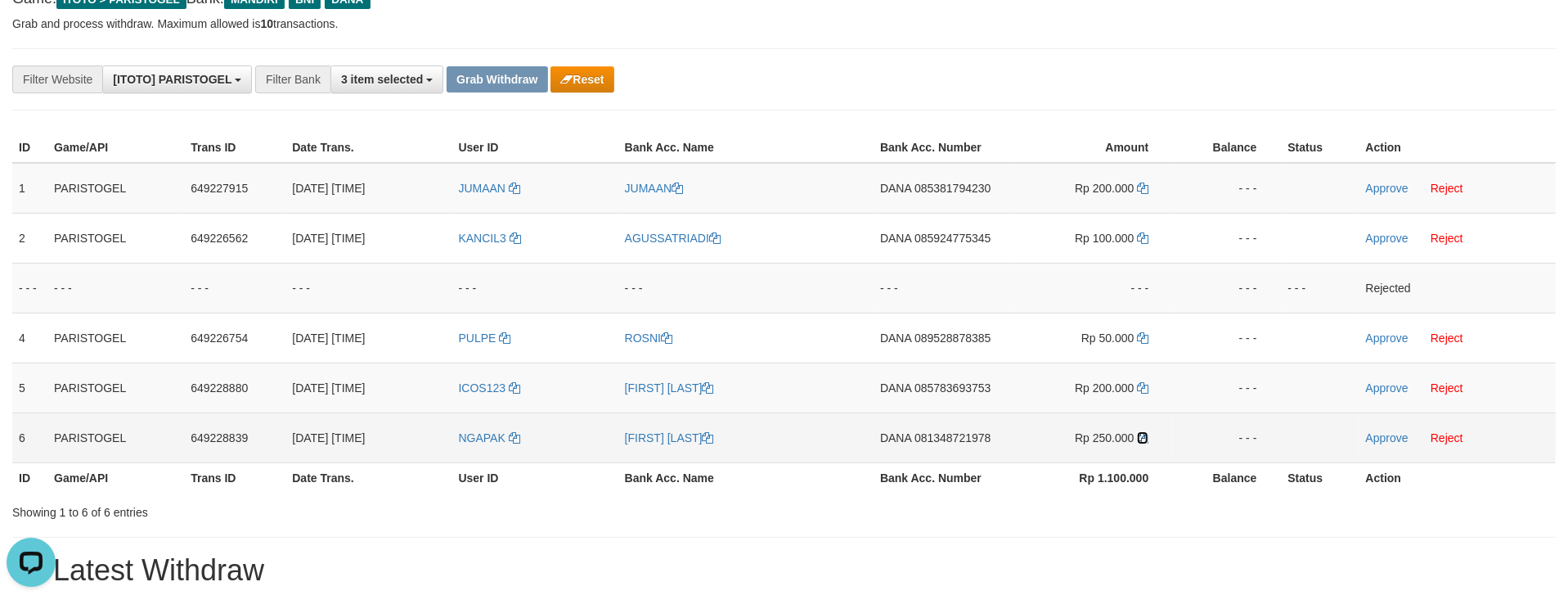 click at bounding box center [1143, 438] 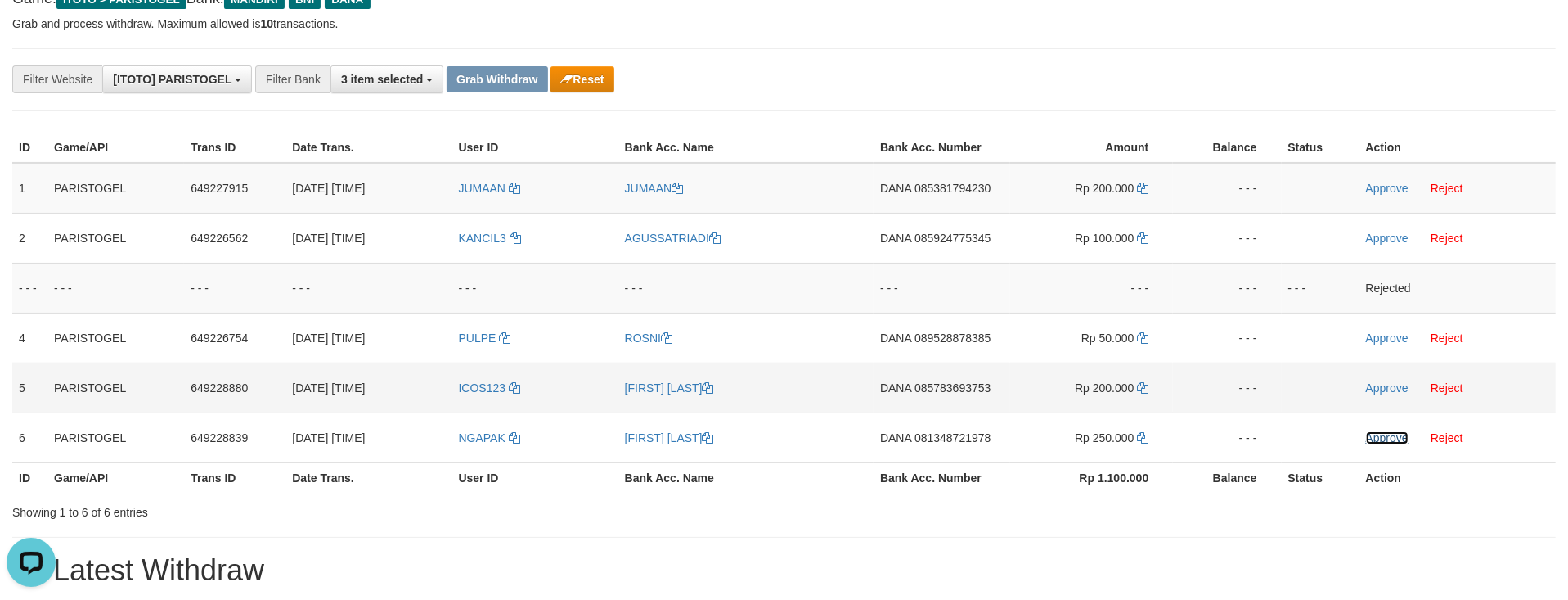 drag, startPoint x: 1391, startPoint y: 443, endPoint x: 1394, endPoint y: 399, distance: 44.10215 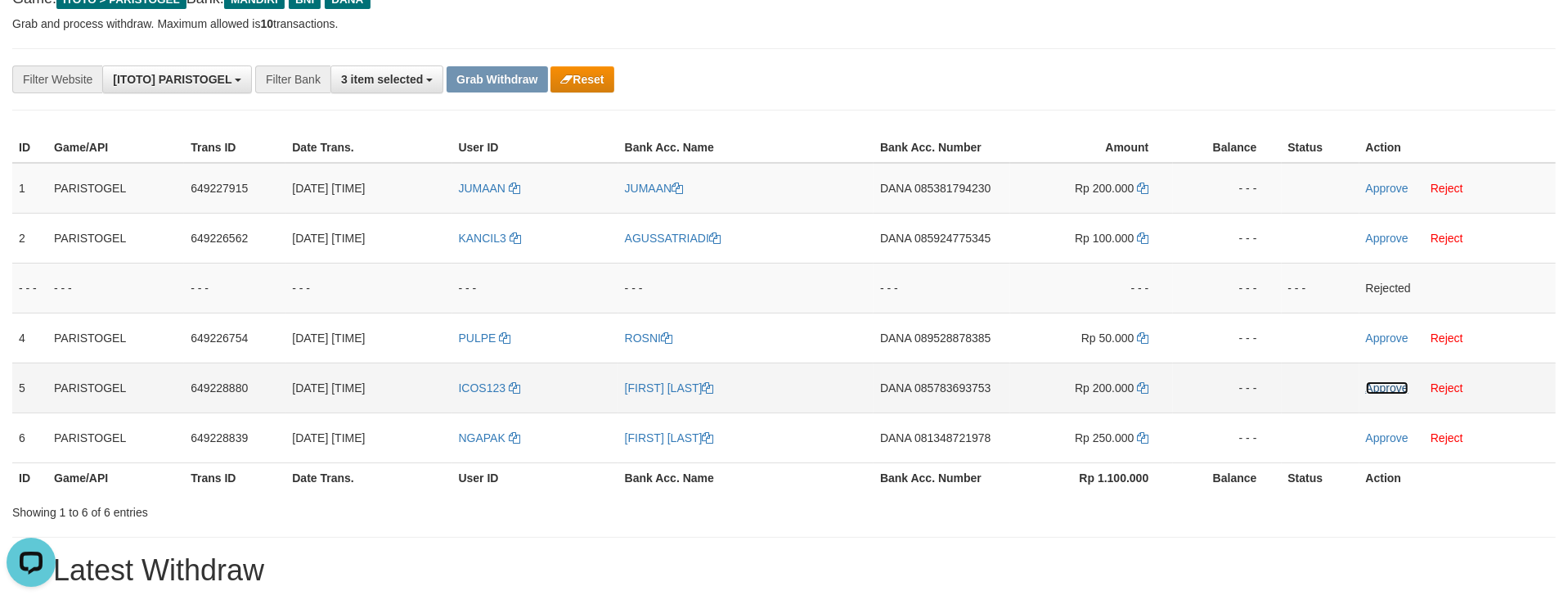 click on "Approve" at bounding box center (1387, 388) 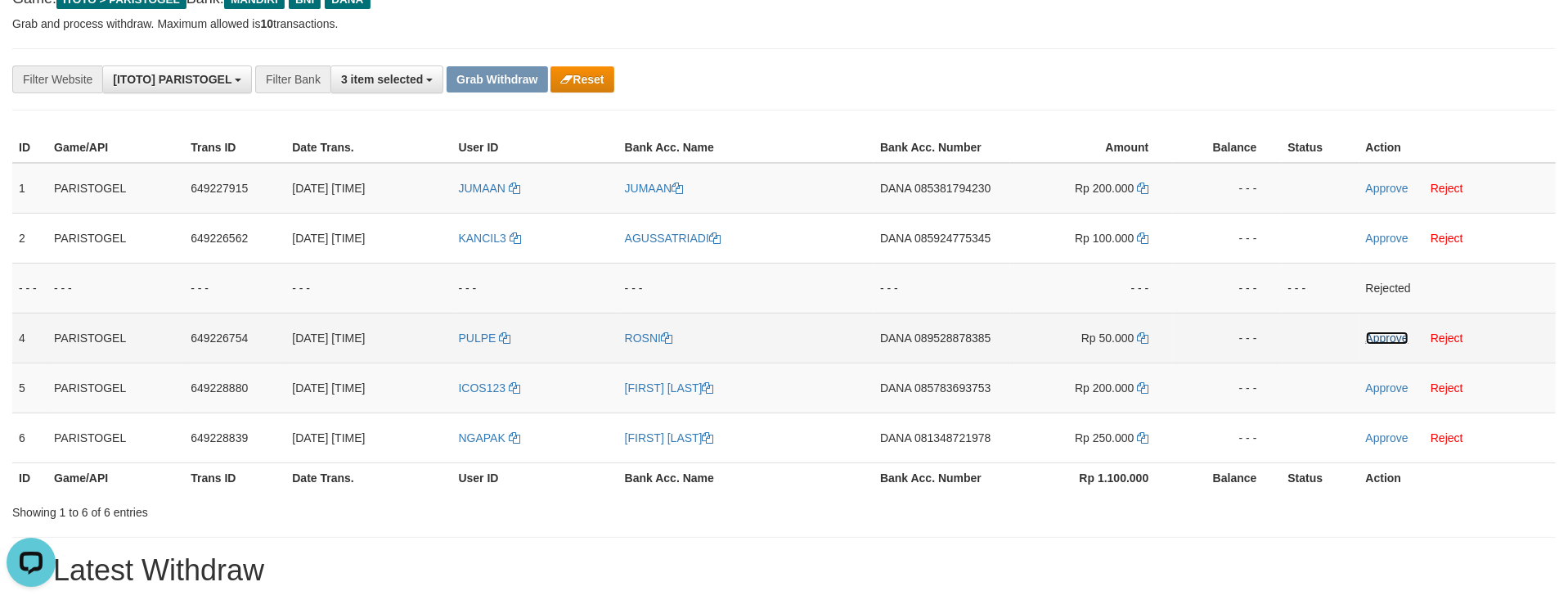 click on "Approve" at bounding box center [1387, 338] 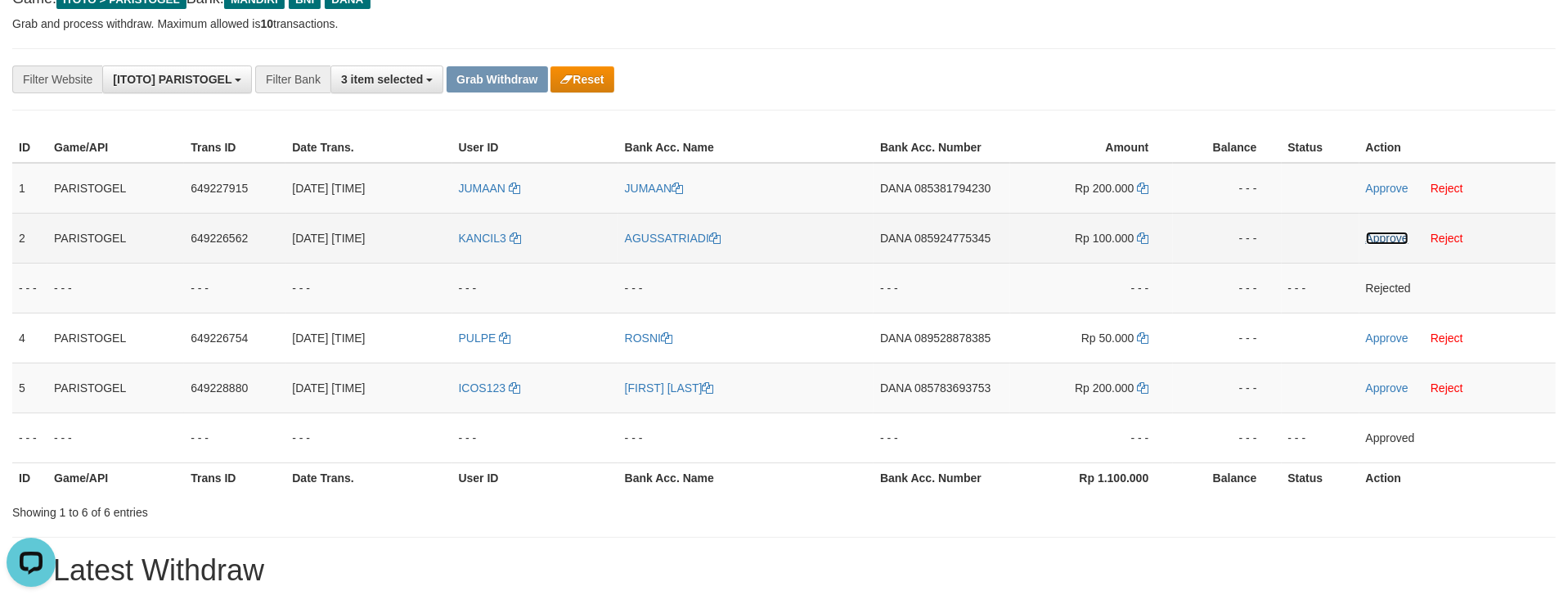 click on "Approve" at bounding box center [1387, 238] 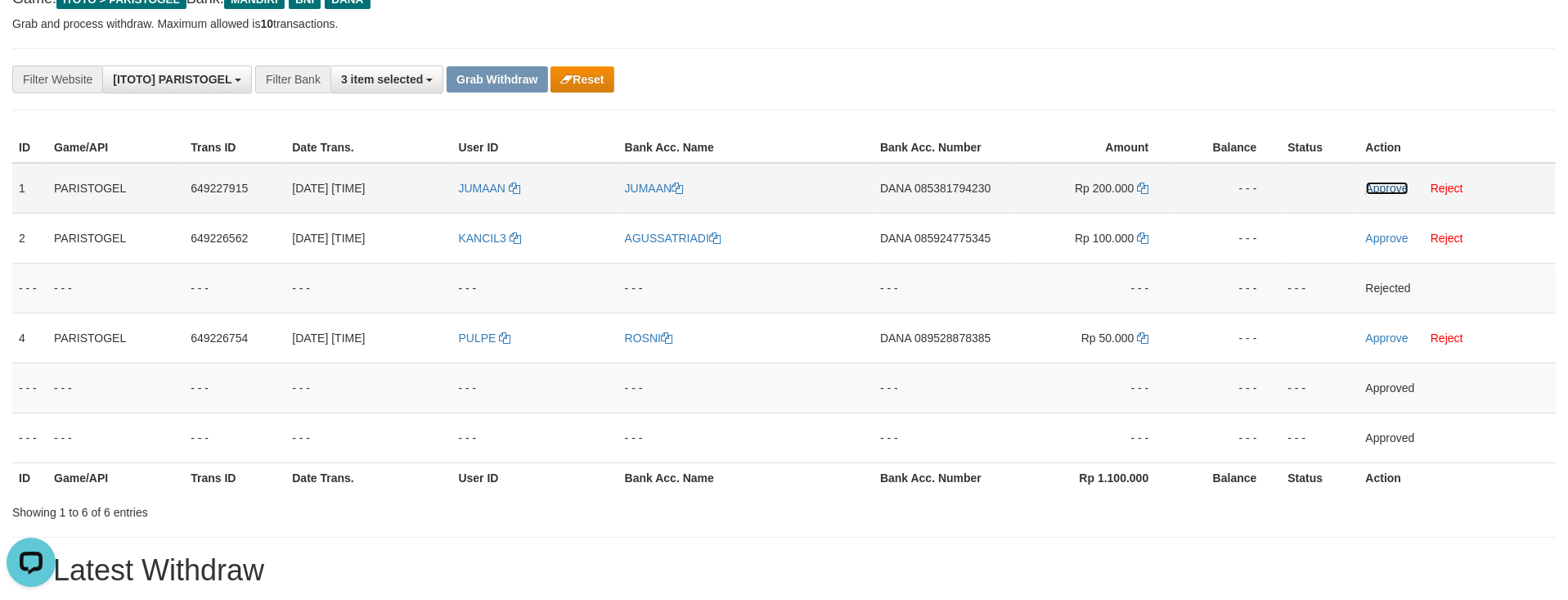 click on "Approve" at bounding box center [1387, 188] 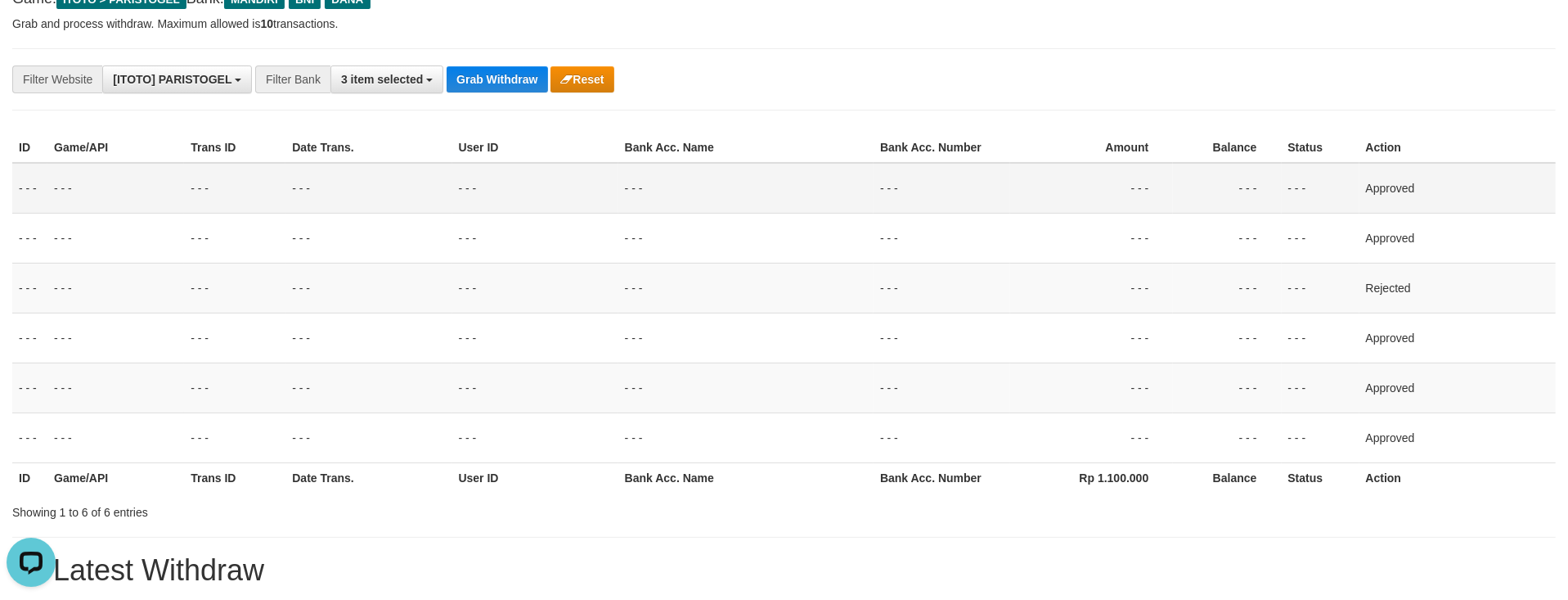 drag, startPoint x: 537, startPoint y: 210, endPoint x: 533, endPoint y: 178, distance: 32.24903 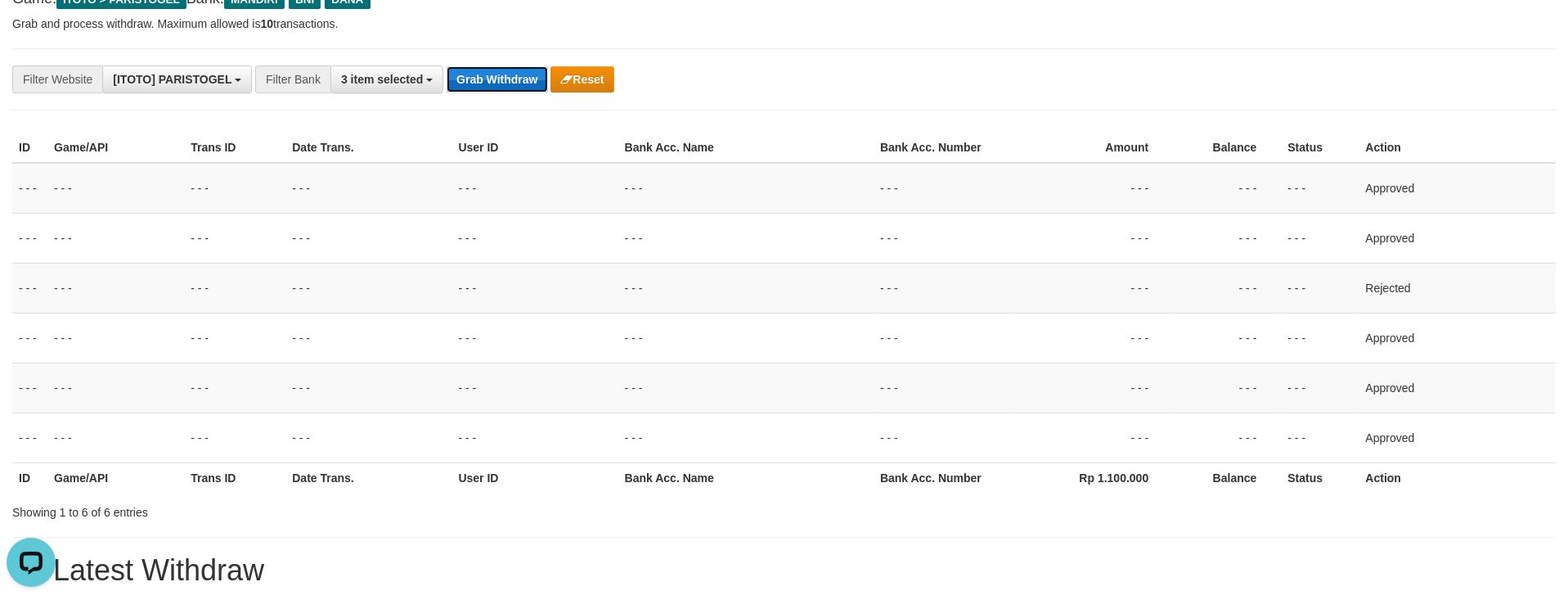 click on "Grab Withdraw" at bounding box center [496, 79] 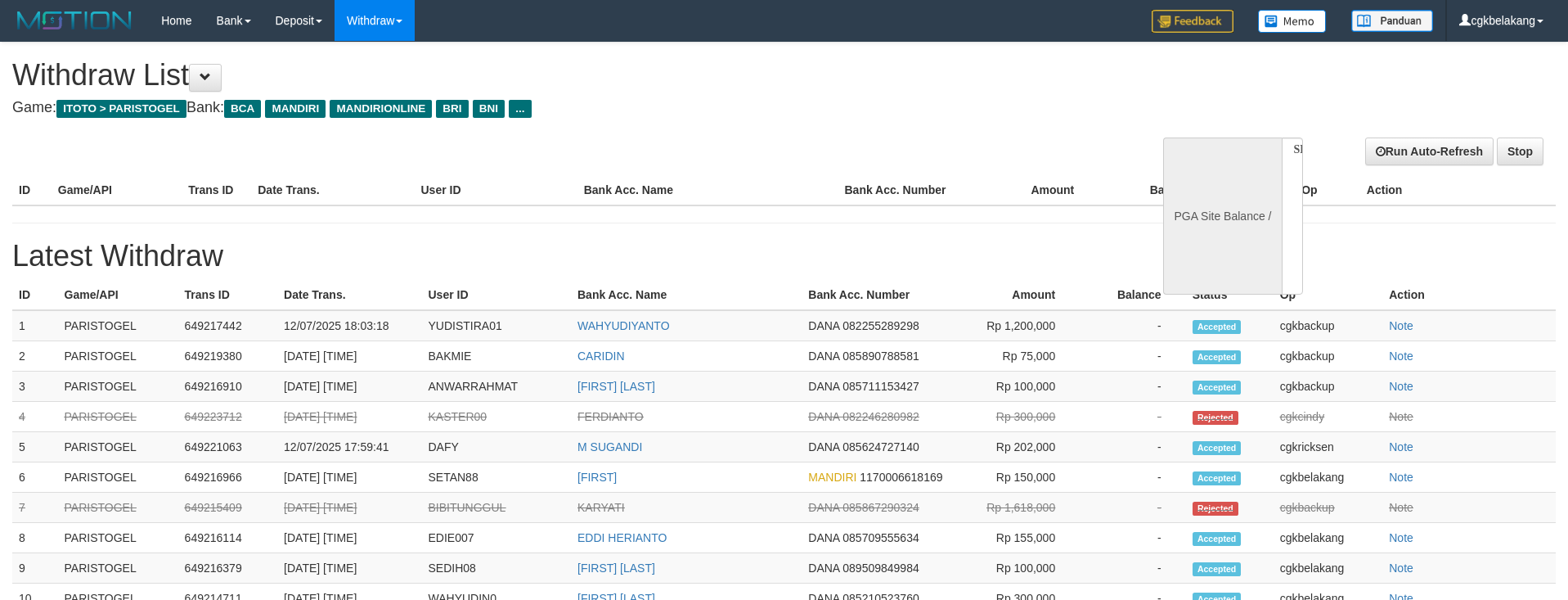 select 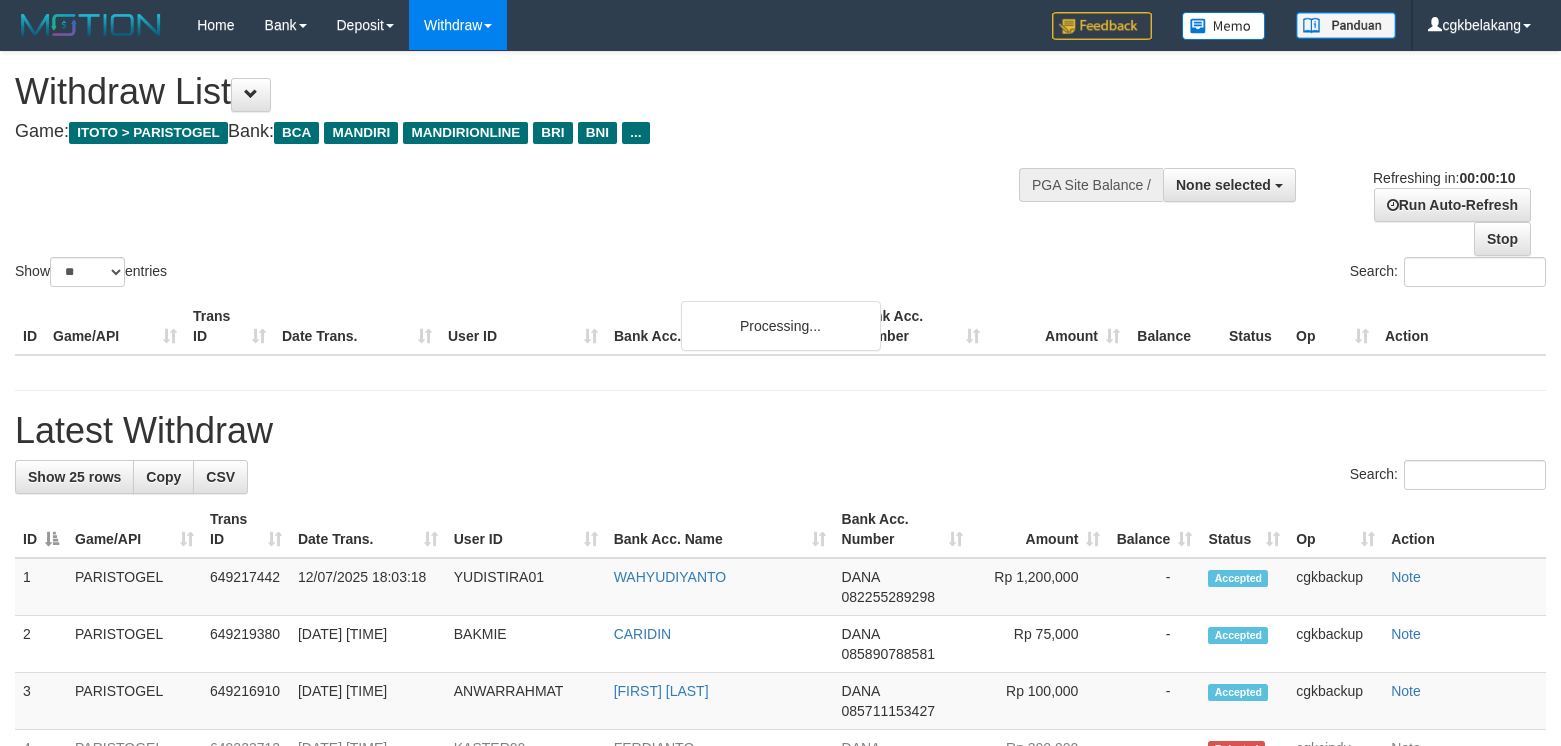 select 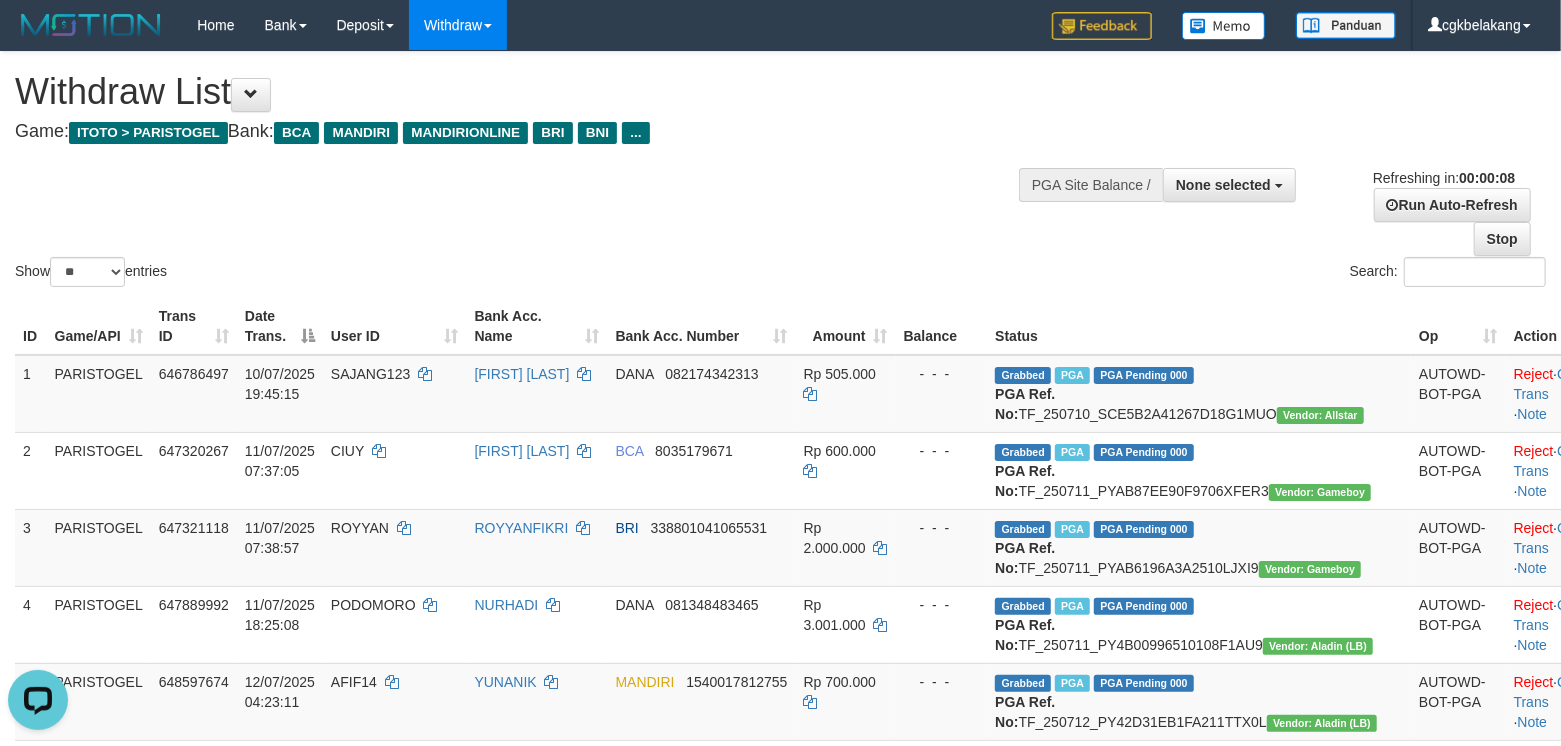 scroll, scrollTop: 0, scrollLeft: 0, axis: both 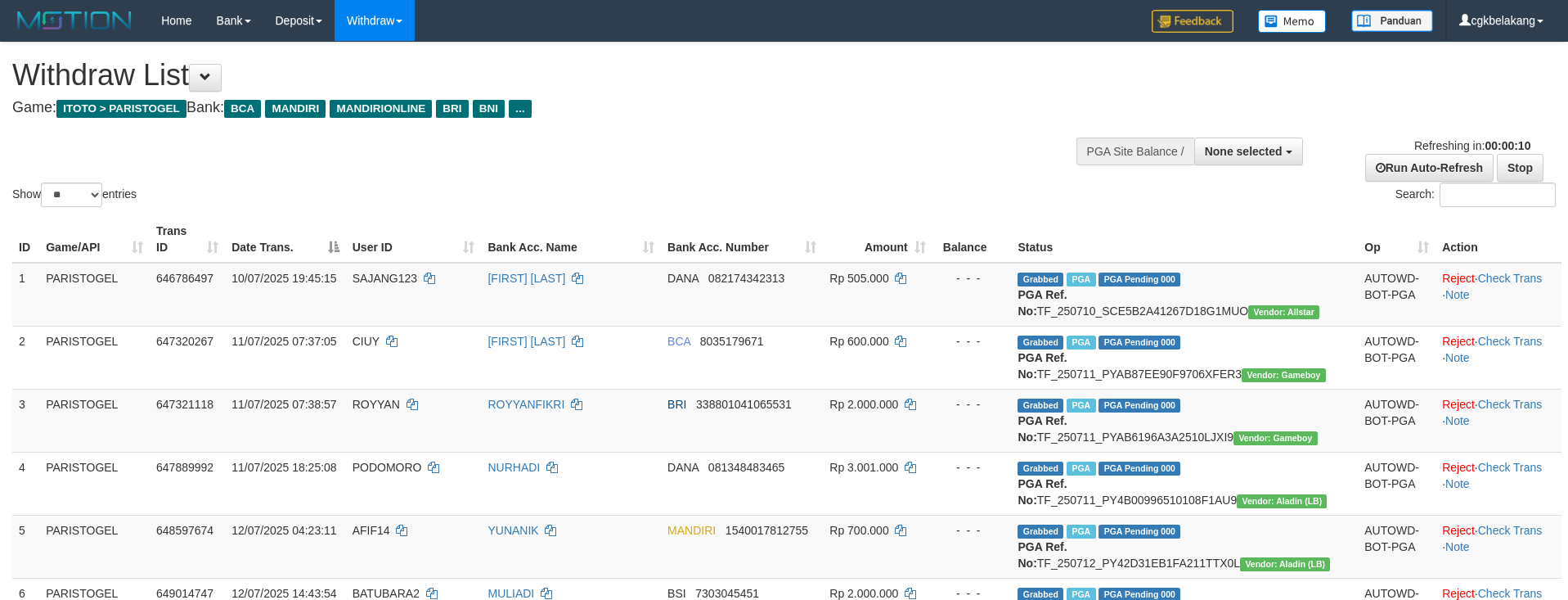 select 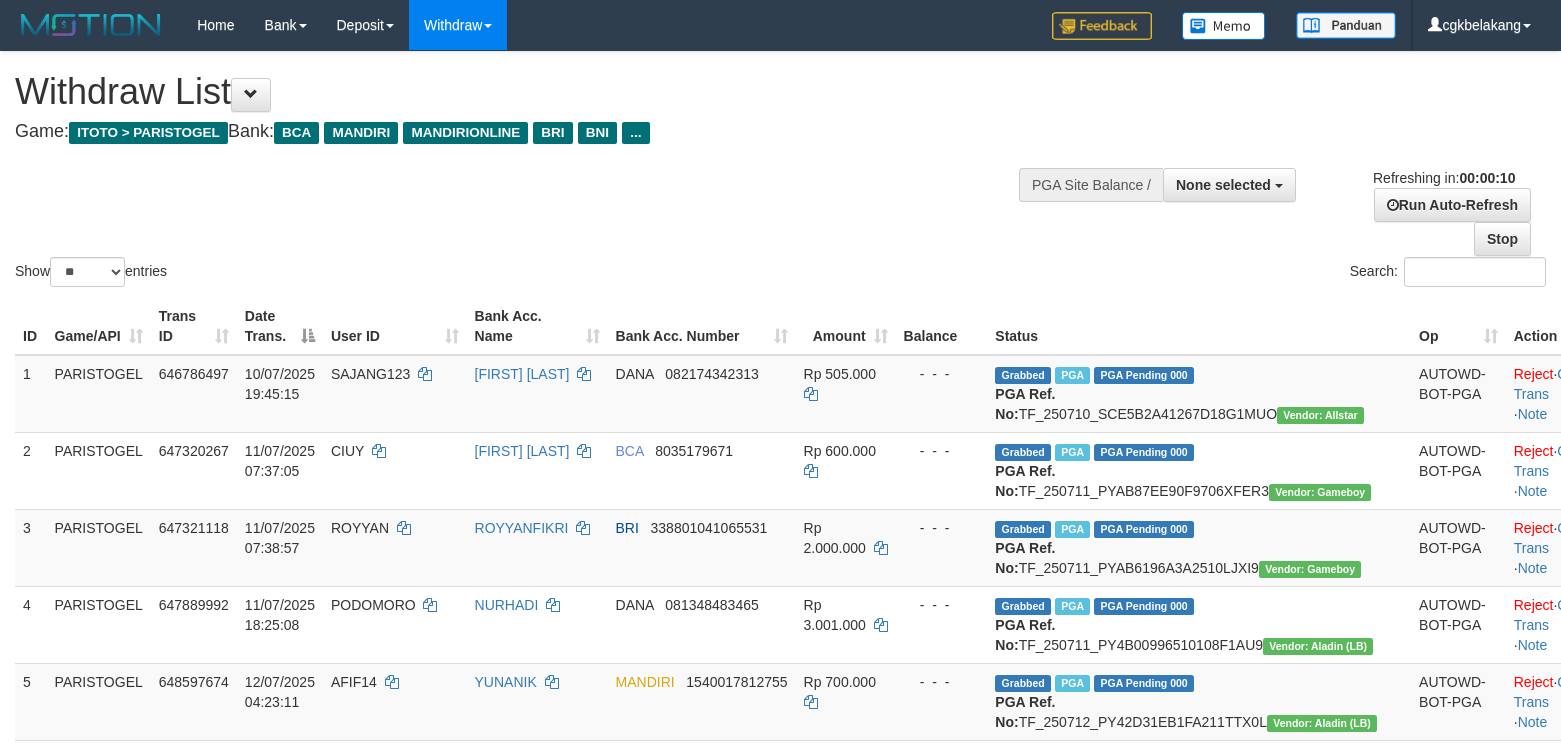 select 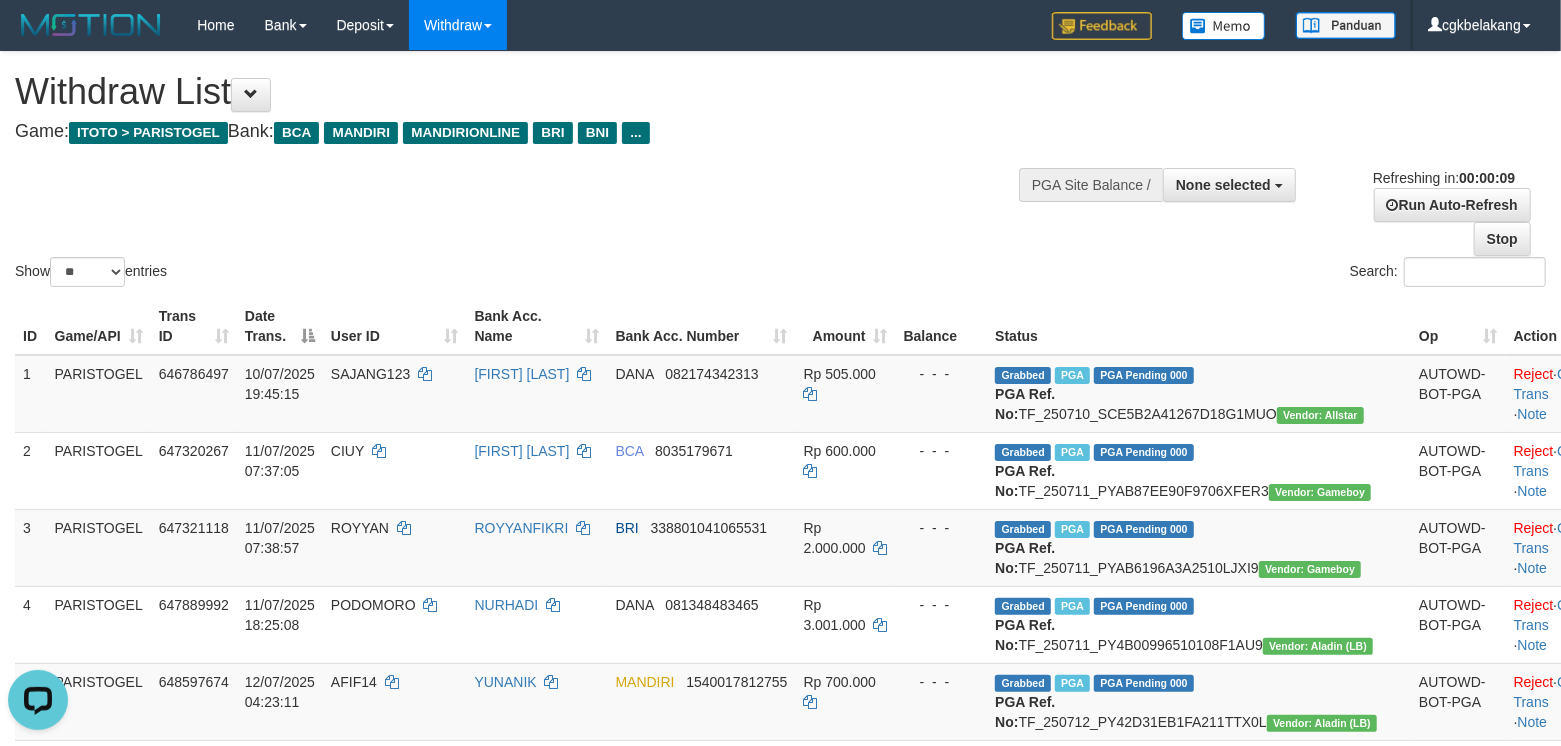 scroll, scrollTop: 0, scrollLeft: 0, axis: both 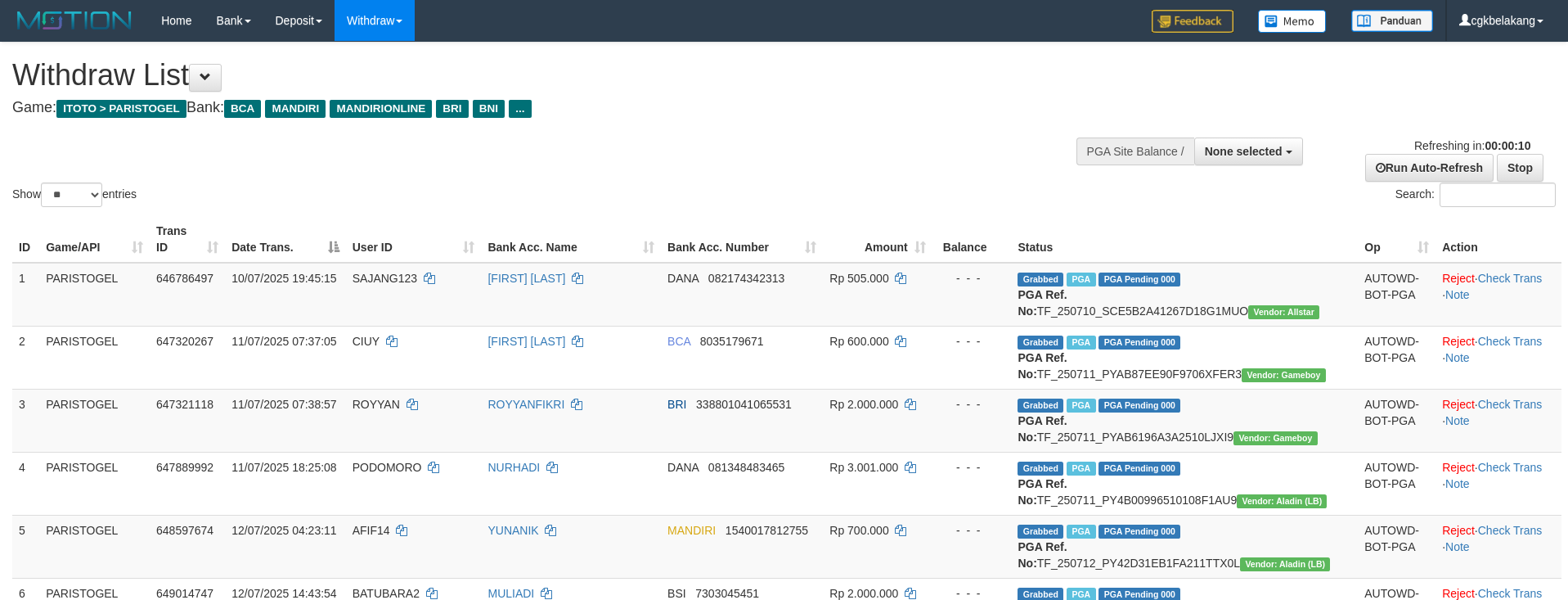 select 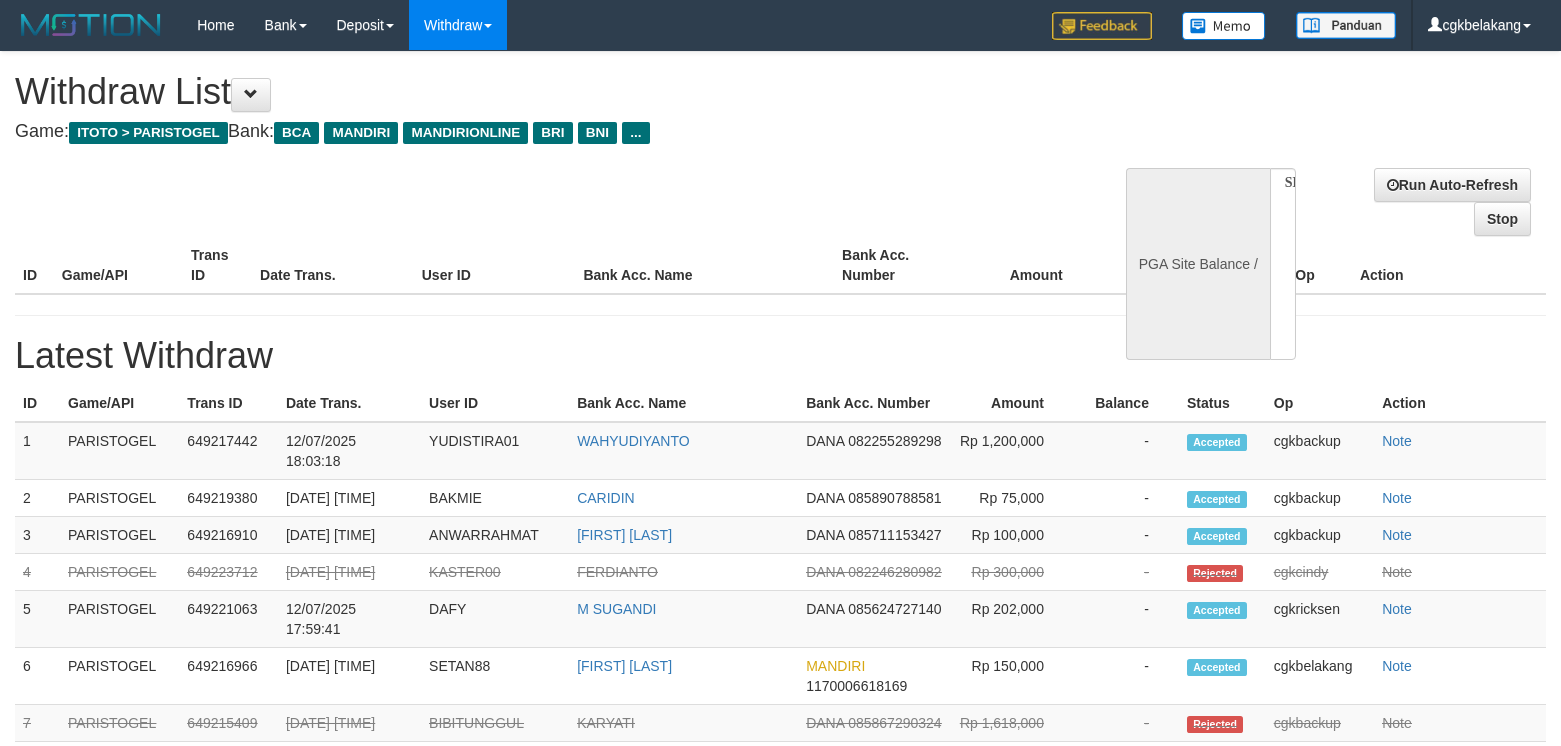 select 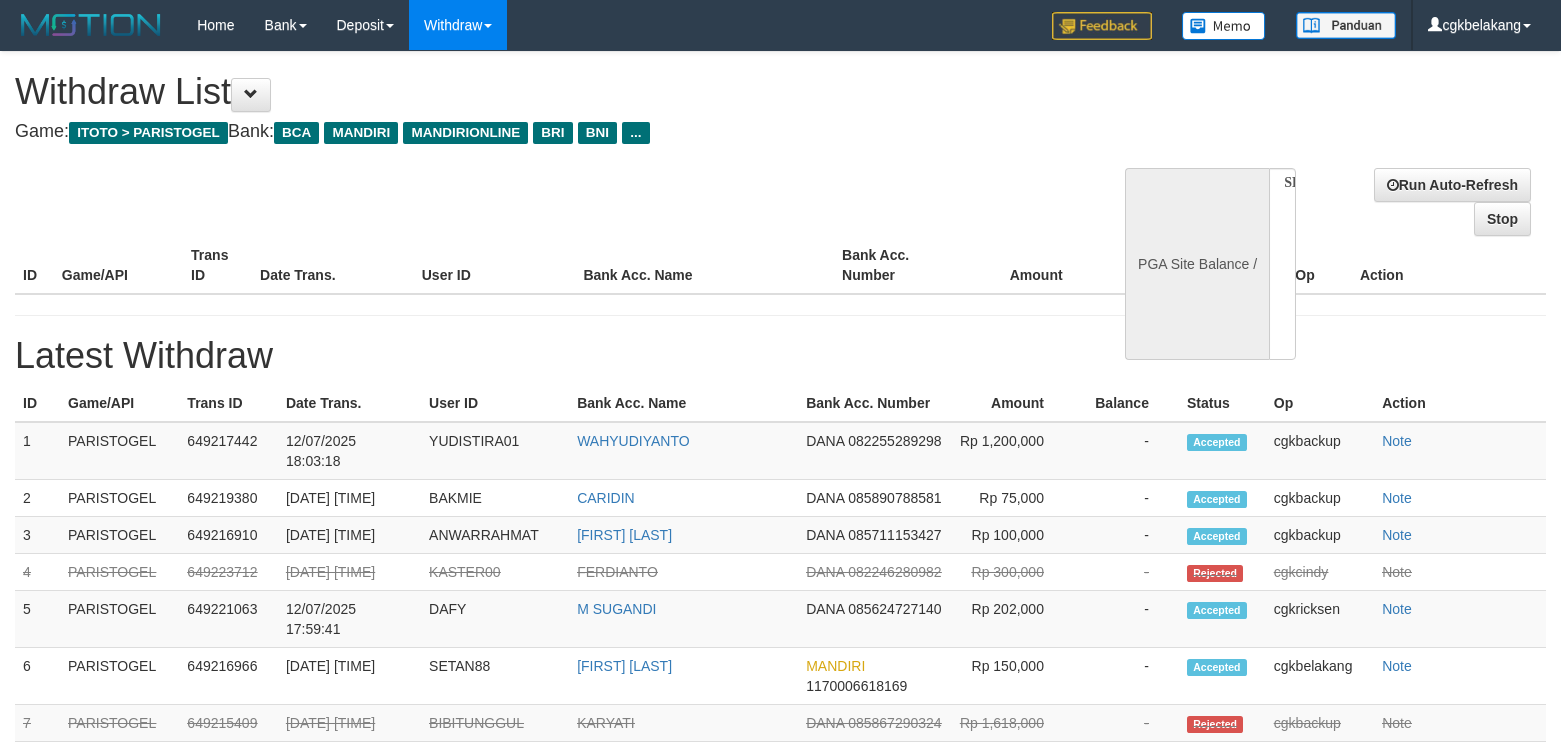 scroll, scrollTop: 0, scrollLeft: 0, axis: both 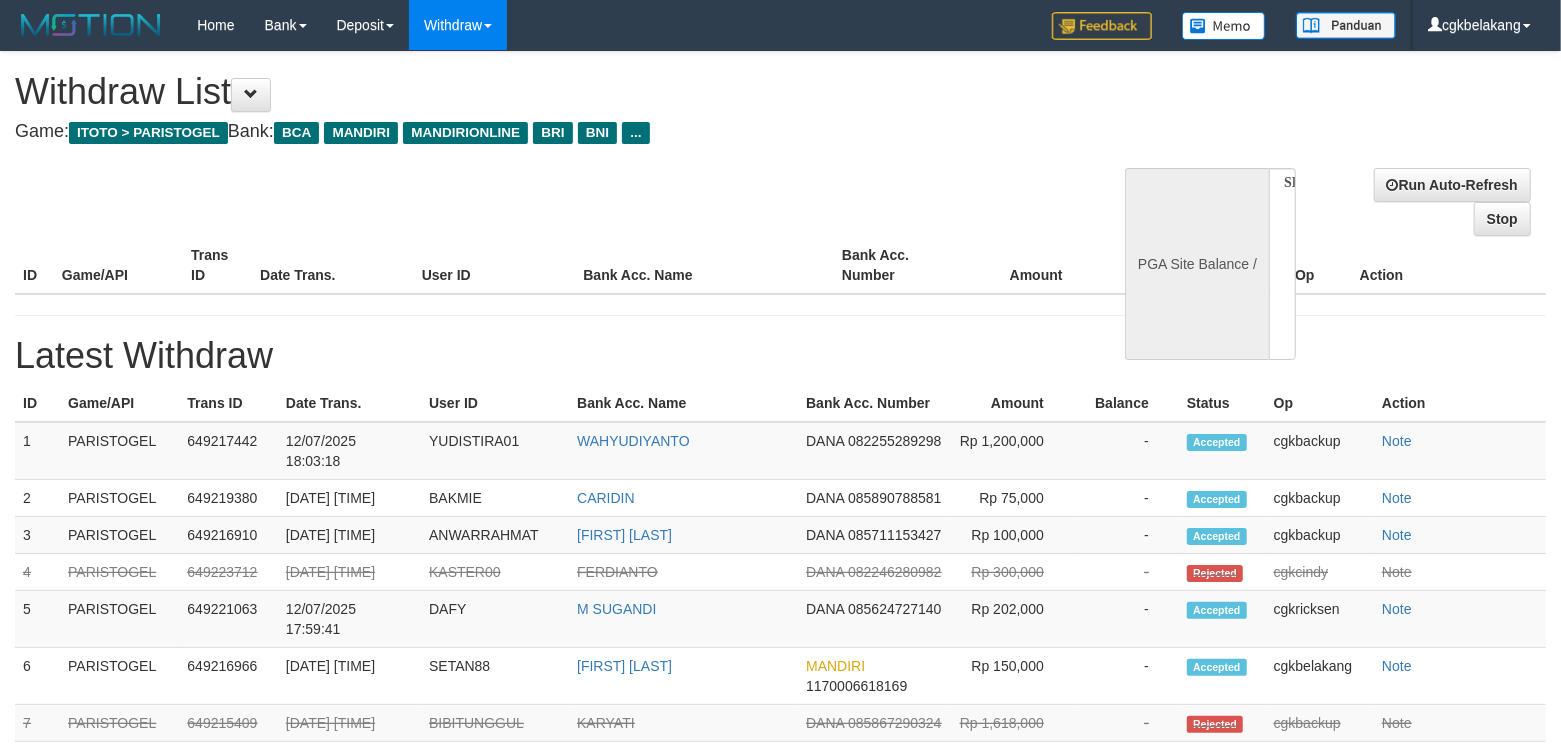 select on "**" 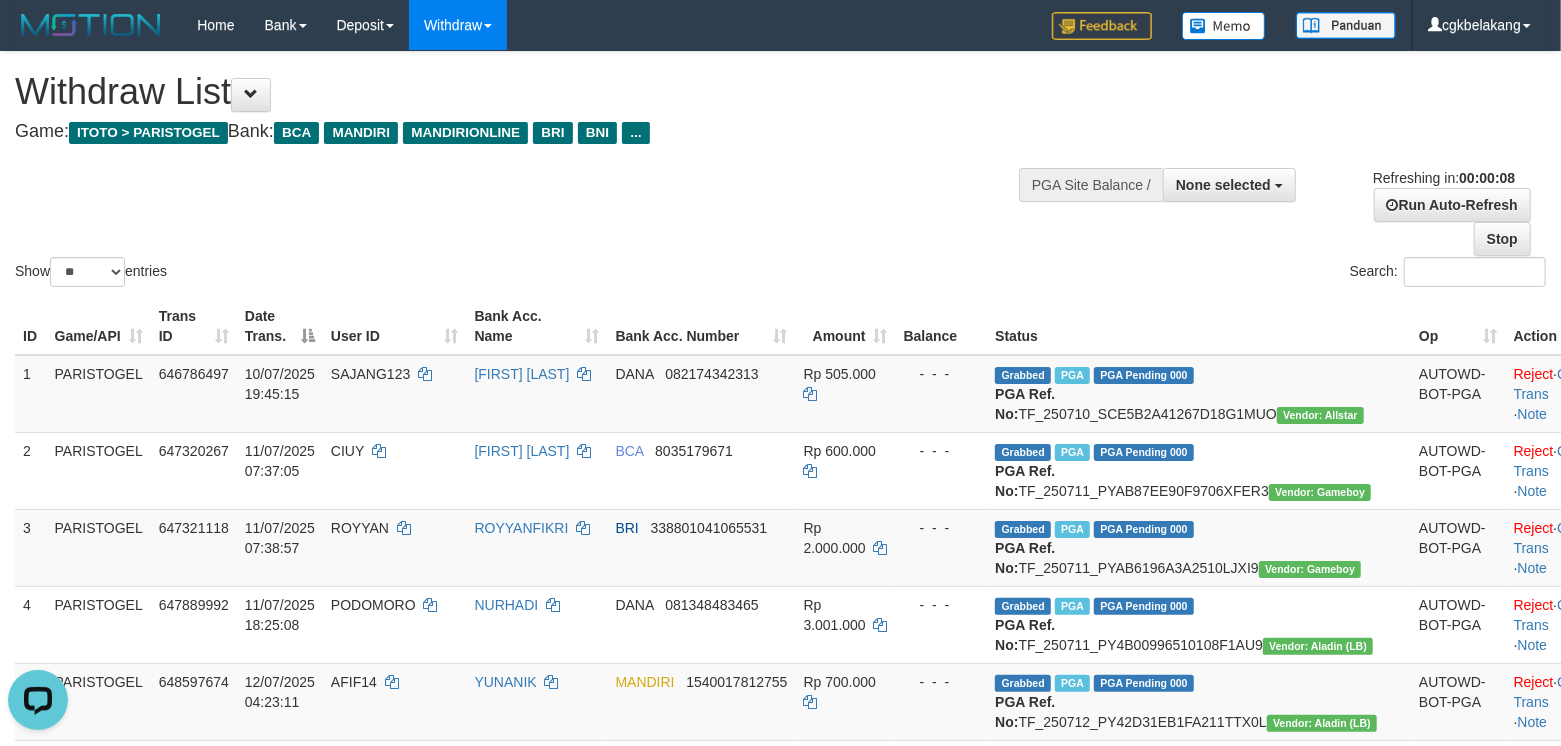 scroll, scrollTop: 0, scrollLeft: 0, axis: both 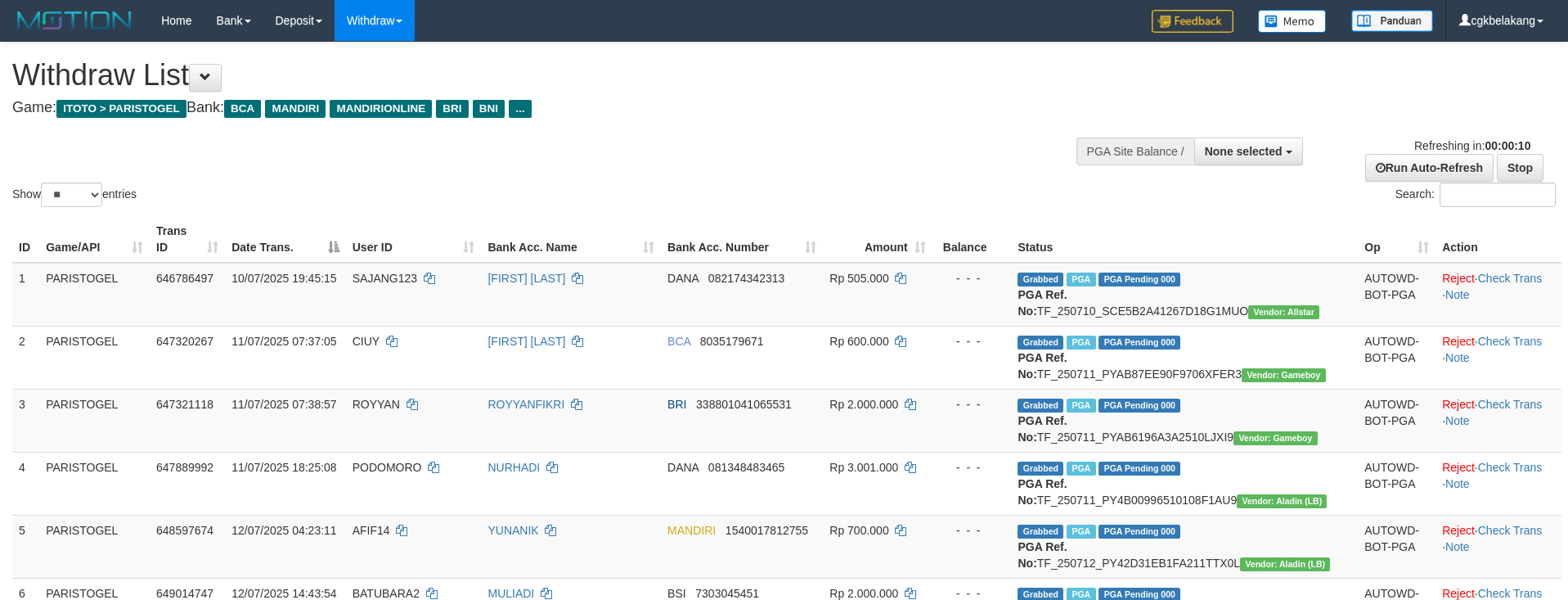 select 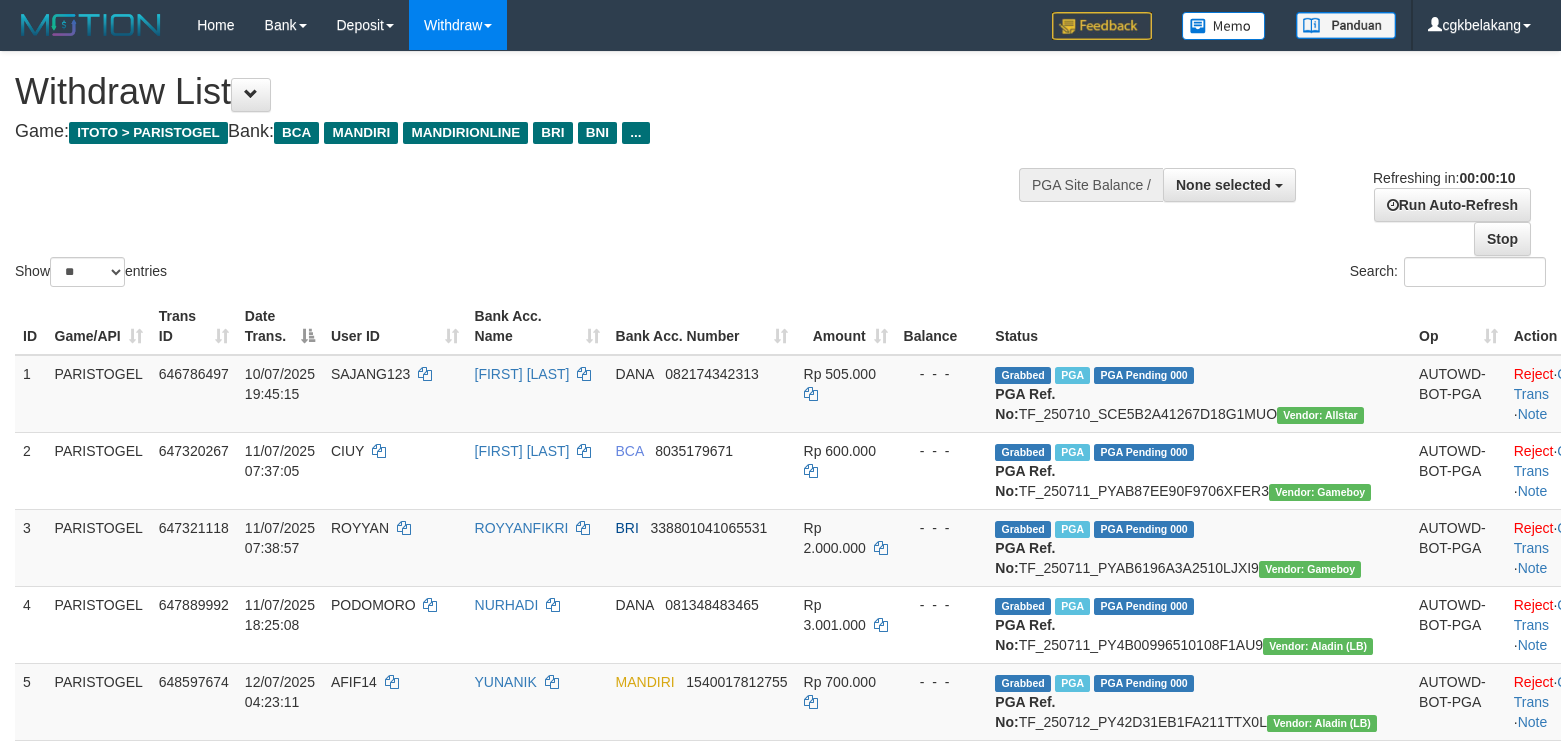 select 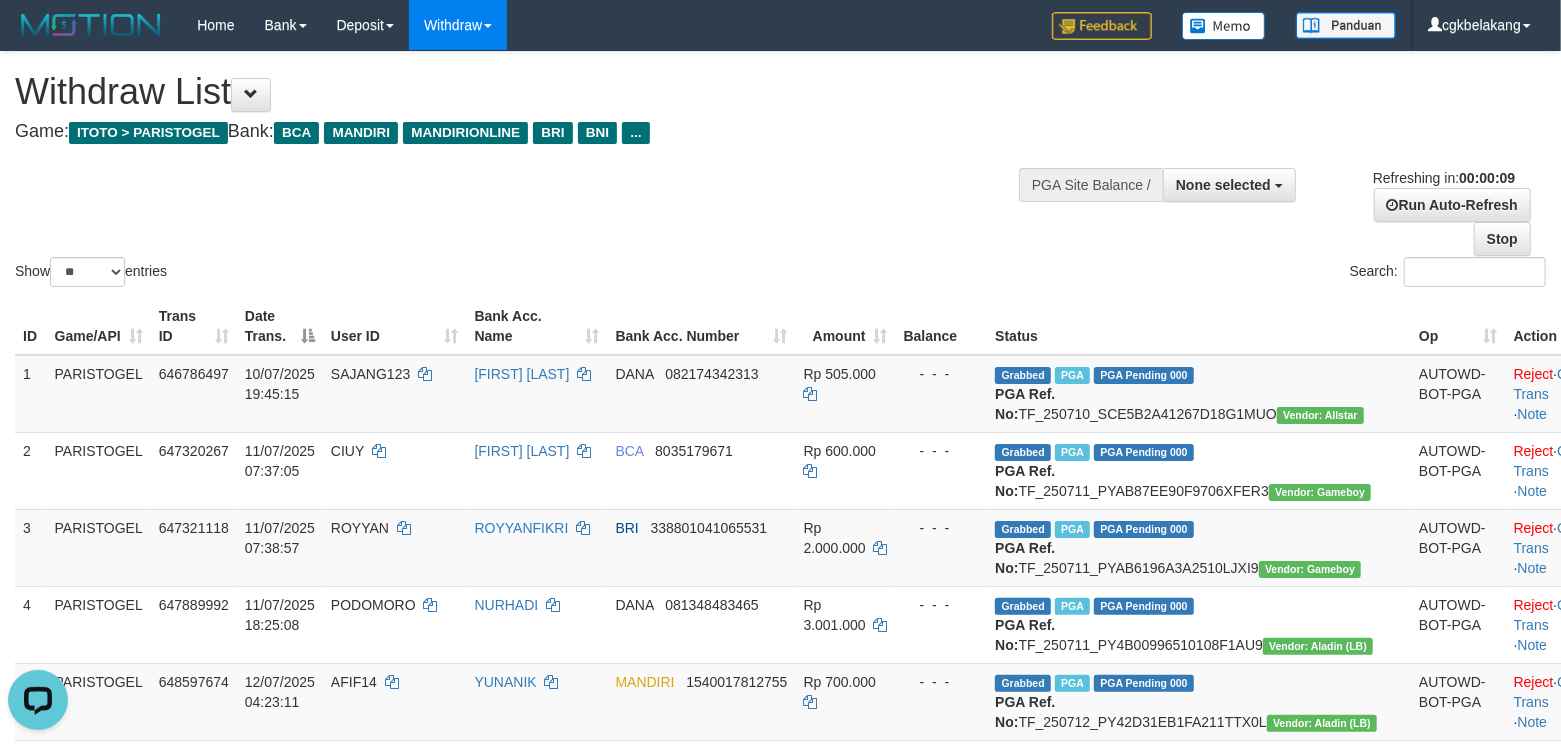 scroll, scrollTop: 0, scrollLeft: 0, axis: both 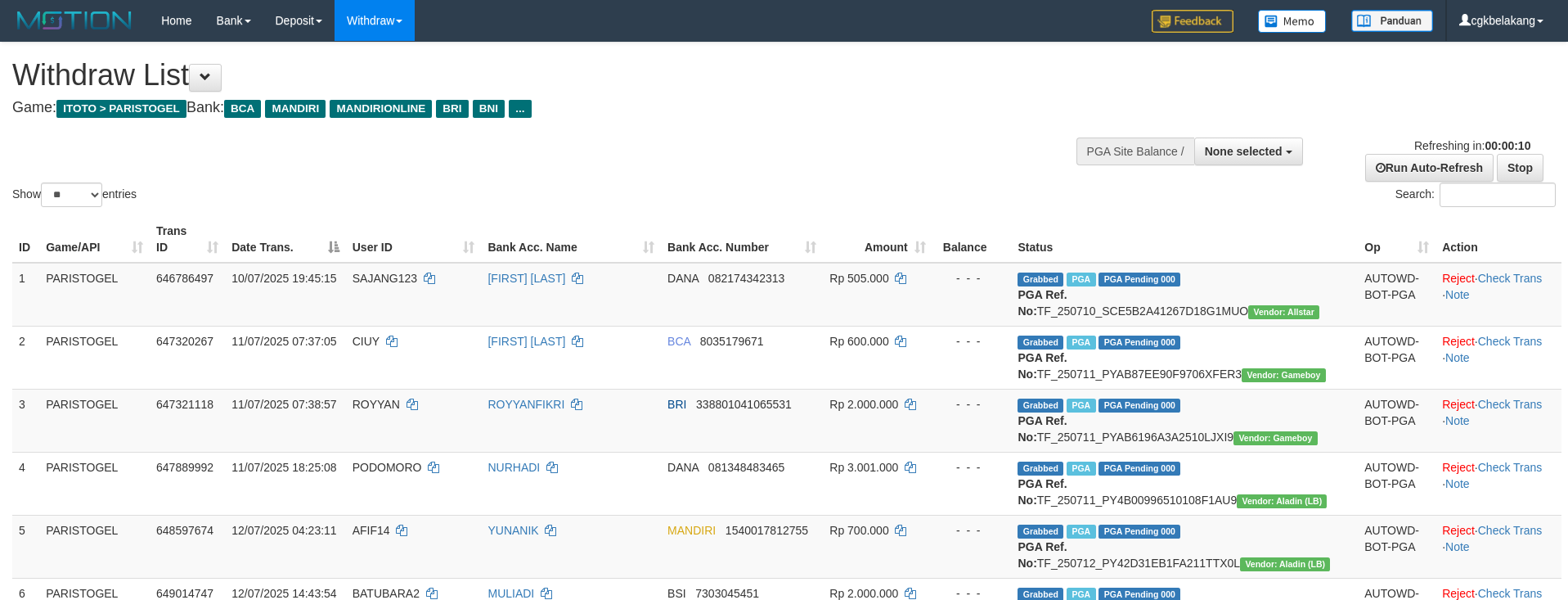 select 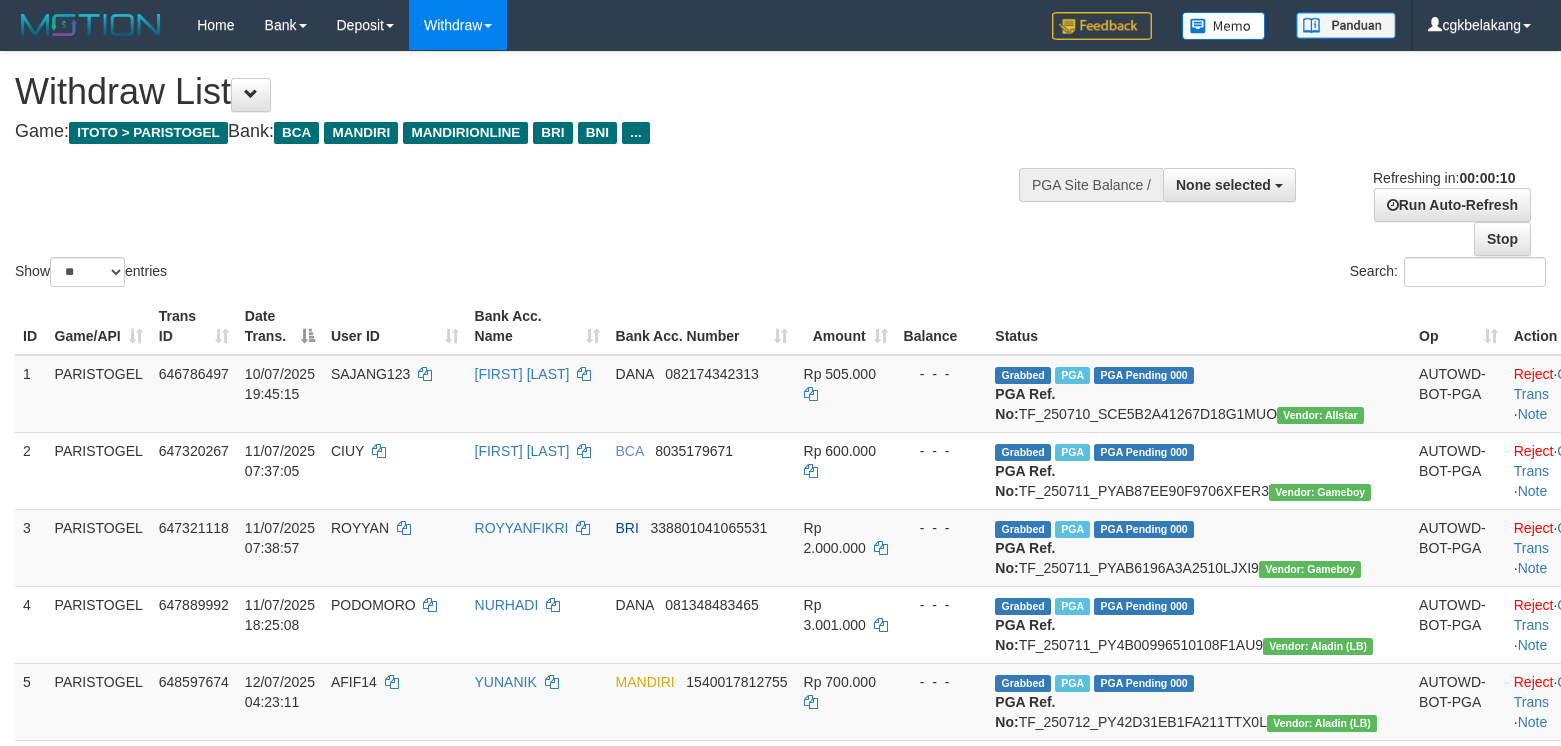 select 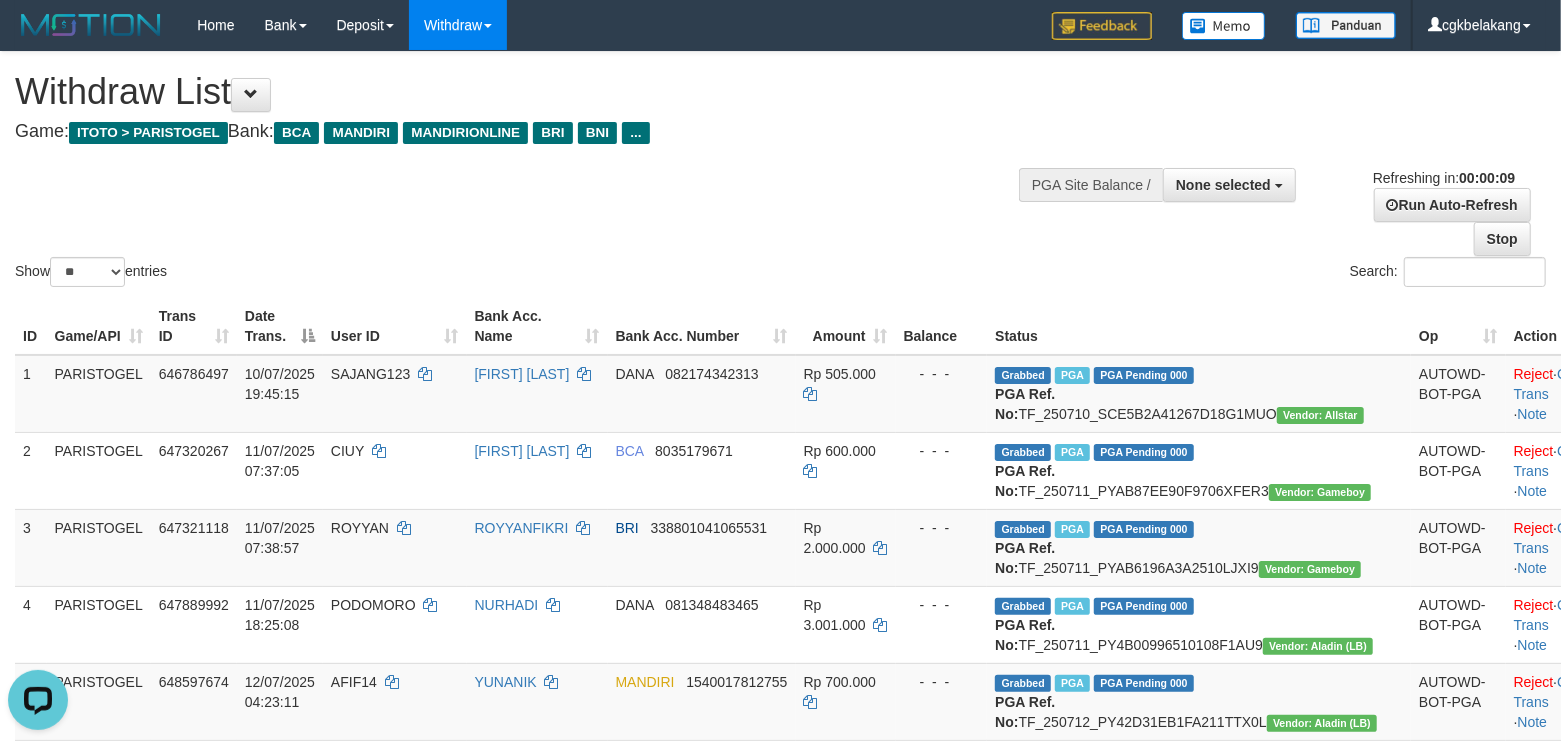 scroll, scrollTop: 0, scrollLeft: 0, axis: both 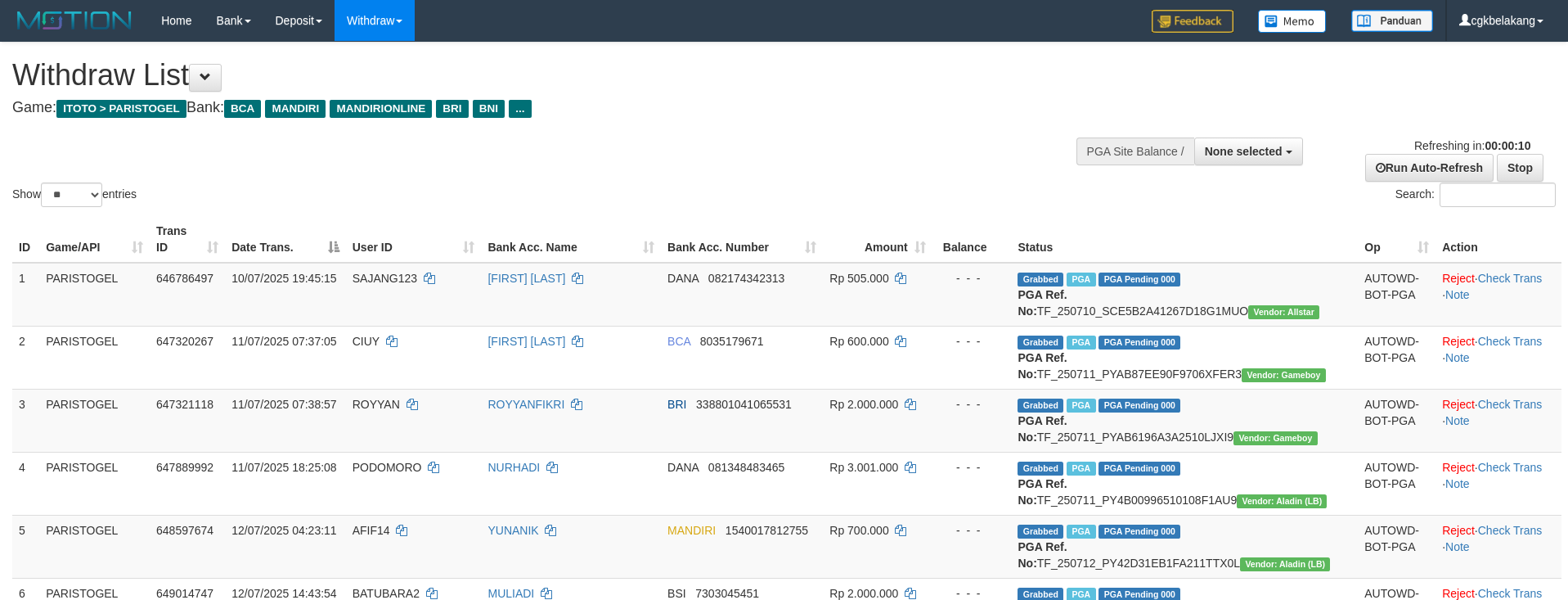 select 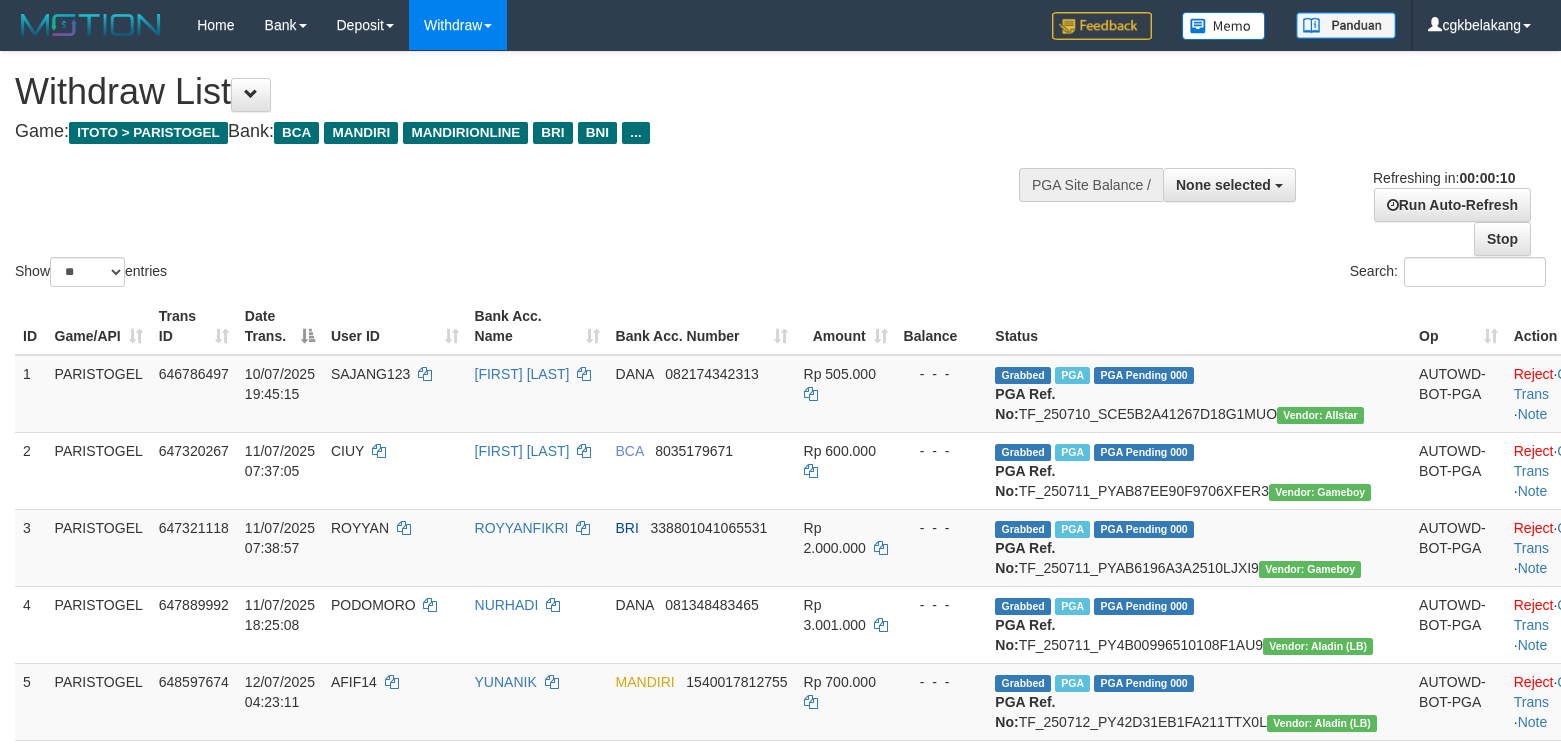 select 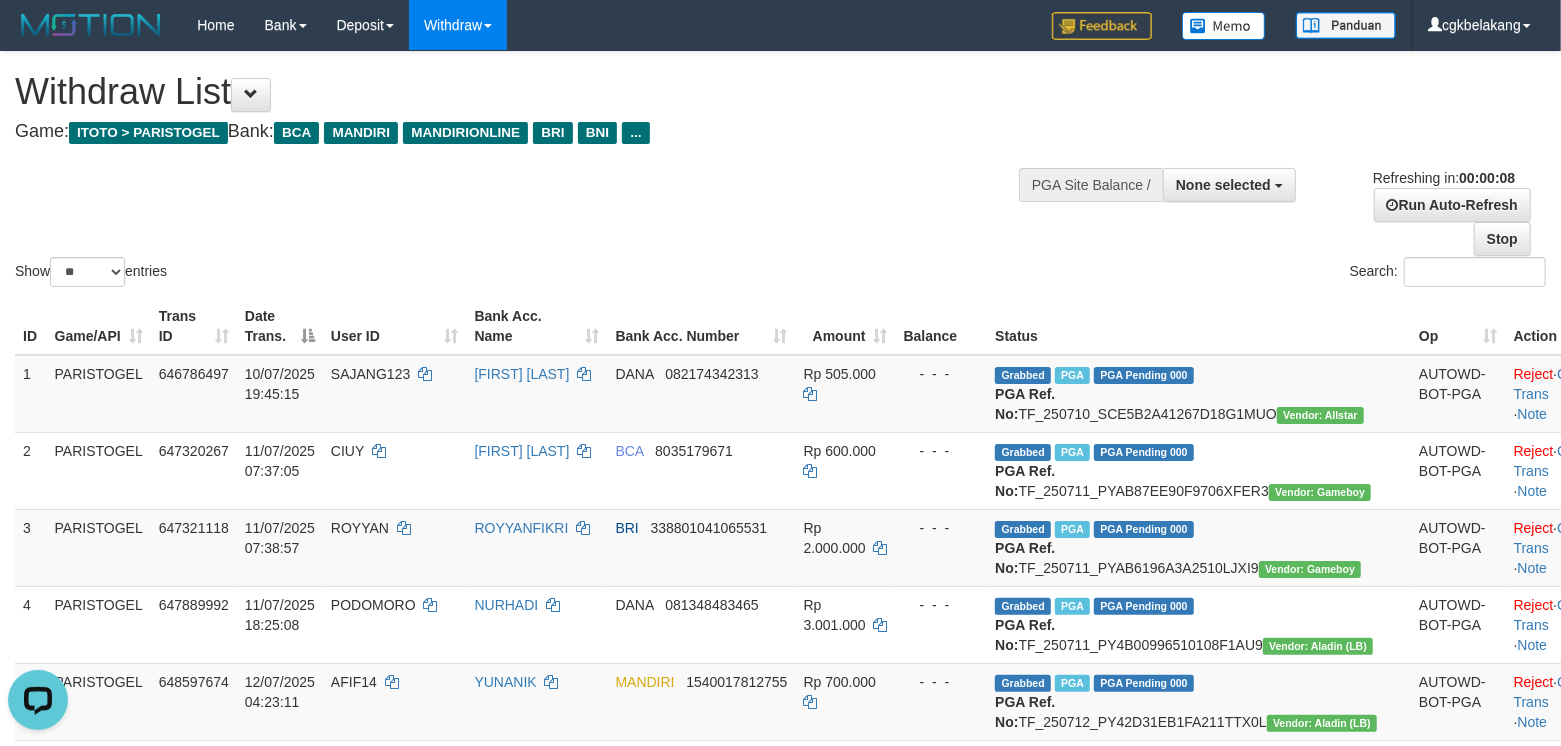 scroll, scrollTop: 0, scrollLeft: 0, axis: both 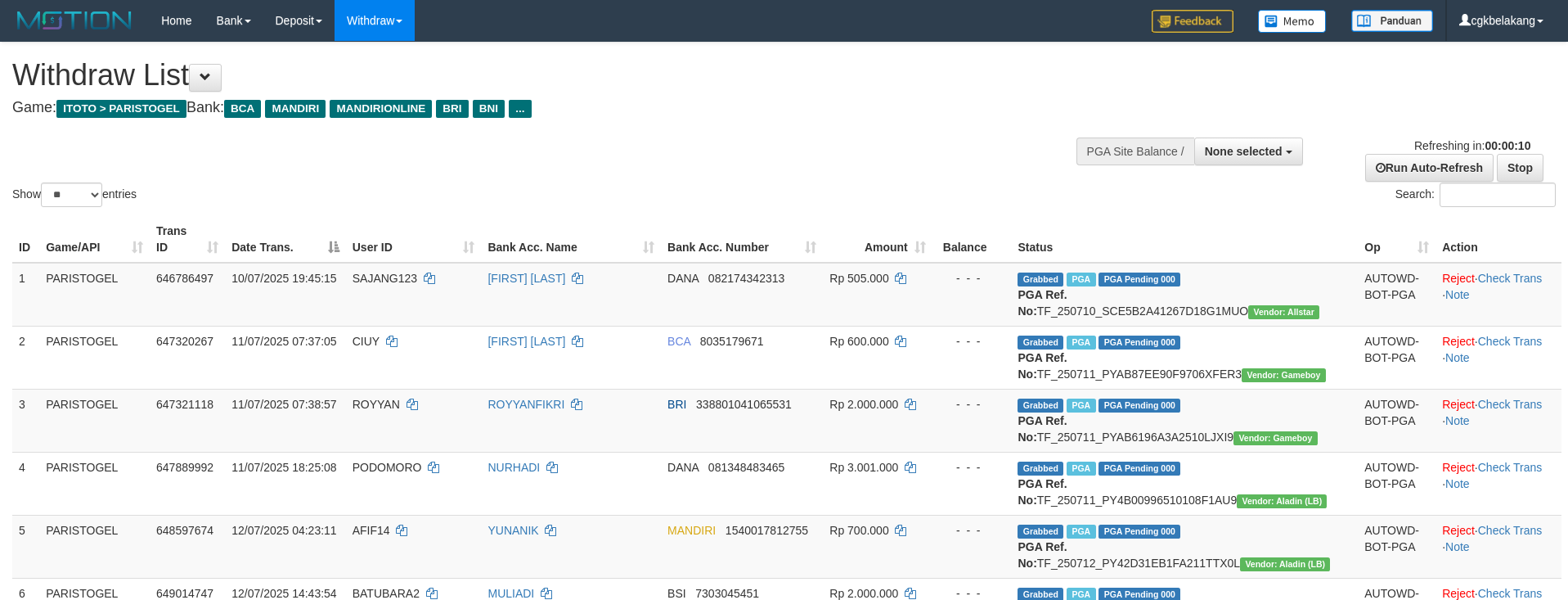 select 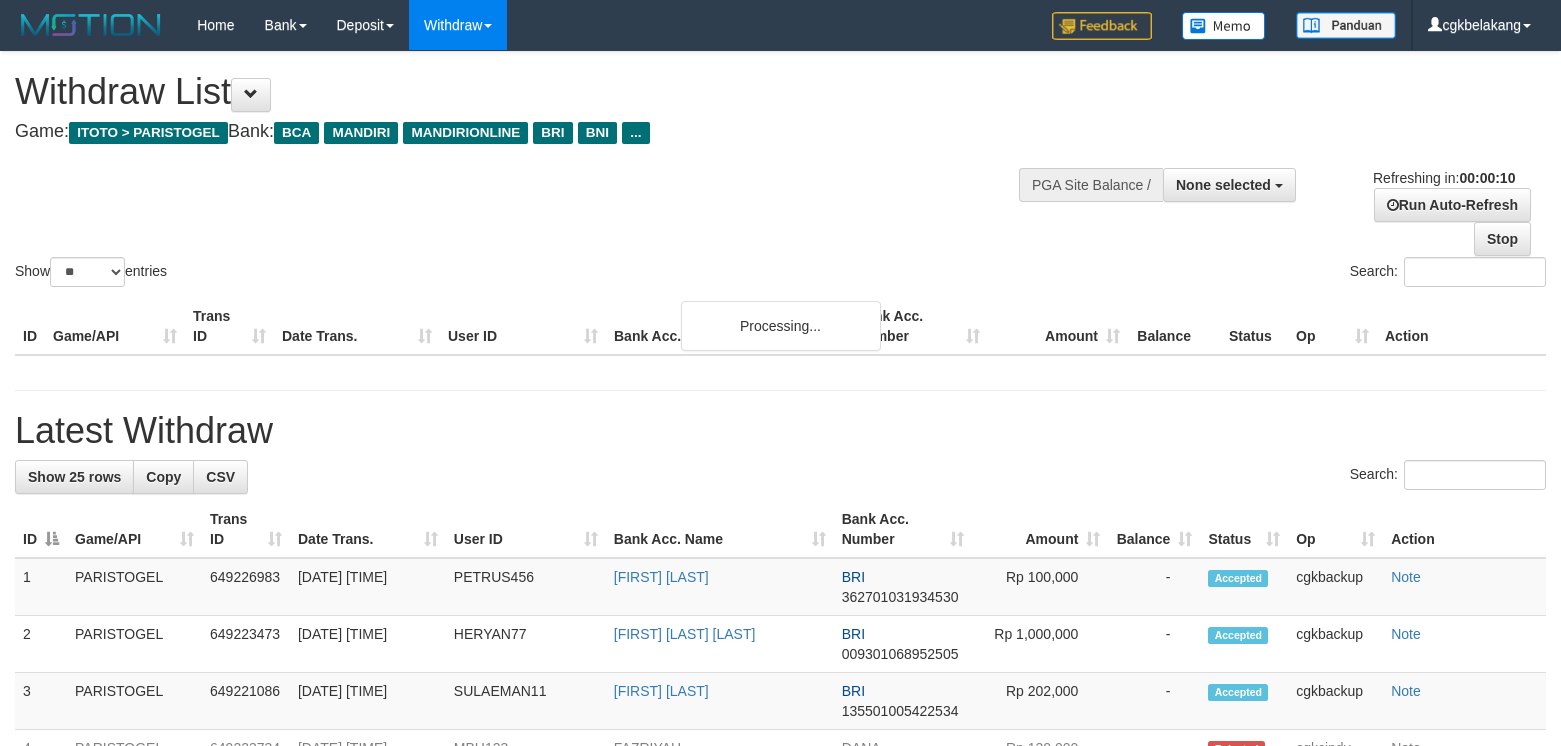 select 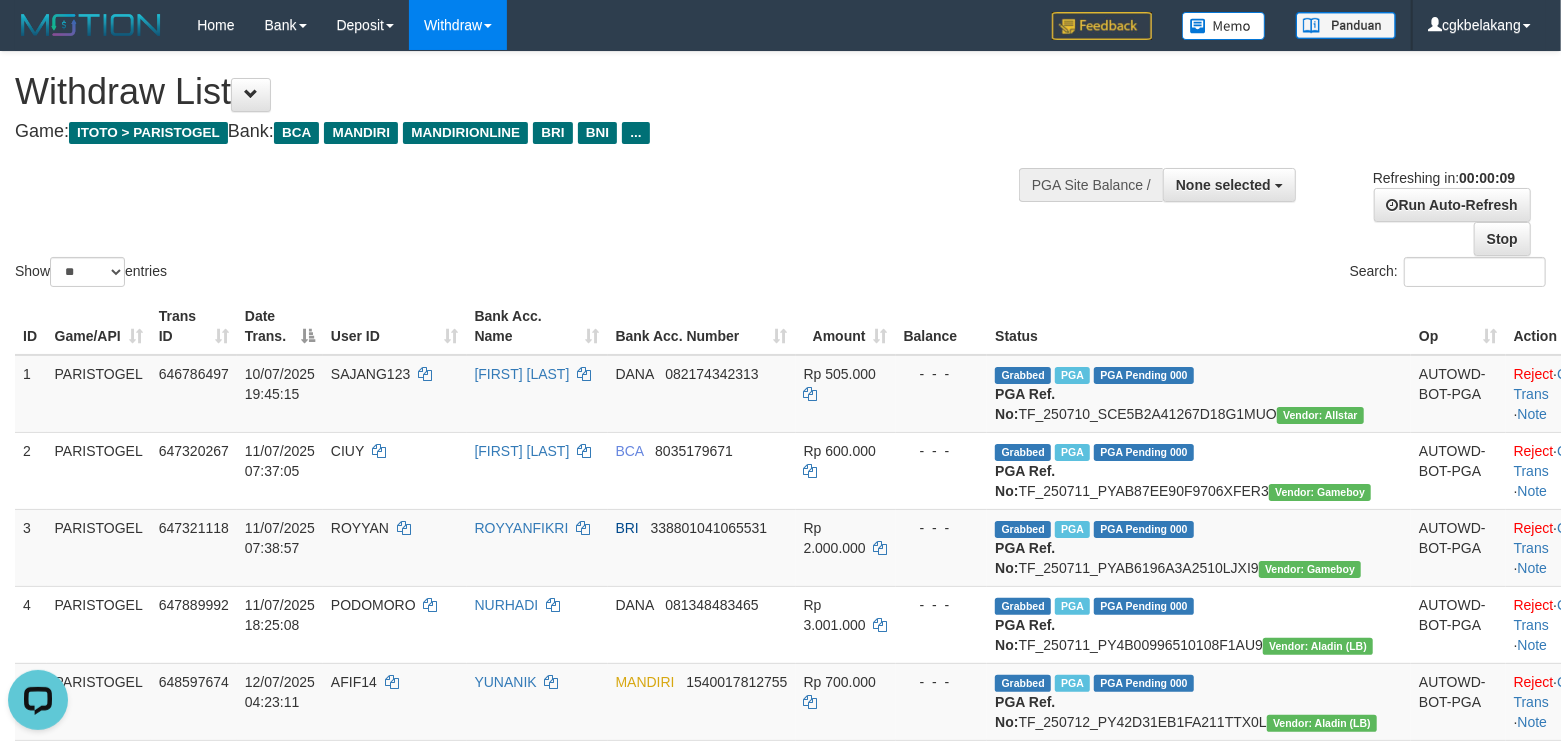 scroll, scrollTop: 0, scrollLeft: 0, axis: both 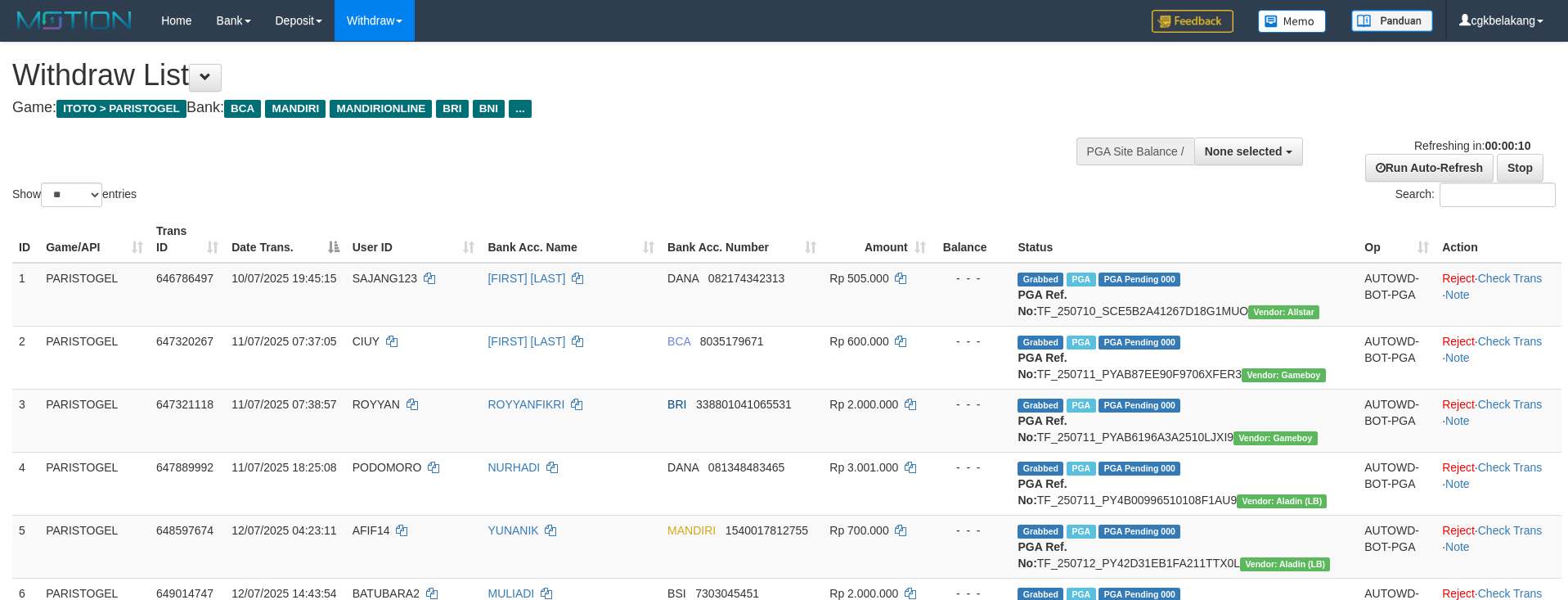 select 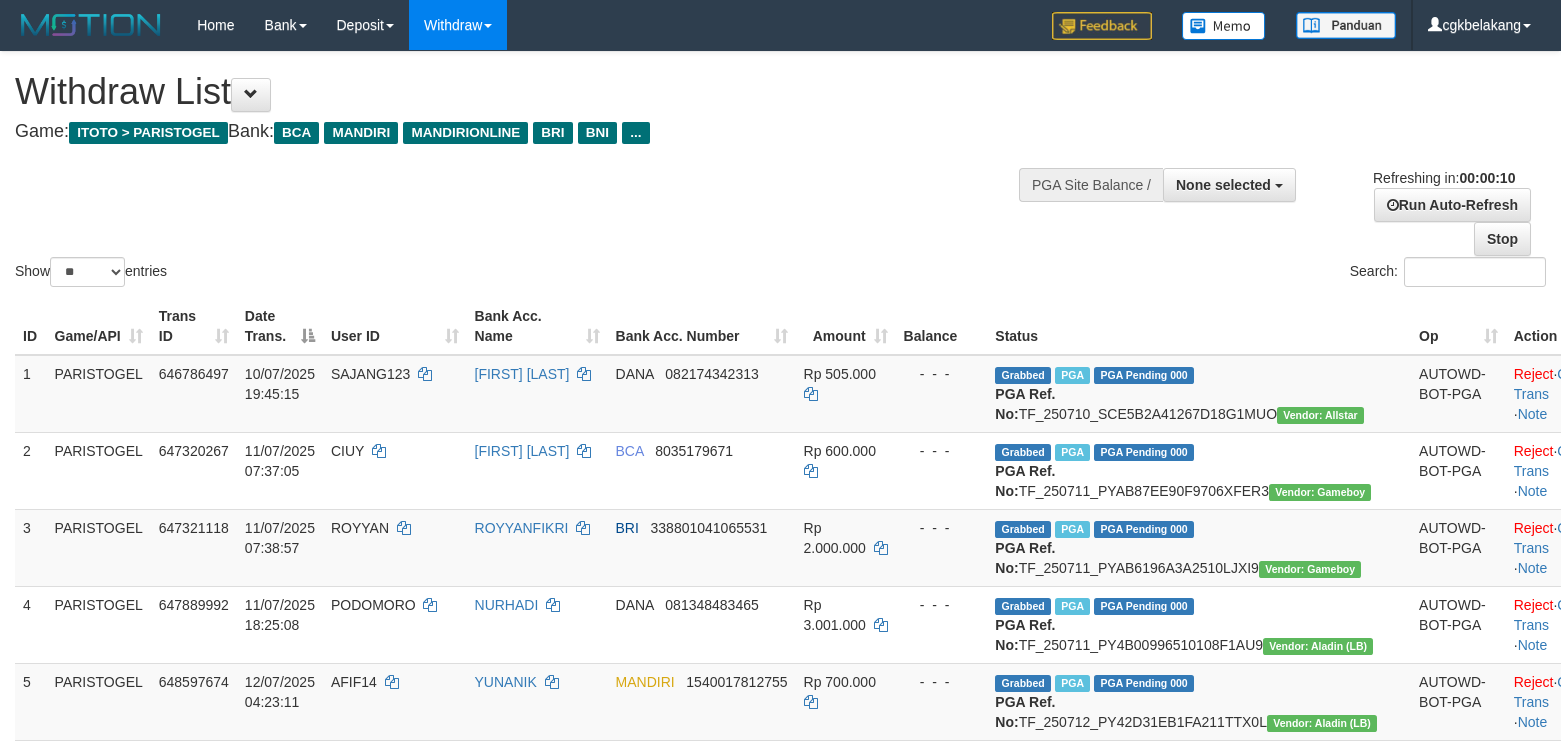 select 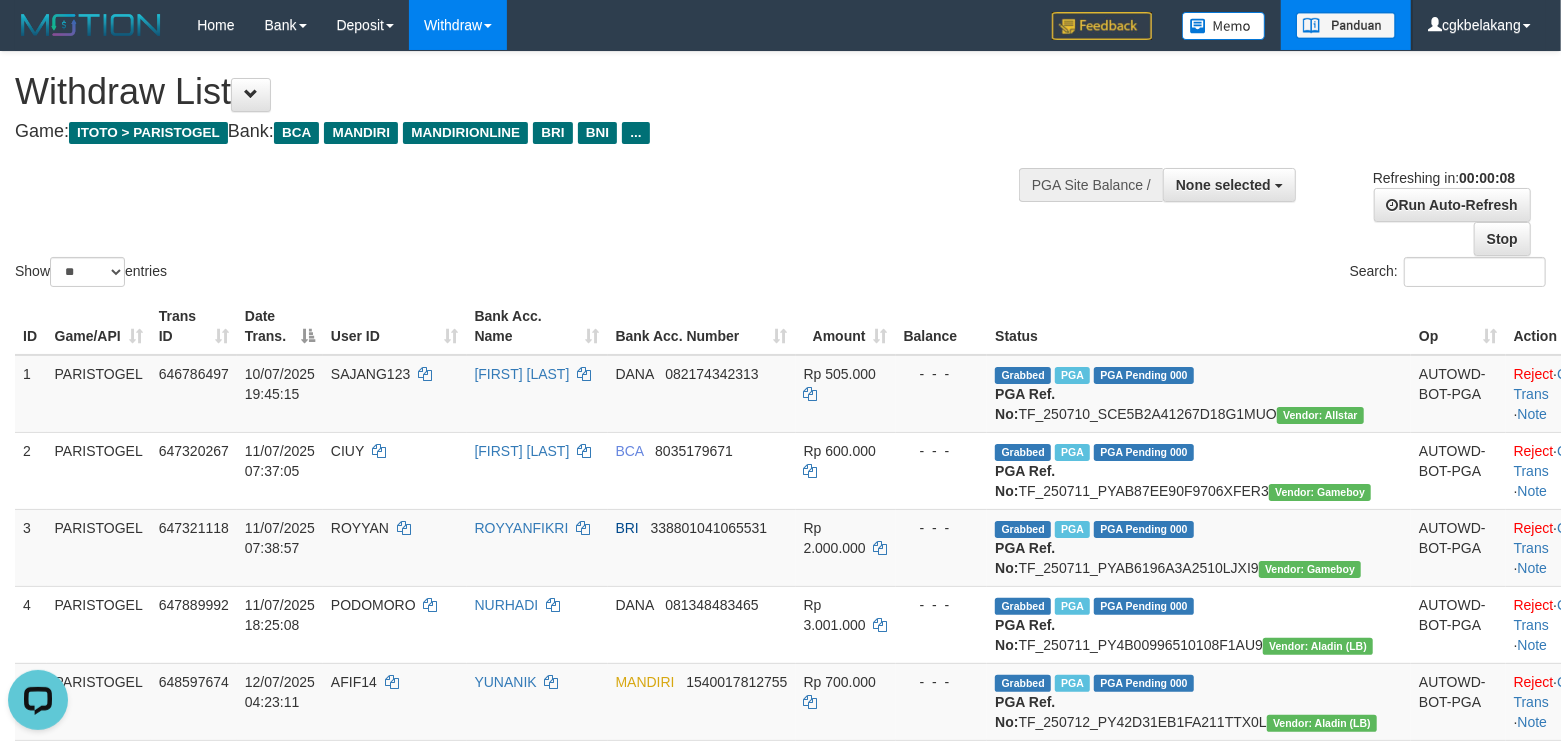 scroll, scrollTop: 0, scrollLeft: 0, axis: both 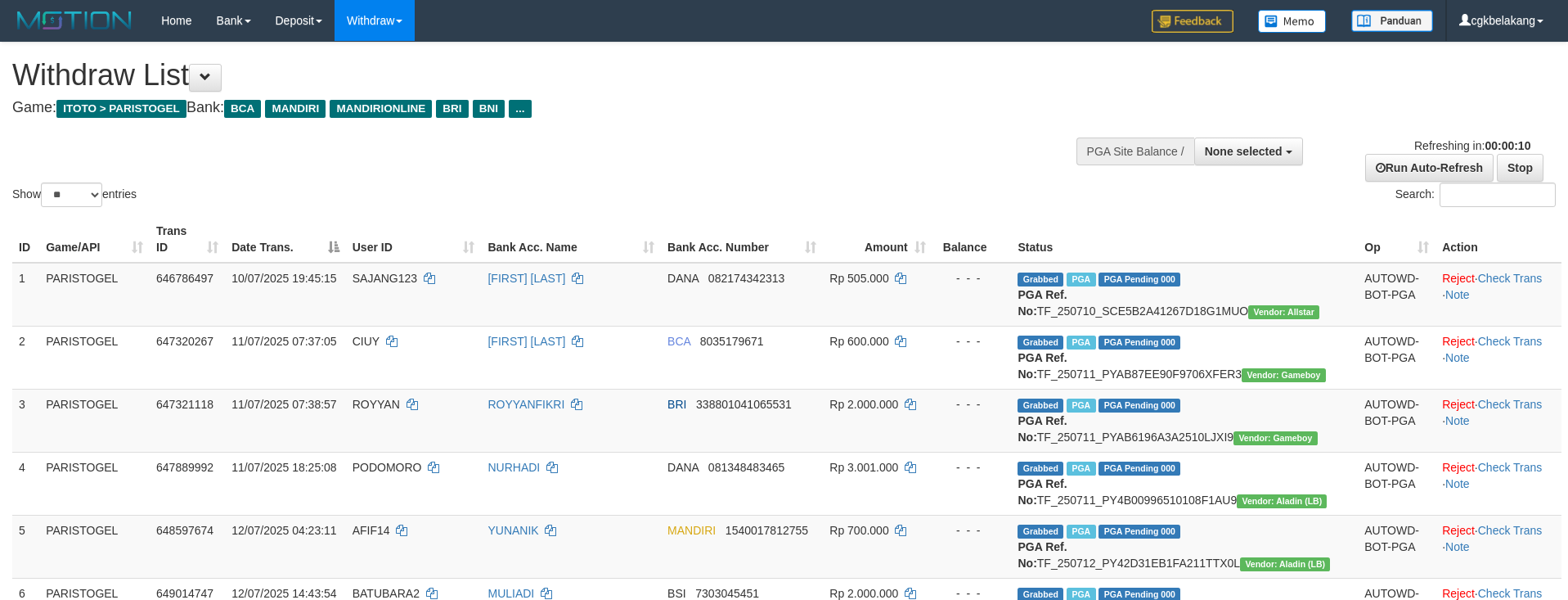 select 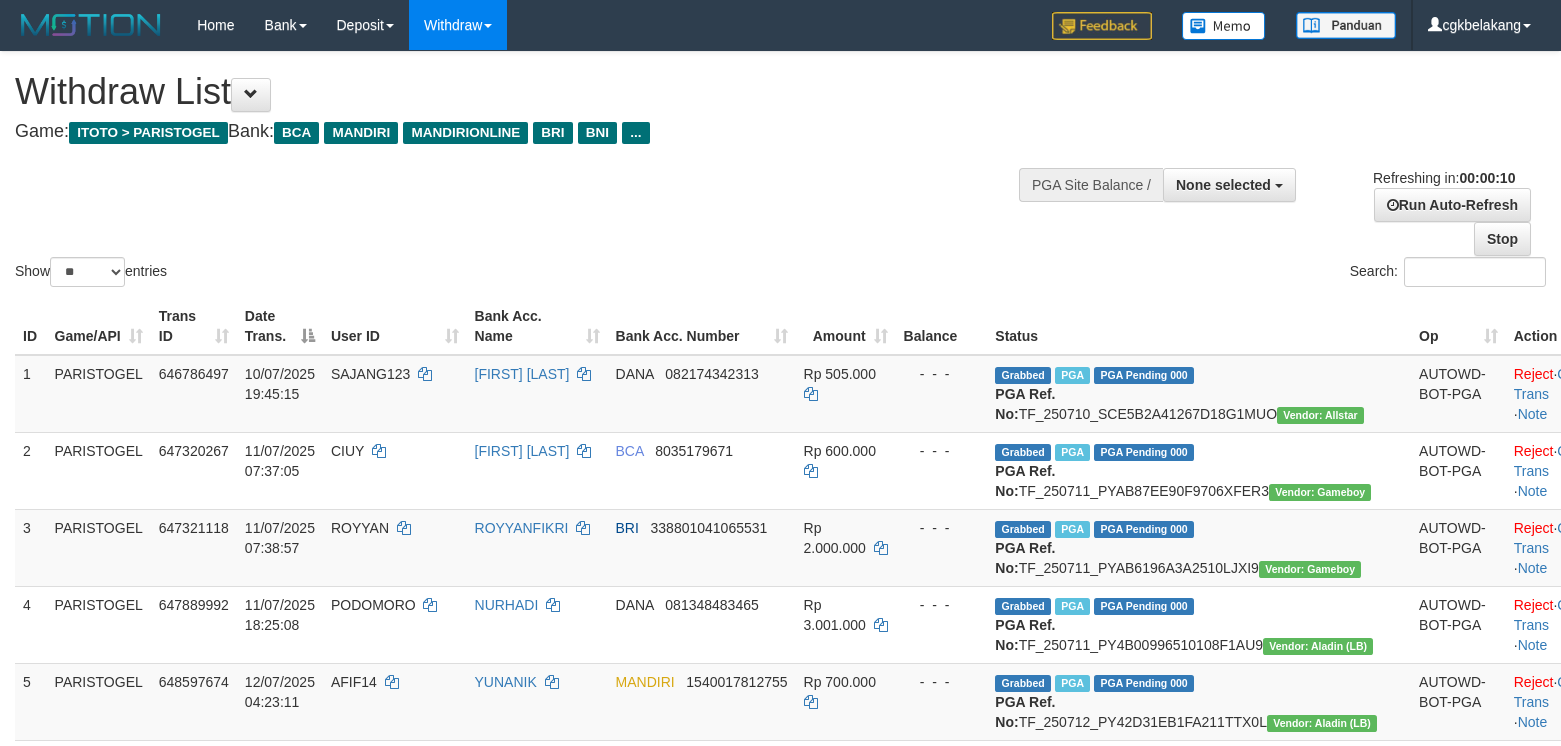select 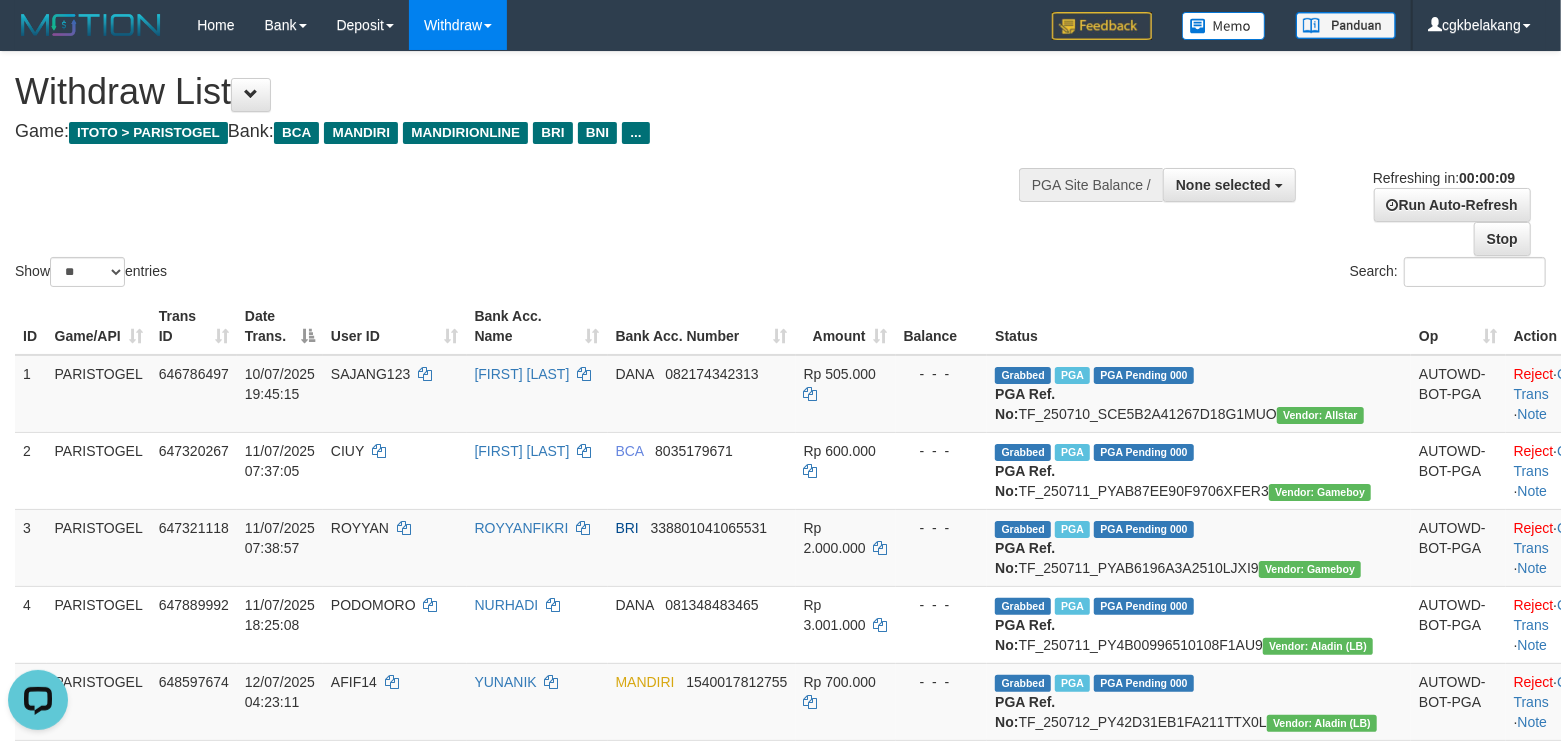 scroll, scrollTop: 0, scrollLeft: 0, axis: both 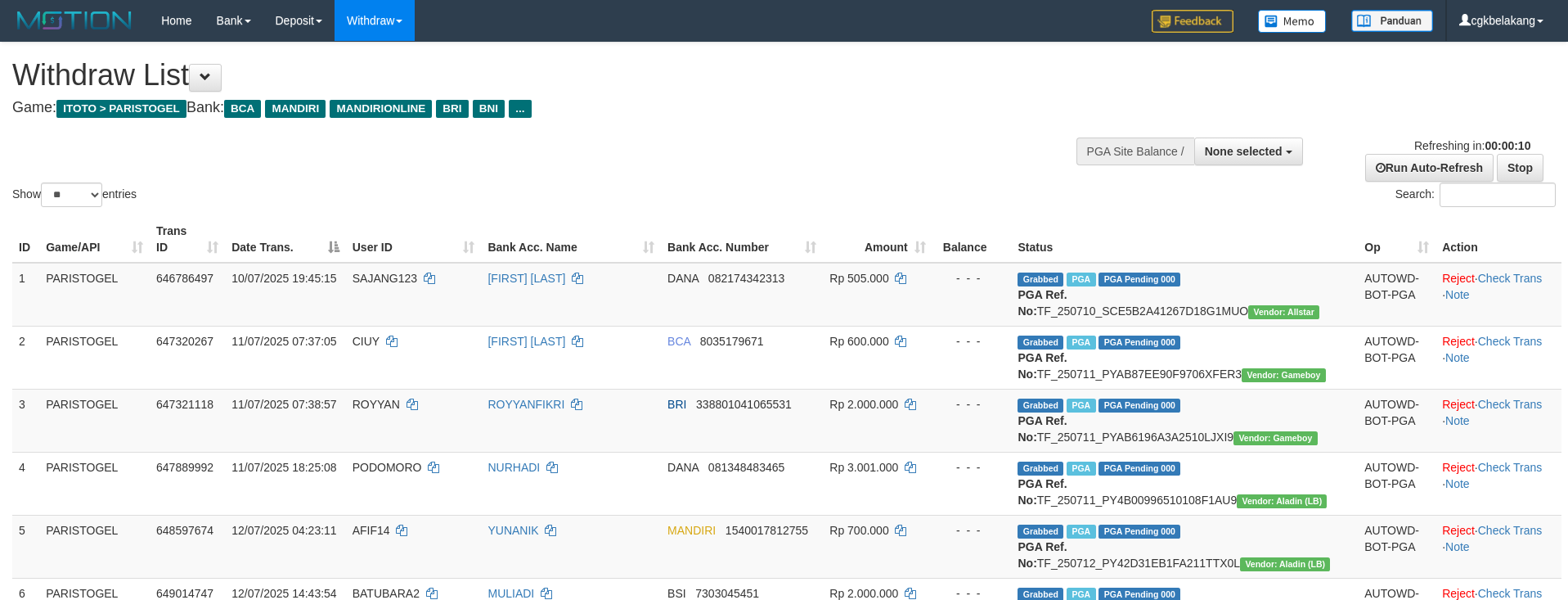 select 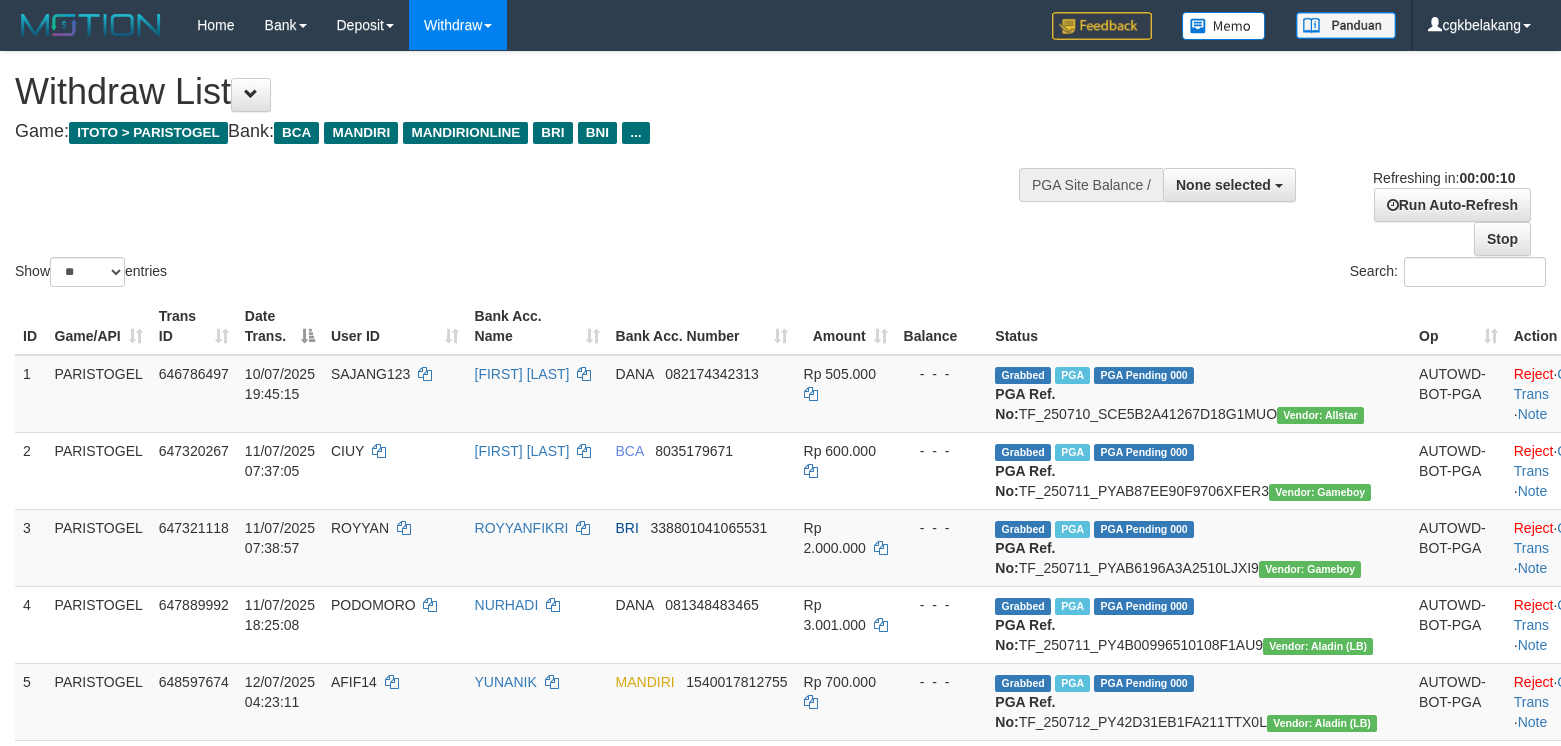 select 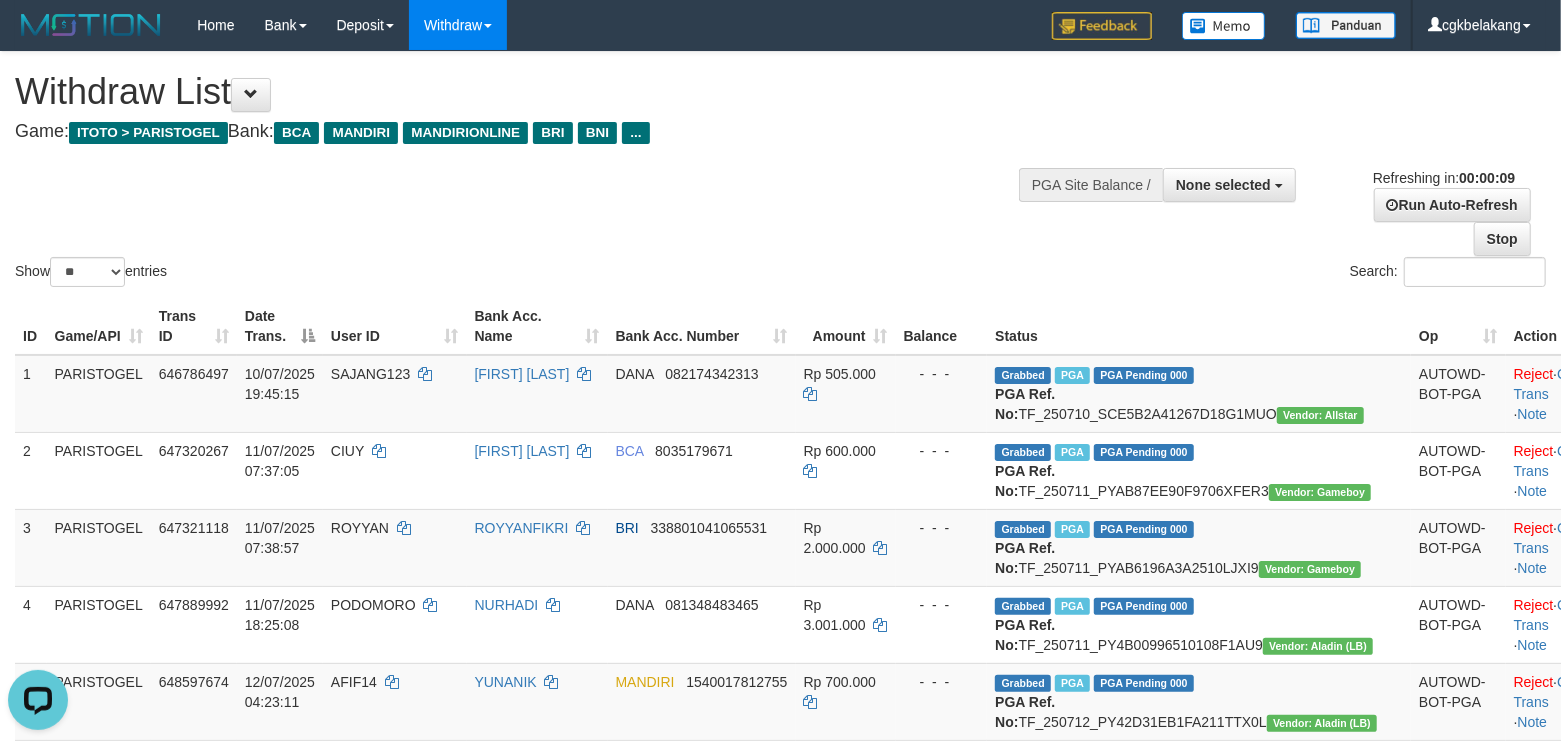 scroll, scrollTop: 0, scrollLeft: 0, axis: both 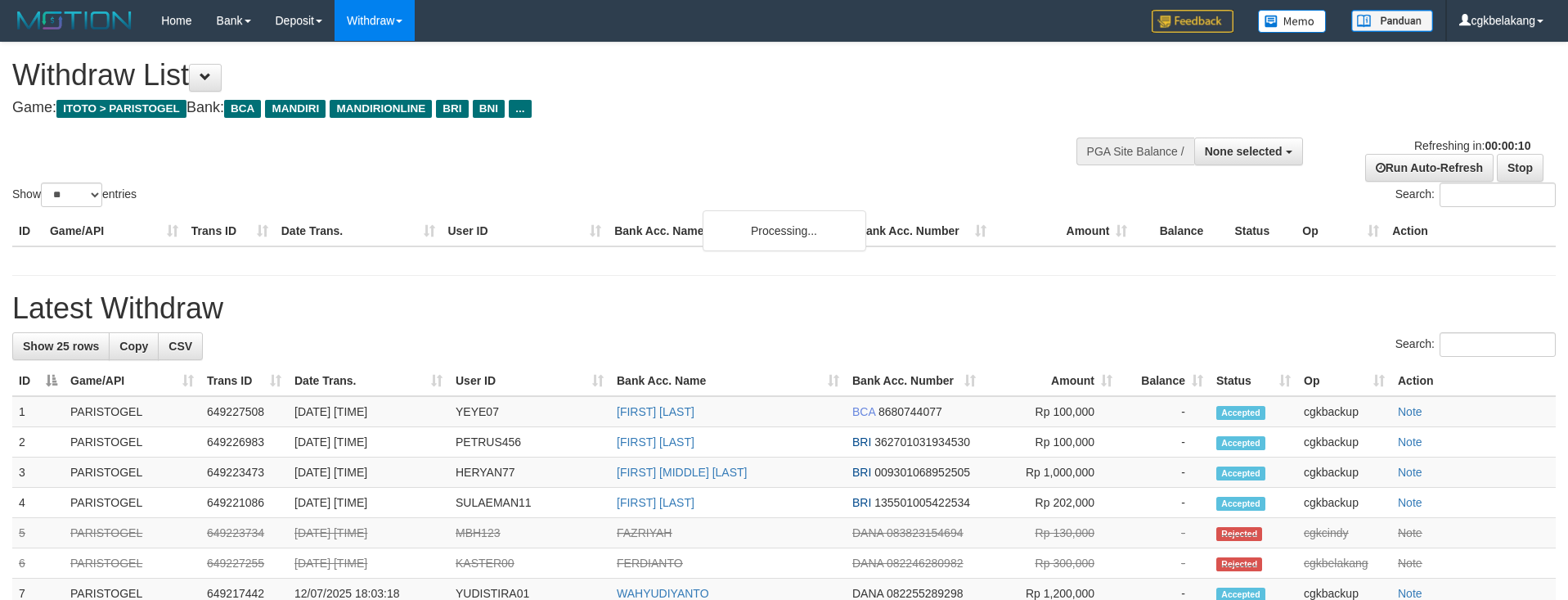 select 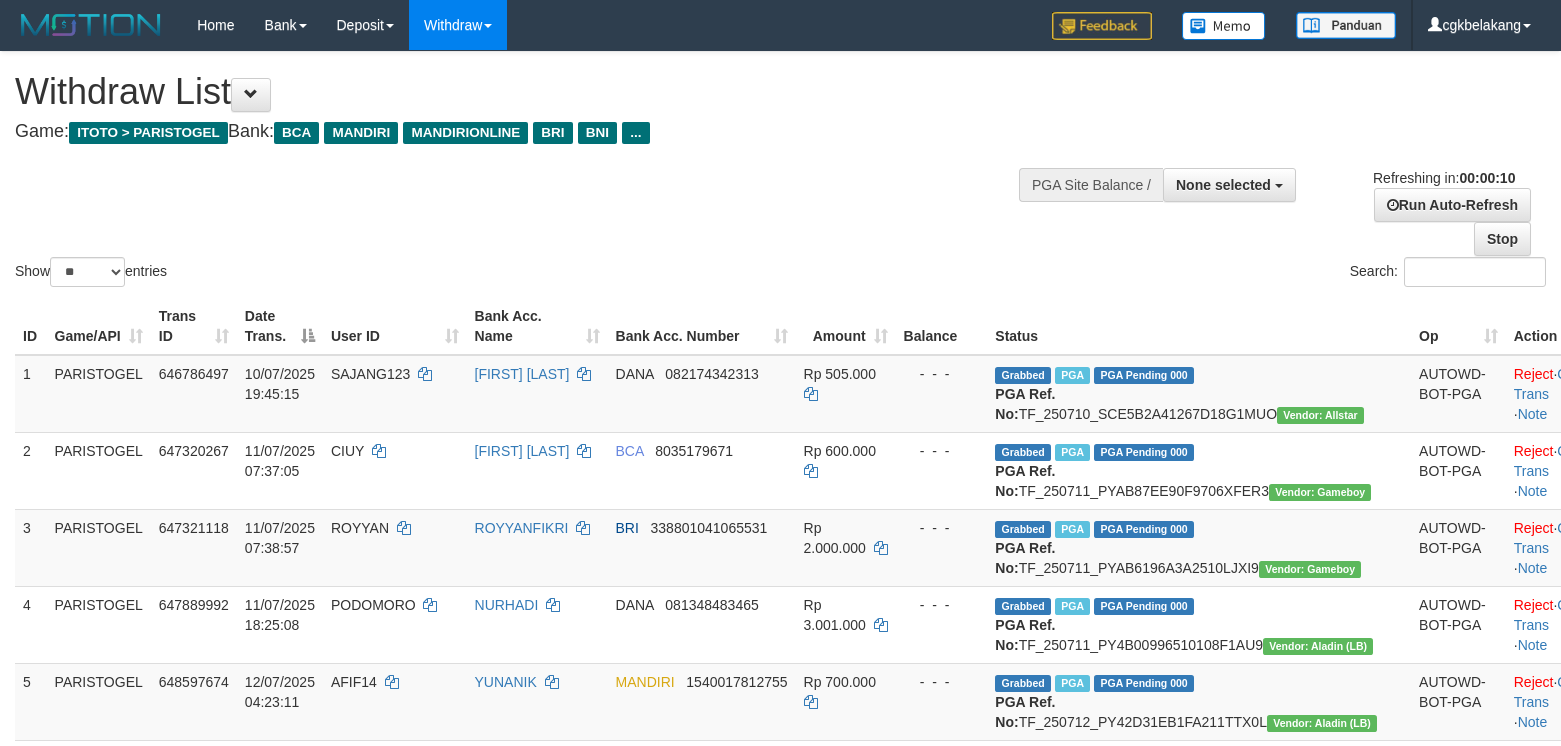 select 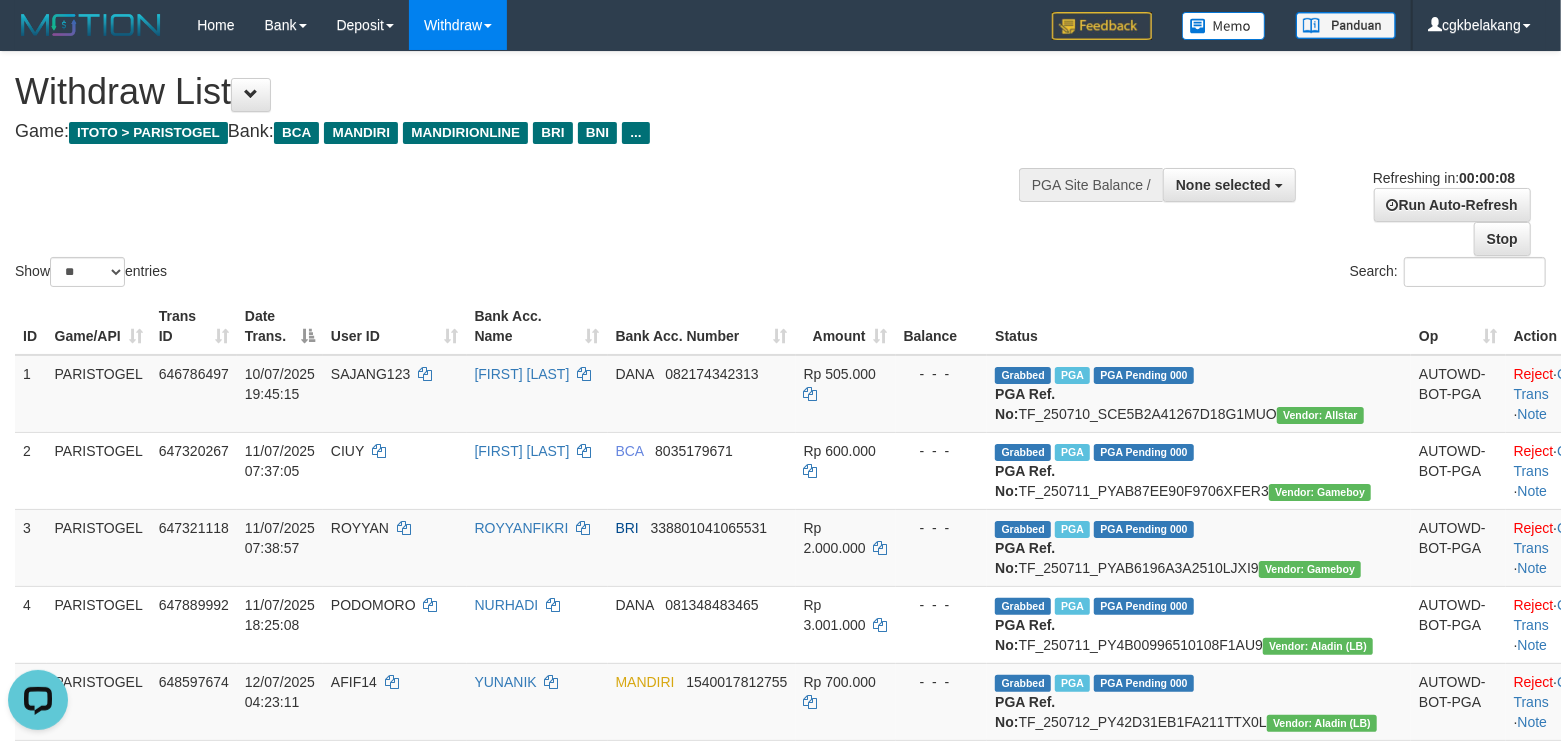 scroll, scrollTop: 0, scrollLeft: 0, axis: both 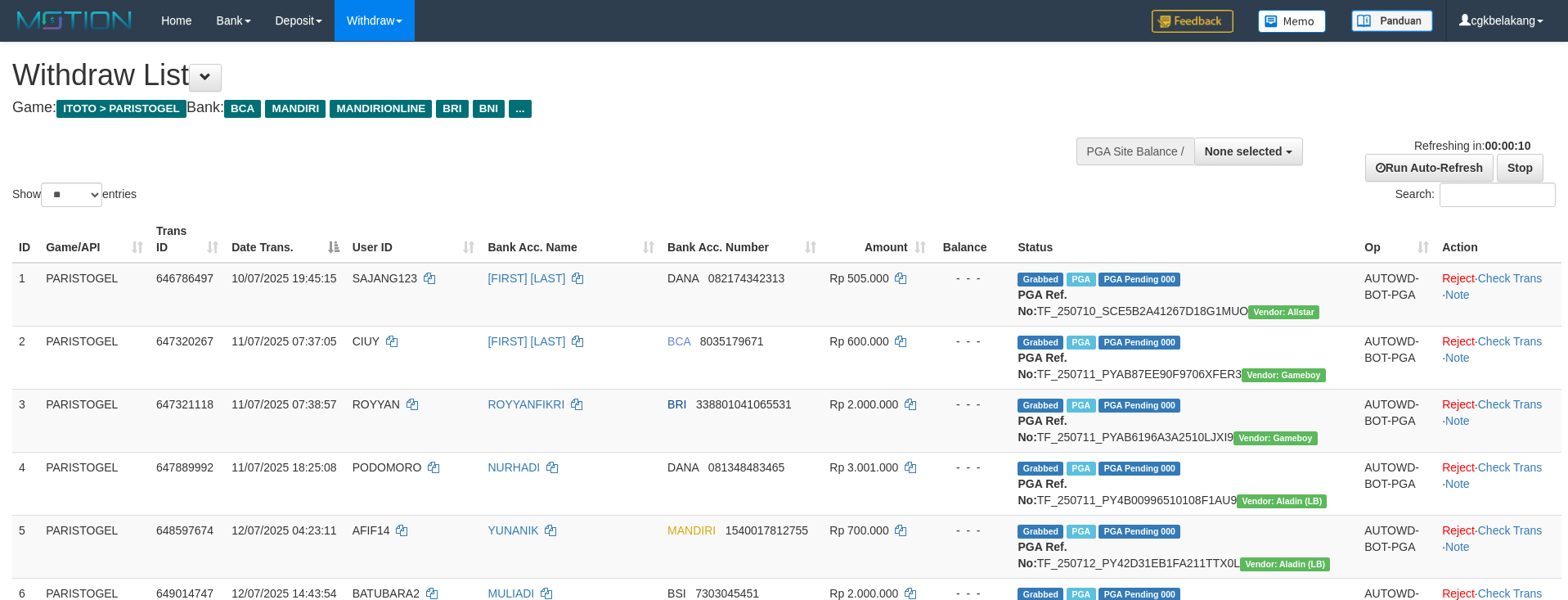 select 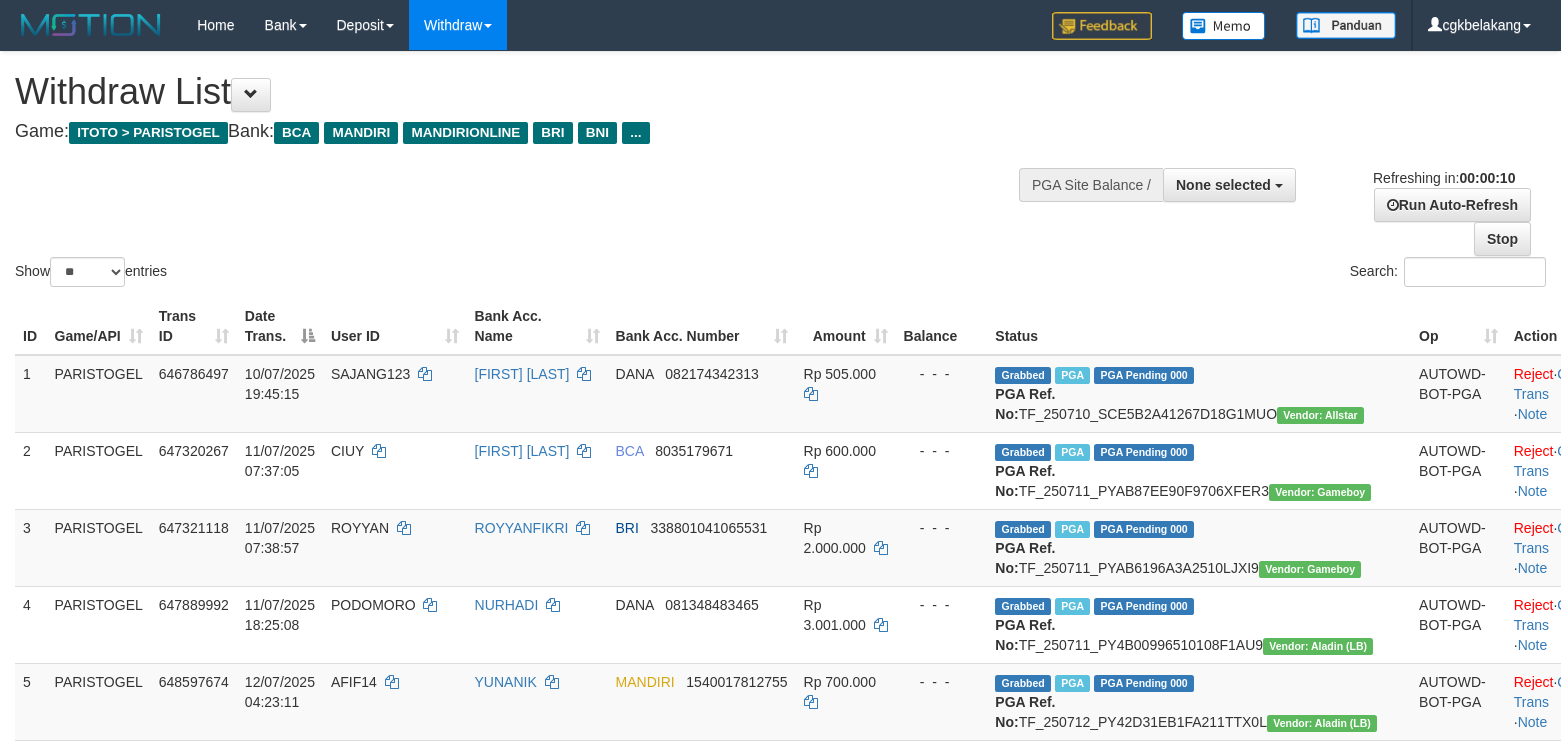 select 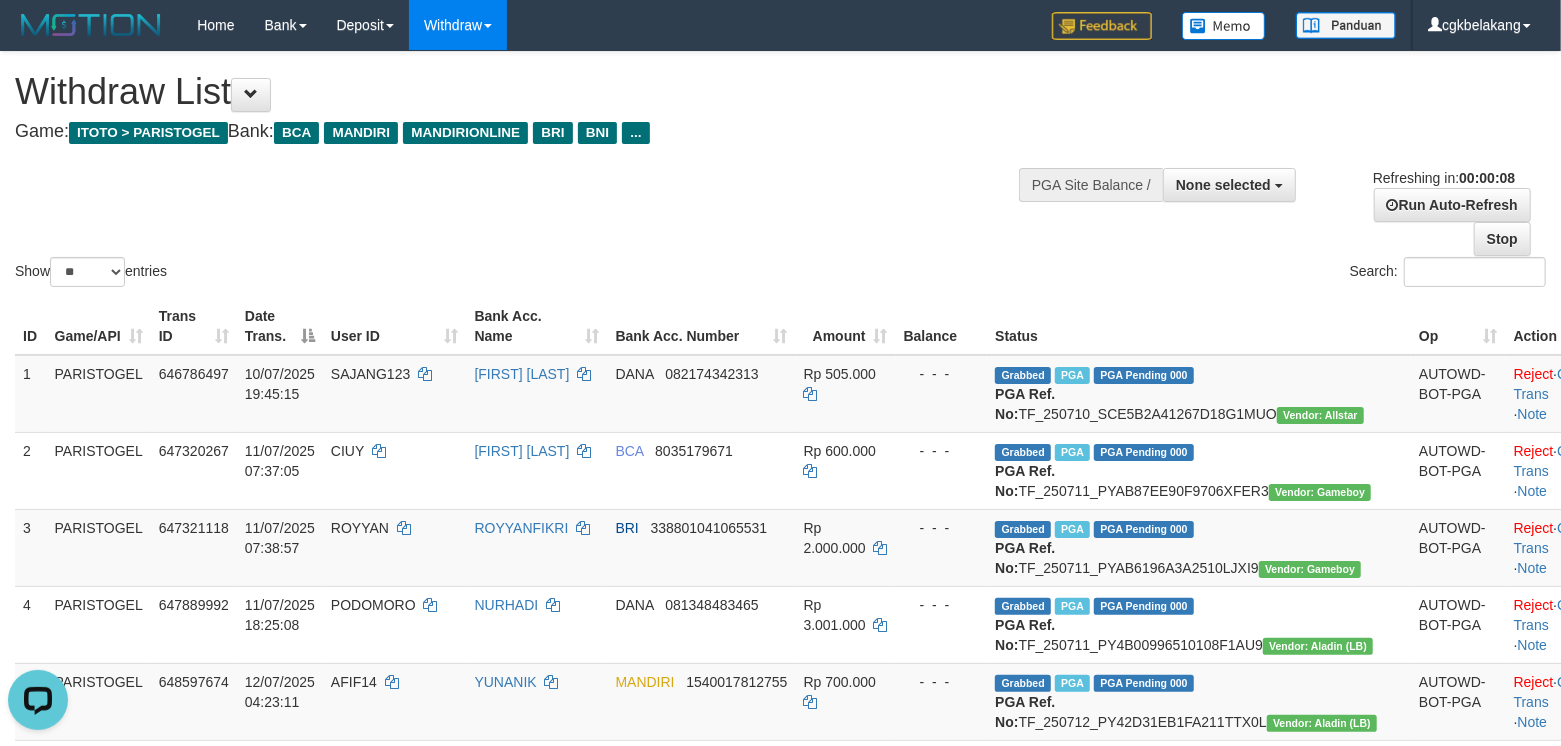 scroll, scrollTop: 0, scrollLeft: 0, axis: both 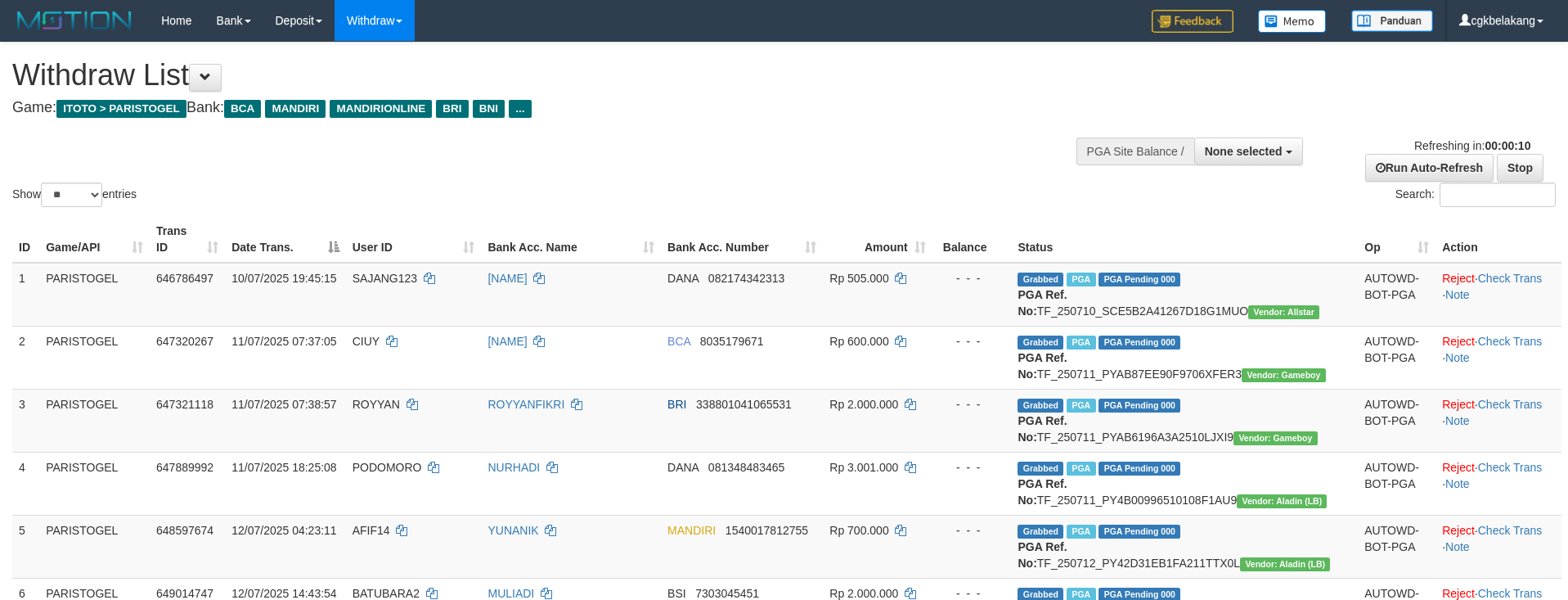 select 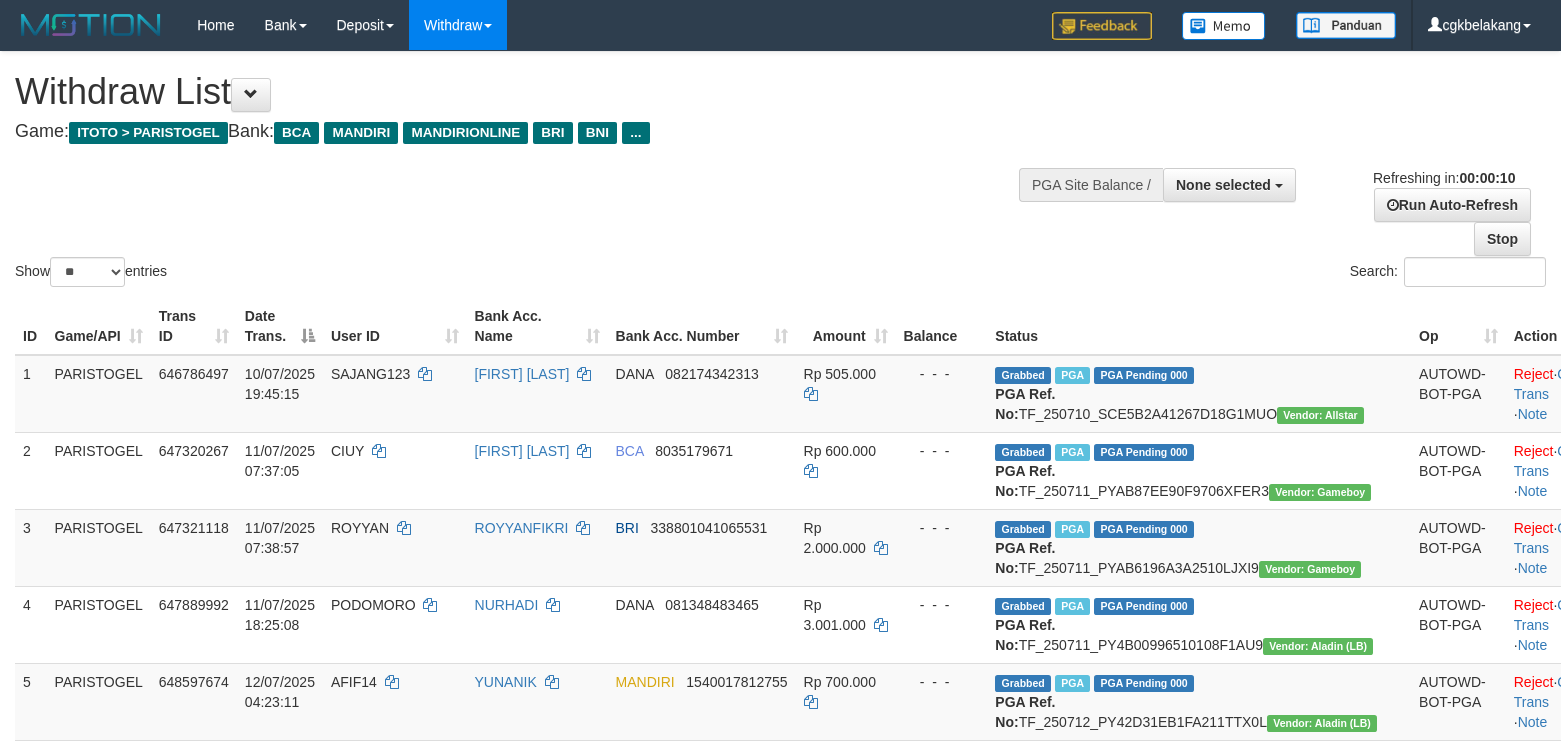 select 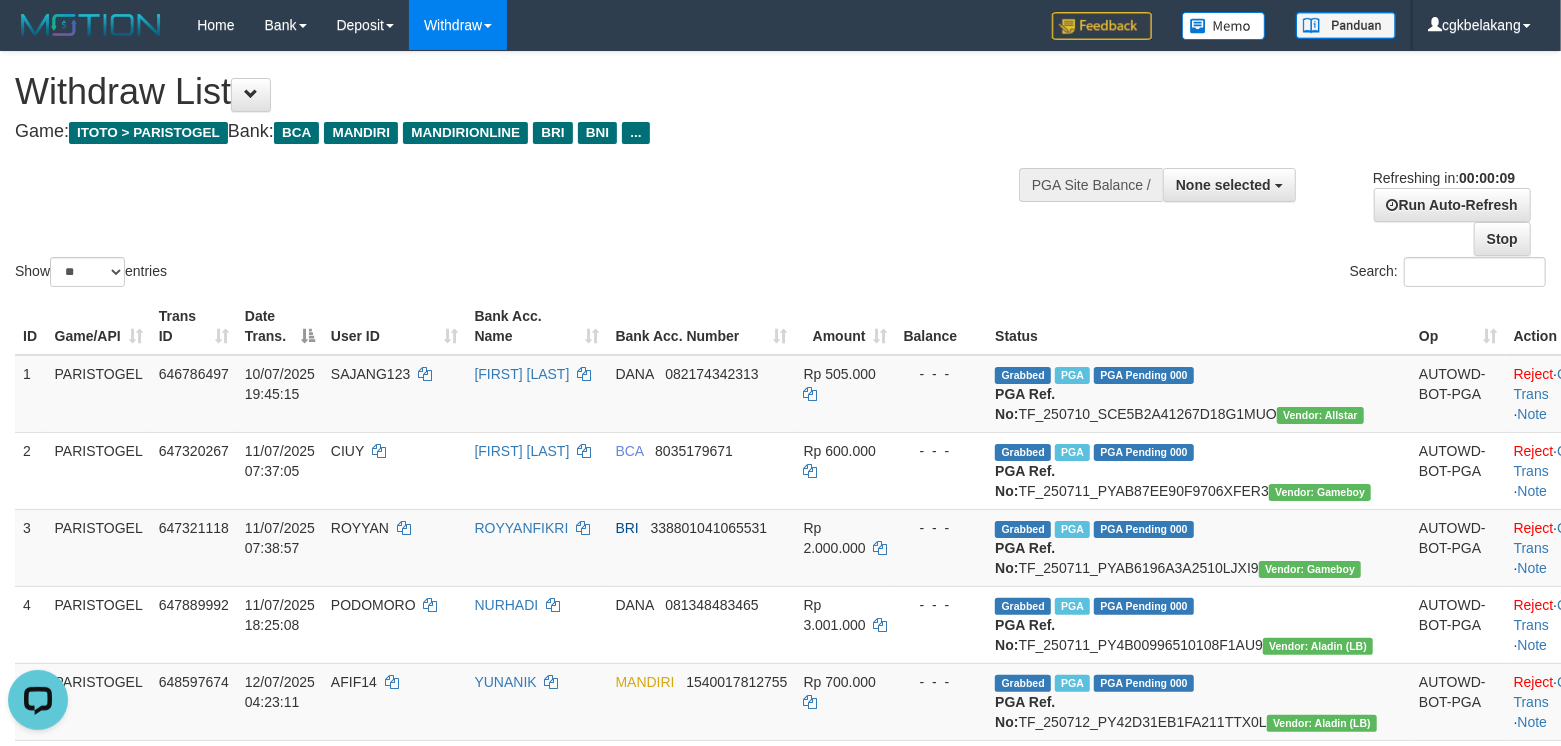 scroll, scrollTop: 0, scrollLeft: 0, axis: both 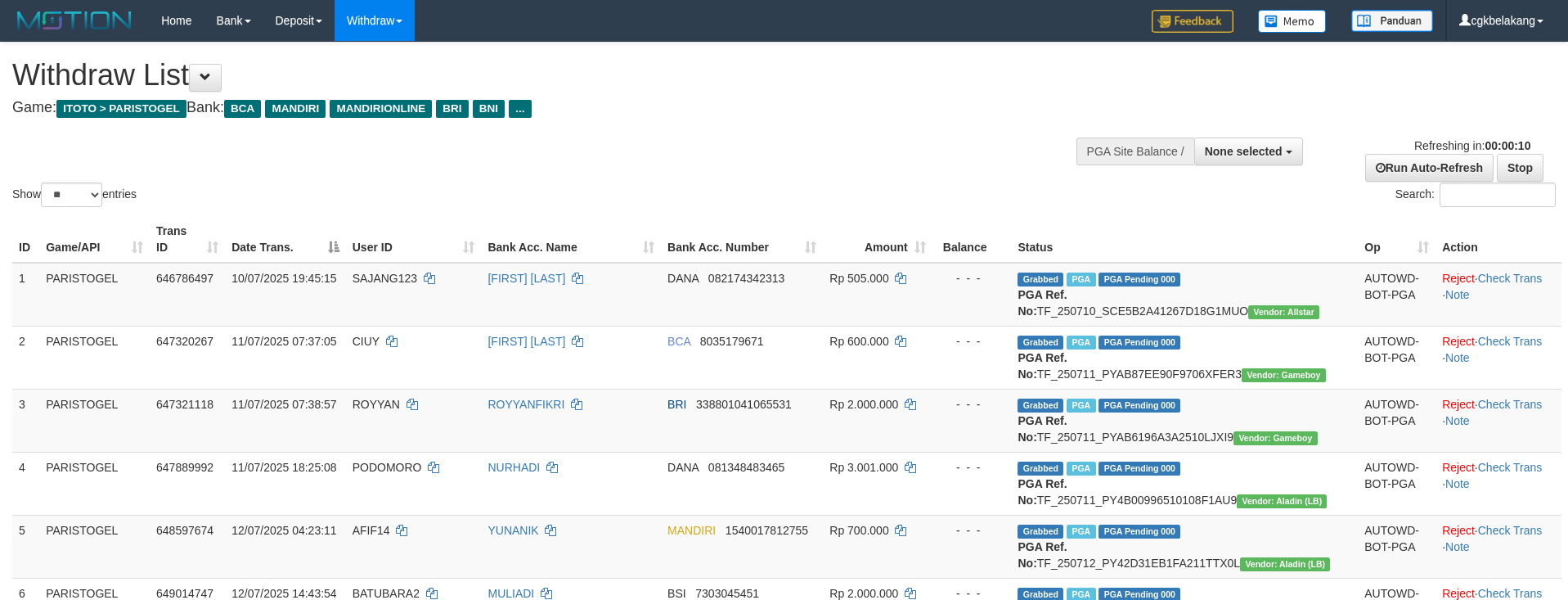 select 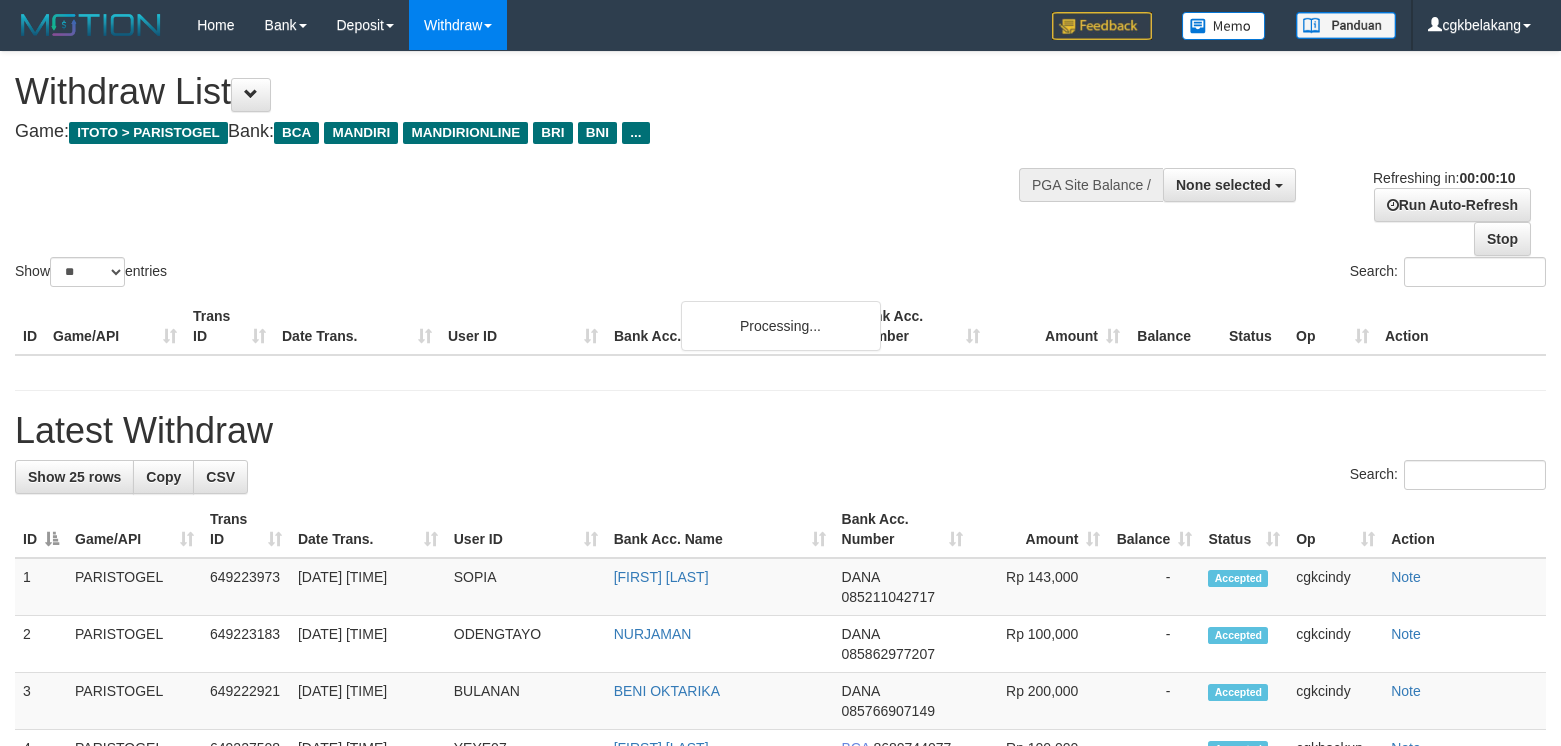 select 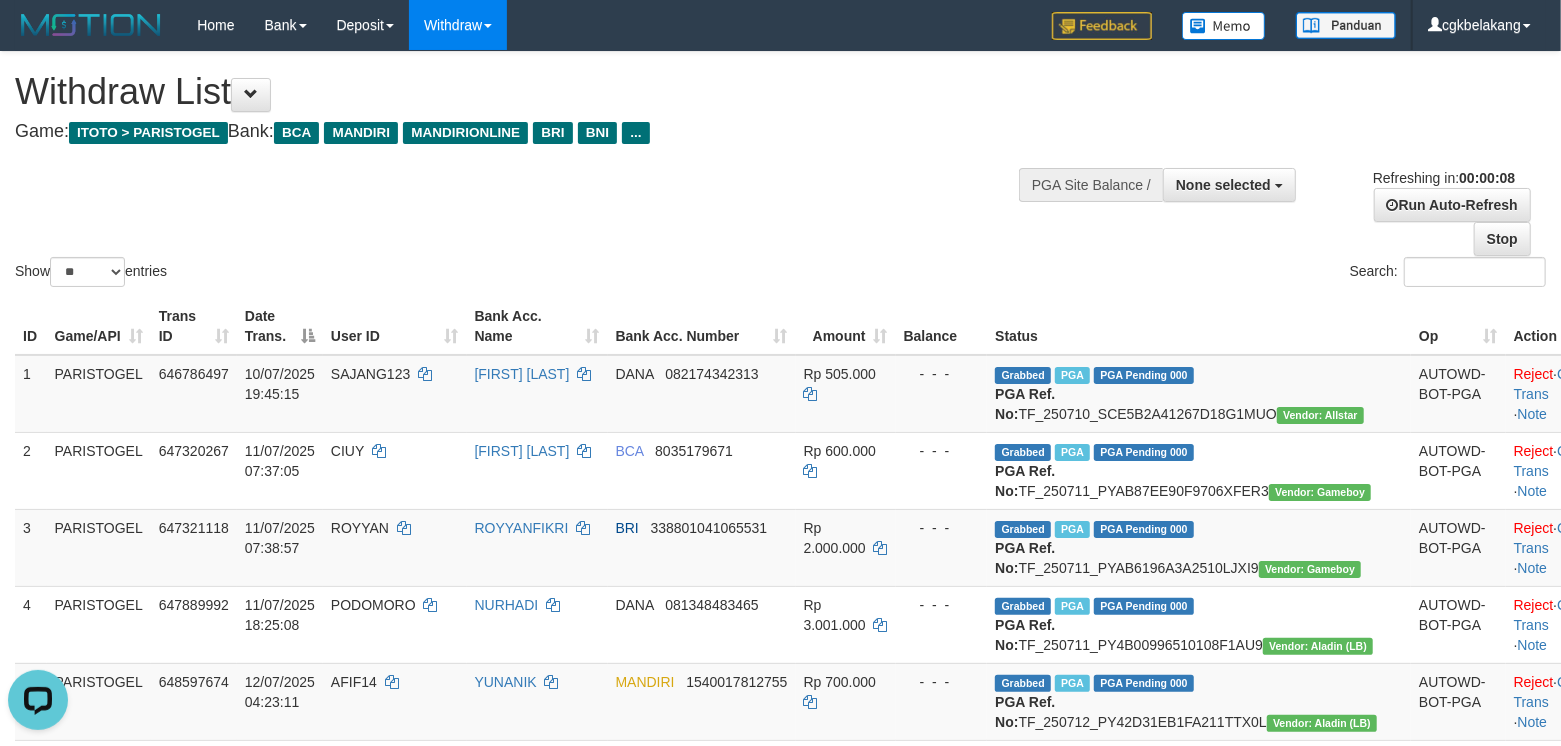 scroll, scrollTop: 0, scrollLeft: 0, axis: both 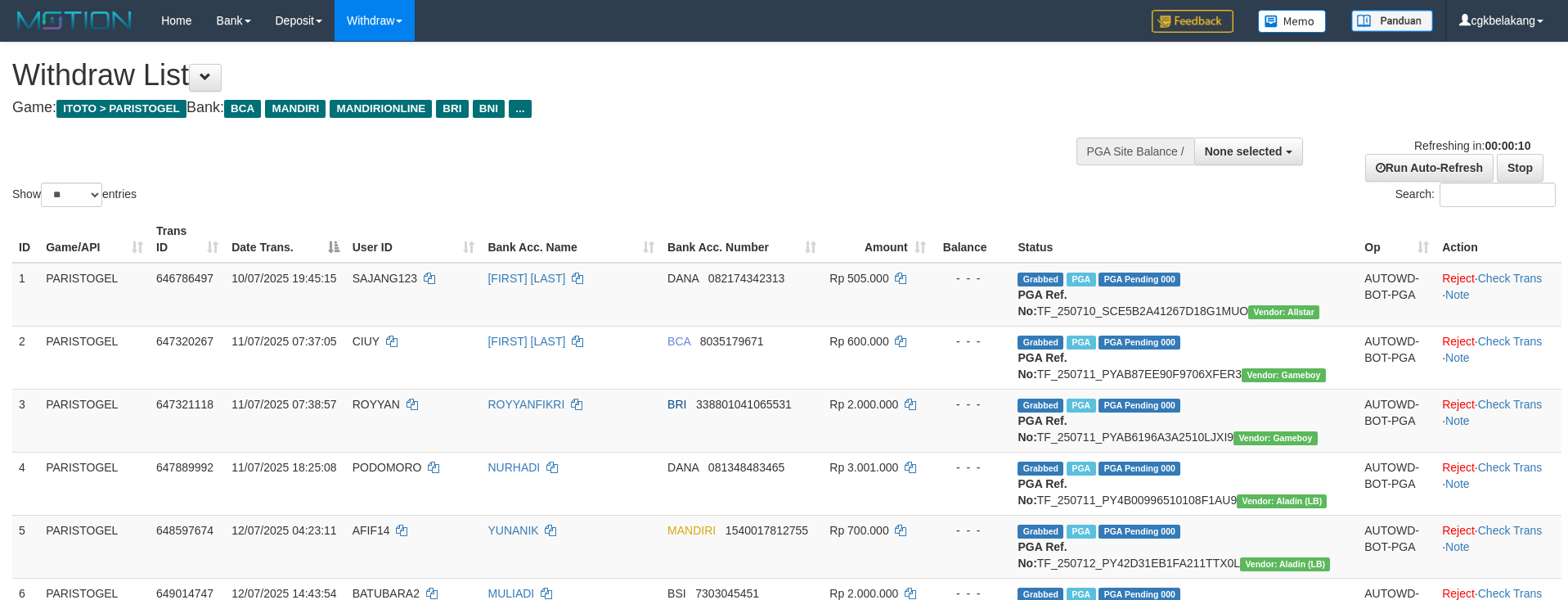 select 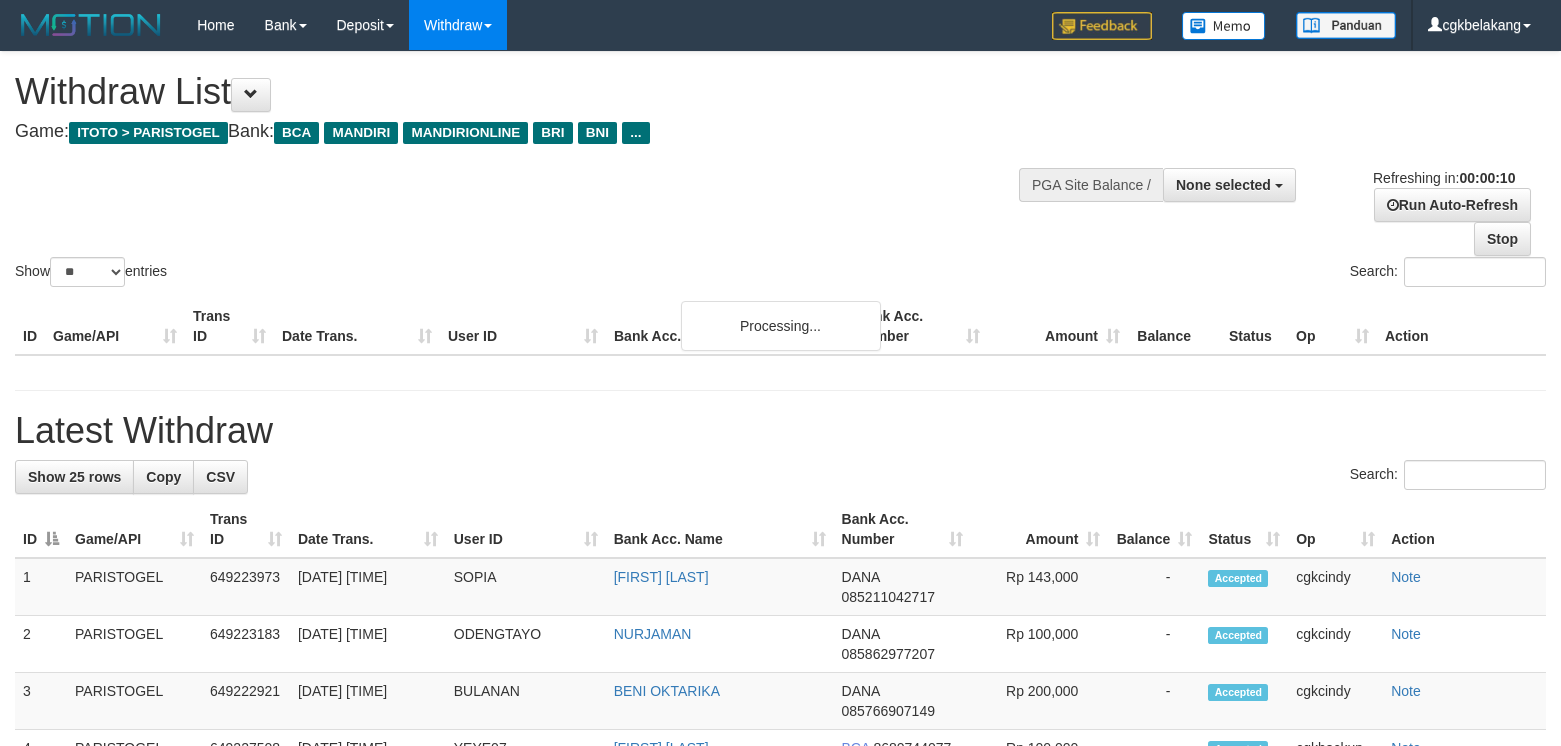 select 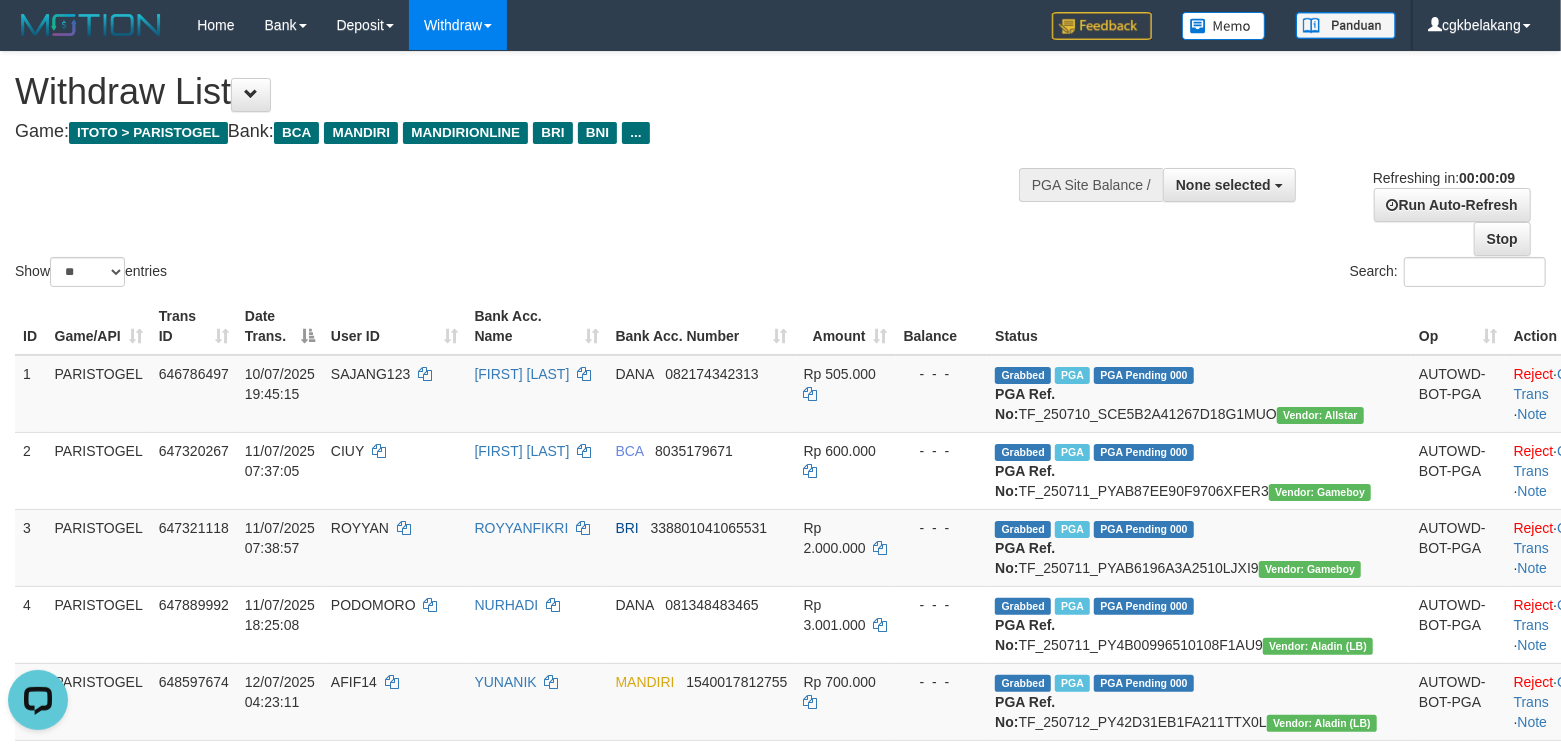 scroll, scrollTop: 0, scrollLeft: 0, axis: both 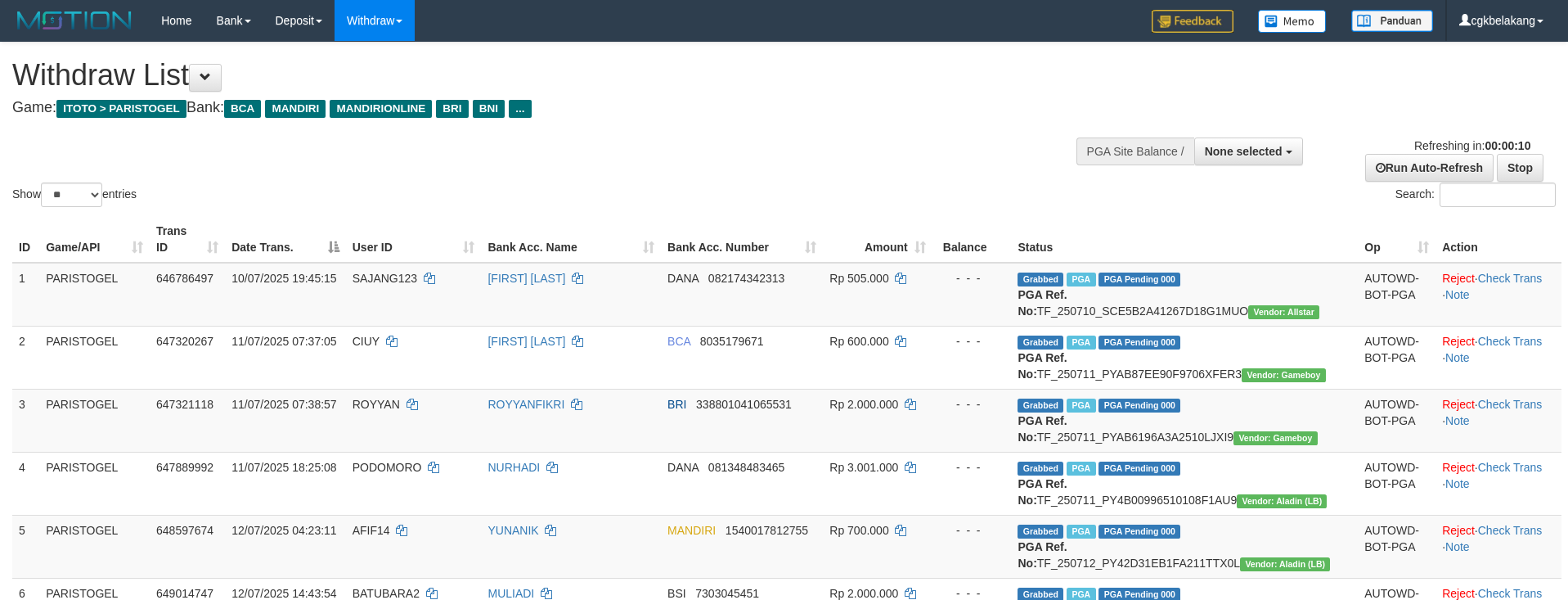 select 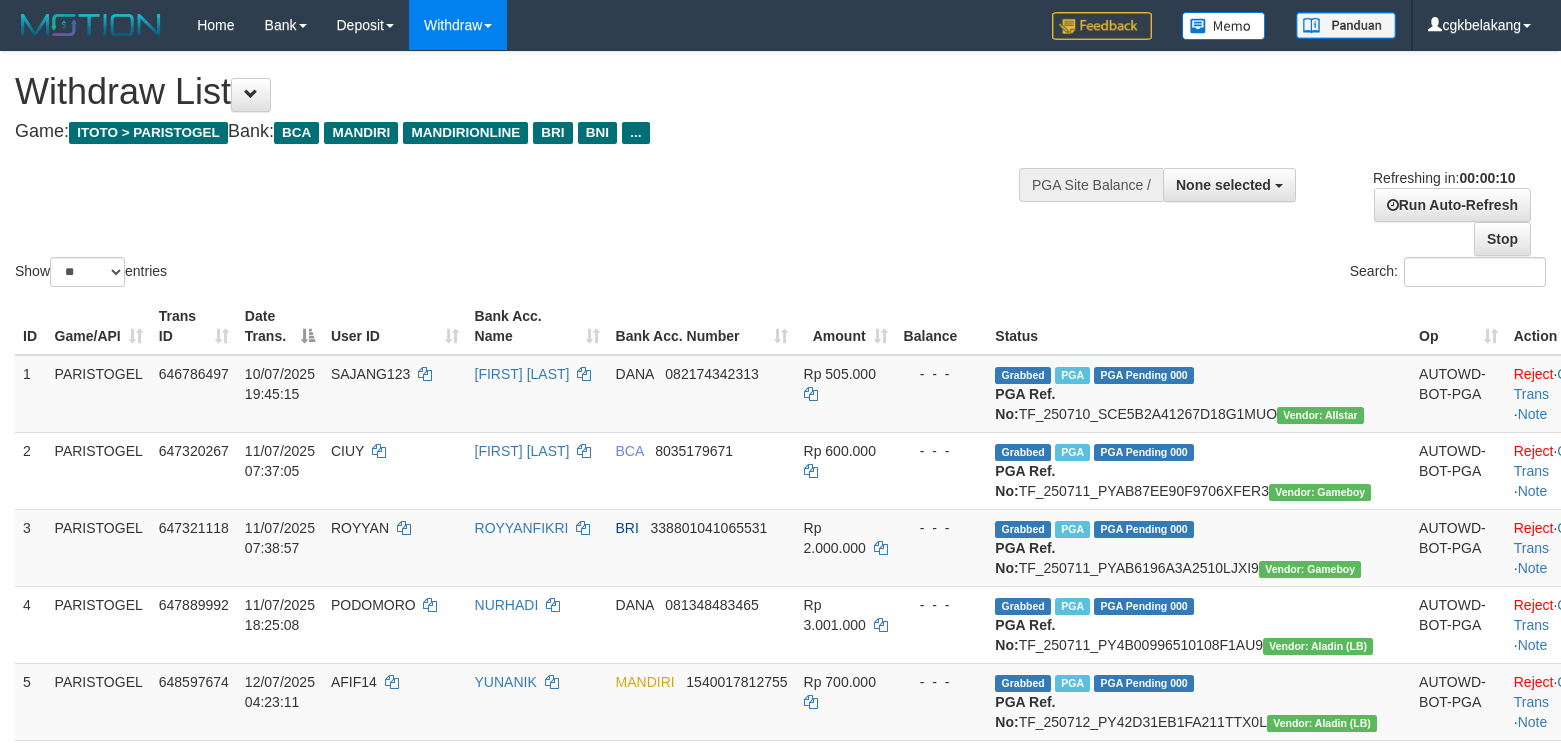 select 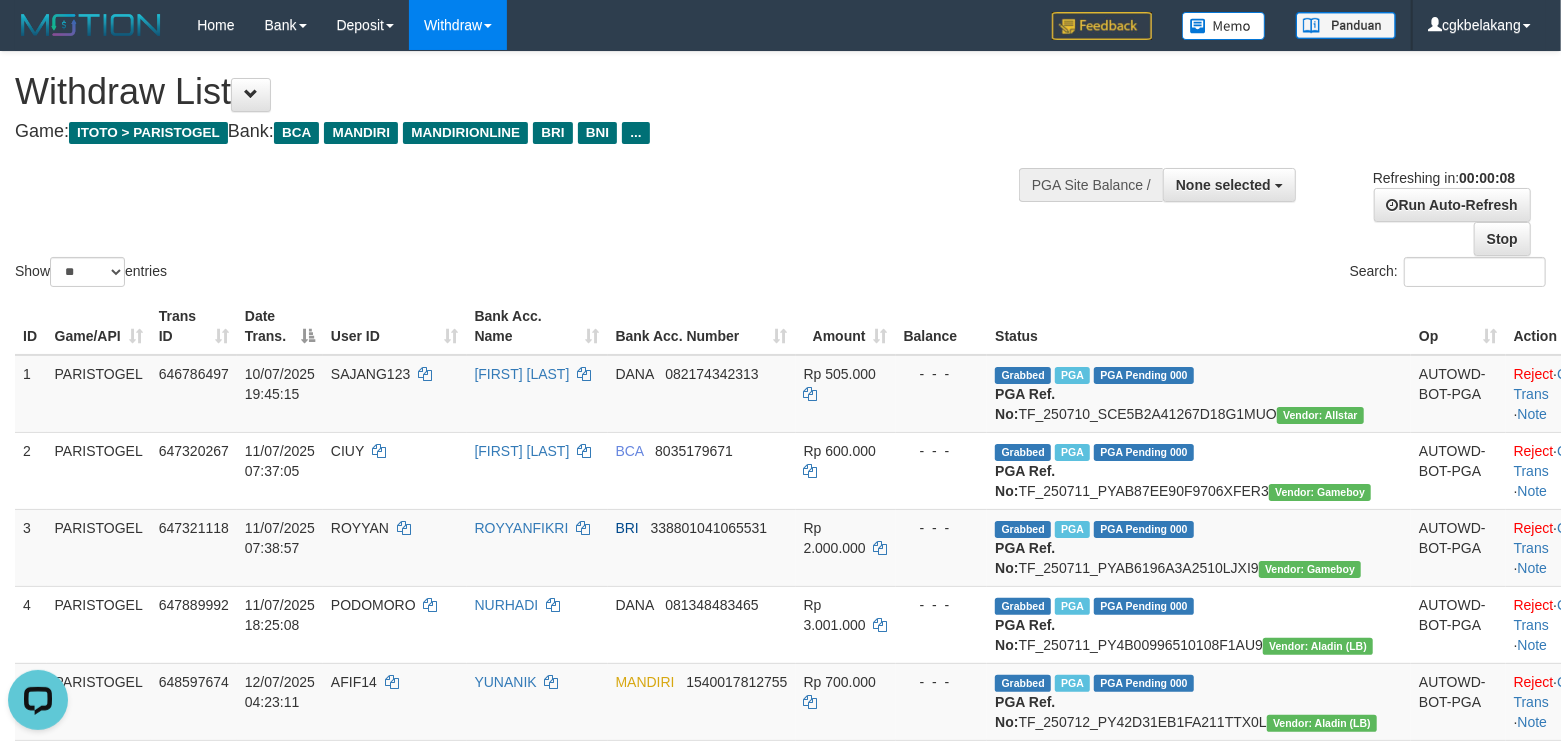 scroll, scrollTop: 0, scrollLeft: 0, axis: both 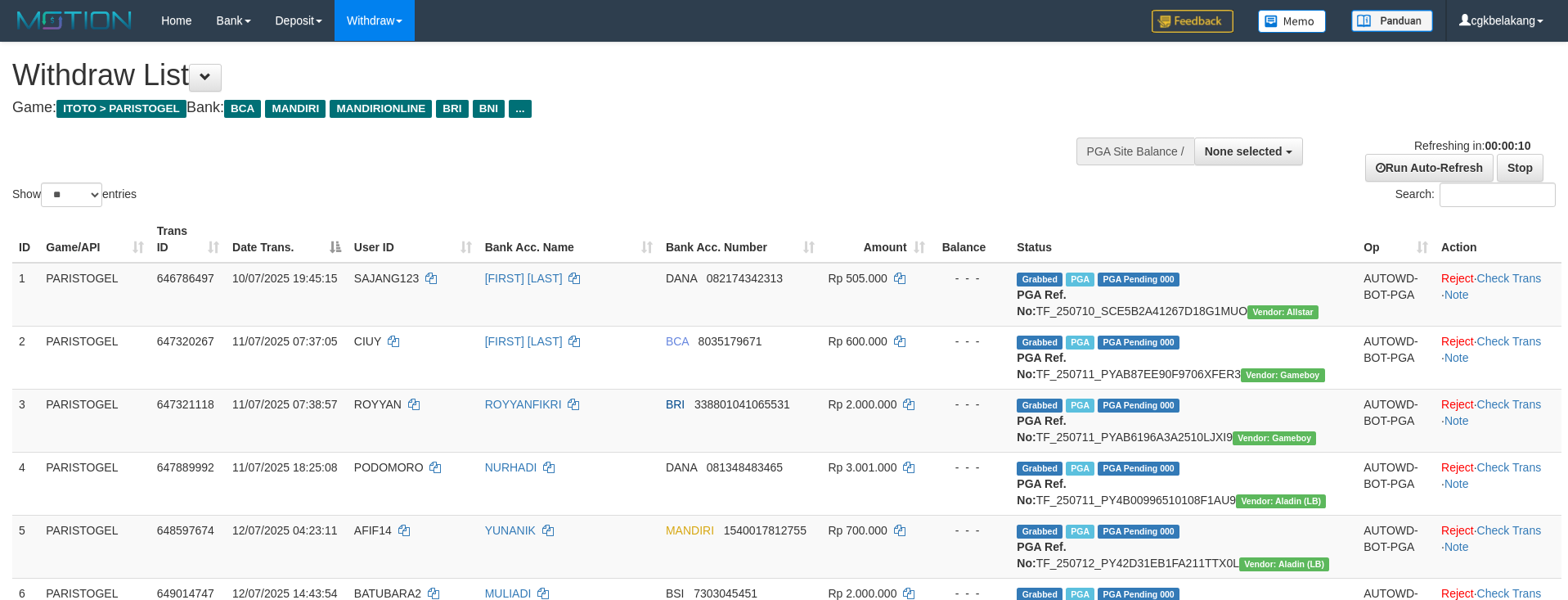 select 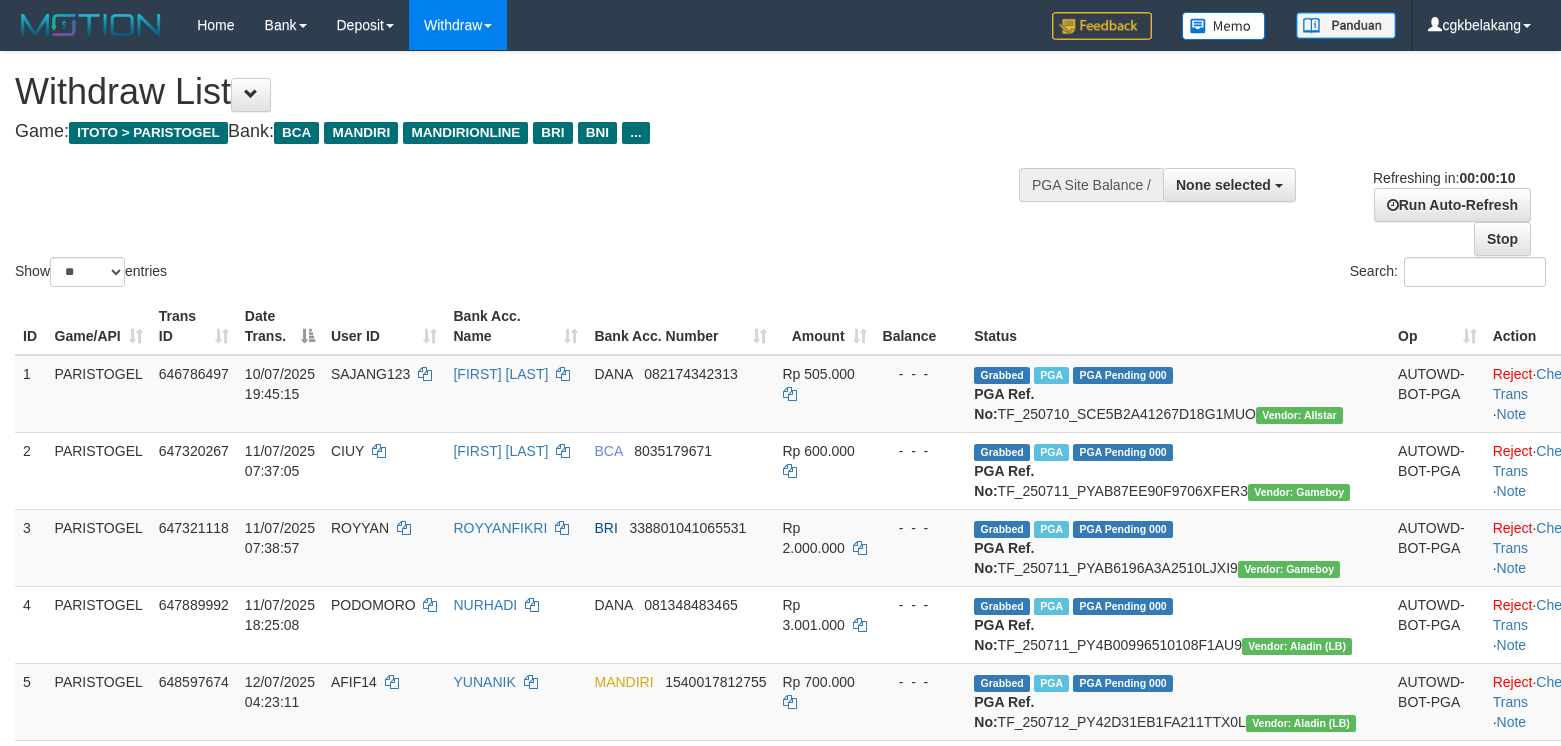 select 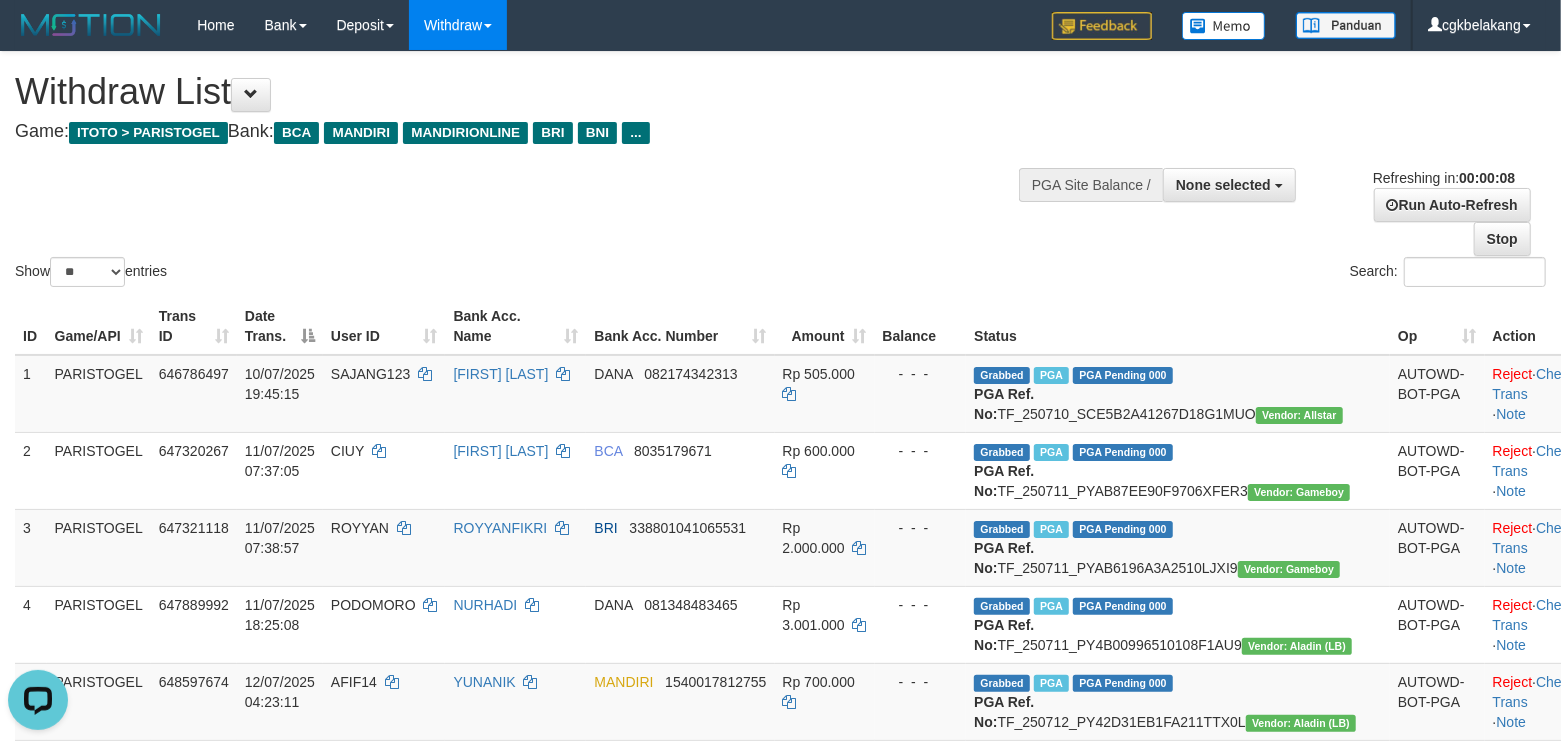 scroll, scrollTop: 0, scrollLeft: 0, axis: both 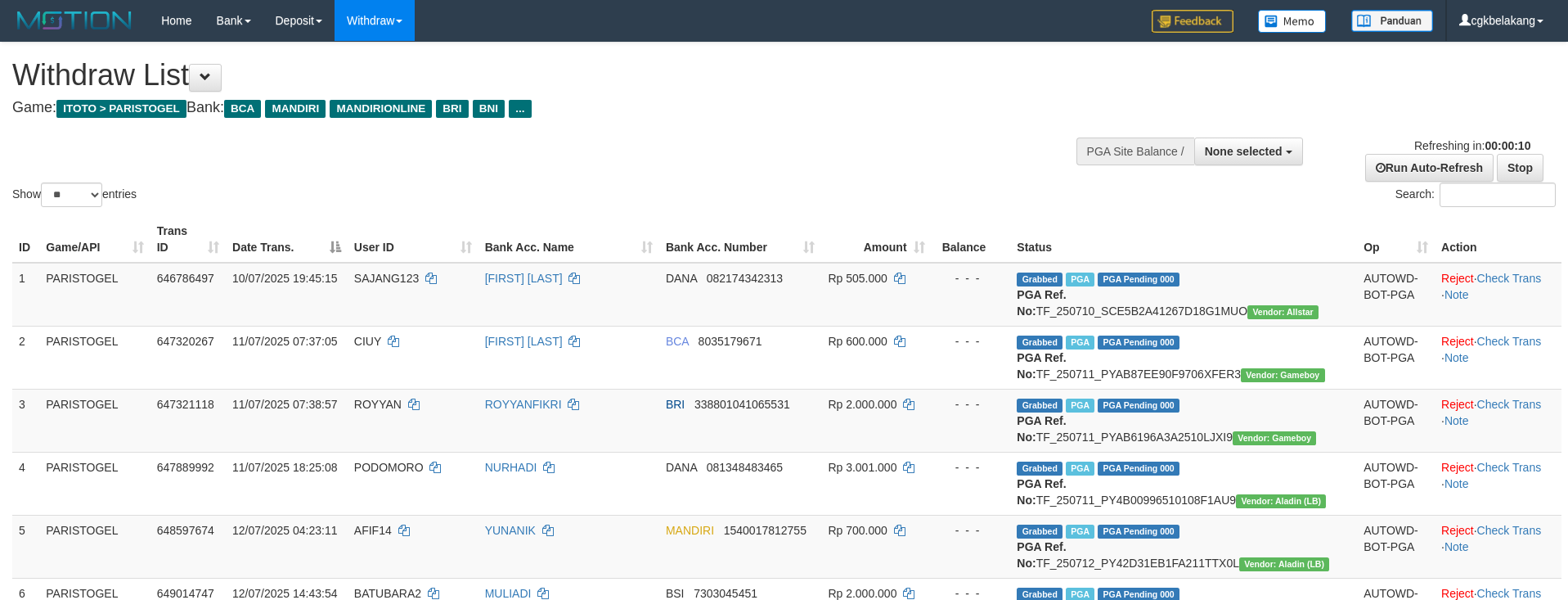 select 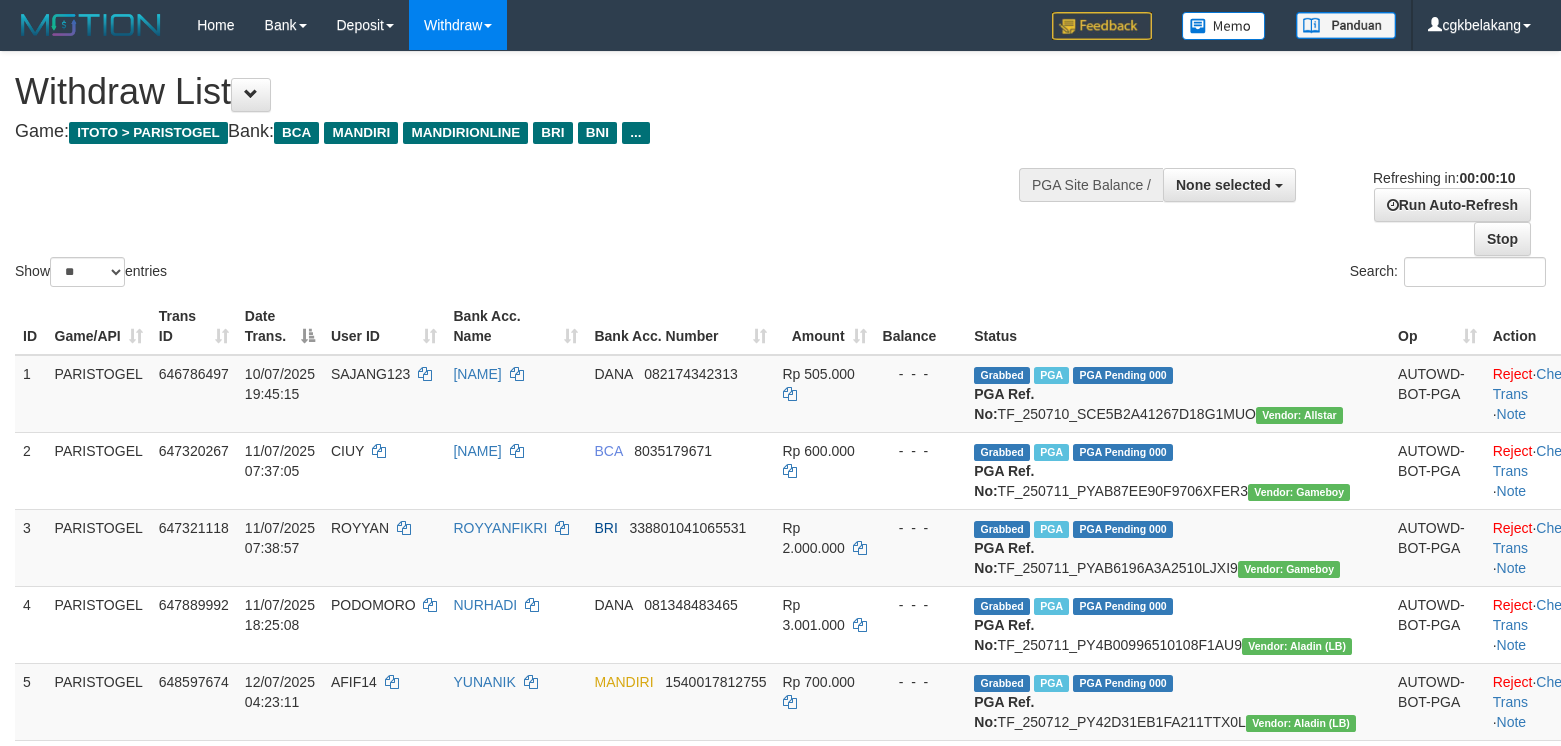select 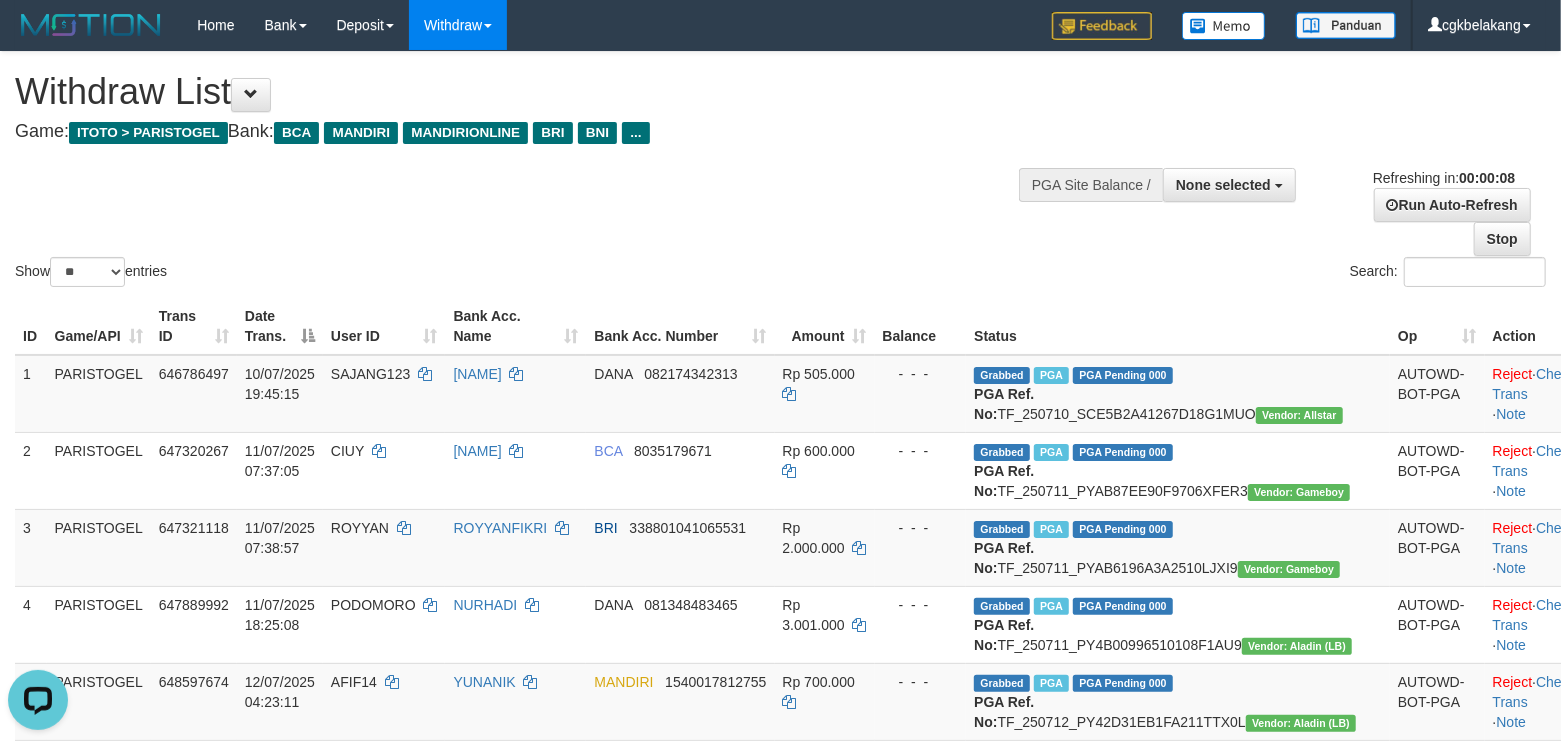 scroll, scrollTop: 0, scrollLeft: 0, axis: both 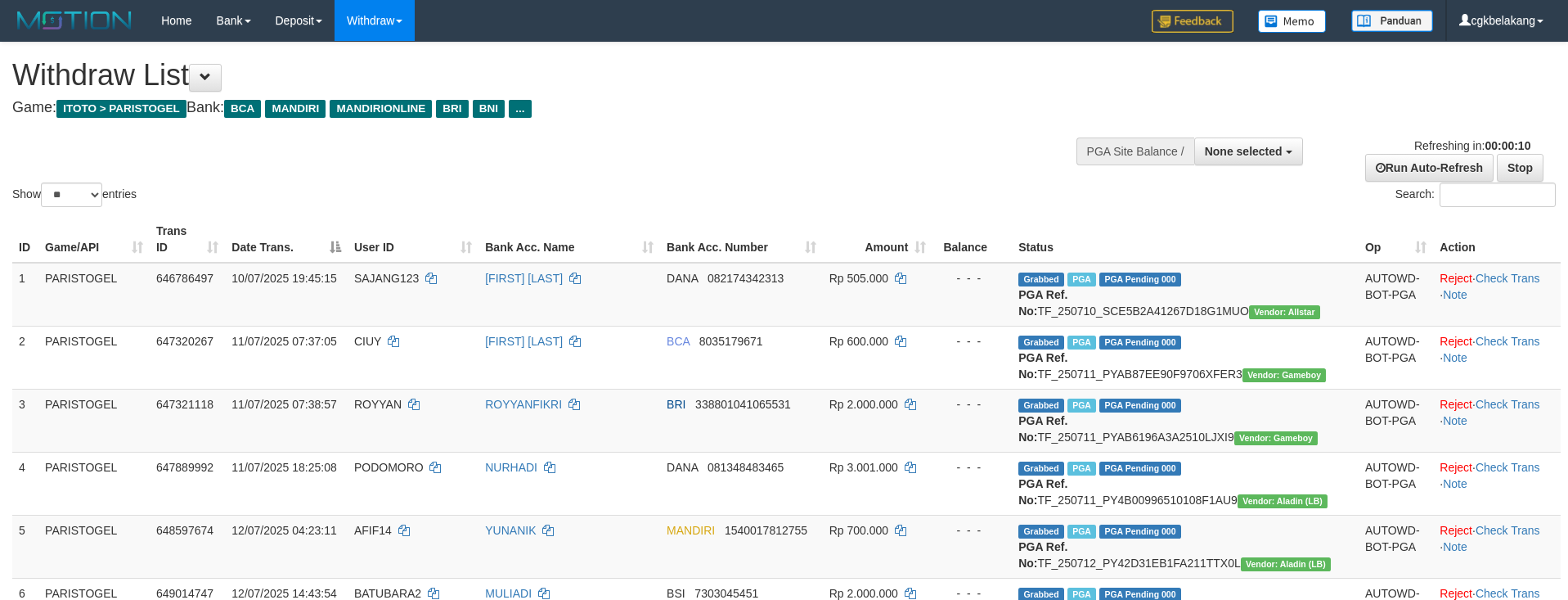 select 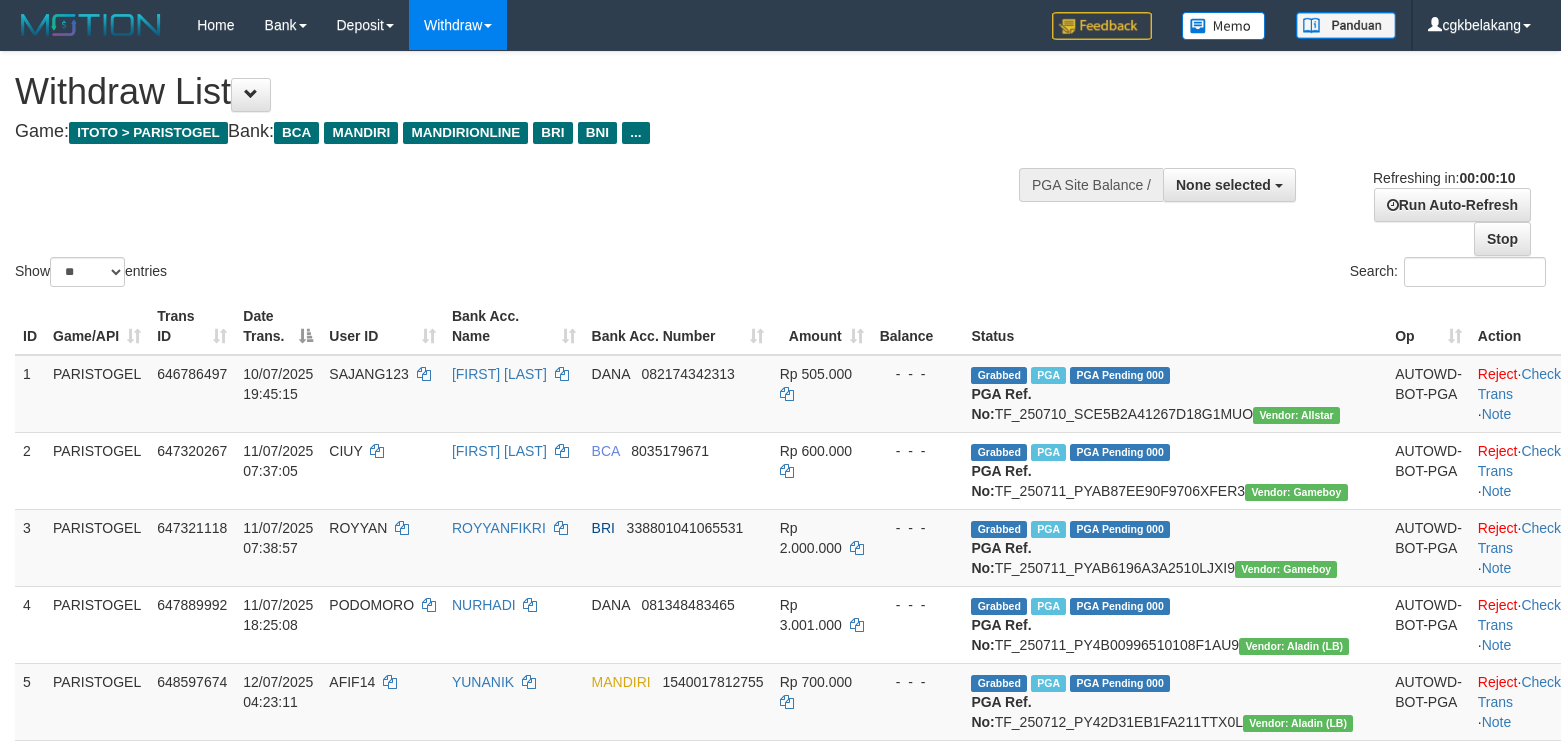 select 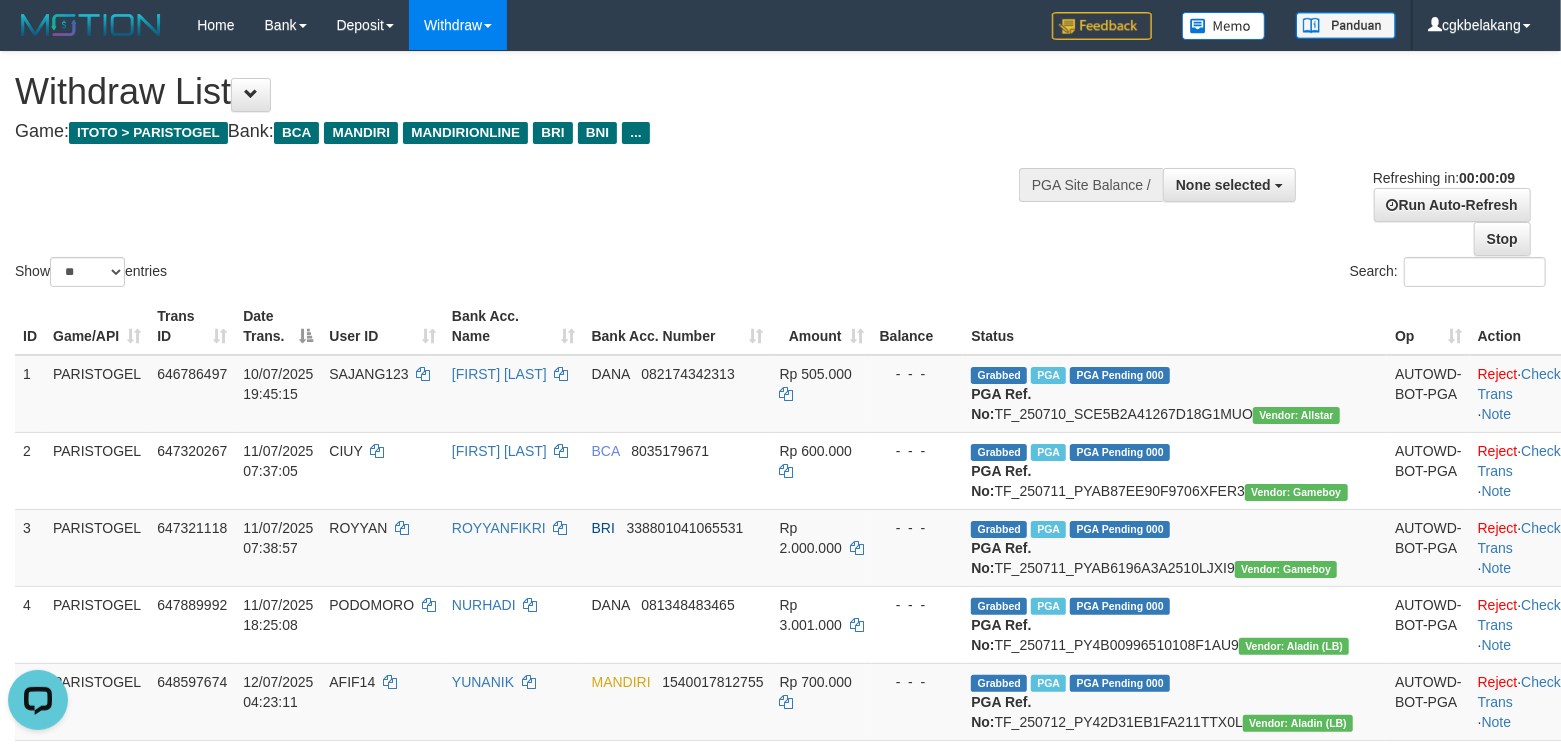 scroll, scrollTop: 0, scrollLeft: 0, axis: both 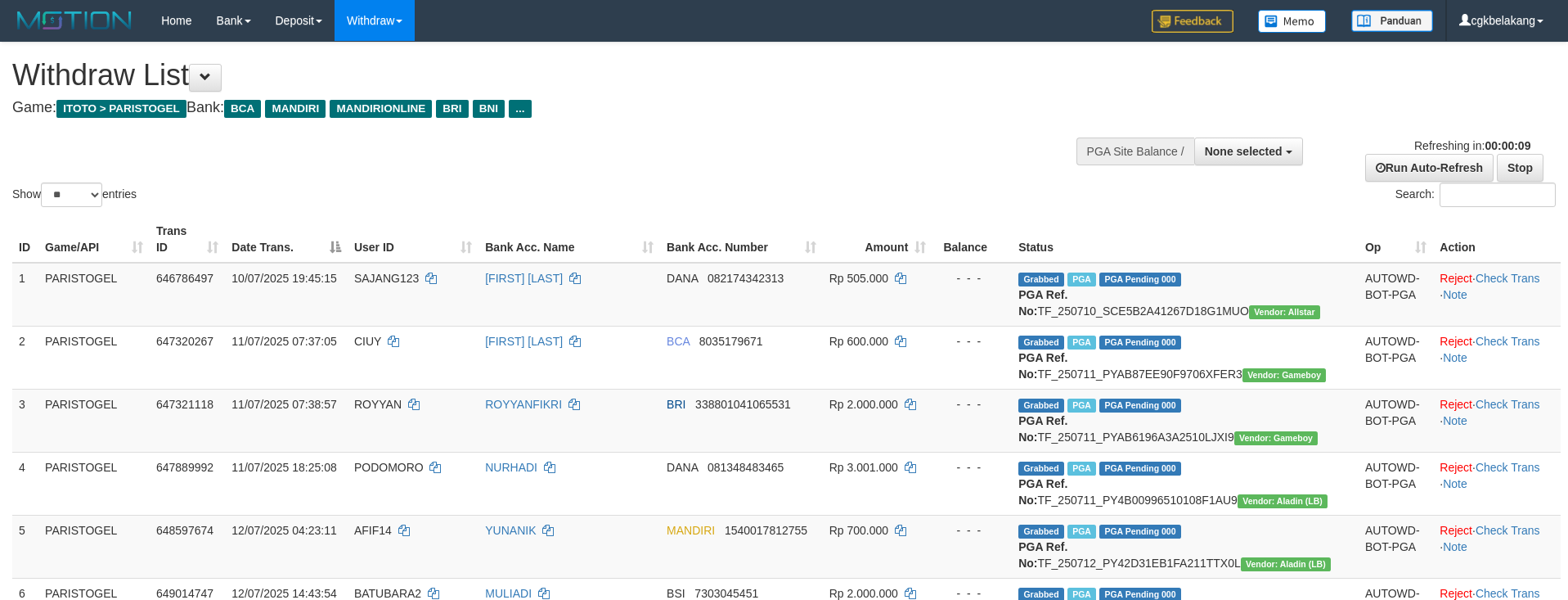 select 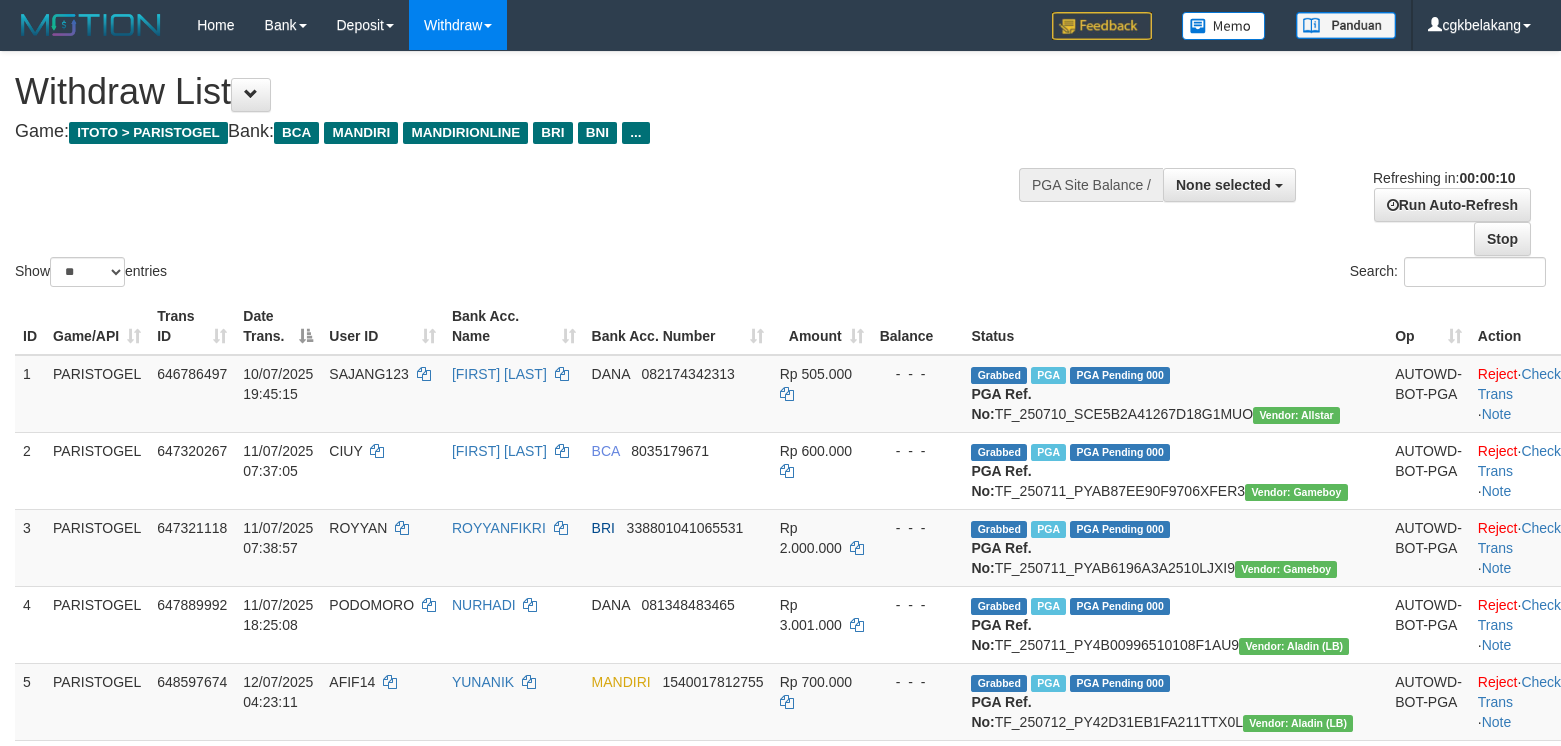 select 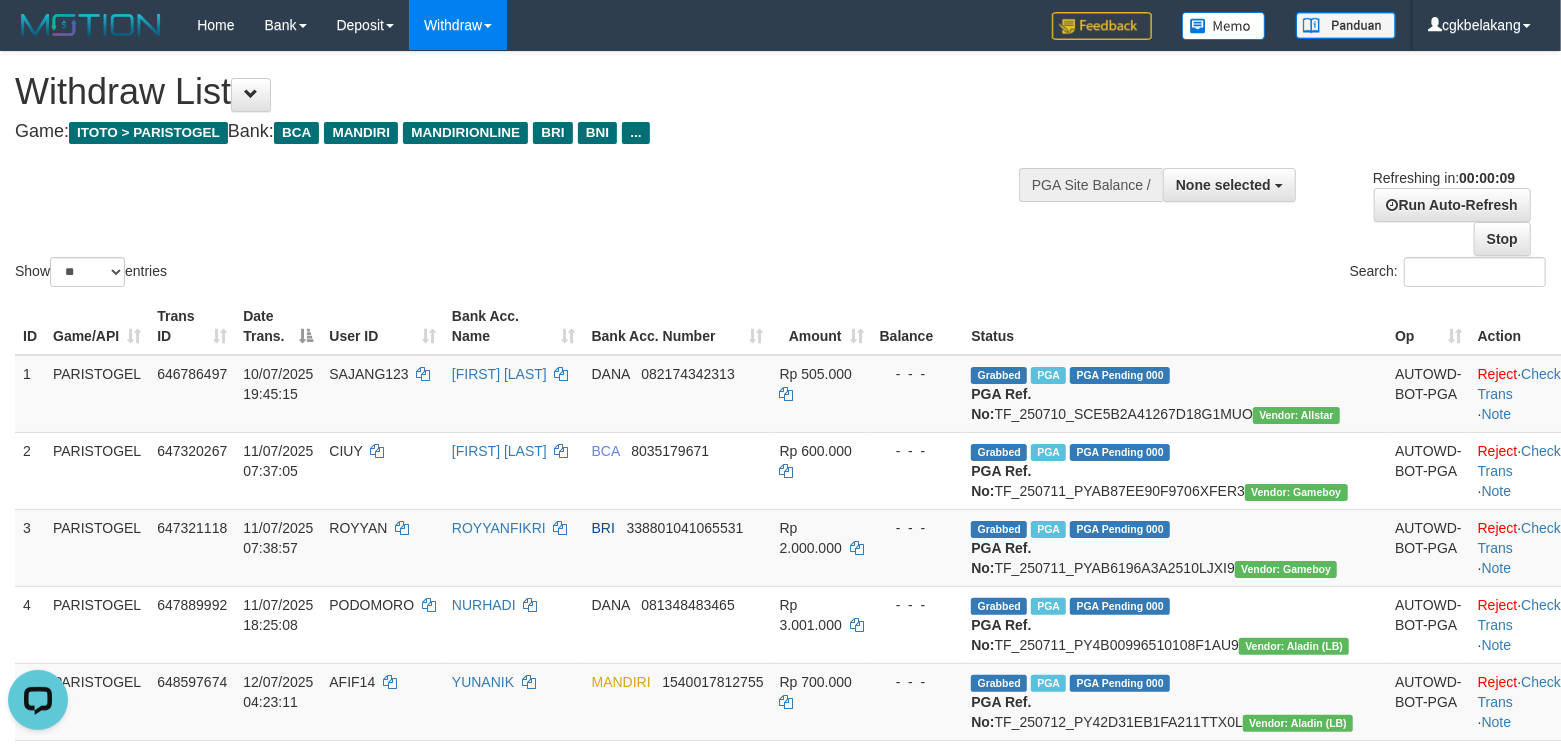 scroll, scrollTop: 0, scrollLeft: 0, axis: both 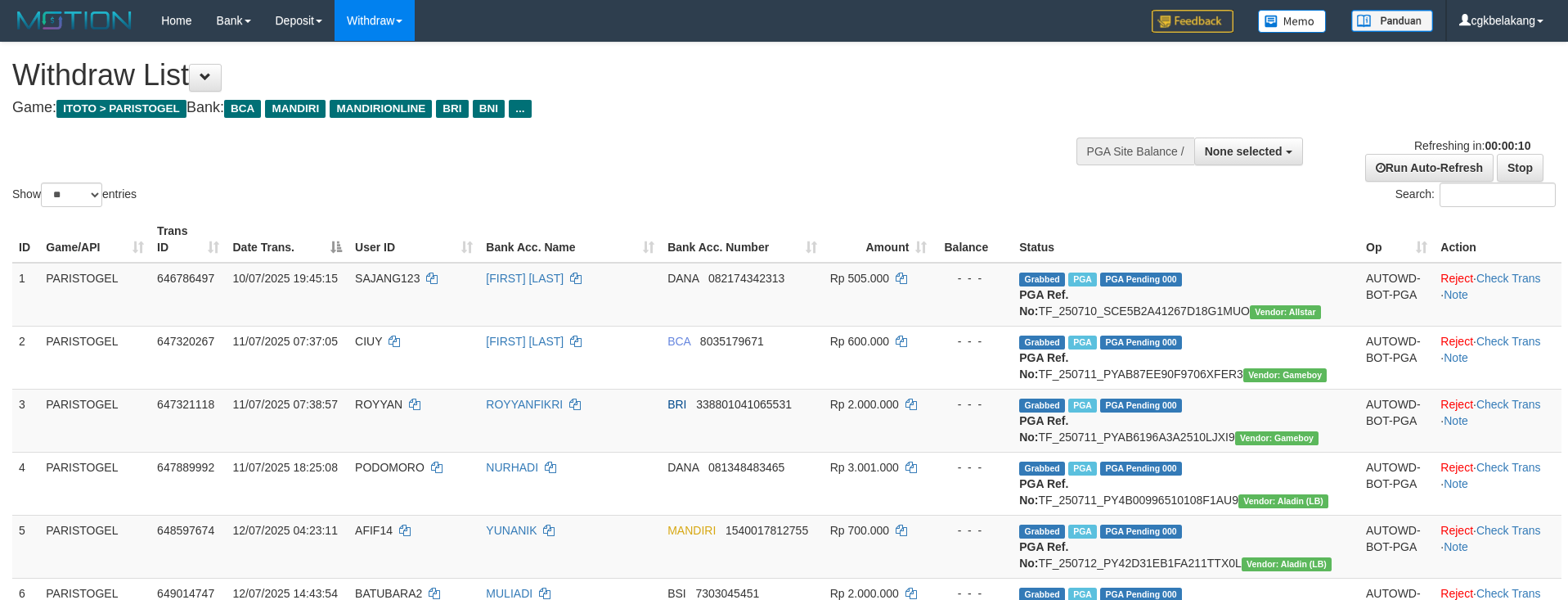 select 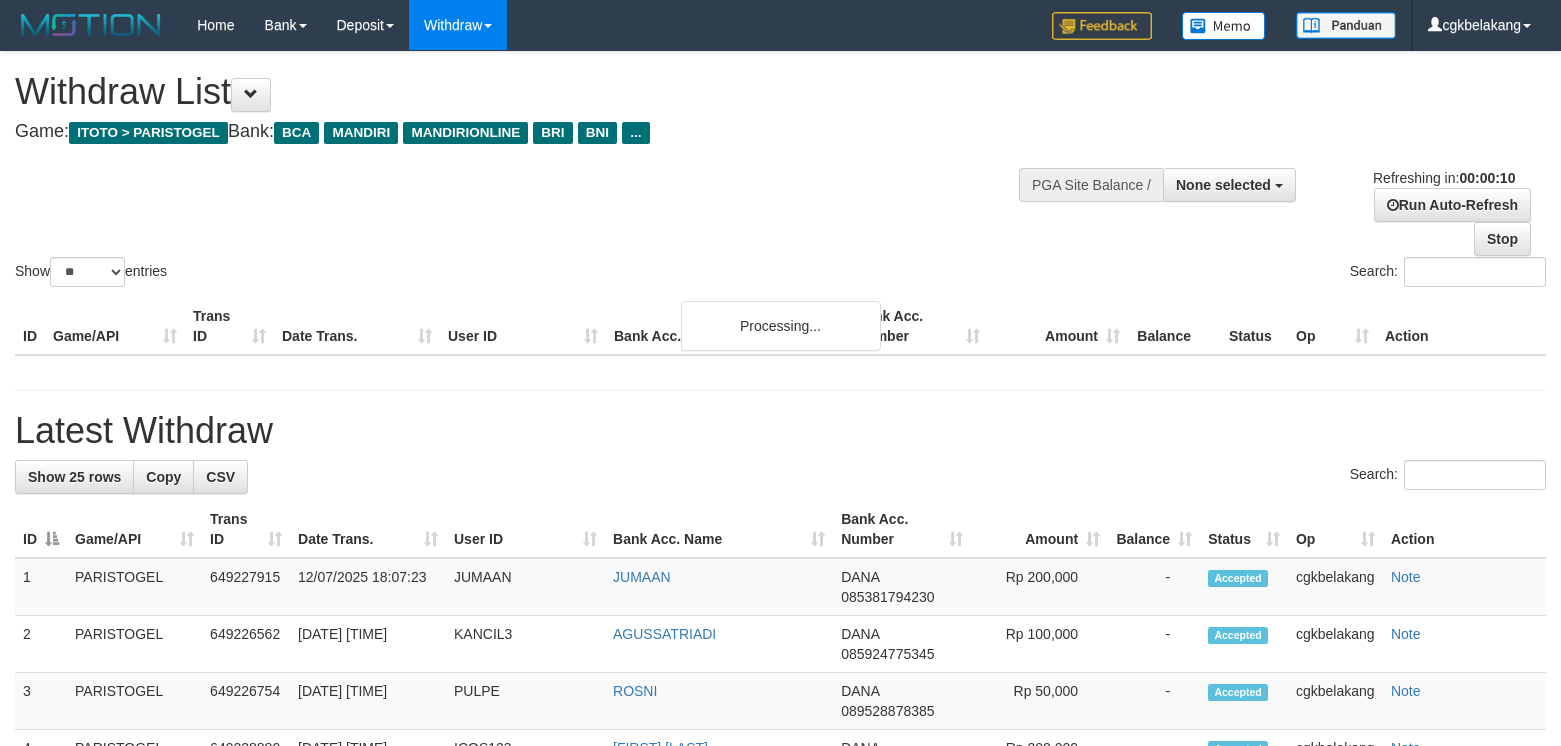 select 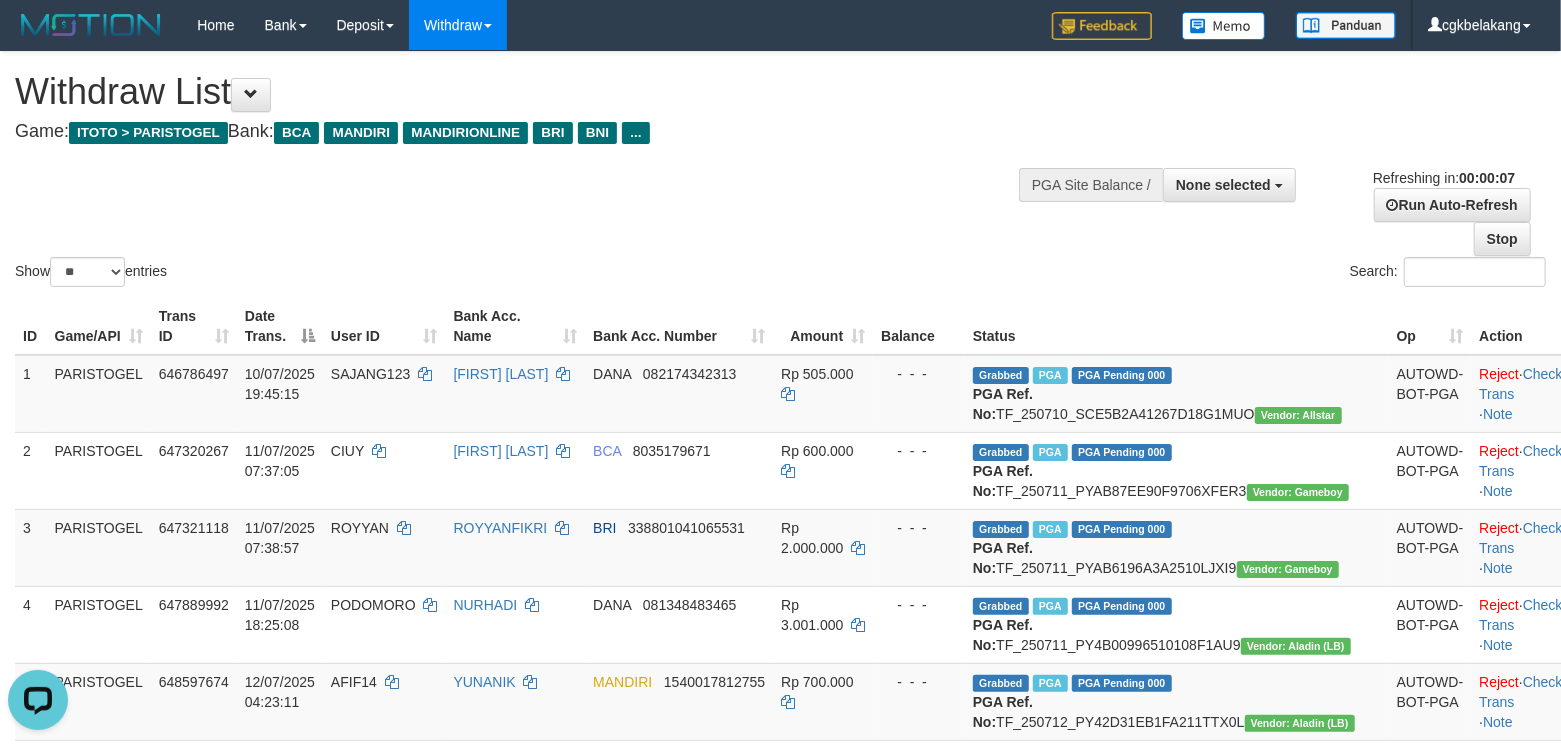 scroll, scrollTop: 0, scrollLeft: 0, axis: both 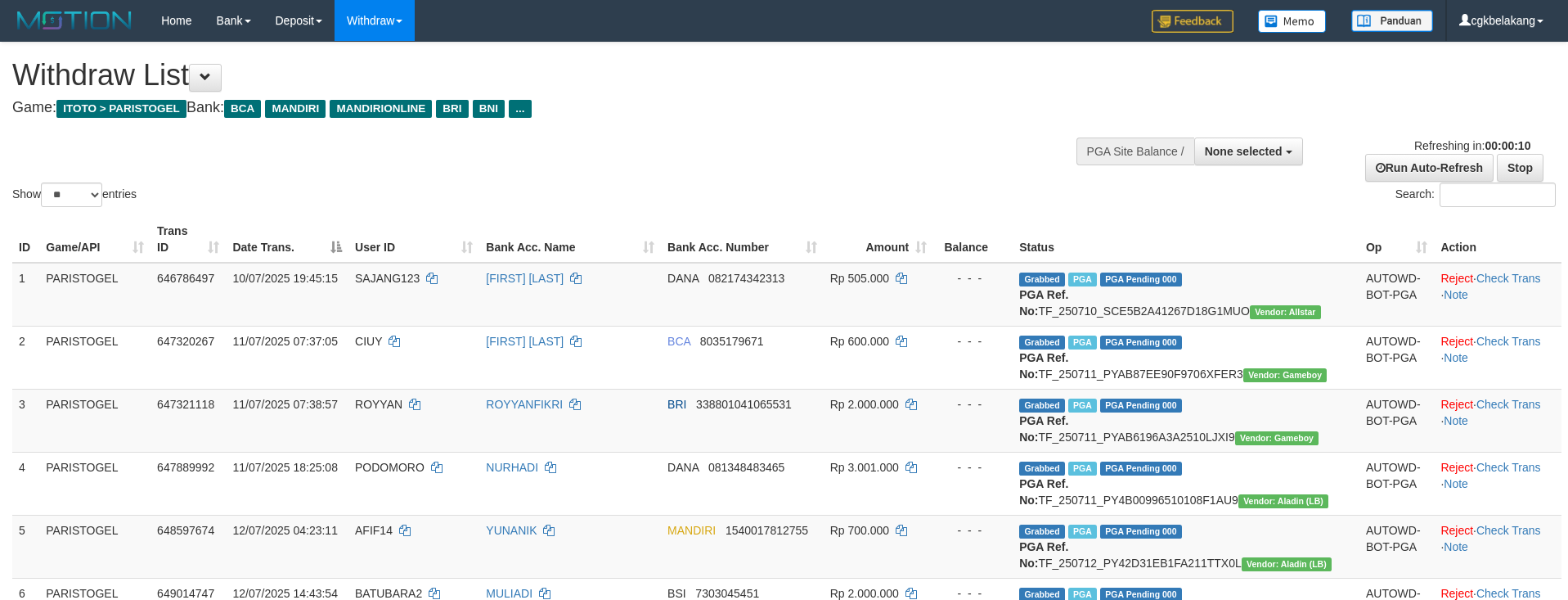 select 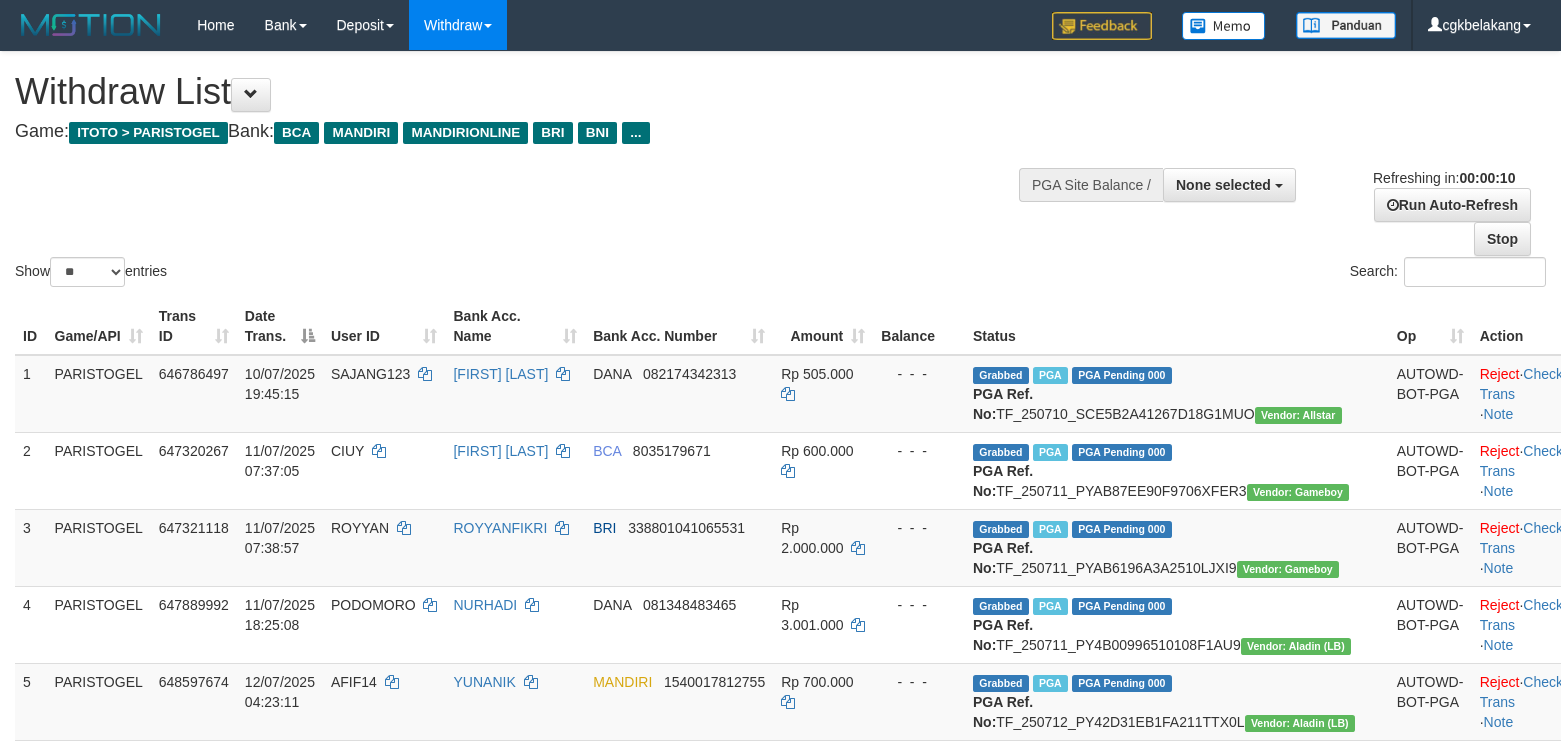 select 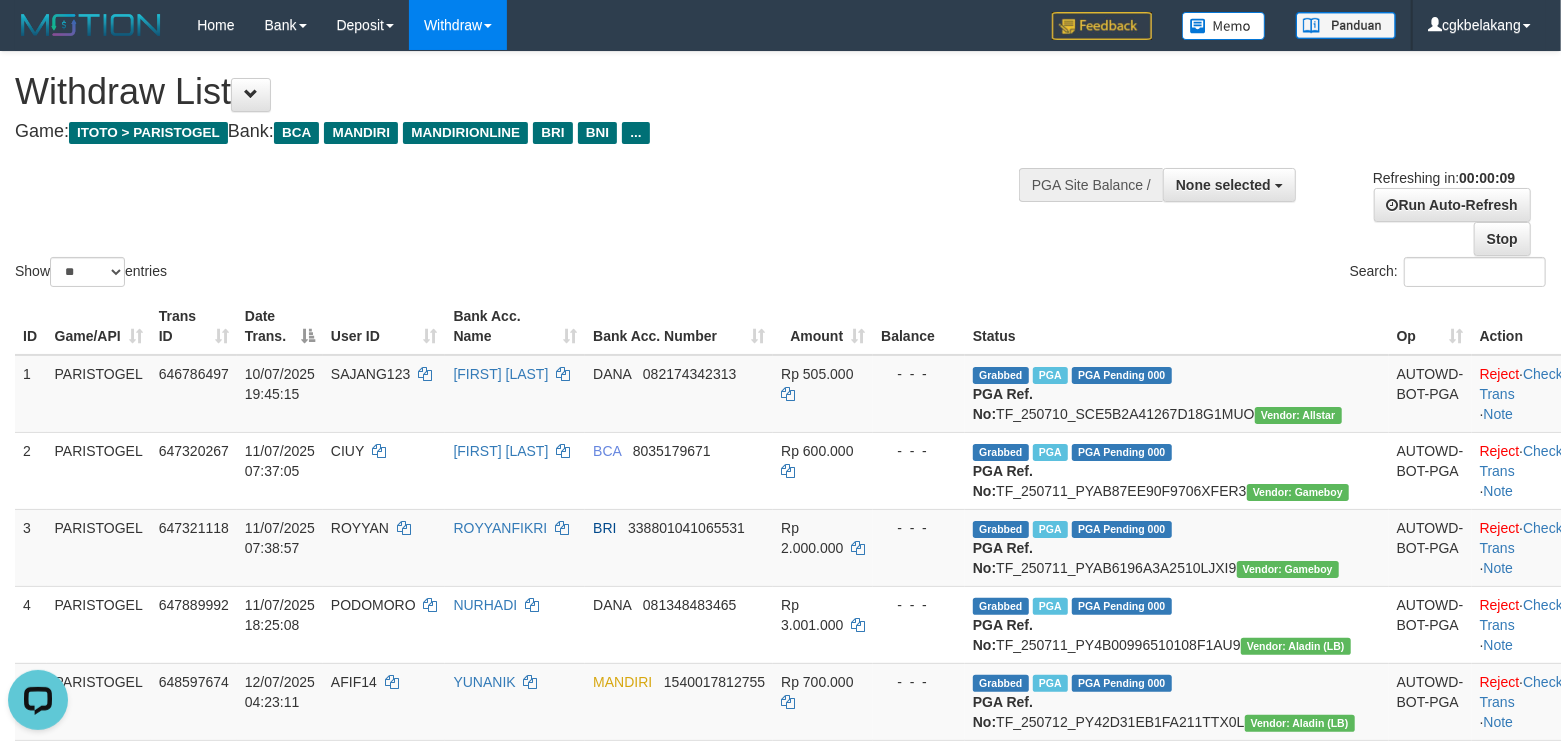 scroll, scrollTop: 0, scrollLeft: 0, axis: both 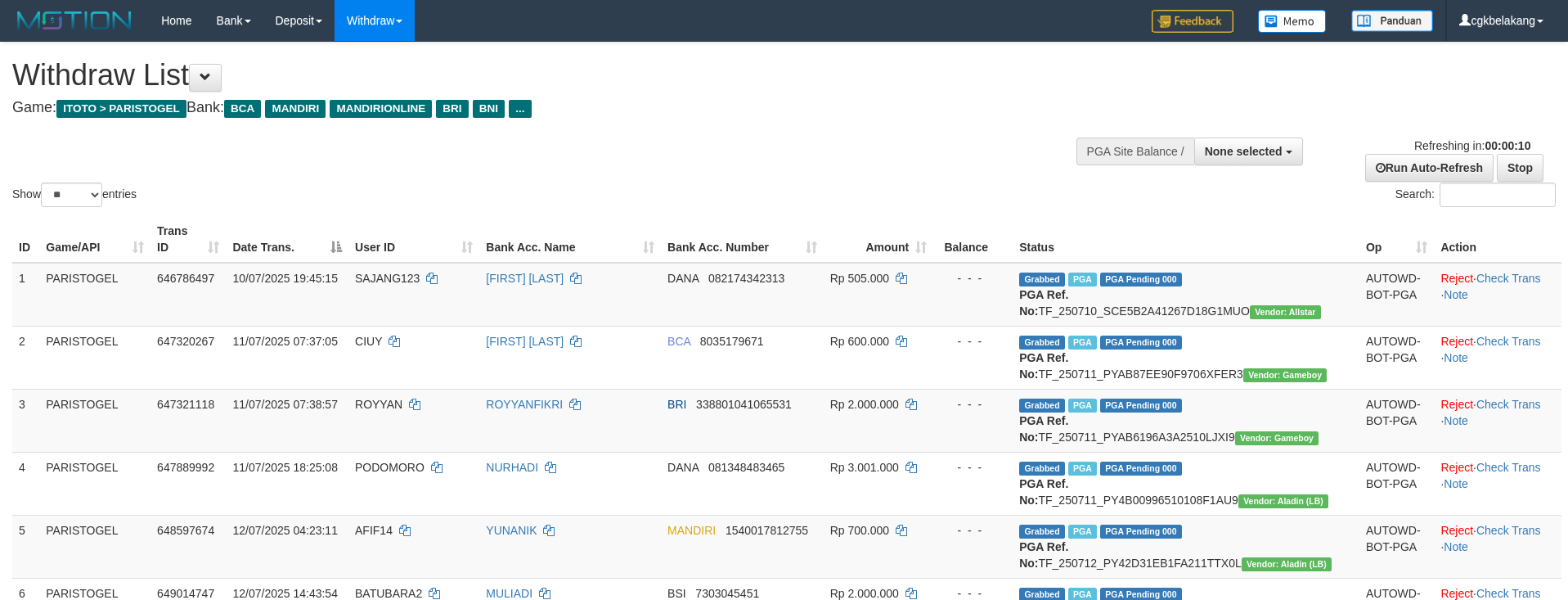 select 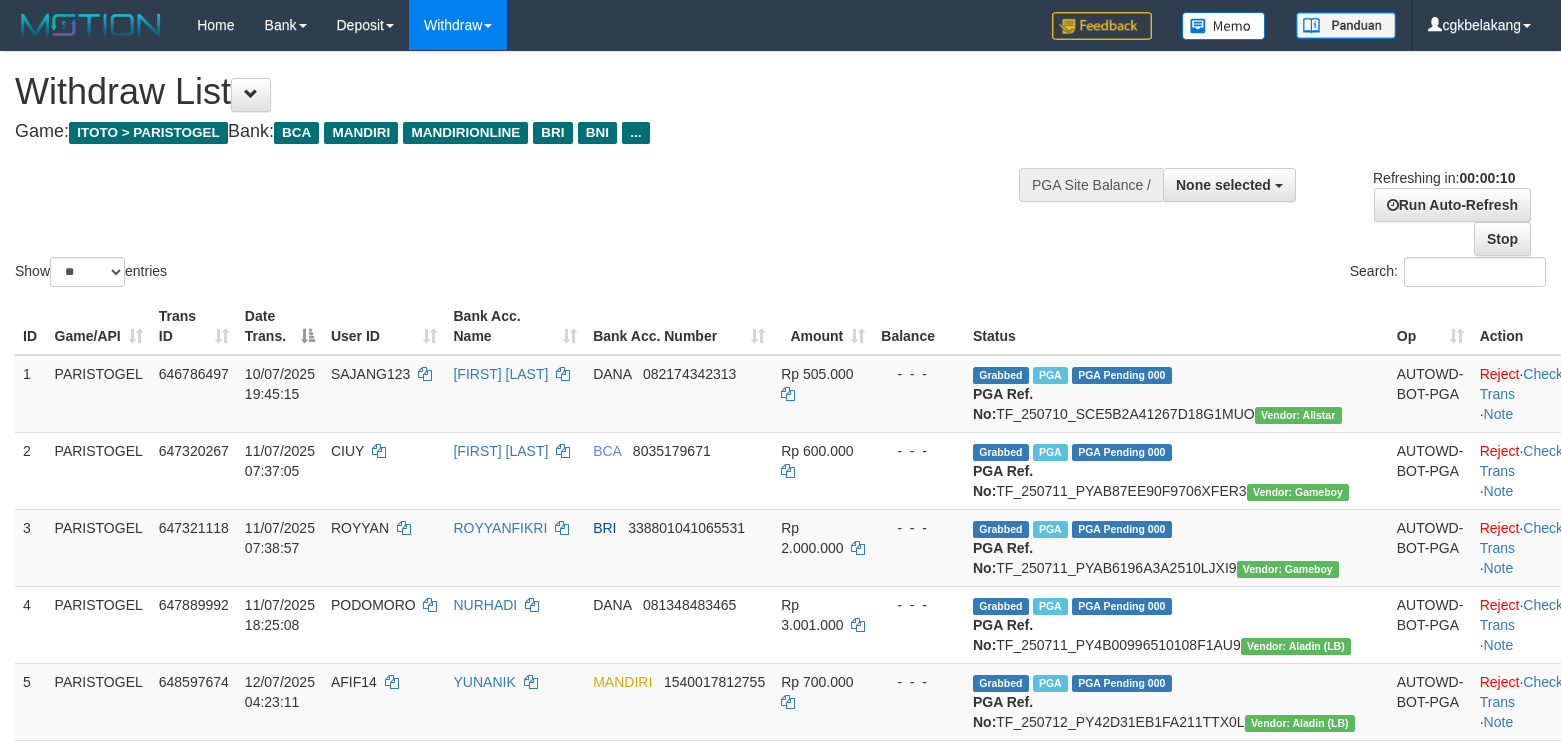 select 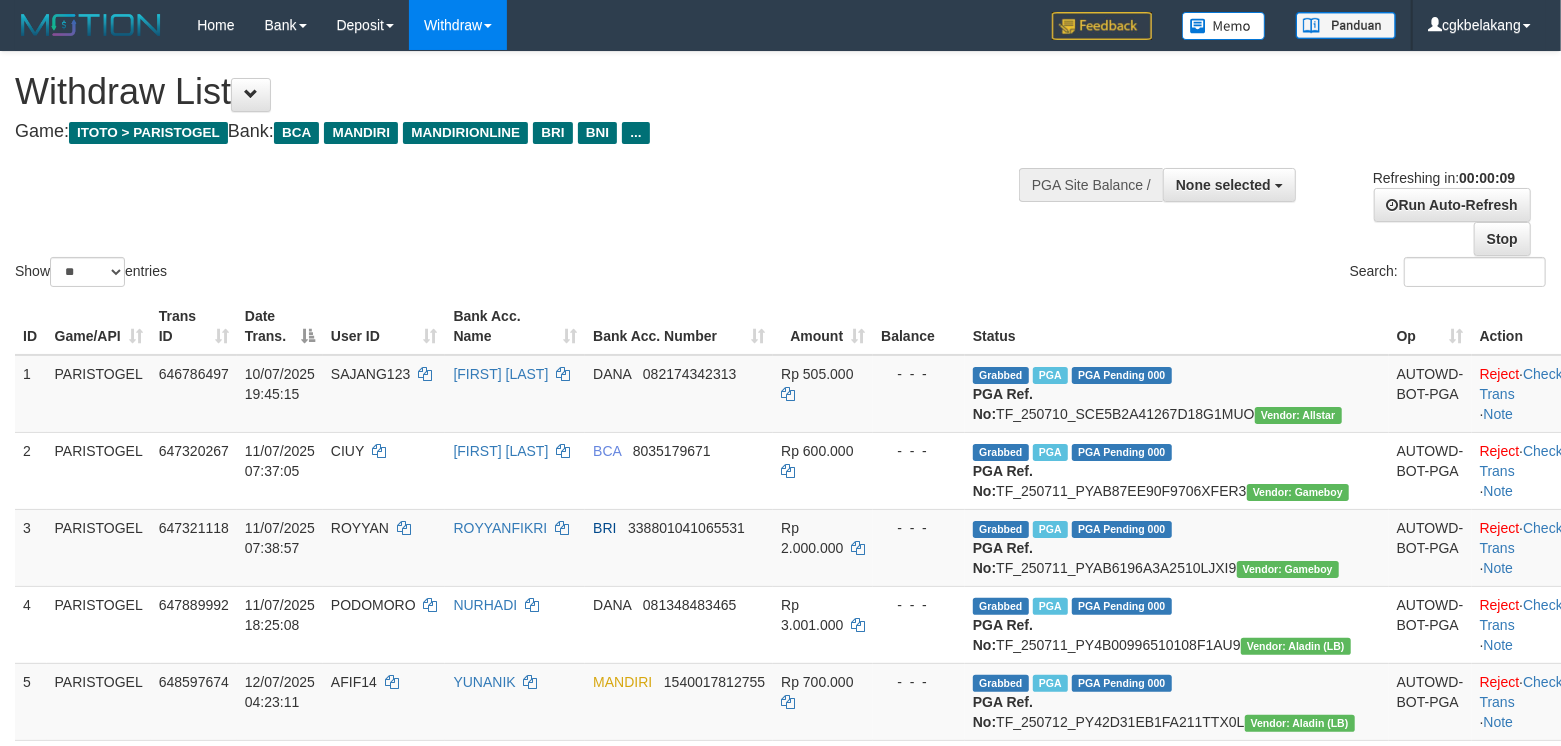 click on "ID Game/API Trans ID Date Trans. User ID Bank Acc. Name Bank Acc. Number Amount Balance Status Op Action
1 PARISTOGEL 646786497 [DATE] [TIME] SAJANG123    [FIRST] [LAST]    DANA     [PHONE] Rp 505.000    -  -  - Grabbed   PGA   PGA Pending 000 {"status":"000","data":{"unique_id":"1867-646786497-20250710","reference_no":"TF_250710_SCE5B2A41267D18G1MUO","amount":"505000.00","fee":"0.00","merchant_surcharge_rate":"0.00","charge_to":"MERC","payout_amount":"505000.00","disbursement_status":0,"disbursement_description":"ON PROCESS","created_at":"2025-07-10 19:51:18","executed_at":"2025-07-10 19:51:18","bank":{"code":"dana","name":"DANA","account_number":"082174342313","account_name":"[FIRST] [LAST]"},"note":"cgkcindy","merchant_balance":{"balance_effective":160000002,"balance_pending":0,"balance_disbursement":33780000,"balance_collection":238379050}}} PGA Ref. No:  TF_250710_SCE5B2A41267D18G1MUO  Vendor: Allstar AUTOWD-BOT-PGA Reject ·    Check Trans    ·    Note 2" at bounding box center [780, 748] 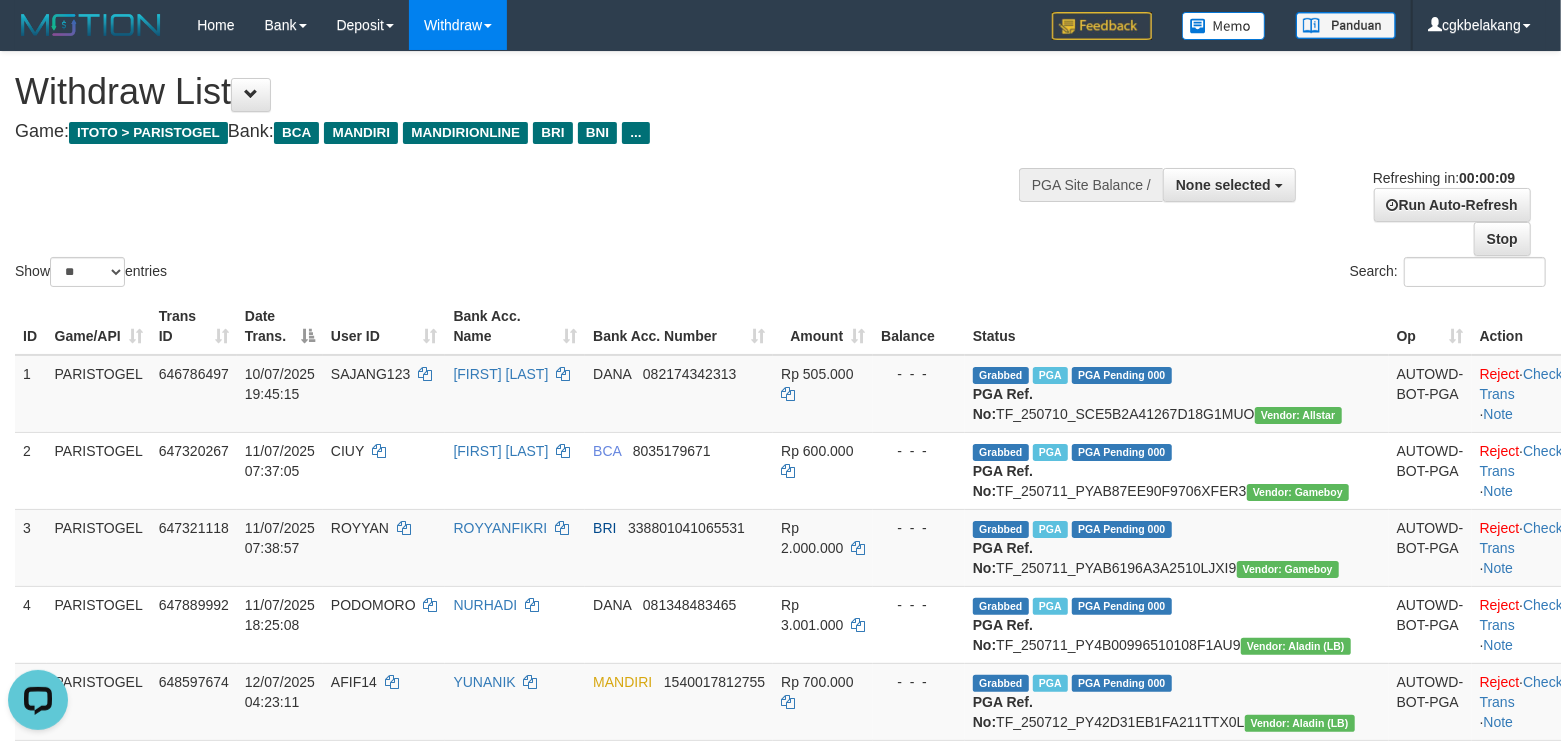 scroll, scrollTop: 0, scrollLeft: 0, axis: both 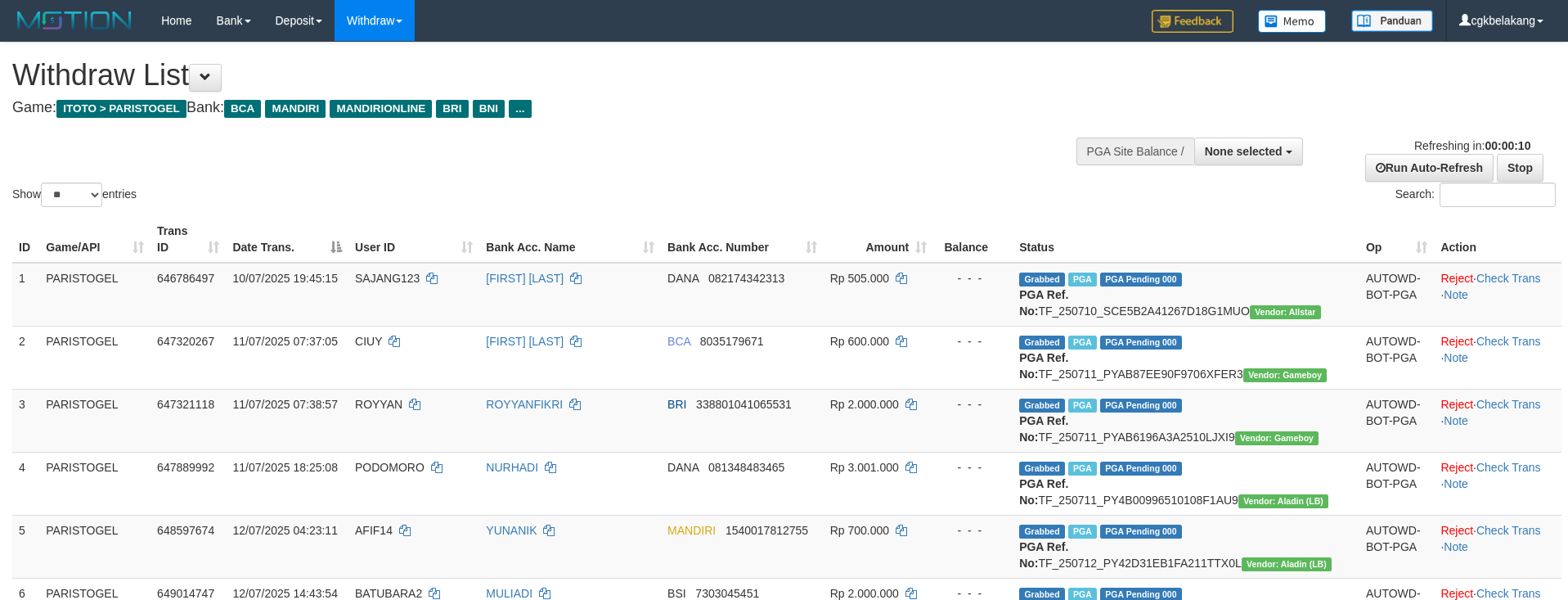 select 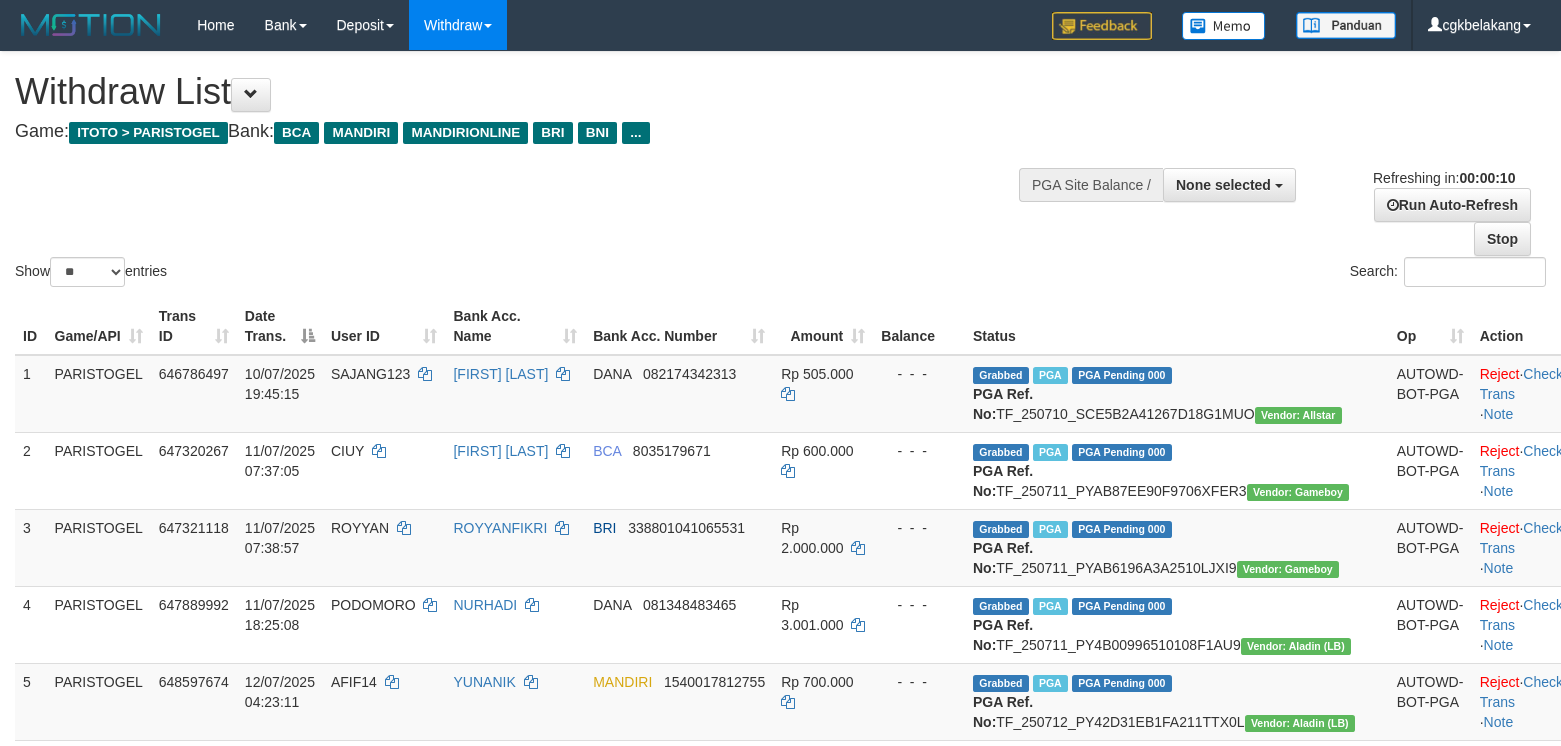 select 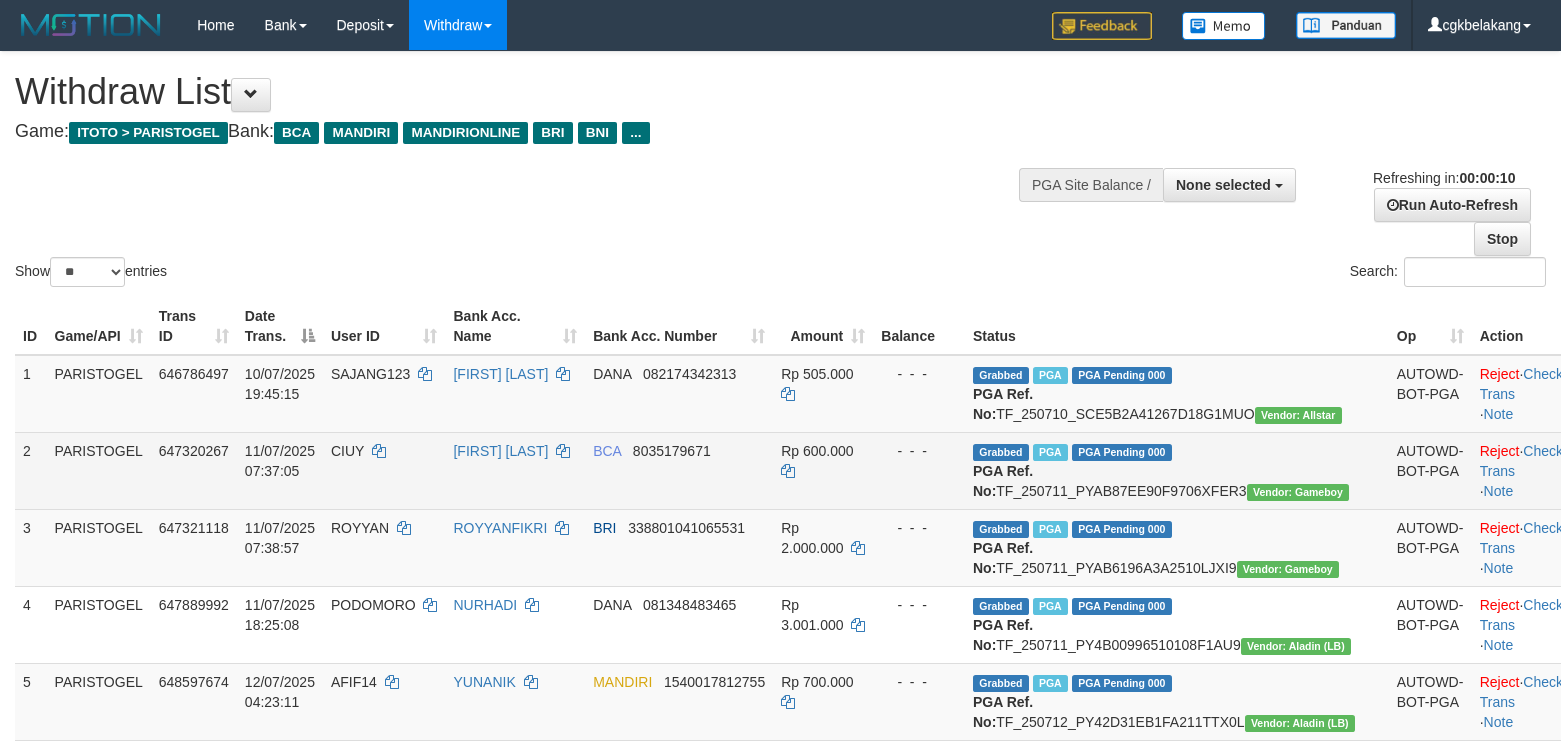 scroll, scrollTop: 0, scrollLeft: 0, axis: both 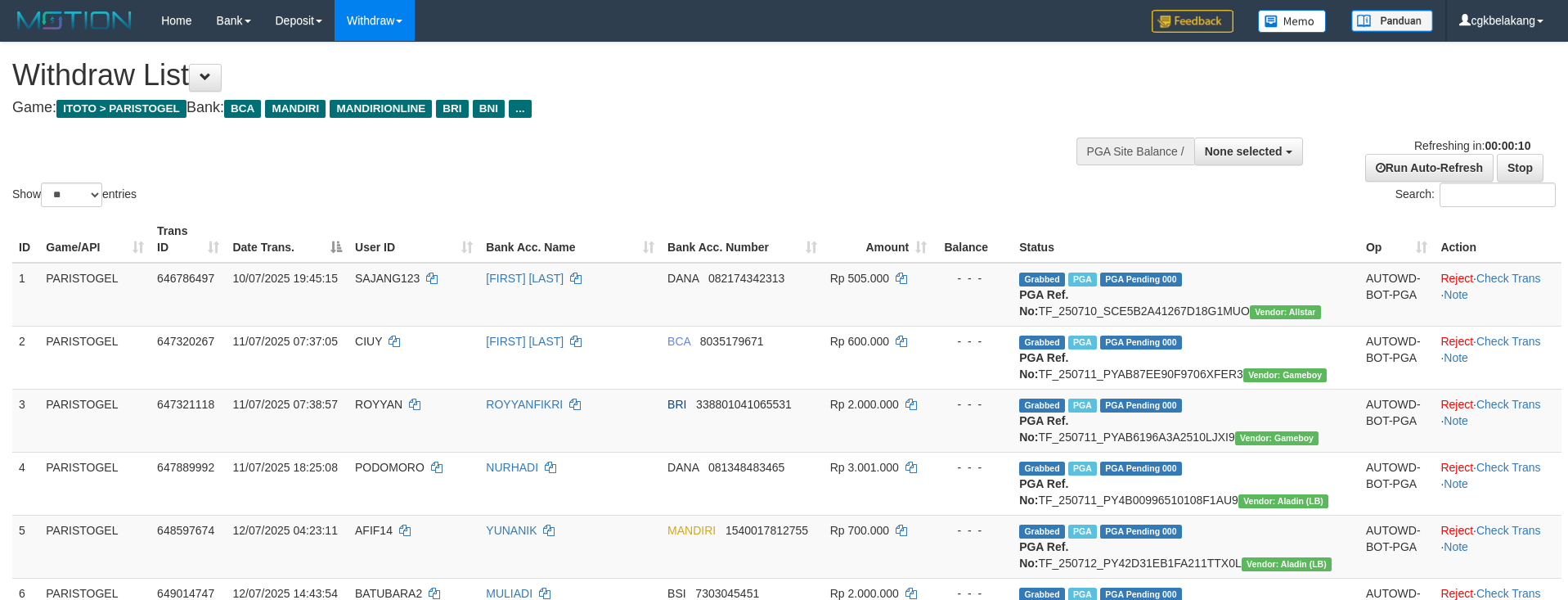 select 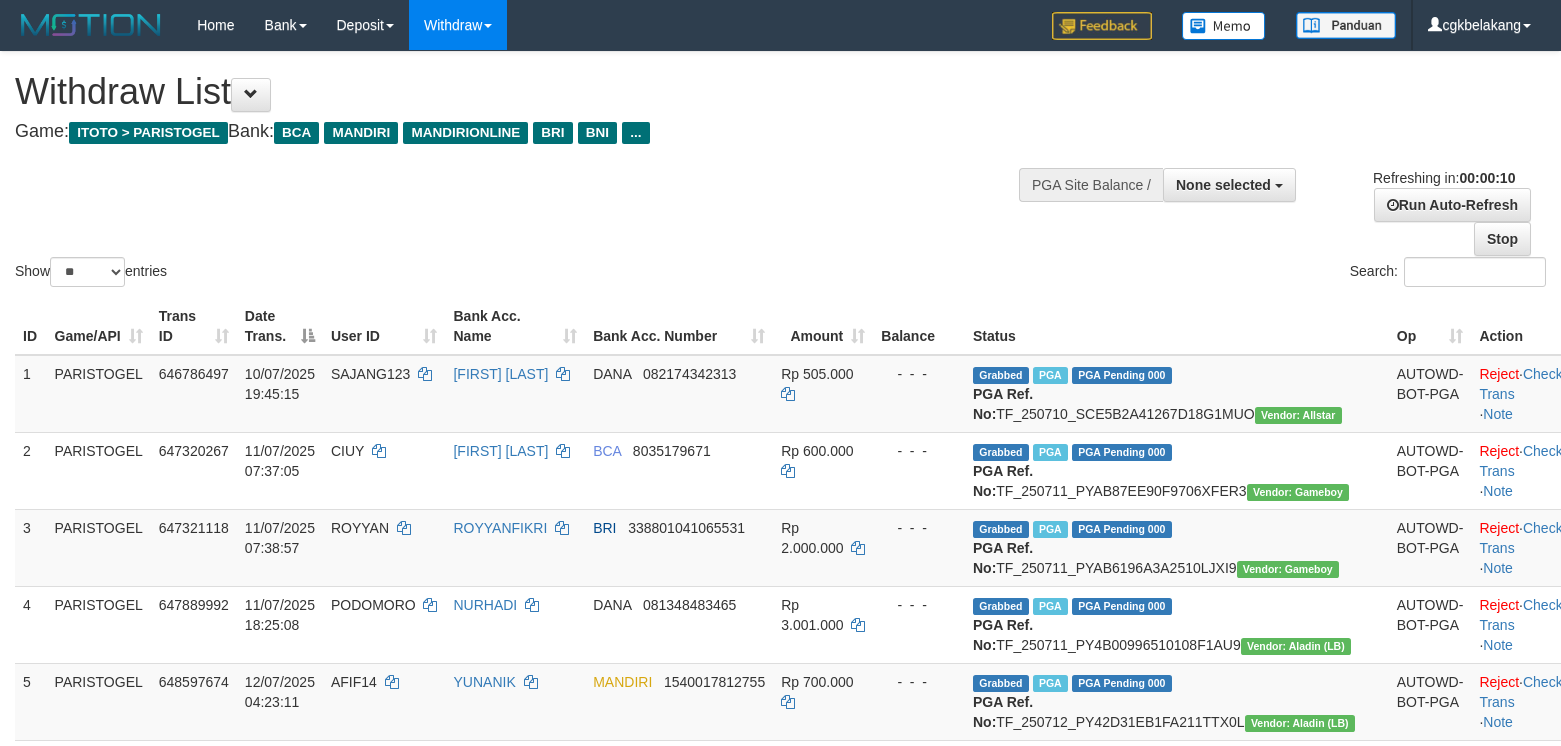 select 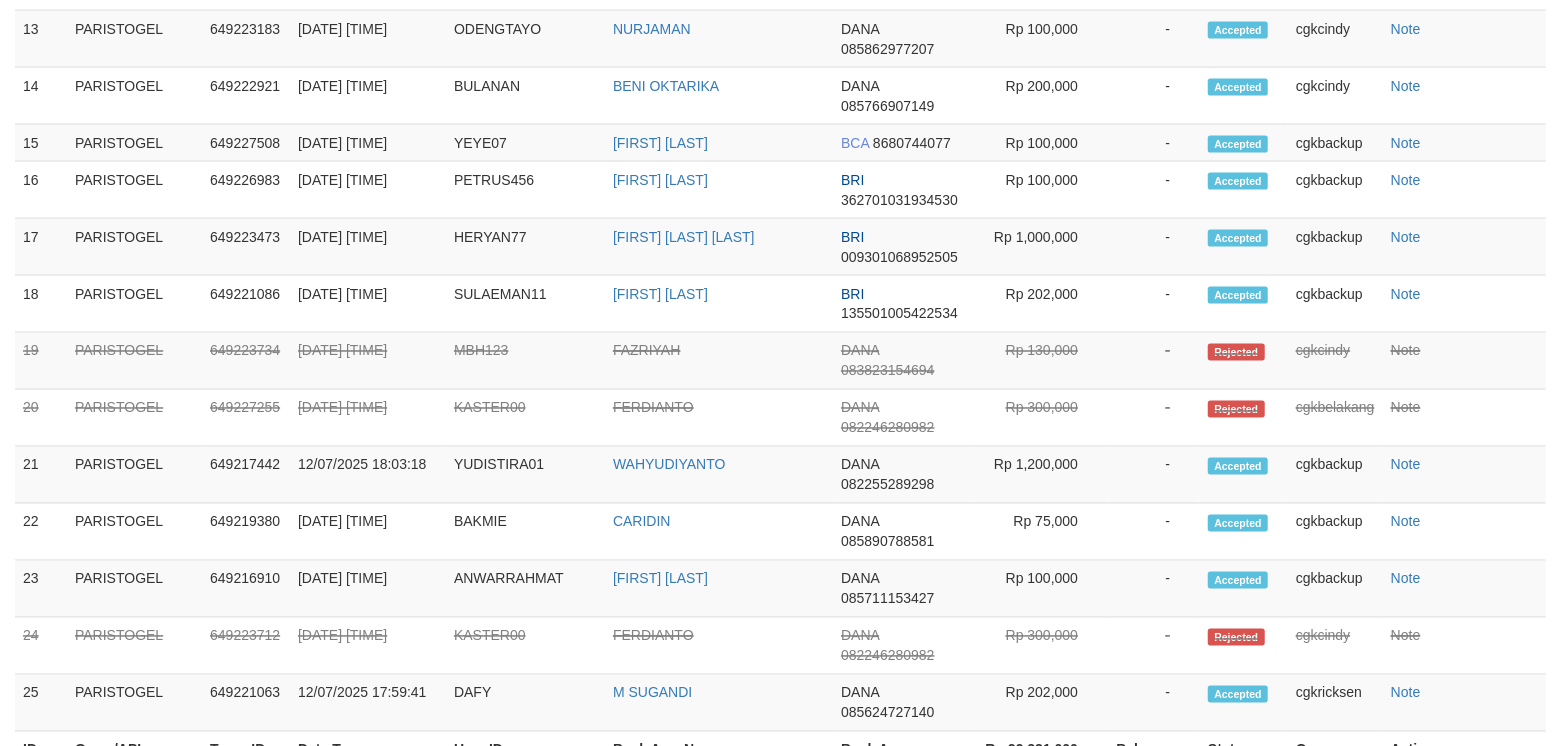 scroll, scrollTop: 1552, scrollLeft: 0, axis: vertical 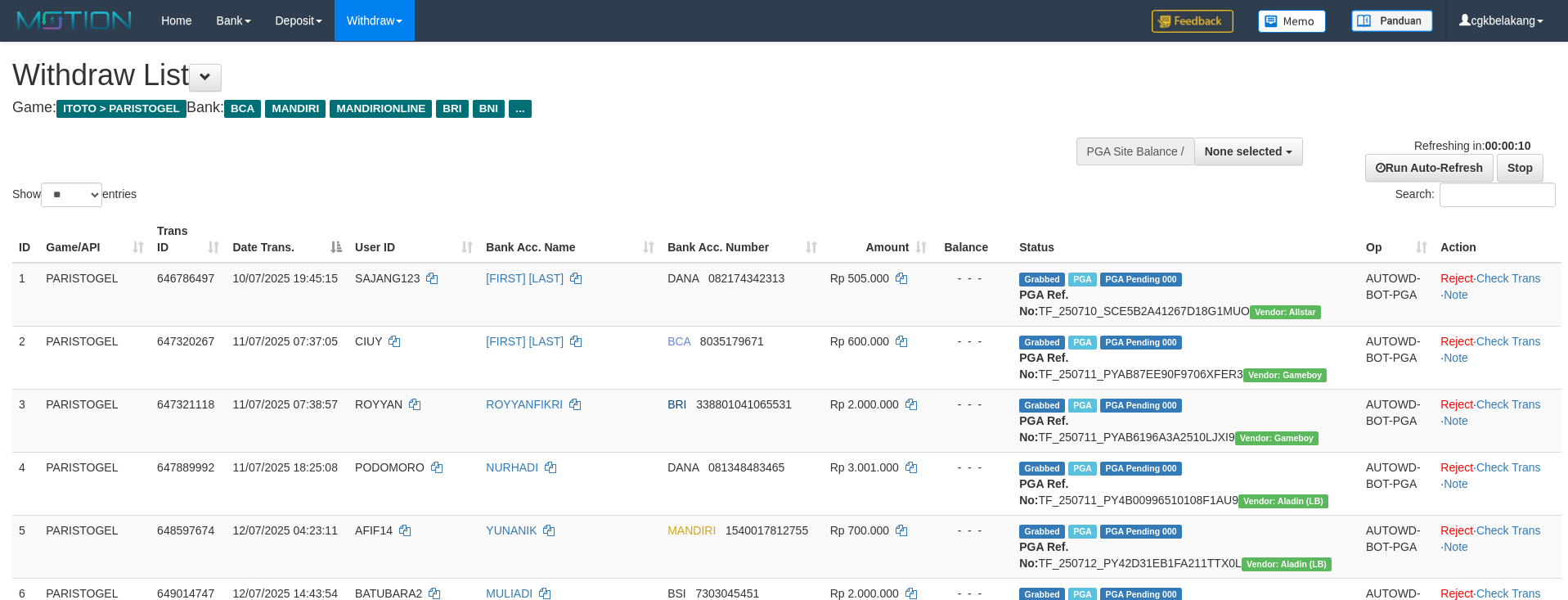 select 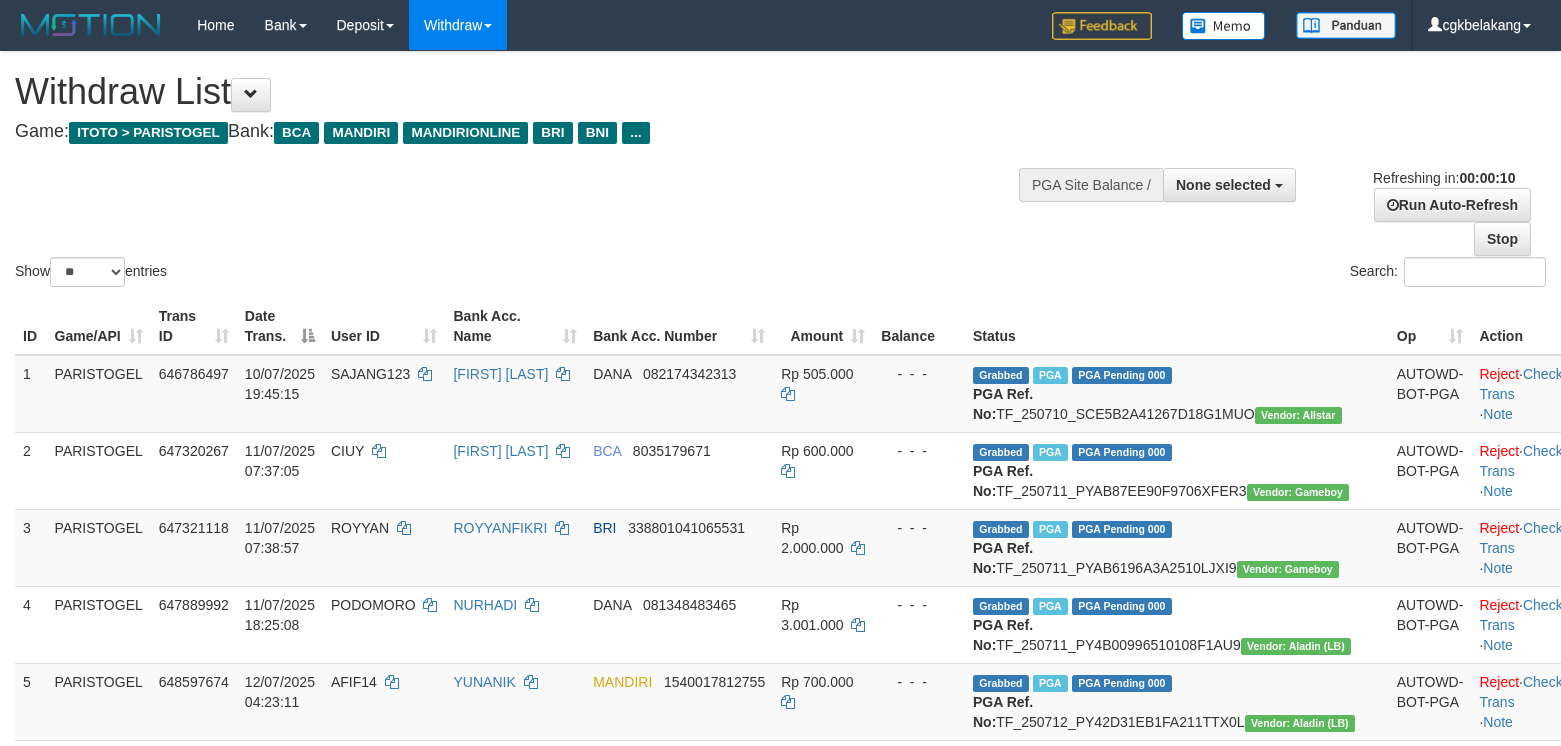 select 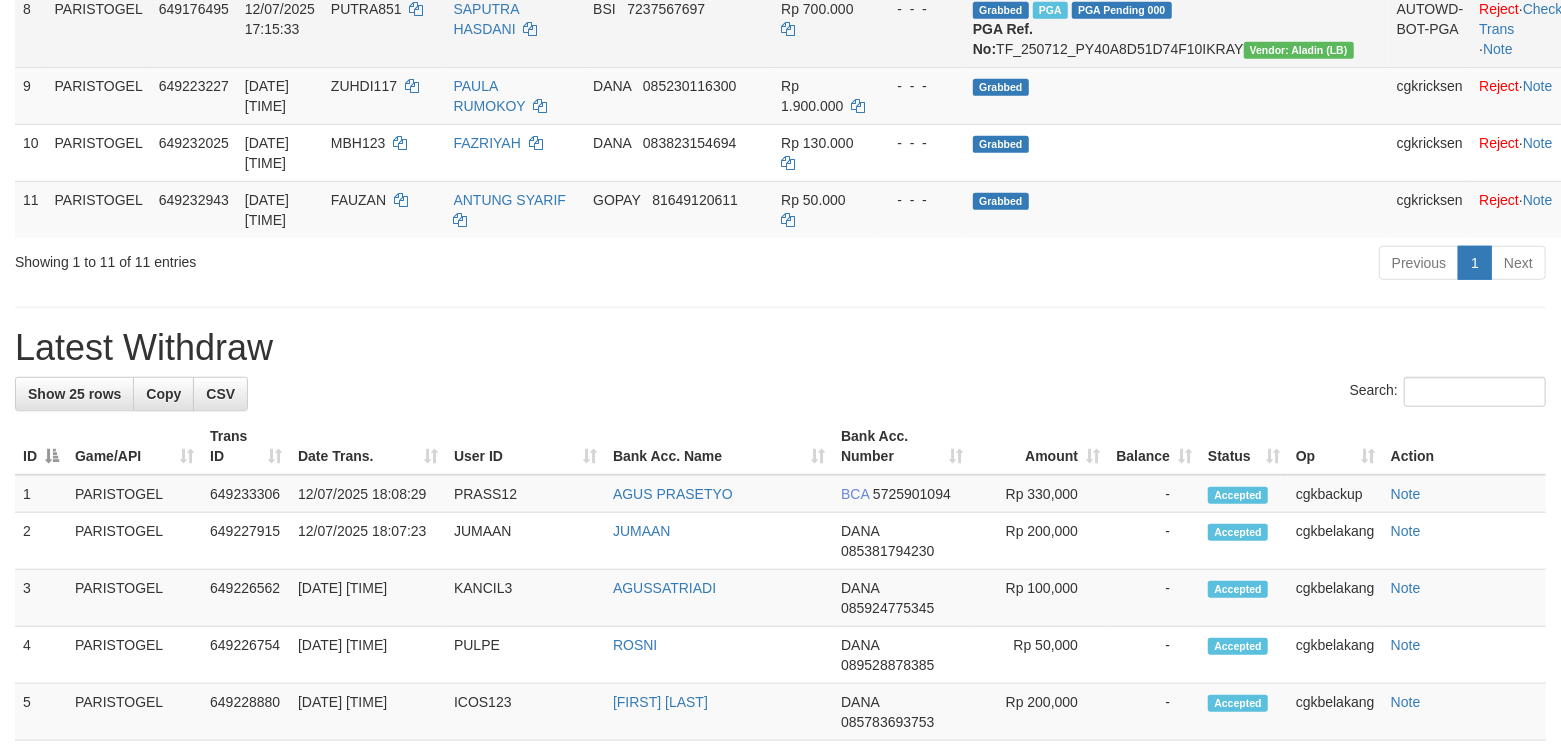 scroll, scrollTop: 829, scrollLeft: 0, axis: vertical 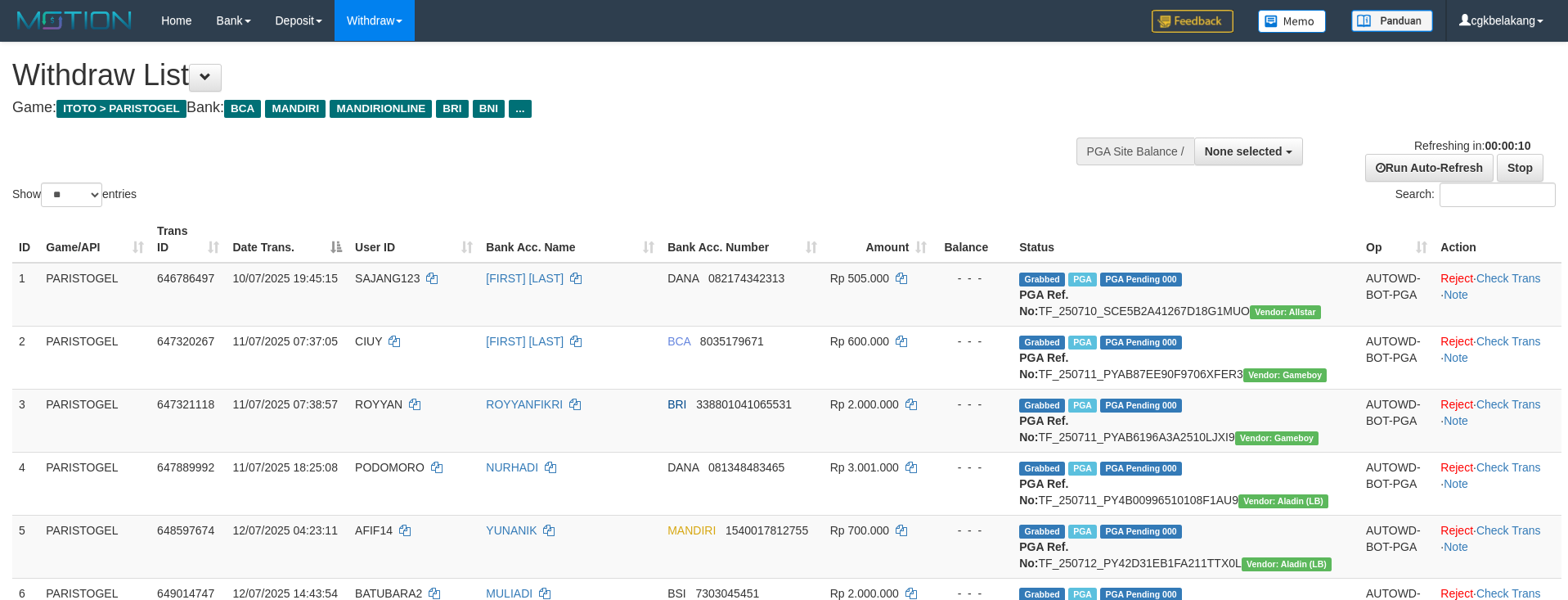 select 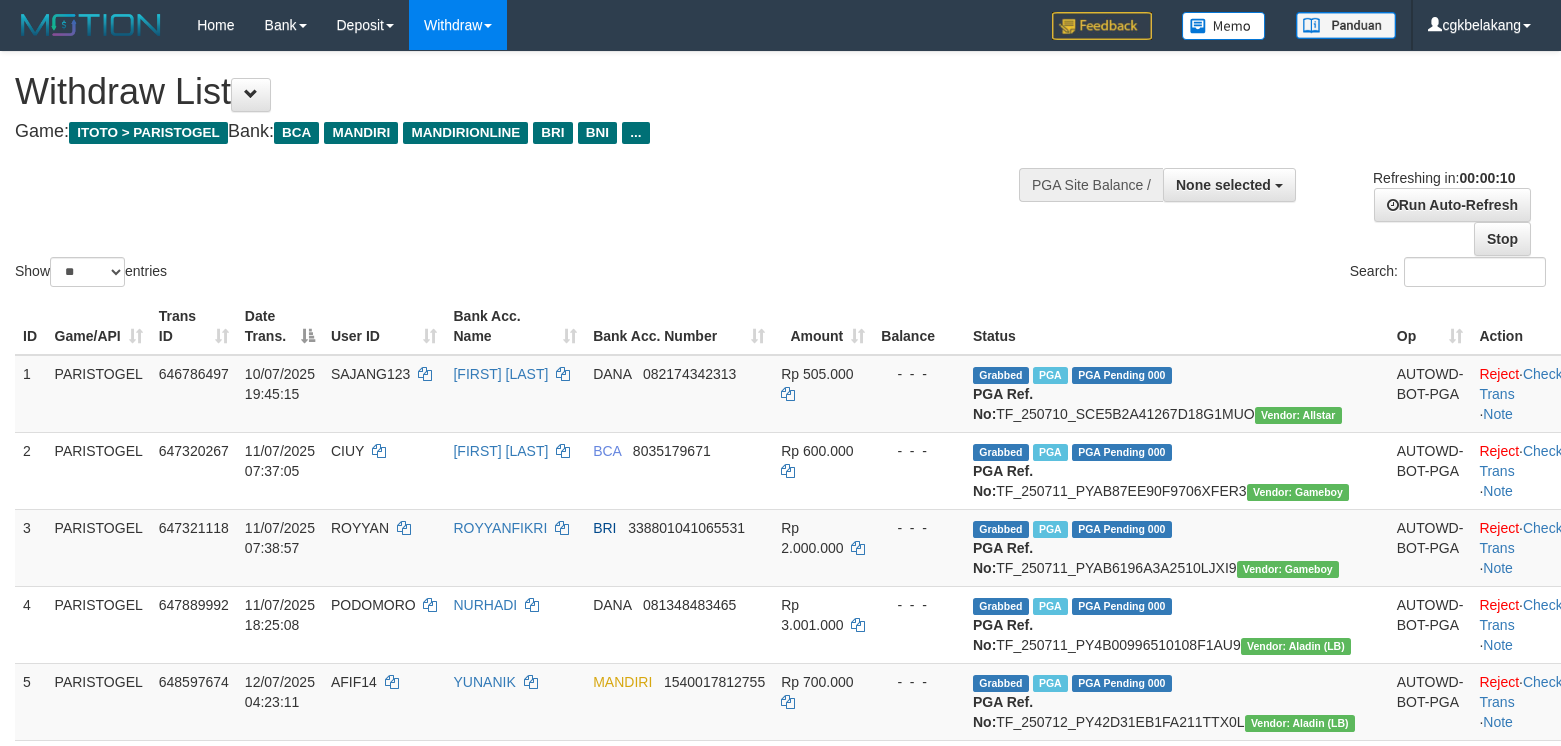 select 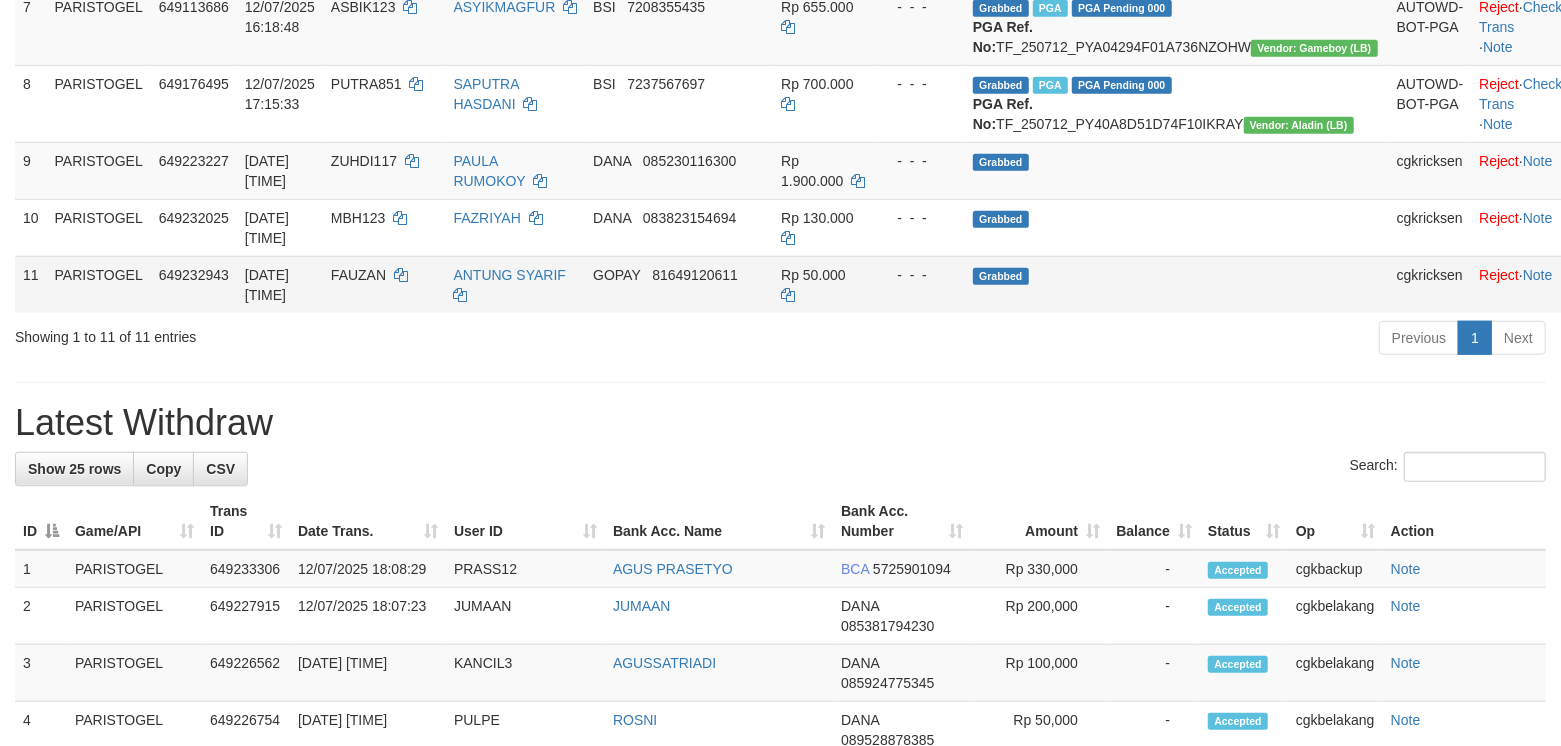click on "-  -  -" at bounding box center (919, 275) 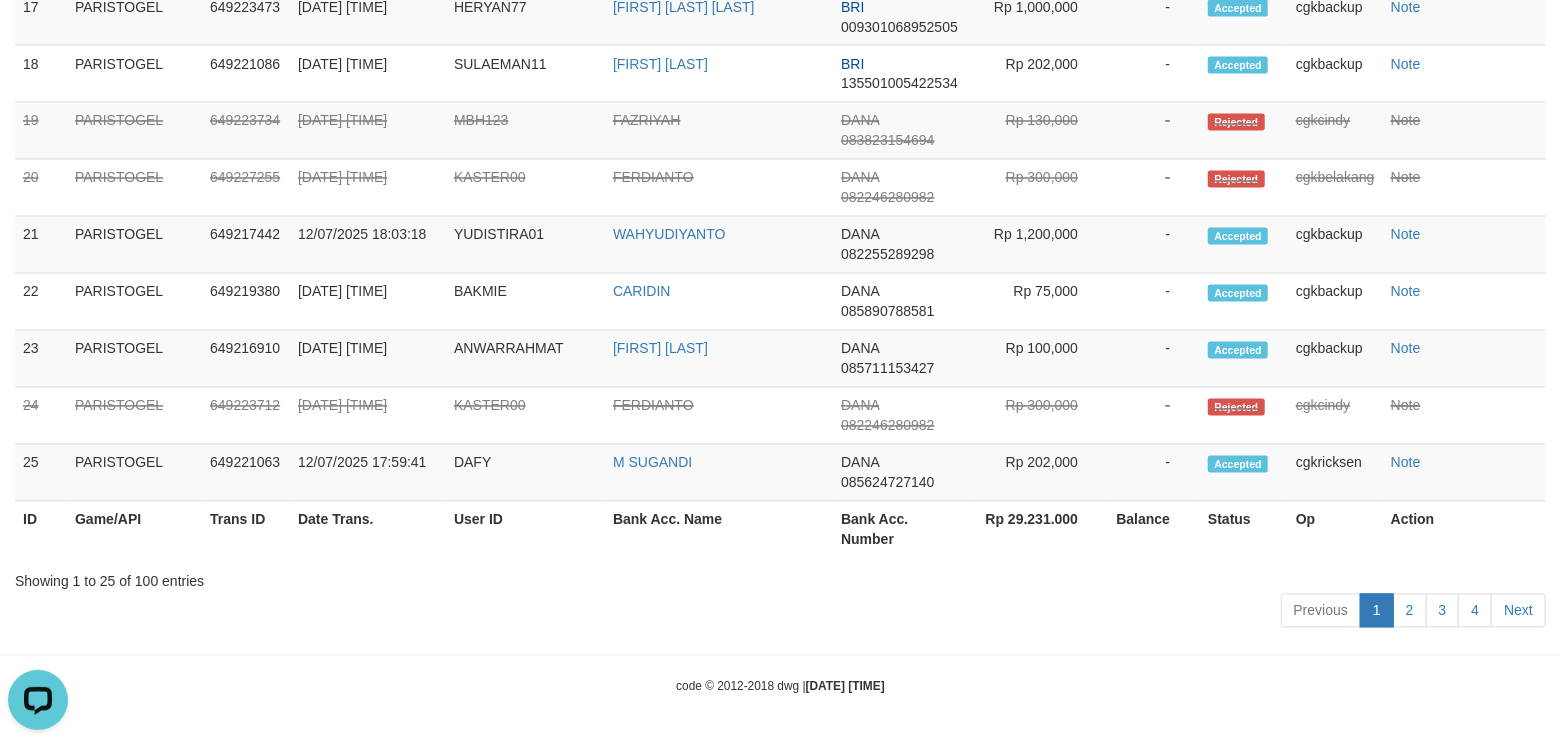scroll, scrollTop: 0, scrollLeft: 0, axis: both 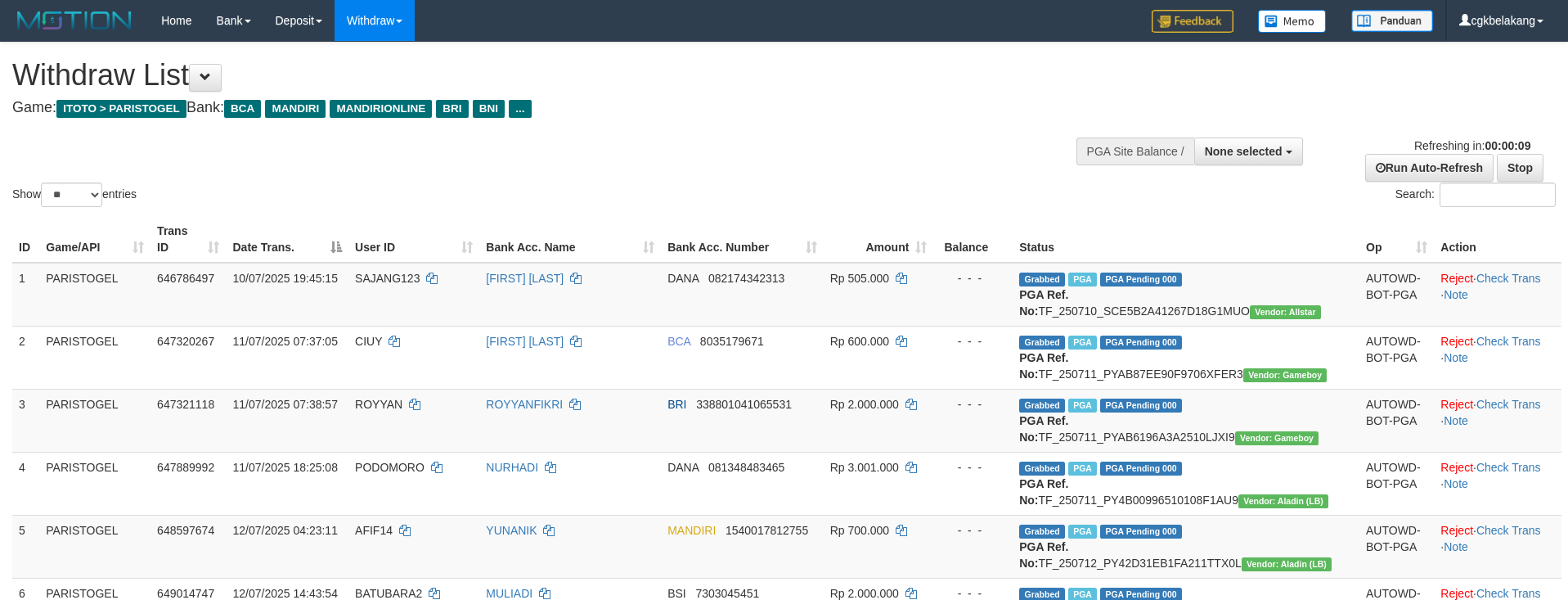 select 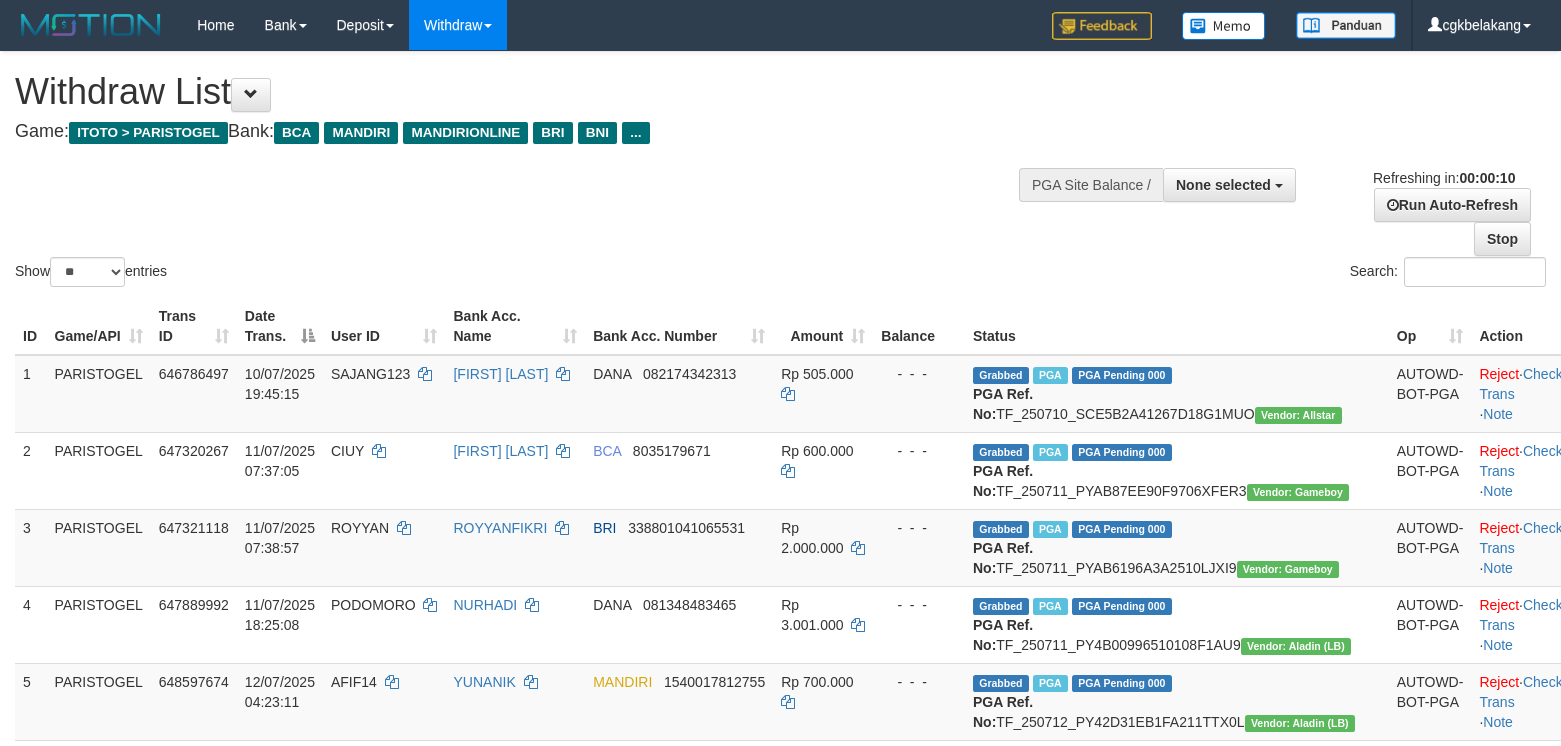 select 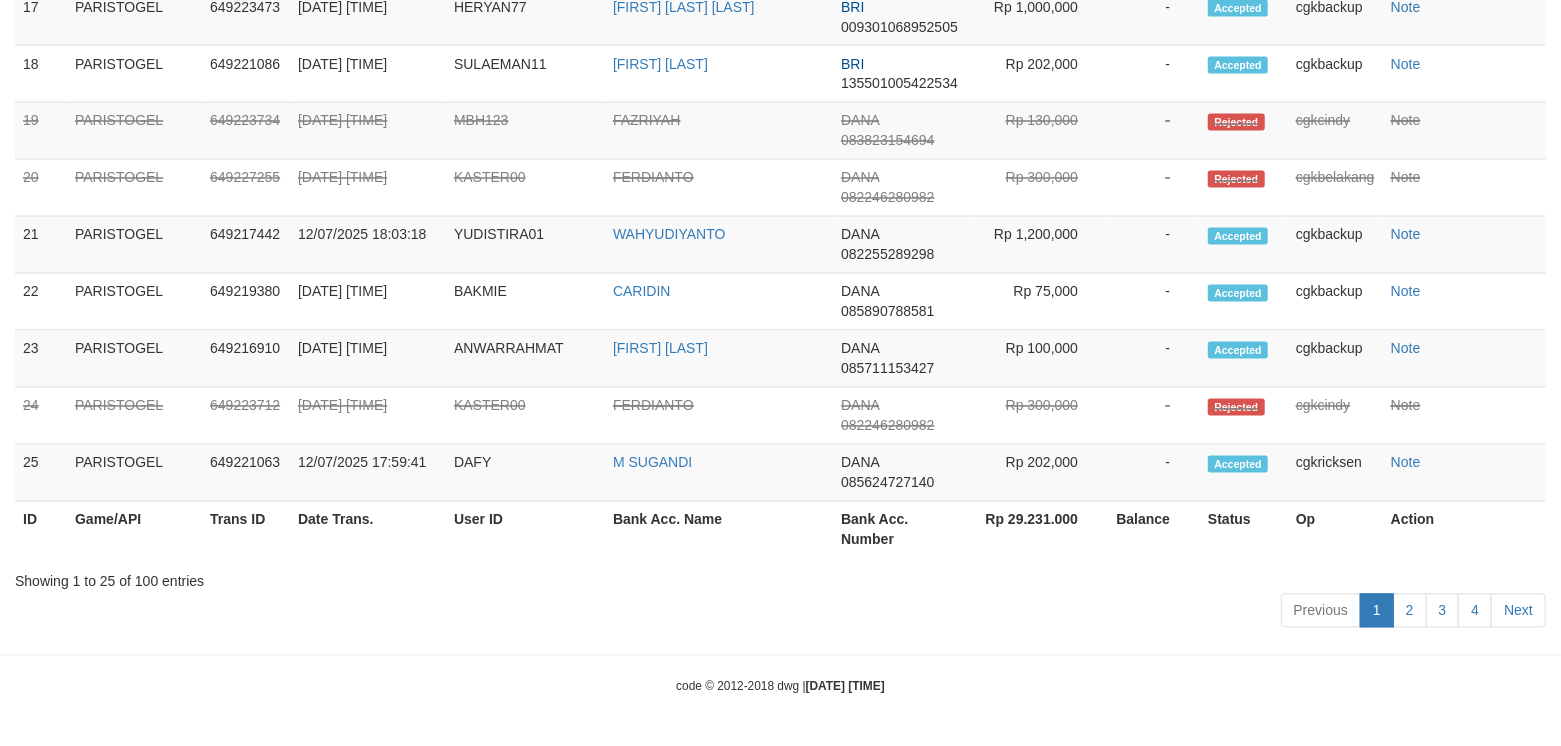 scroll, scrollTop: 2296, scrollLeft: 0, axis: vertical 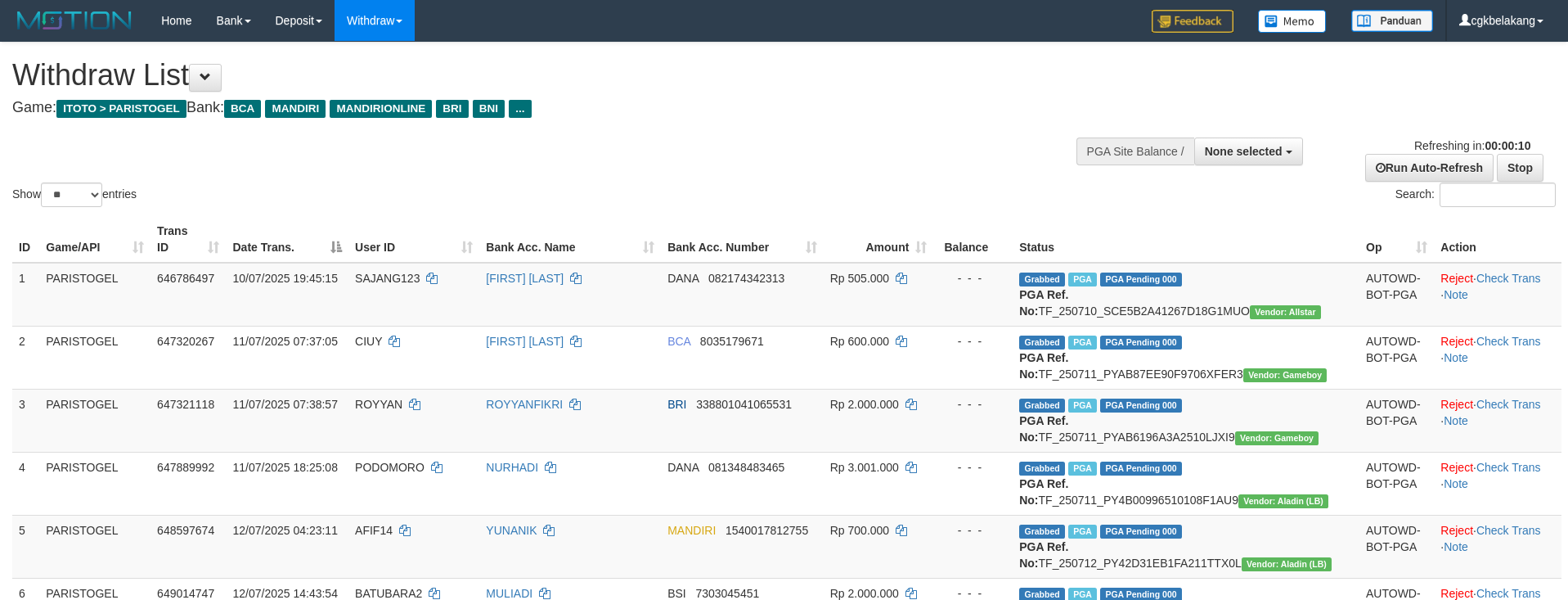 select 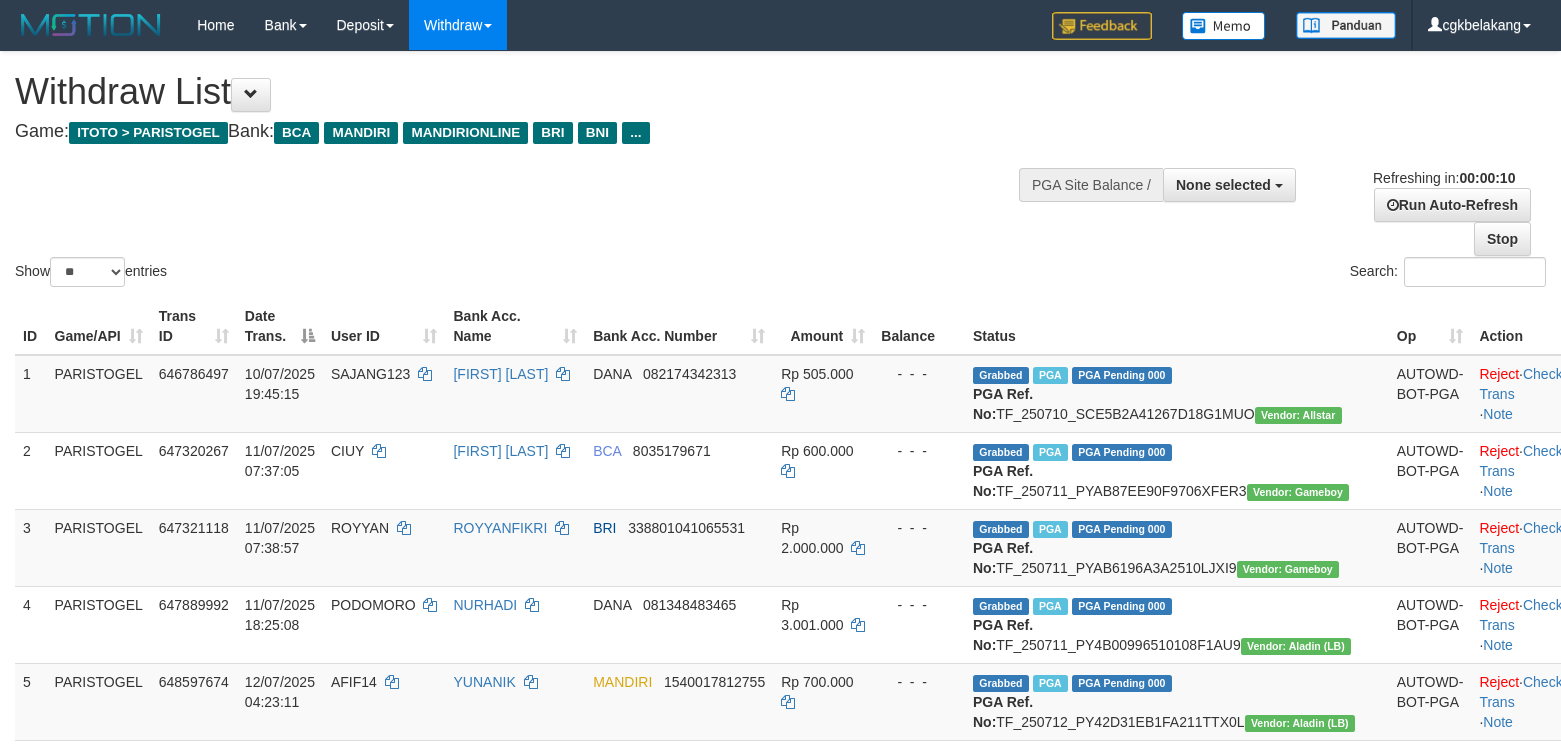select 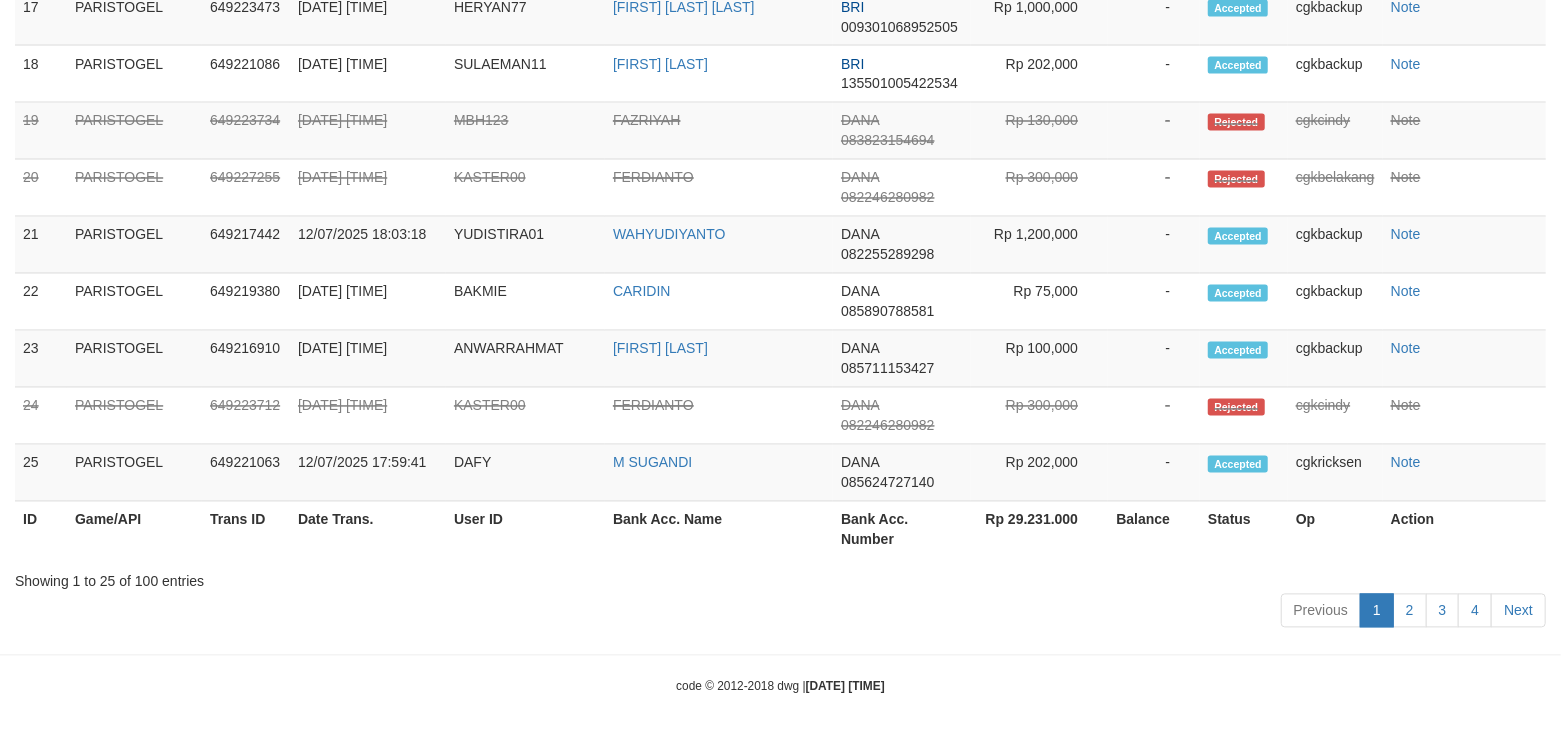 scroll, scrollTop: 2296, scrollLeft: 0, axis: vertical 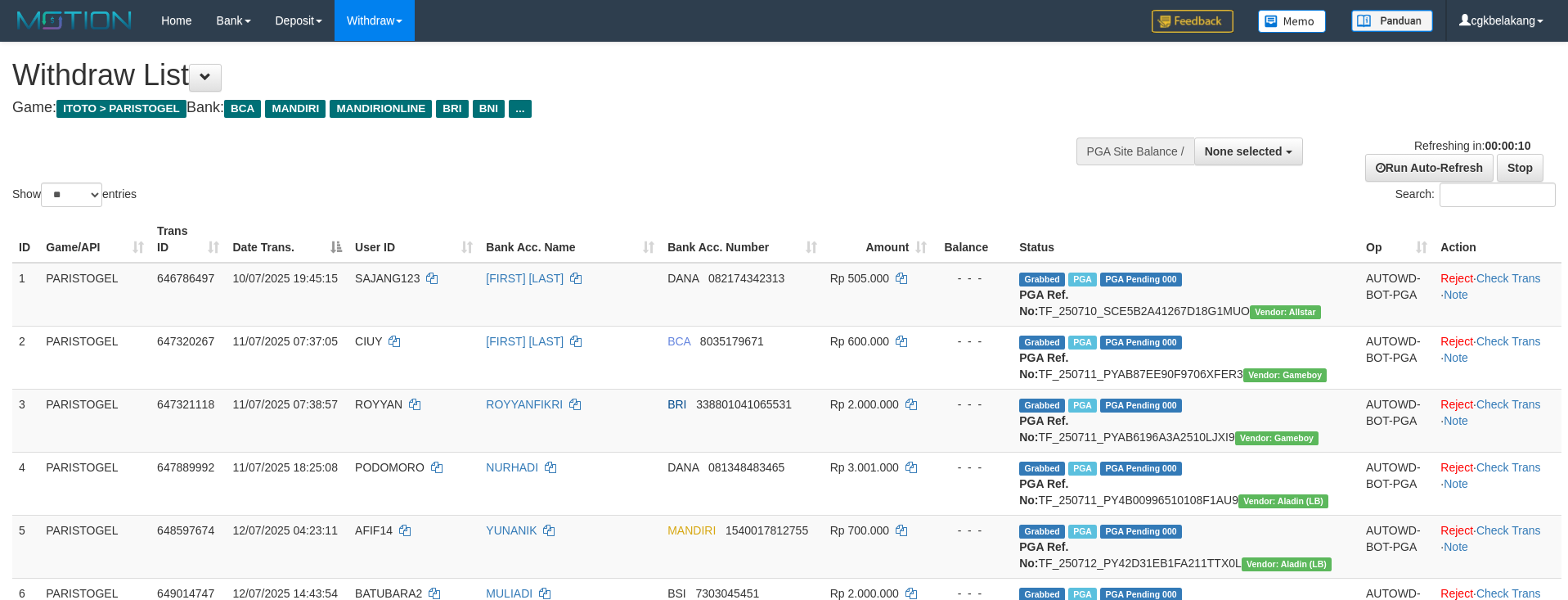 select 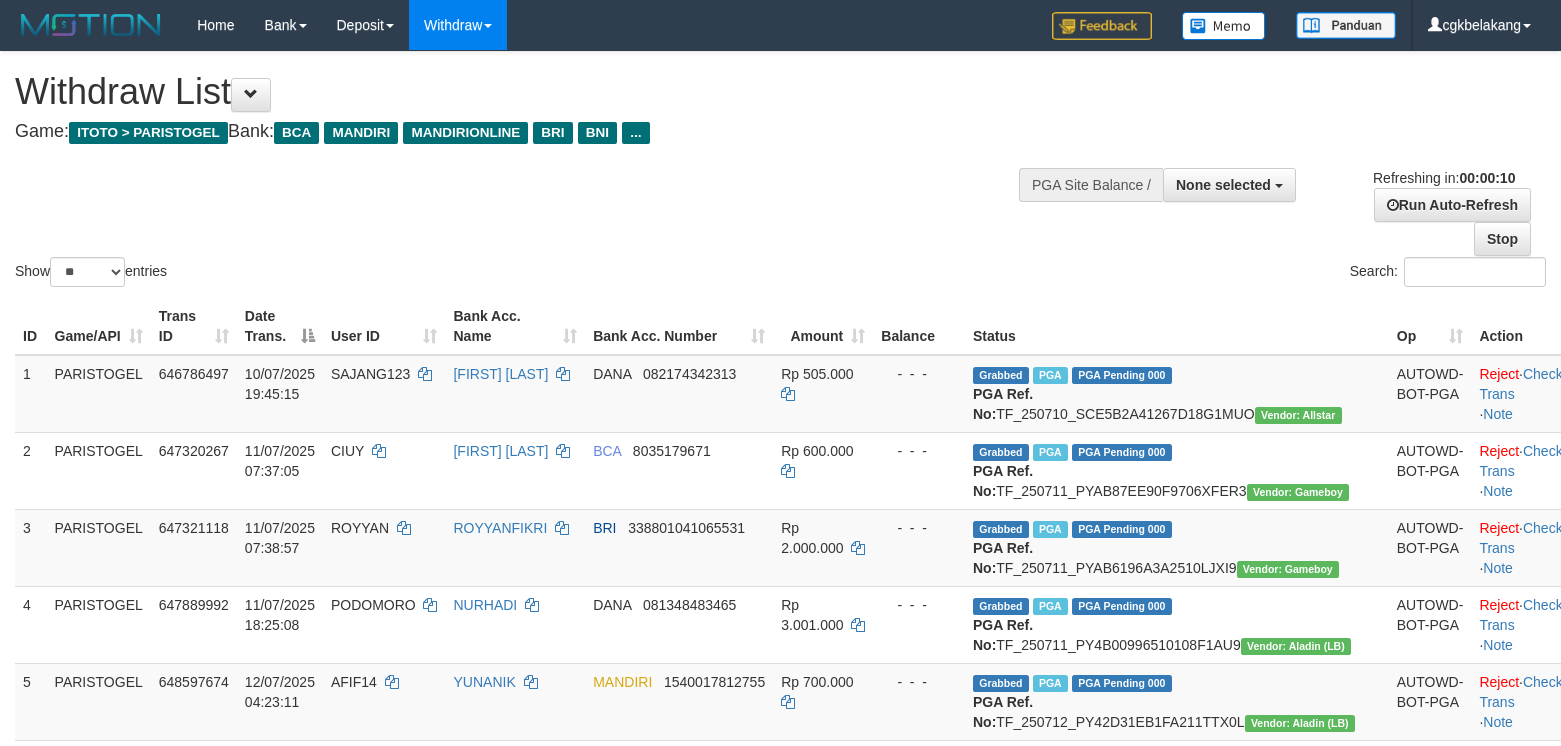 select 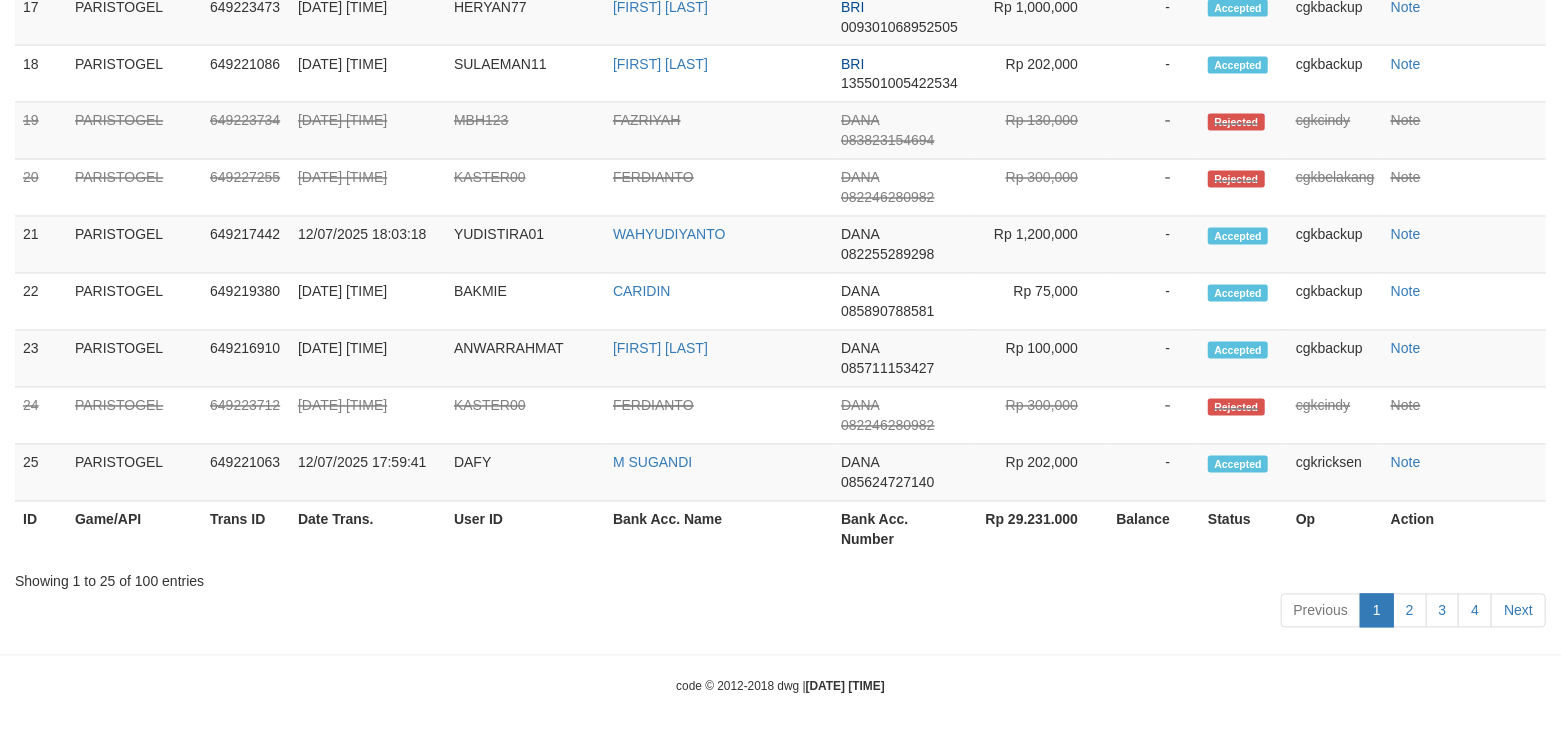scroll, scrollTop: 2296, scrollLeft: 0, axis: vertical 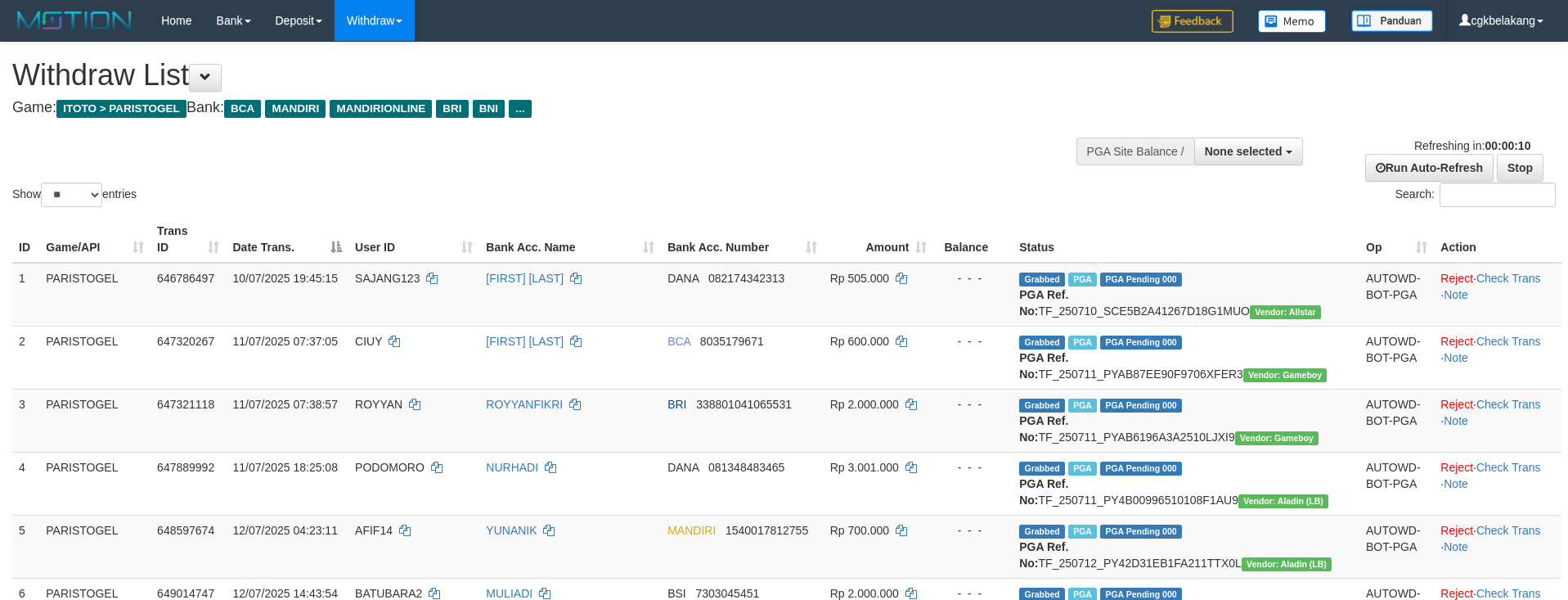 select 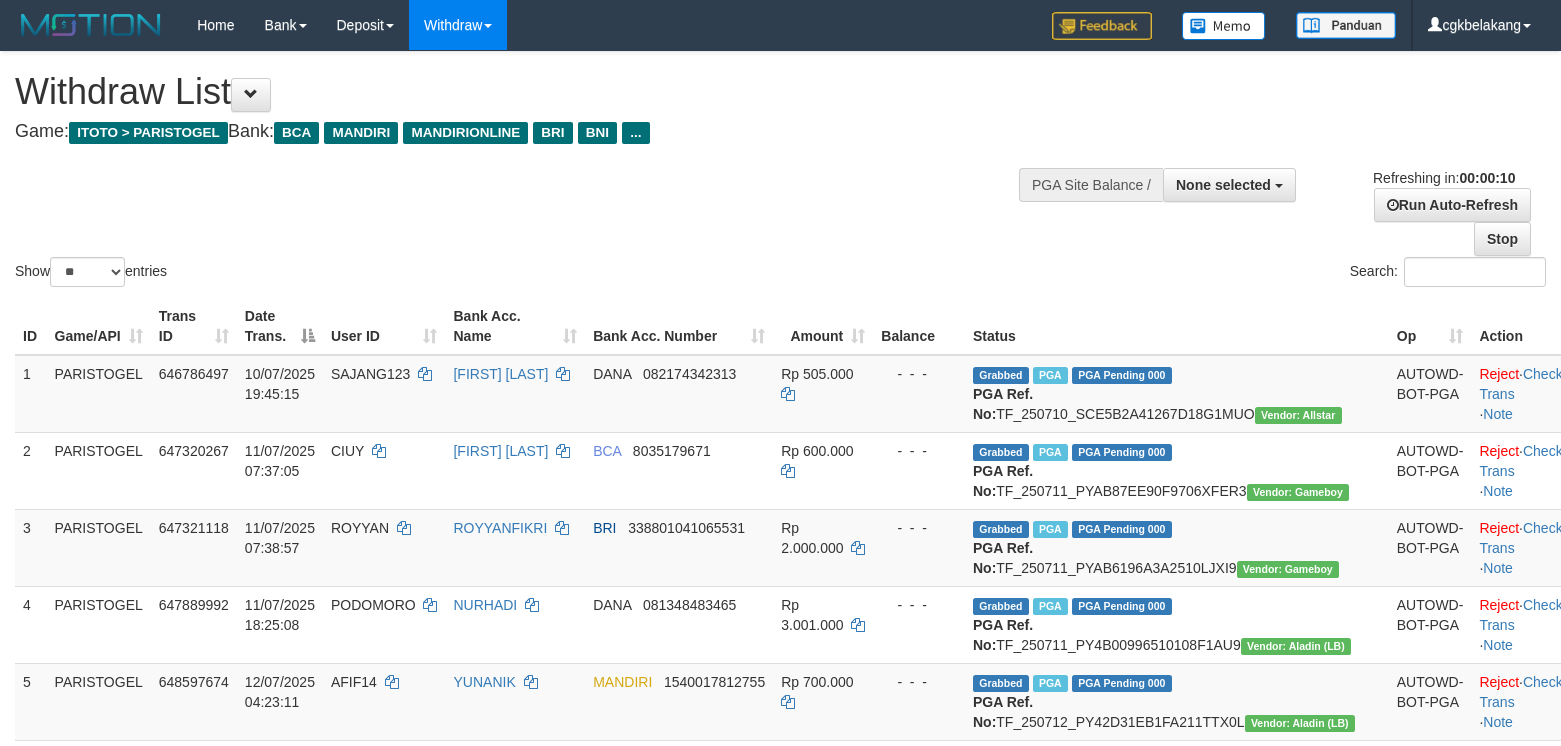 select 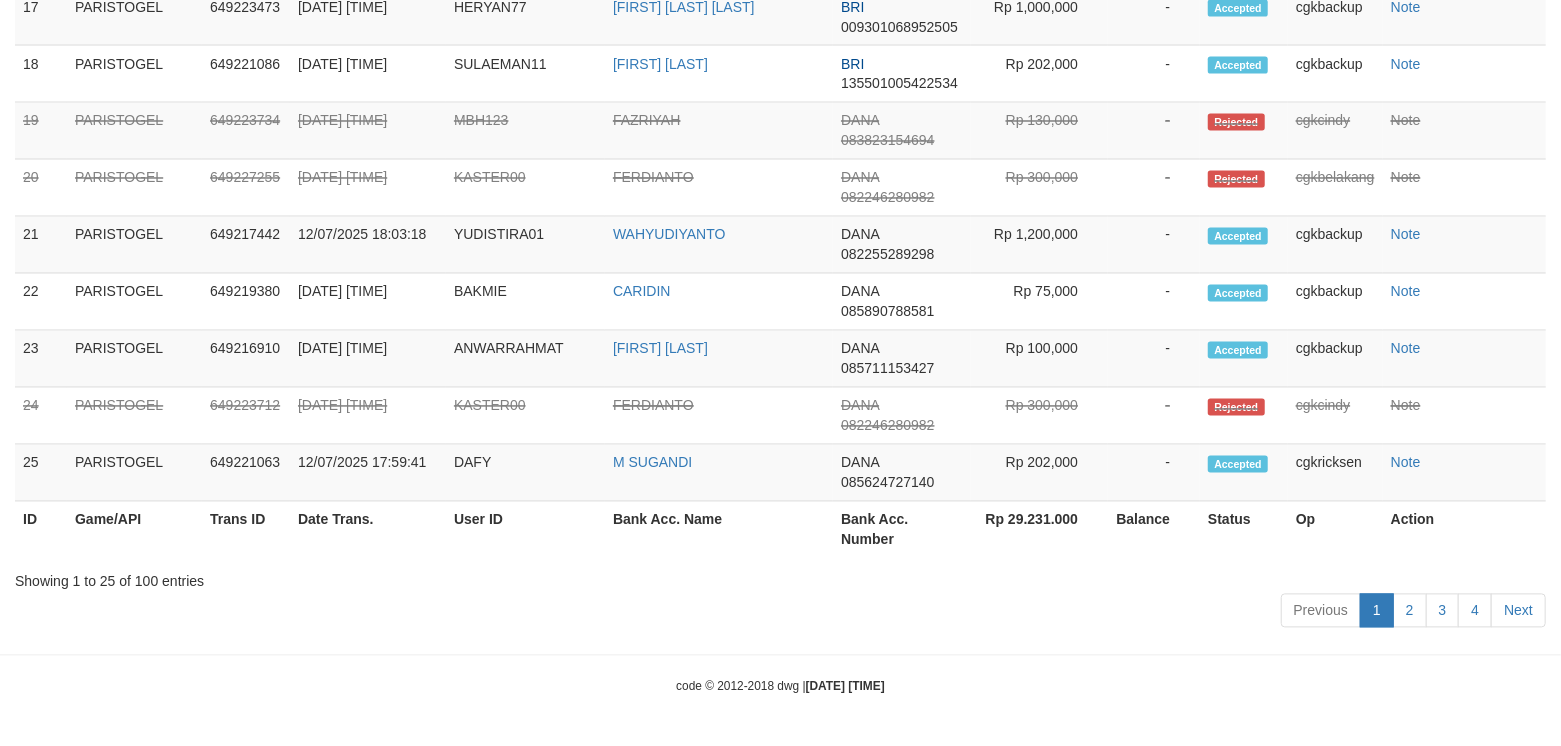 scroll, scrollTop: 2296, scrollLeft: 0, axis: vertical 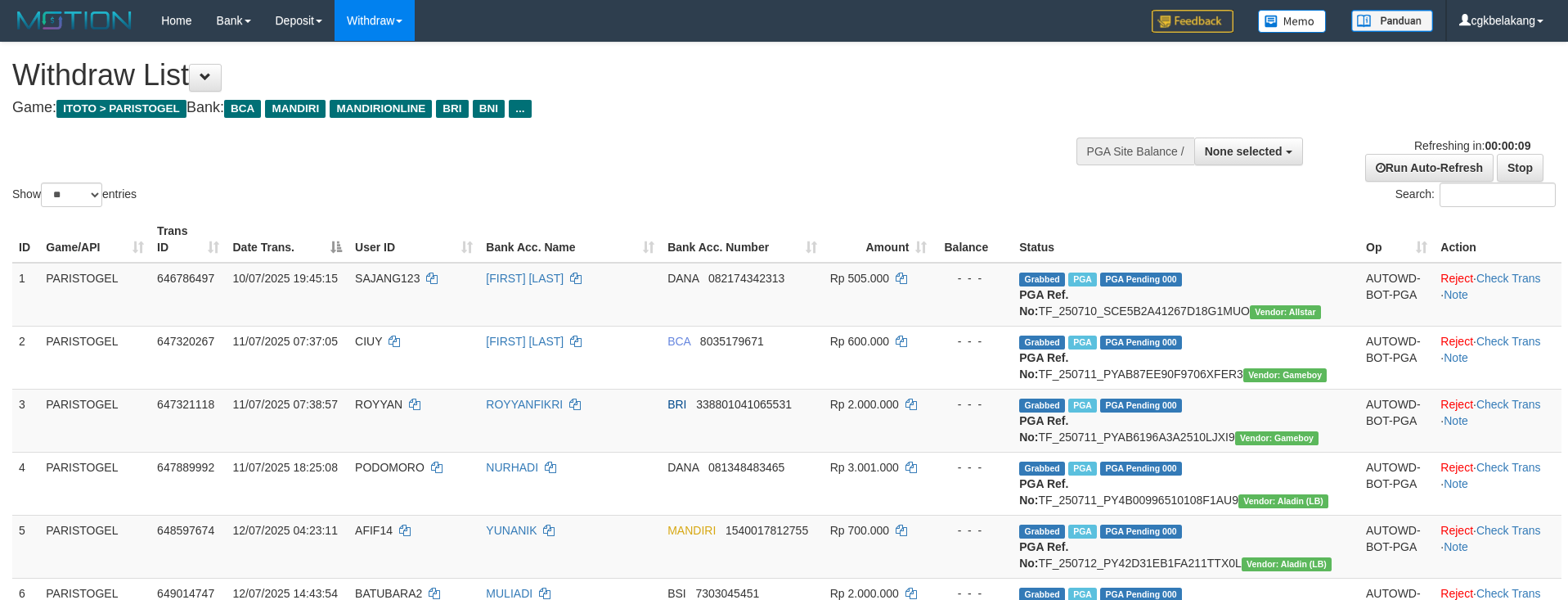 select 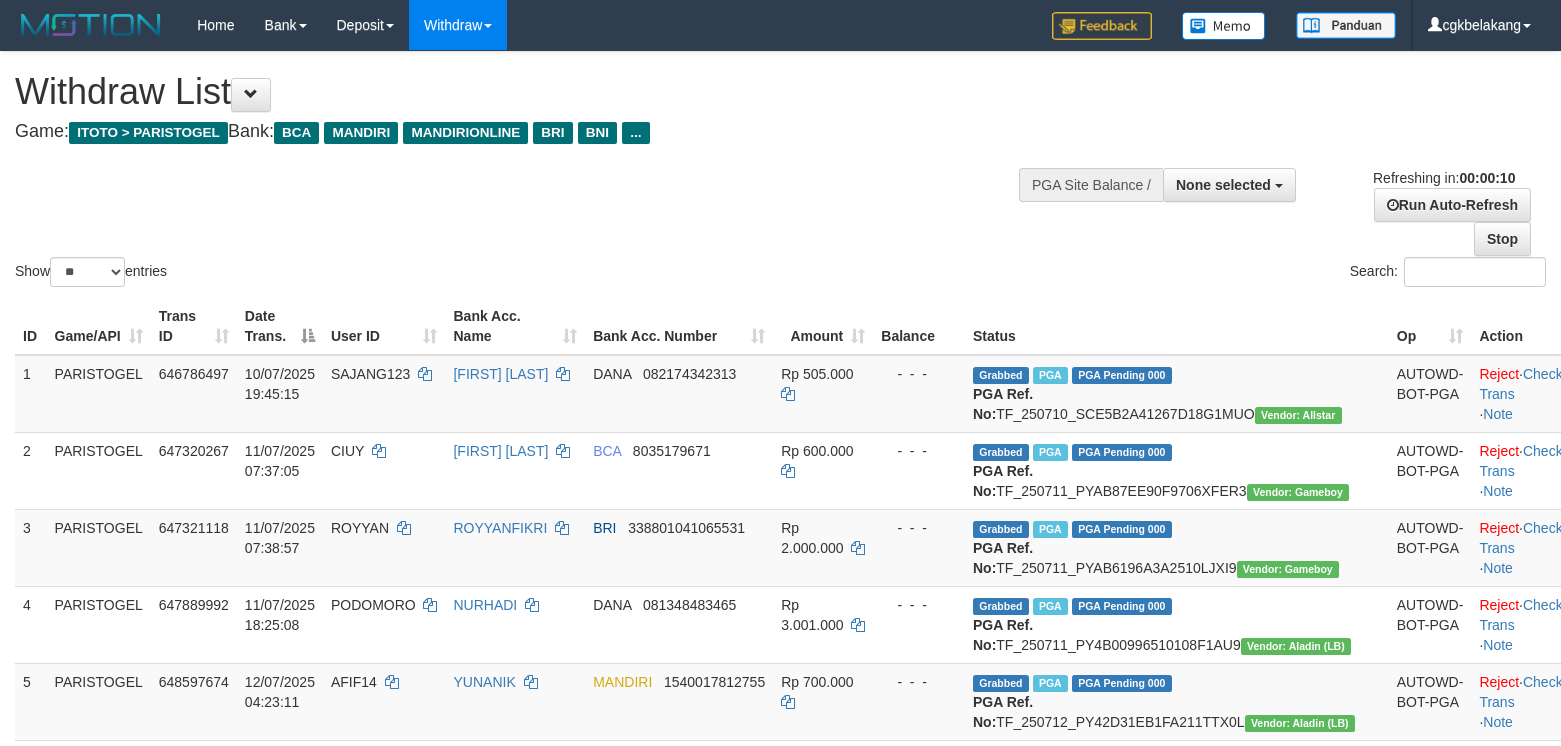 select 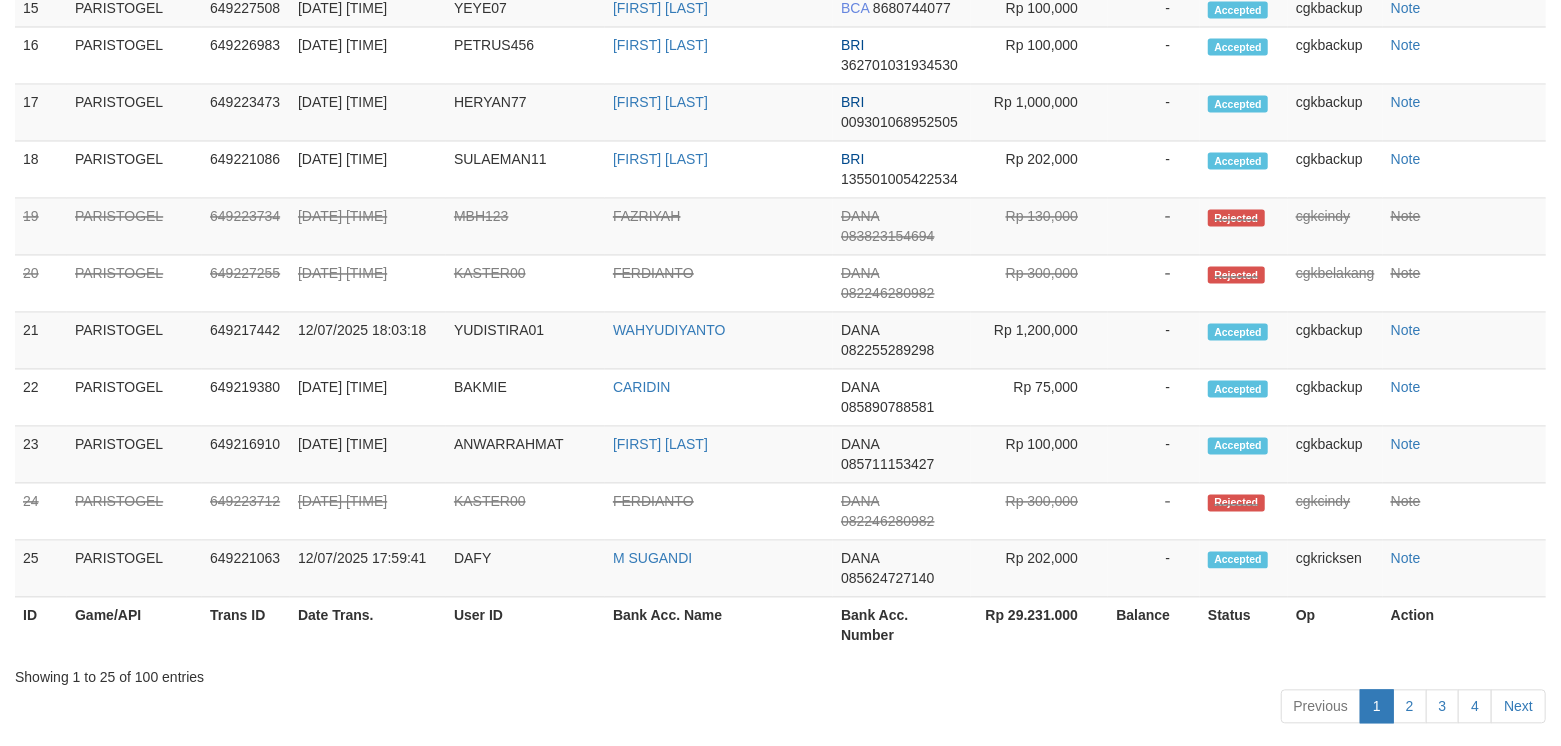 scroll, scrollTop: 2296, scrollLeft: 0, axis: vertical 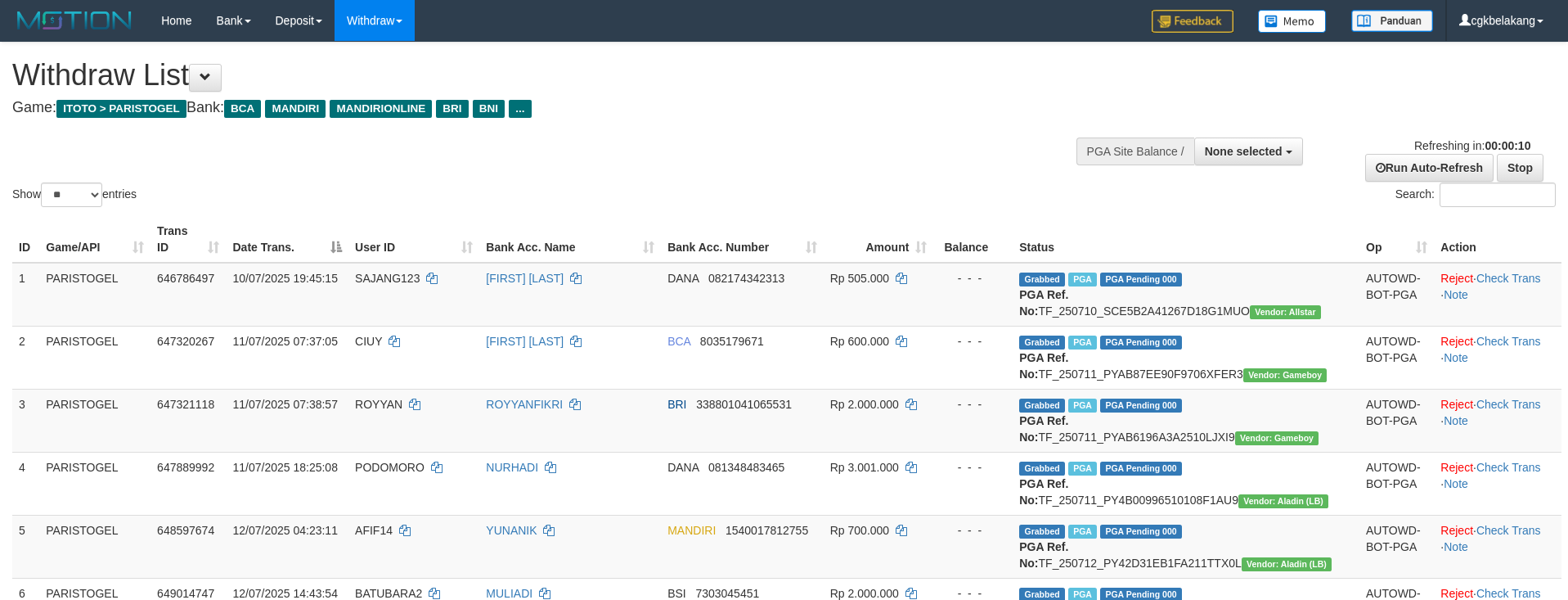 select 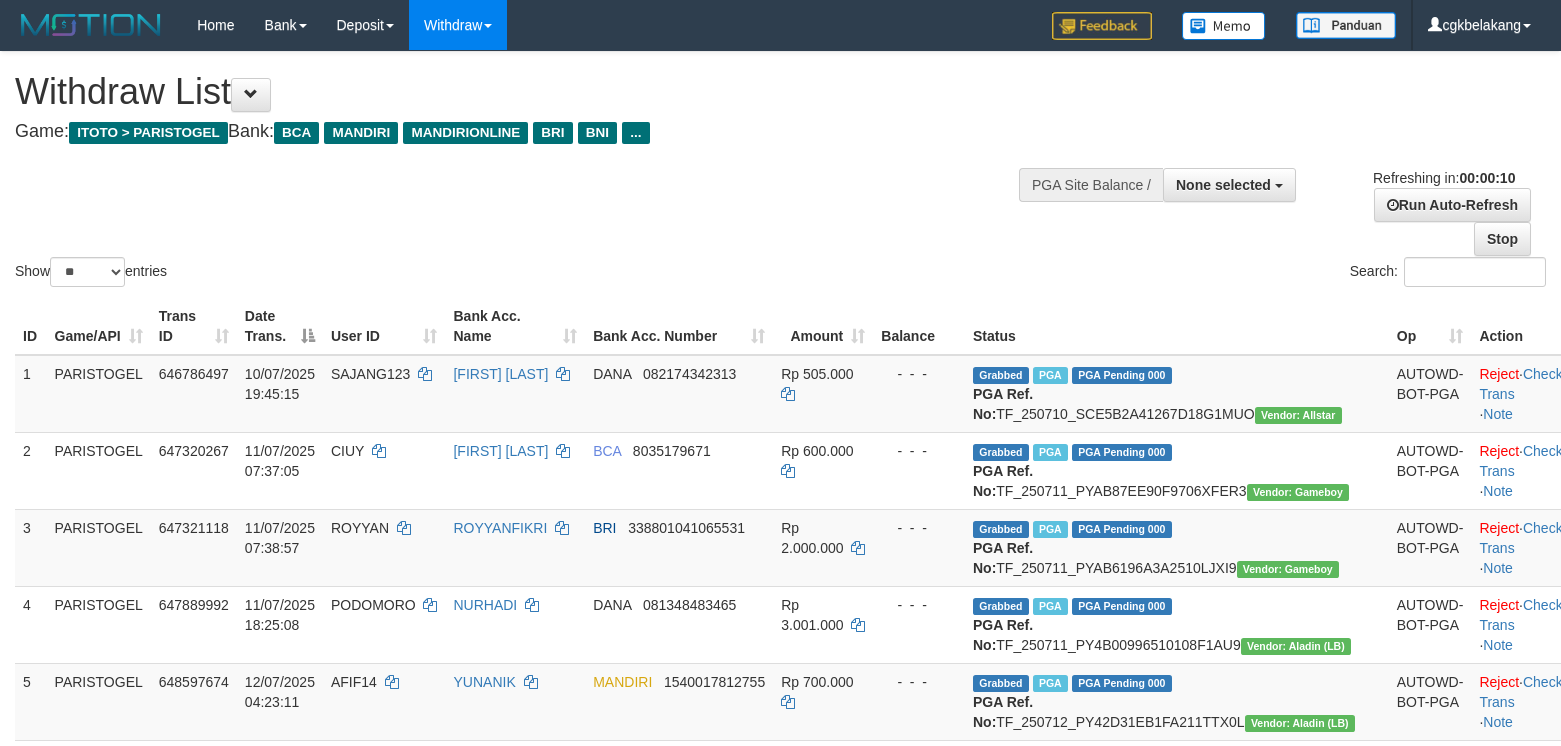 select 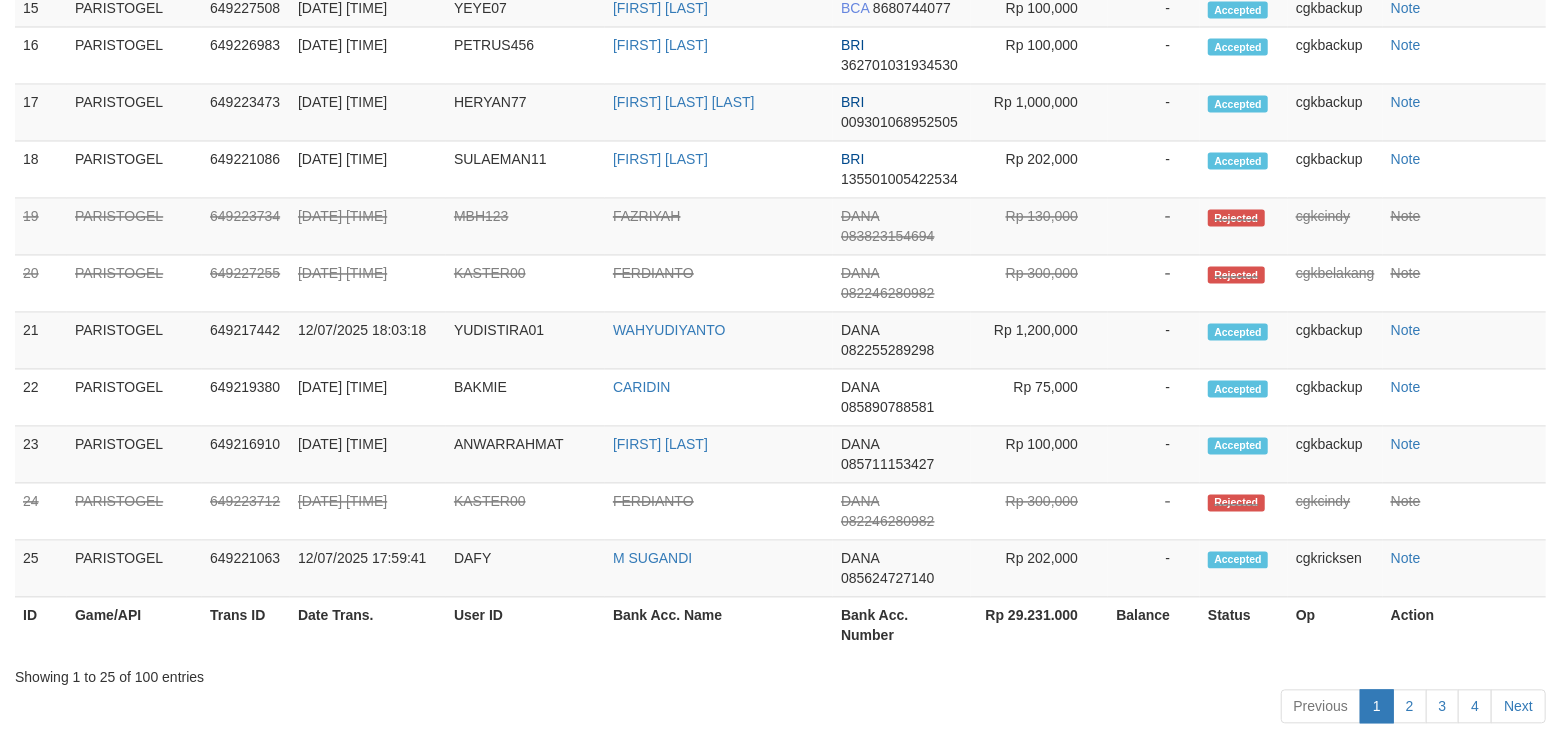 scroll, scrollTop: 2296, scrollLeft: 0, axis: vertical 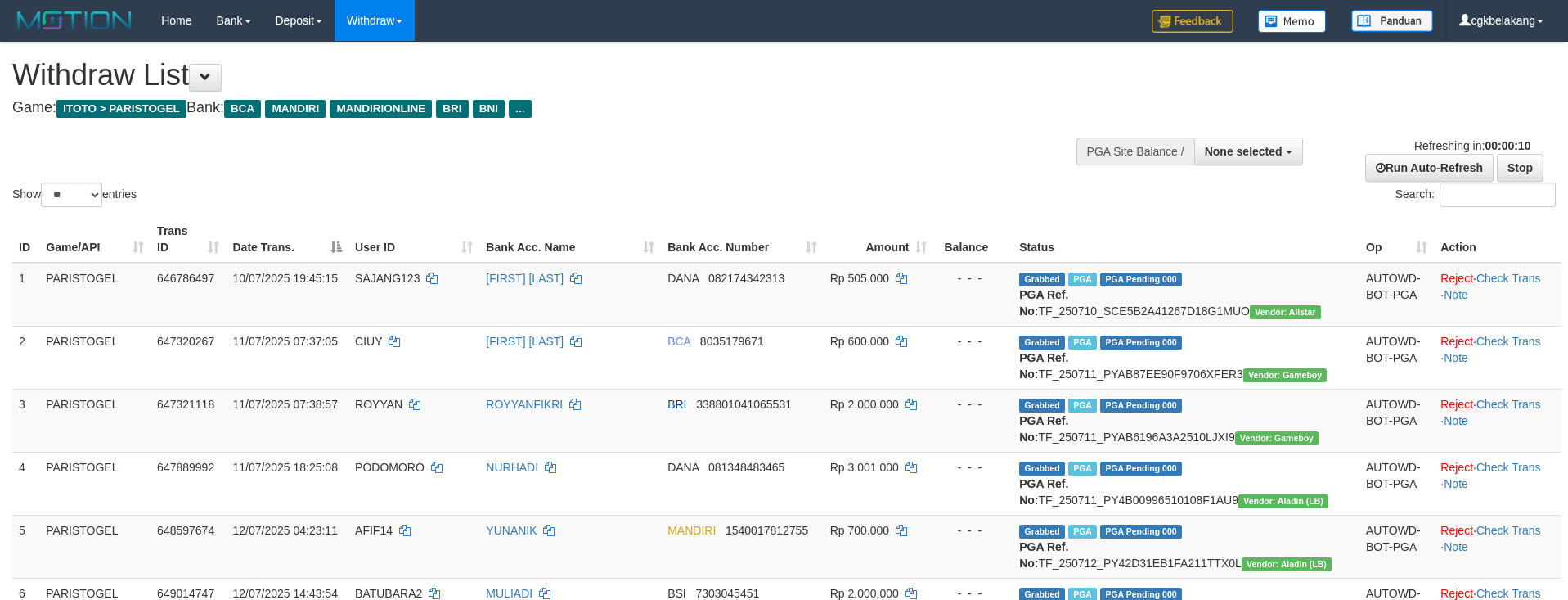 select 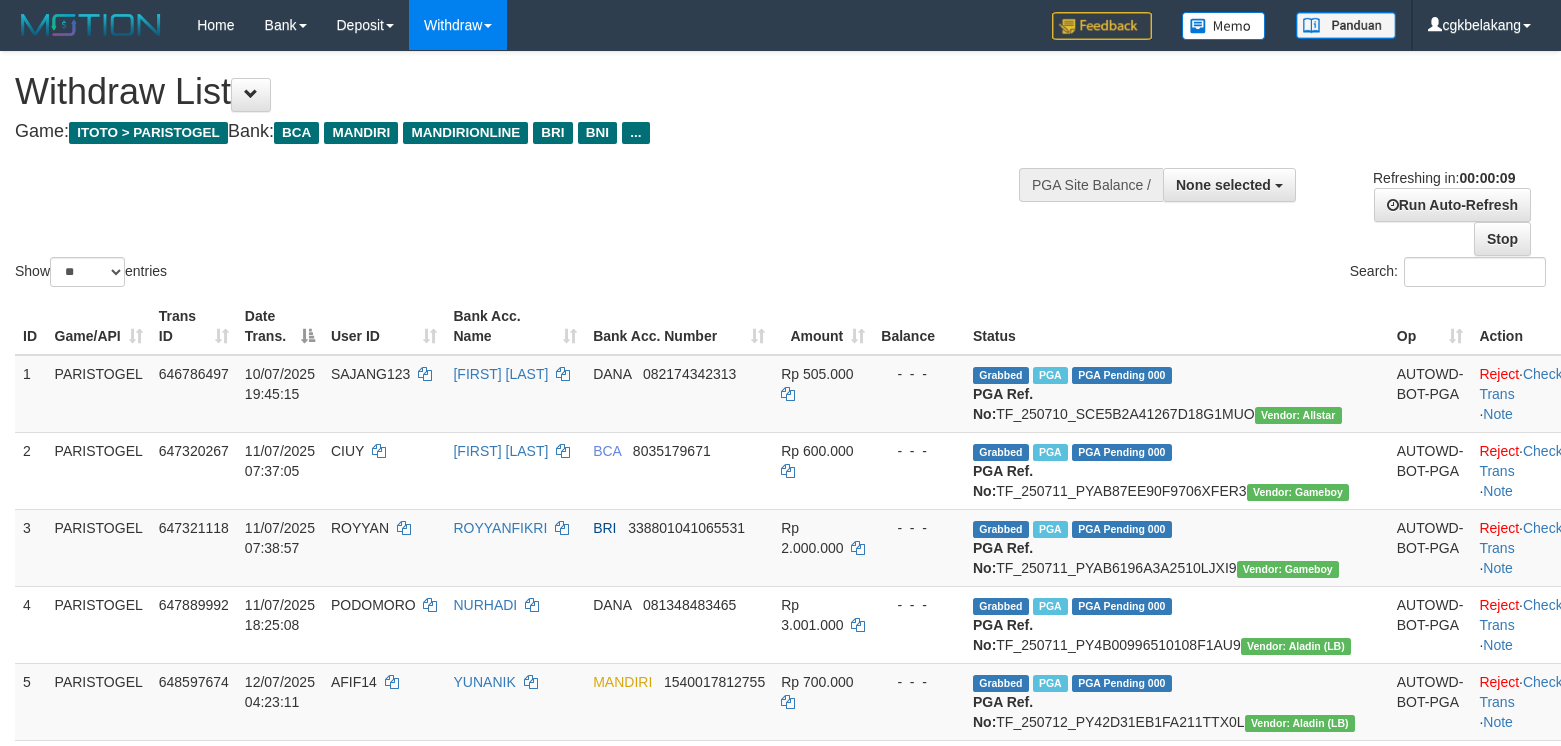 select 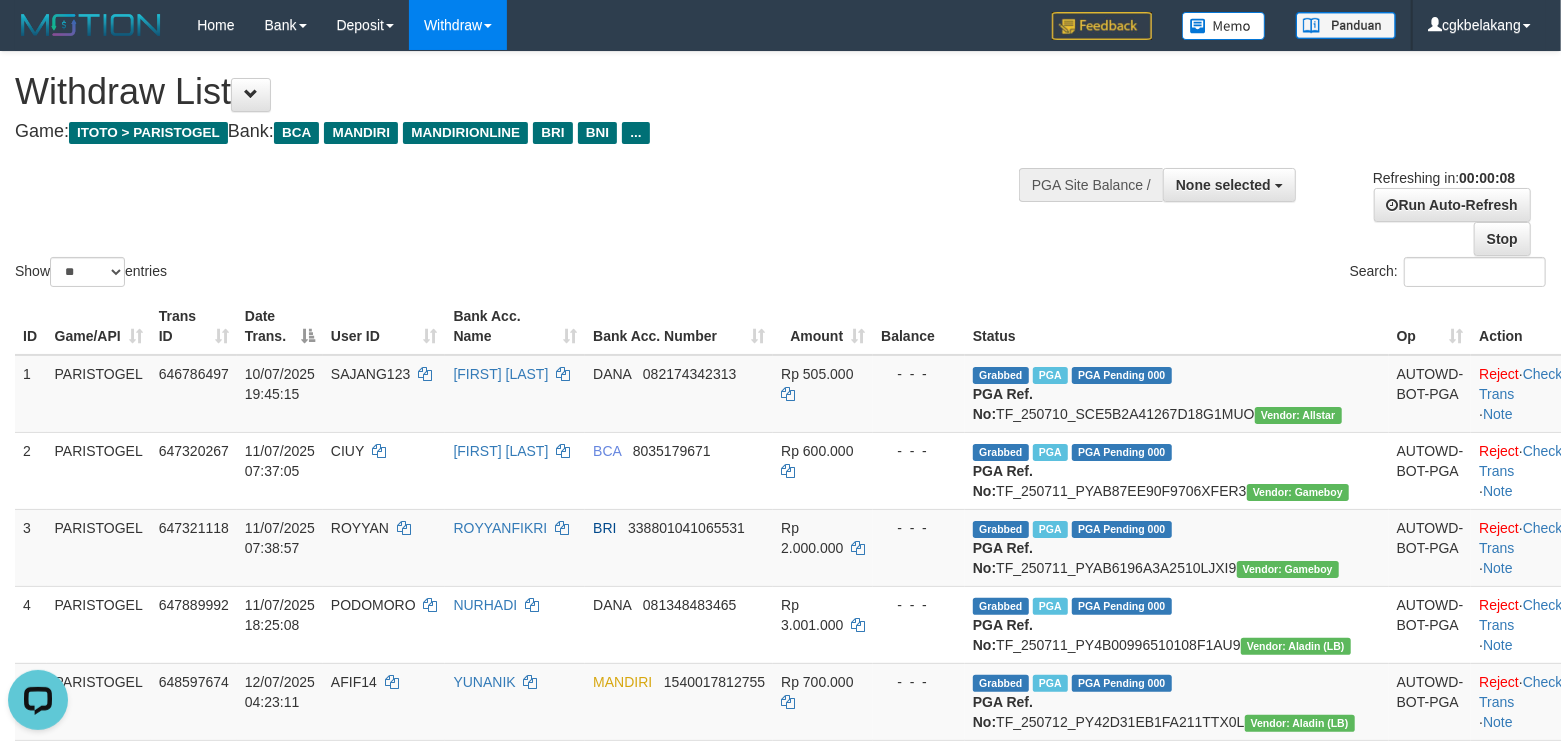 scroll, scrollTop: 0, scrollLeft: 0, axis: both 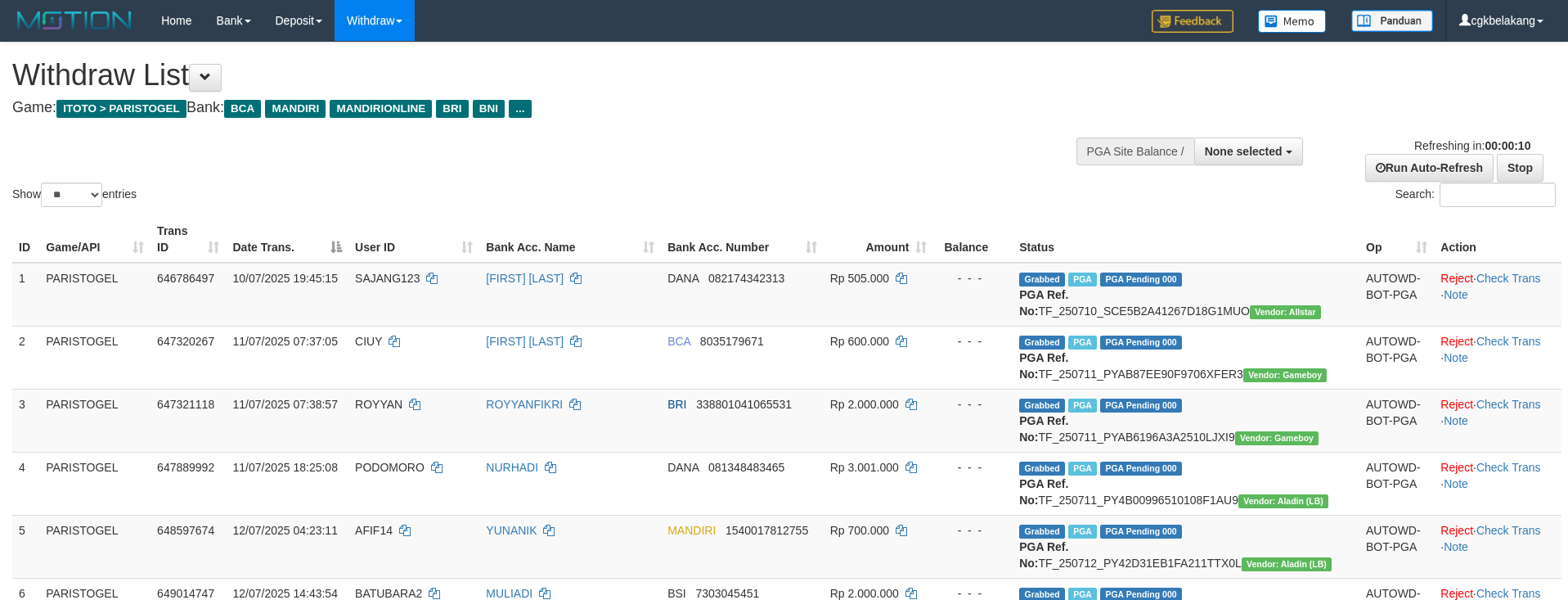 select 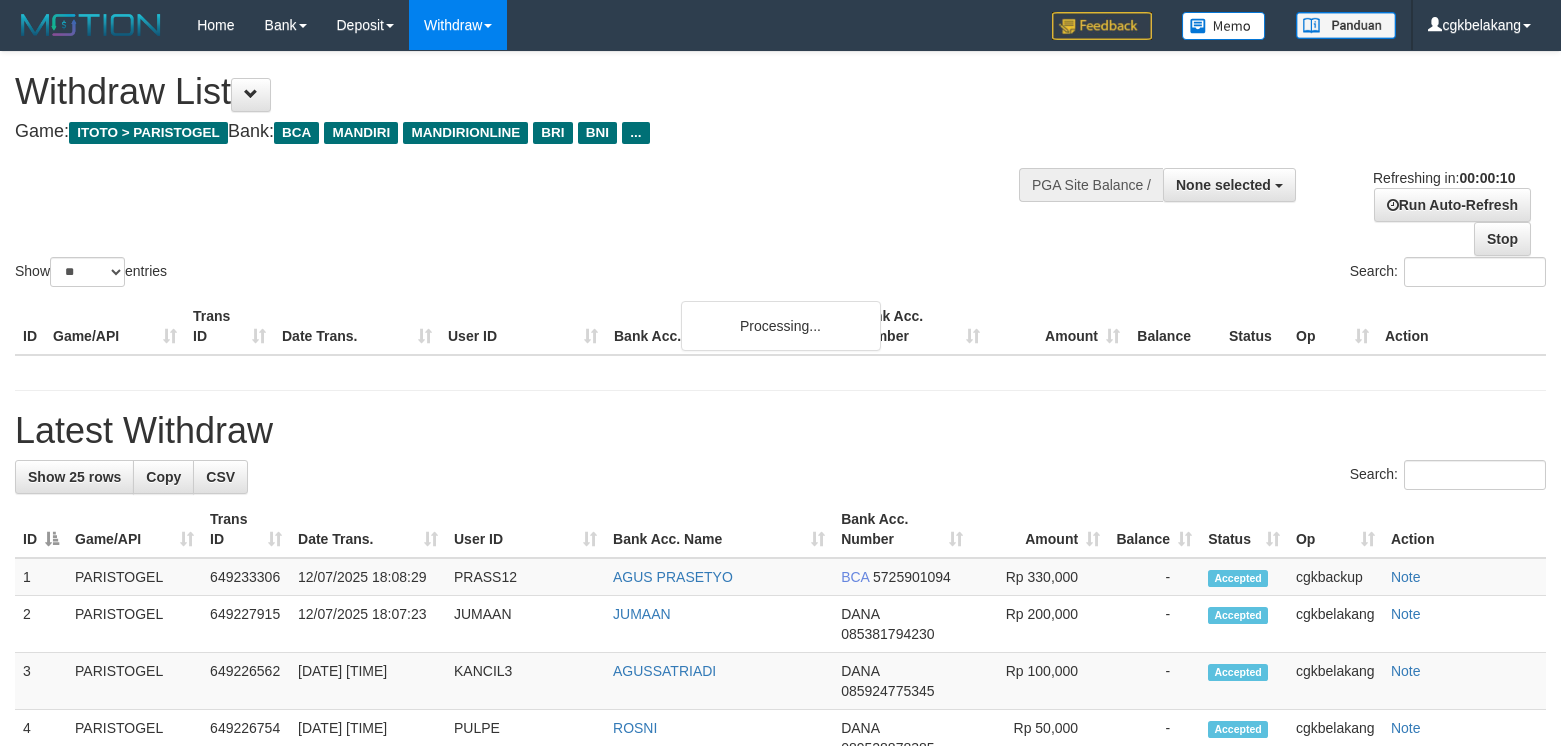 select 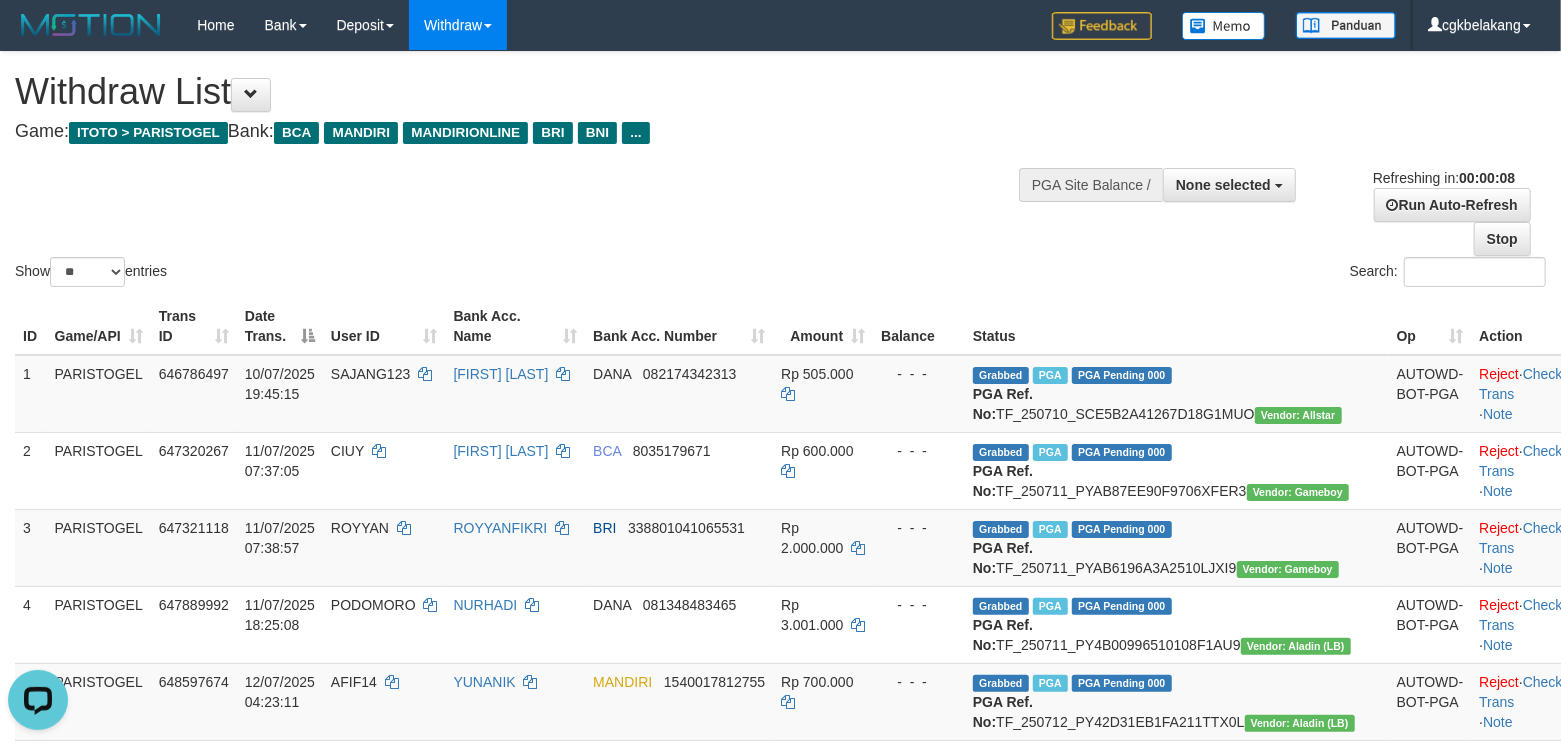 scroll, scrollTop: 0, scrollLeft: 0, axis: both 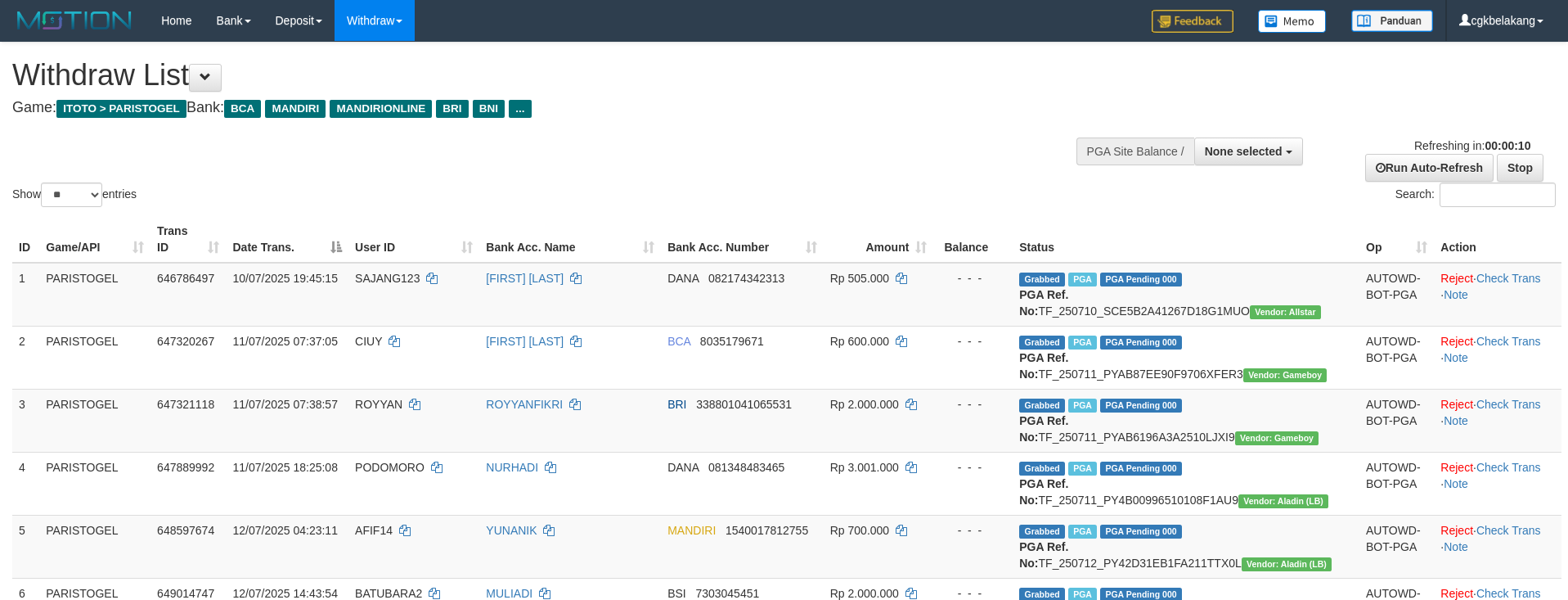 select 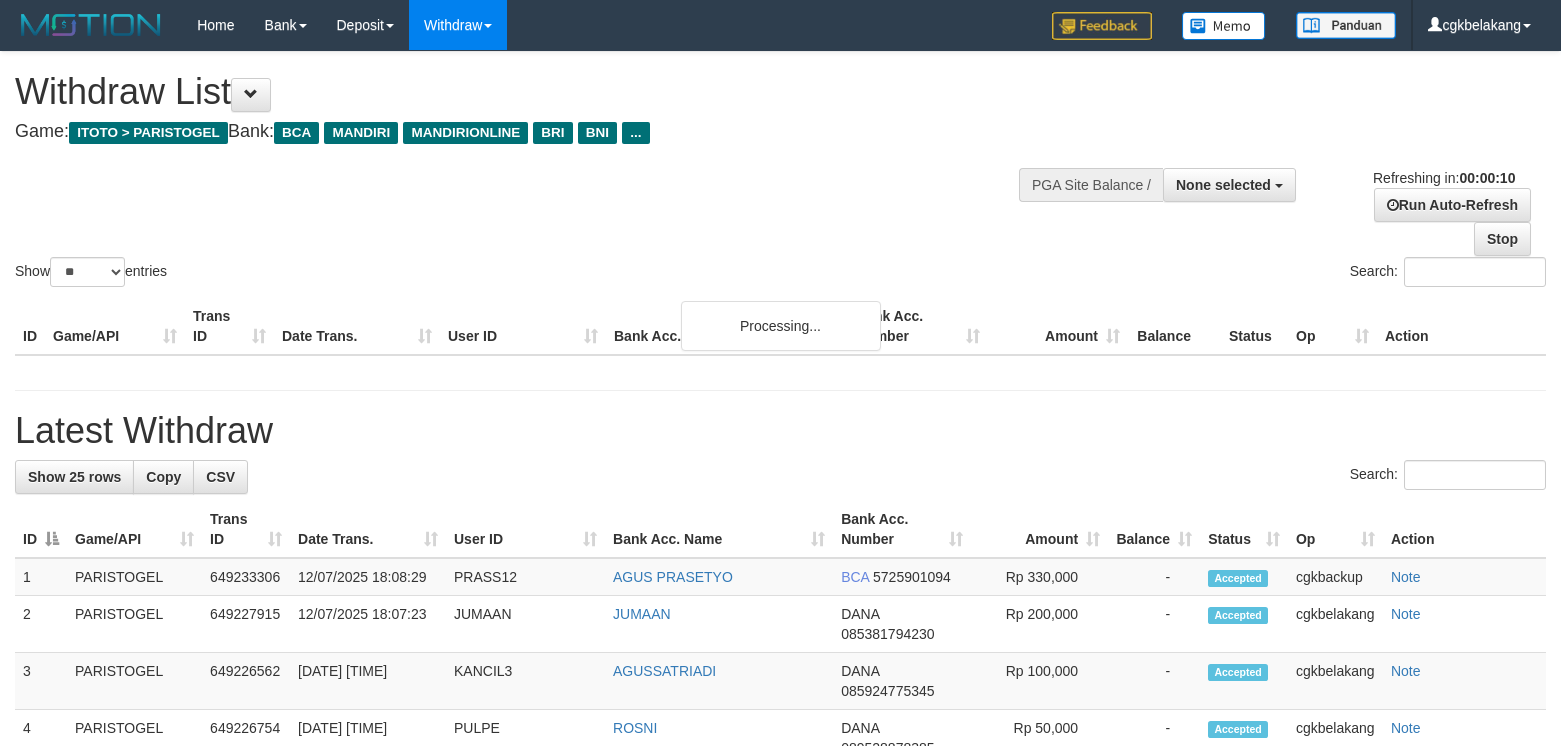 select 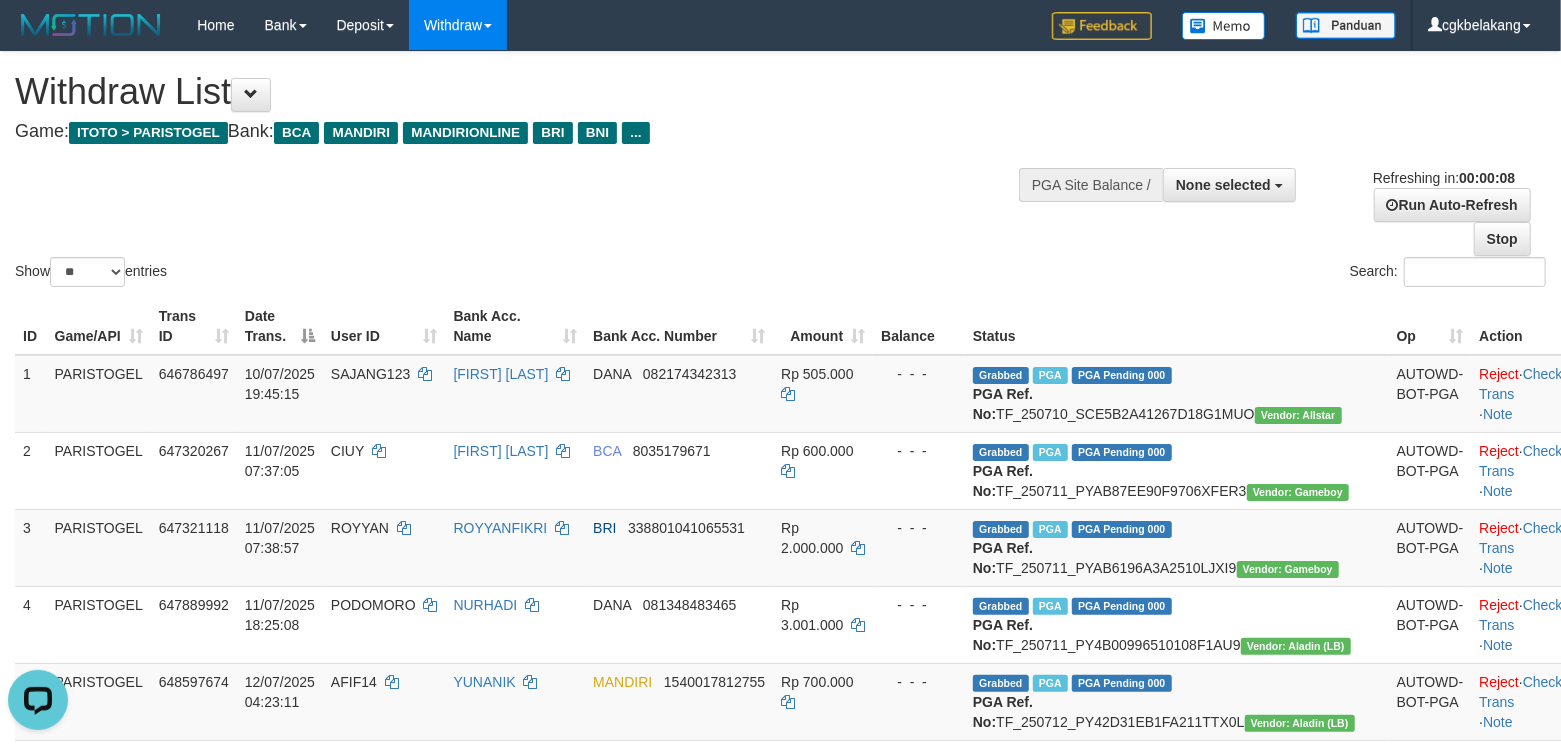 scroll, scrollTop: 0, scrollLeft: 0, axis: both 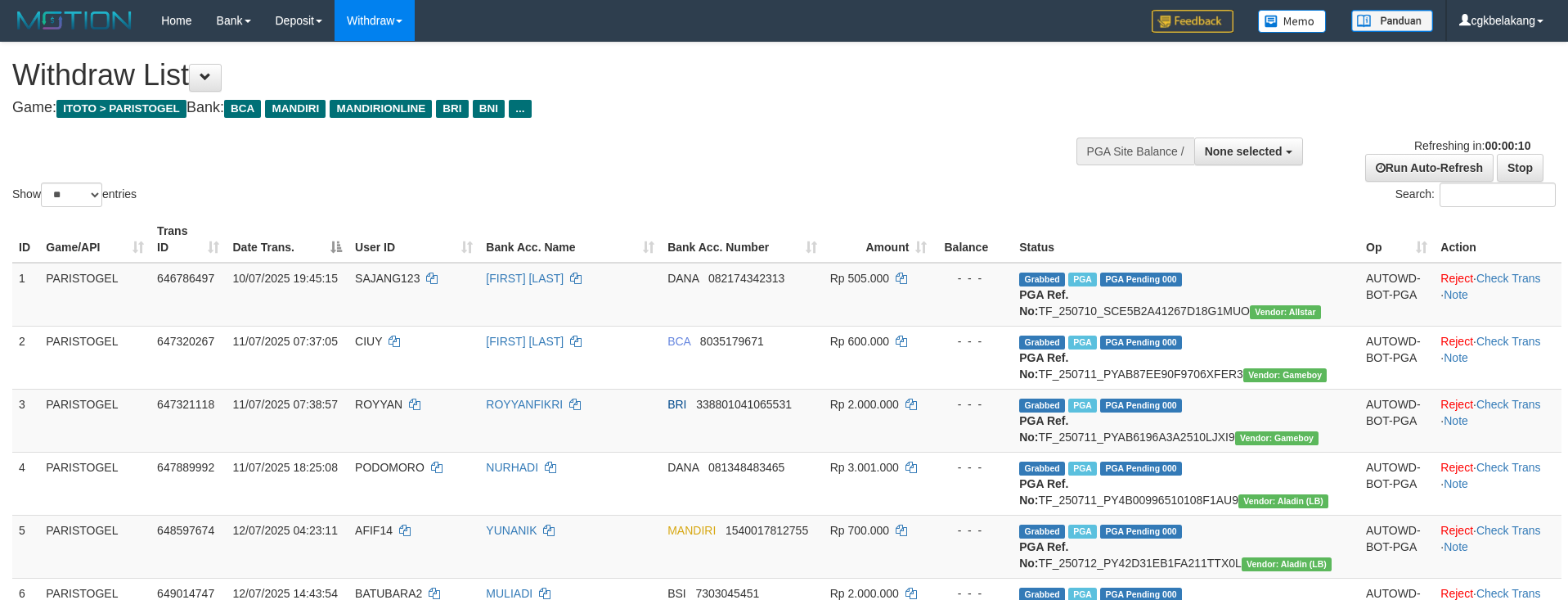 select 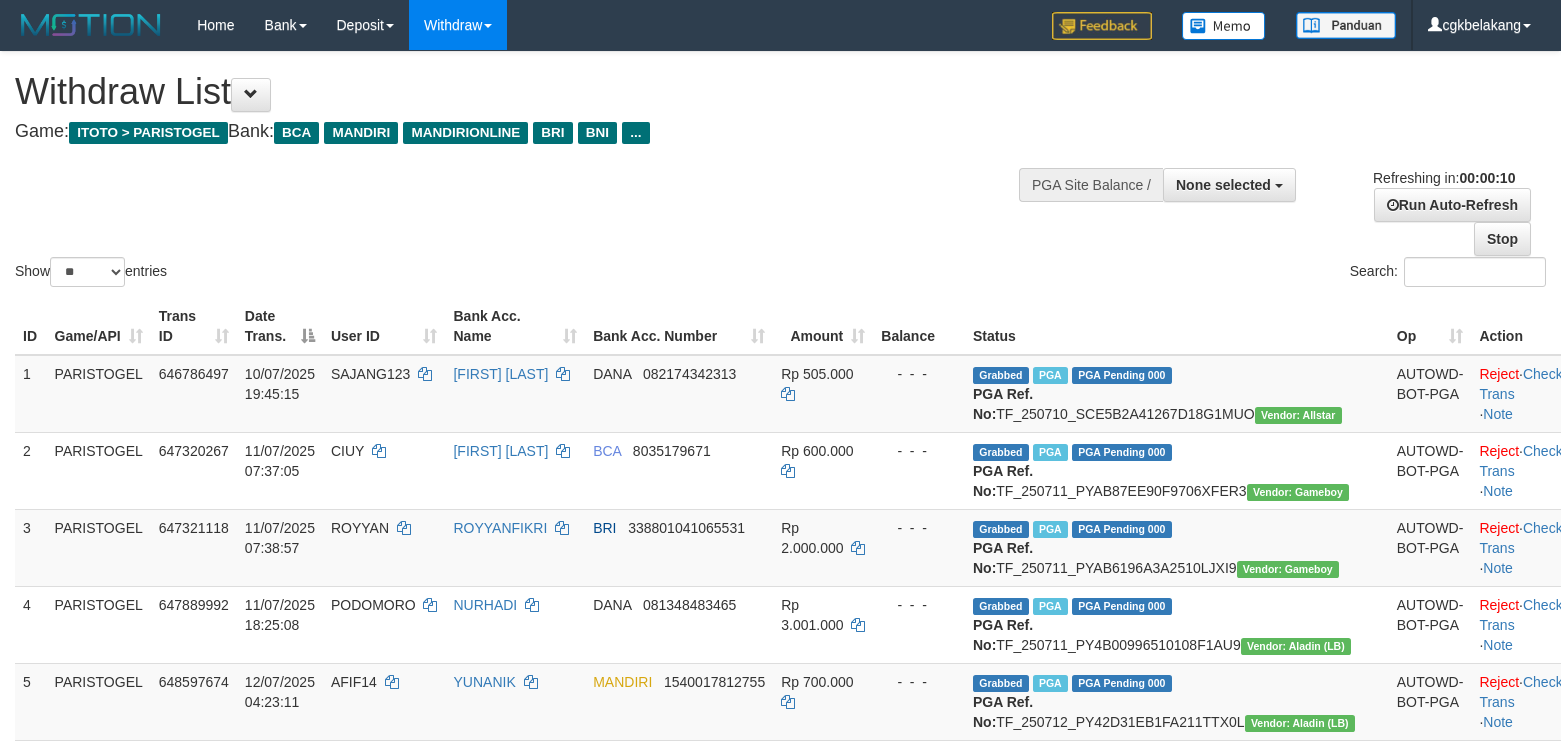 select 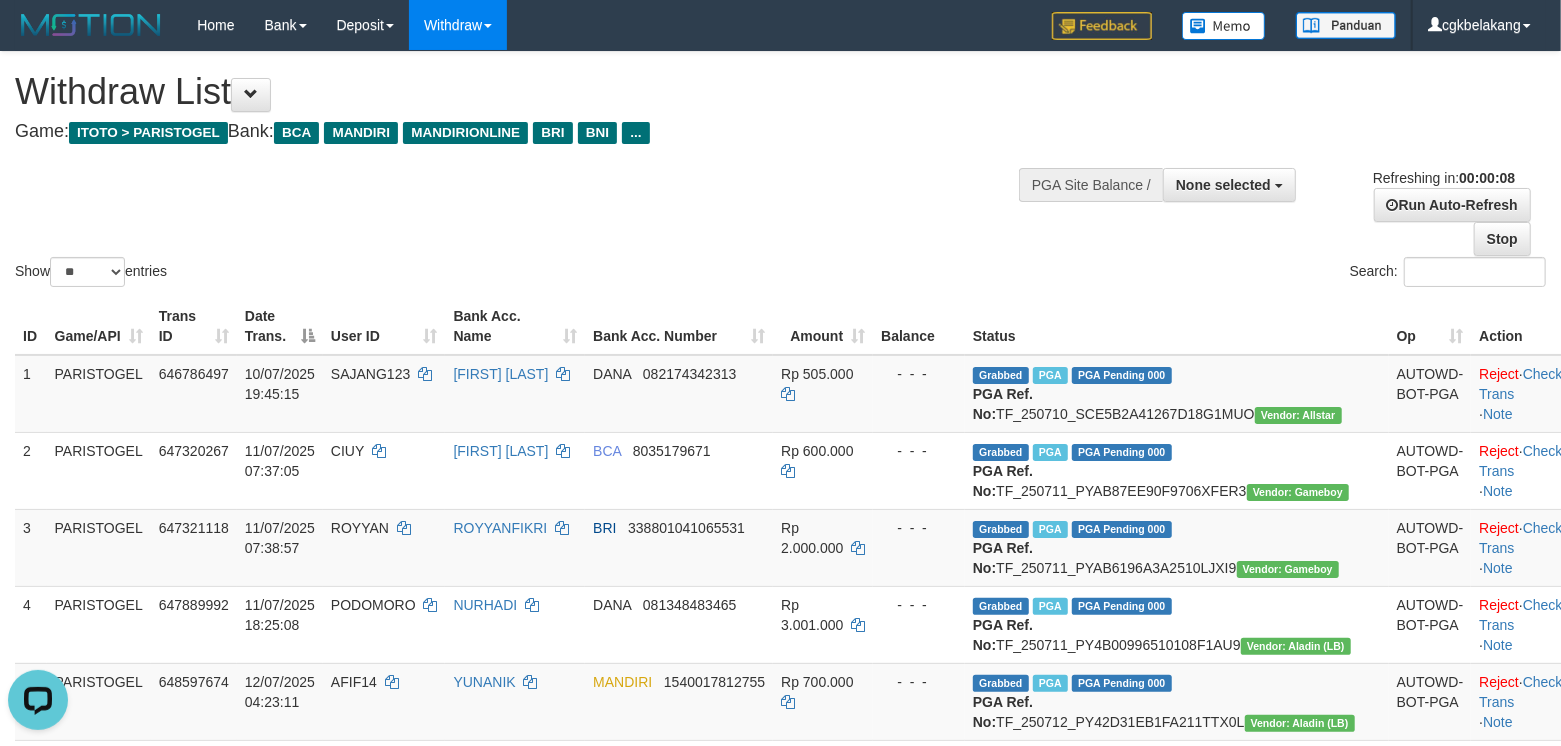 scroll, scrollTop: 0, scrollLeft: 0, axis: both 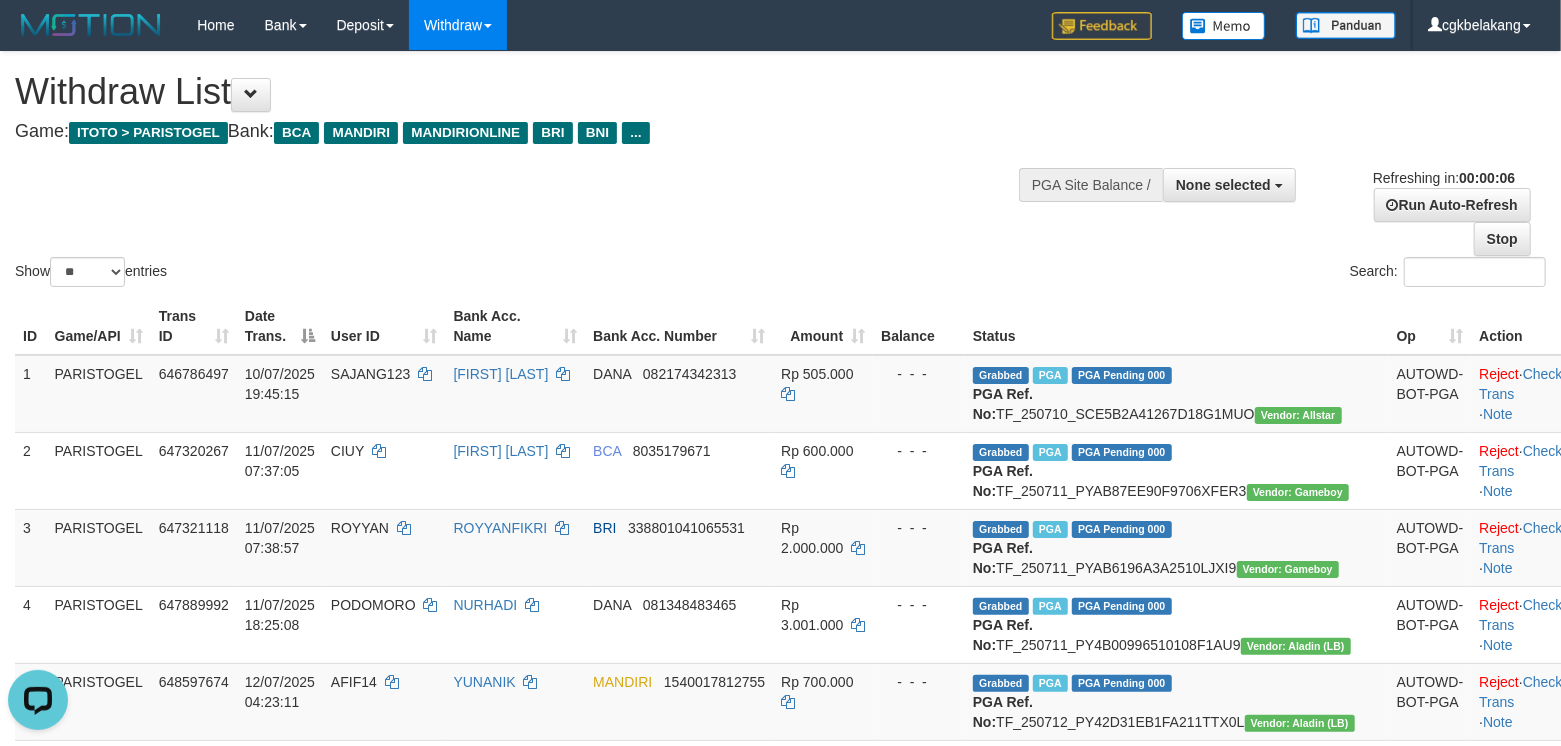 click on "ID Game/API Trans ID Date Trans. User ID Bank Acc. Name Bank Acc. Number Amount Balance Status Op Action
1 PARISTOGEL 646786497 10/07/2025 19:45:15 SAJANG123    UJANG SURYANA    DANA     082174342313 Rp 505.000    -  -  - Grabbed   PGA   PGA Pending 000 {"status":"000","data":{"unique_id":"1867-646786497-20250710","reference_no":"TF_250710_SCE5B2A41267D18G1MUO","amount":"505000.00","fee":"0.00","merchant_surcharge_rate":"0.00","charge_to":"MERC","payout_amount":"505000.00","disbursement_status":0,"disbursement_description":"ON PROCESS","created_at":"2025-07-10 19:51:18","executed_at":"2025-07-10 19:51:18","bank":{"code":"dana","name":"DANA","account_number":"082174342313","account_name":"UJANG SURYANA"},"note":"cgkcindy","merchant_balance":{"balance_effective":160000002,"balance_pending":0,"balance_disbursement":33780000,"balance_collection":238379050}}} PGA Ref. No:  TF_250710_SCE5B2A41267D18G1MUO  Vendor: Allstar AUTOWD-BOT-PGA Reject ·    Check Trans    ·    Note 2" at bounding box center [780, 777] 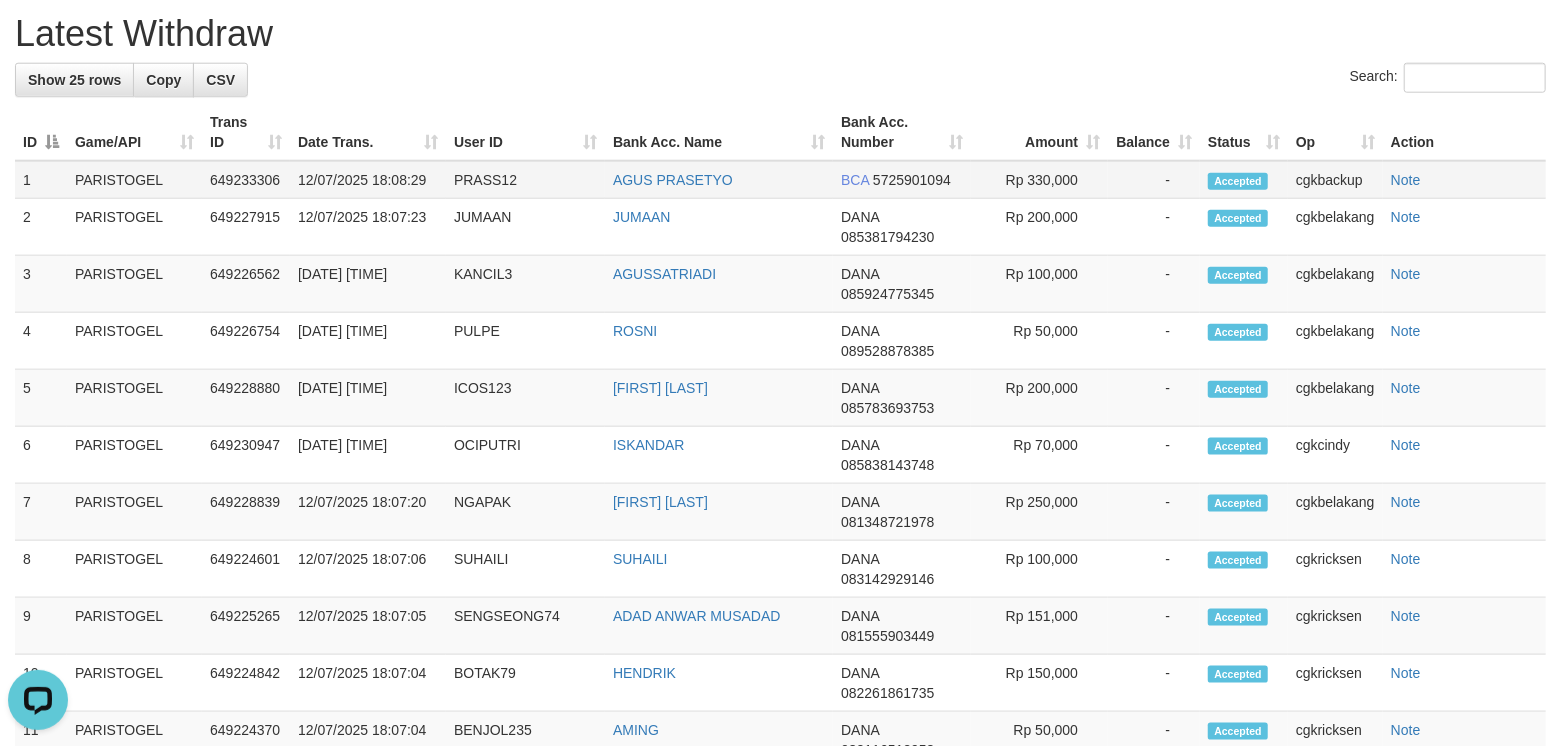 scroll, scrollTop: 1333, scrollLeft: 0, axis: vertical 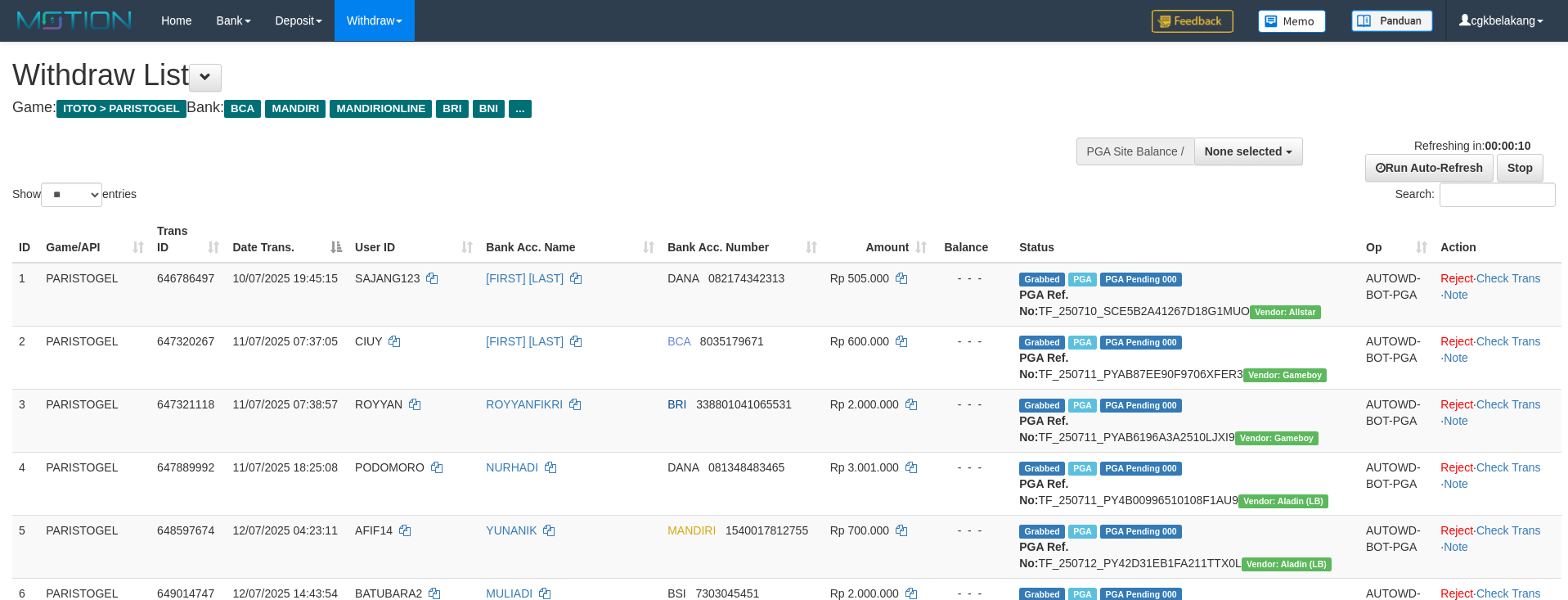 select 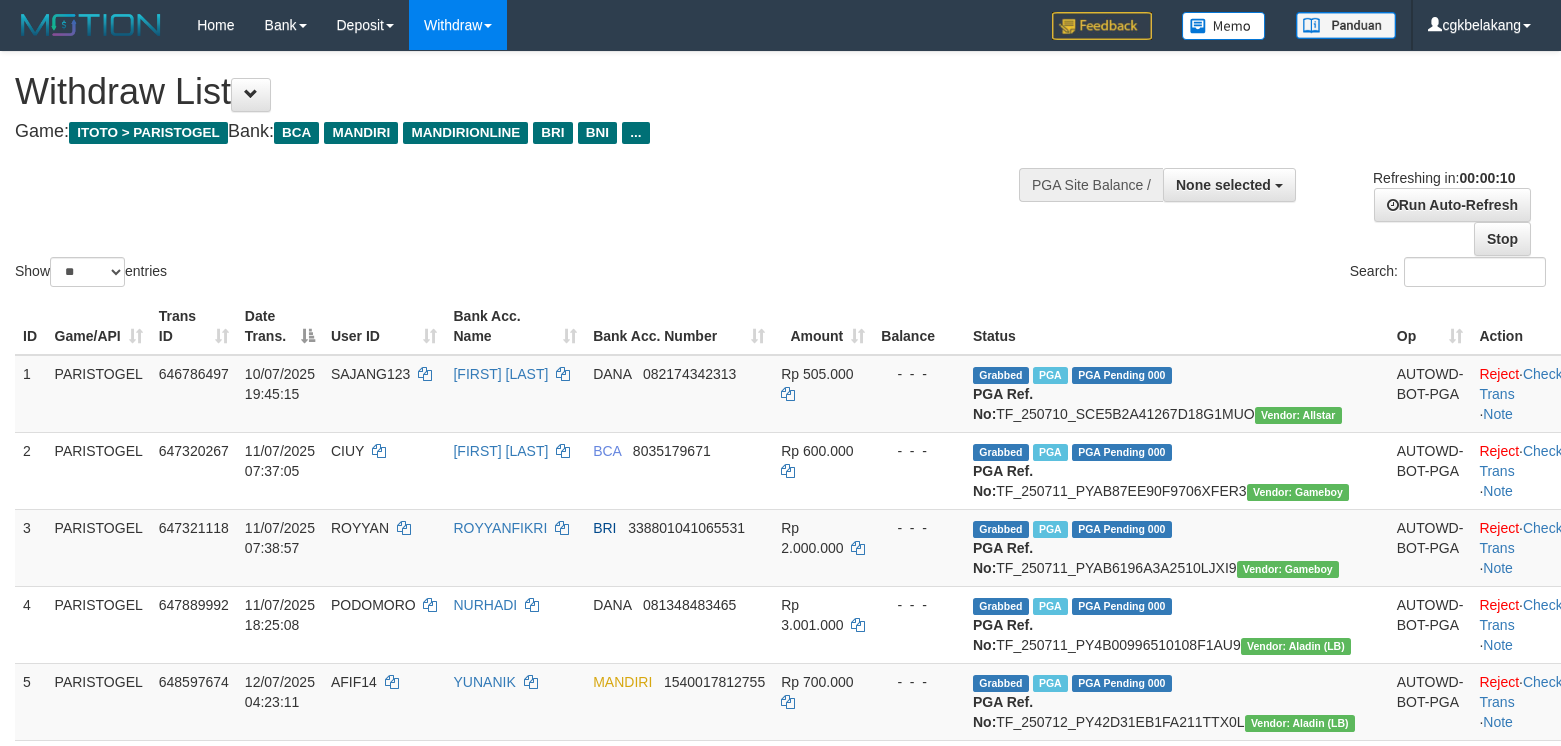 select 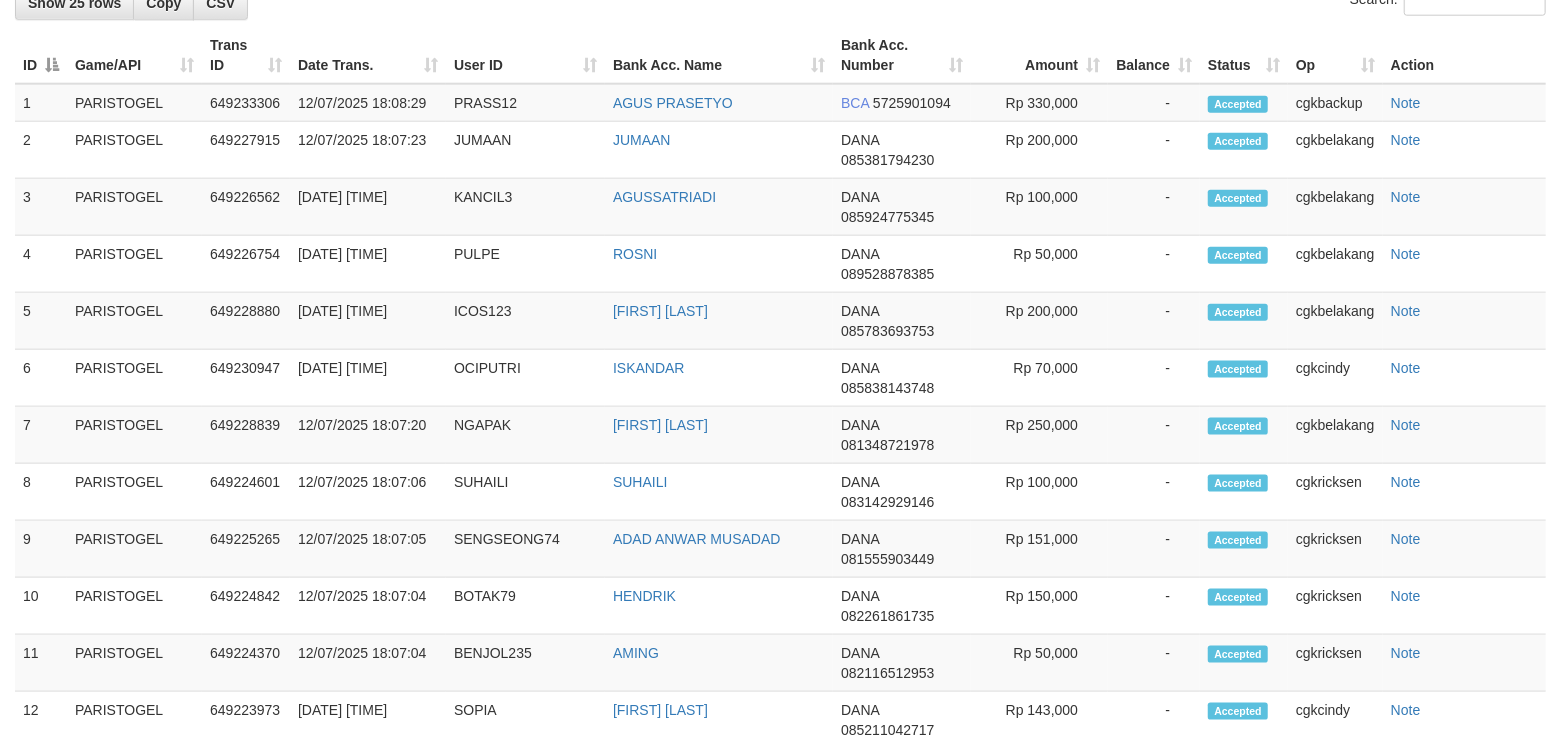 scroll, scrollTop: 1333, scrollLeft: 0, axis: vertical 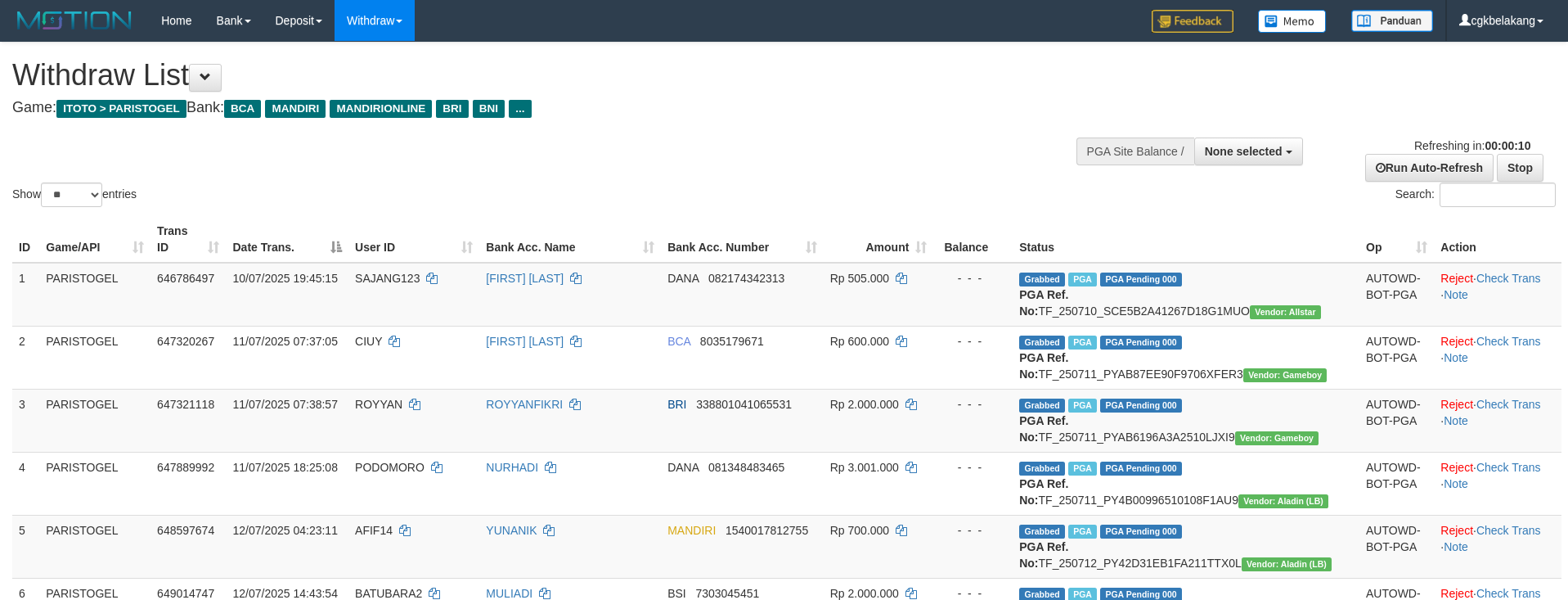 select 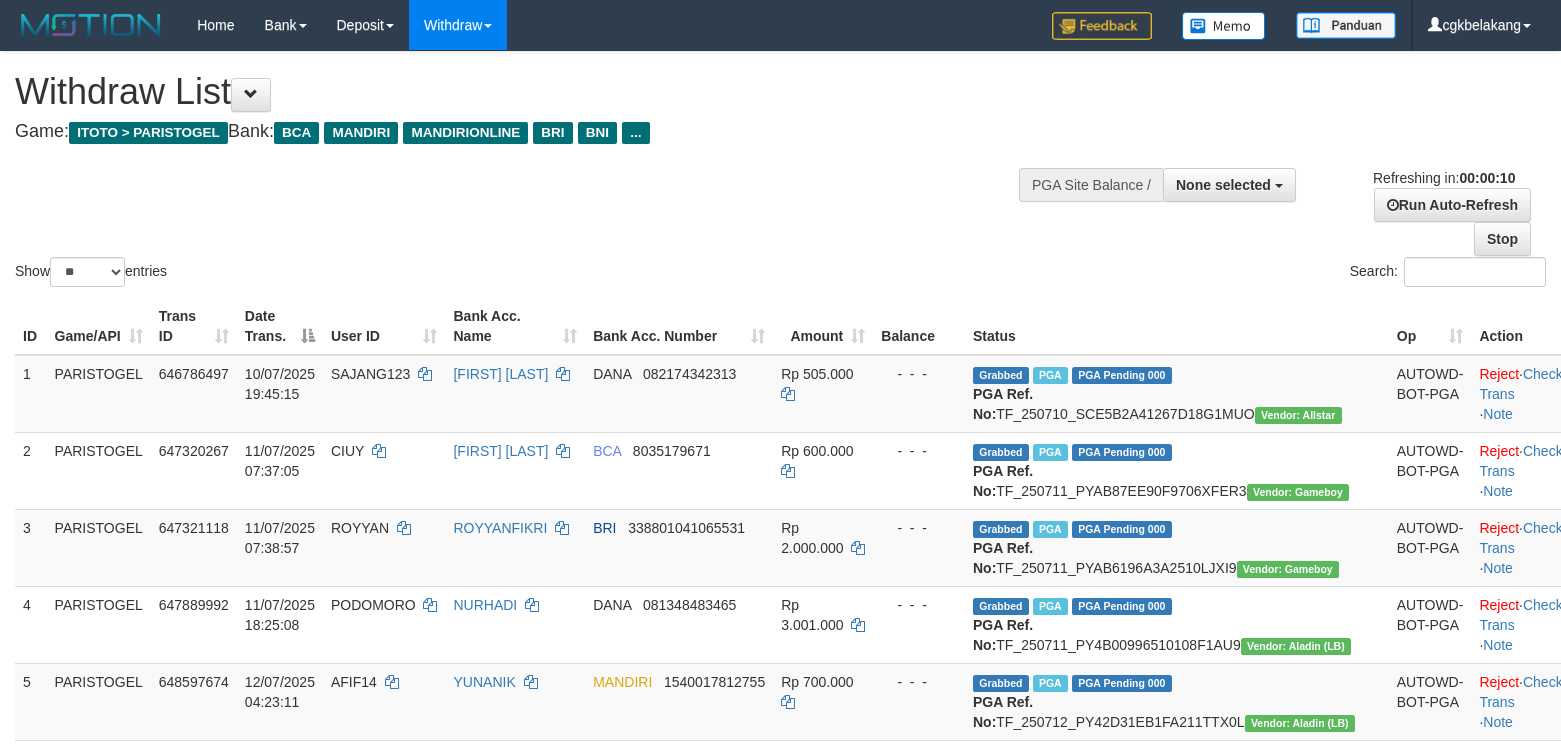 select 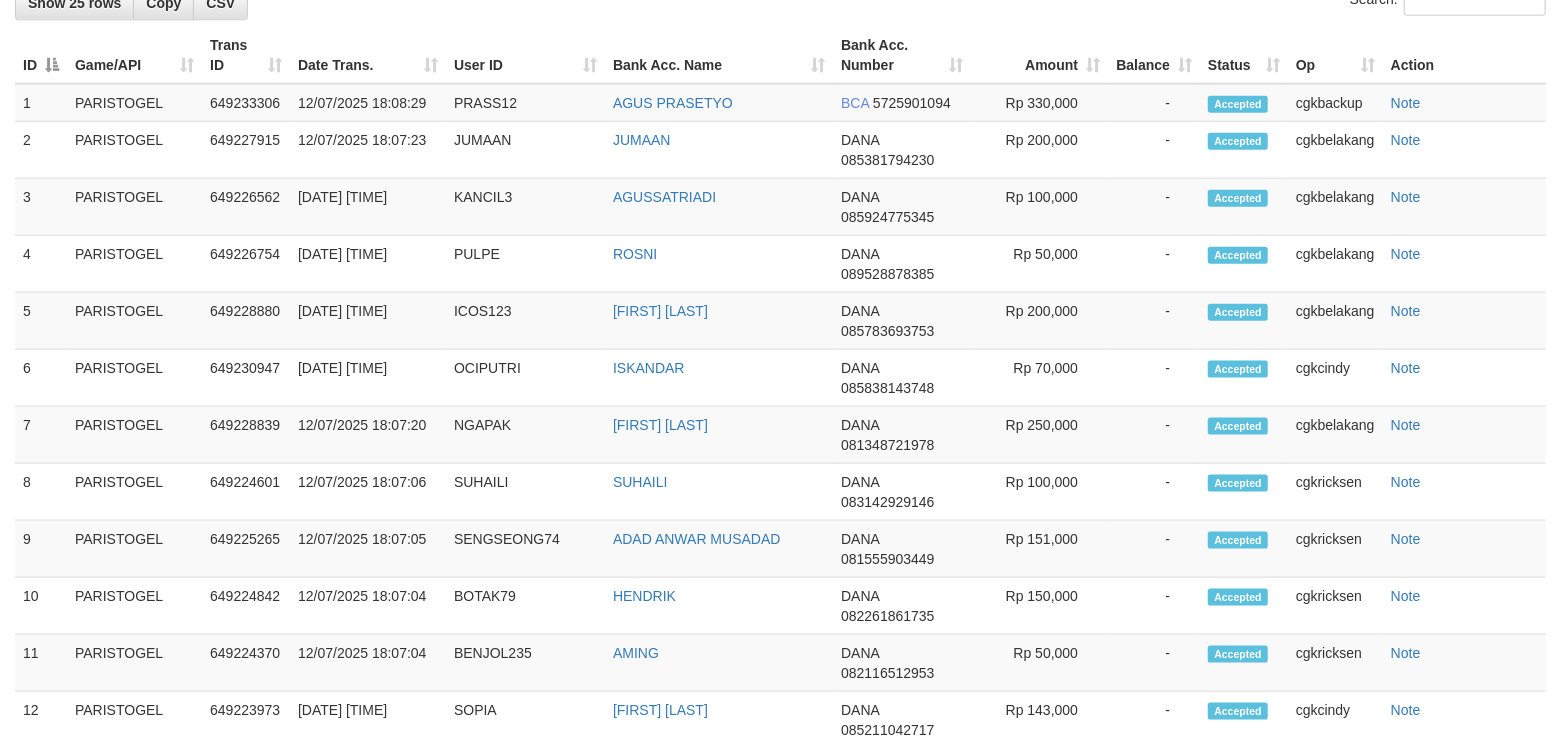 scroll, scrollTop: 1333, scrollLeft: 0, axis: vertical 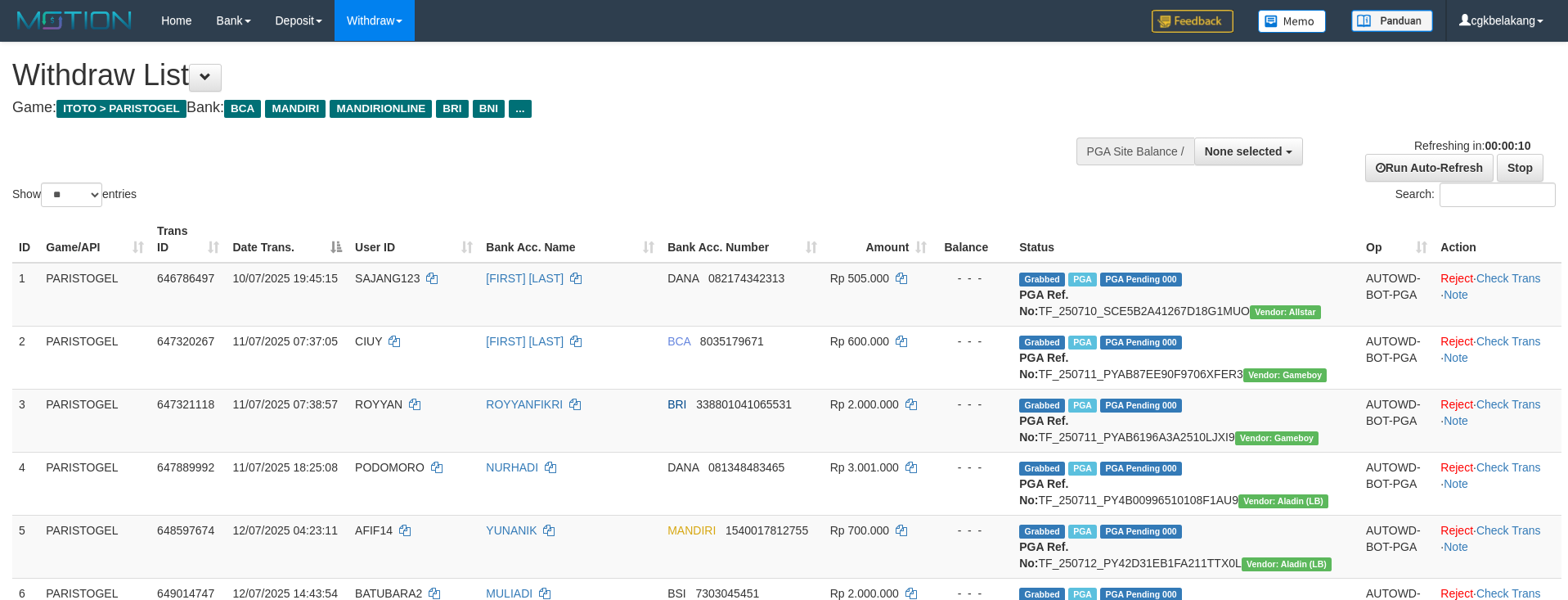 select 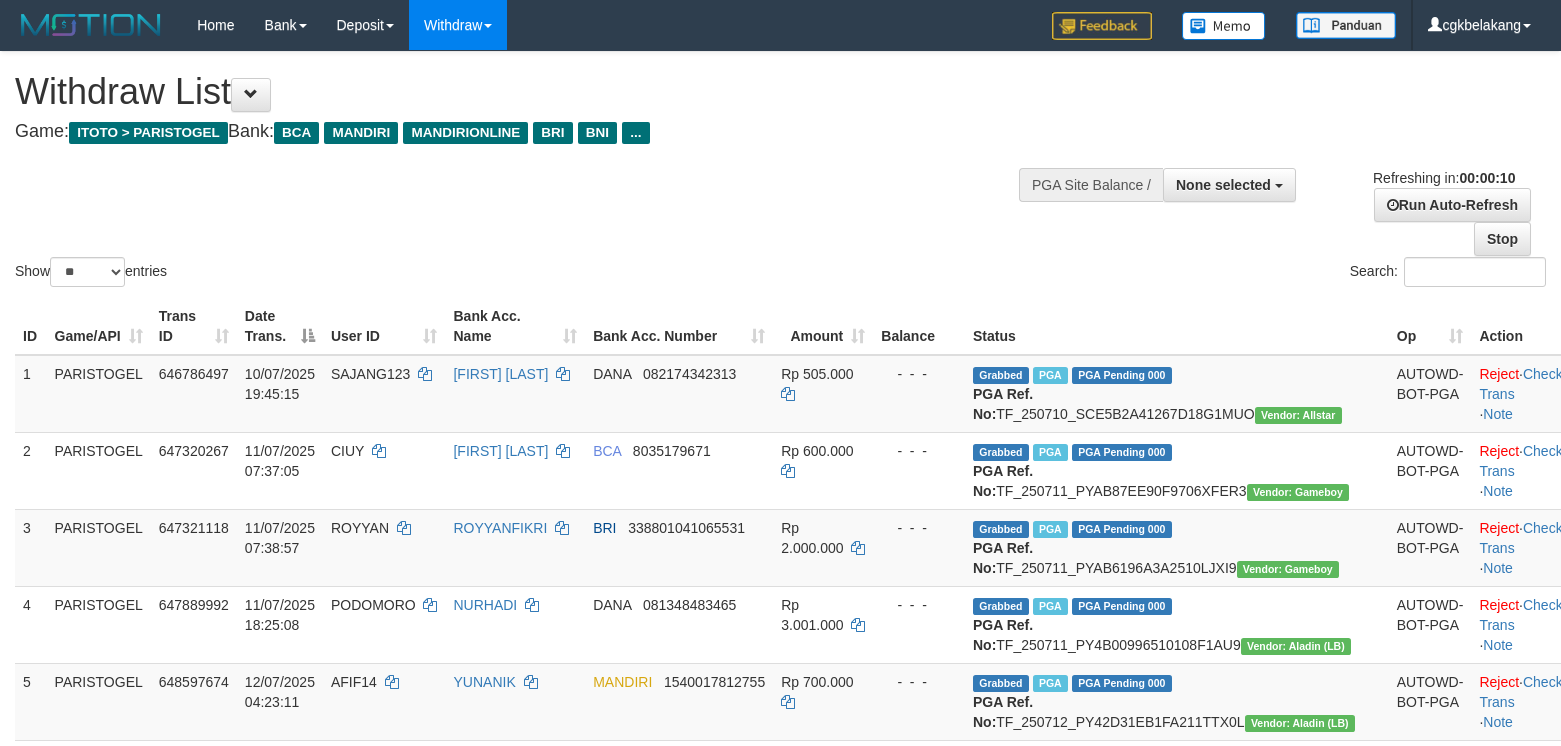 select 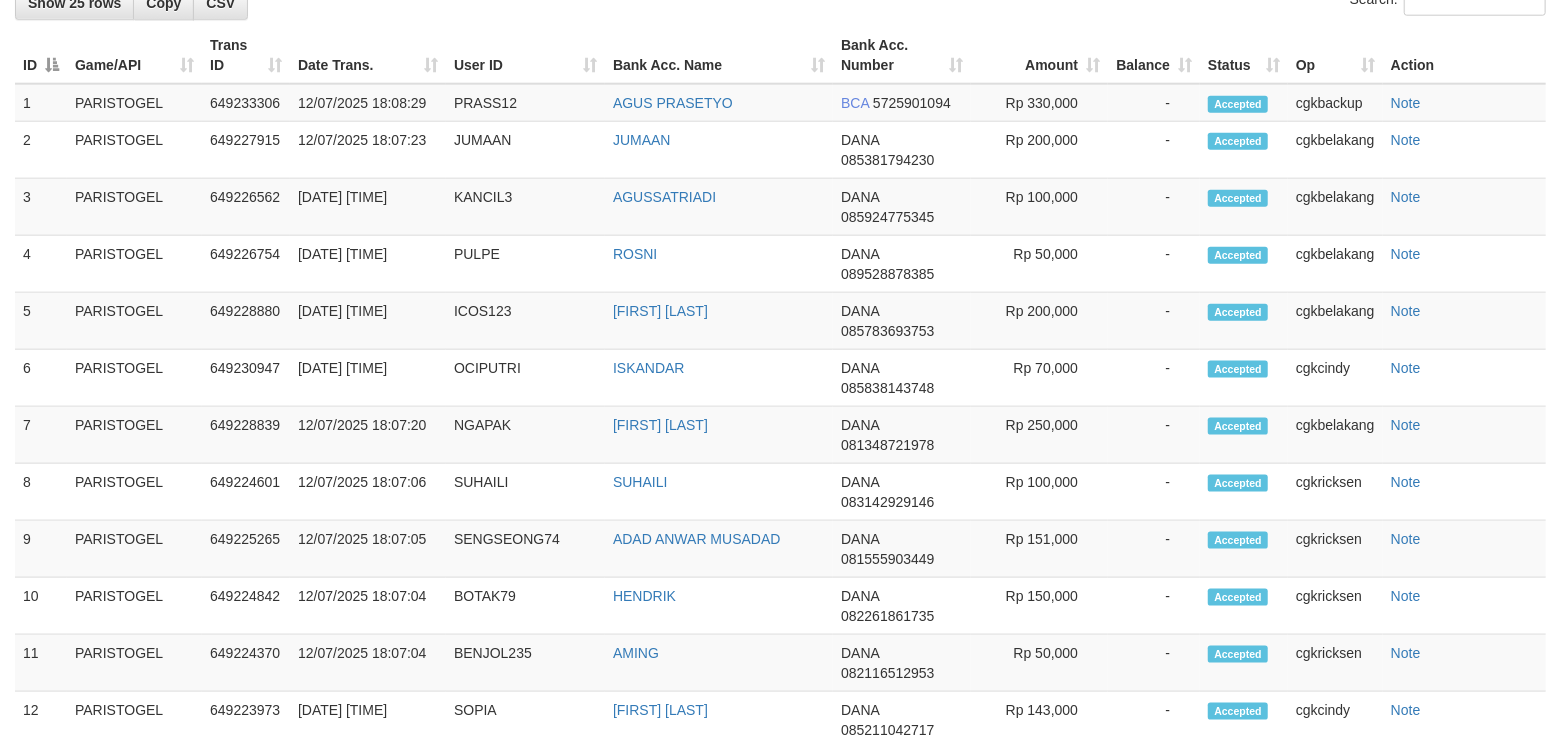 scroll, scrollTop: 1333, scrollLeft: 0, axis: vertical 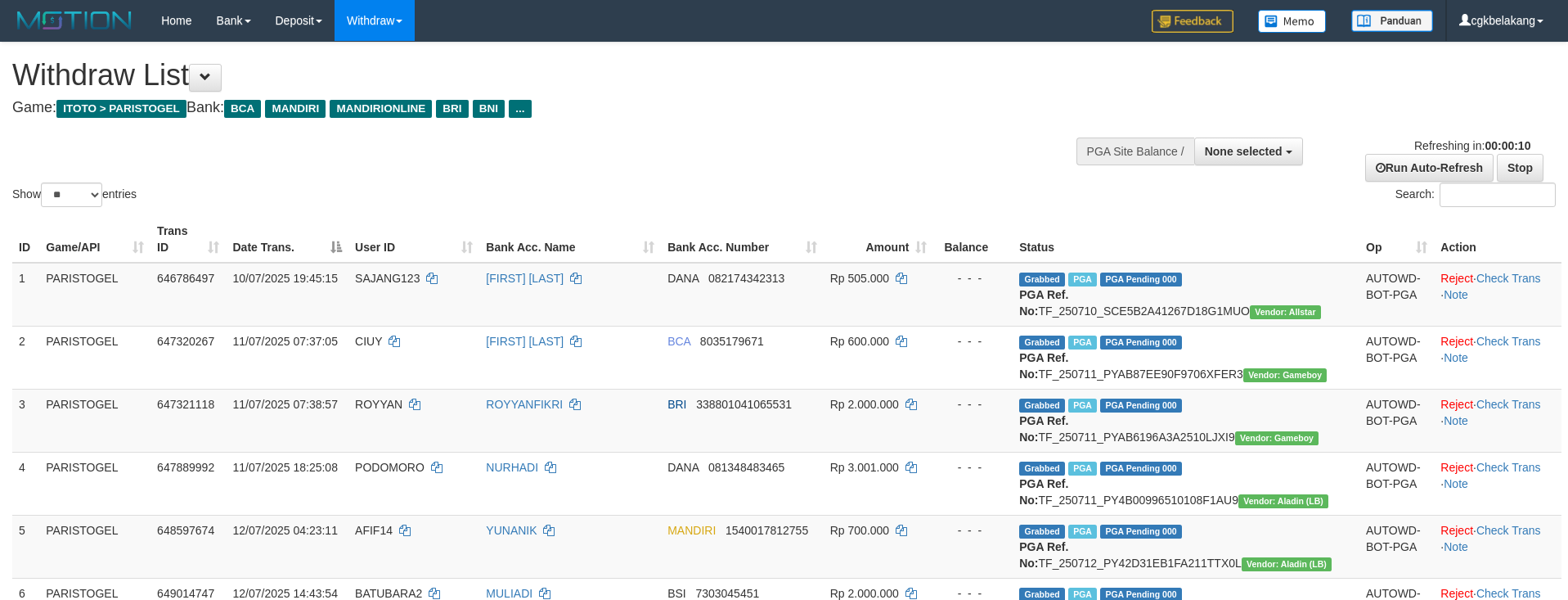 select 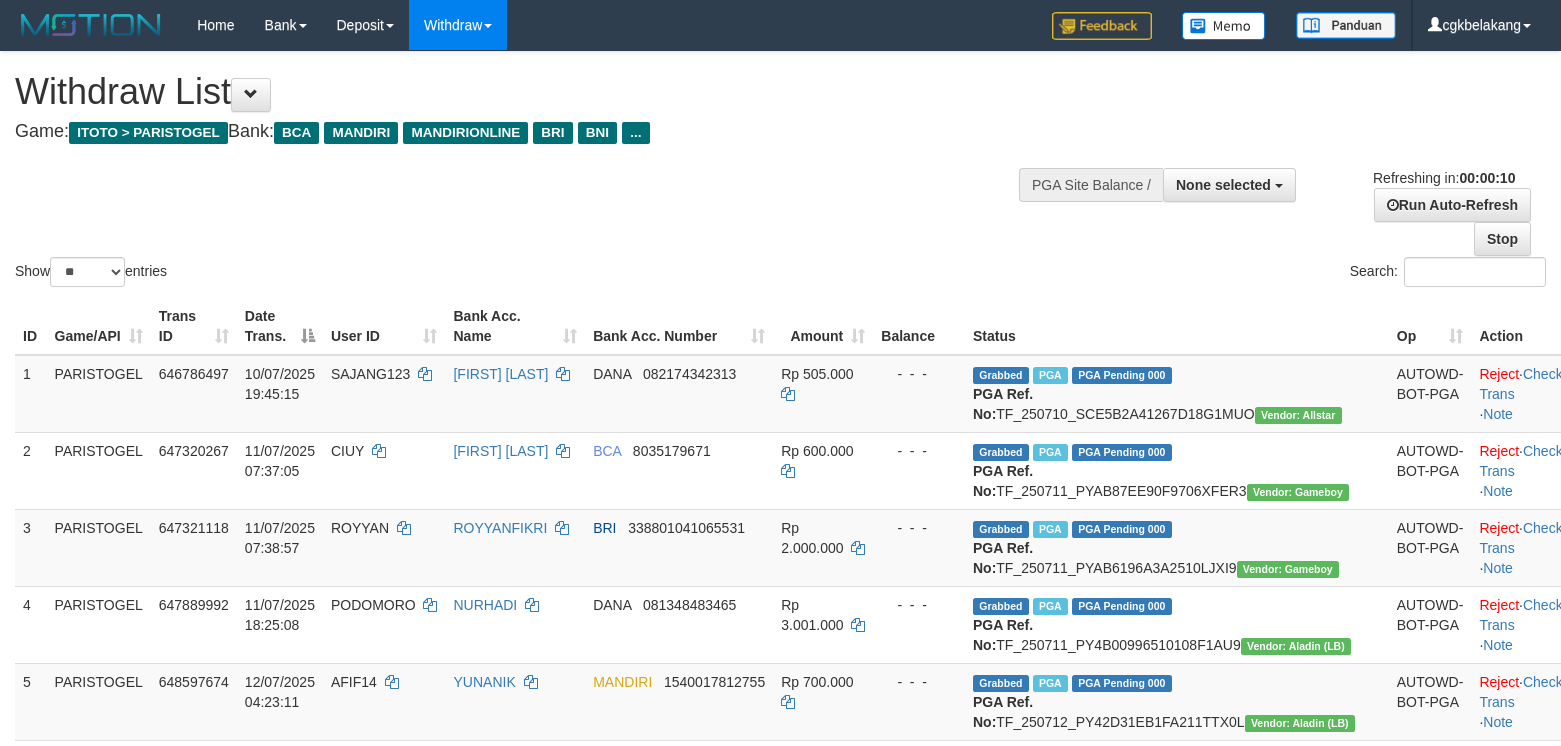 select 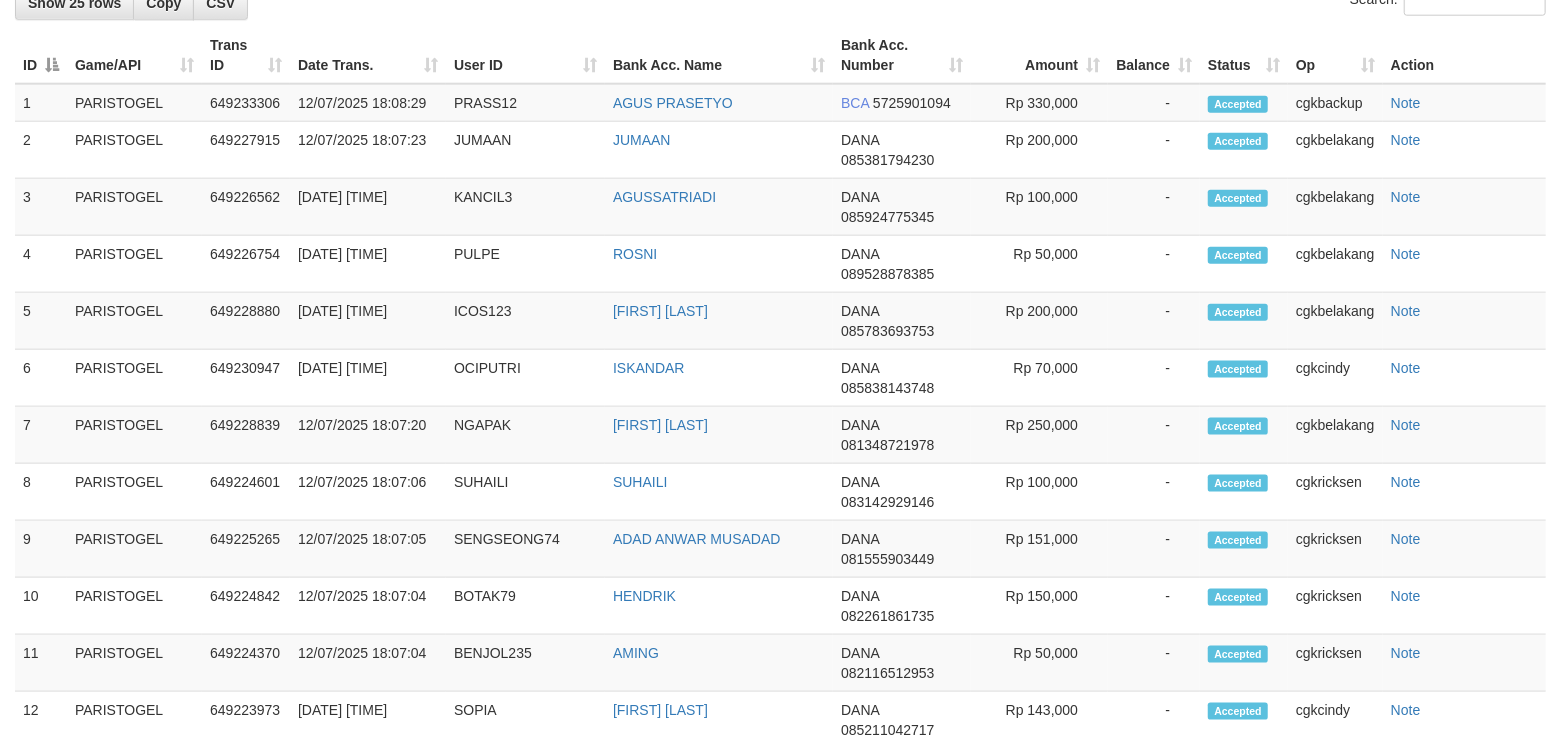 scroll, scrollTop: 1333, scrollLeft: 0, axis: vertical 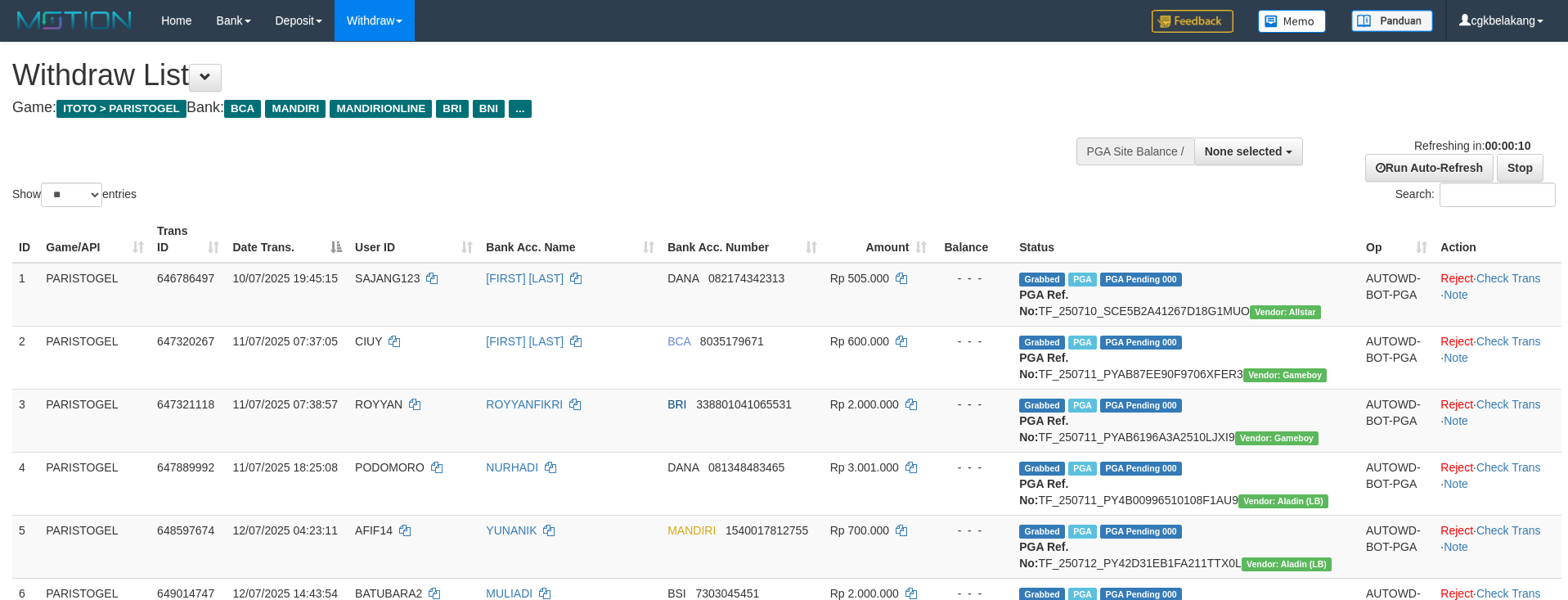 select 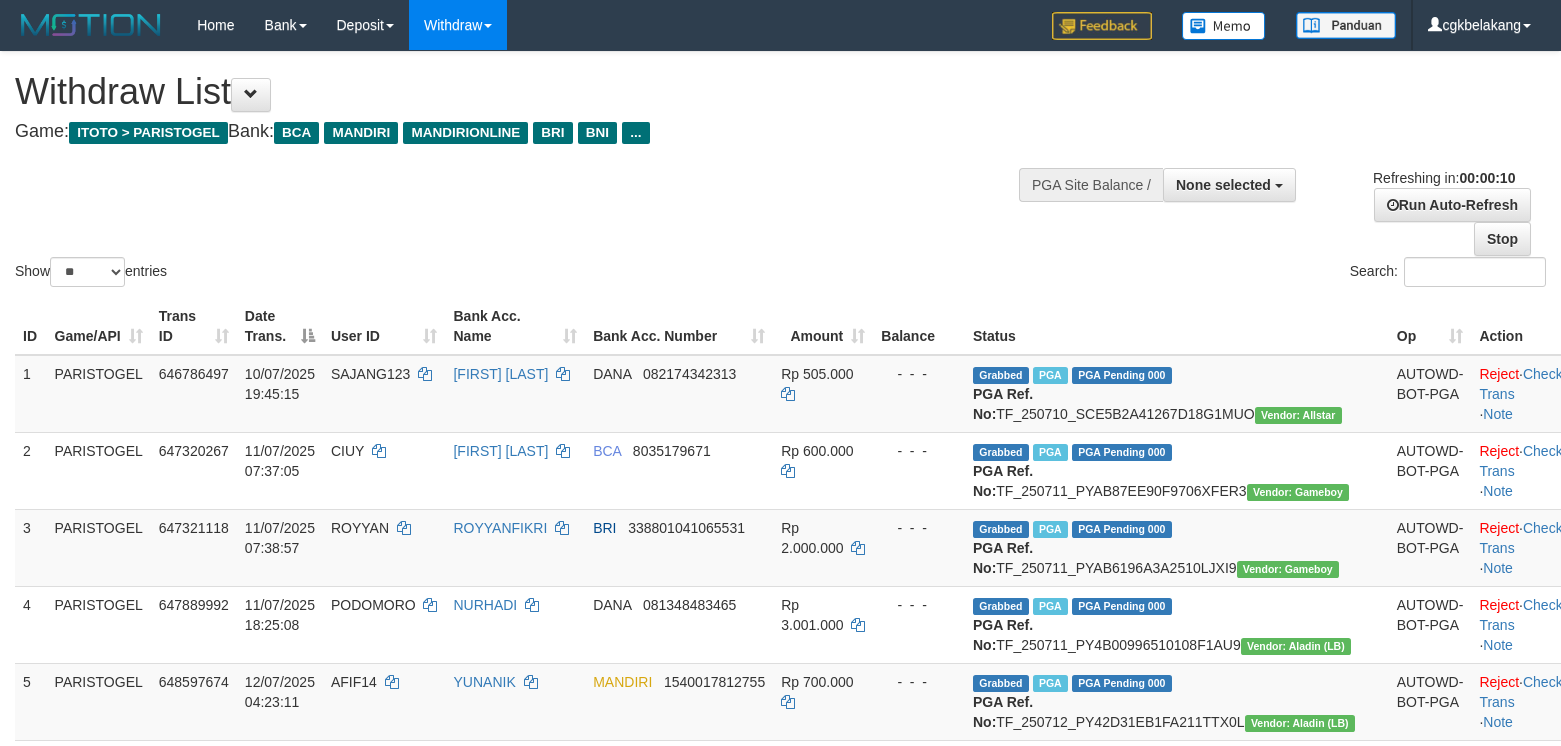 select 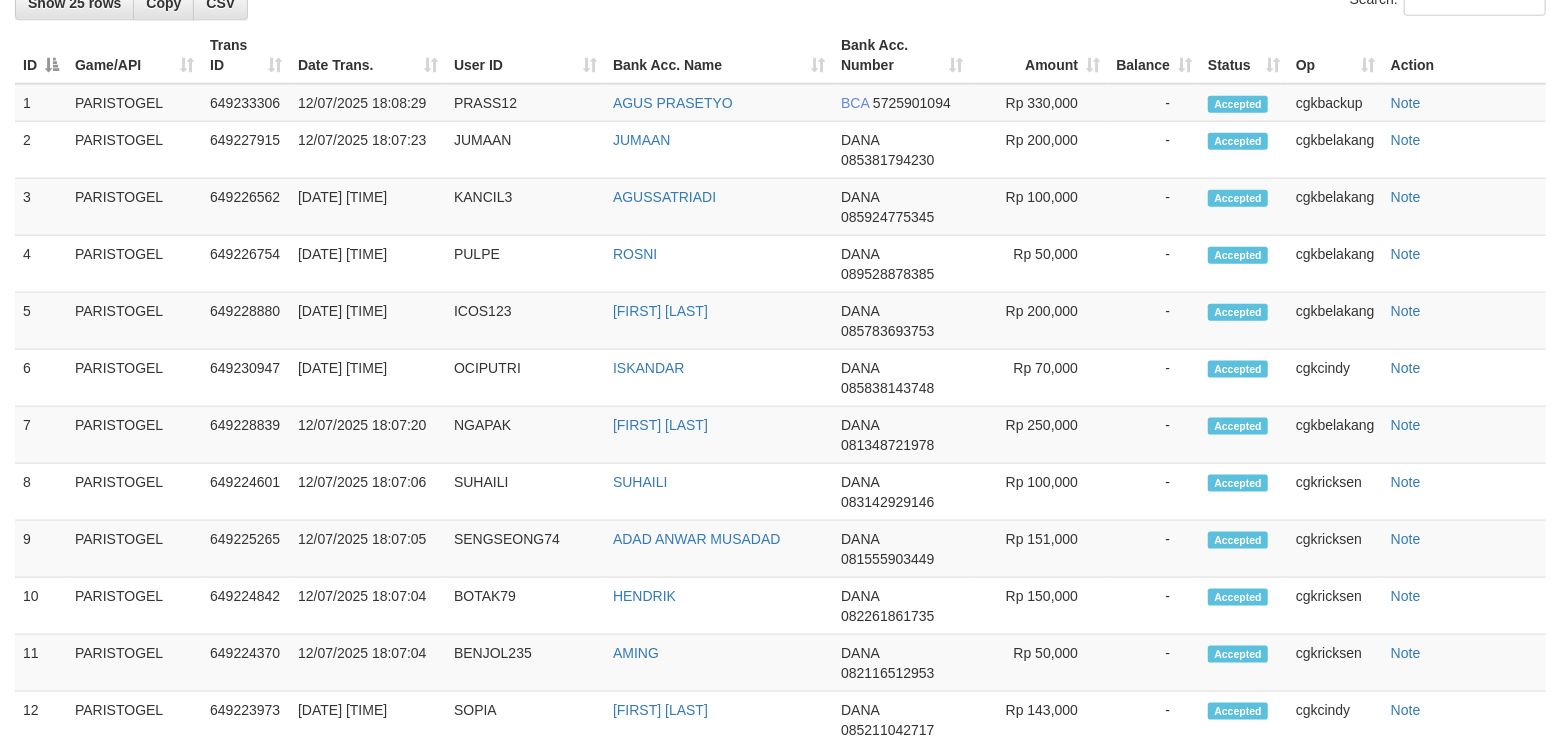 scroll, scrollTop: 1333, scrollLeft: 0, axis: vertical 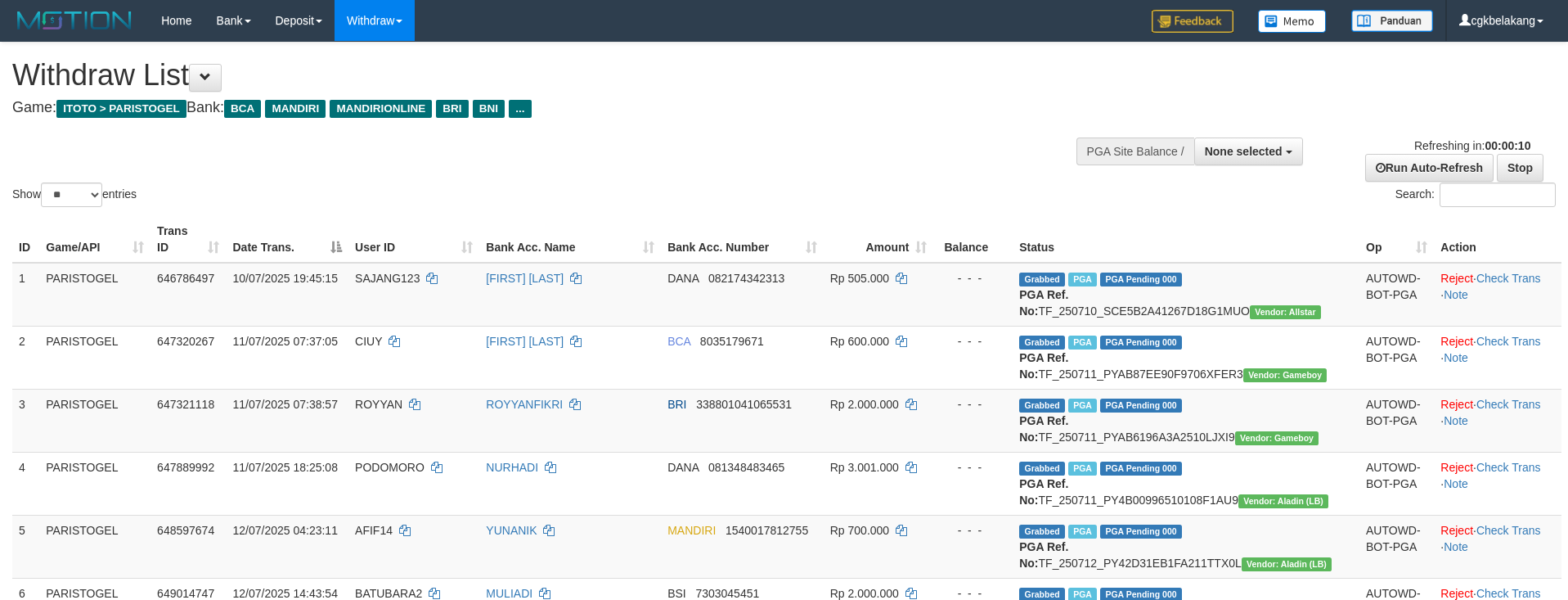 select 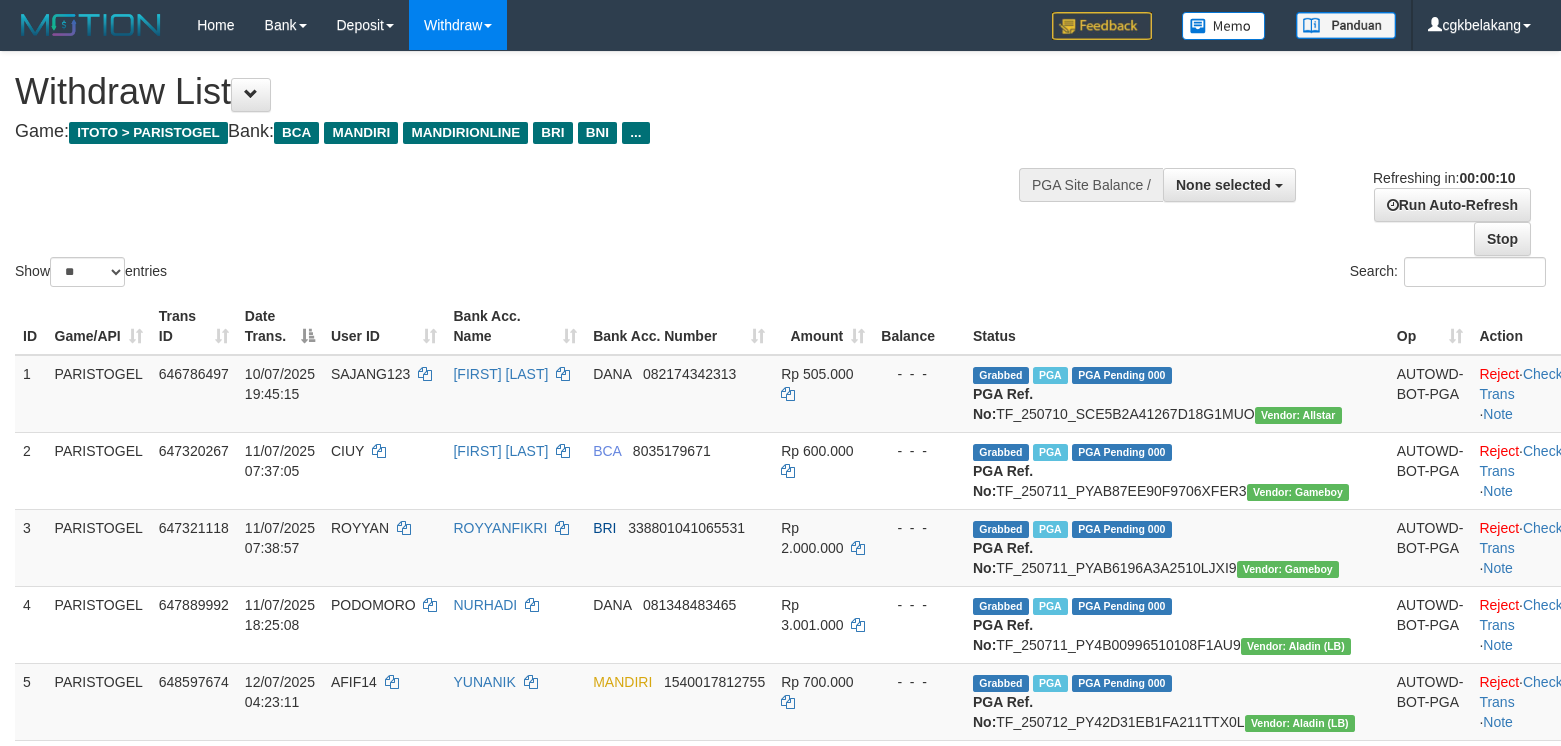 select 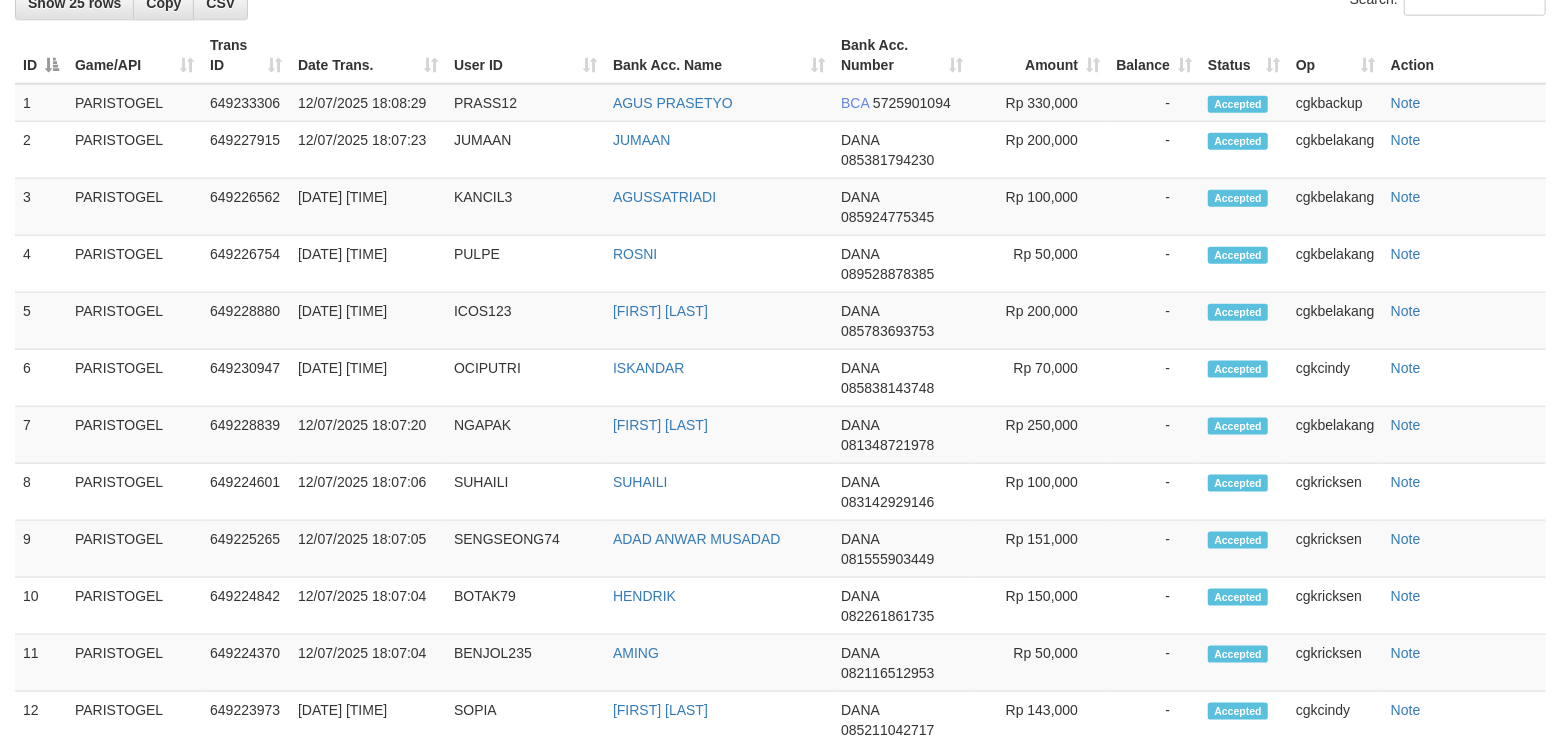 scroll, scrollTop: 1333, scrollLeft: 0, axis: vertical 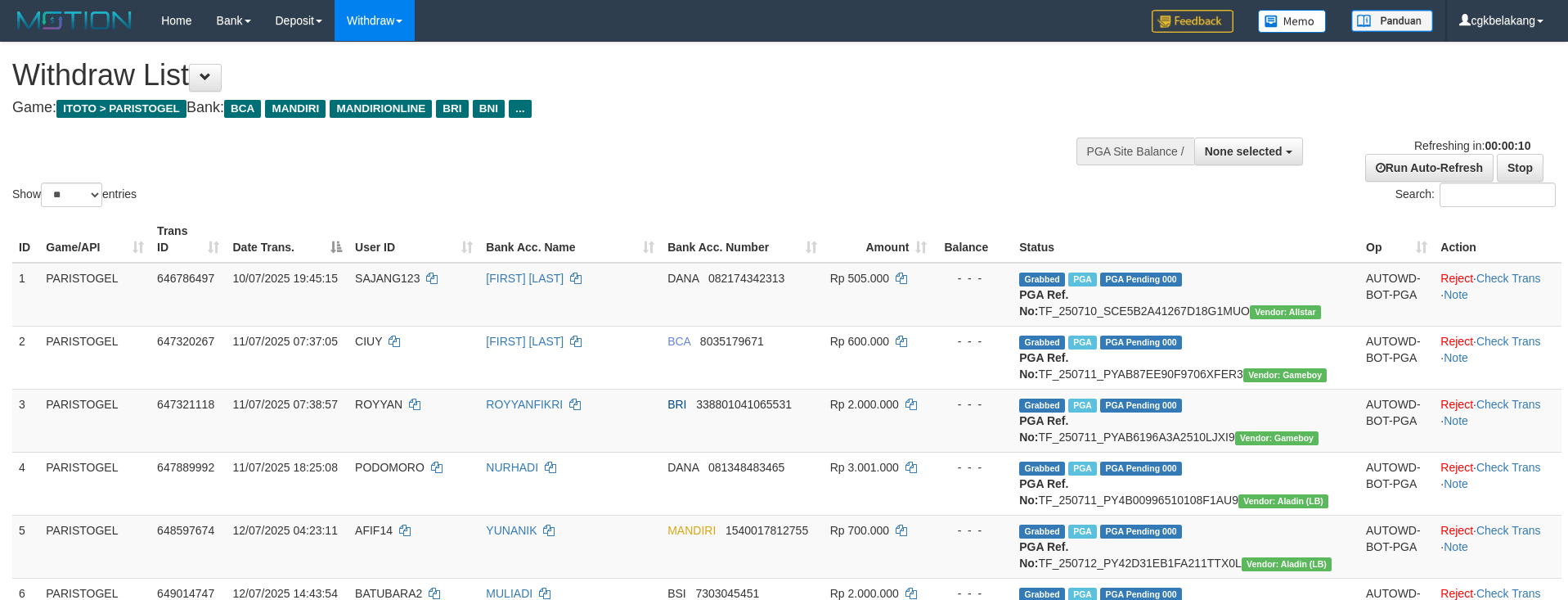 select 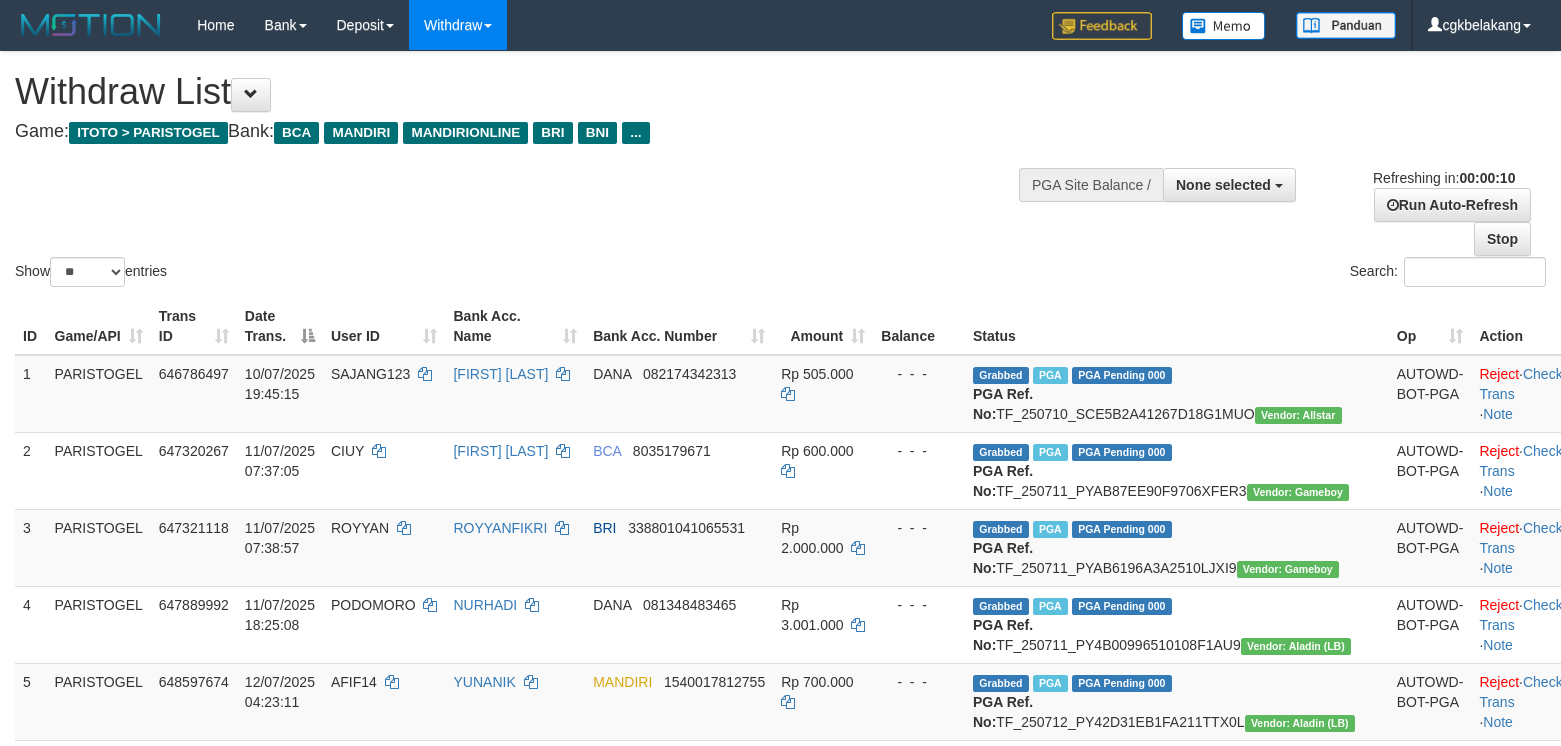 select 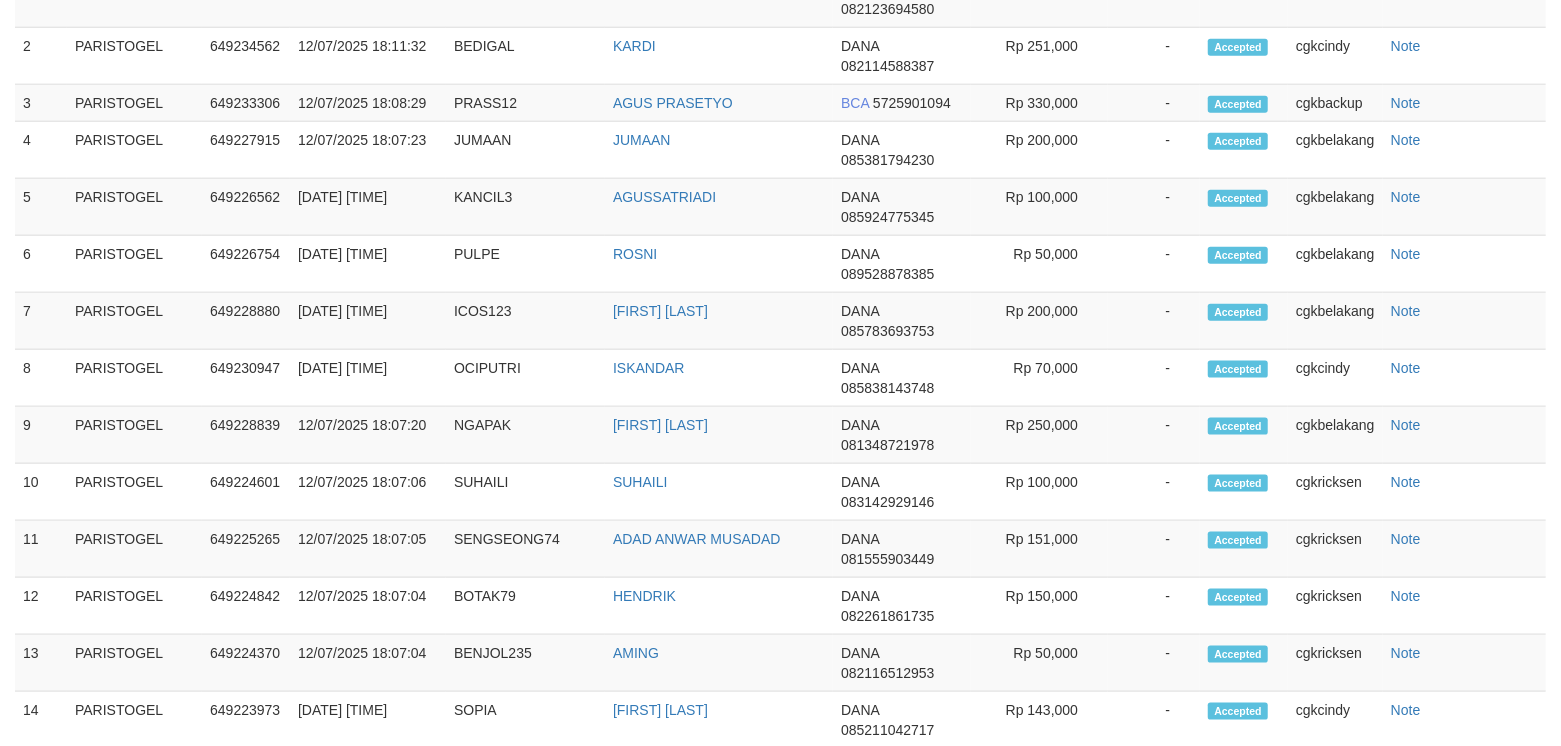 scroll, scrollTop: 1333, scrollLeft: 0, axis: vertical 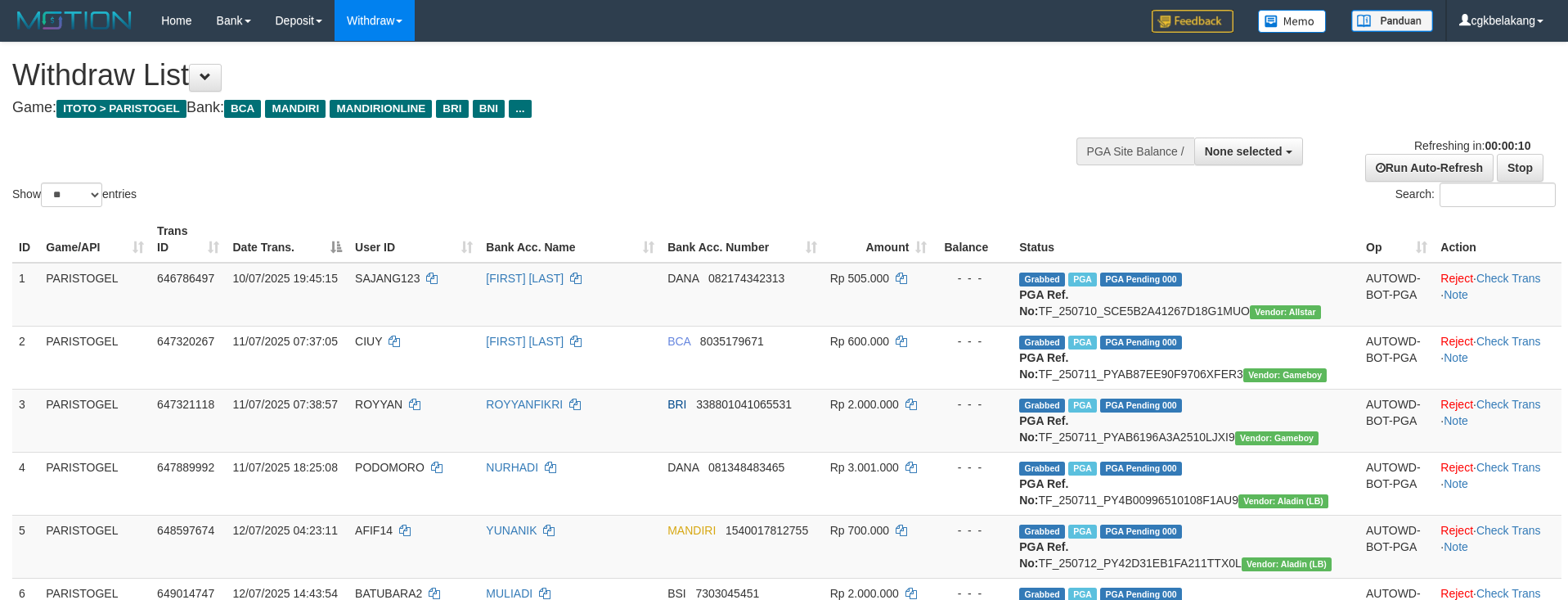 select 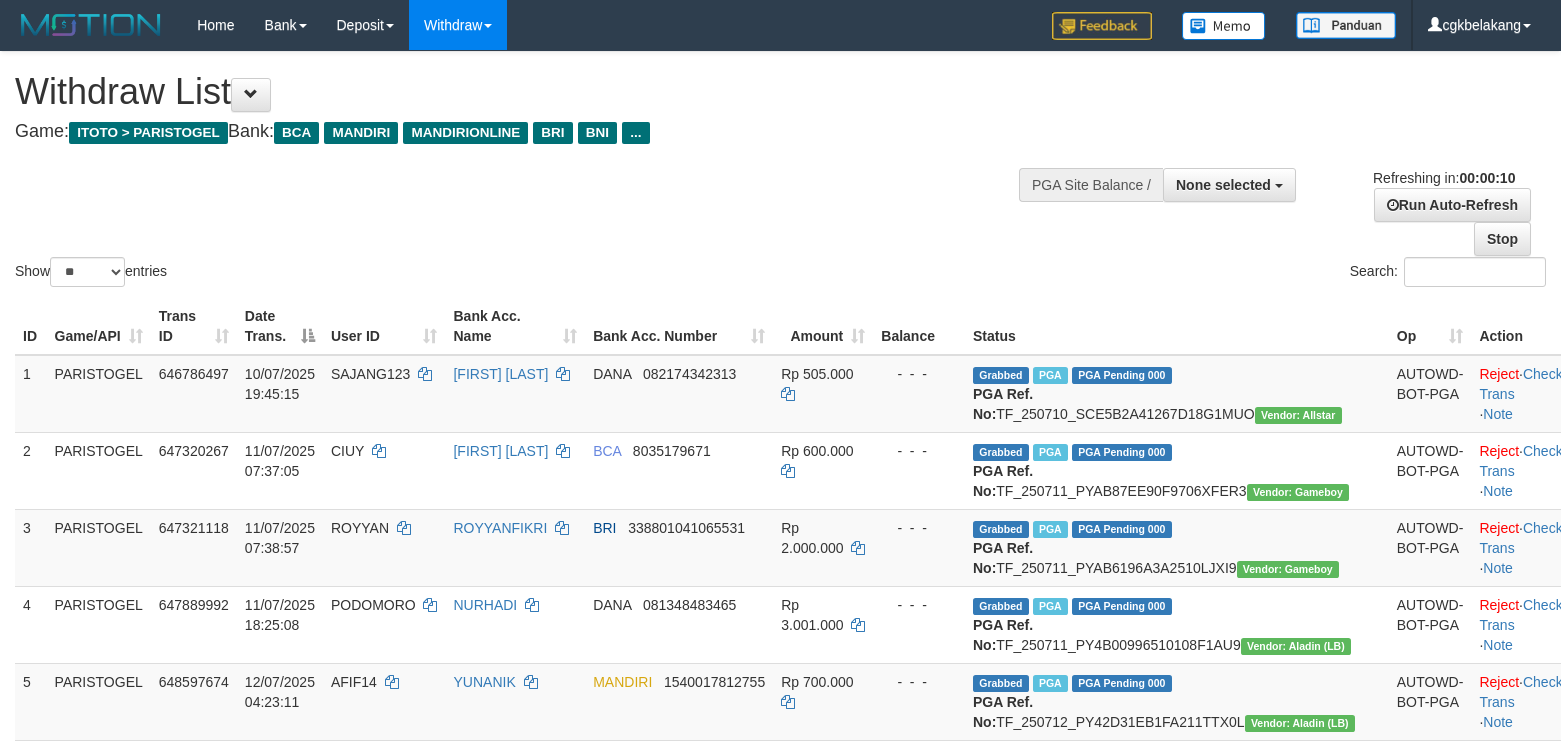 select 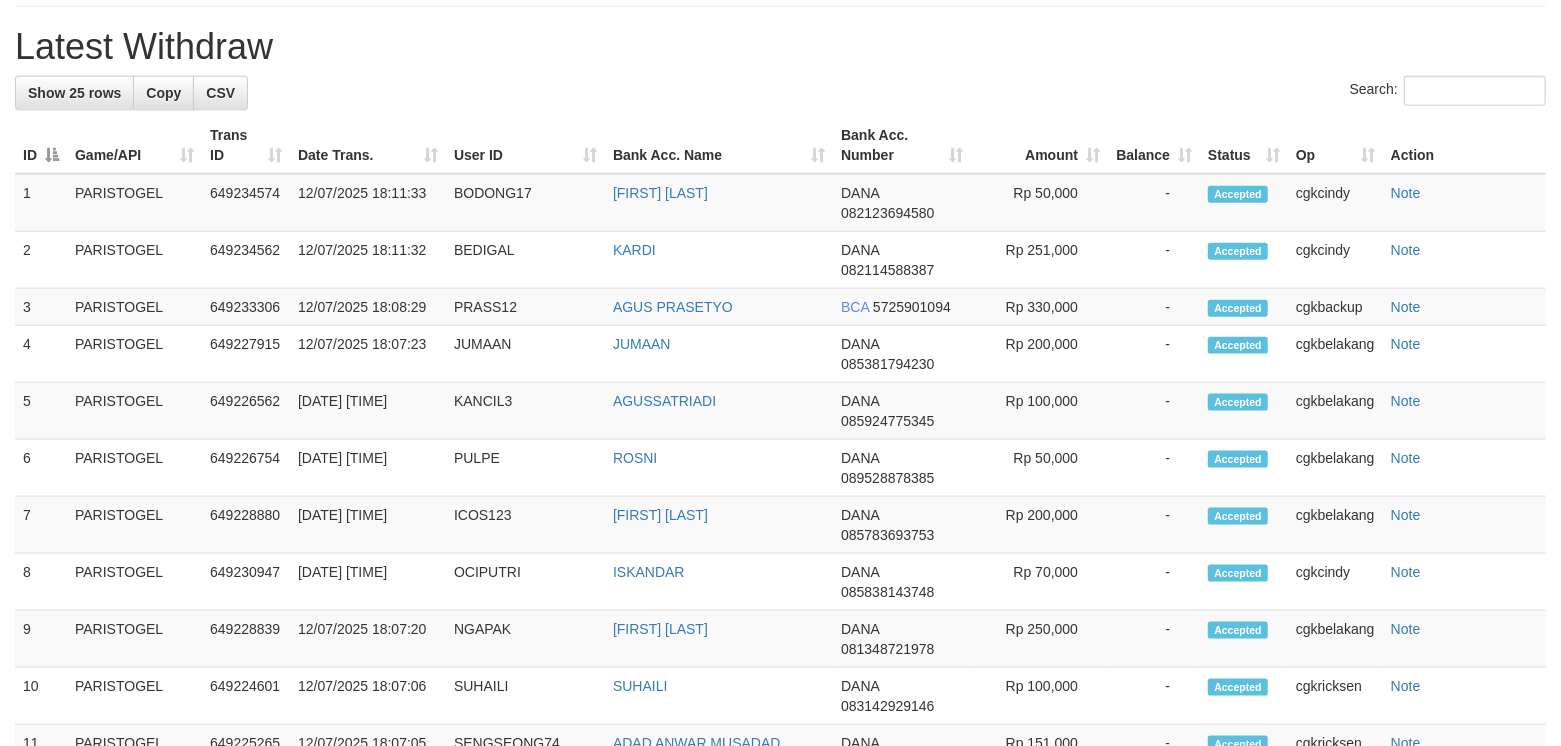 scroll, scrollTop: 1333, scrollLeft: 0, axis: vertical 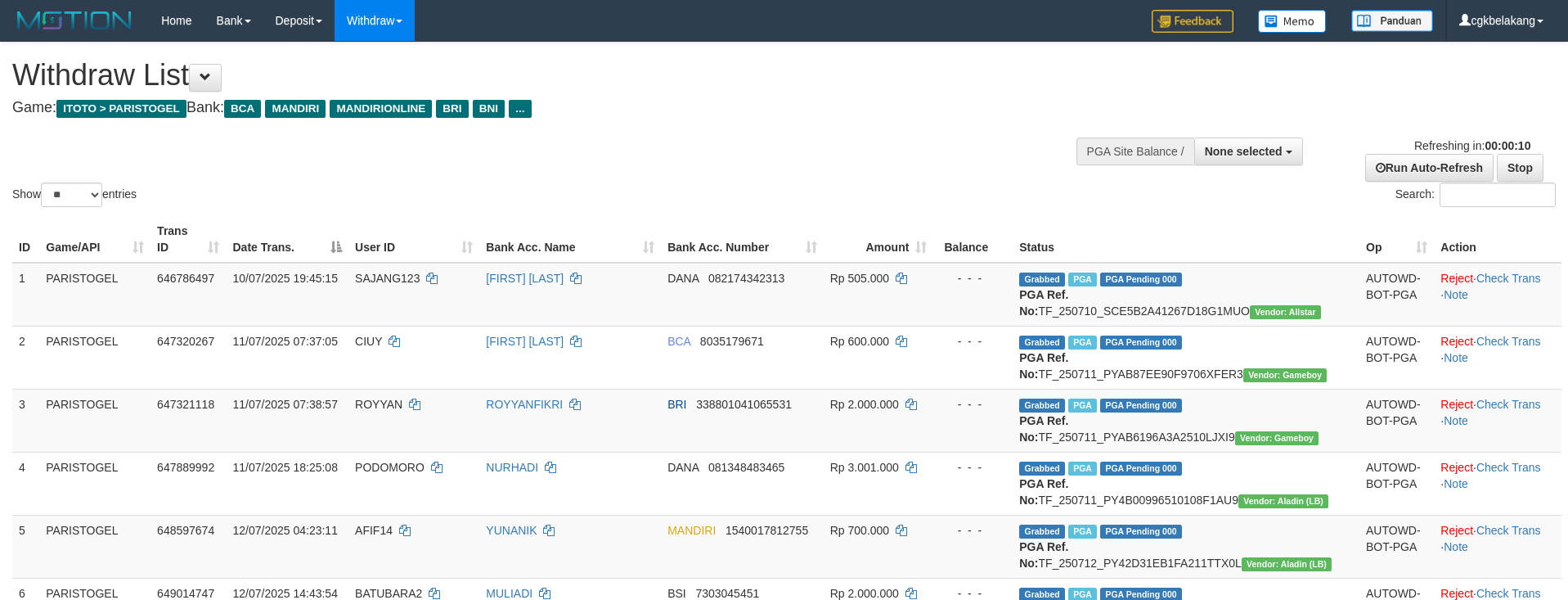 select 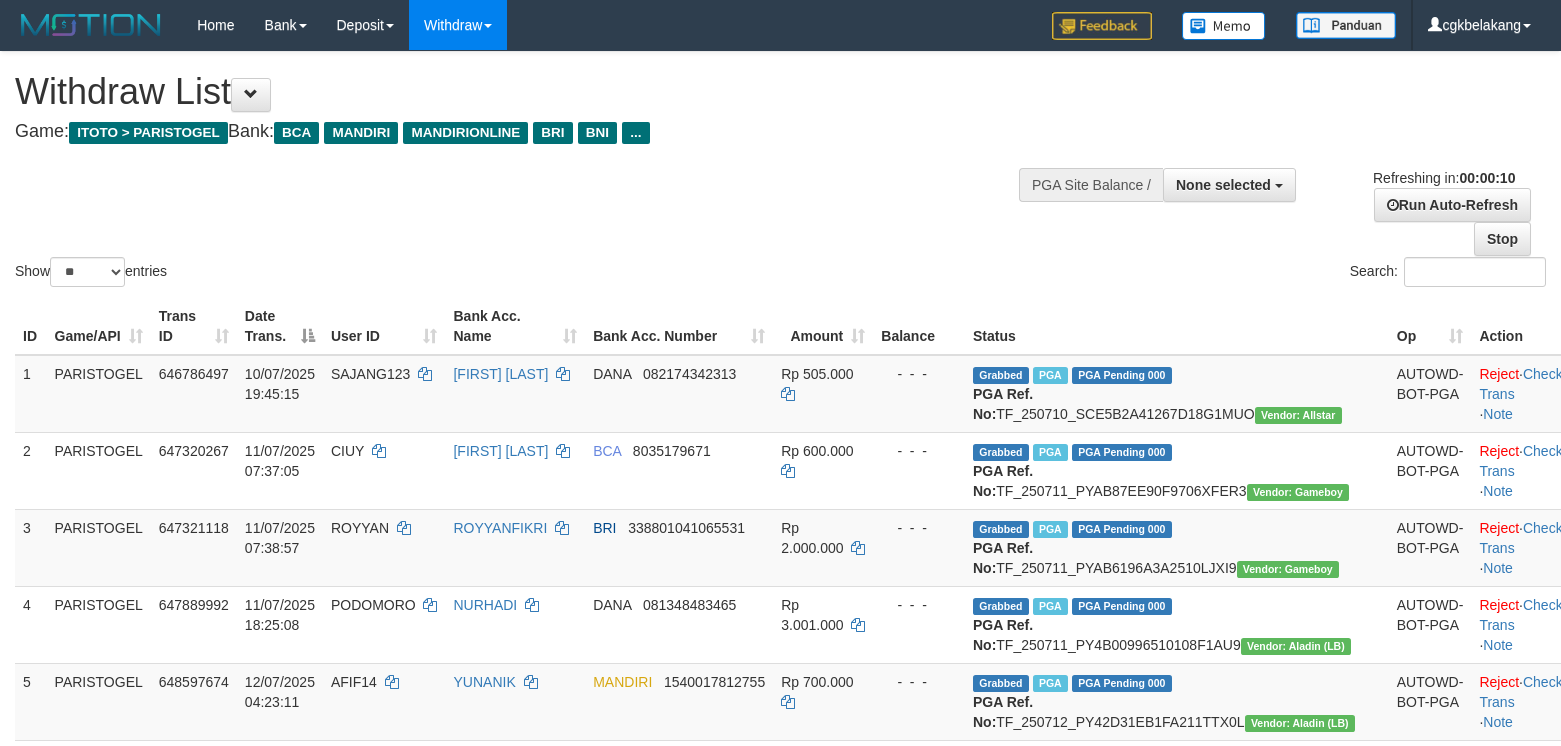select 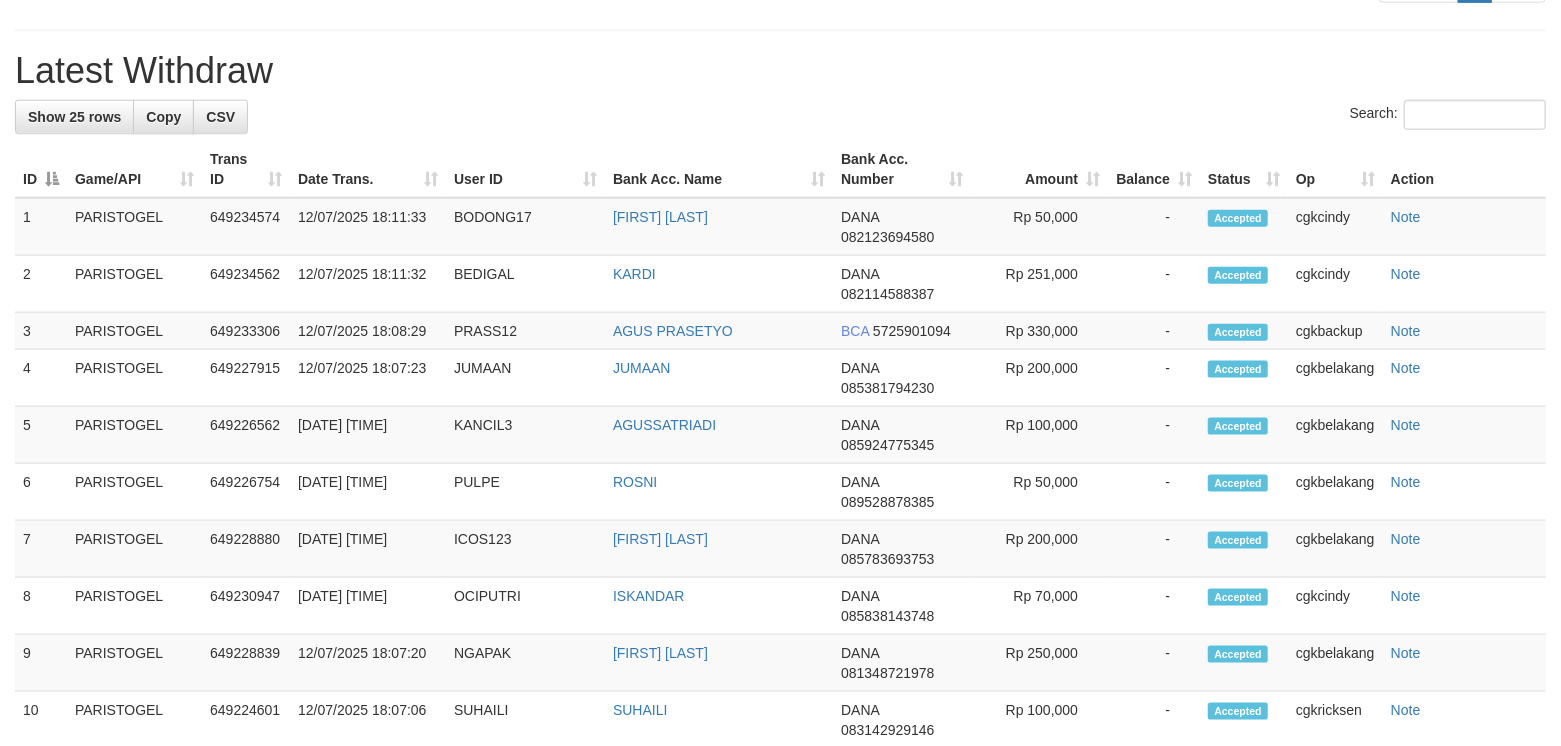 scroll, scrollTop: 1333, scrollLeft: 0, axis: vertical 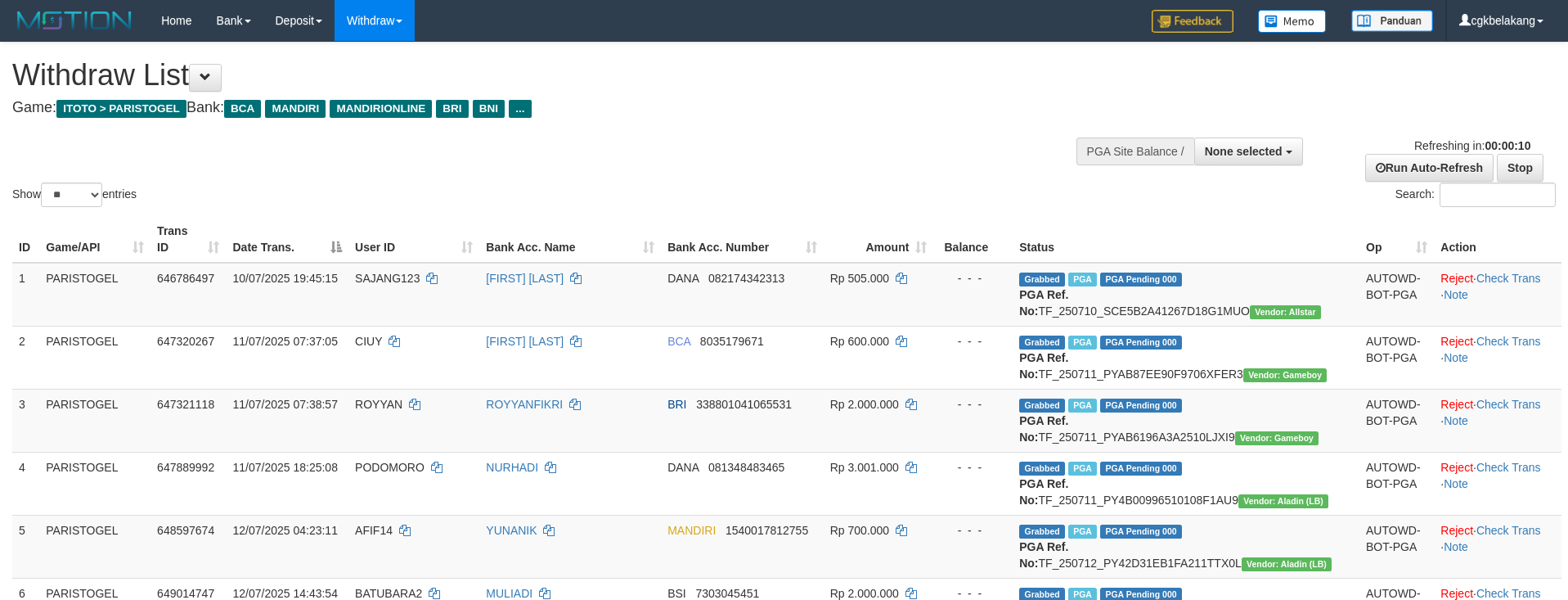 select 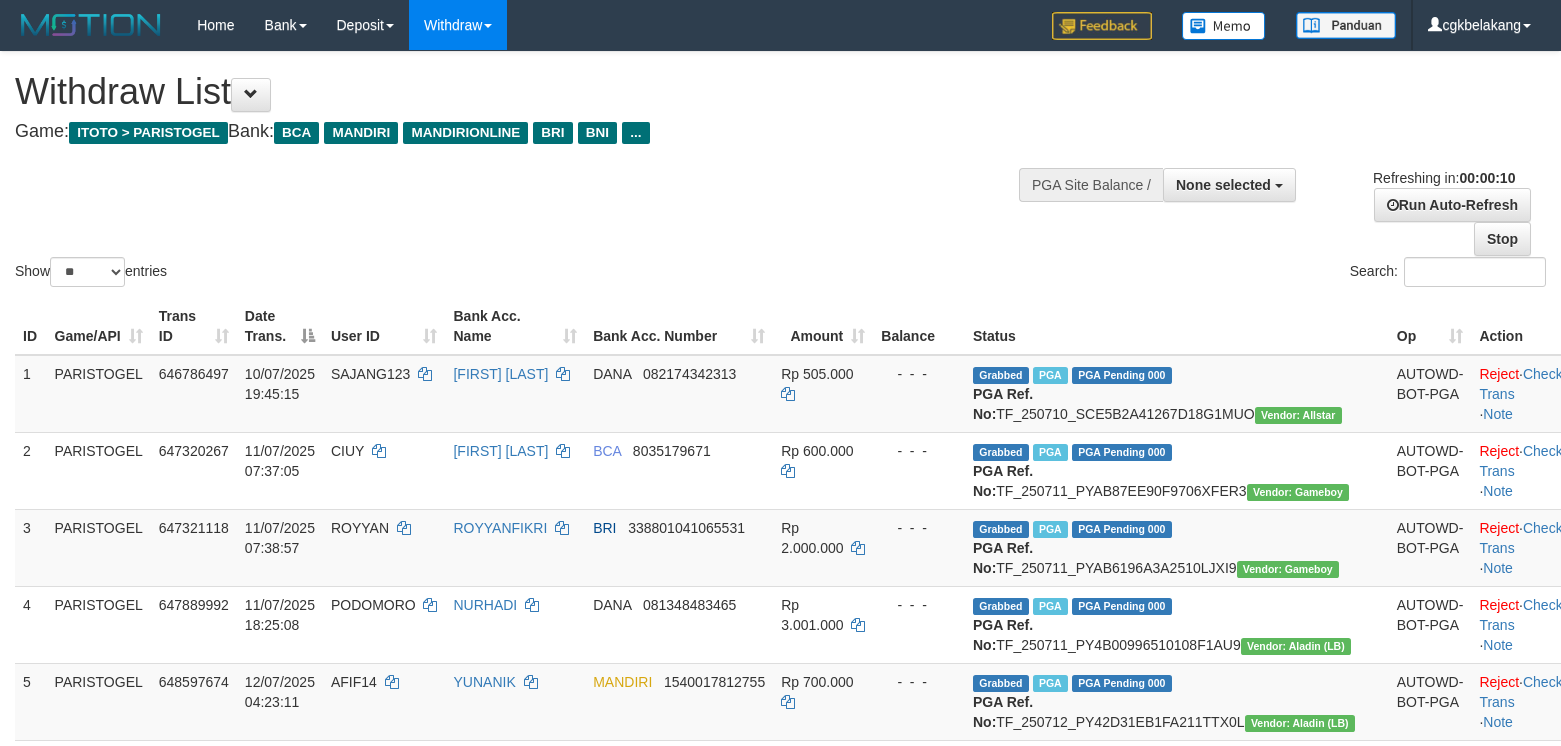 select 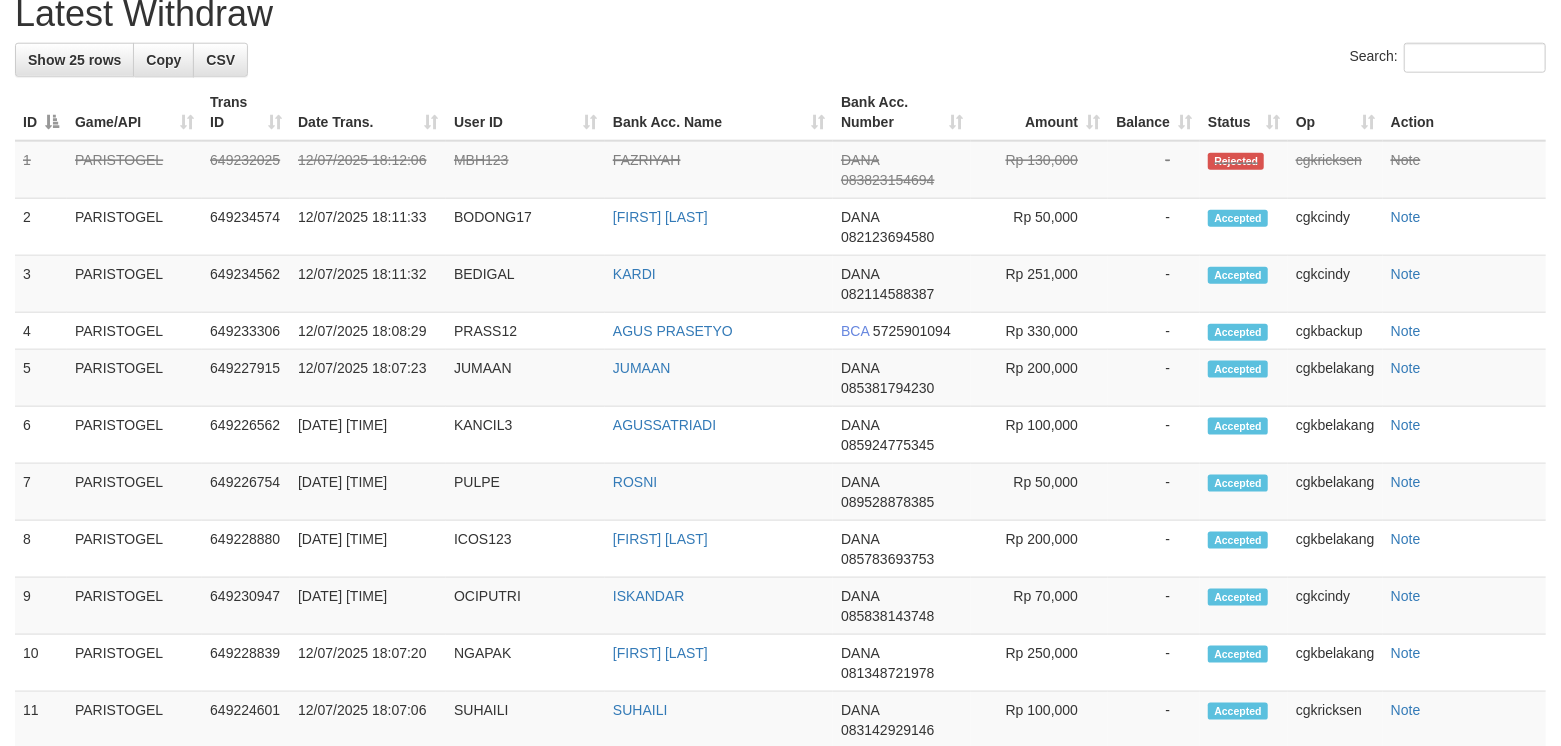 scroll, scrollTop: 1333, scrollLeft: 0, axis: vertical 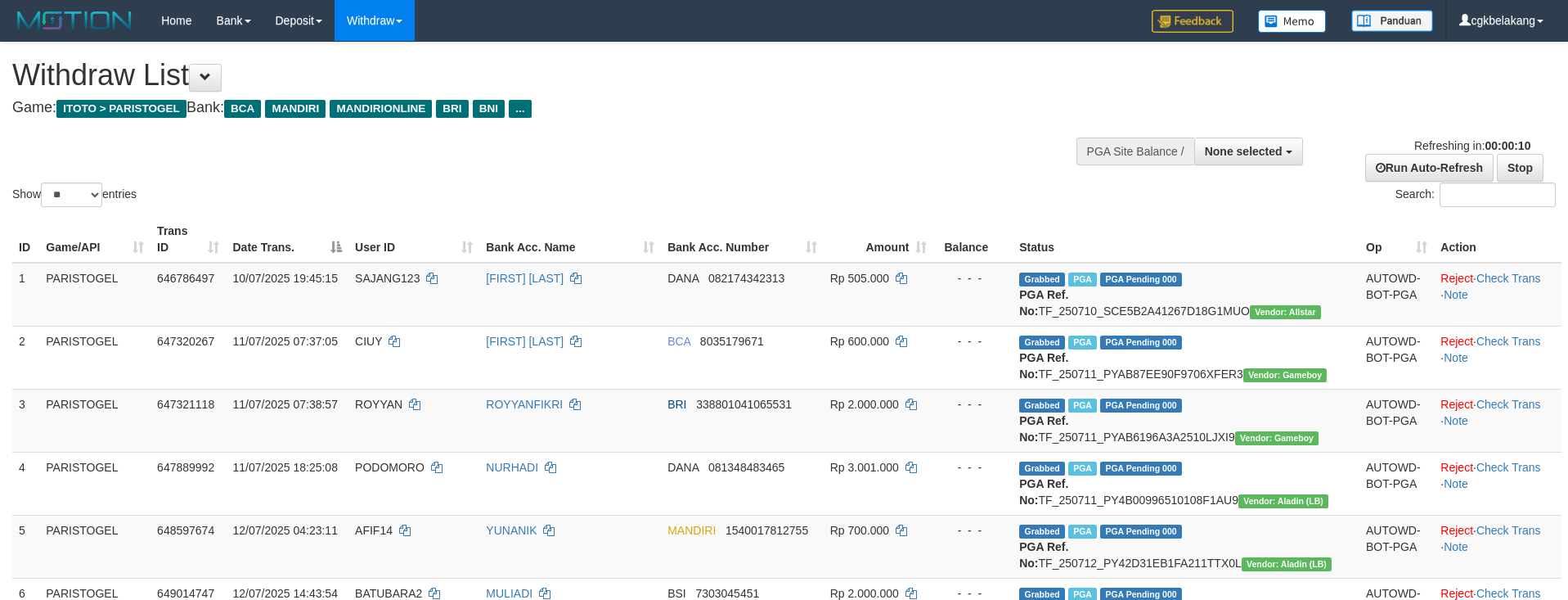 select 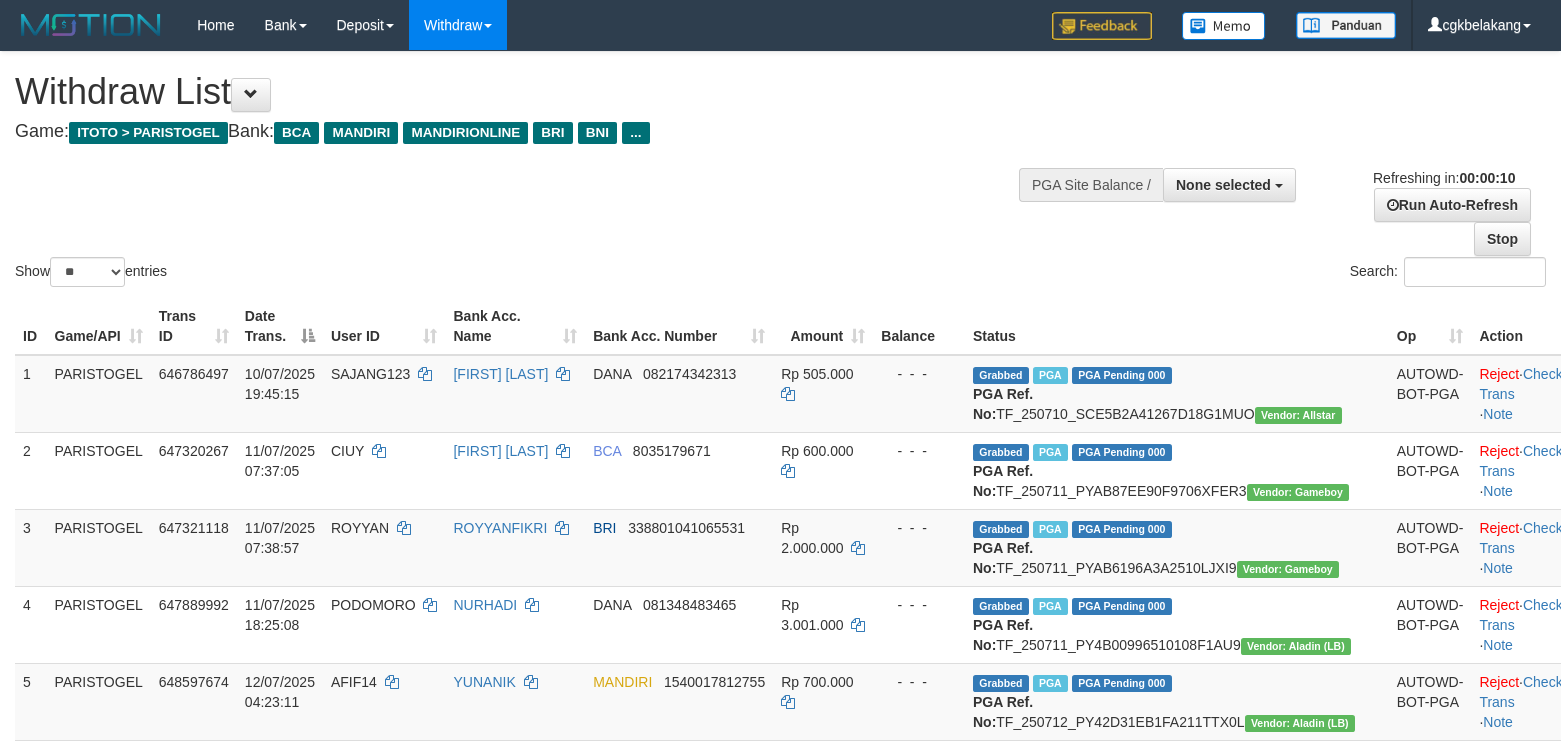 select 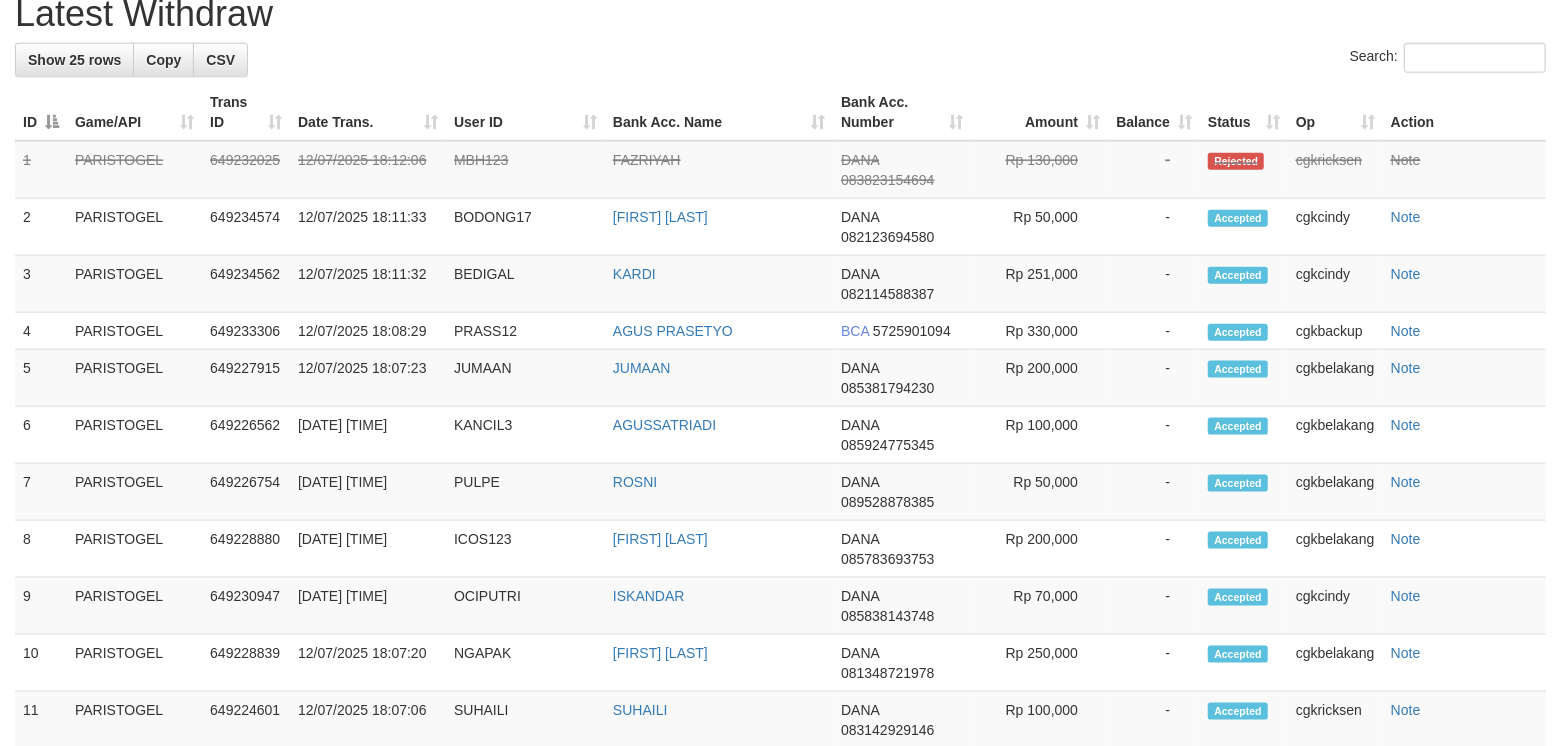 scroll, scrollTop: 1333, scrollLeft: 0, axis: vertical 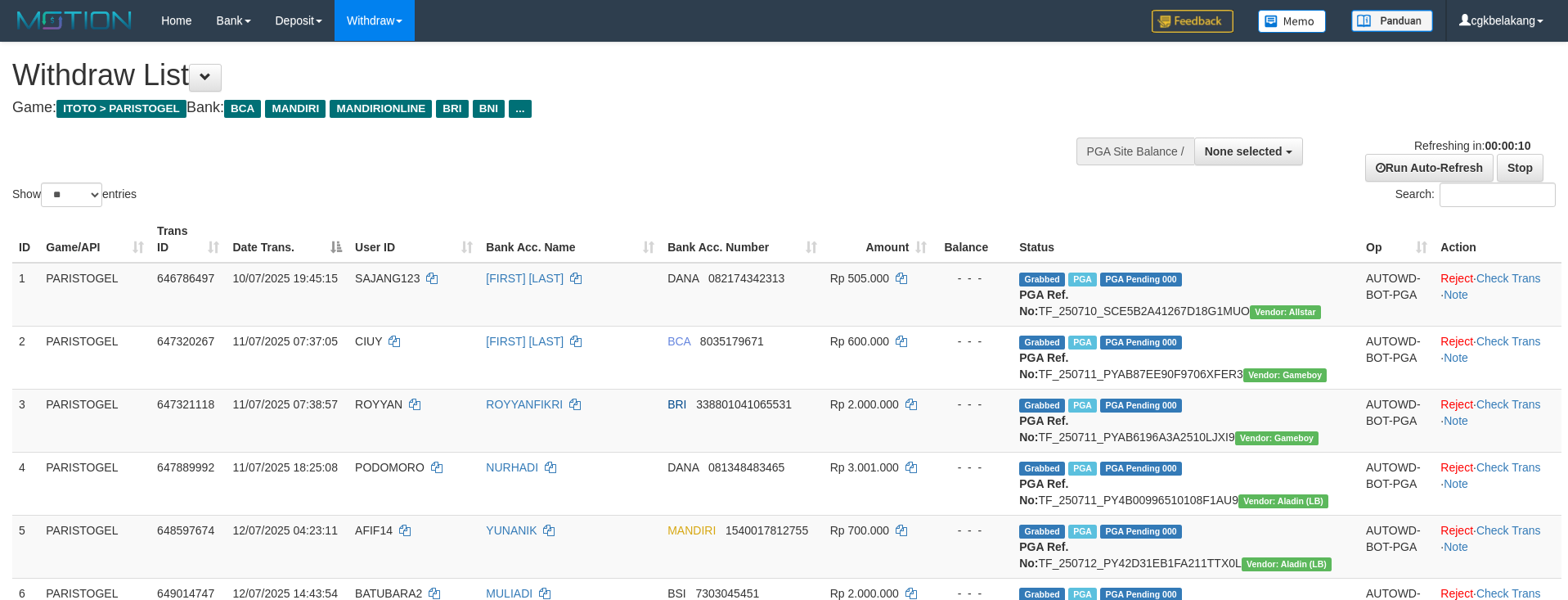 select 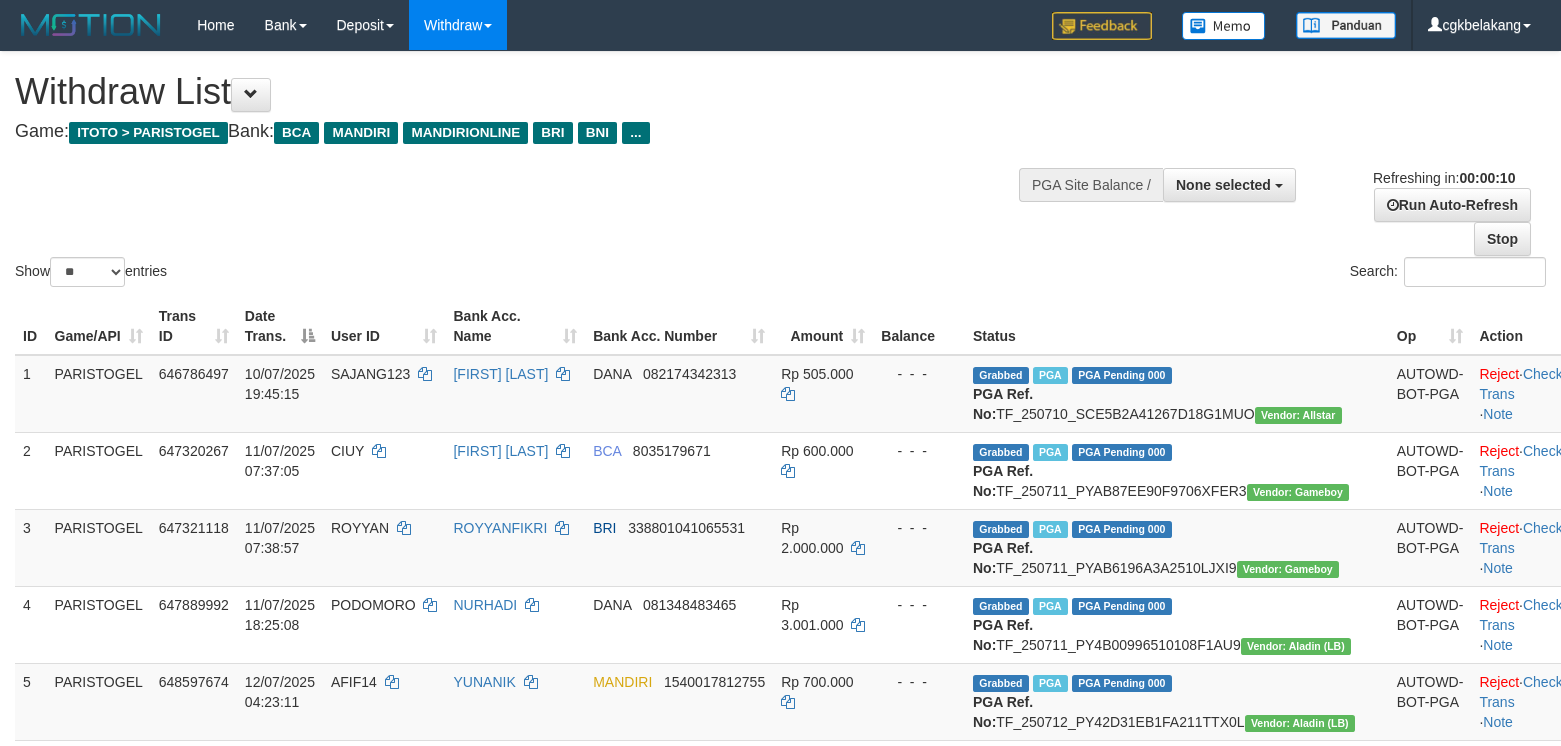 select 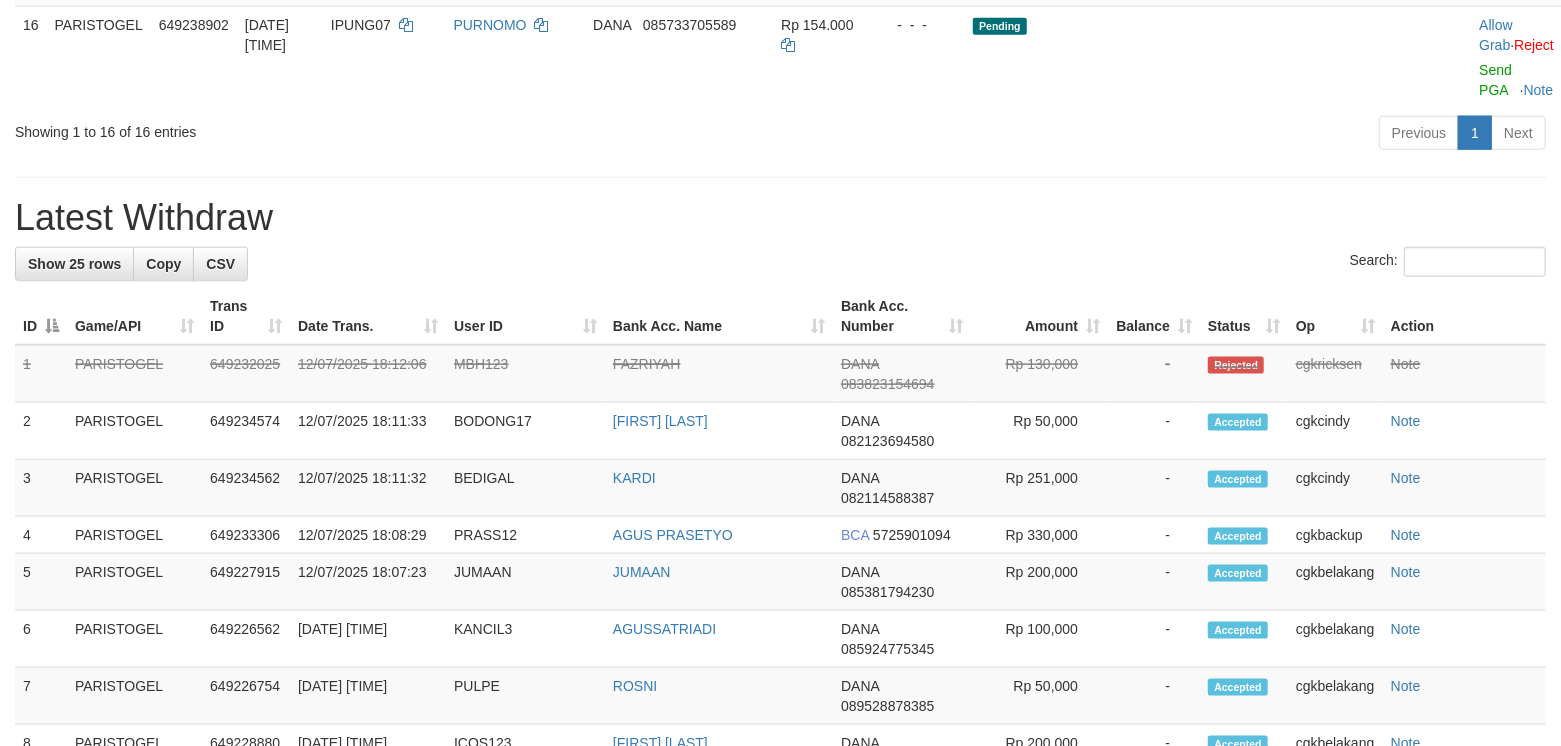 scroll, scrollTop: 1333, scrollLeft: 0, axis: vertical 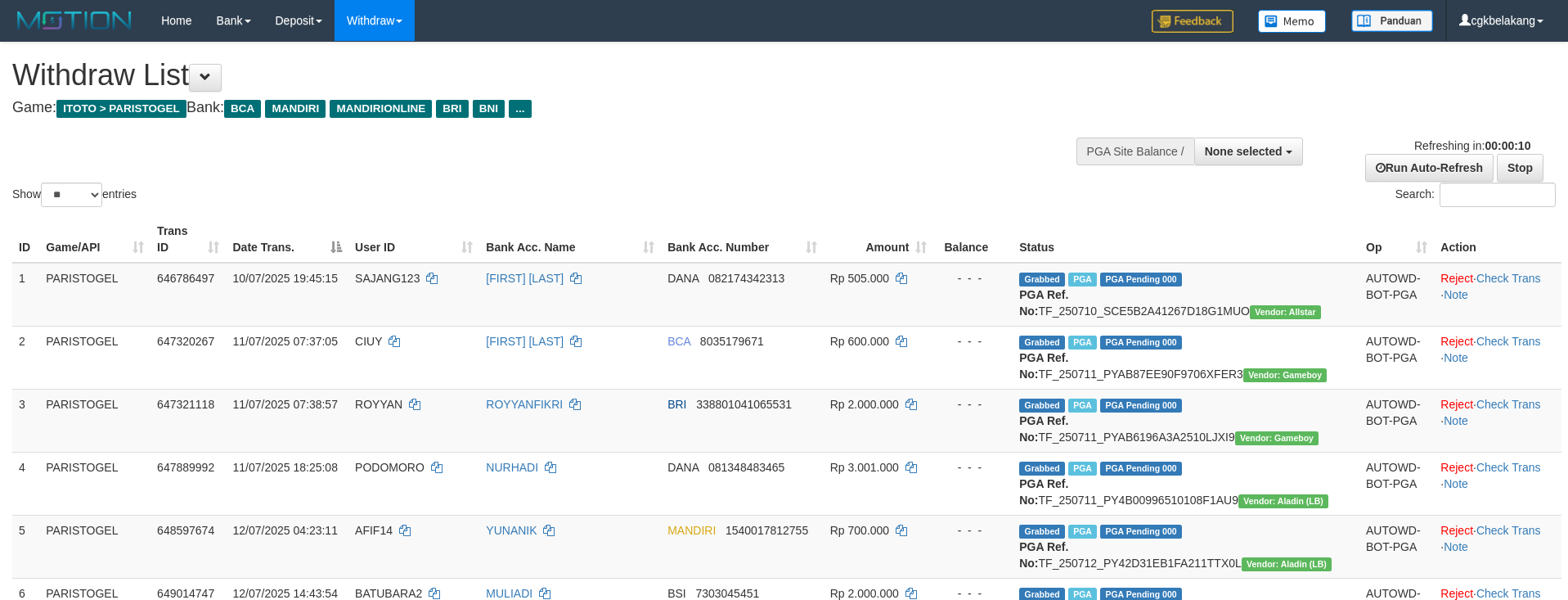 select 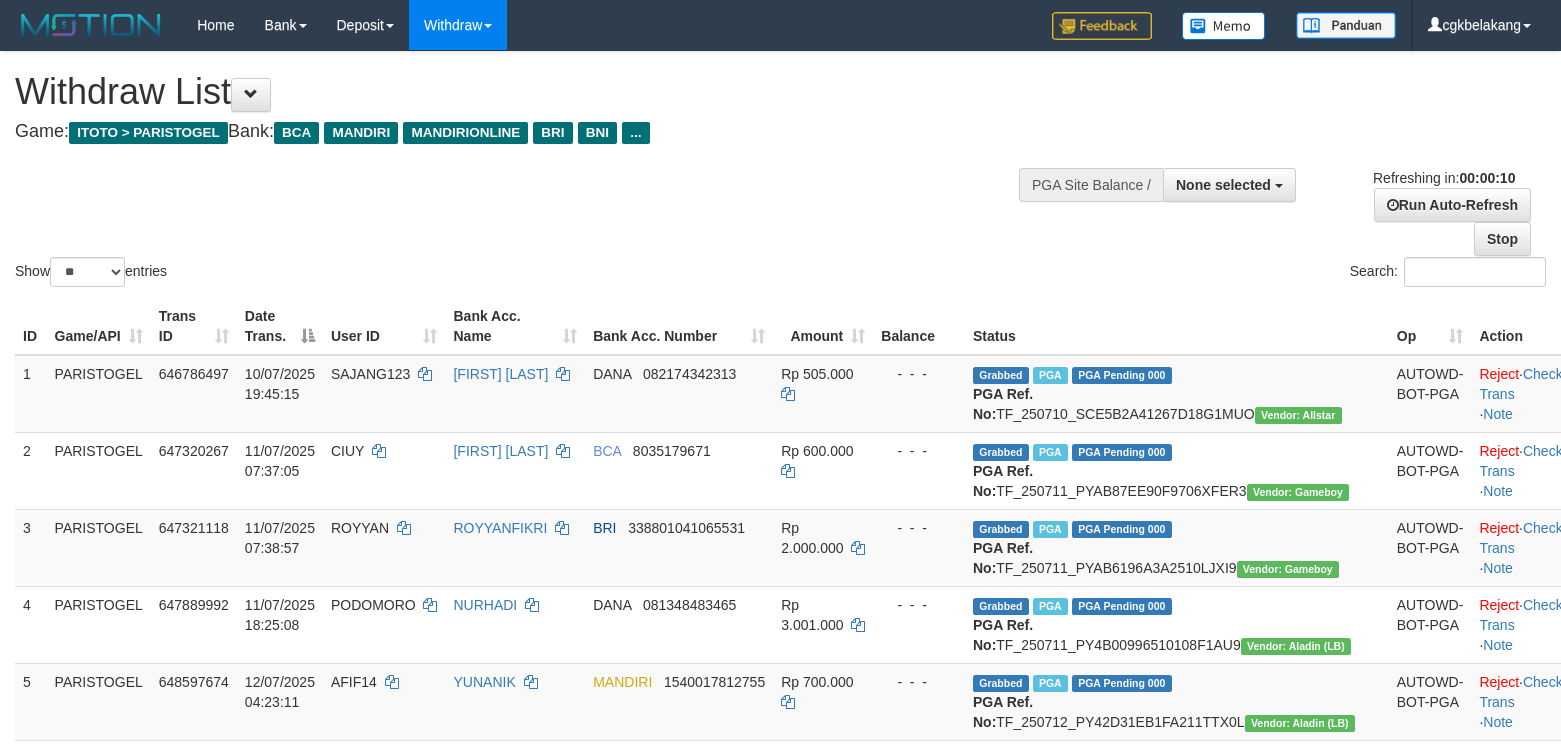select 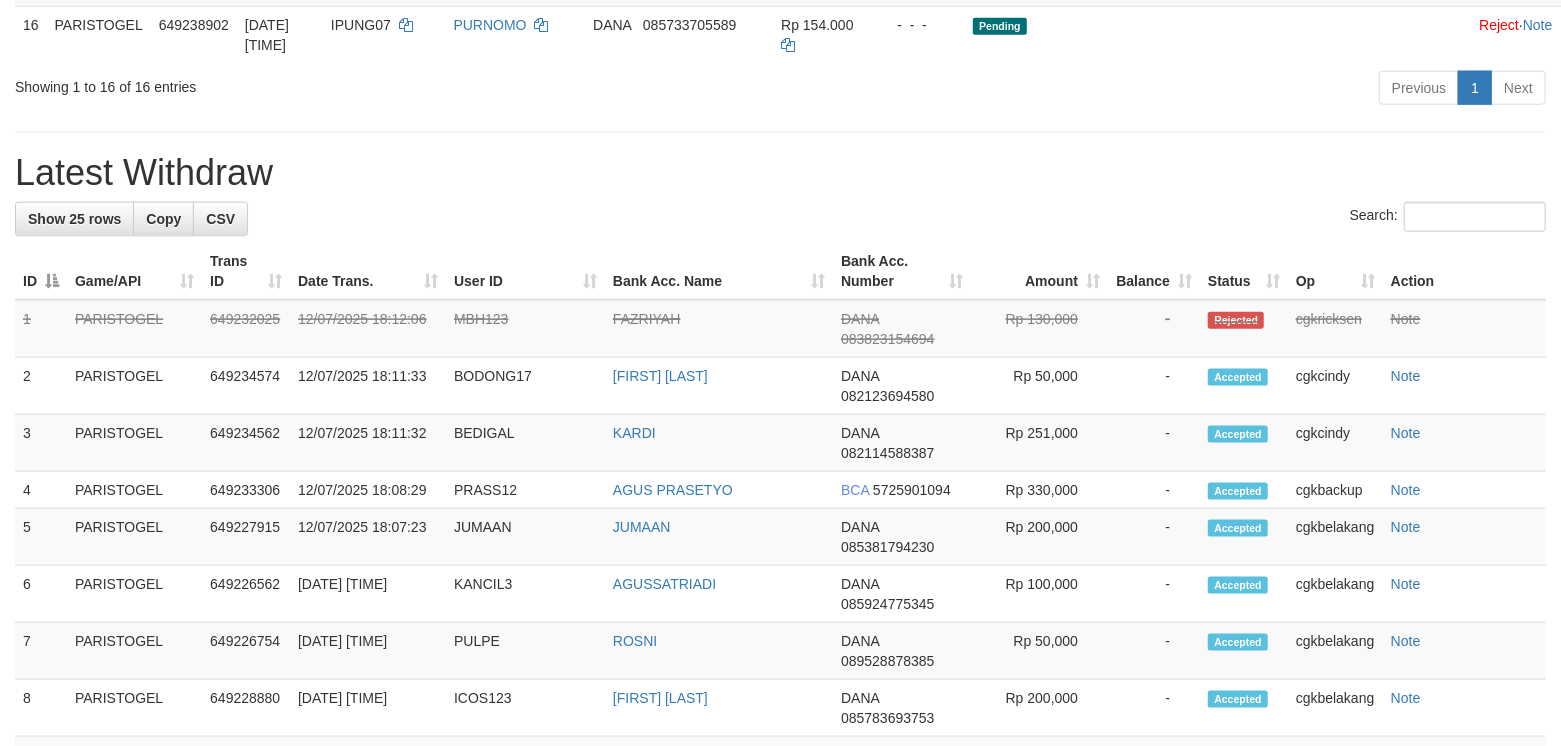 scroll, scrollTop: 1333, scrollLeft: 0, axis: vertical 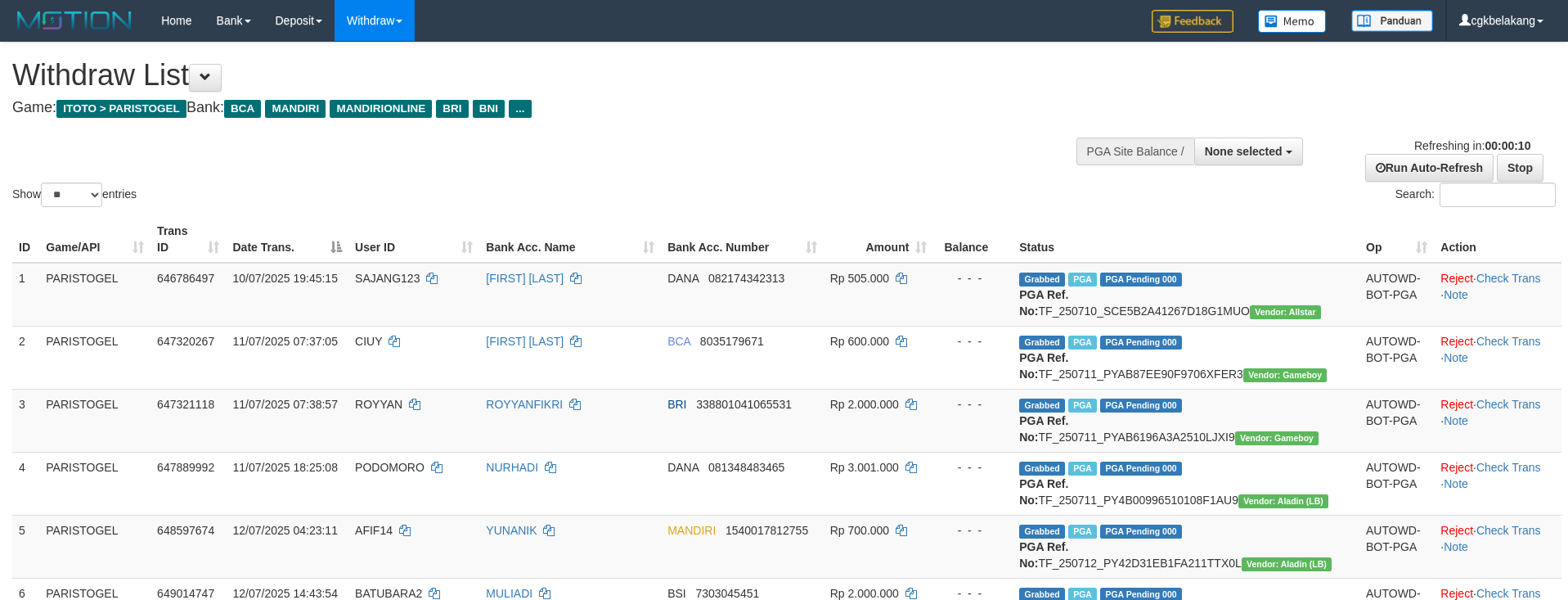 select 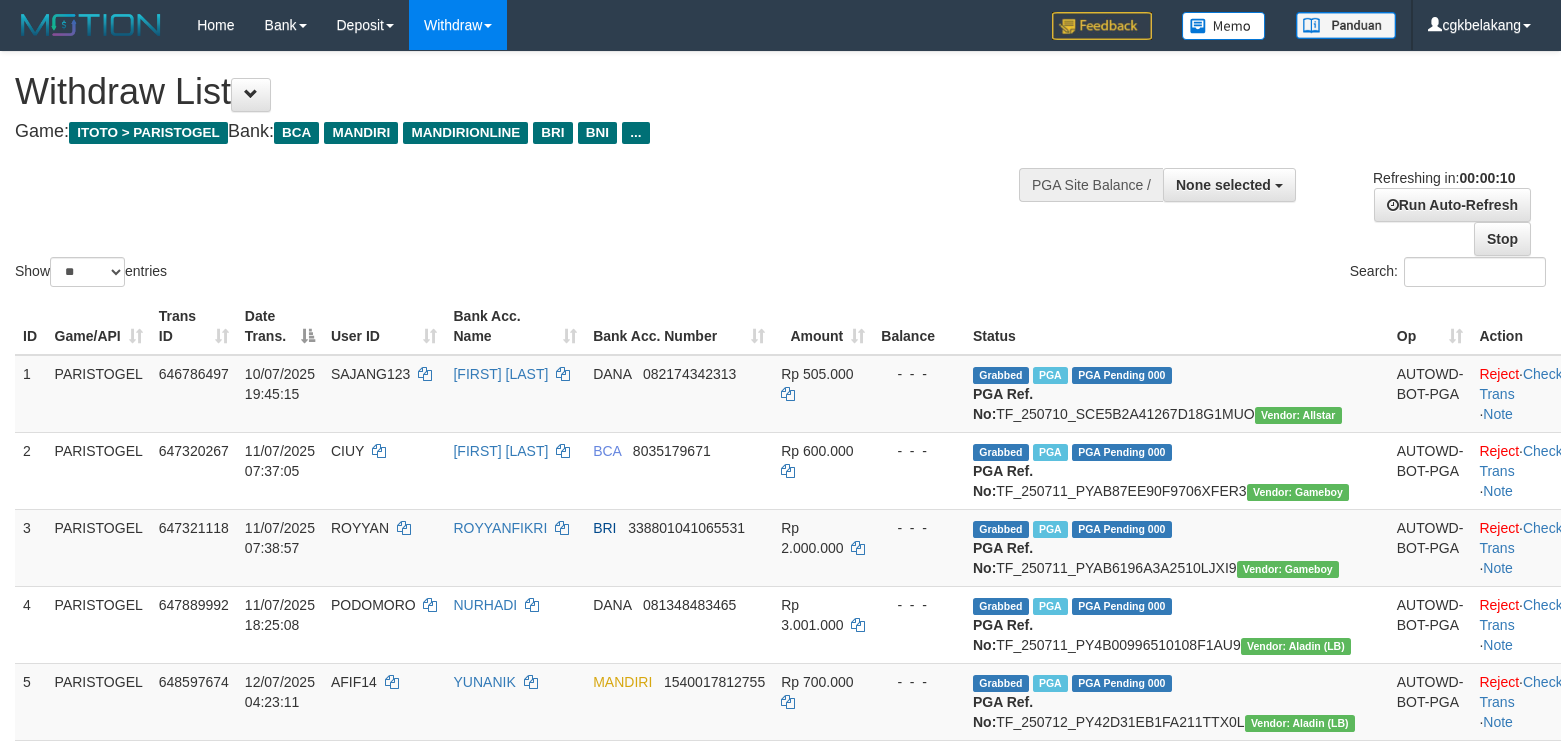 select 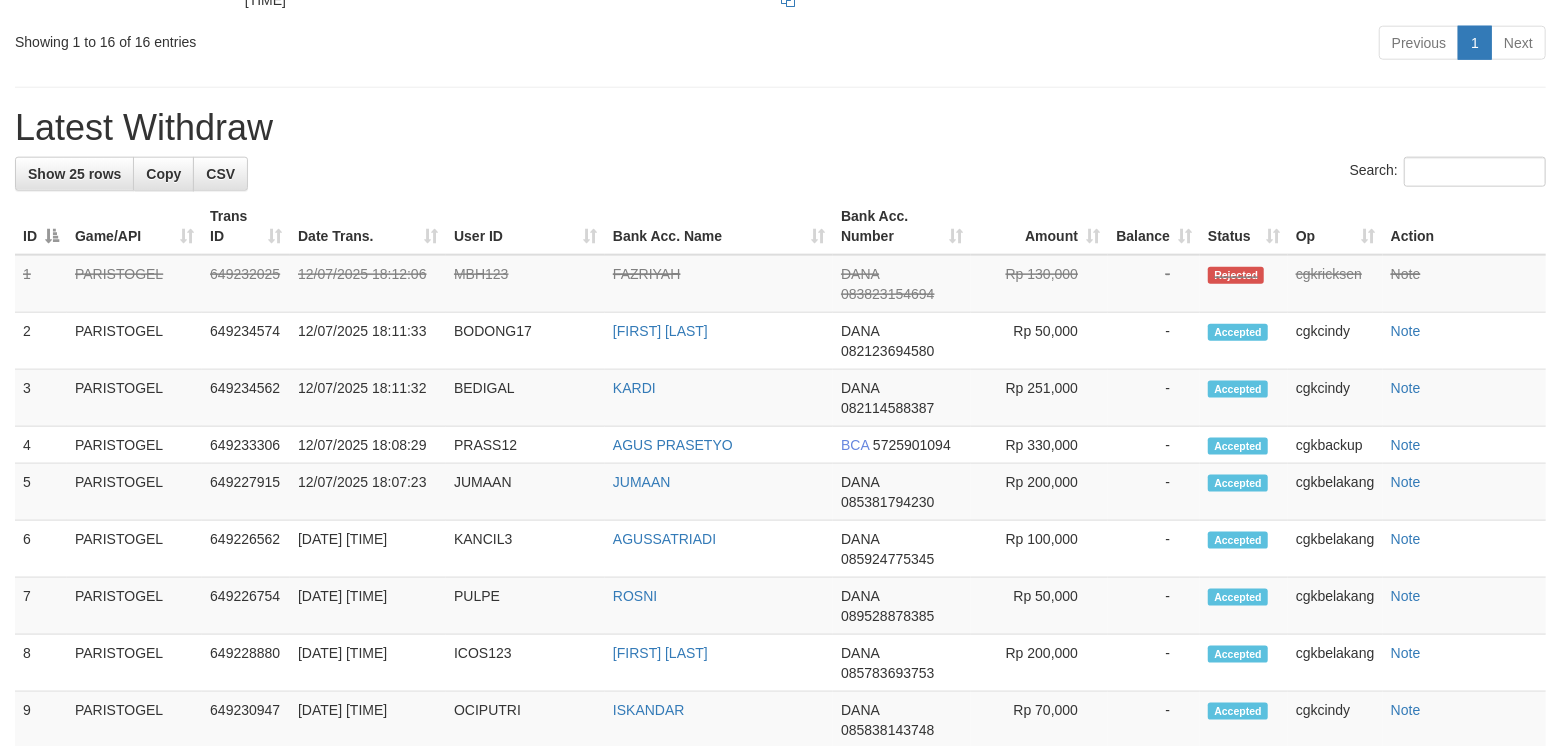 scroll, scrollTop: 1333, scrollLeft: 0, axis: vertical 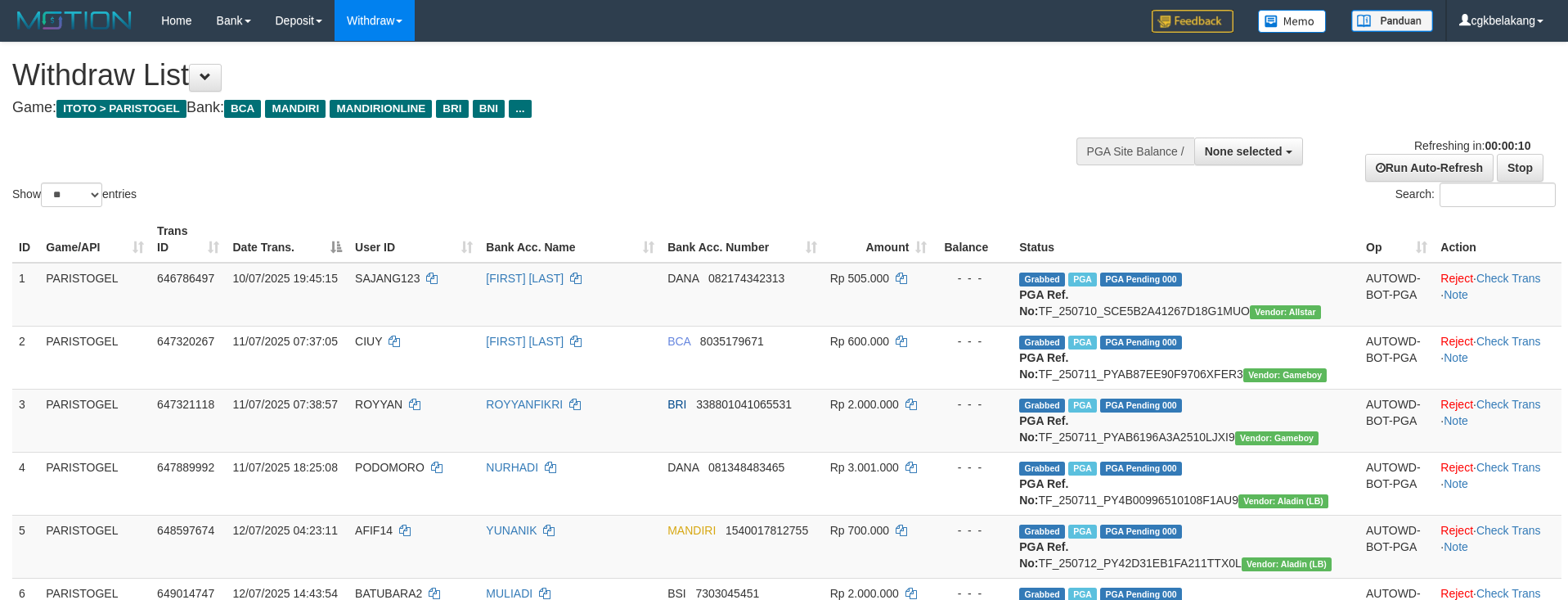 select 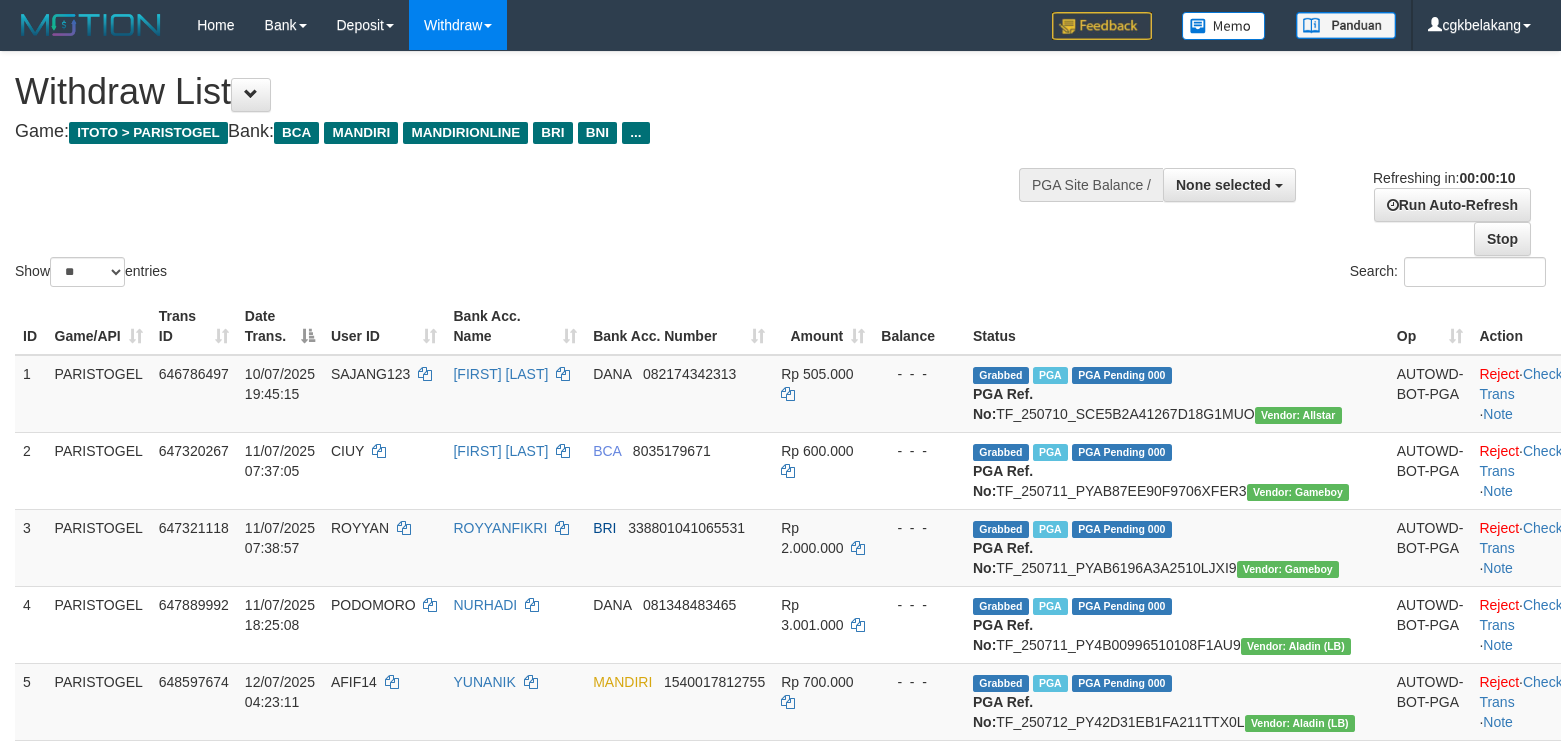 select 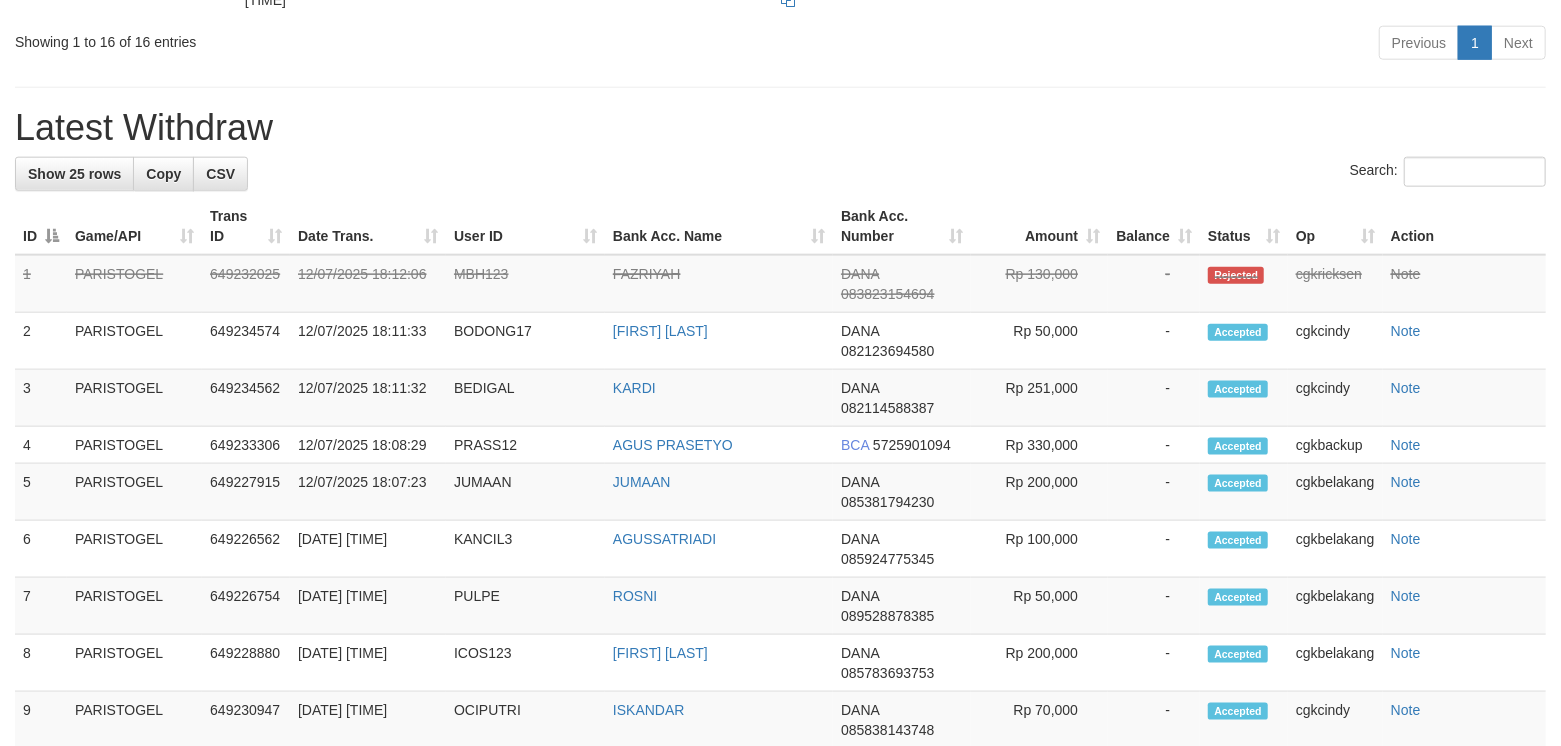 scroll, scrollTop: 1333, scrollLeft: 0, axis: vertical 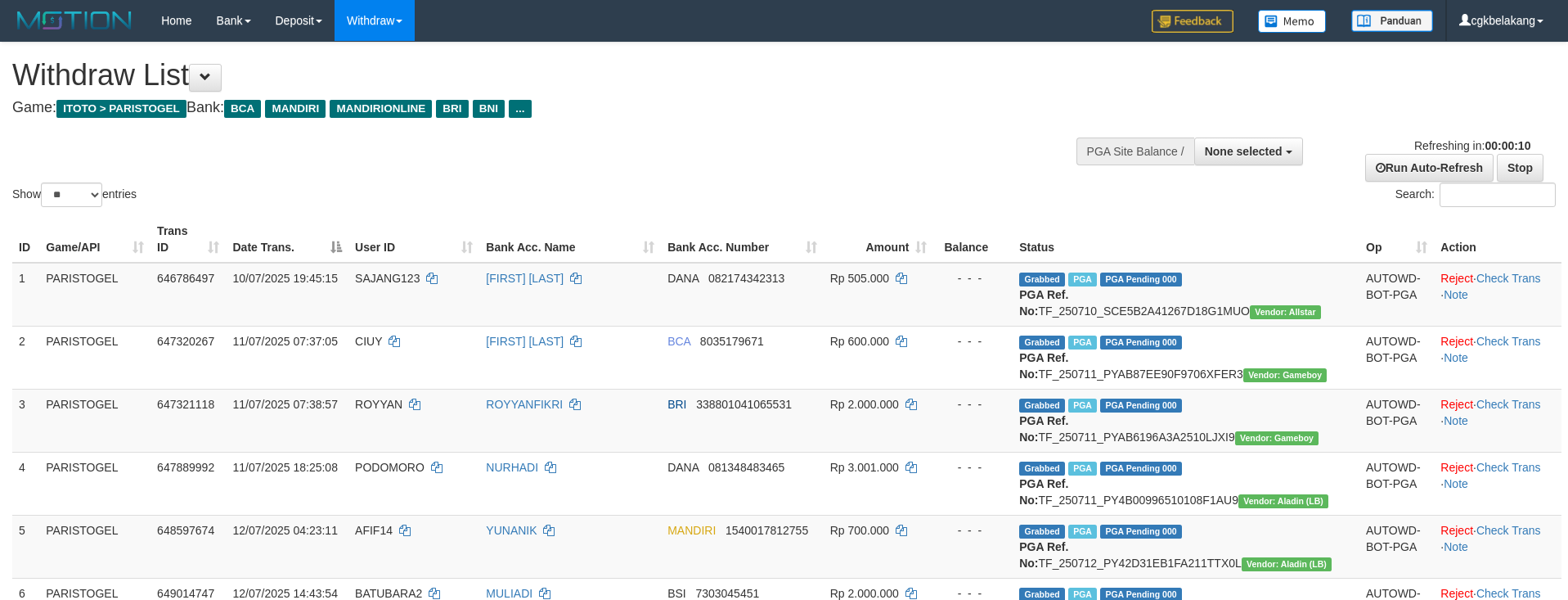 select 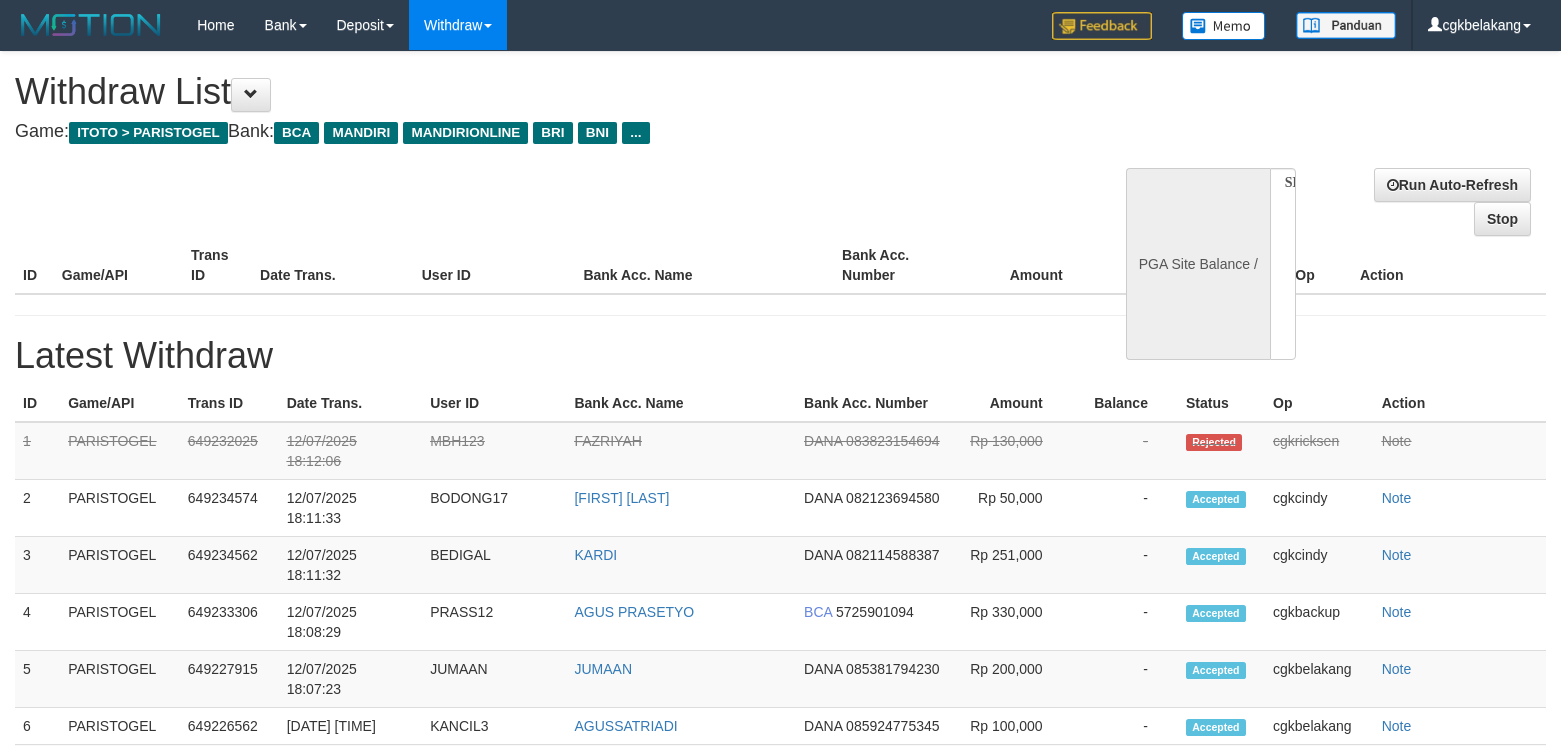select 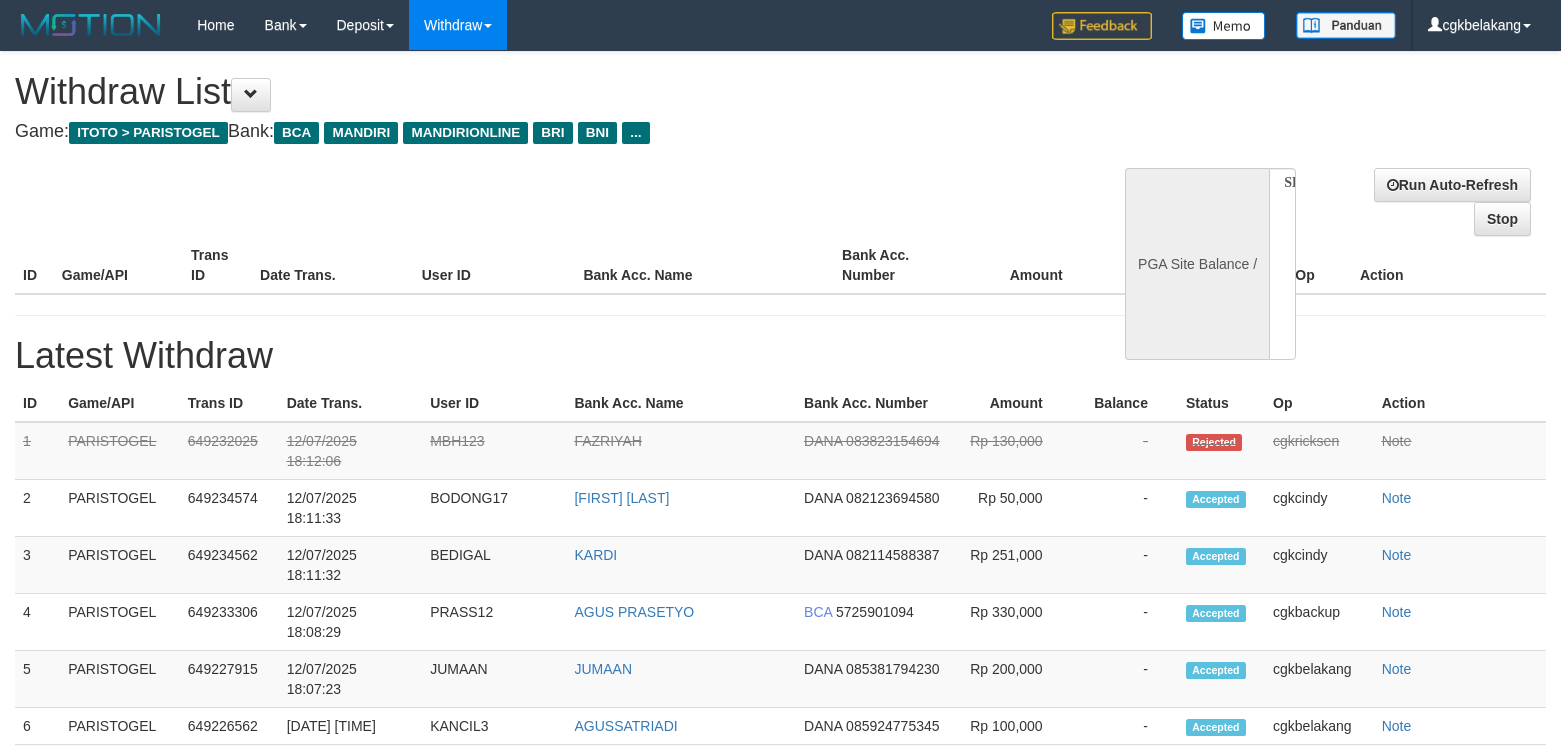 scroll, scrollTop: 0, scrollLeft: 0, axis: both 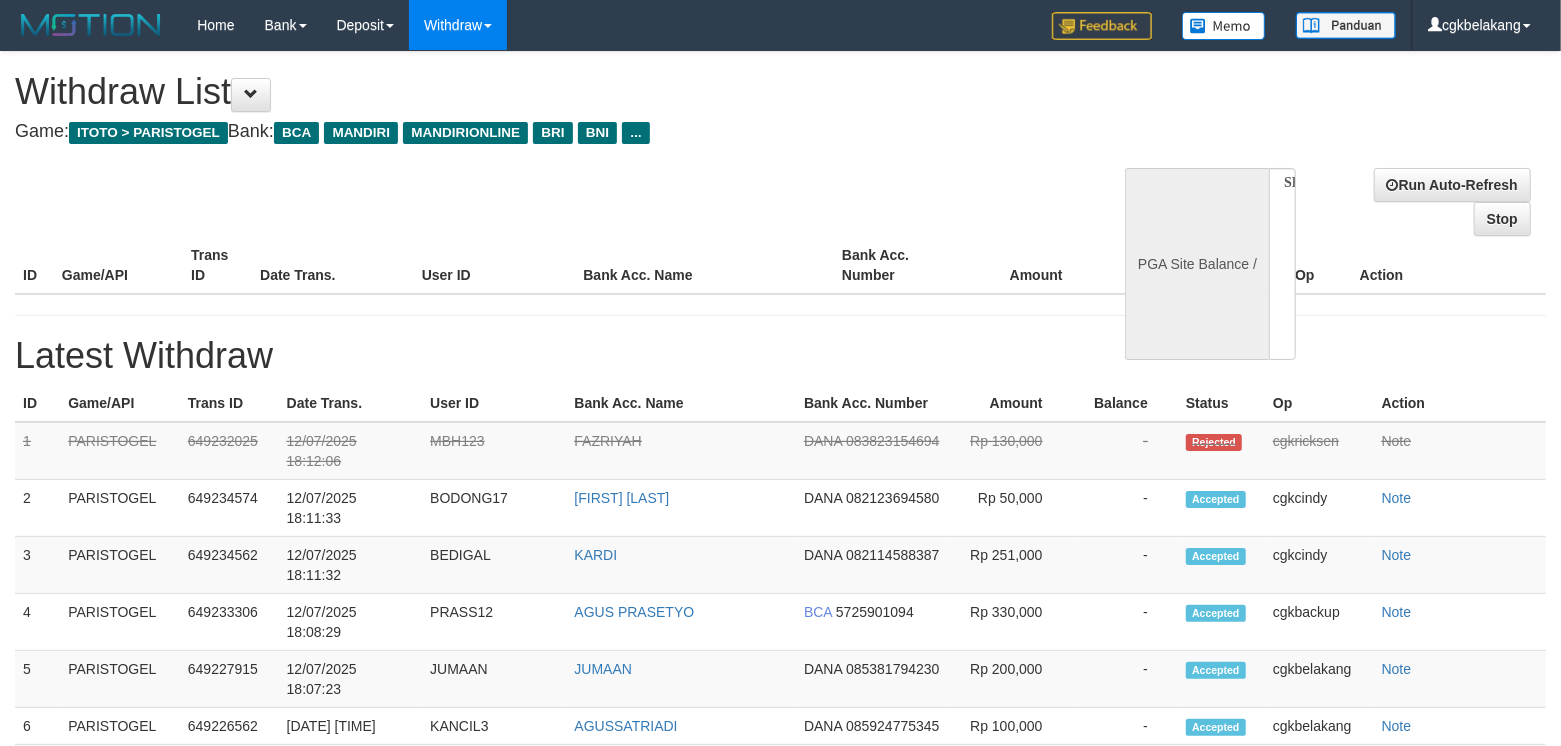 select on "**" 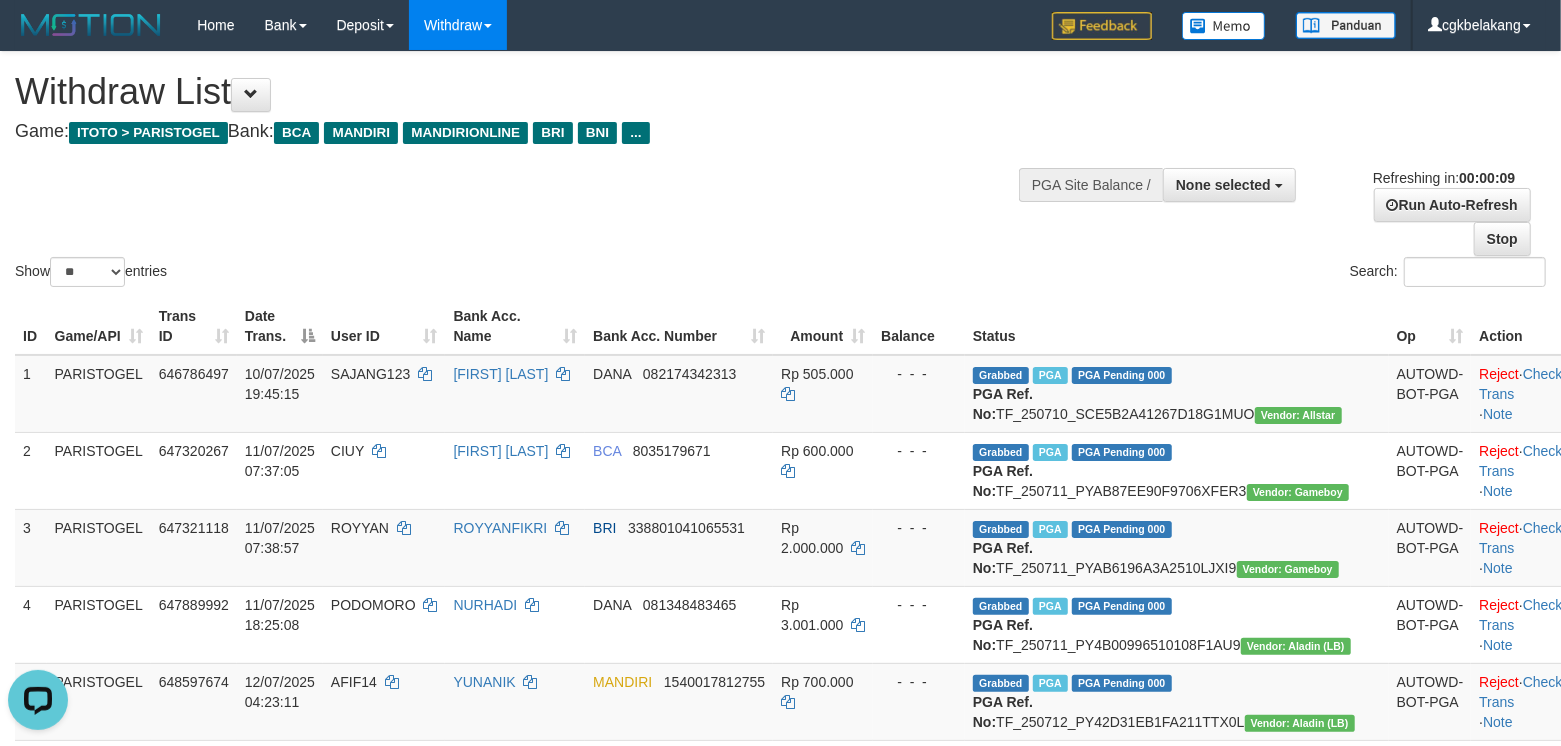scroll, scrollTop: 0, scrollLeft: 0, axis: both 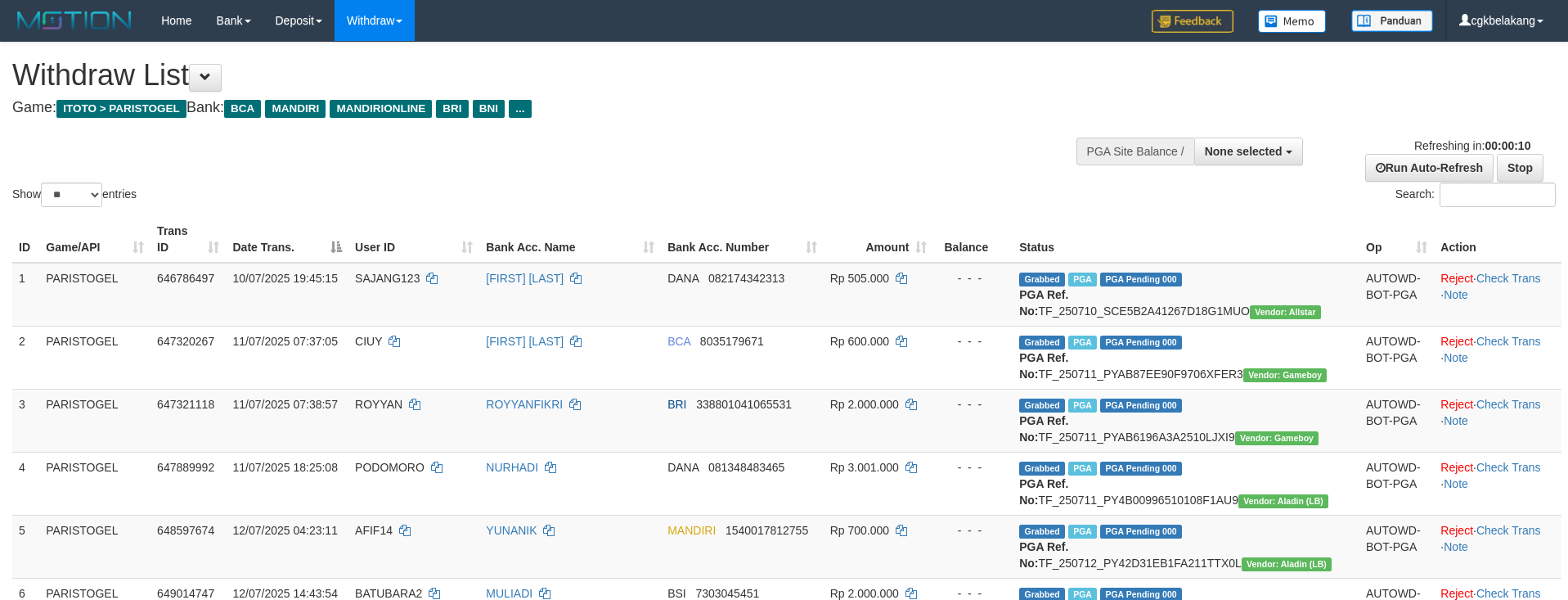 select 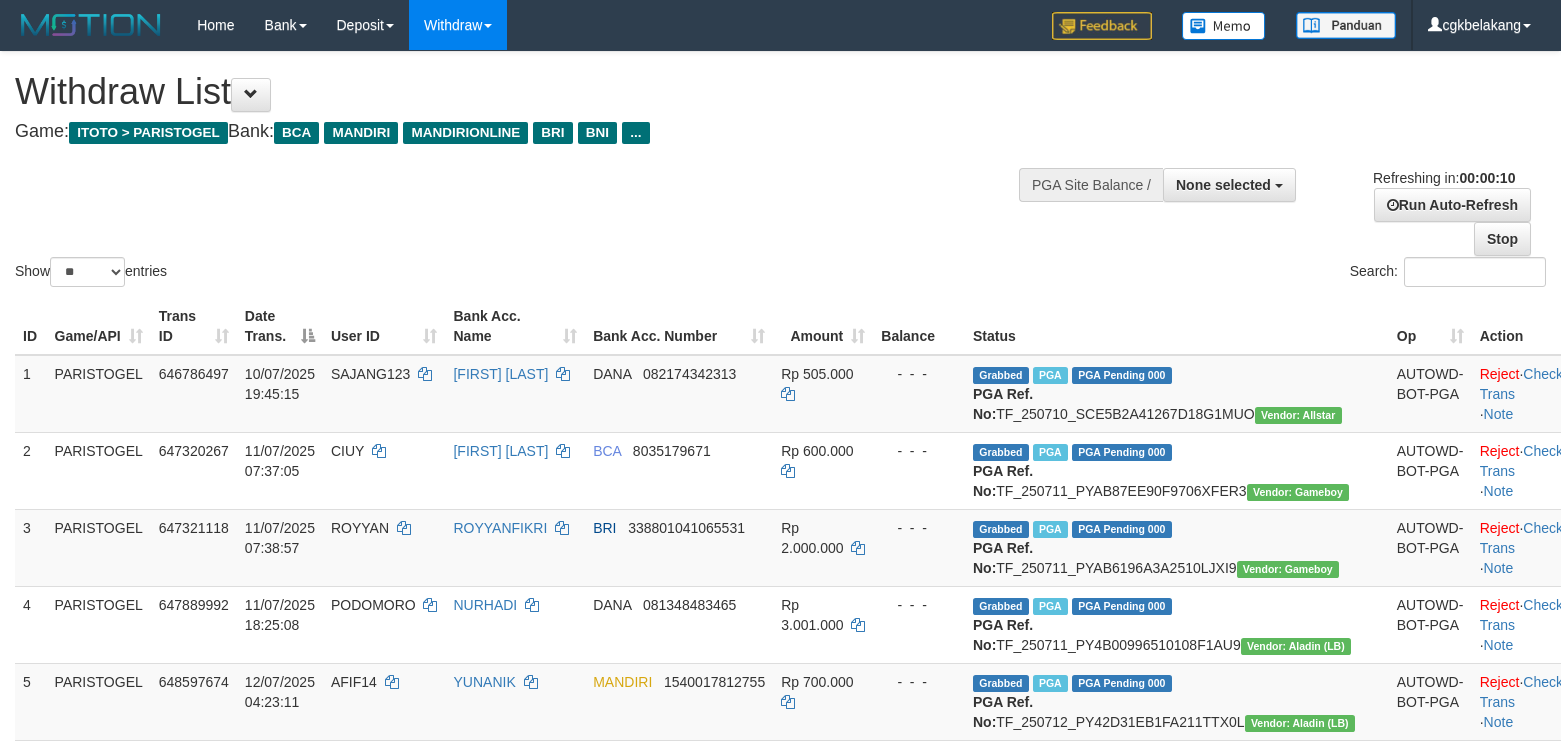 select 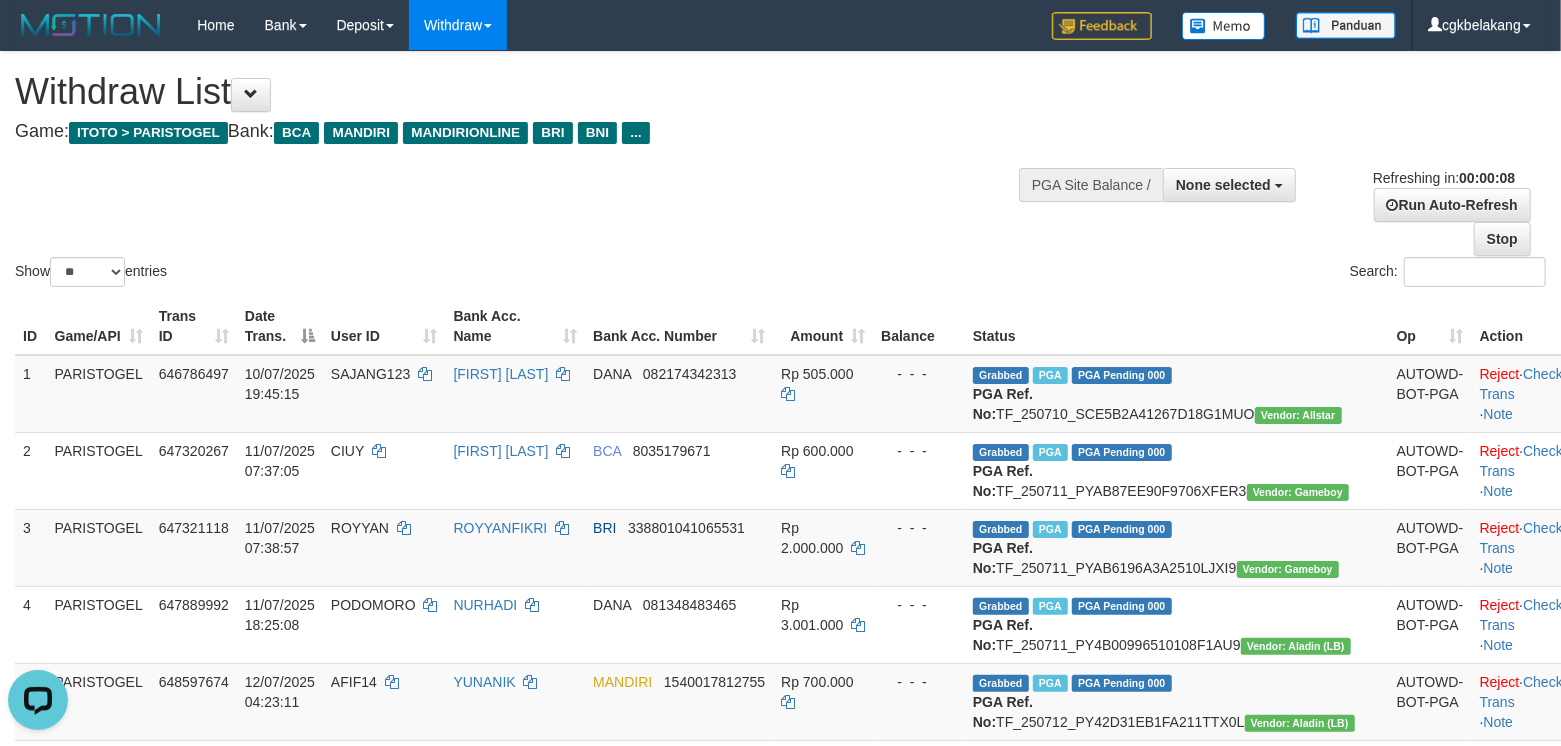 scroll, scrollTop: 0, scrollLeft: 0, axis: both 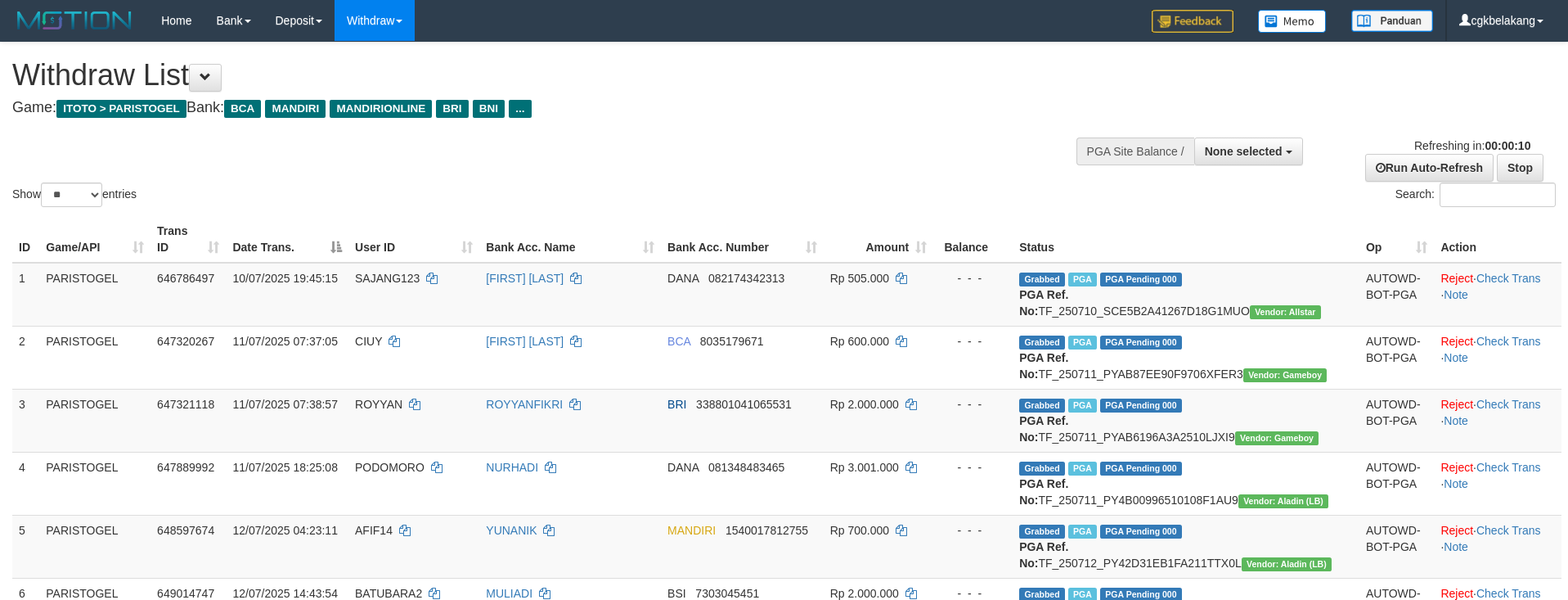 select 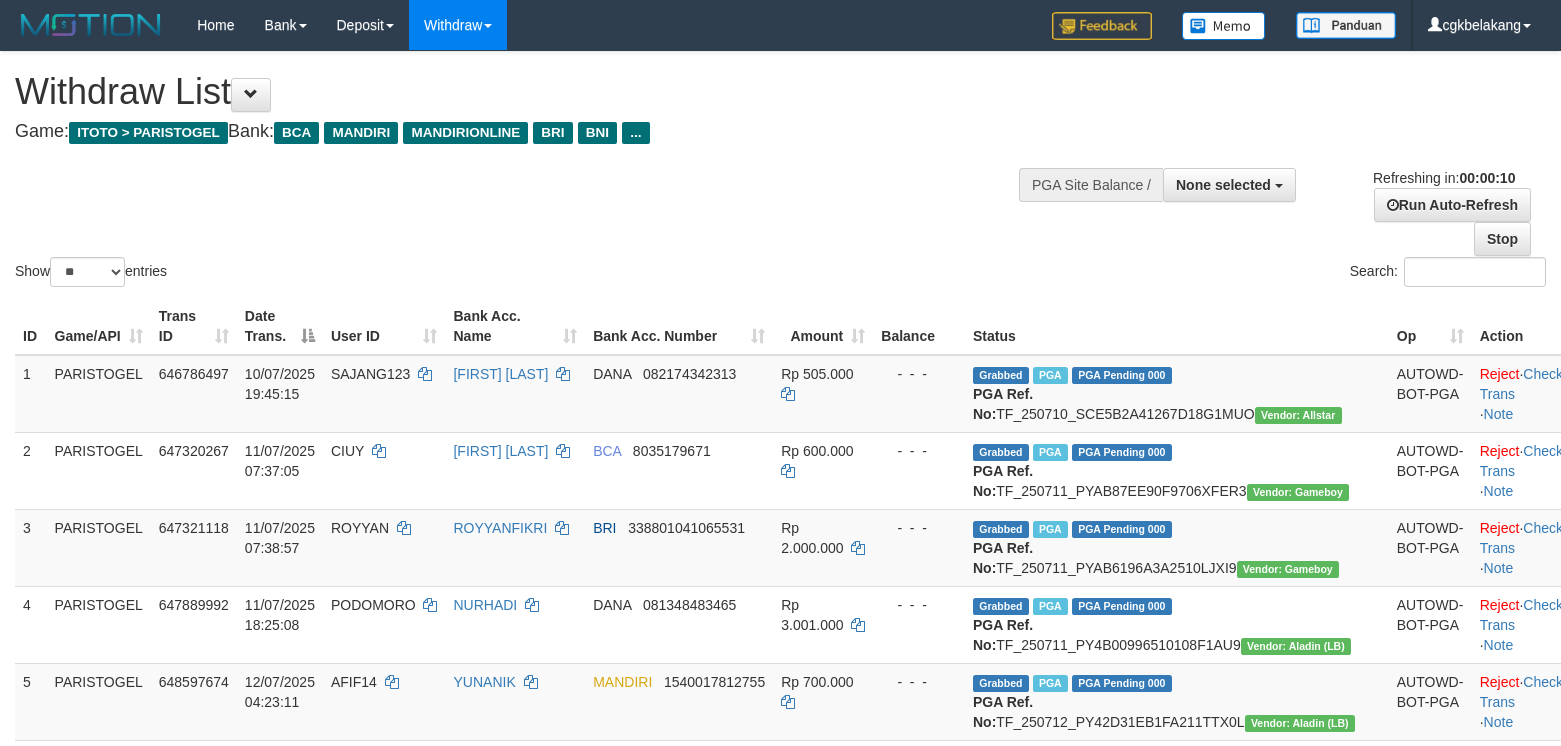 select 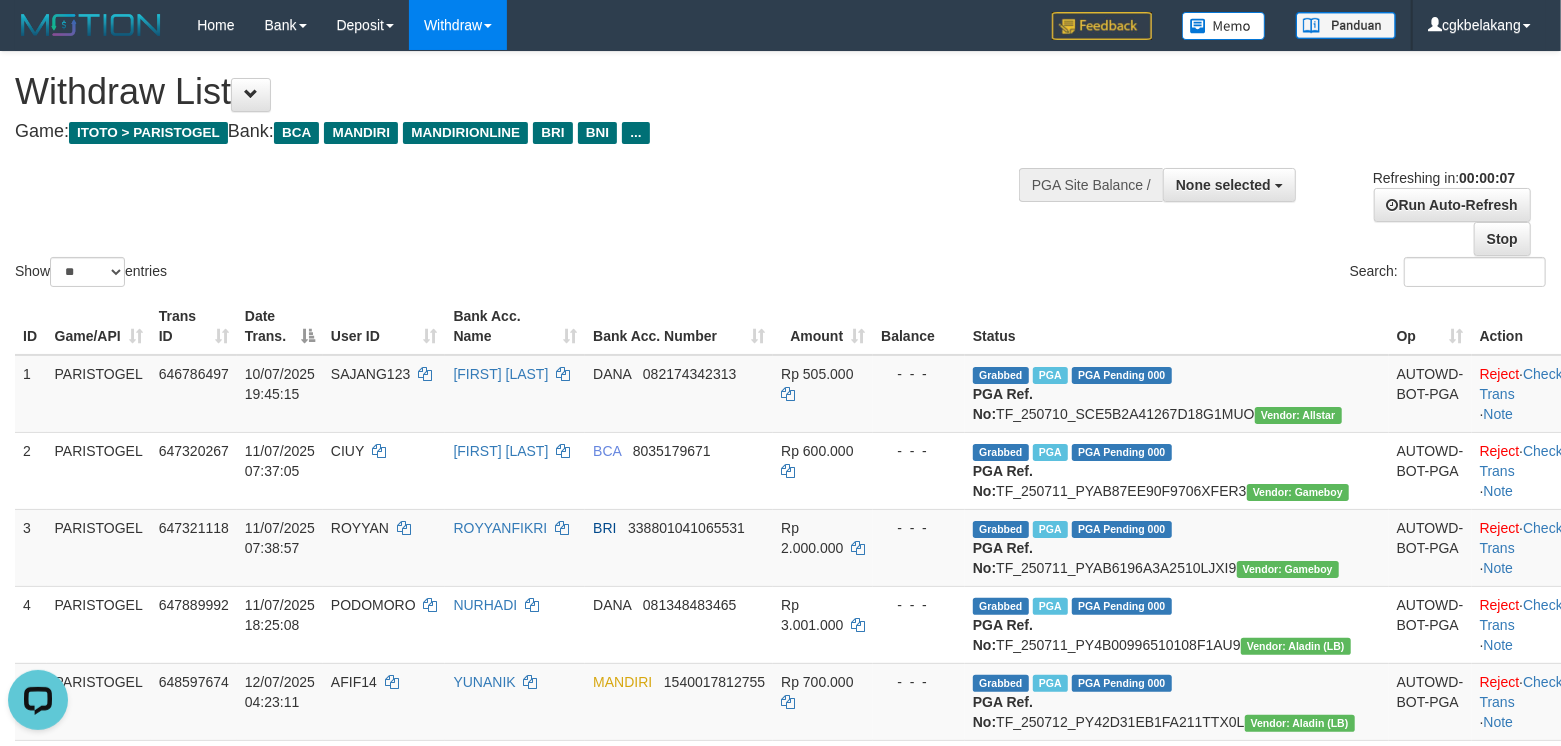 scroll, scrollTop: 0, scrollLeft: 0, axis: both 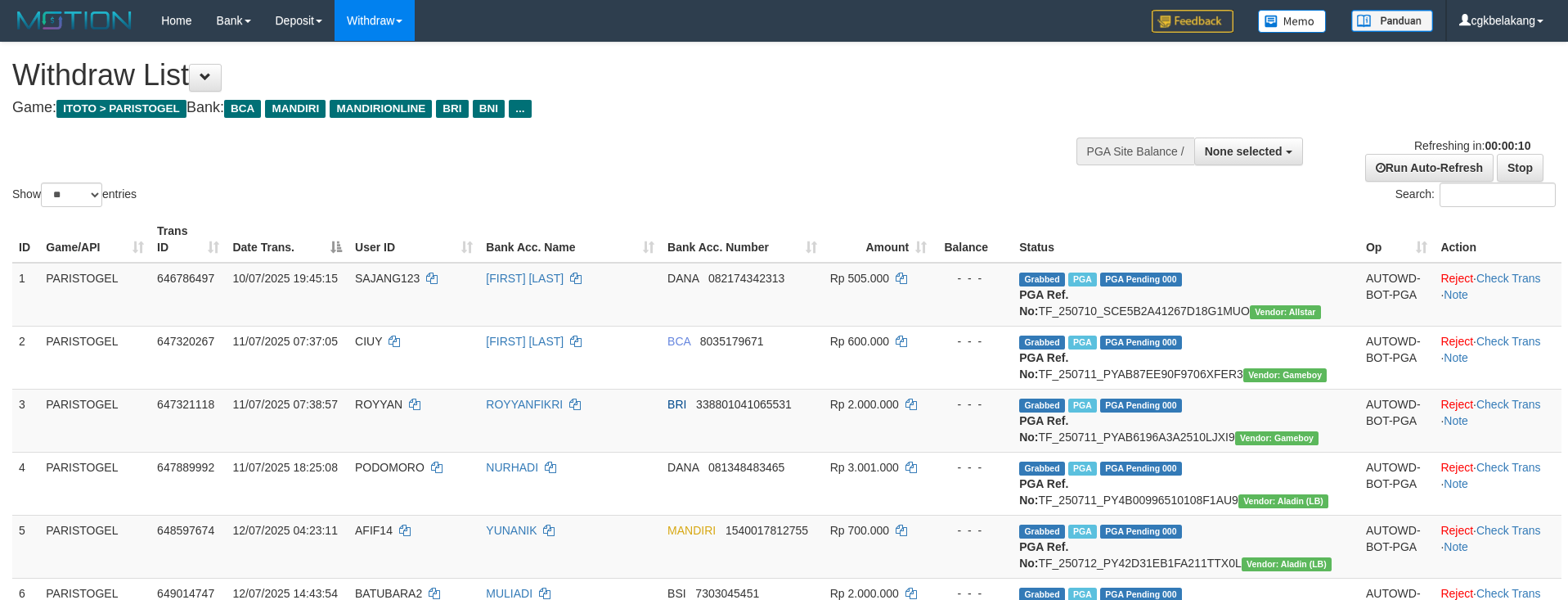 select 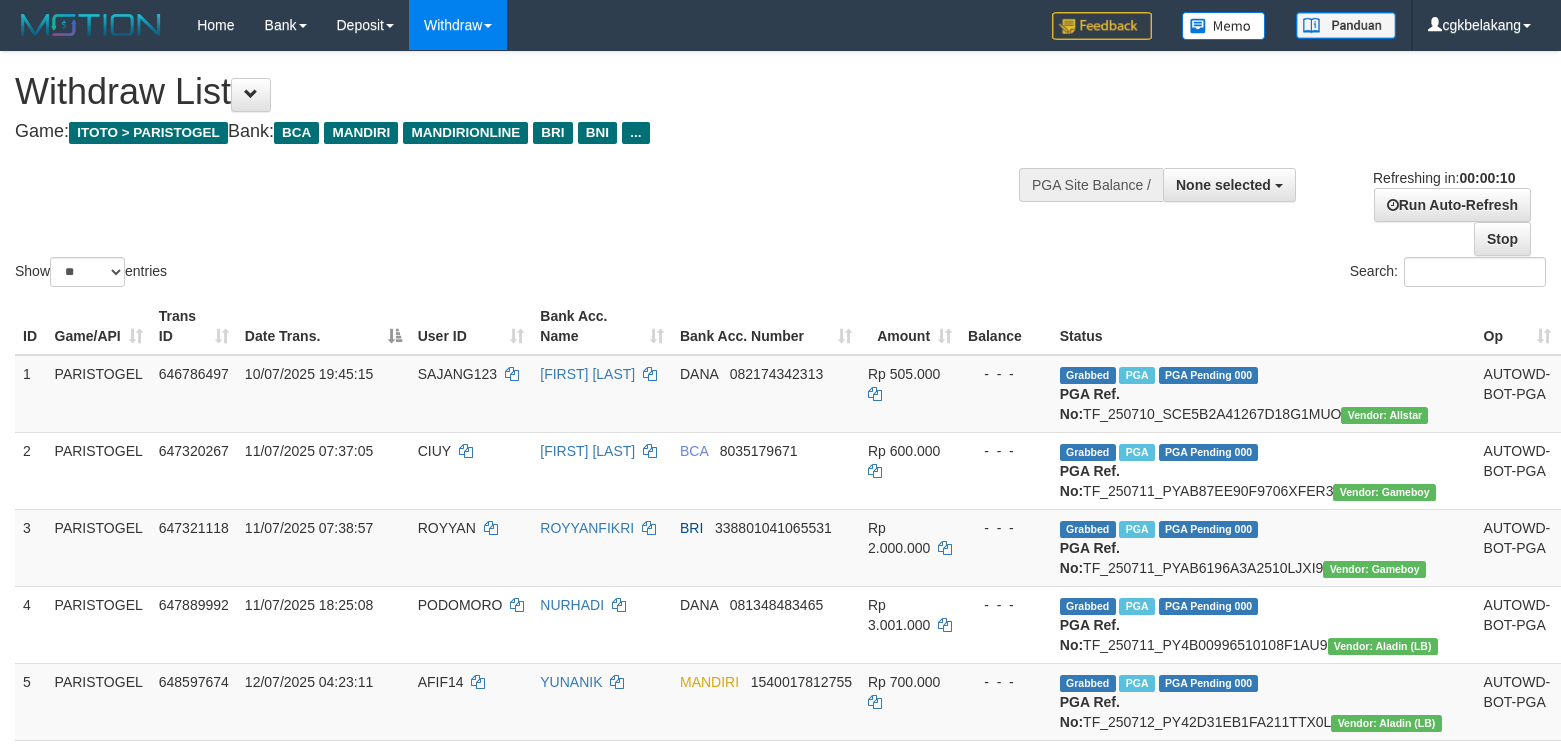 select 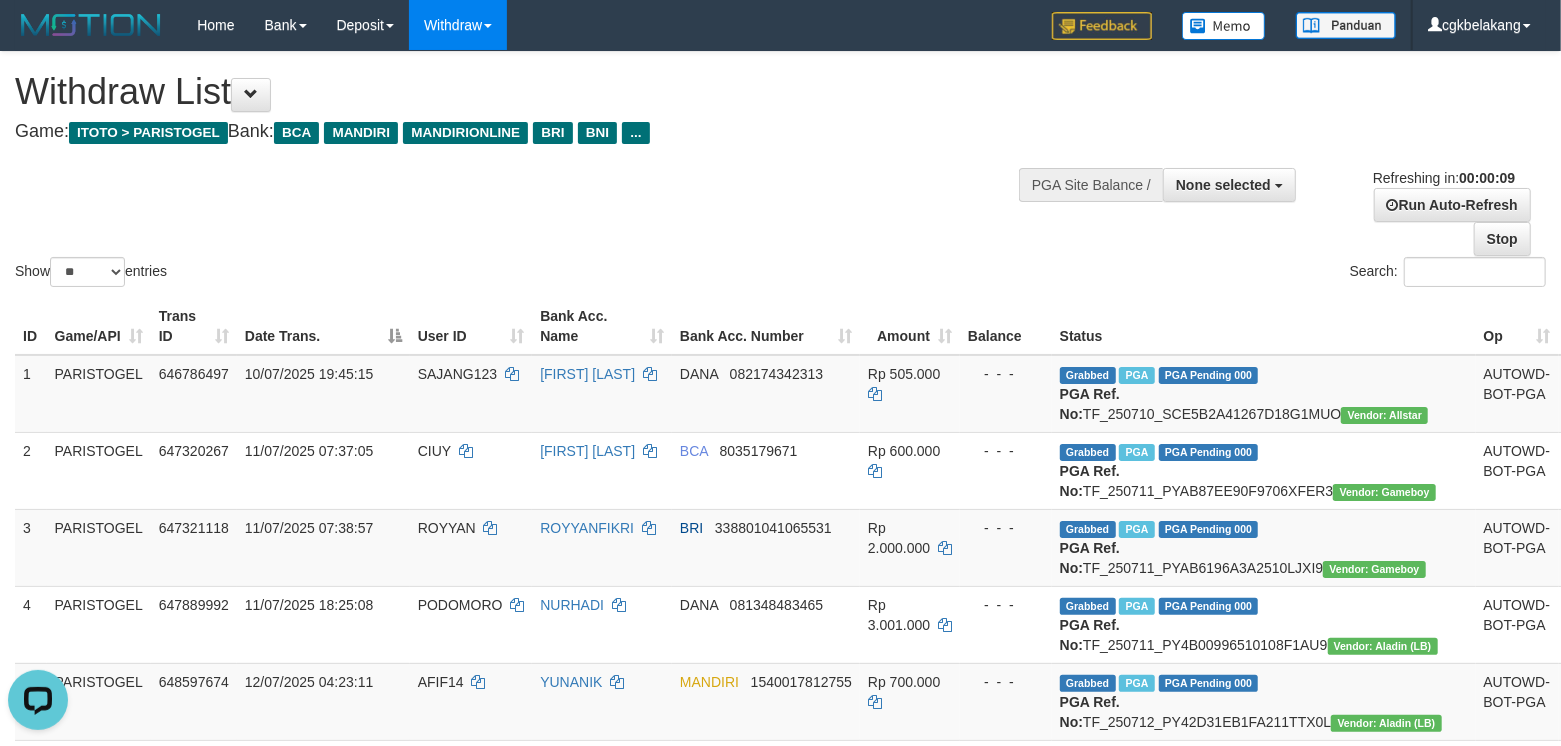 scroll, scrollTop: 0, scrollLeft: 0, axis: both 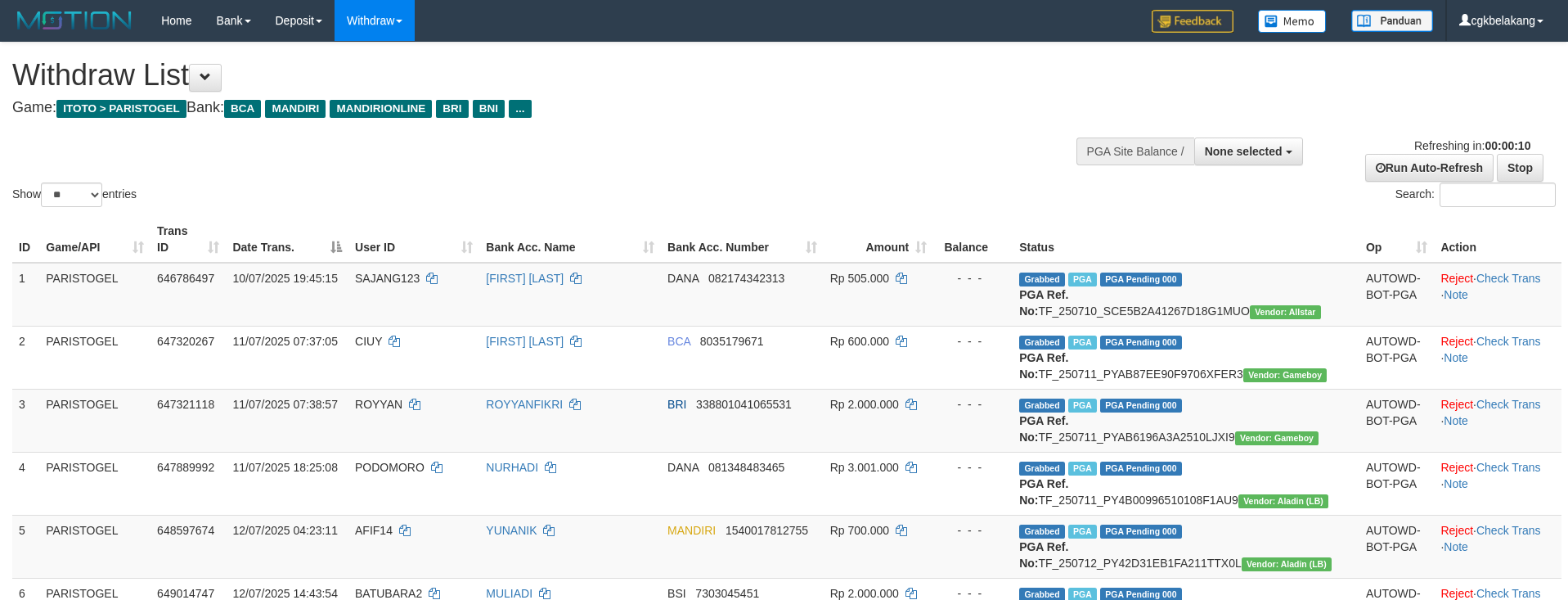 select 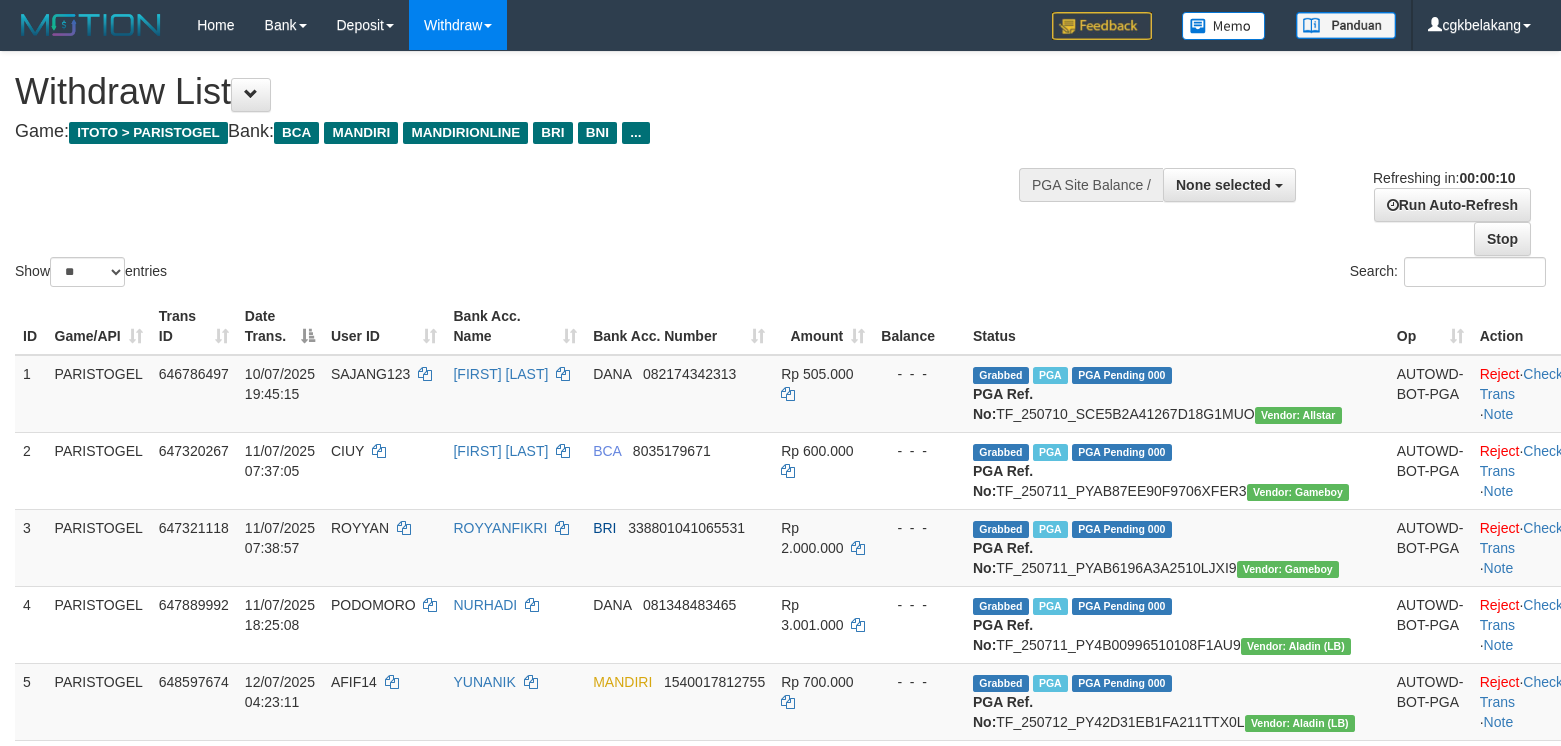 select 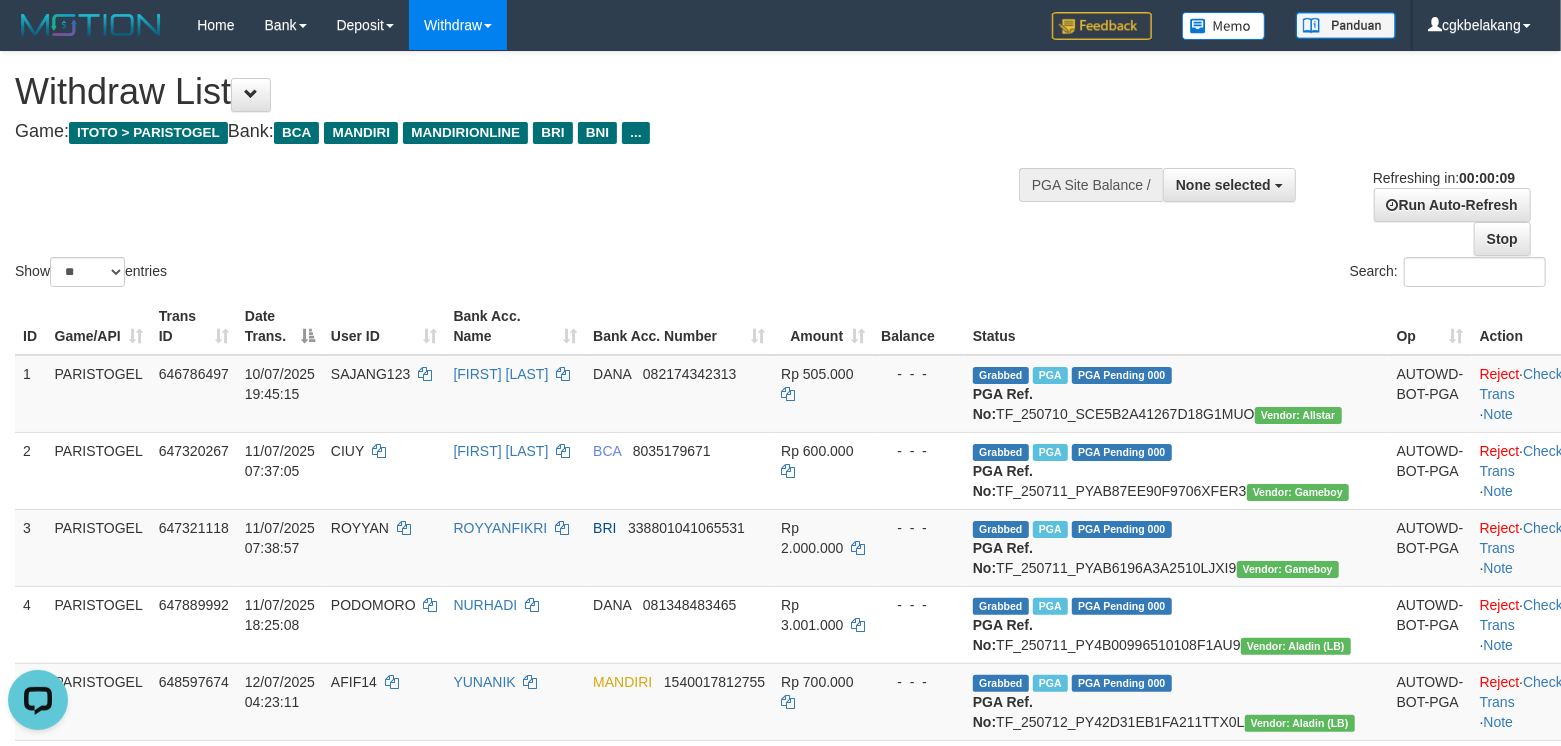 scroll, scrollTop: 0, scrollLeft: 0, axis: both 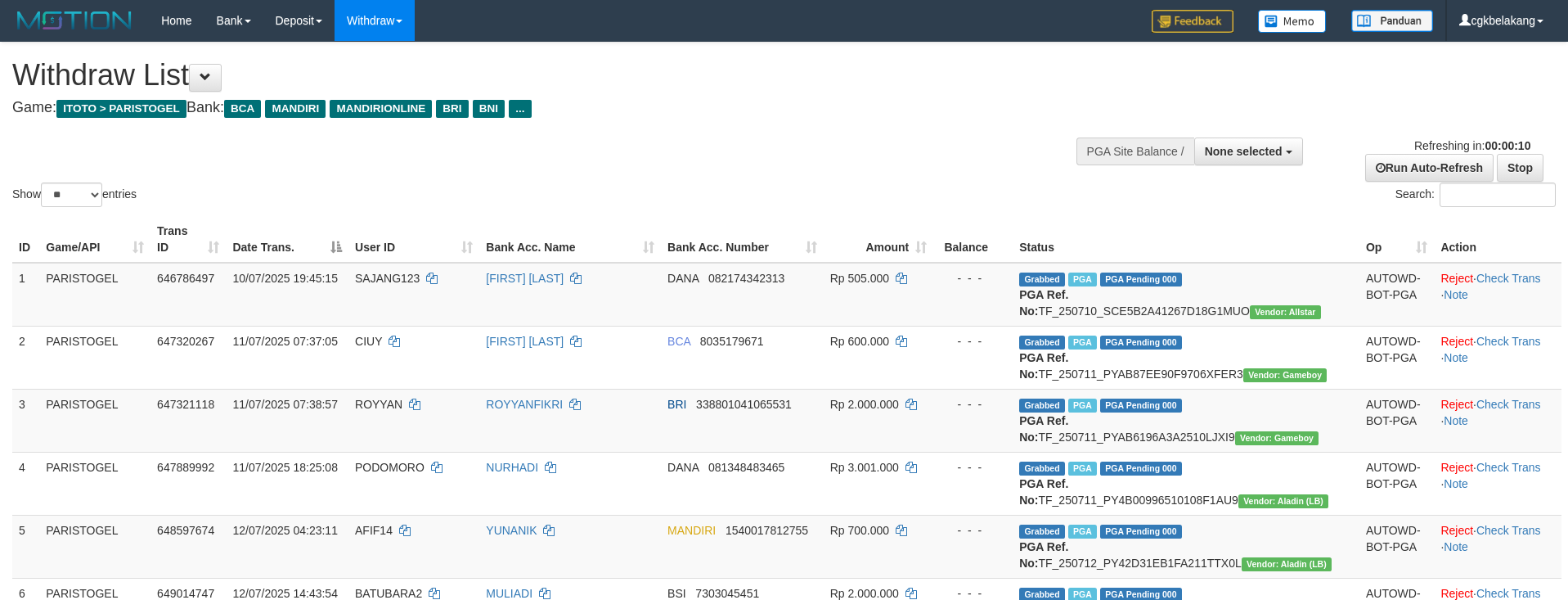 select 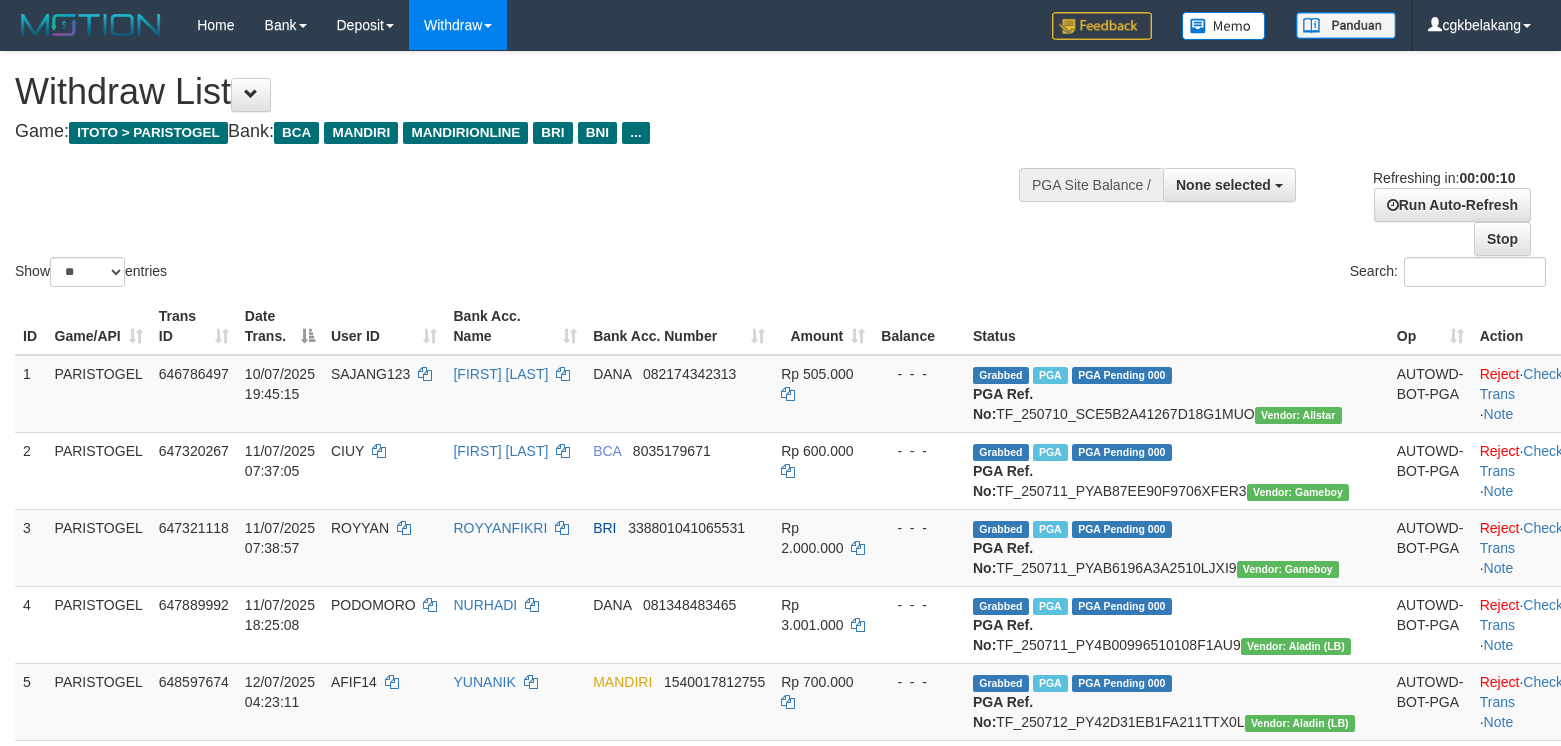 select 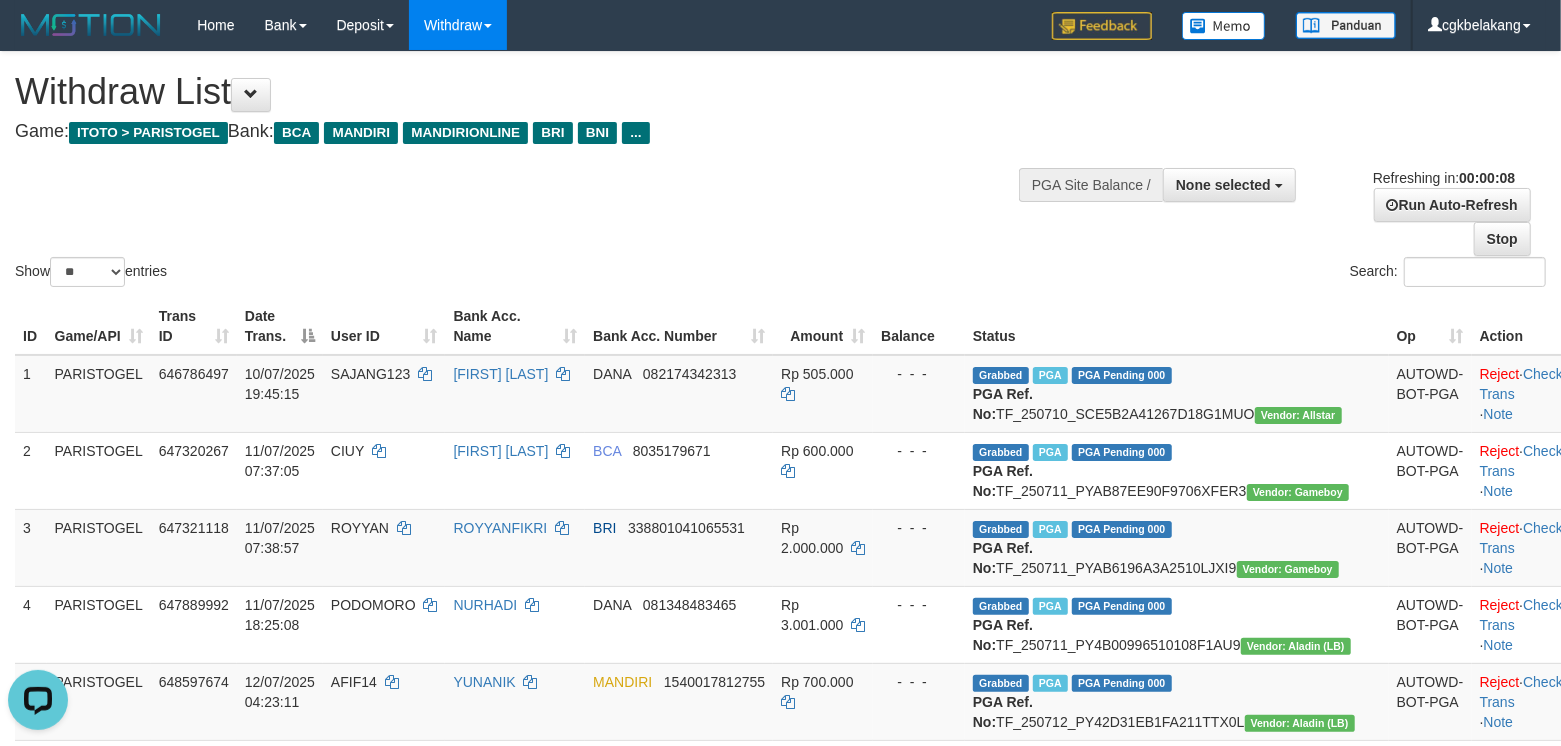 scroll, scrollTop: 0, scrollLeft: 0, axis: both 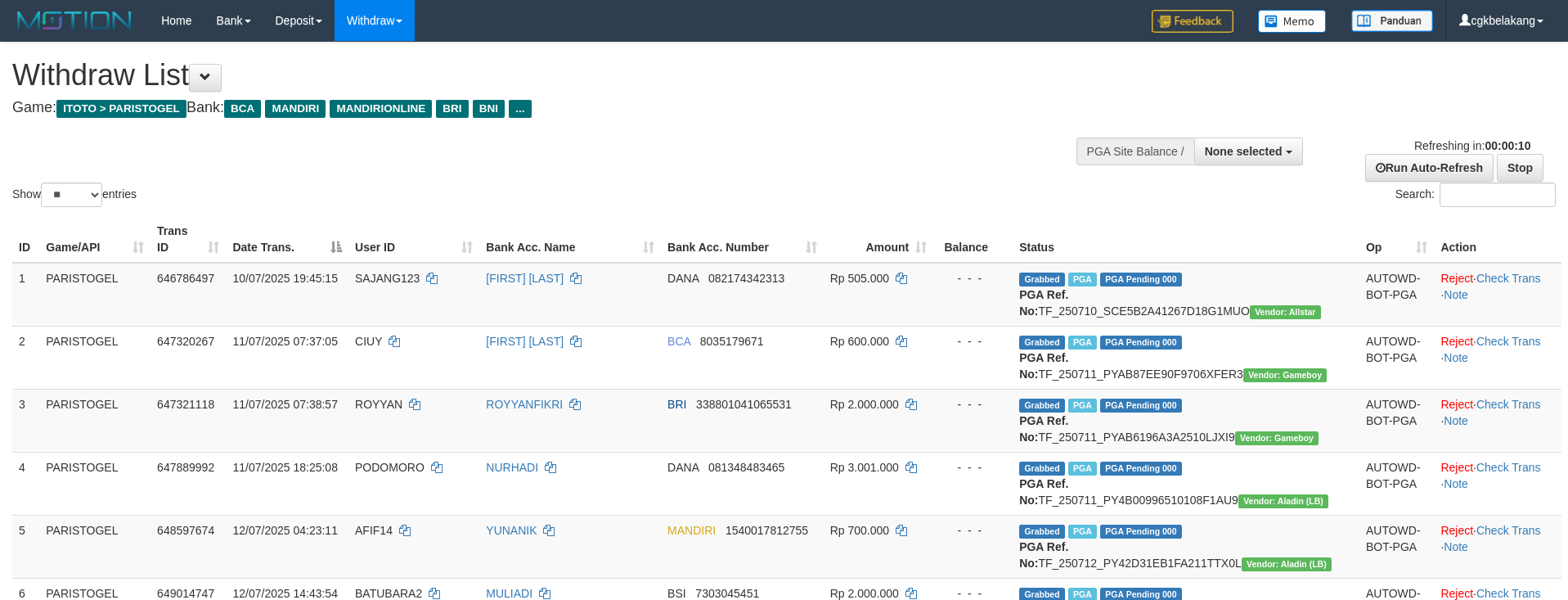 select 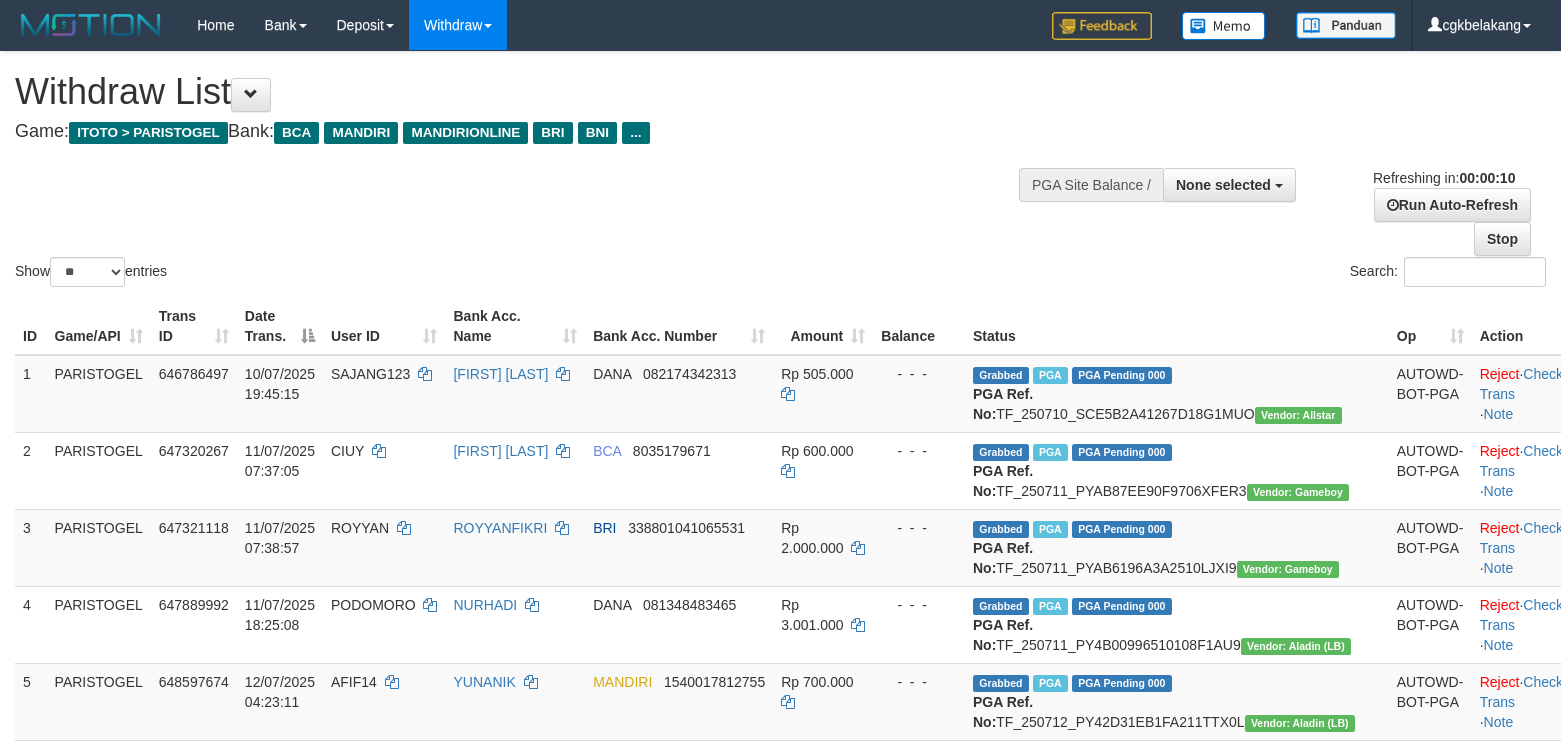 select 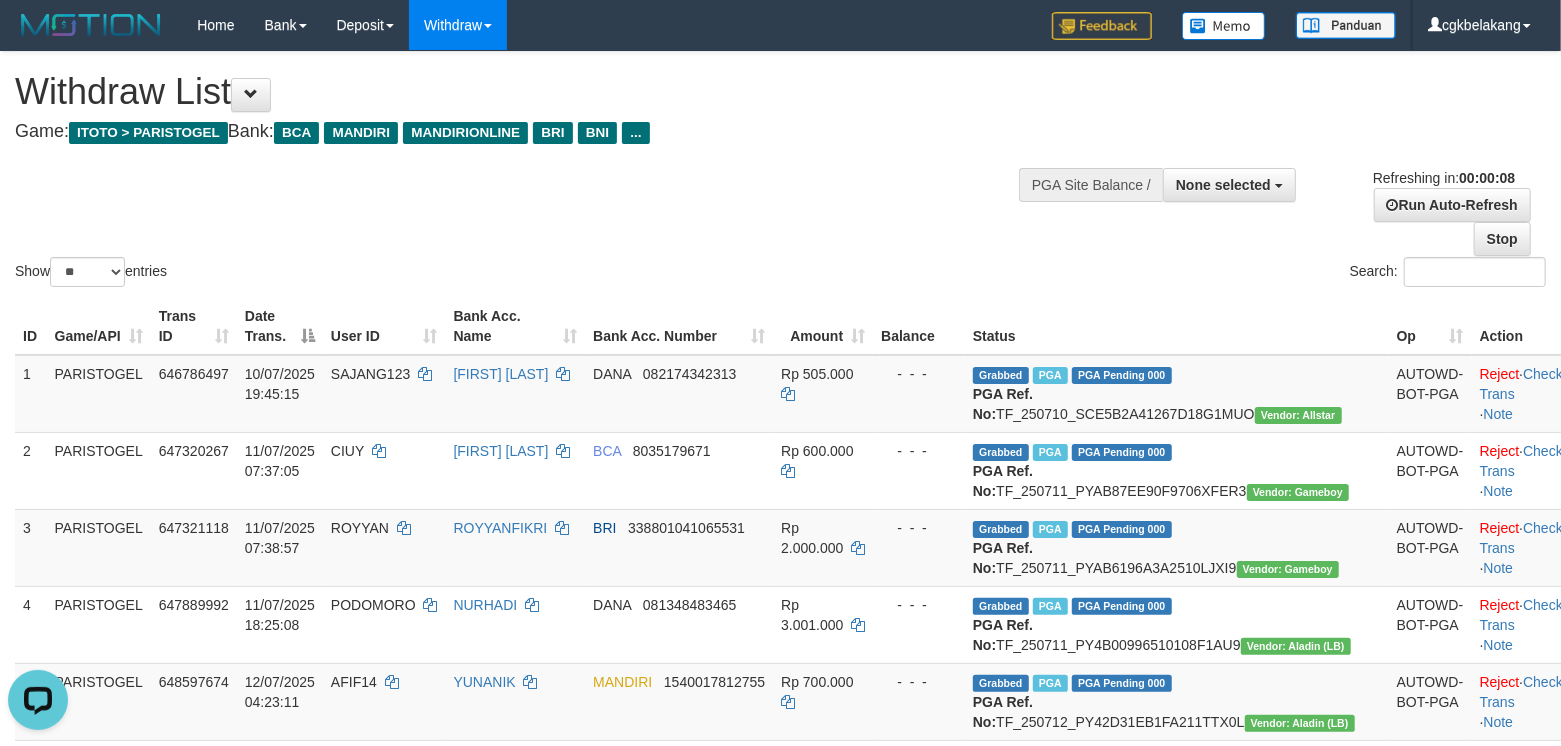 scroll, scrollTop: 0, scrollLeft: 0, axis: both 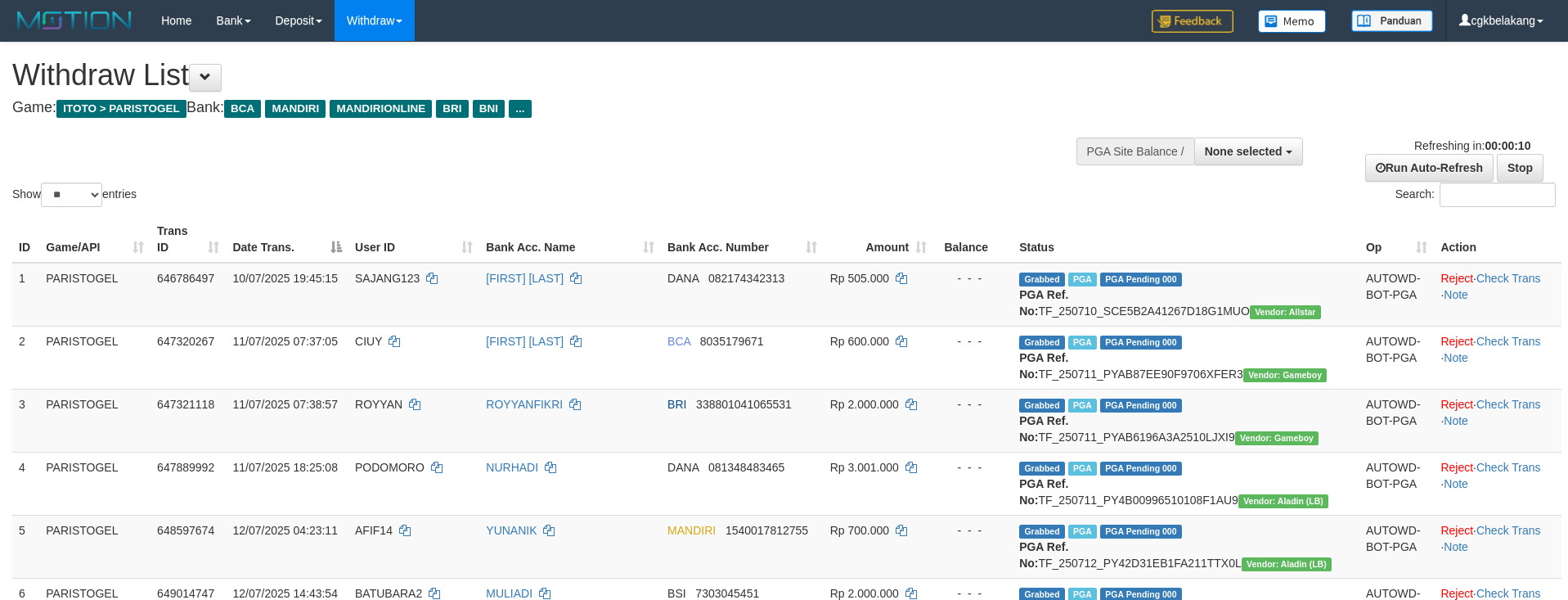select 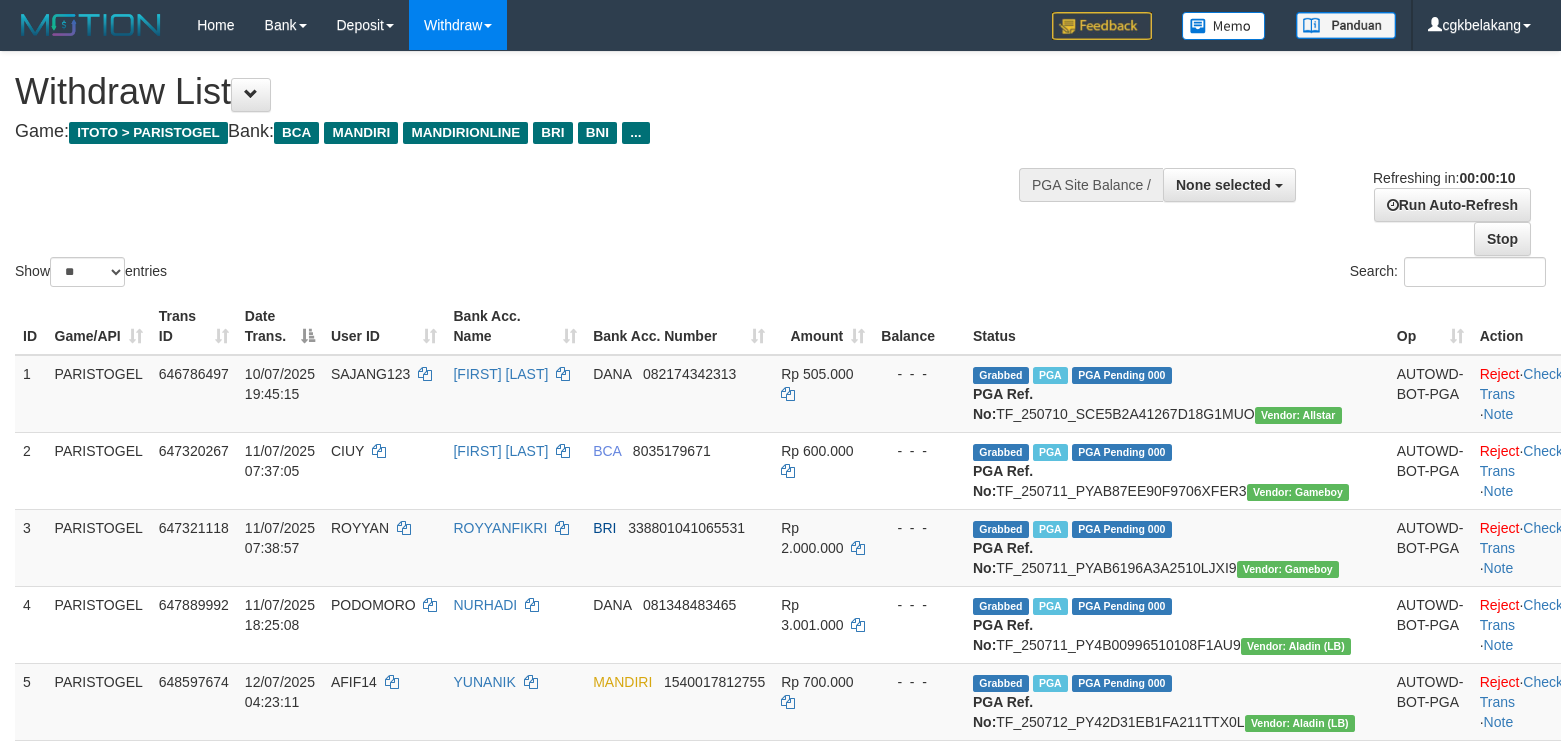select 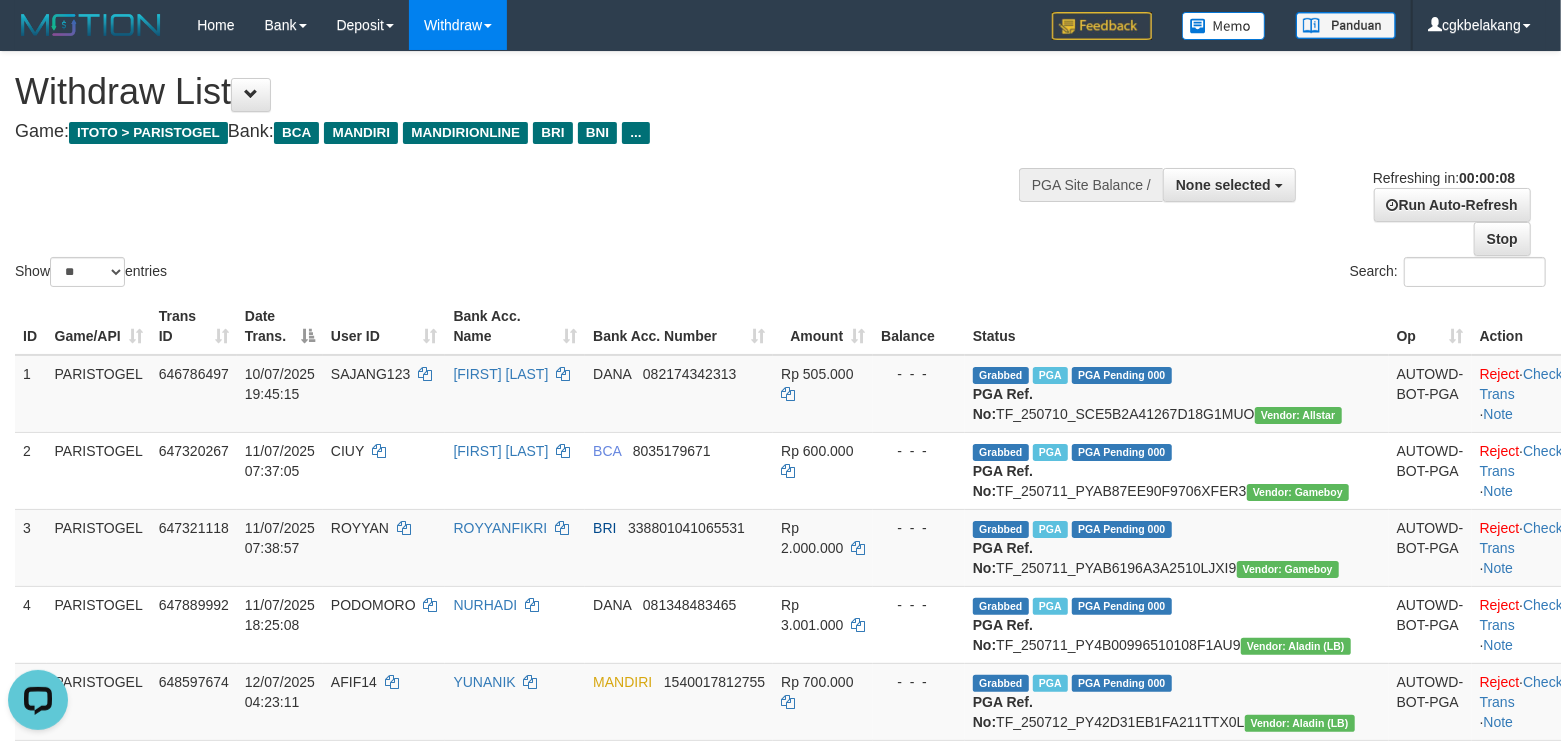 scroll, scrollTop: 0, scrollLeft: 0, axis: both 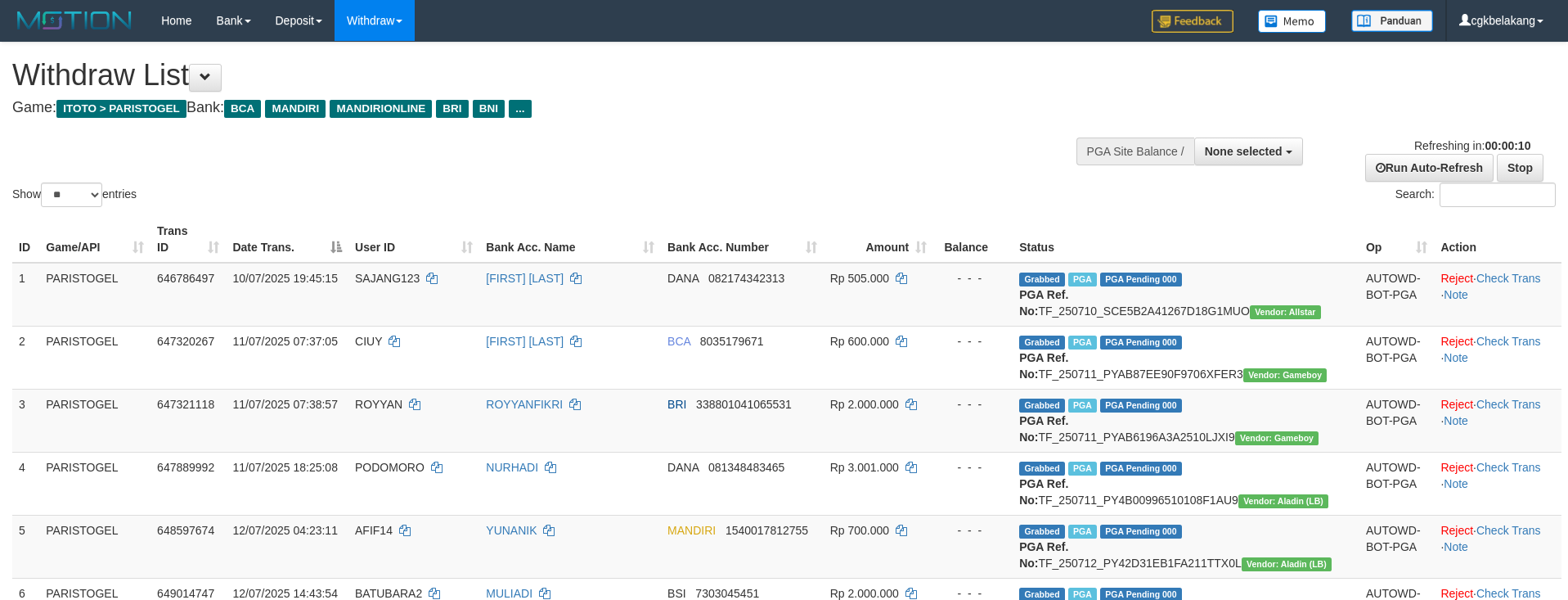 select 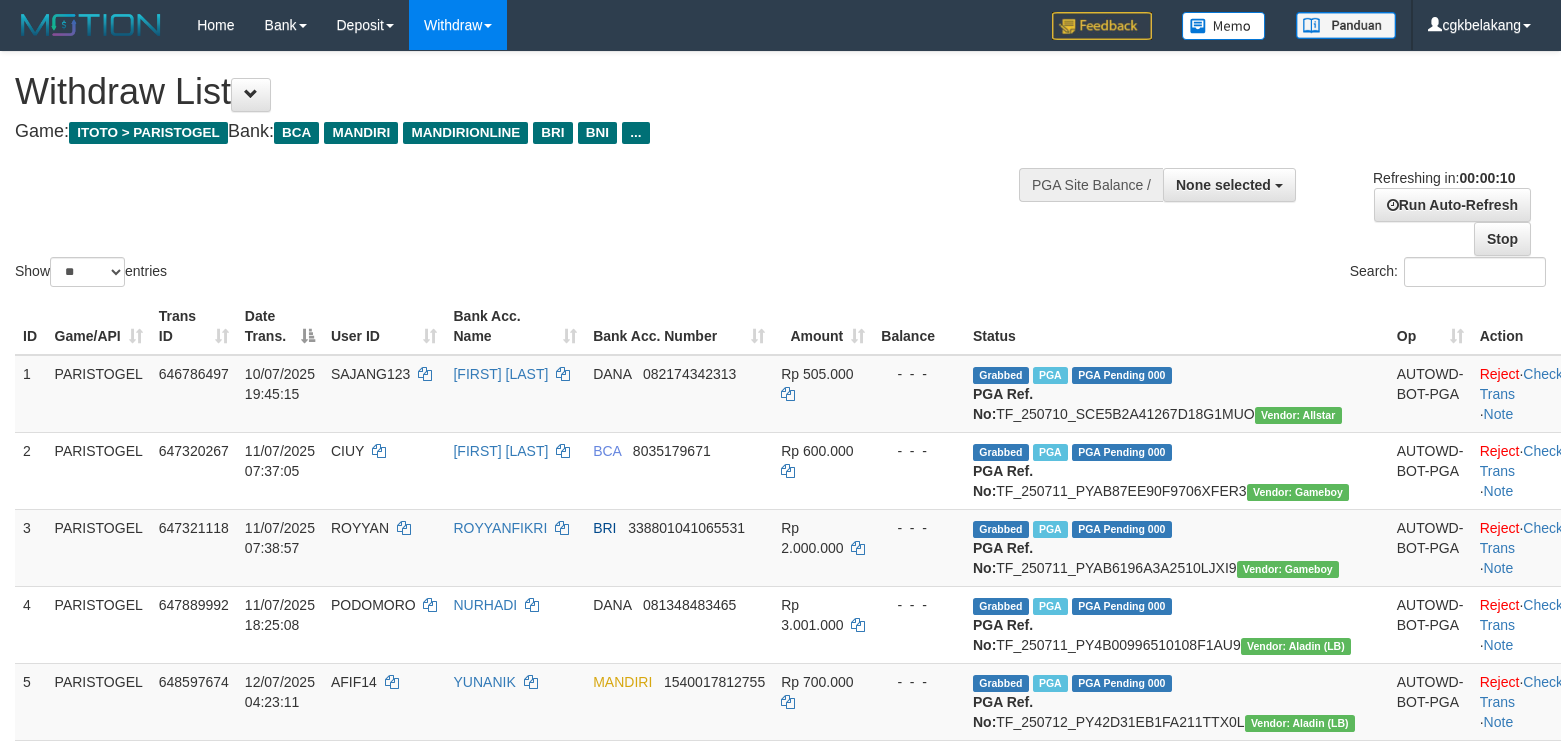 select 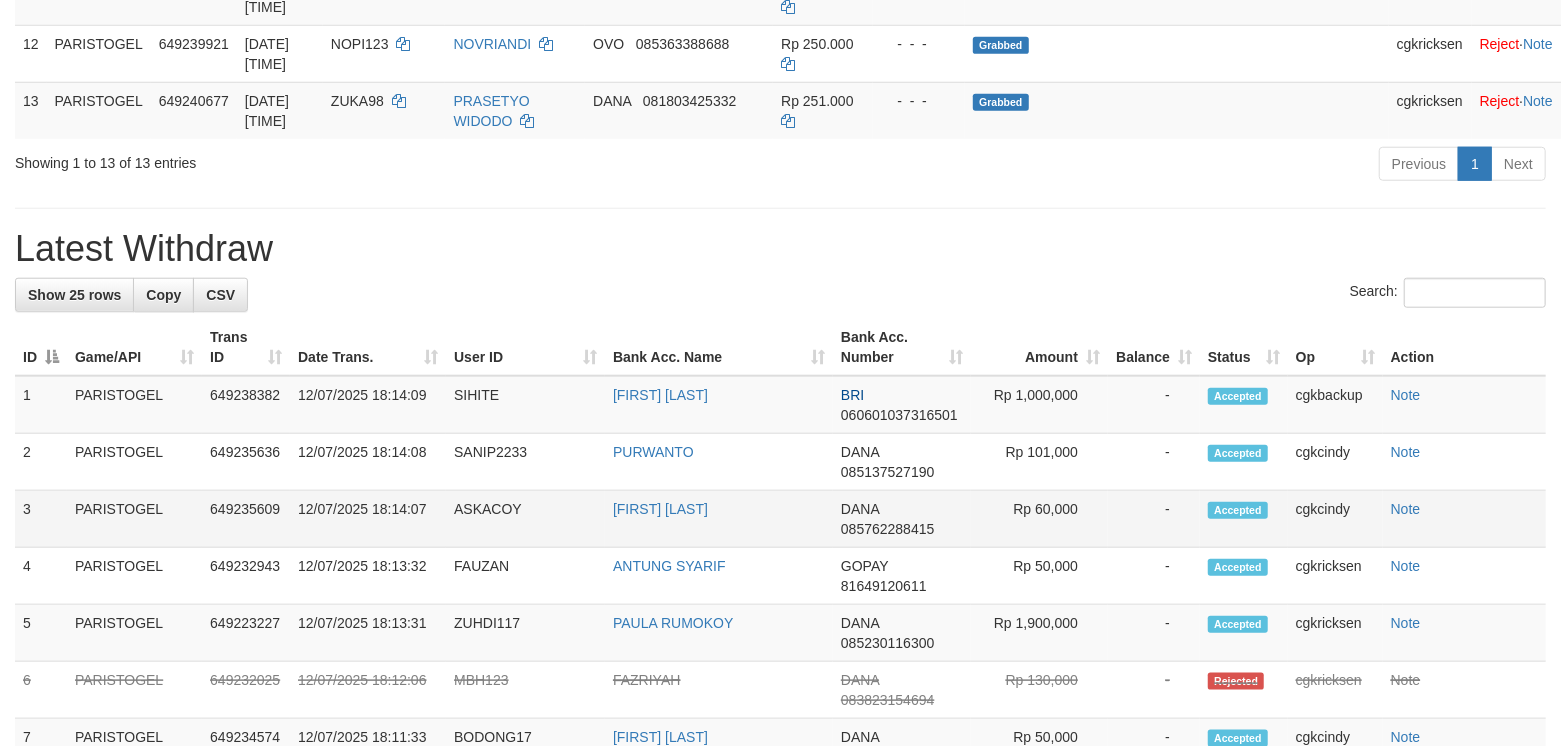 scroll, scrollTop: 933, scrollLeft: 0, axis: vertical 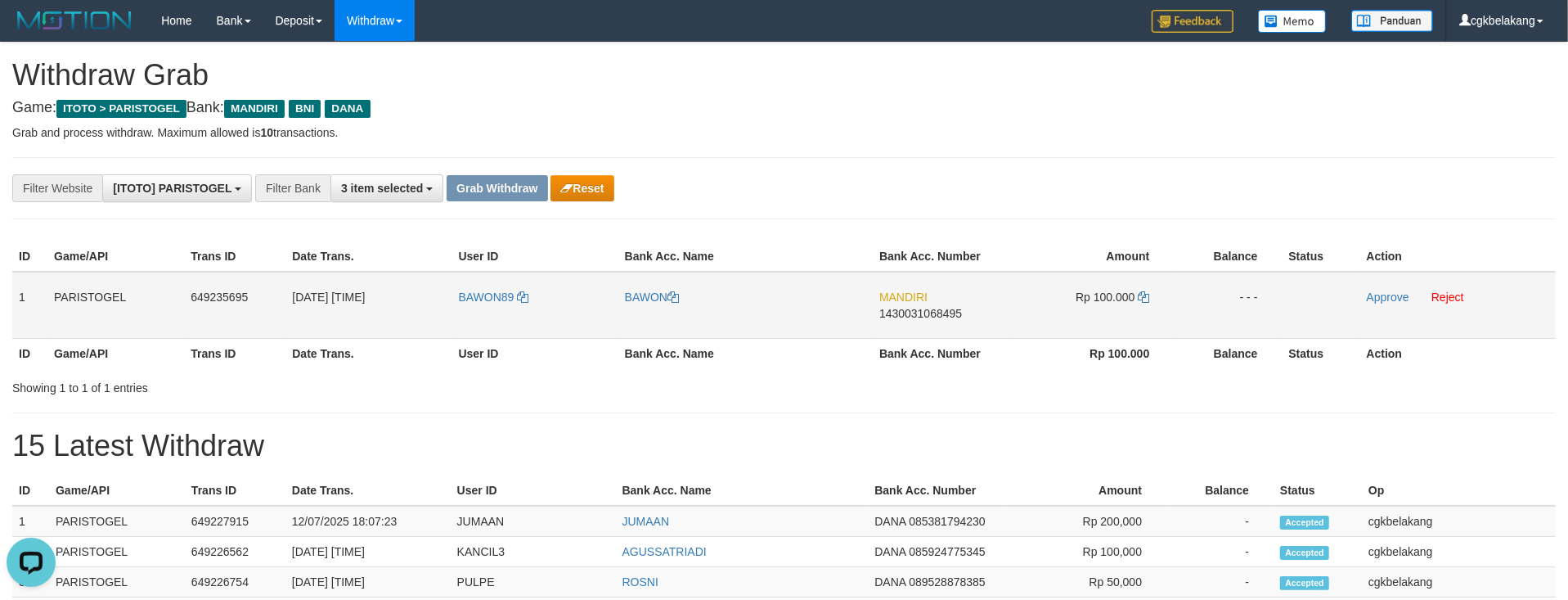 click on "BAWON89" at bounding box center [535, 305] 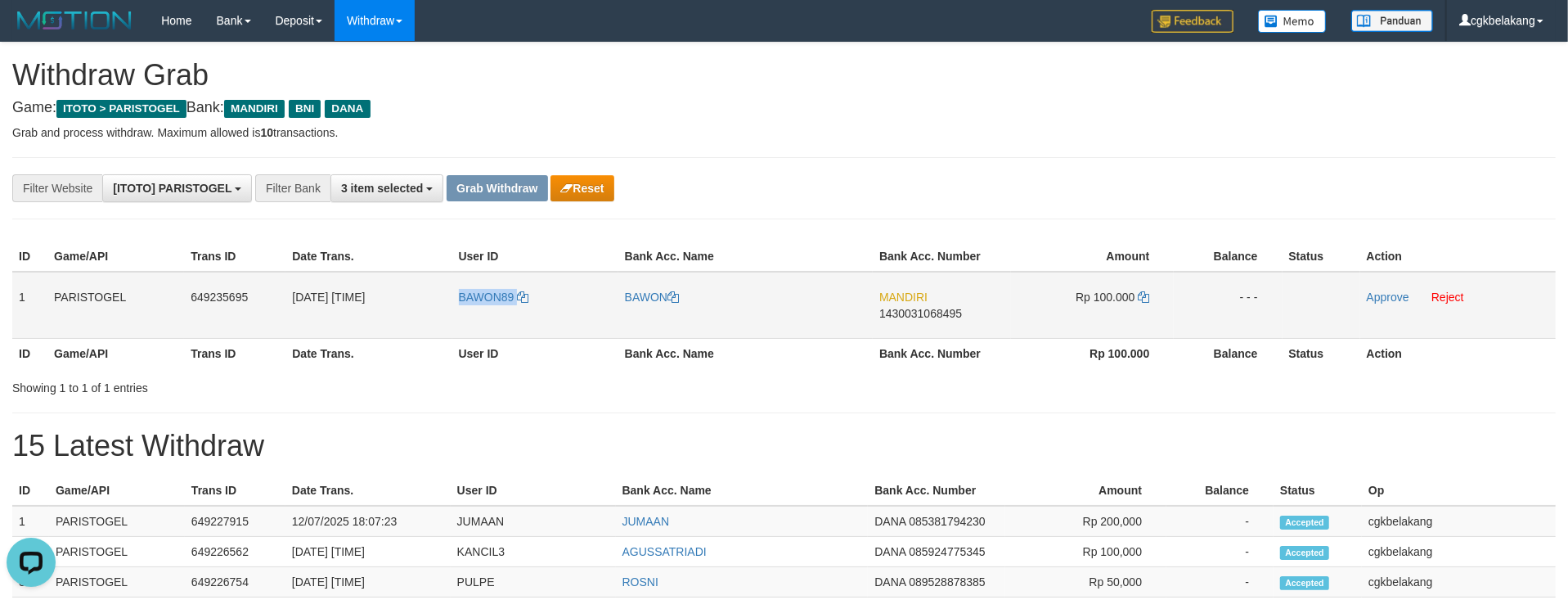 click on "BAWON89" at bounding box center [535, 305] 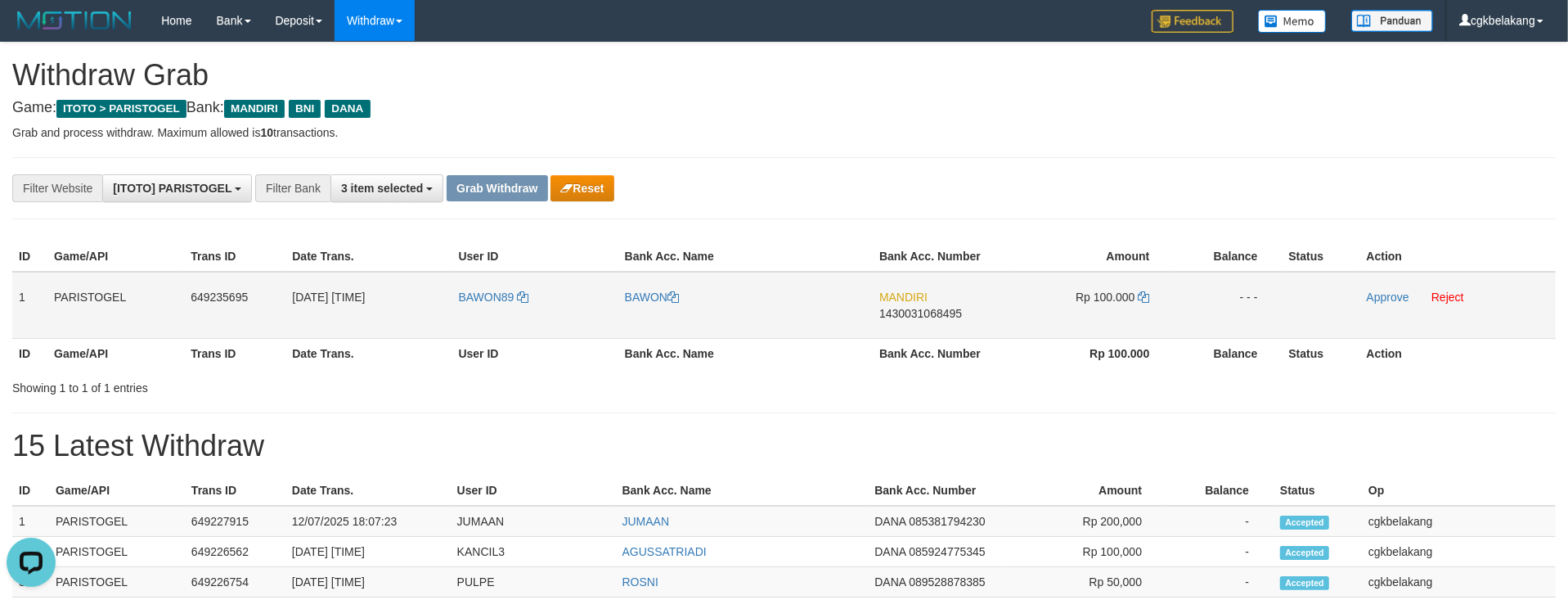 click on "BAWON" at bounding box center (745, 305) 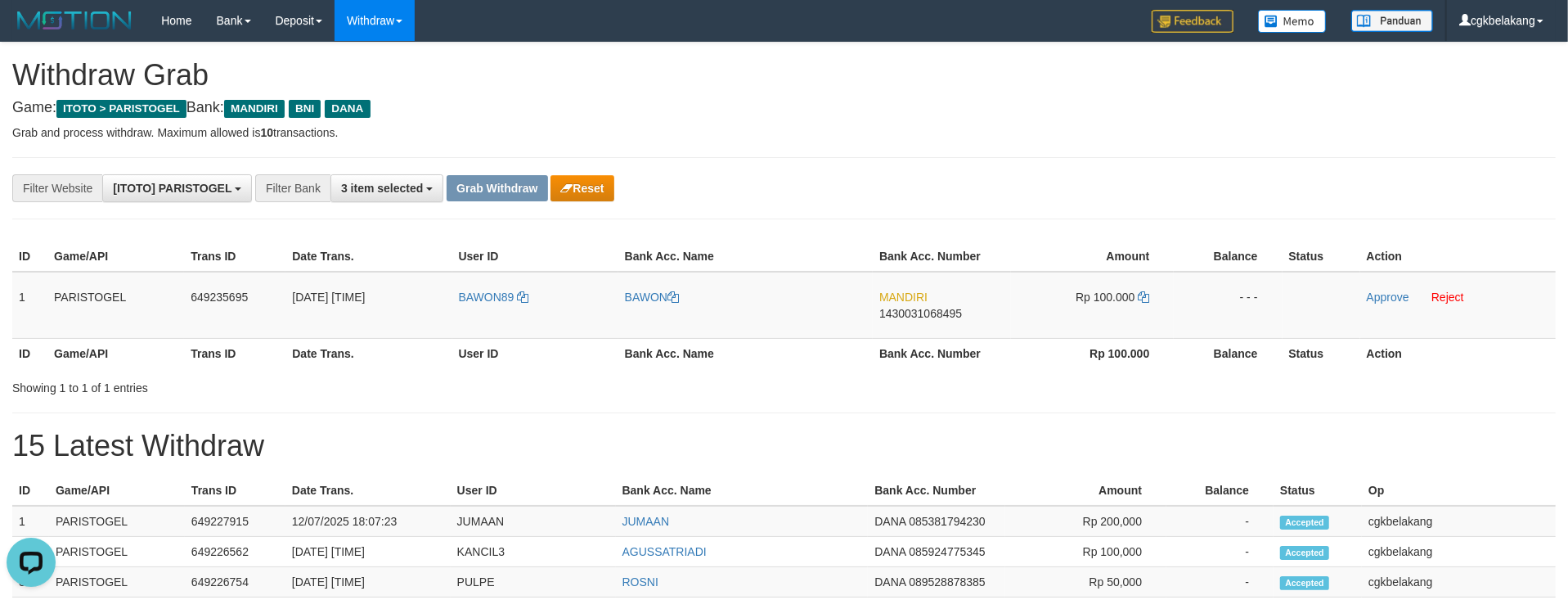 drag, startPoint x: 1352, startPoint y: 468, endPoint x: 1363, endPoint y: 453, distance: 18.601075 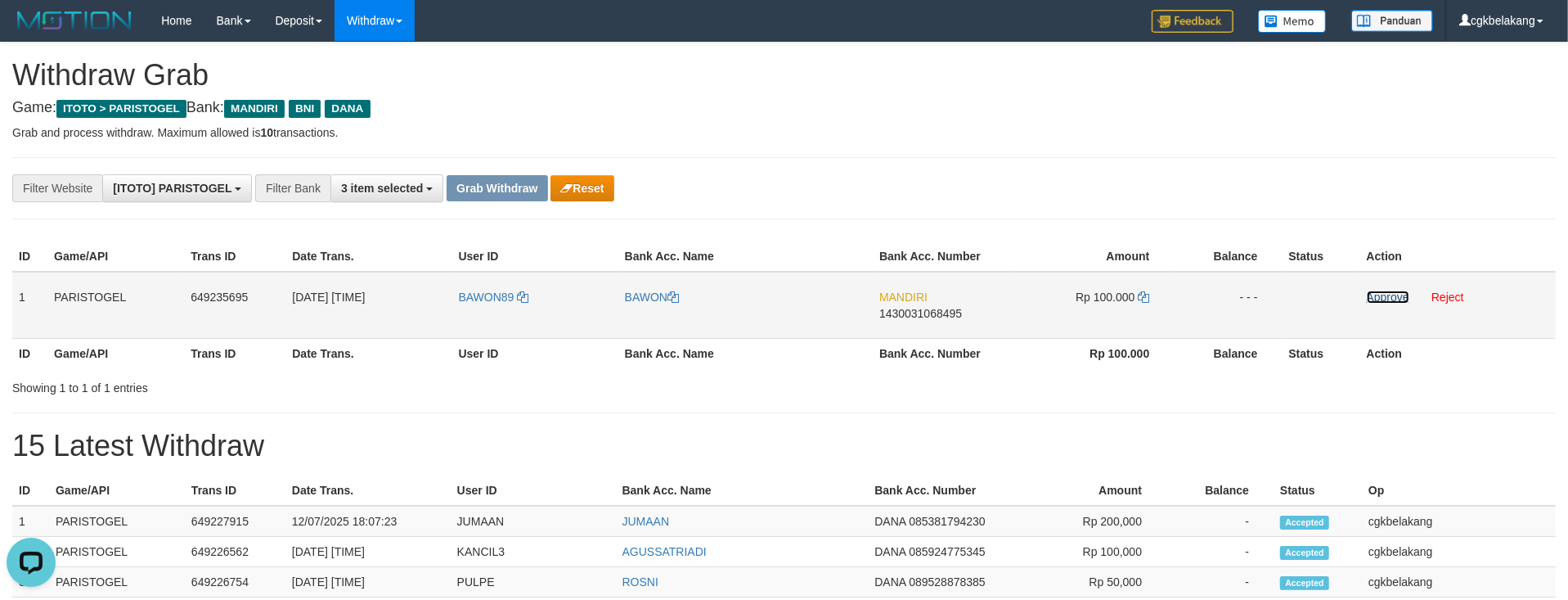 click on "Approve" at bounding box center (1388, 297) 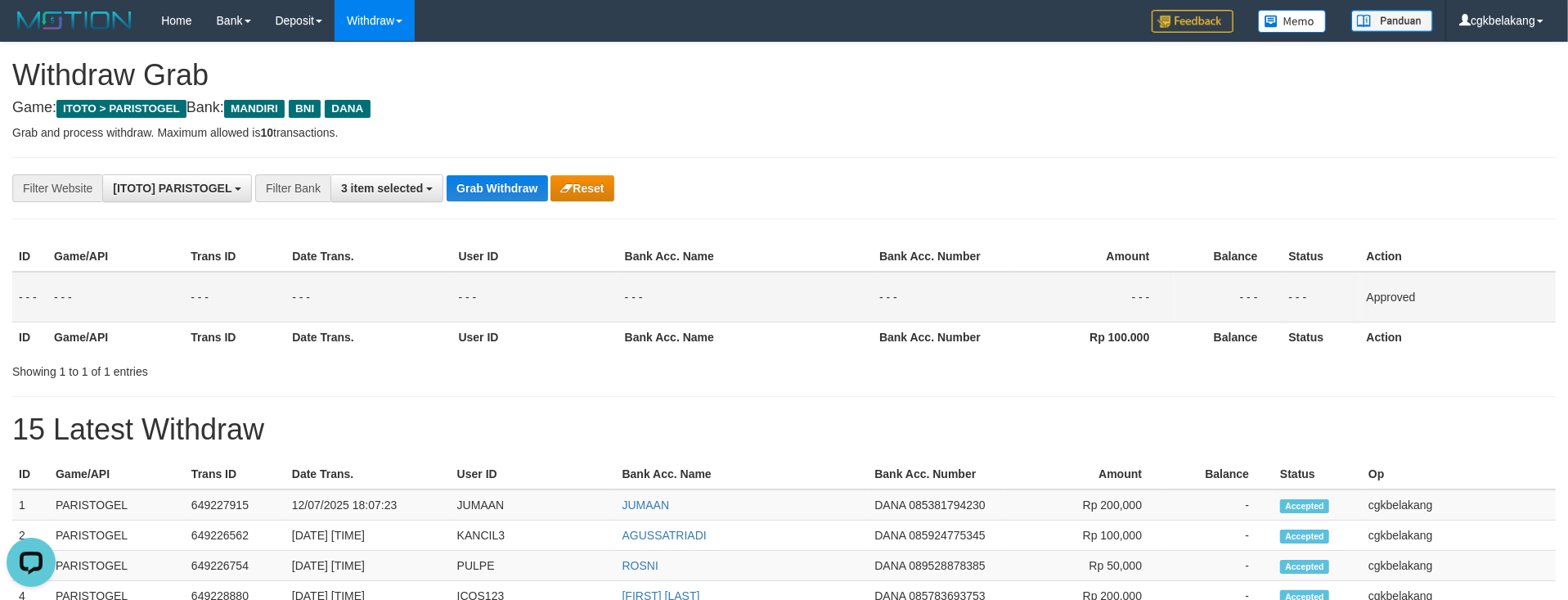 drag, startPoint x: 1376, startPoint y: 420, endPoint x: 1356, endPoint y: 413, distance: 21.18962 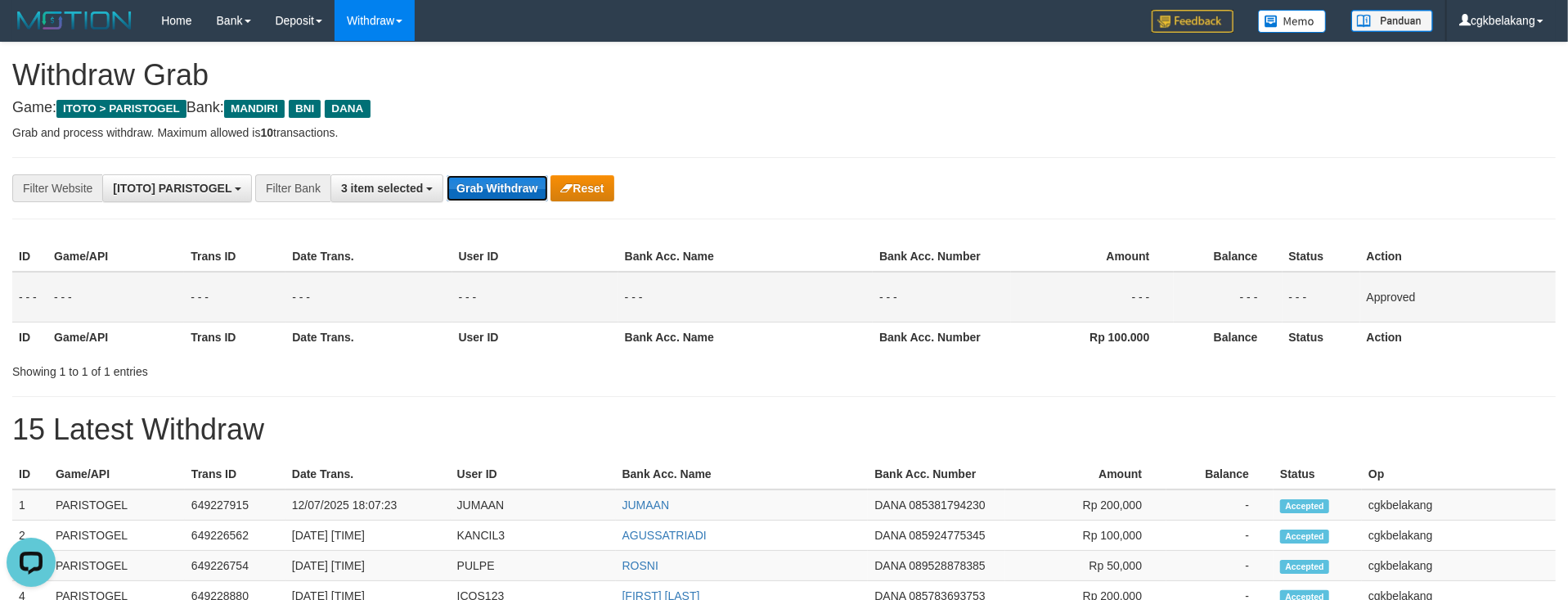 click on "Grab Withdraw" at bounding box center (496, 188) 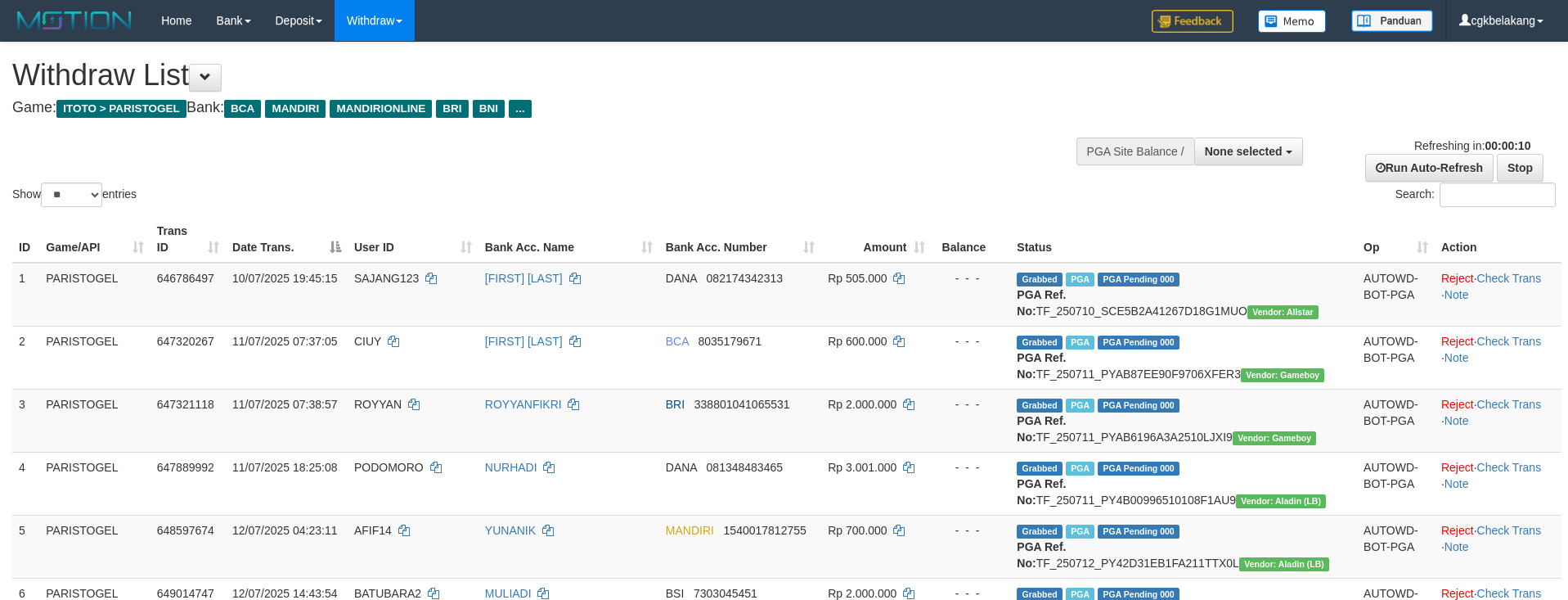 select 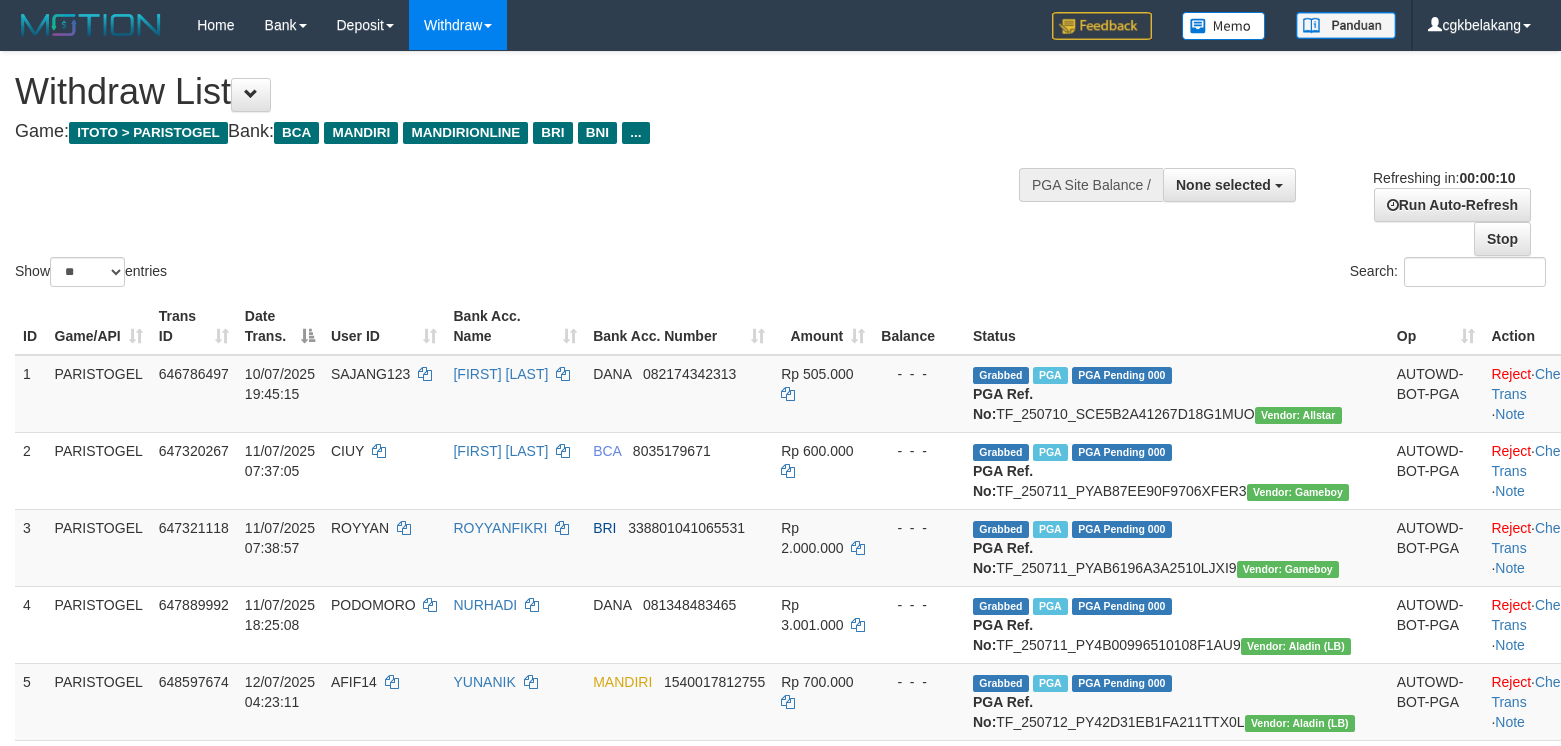 select 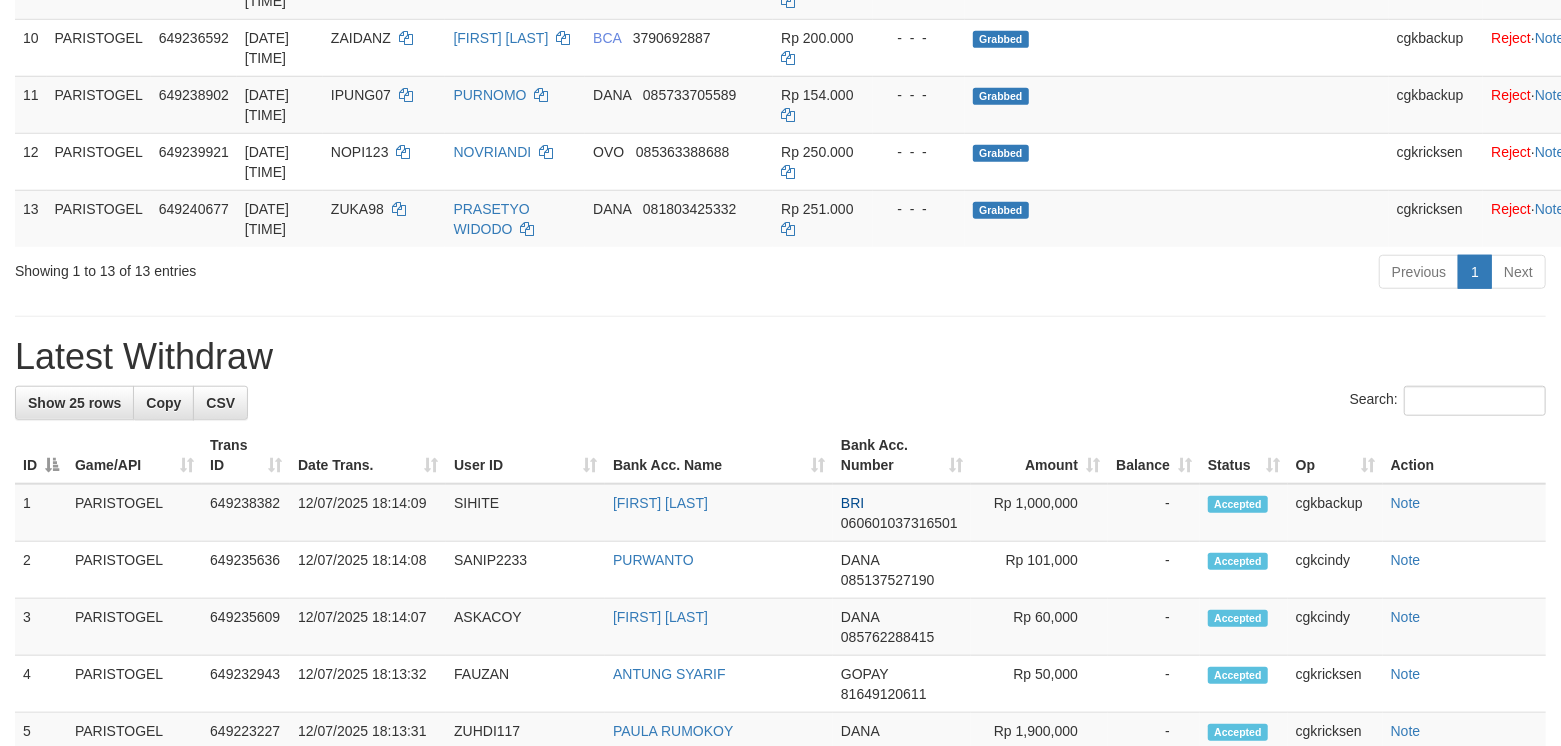 scroll, scrollTop: 933, scrollLeft: 0, axis: vertical 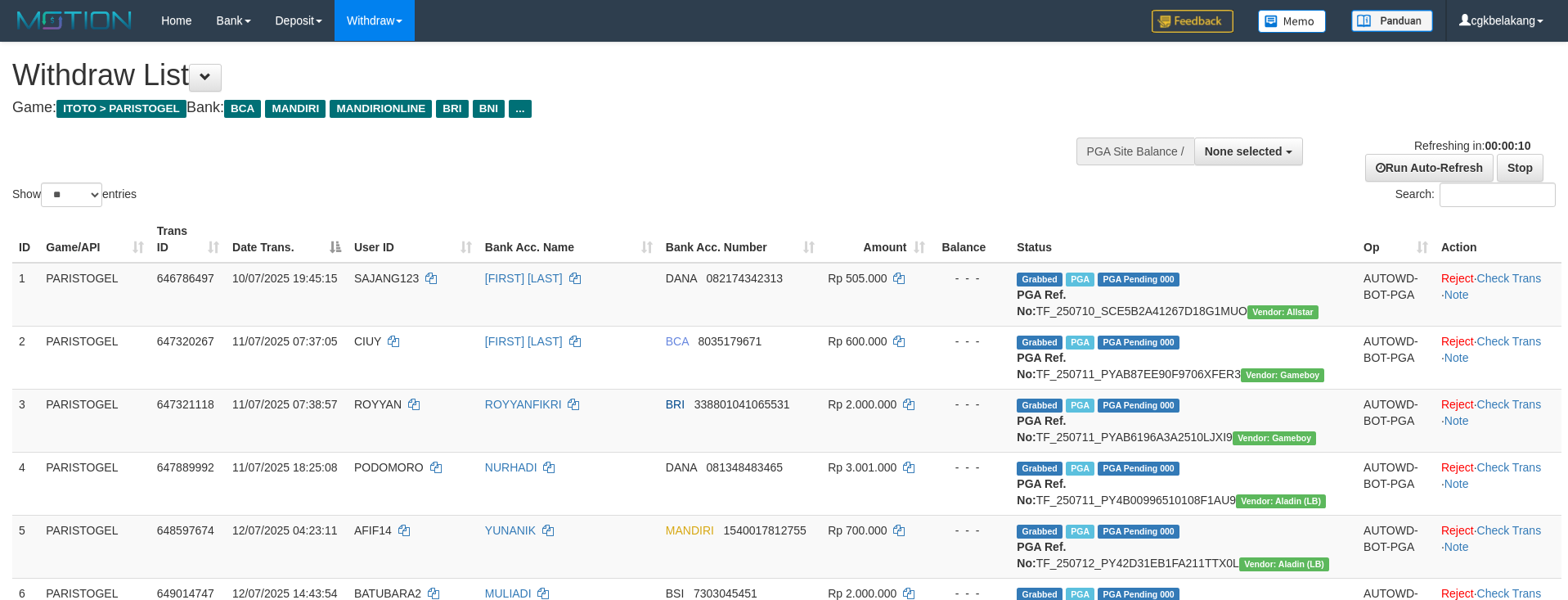 select 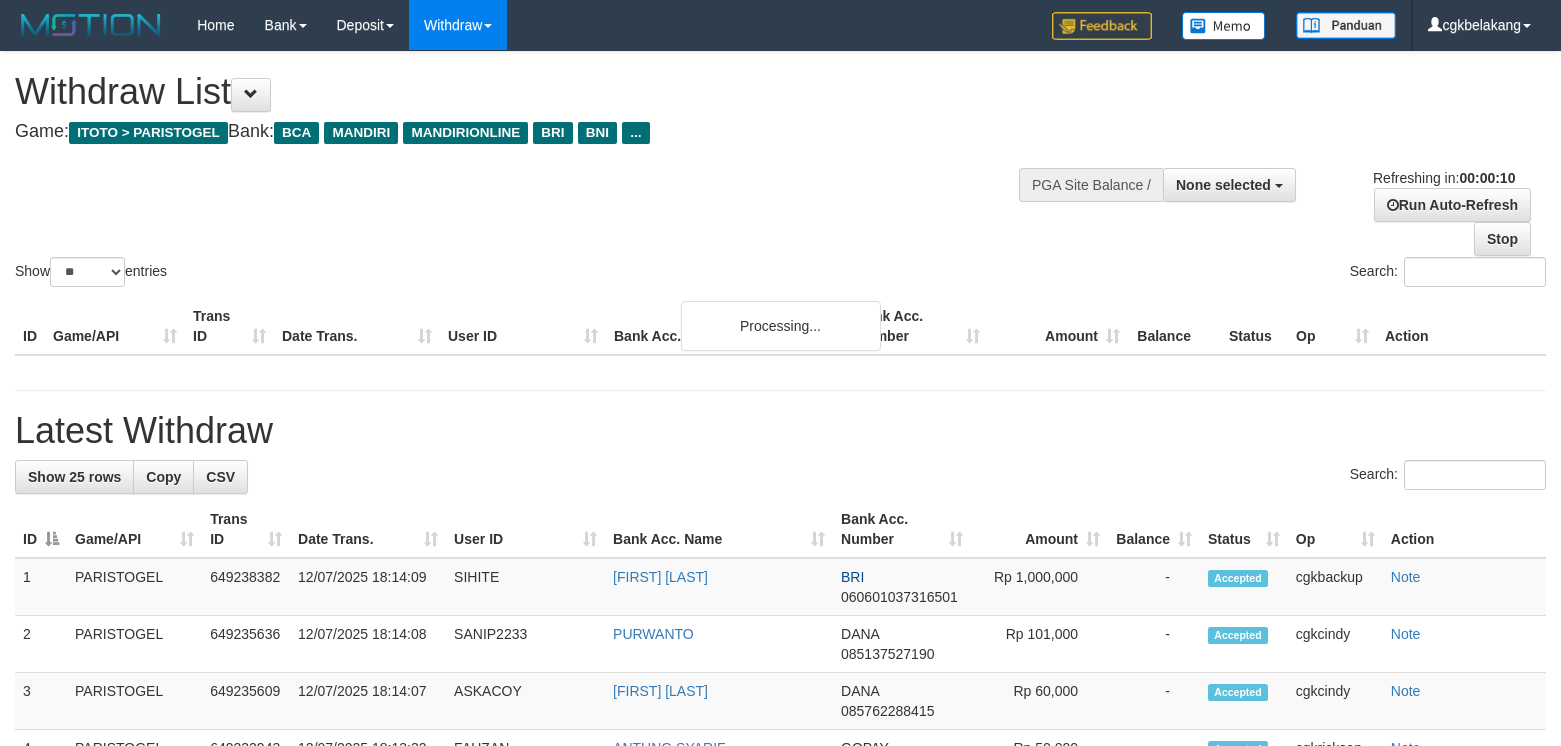 select 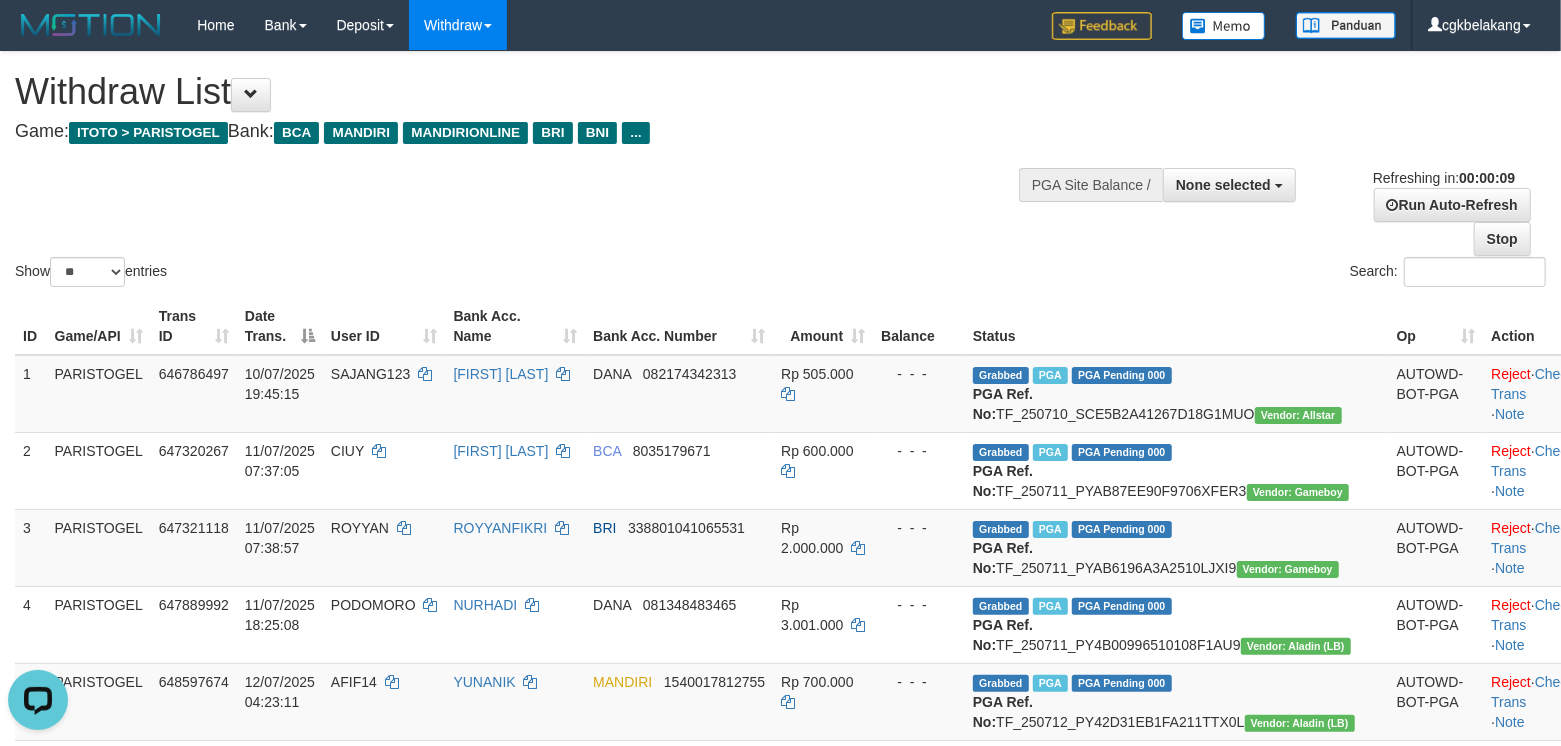 scroll, scrollTop: 0, scrollLeft: 0, axis: both 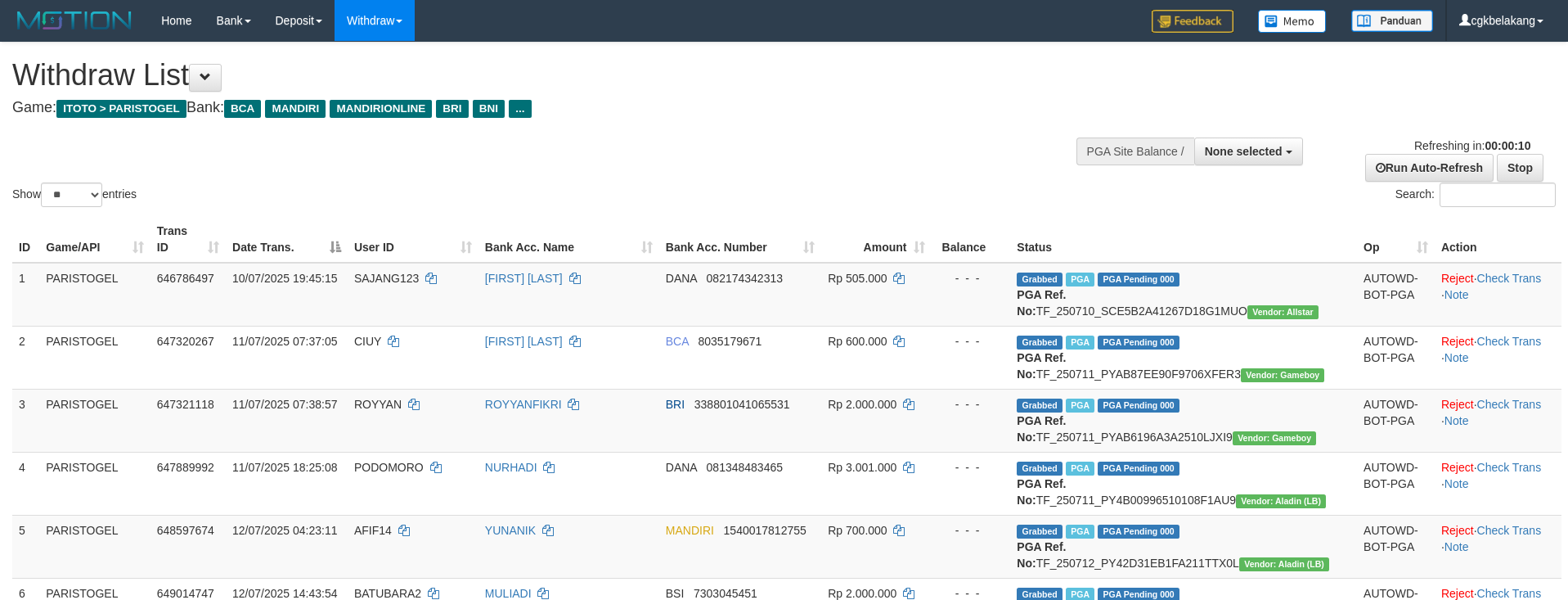 select 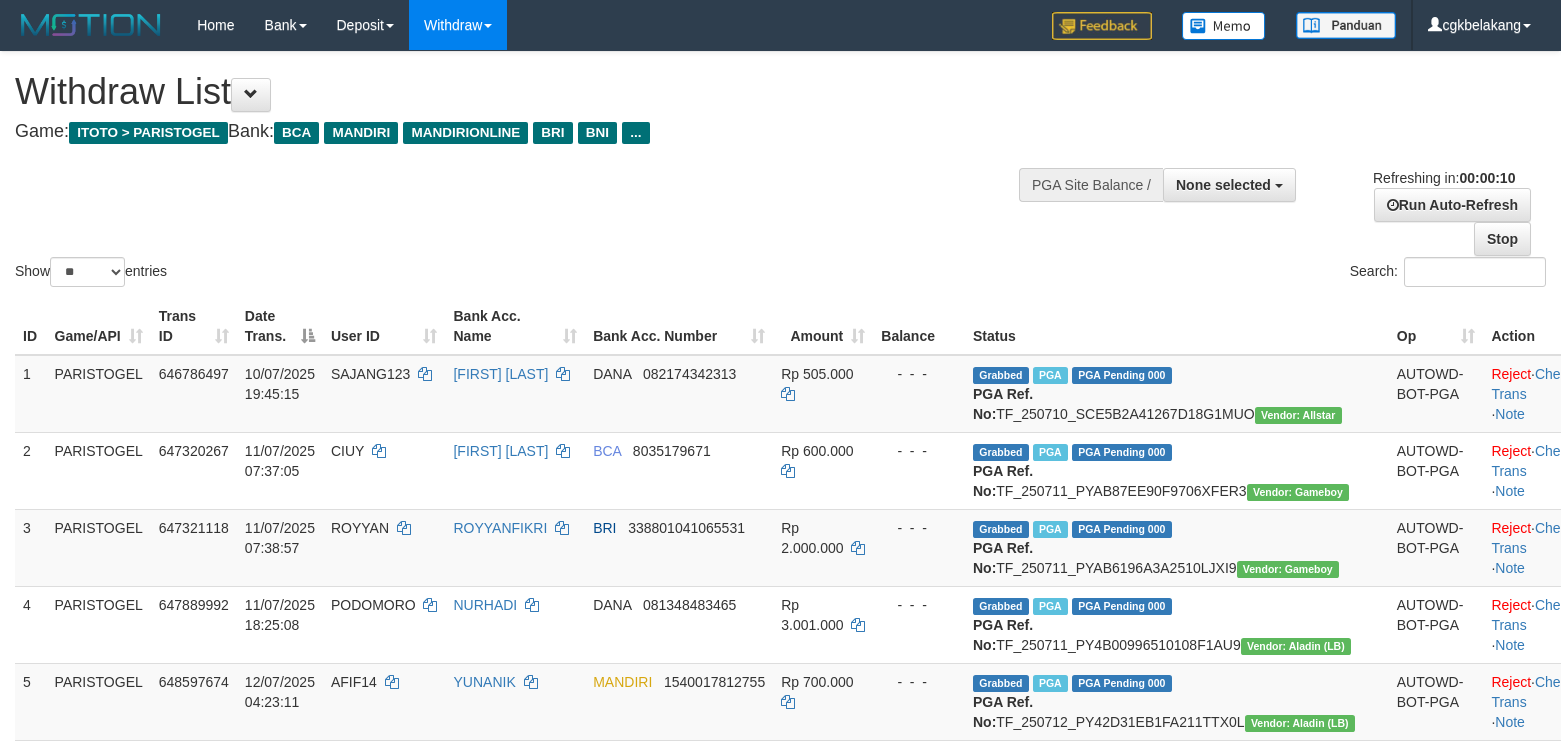 select 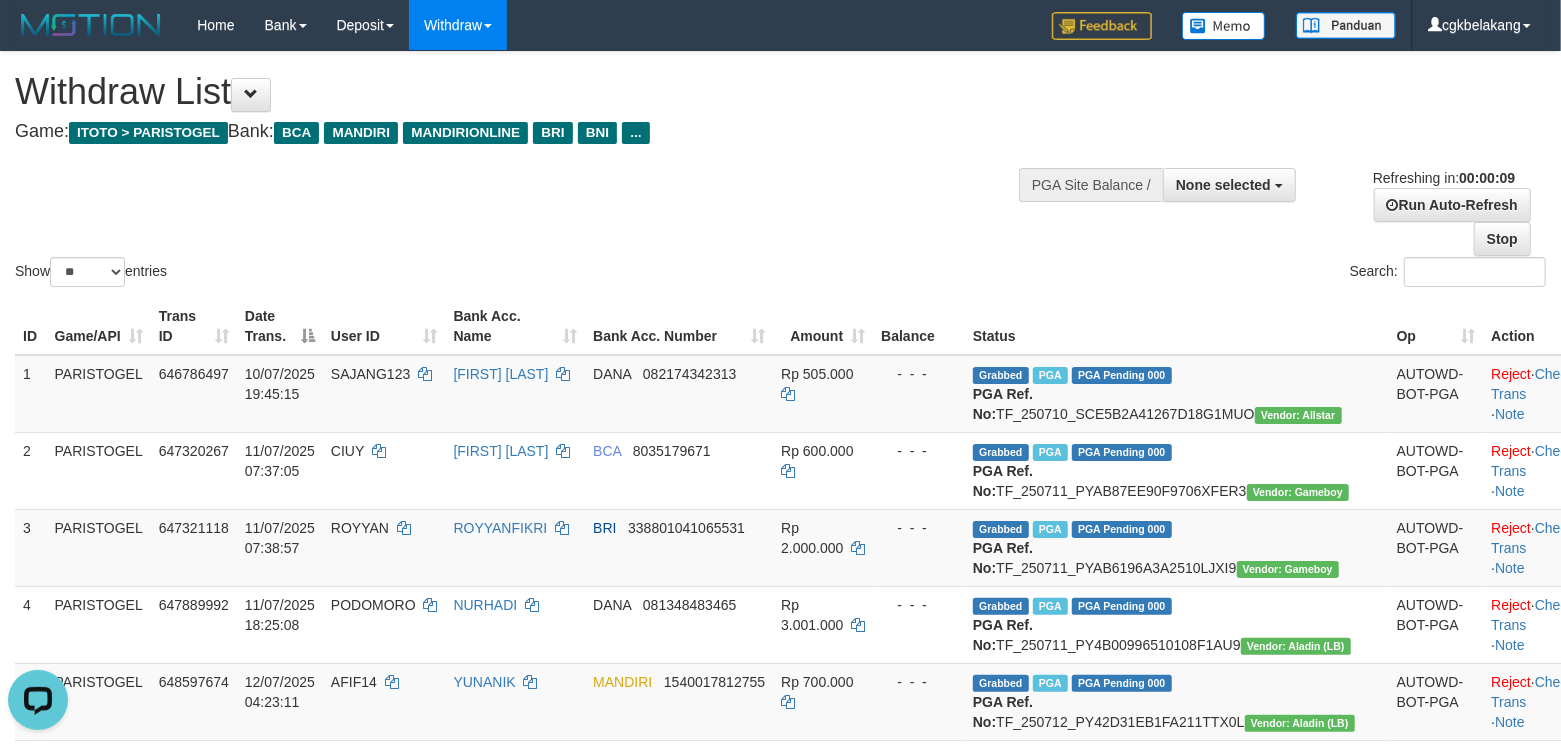 scroll, scrollTop: 0, scrollLeft: 0, axis: both 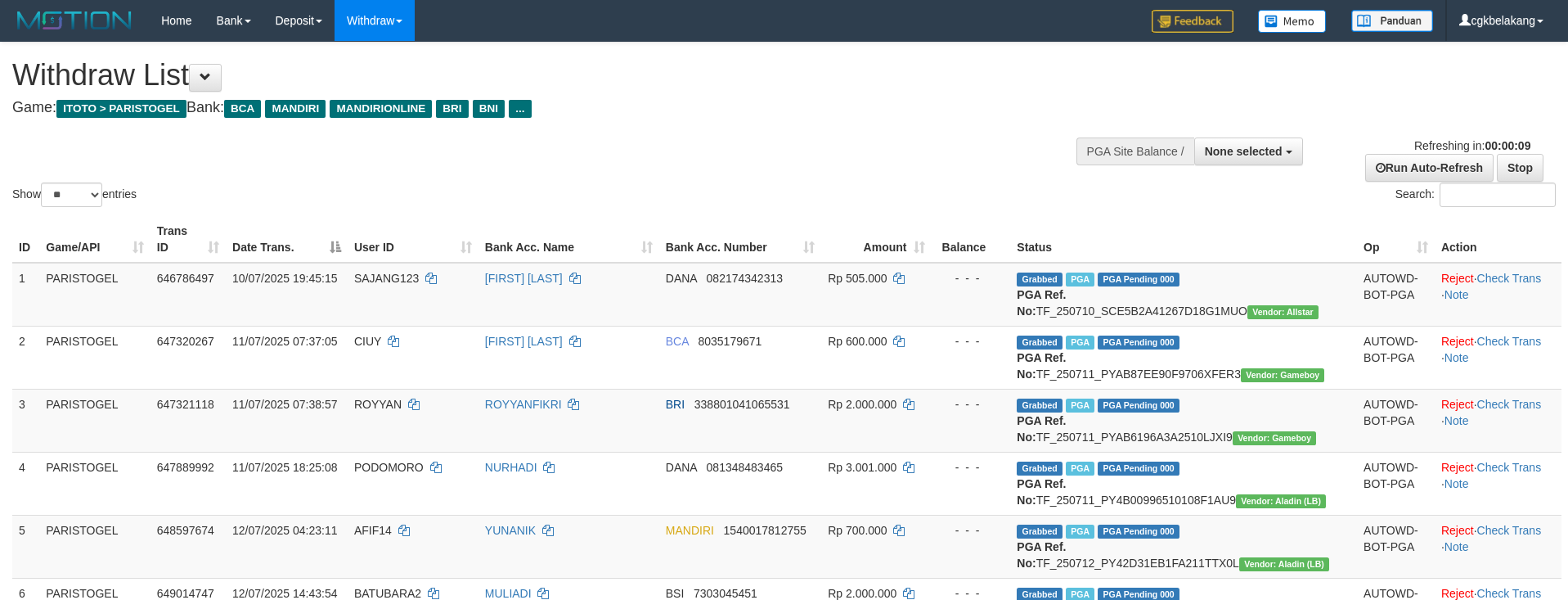 select 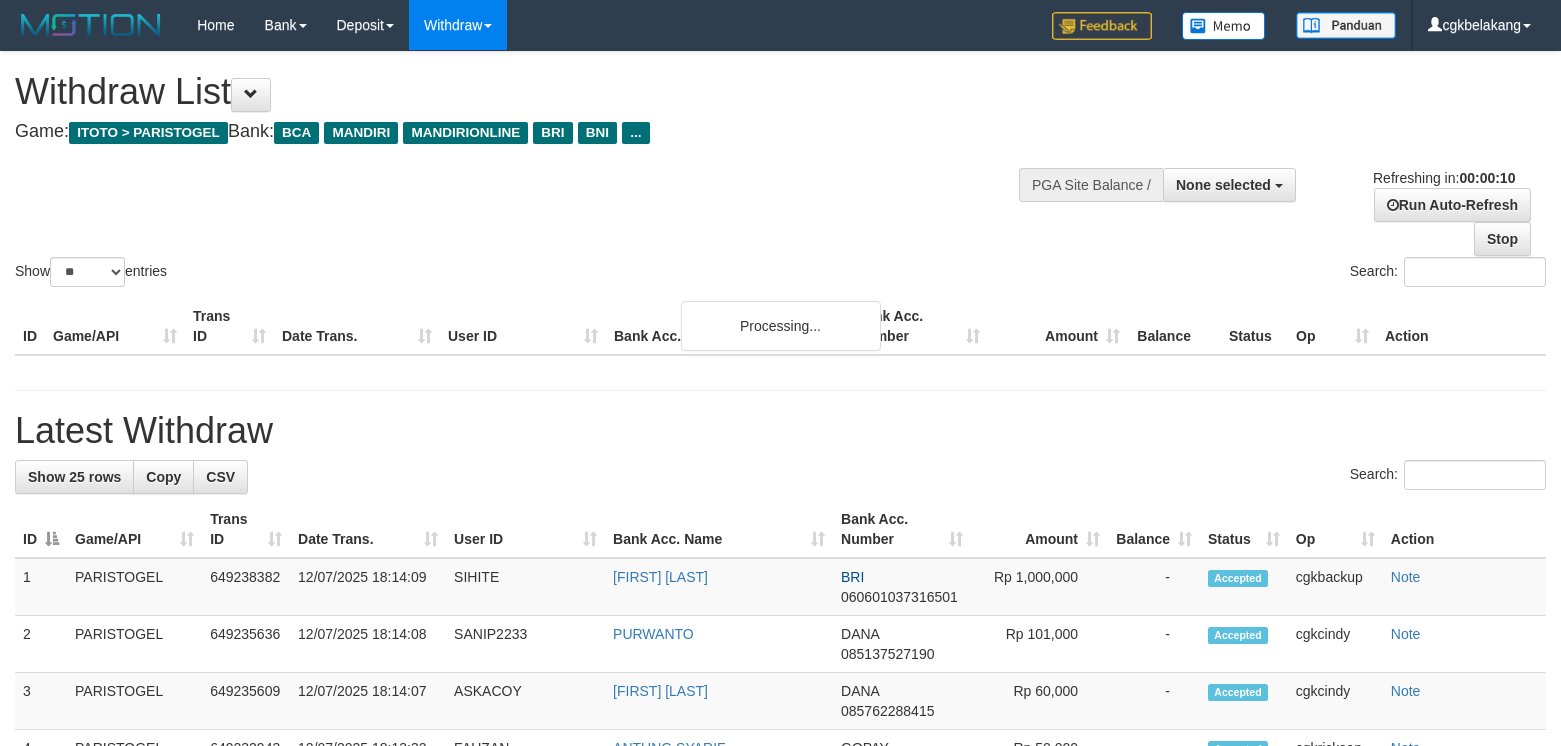 select 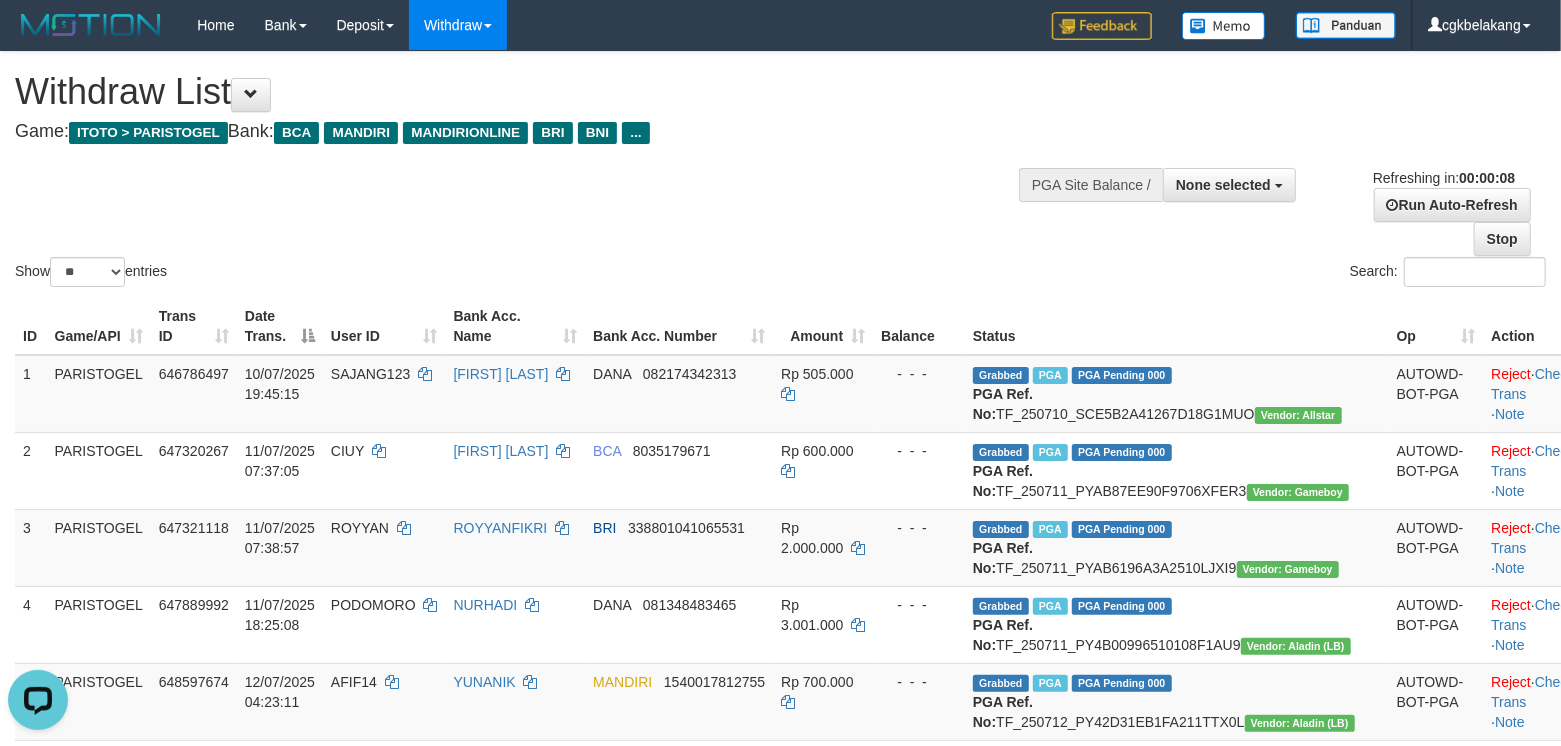 scroll, scrollTop: 0, scrollLeft: 0, axis: both 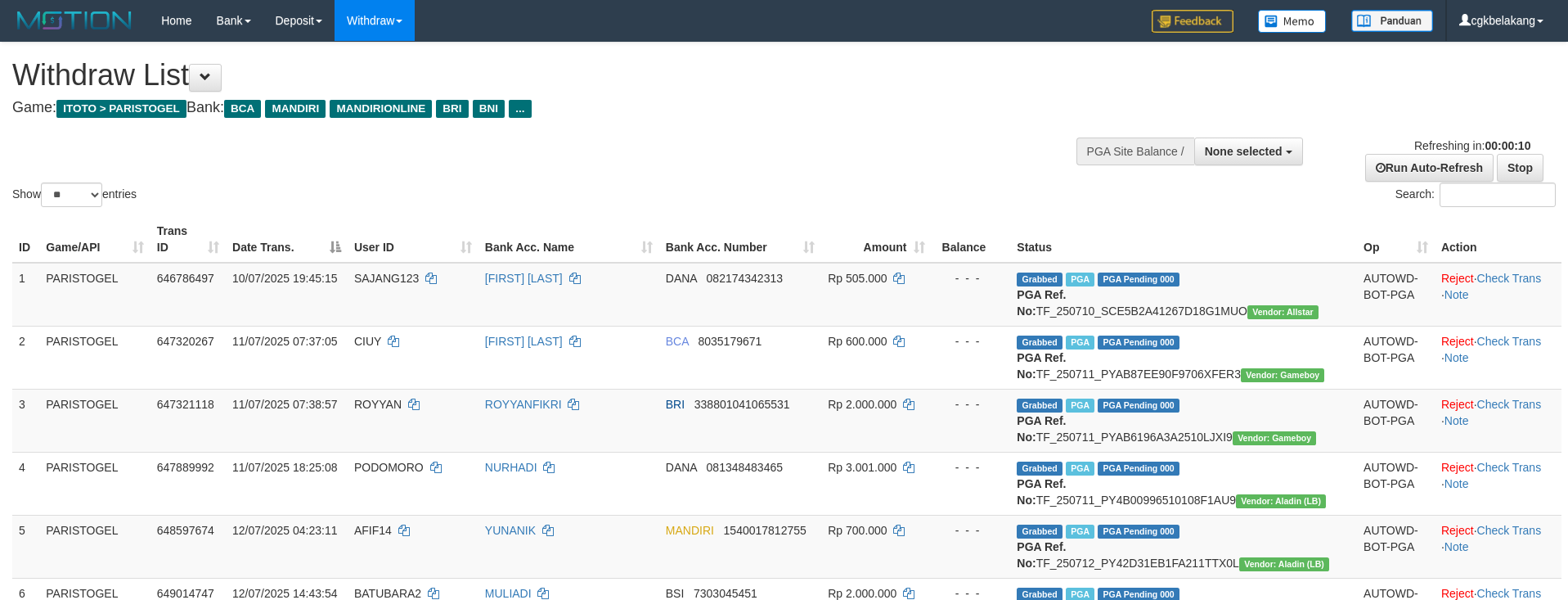 select 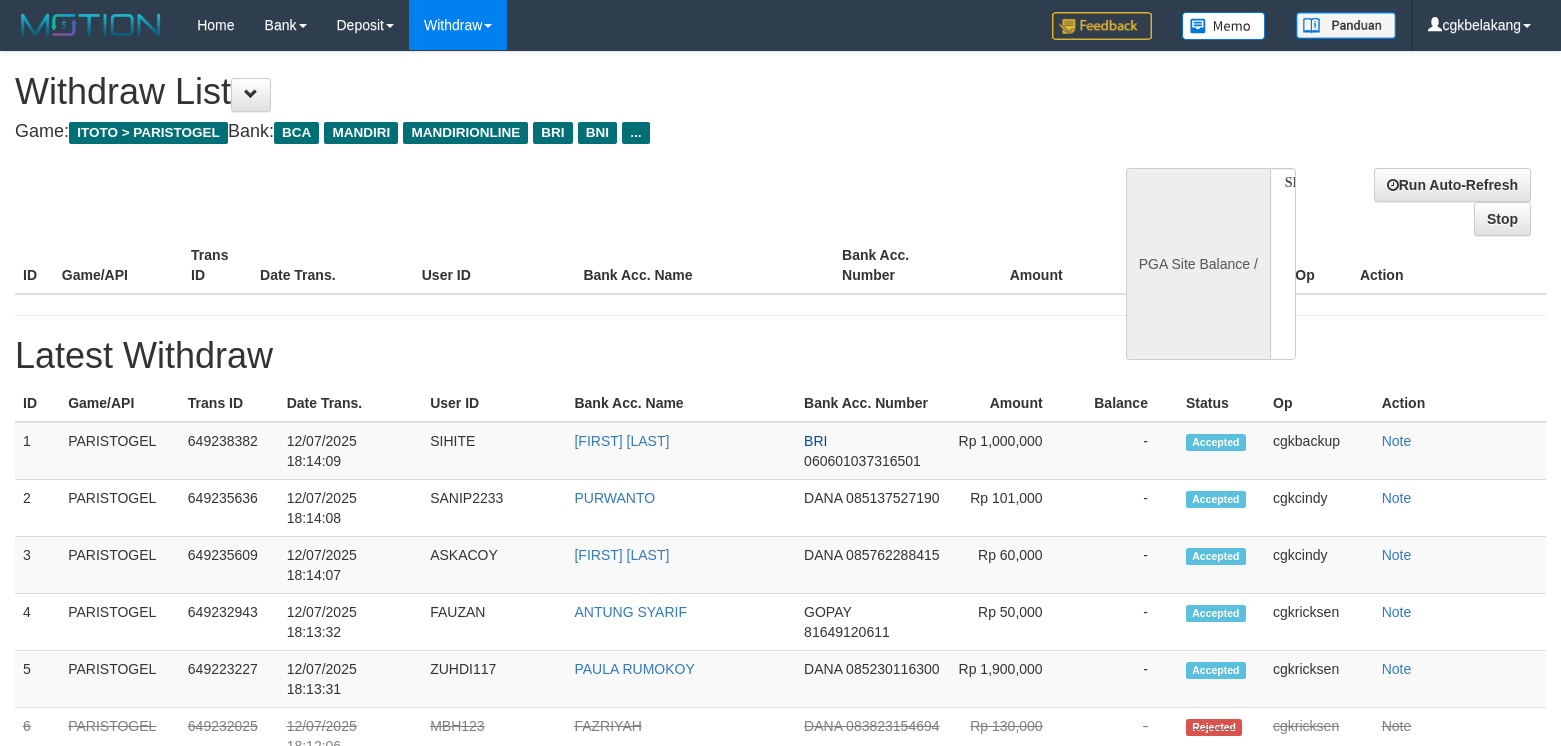 select 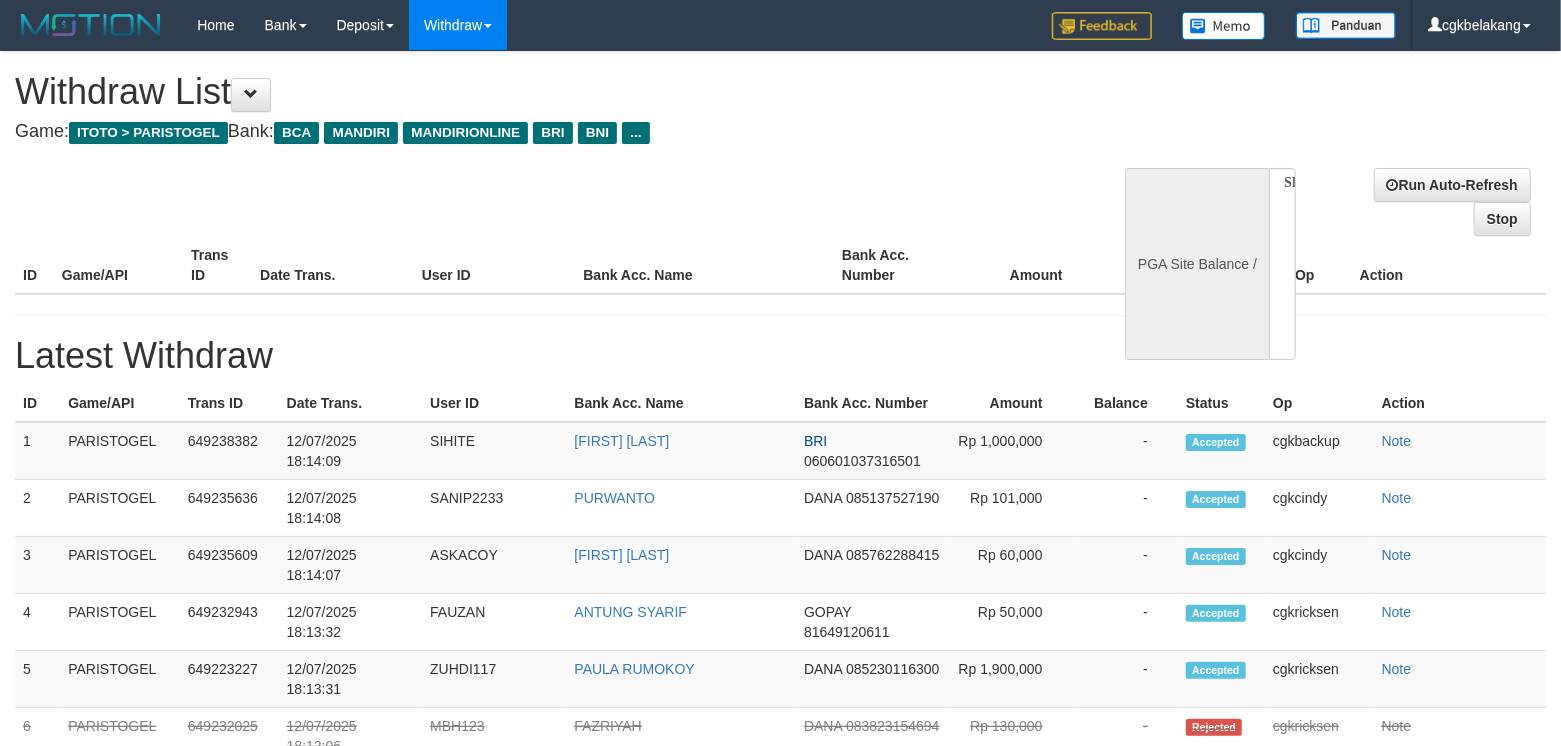 select on "**" 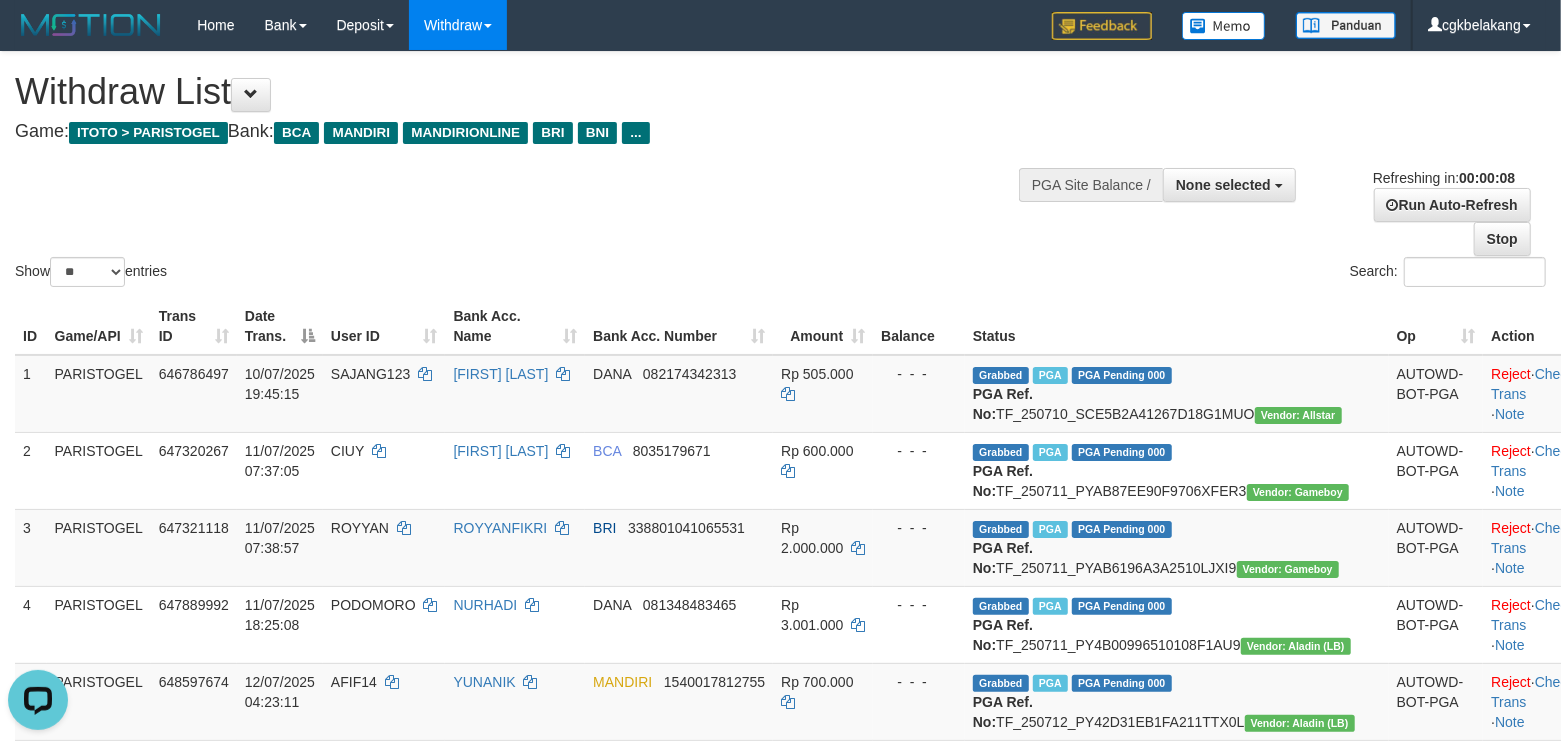 scroll, scrollTop: 0, scrollLeft: 0, axis: both 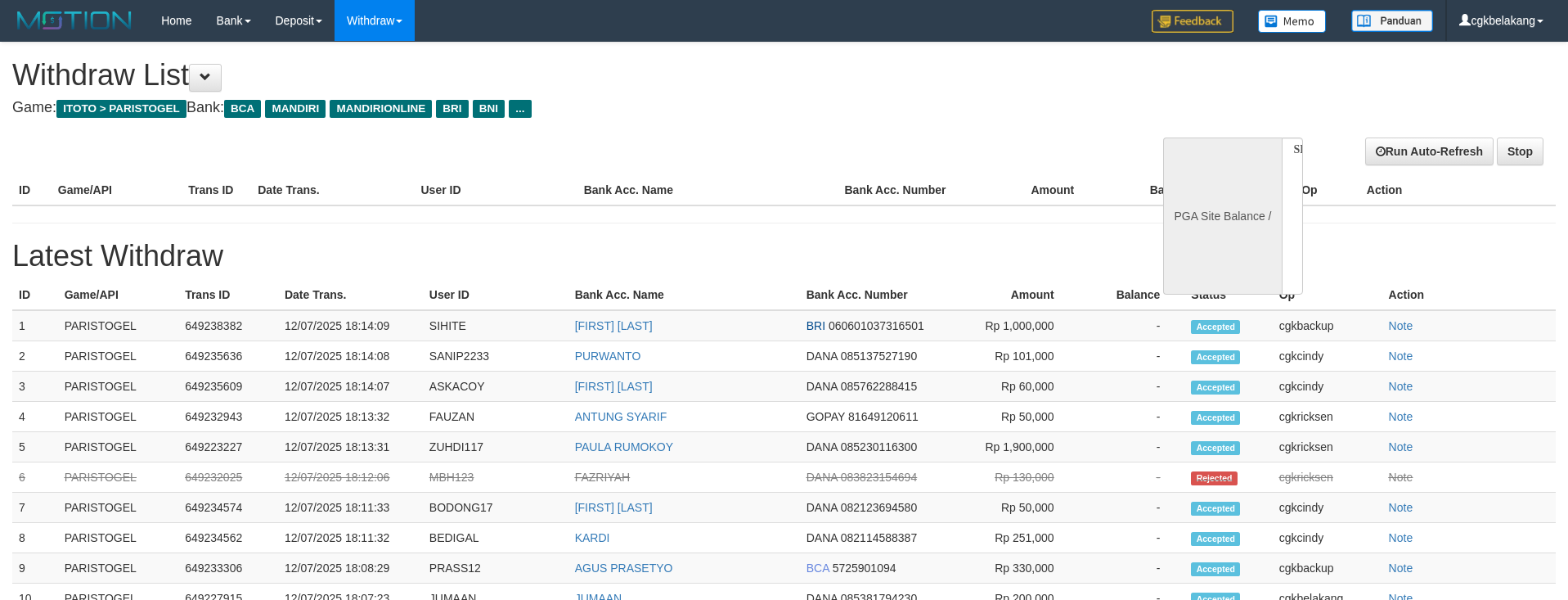 select 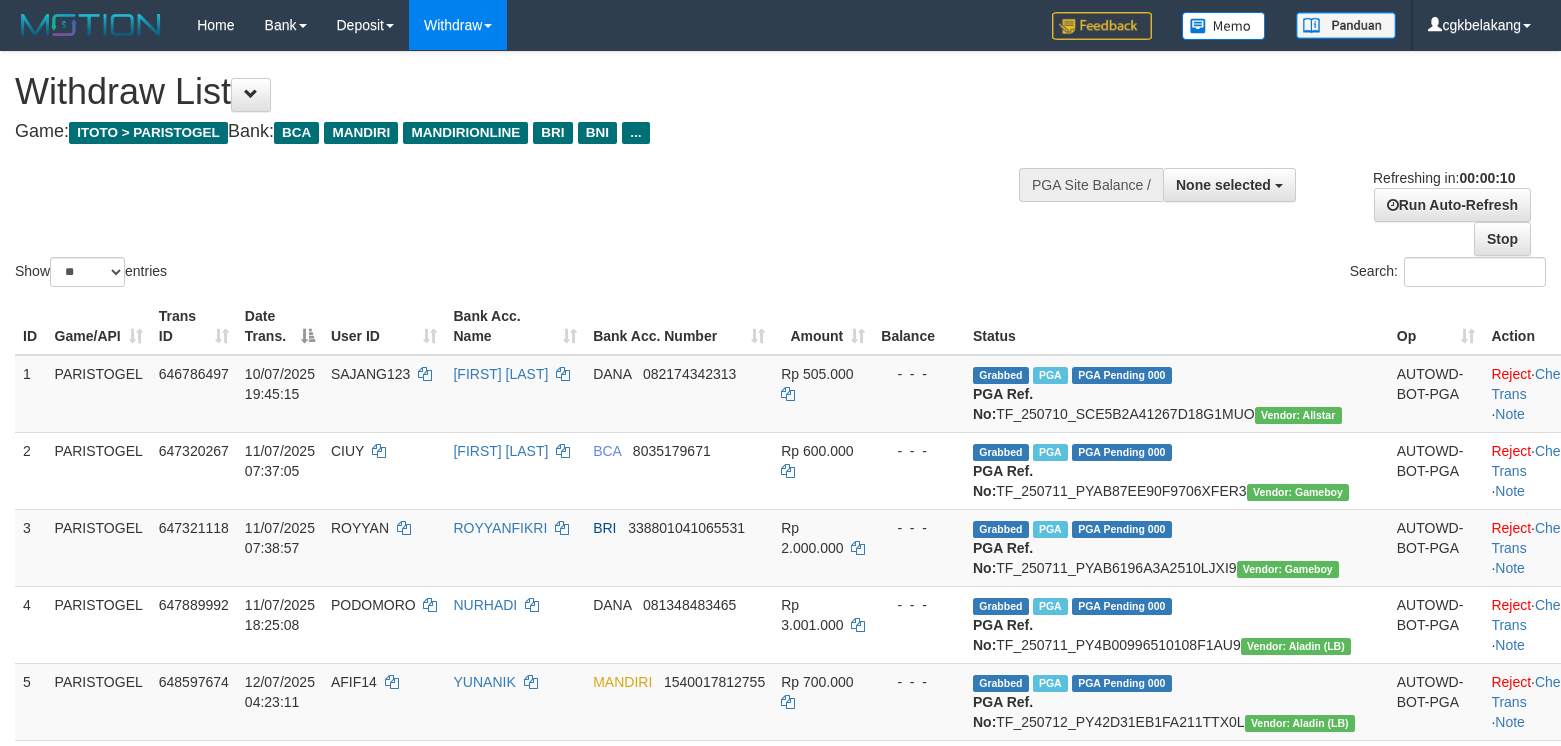 select 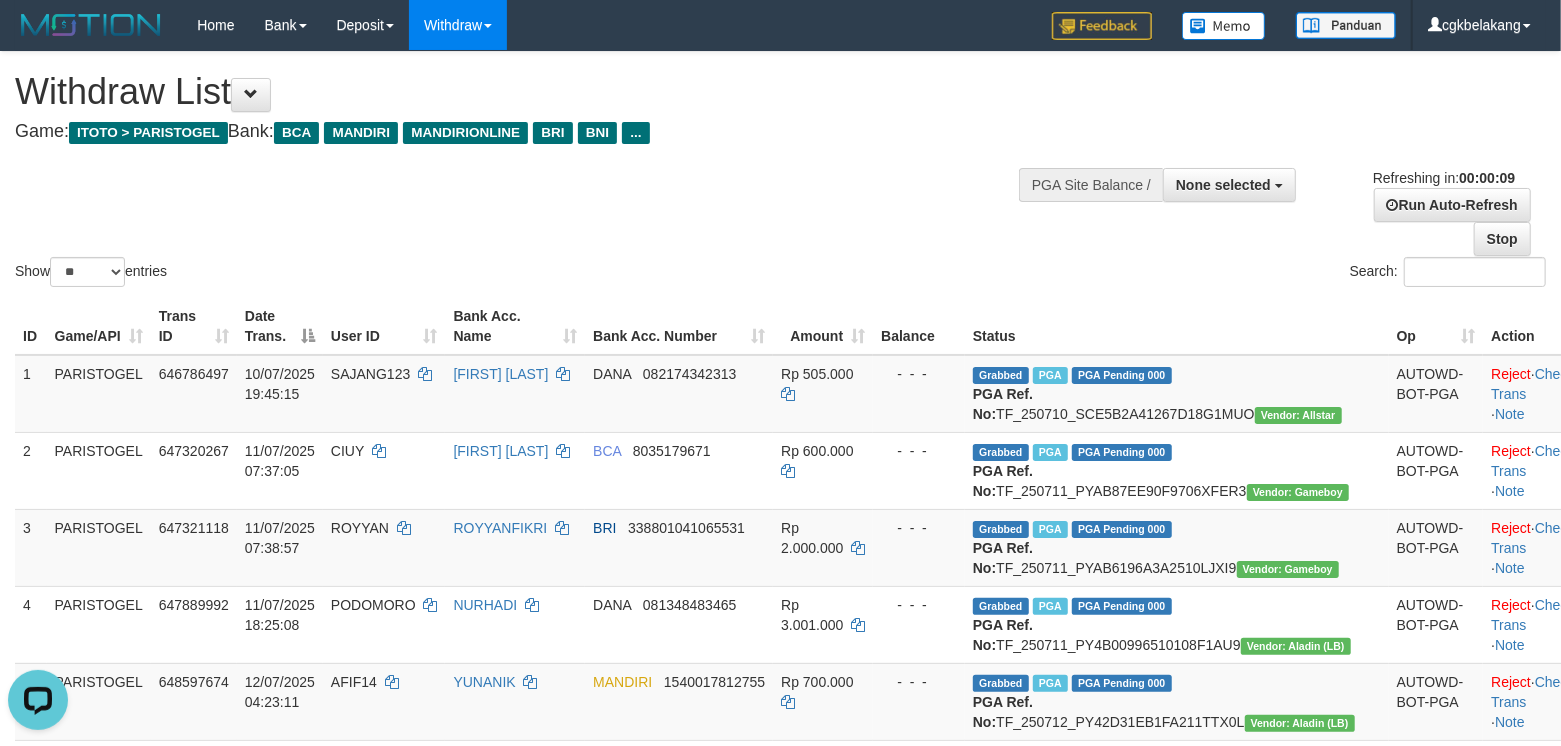 scroll, scrollTop: 0, scrollLeft: 0, axis: both 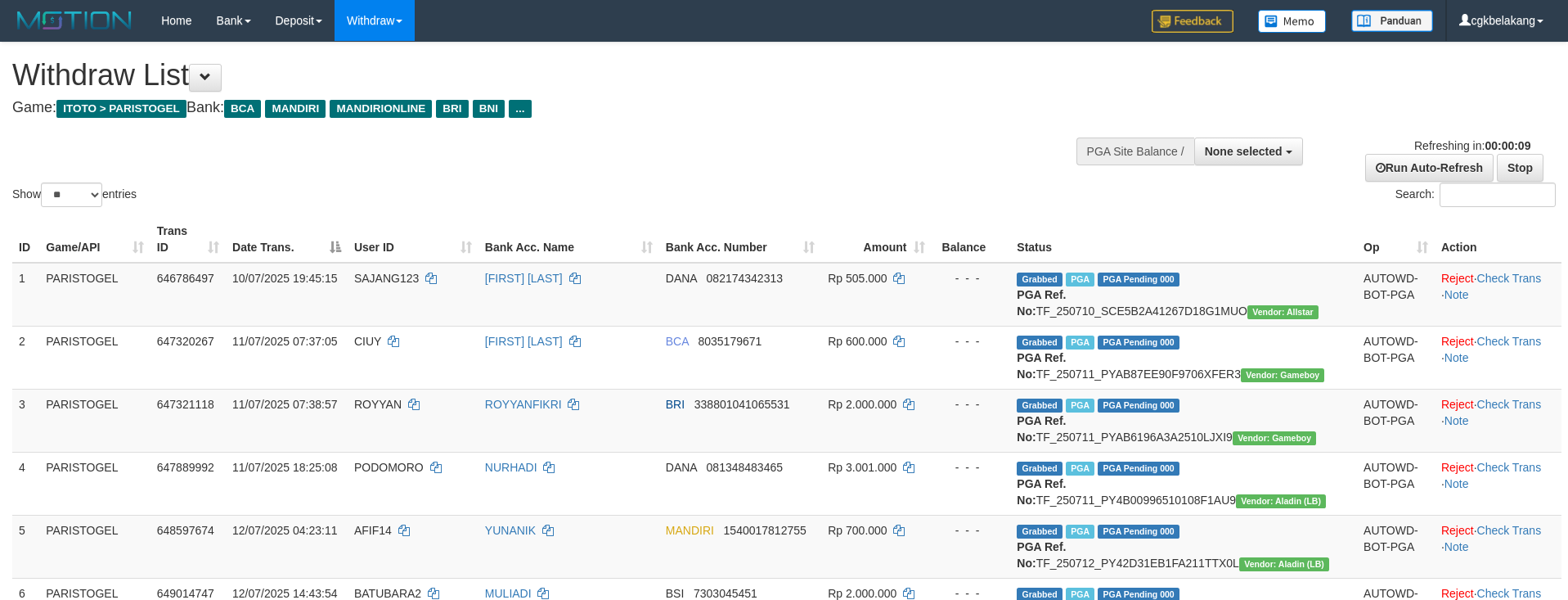 select 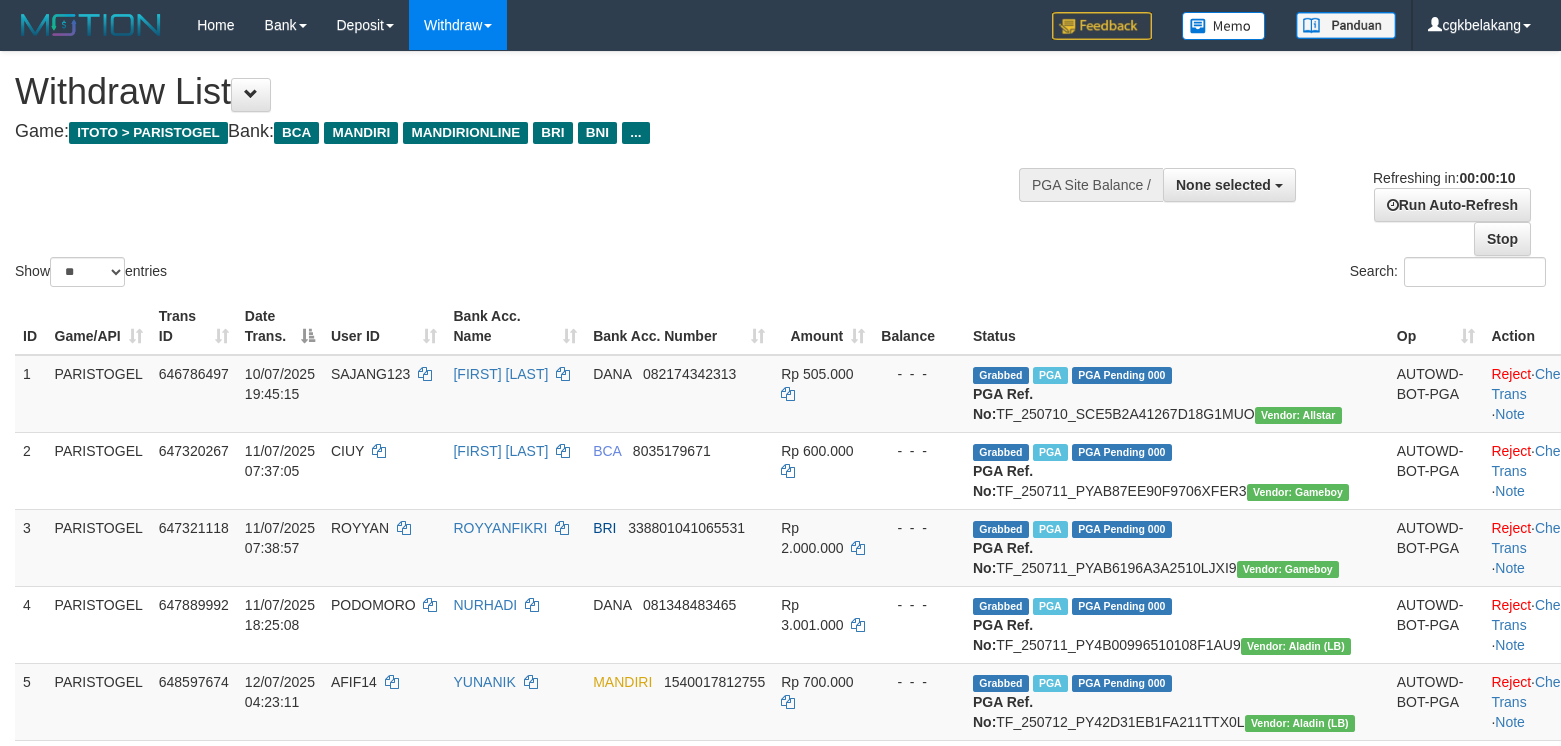 select 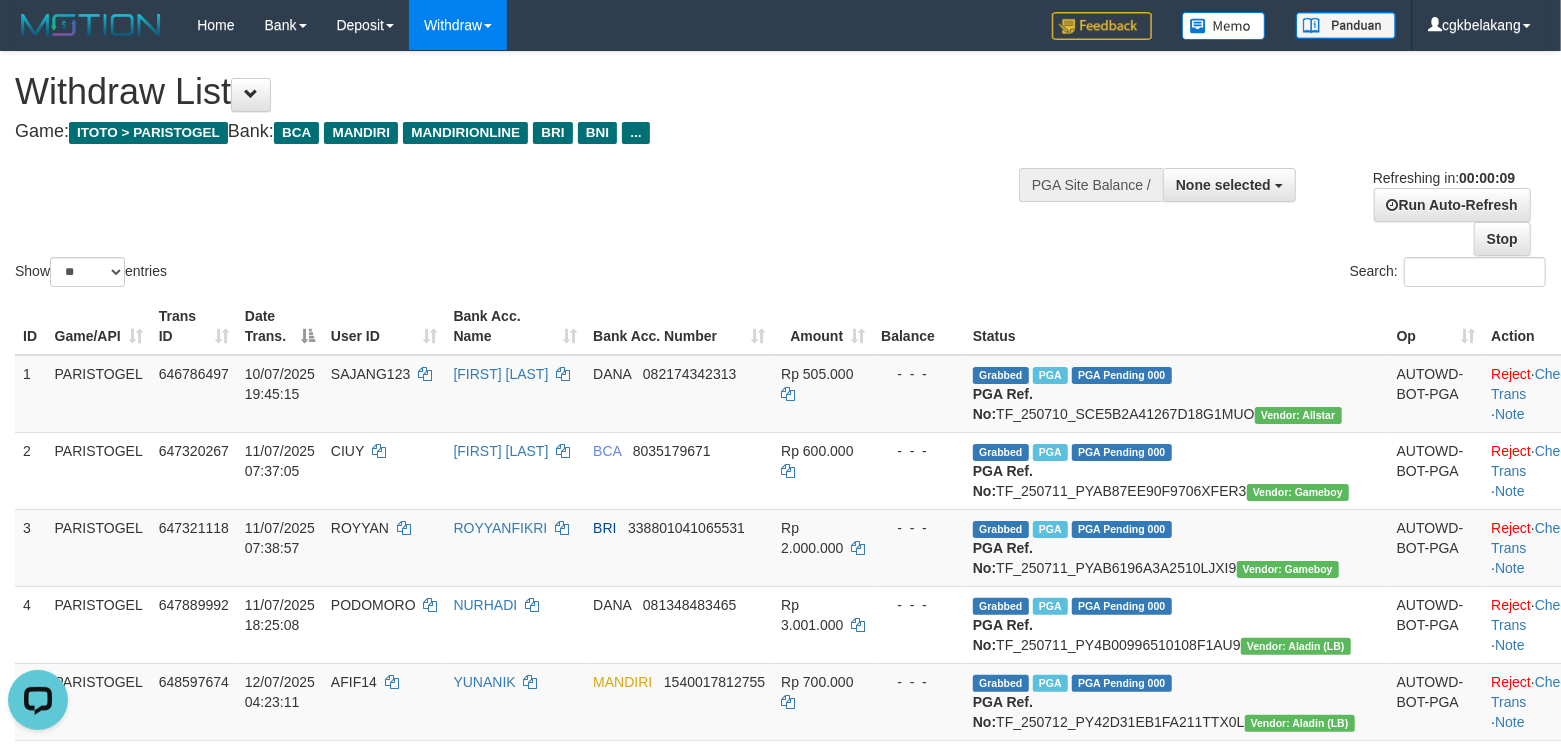 scroll, scrollTop: 0, scrollLeft: 0, axis: both 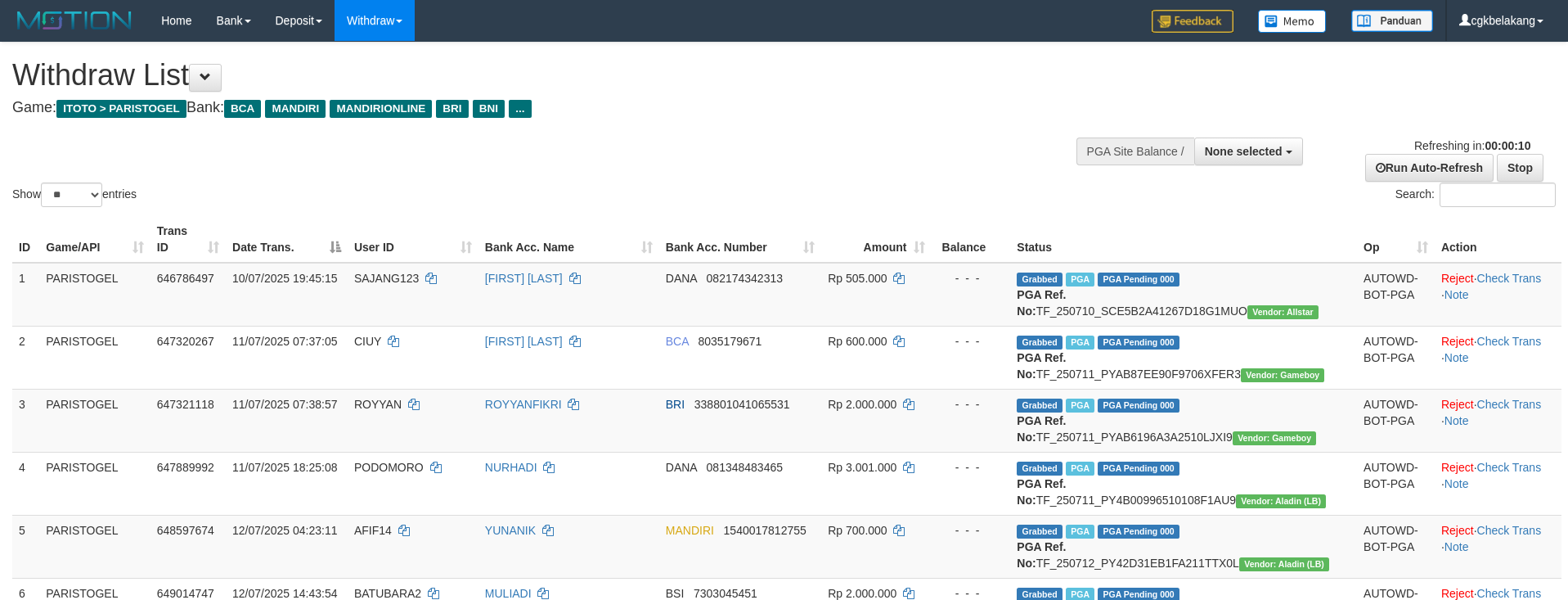 select 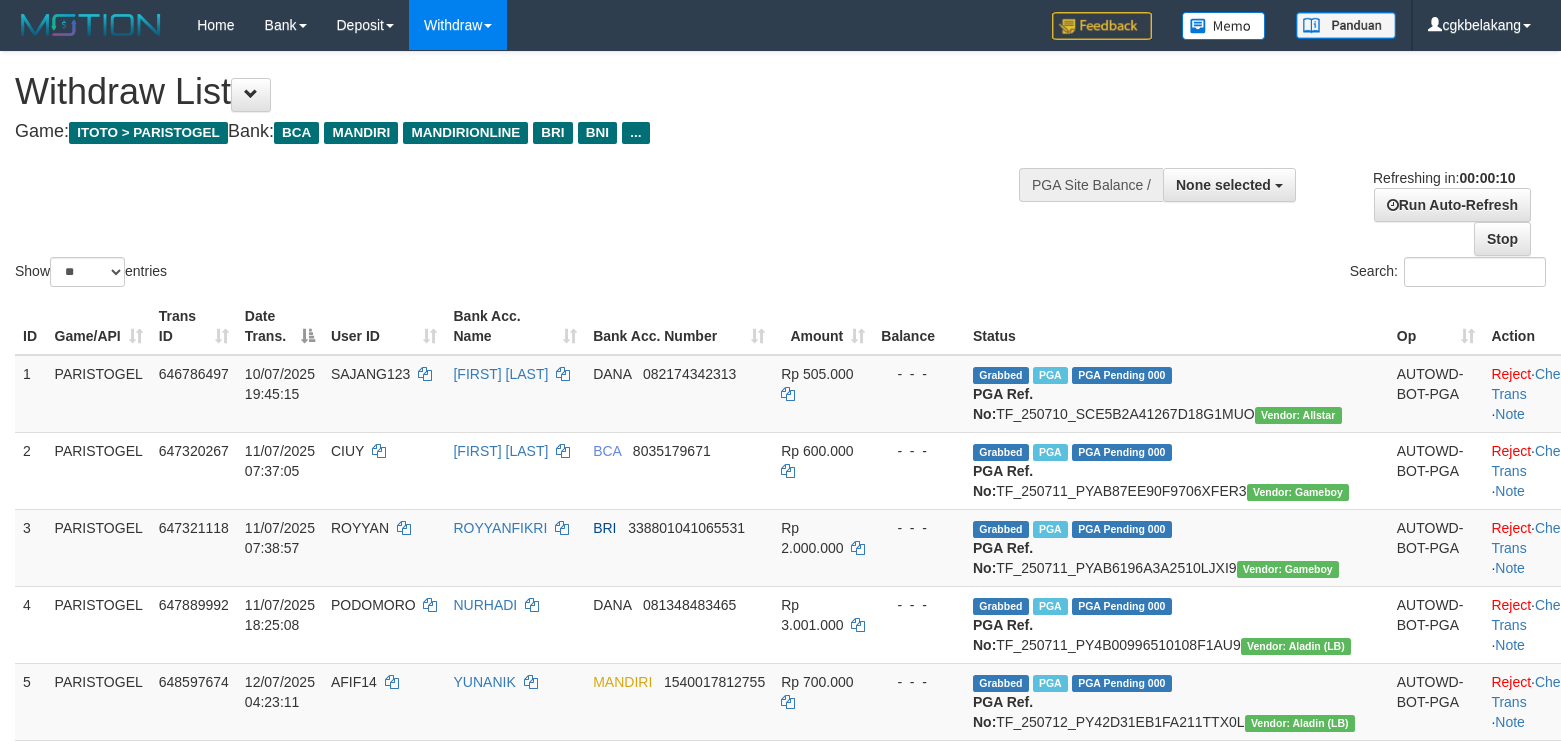 select 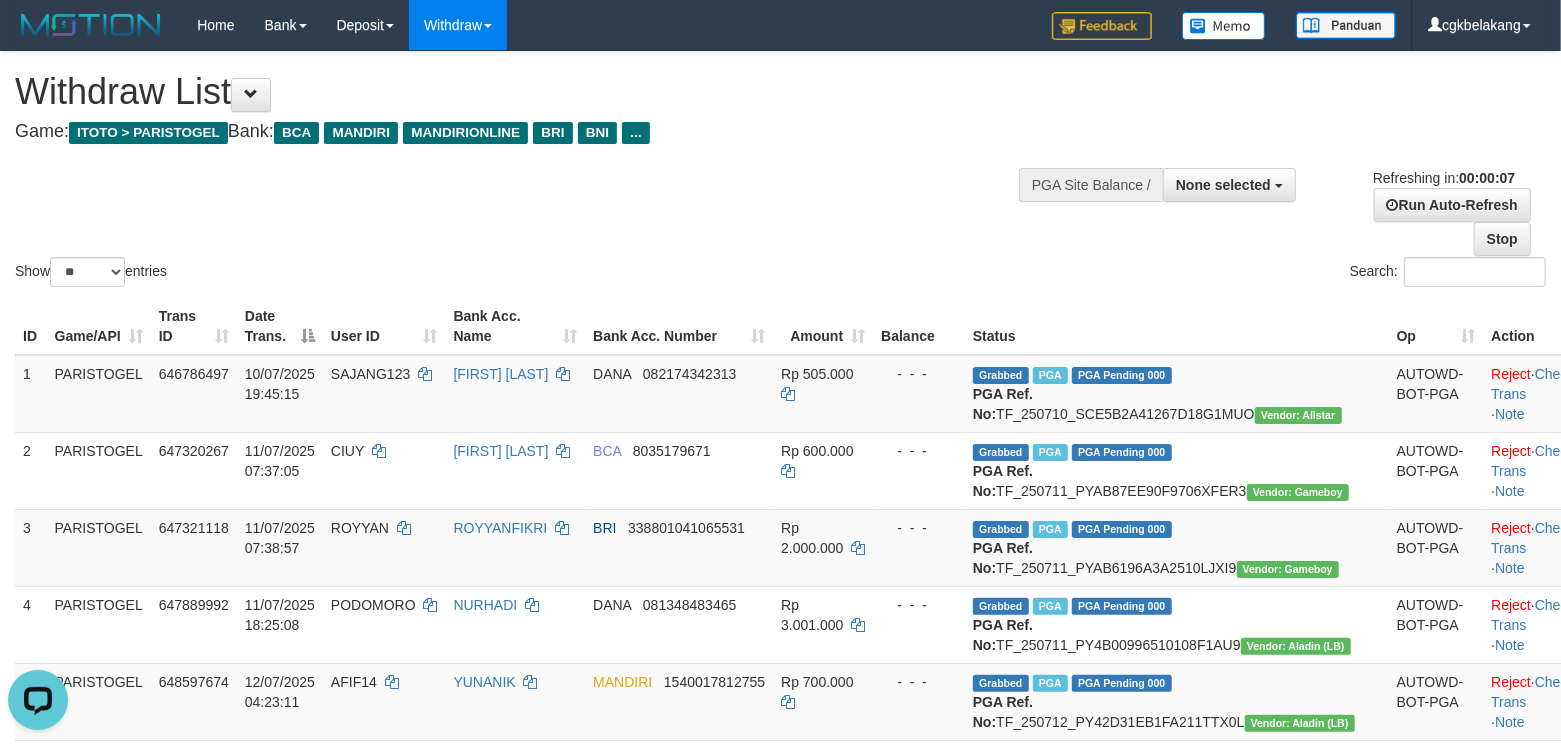 scroll, scrollTop: 0, scrollLeft: 0, axis: both 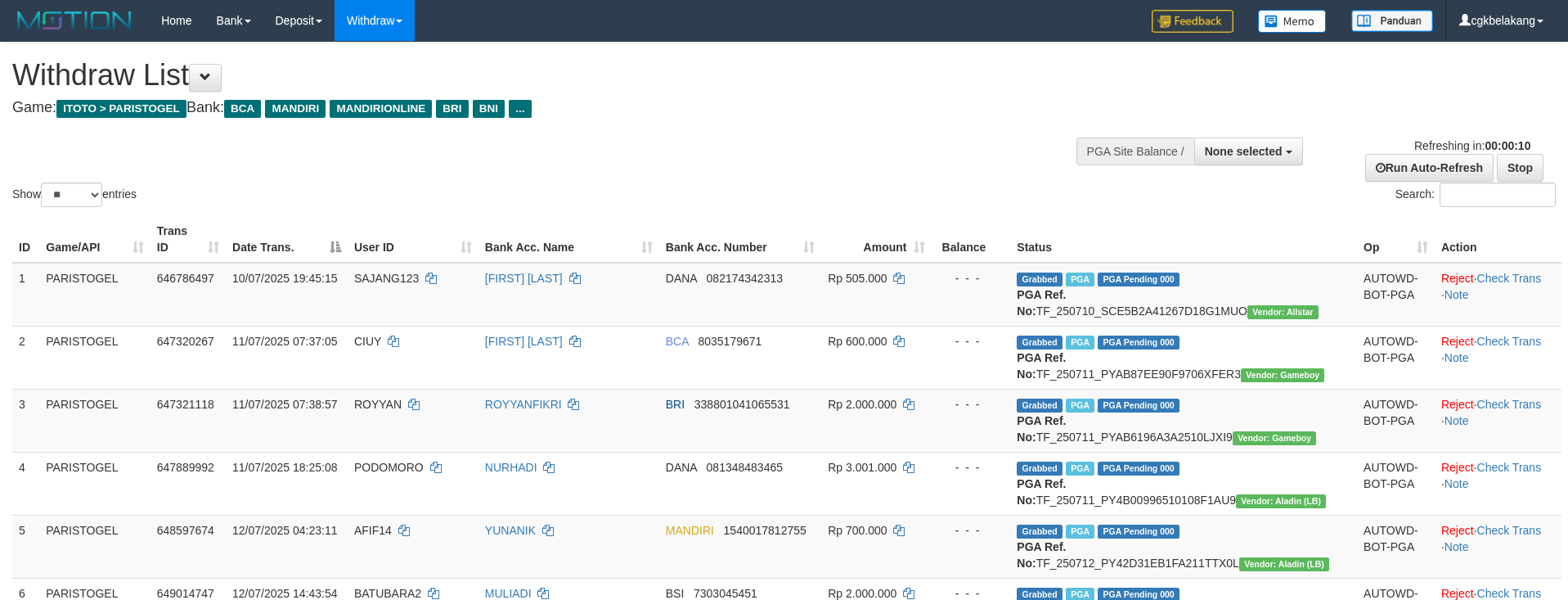 select 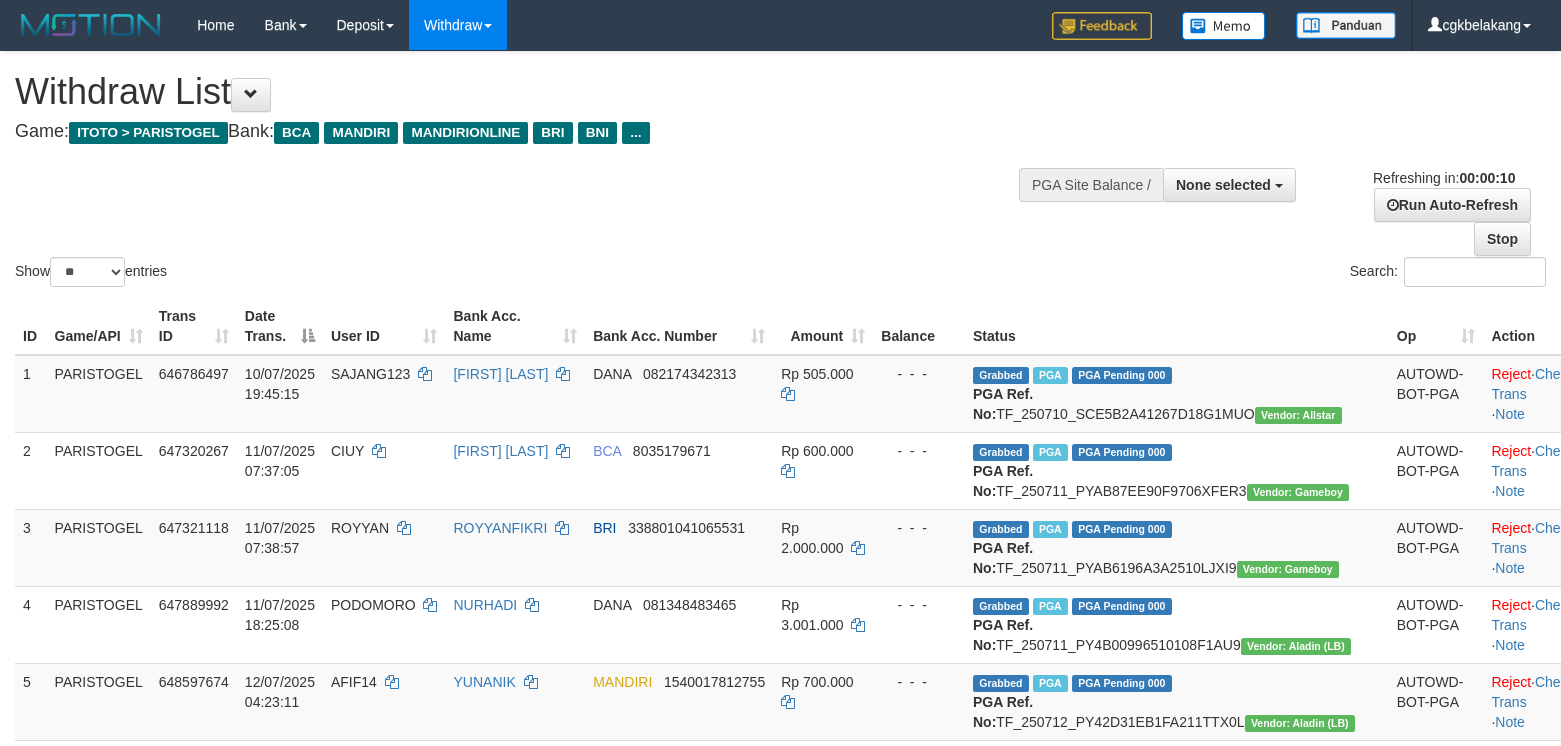 select 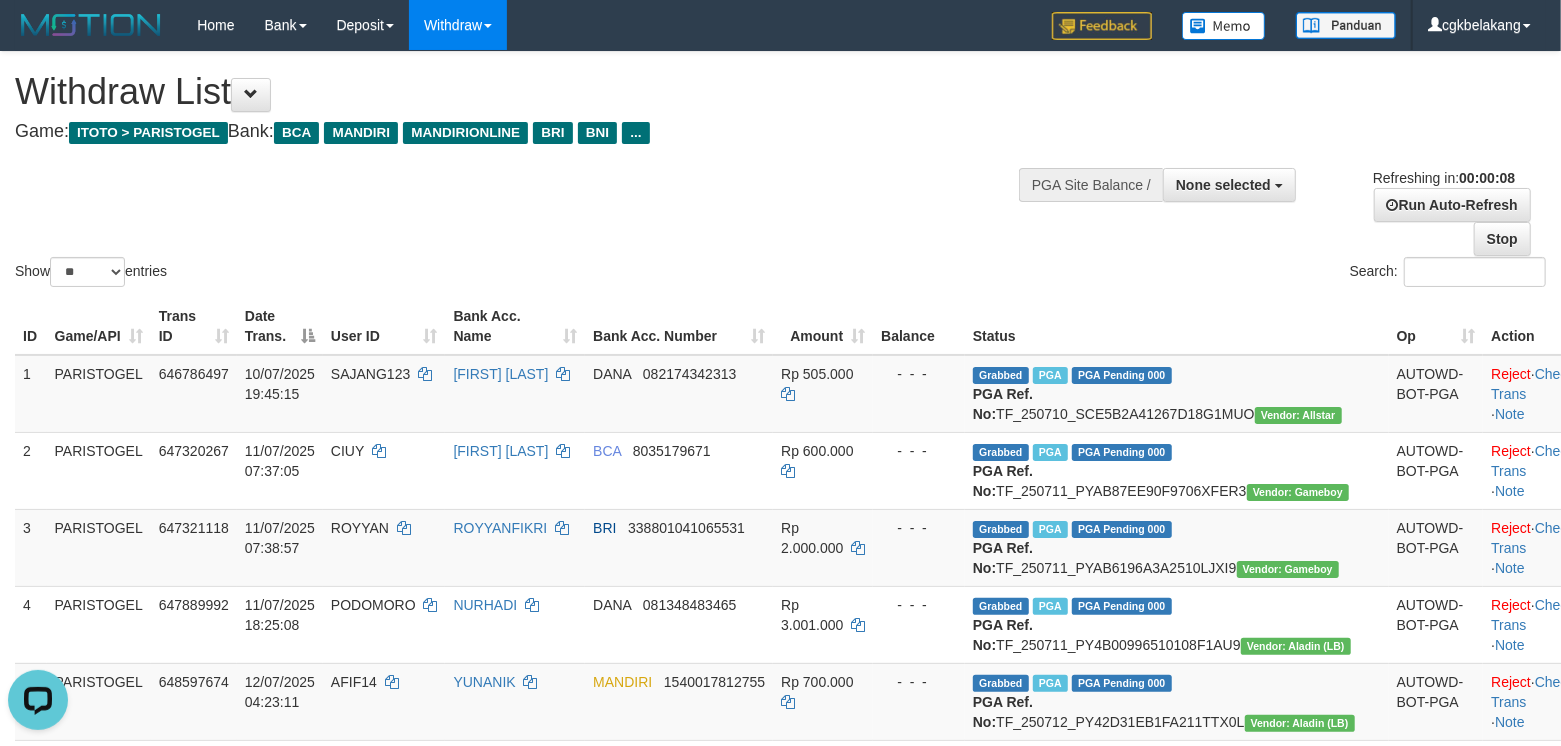 scroll, scrollTop: 0, scrollLeft: 0, axis: both 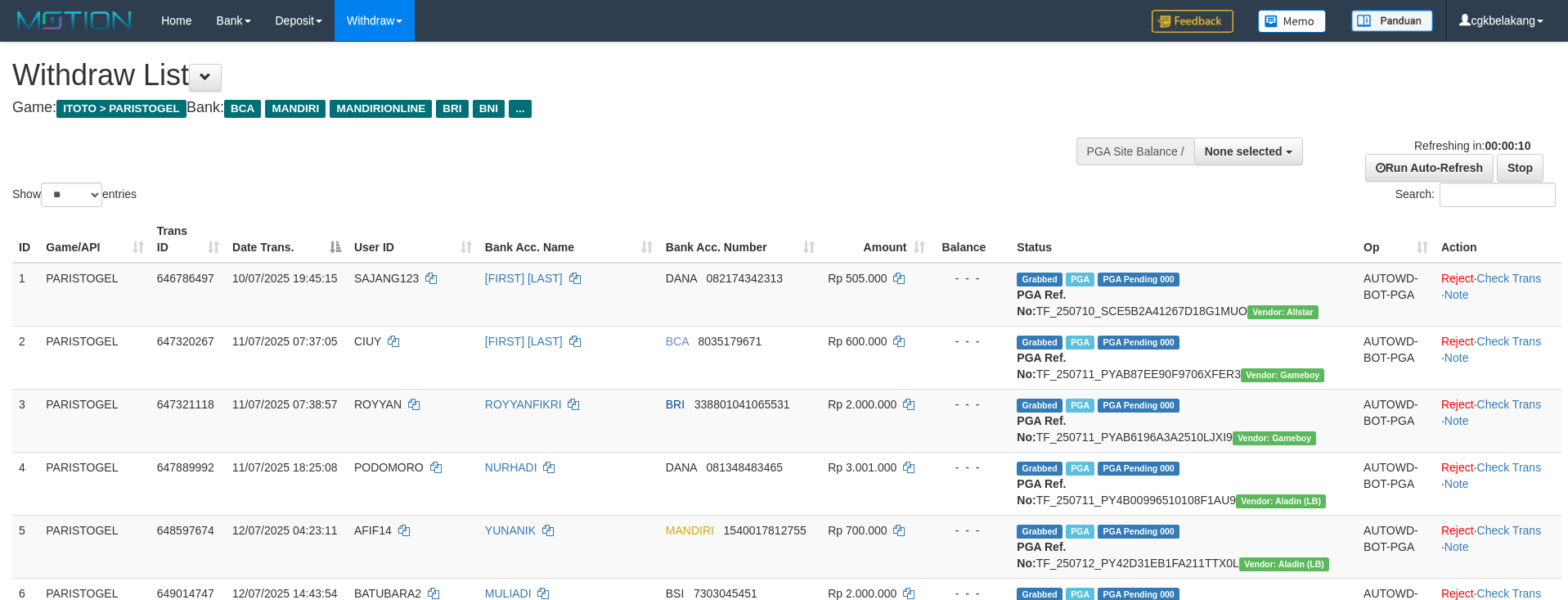 select 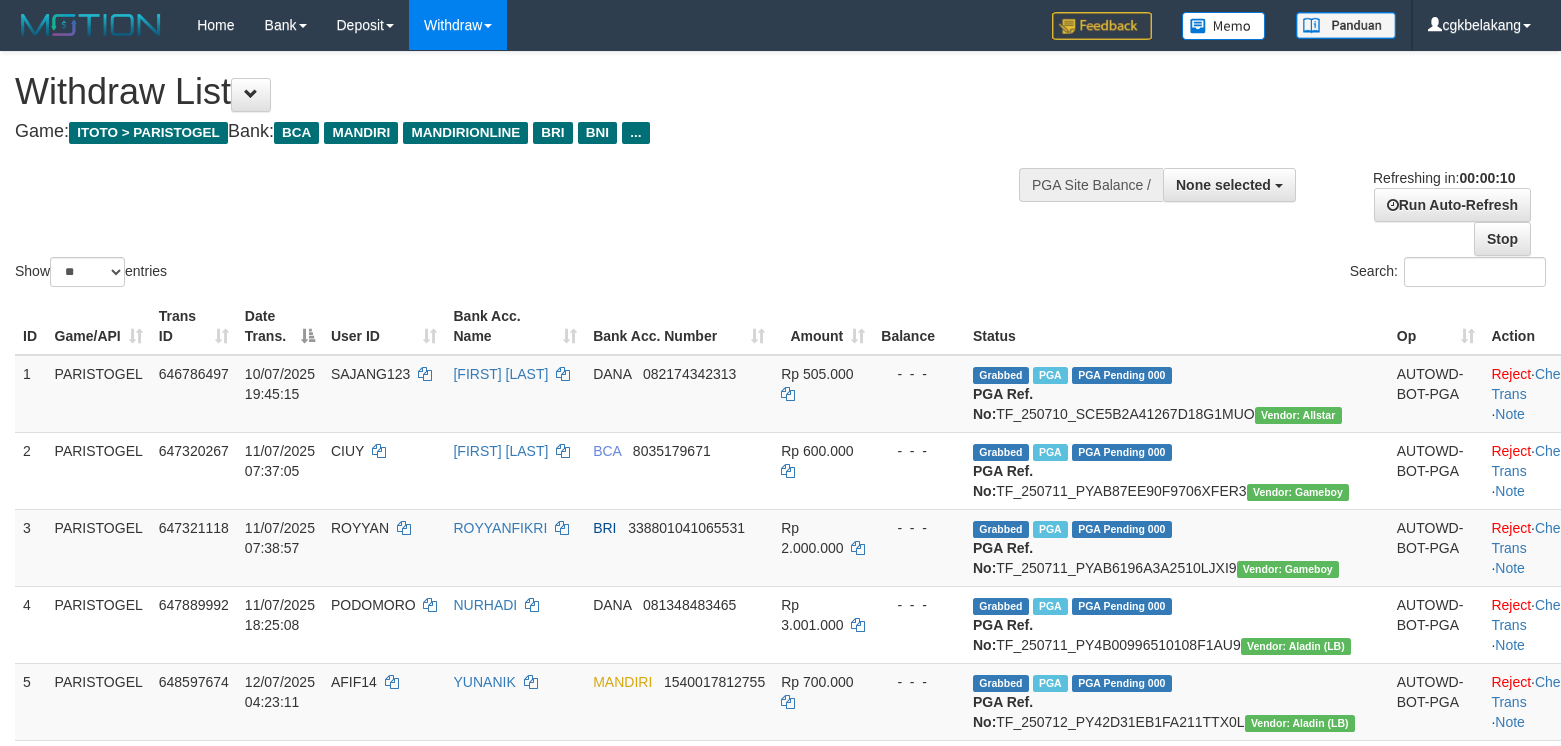 select 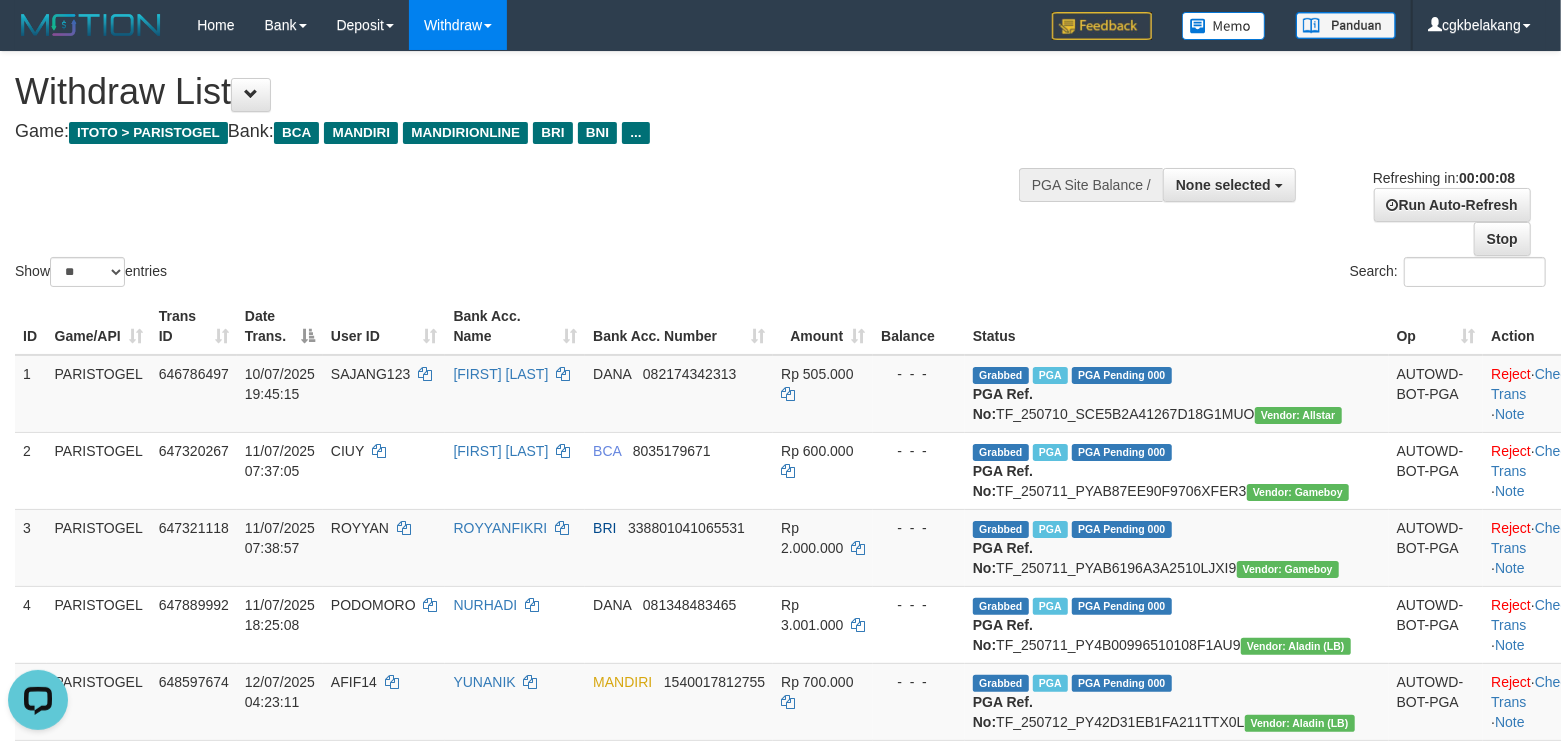 scroll, scrollTop: 0, scrollLeft: 0, axis: both 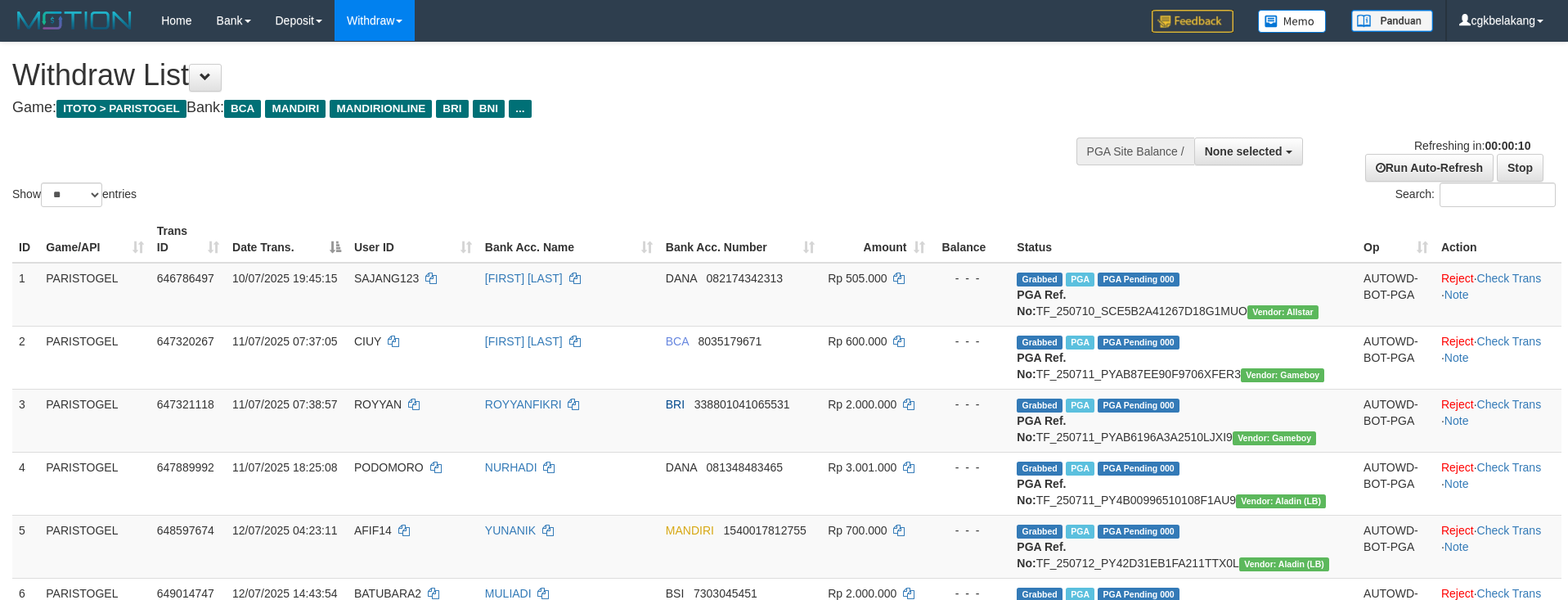 select 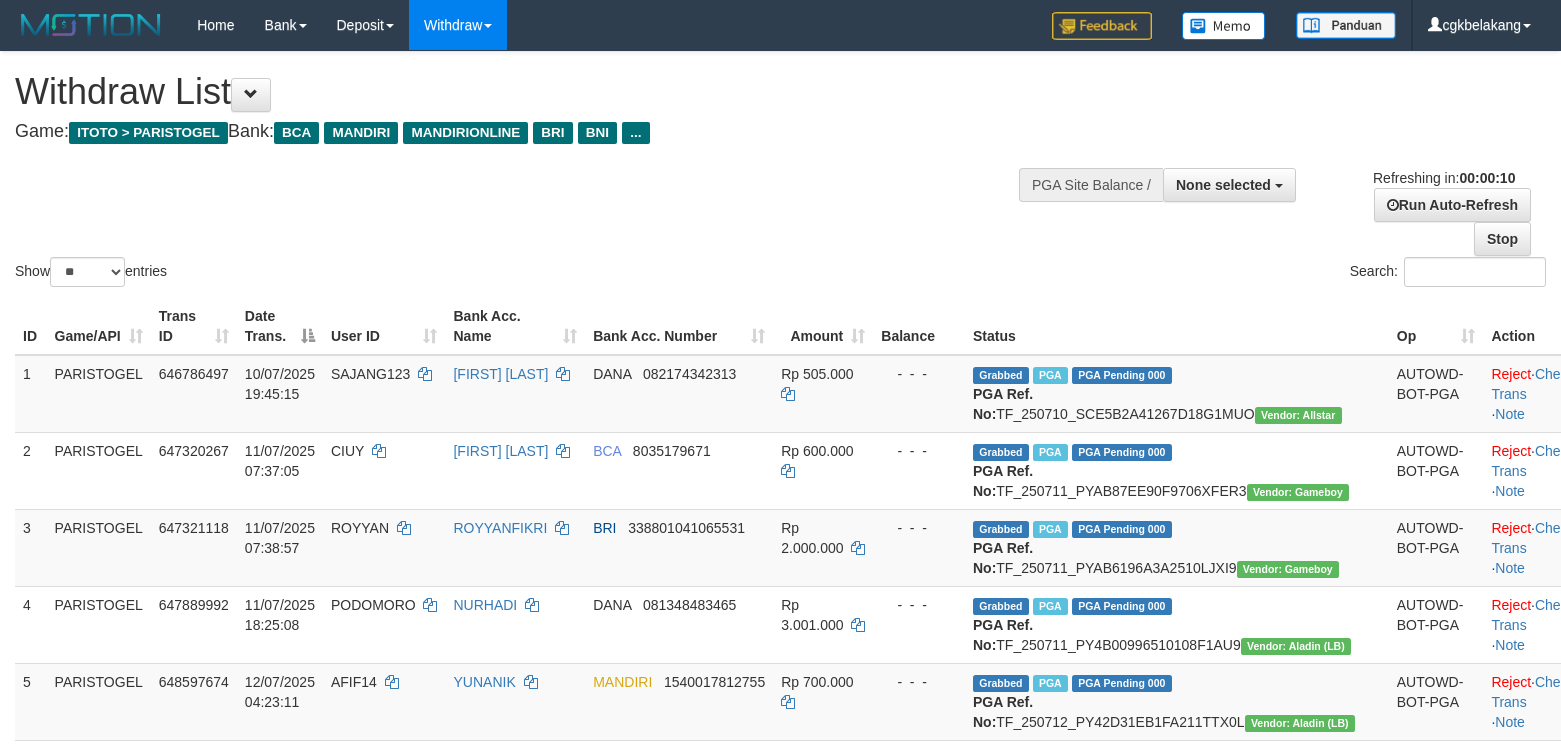 select 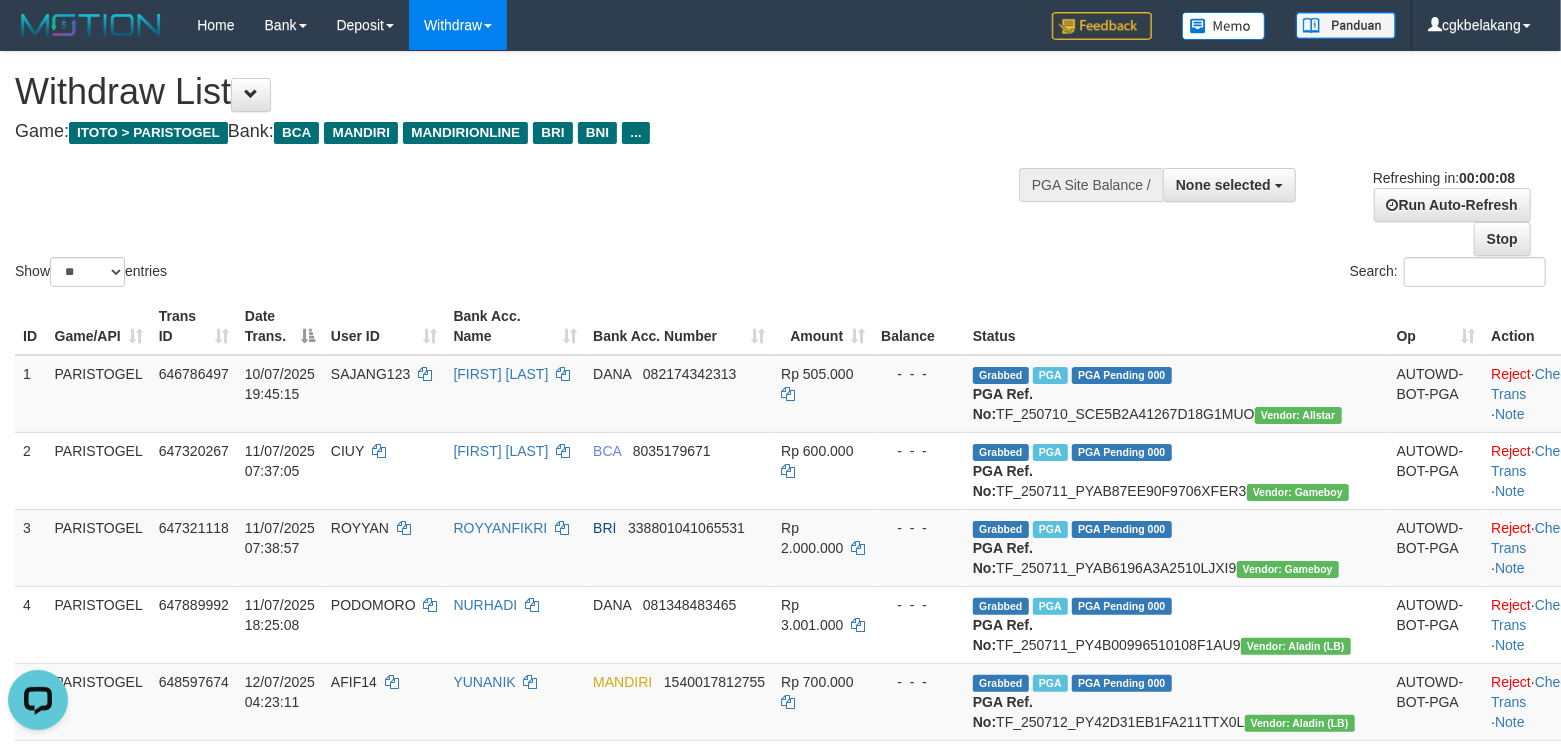 scroll, scrollTop: 0, scrollLeft: 0, axis: both 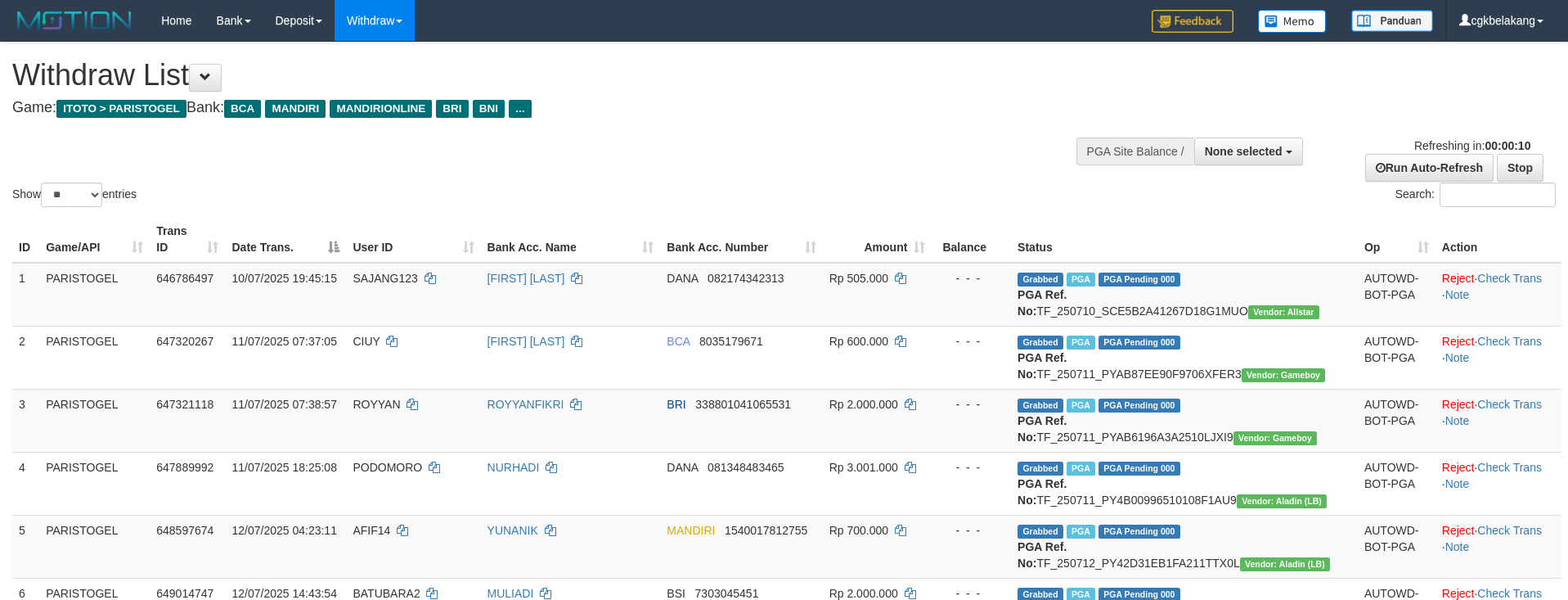 select 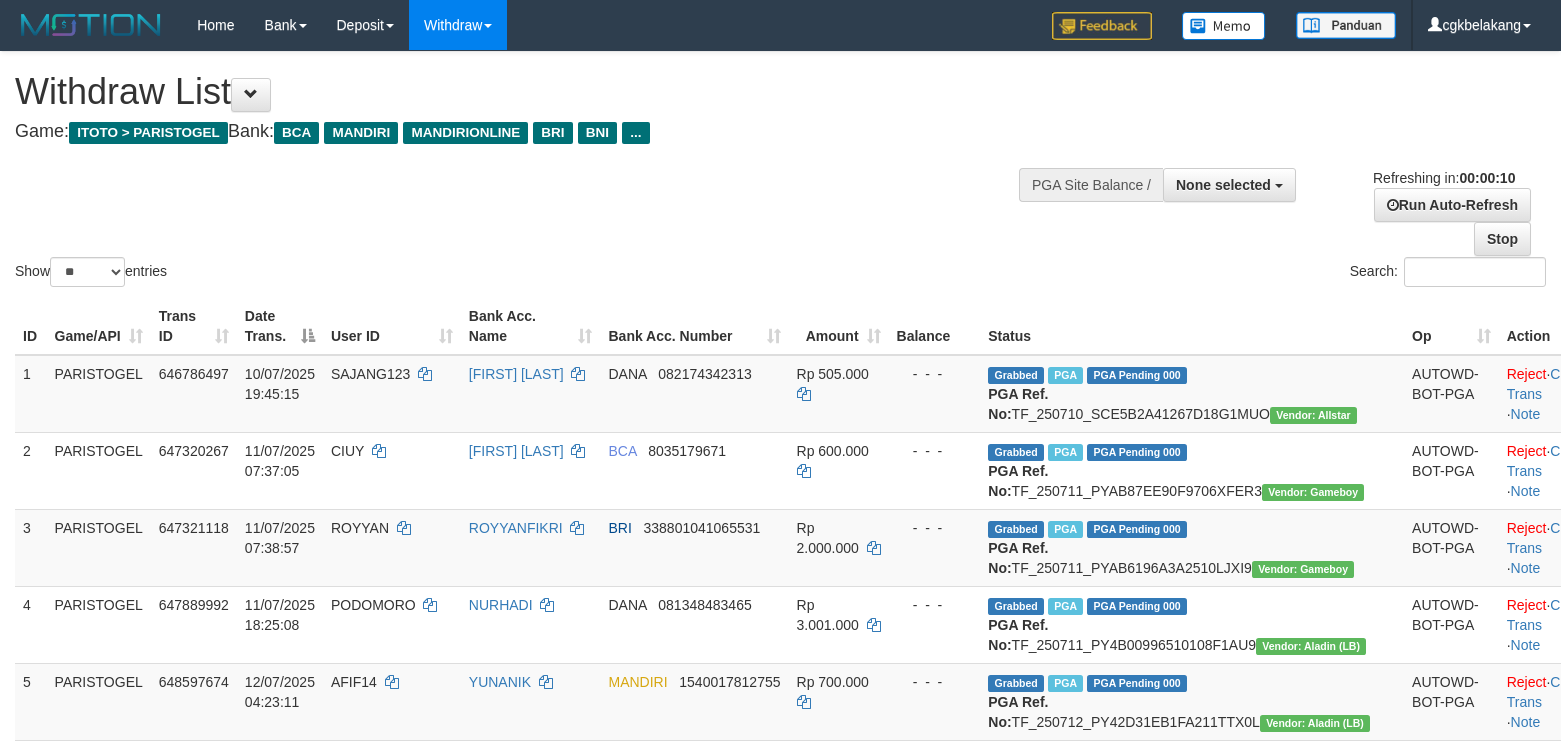 select 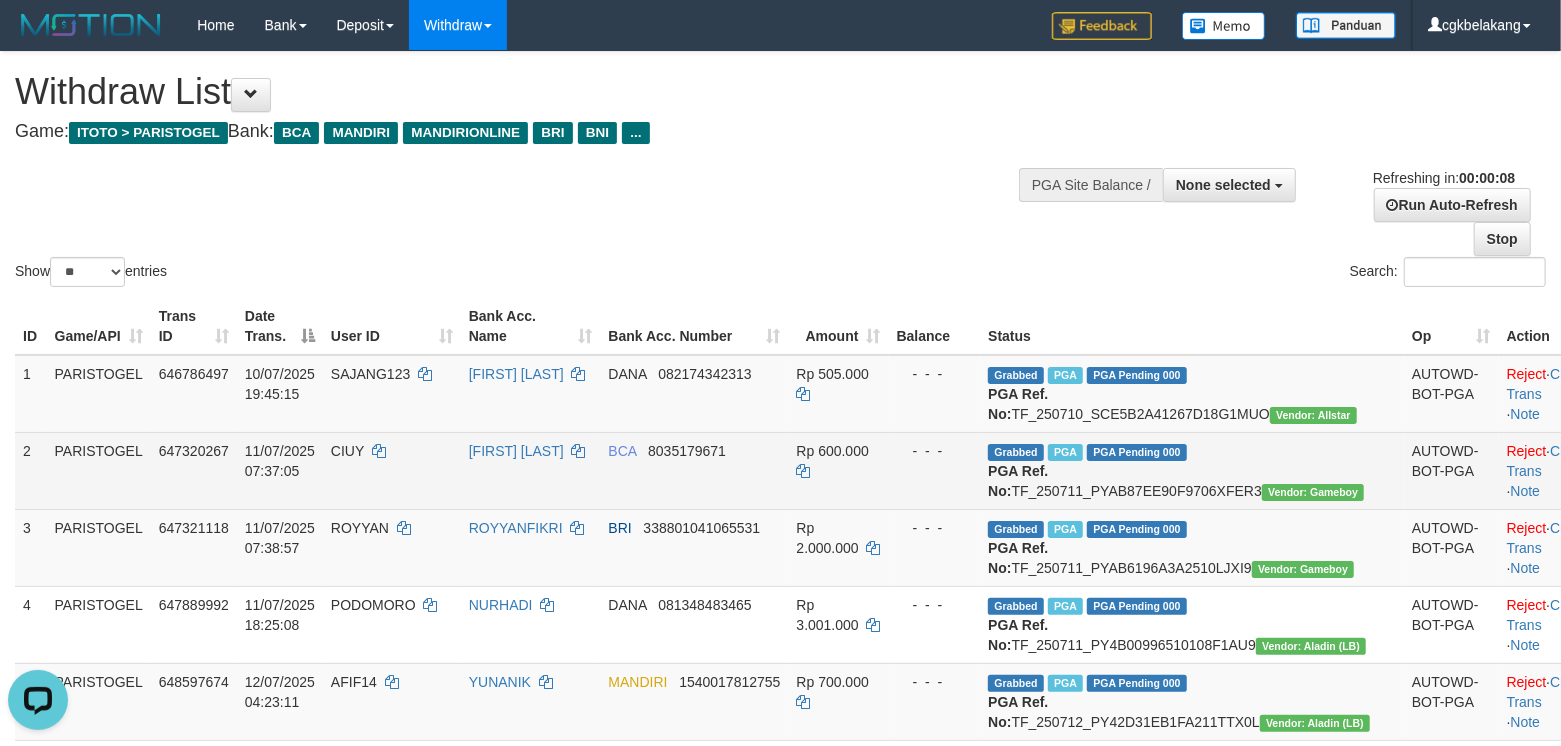 scroll, scrollTop: 0, scrollLeft: 0, axis: both 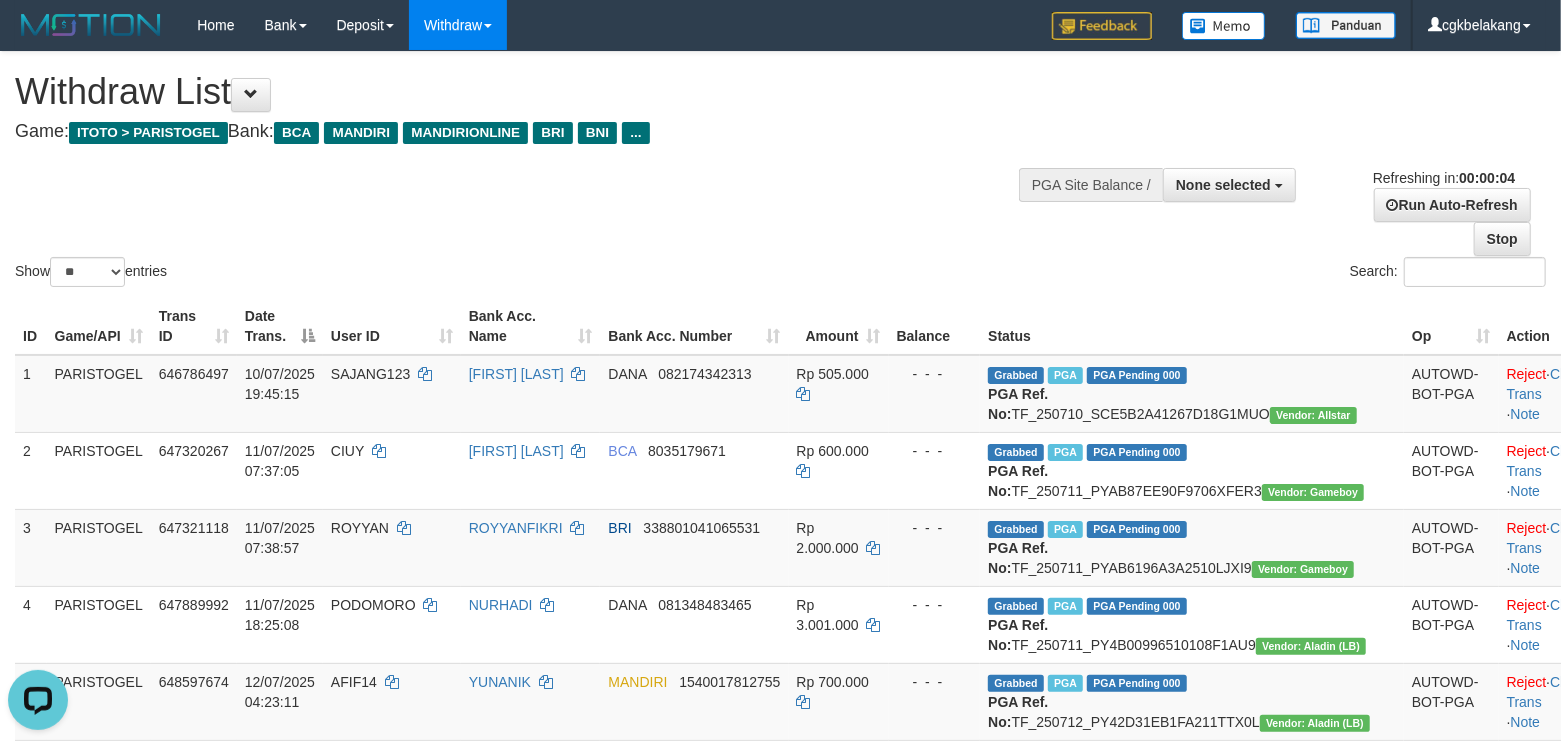 drag, startPoint x: 1161, startPoint y: 258, endPoint x: 1161, endPoint y: 269, distance: 11 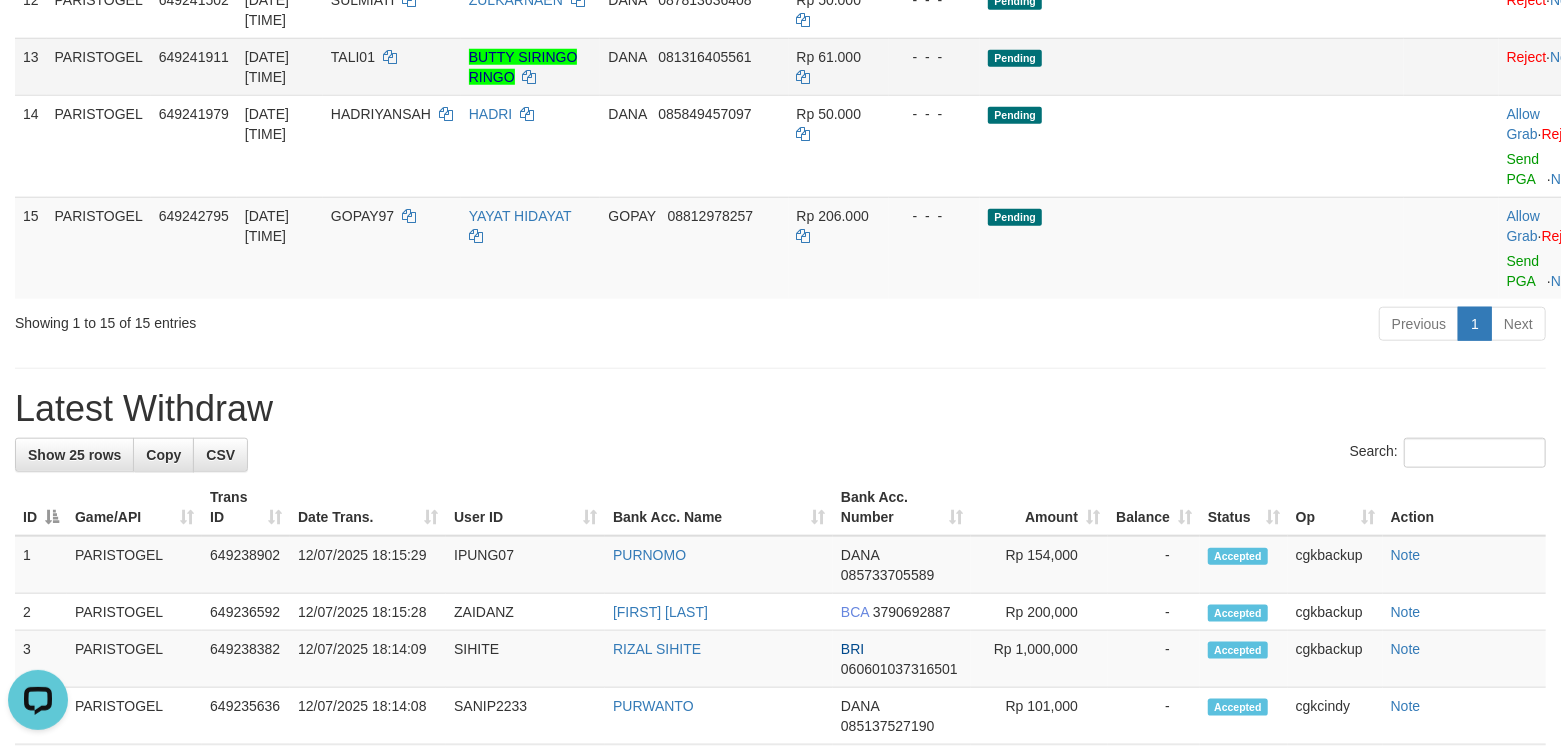 scroll, scrollTop: 933, scrollLeft: 0, axis: vertical 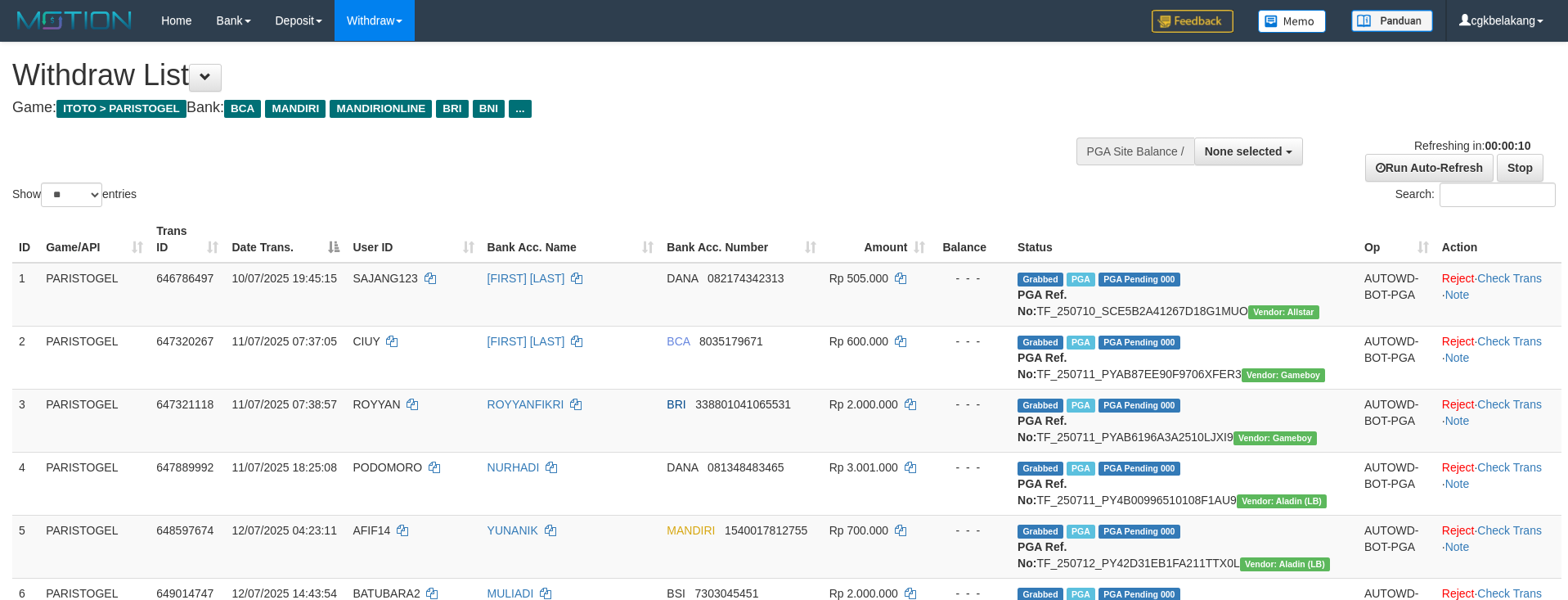 select 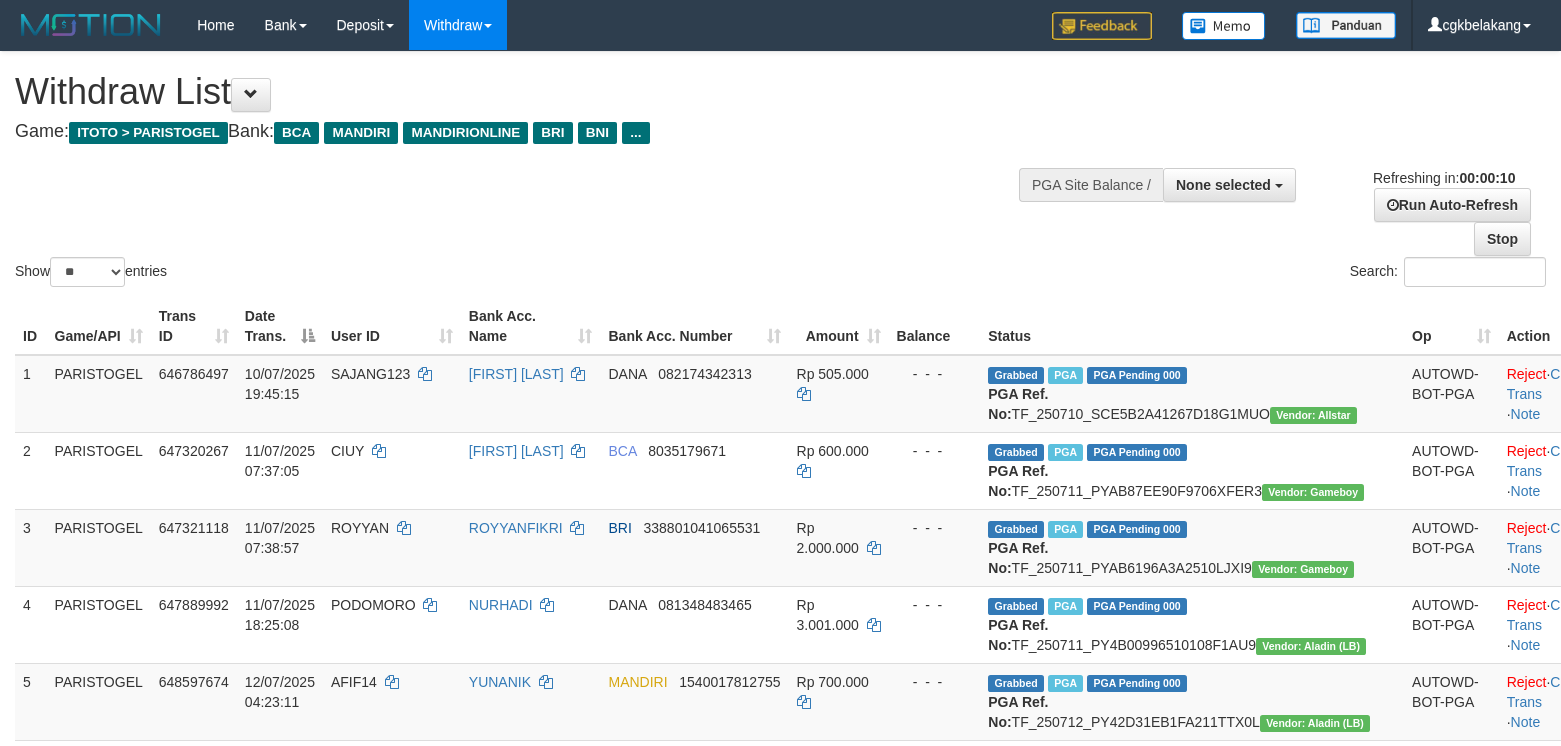select 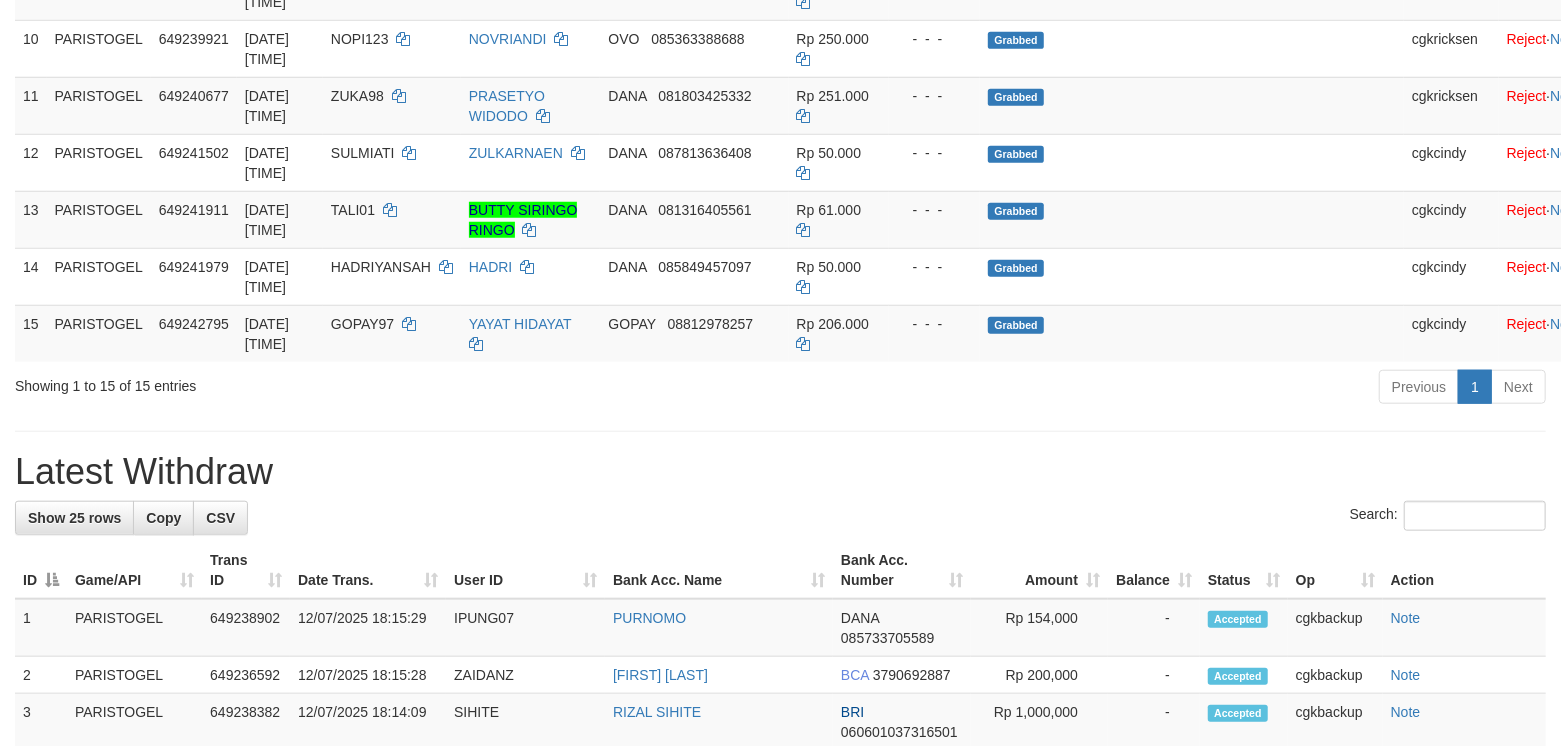 scroll, scrollTop: 933, scrollLeft: 0, axis: vertical 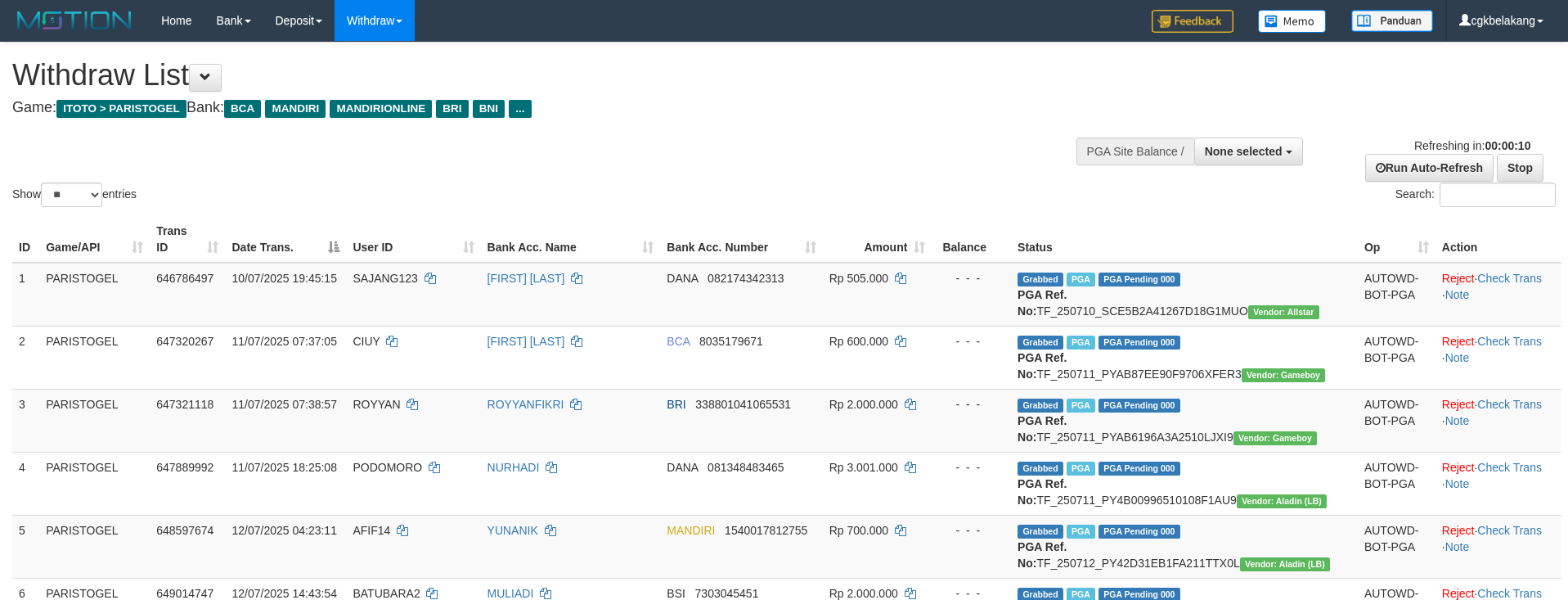 select 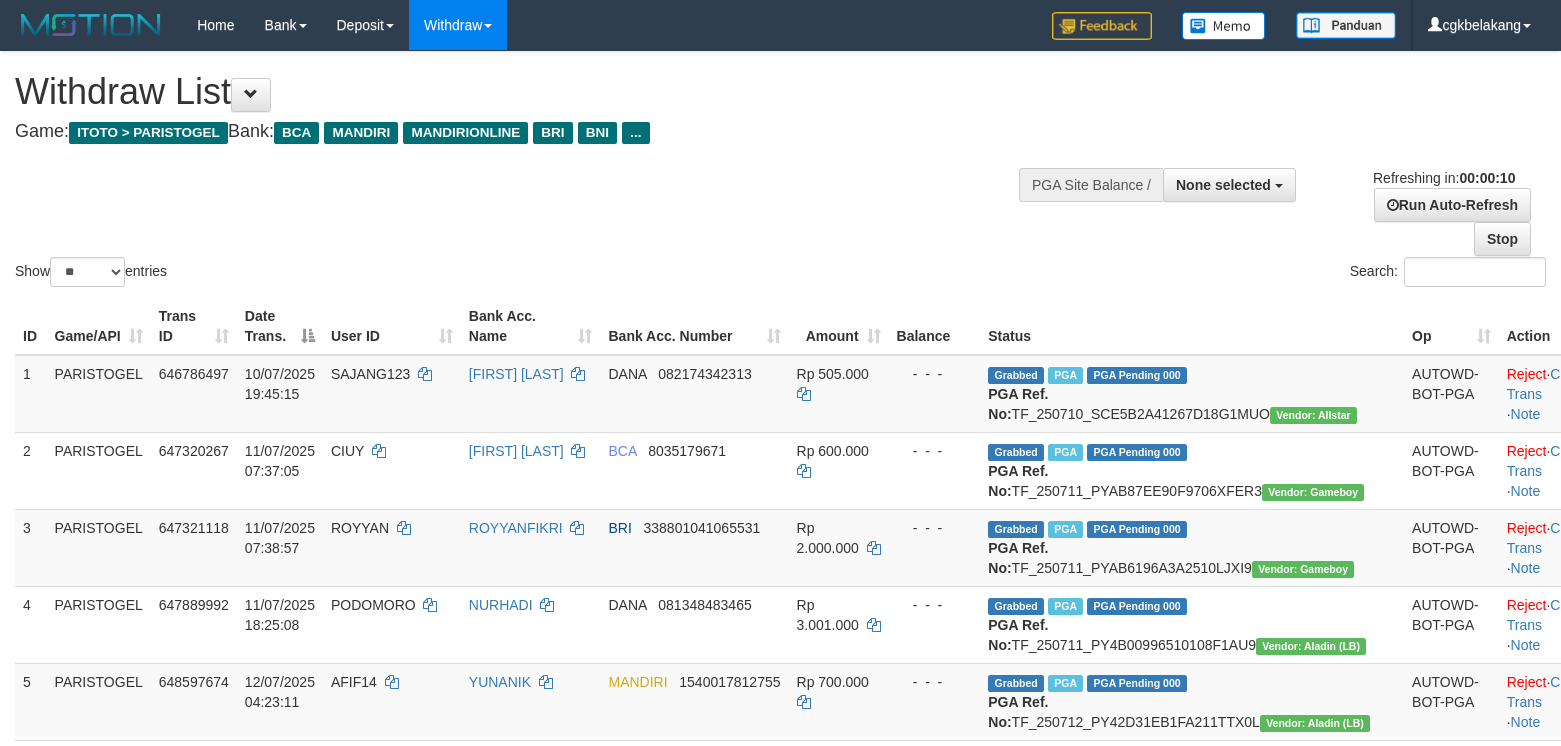 select 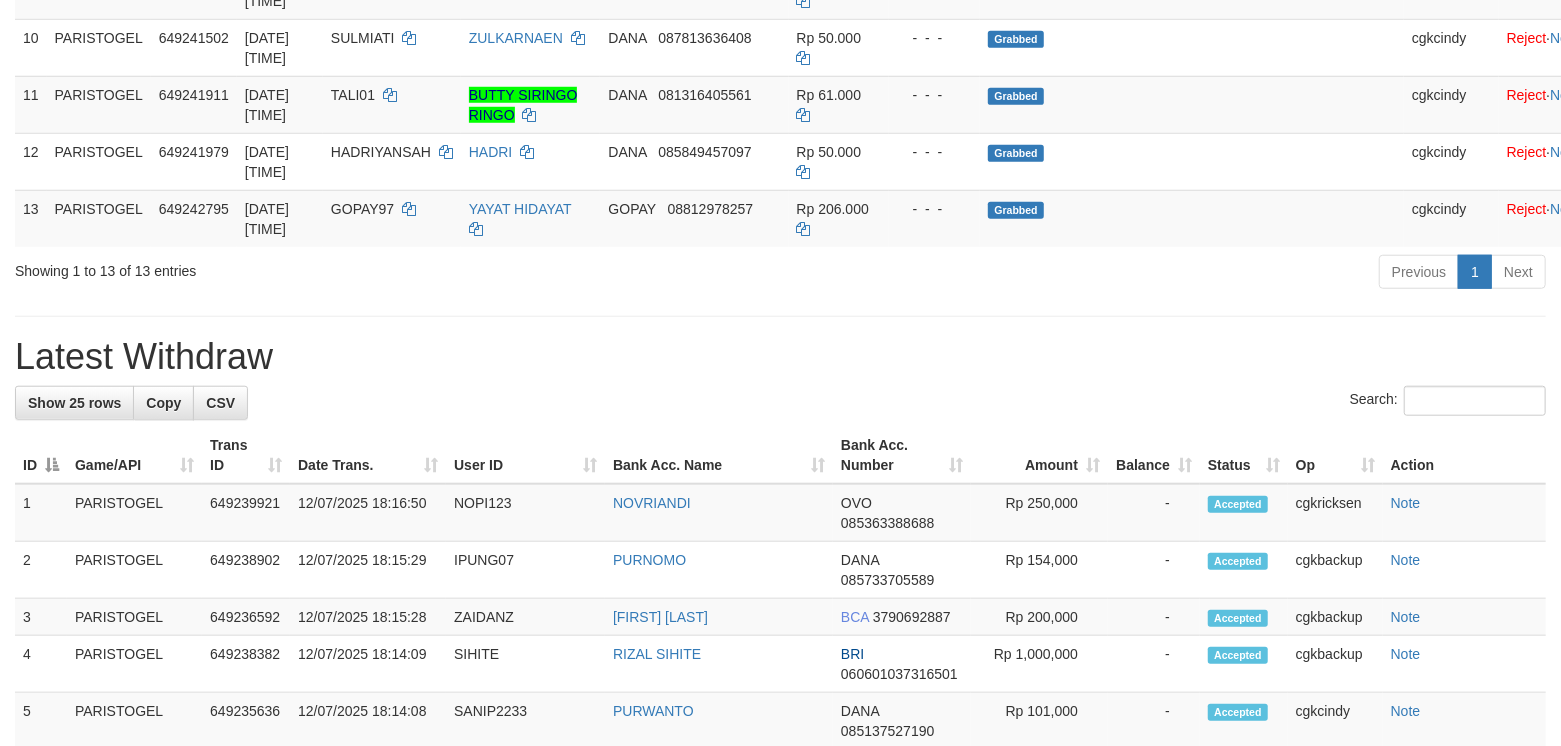 scroll, scrollTop: 933, scrollLeft: 0, axis: vertical 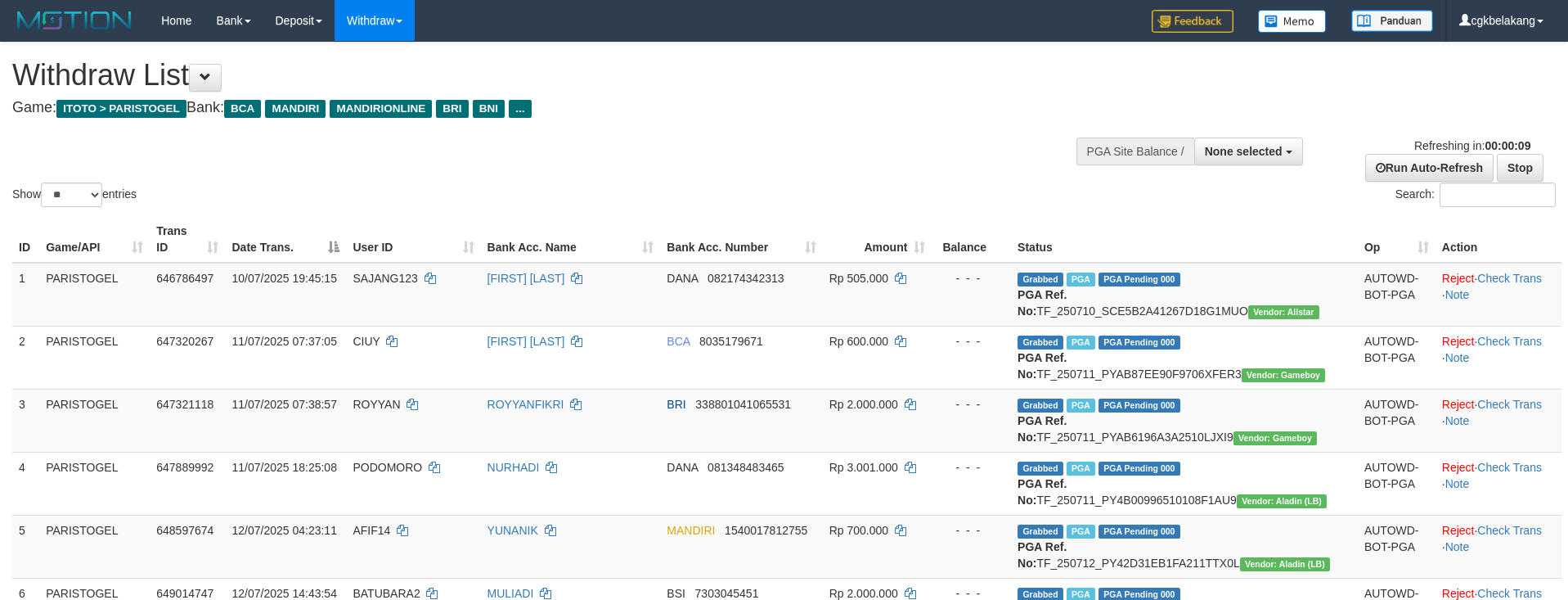 select 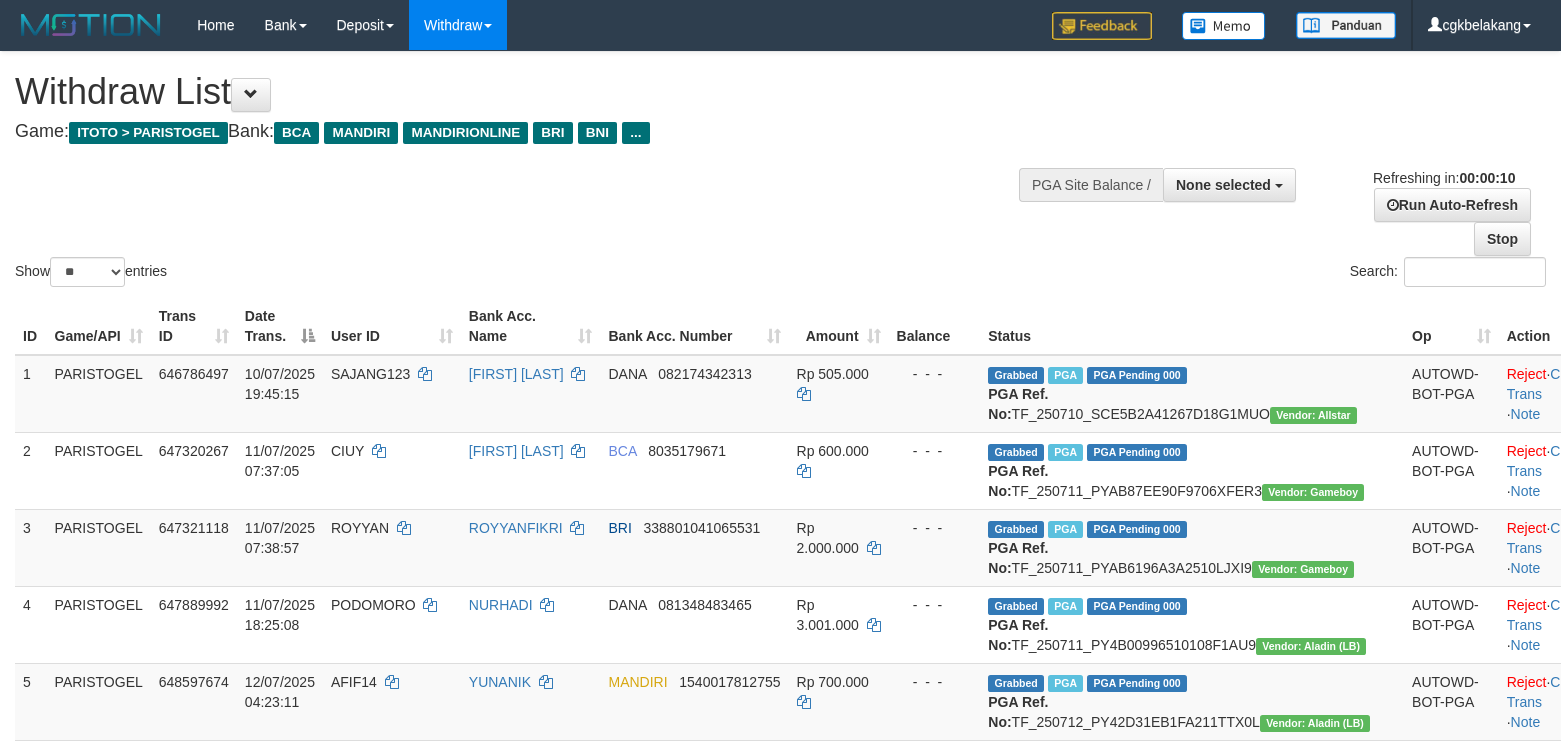 select 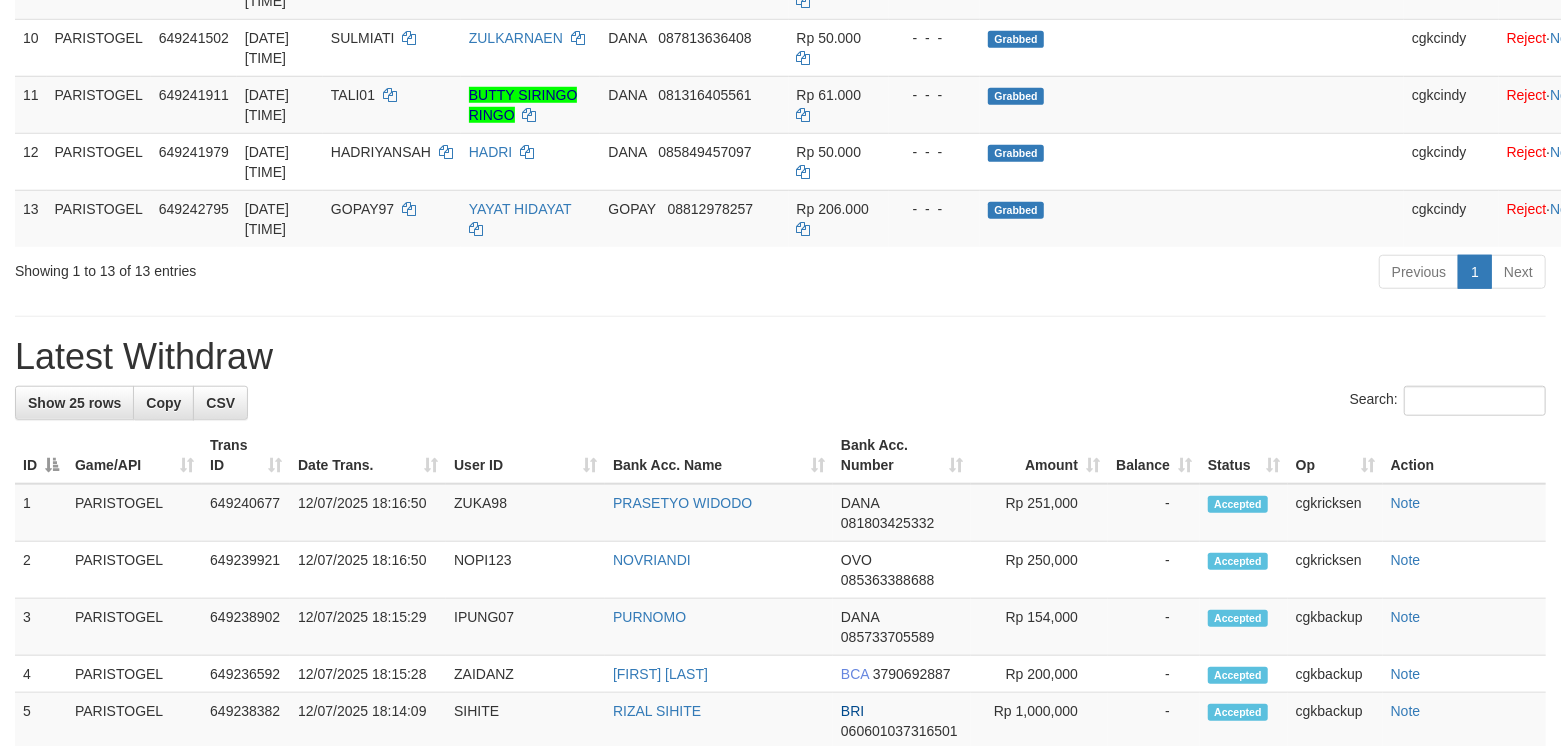 scroll, scrollTop: 933, scrollLeft: 0, axis: vertical 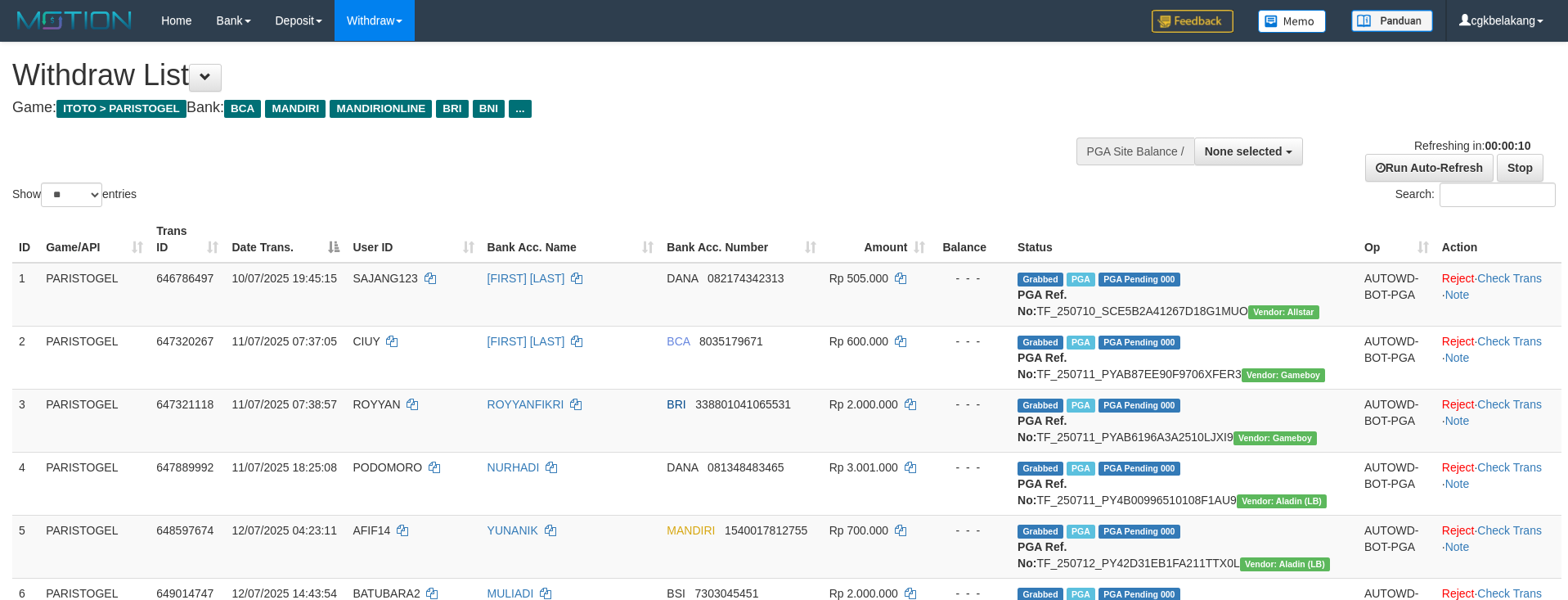 select 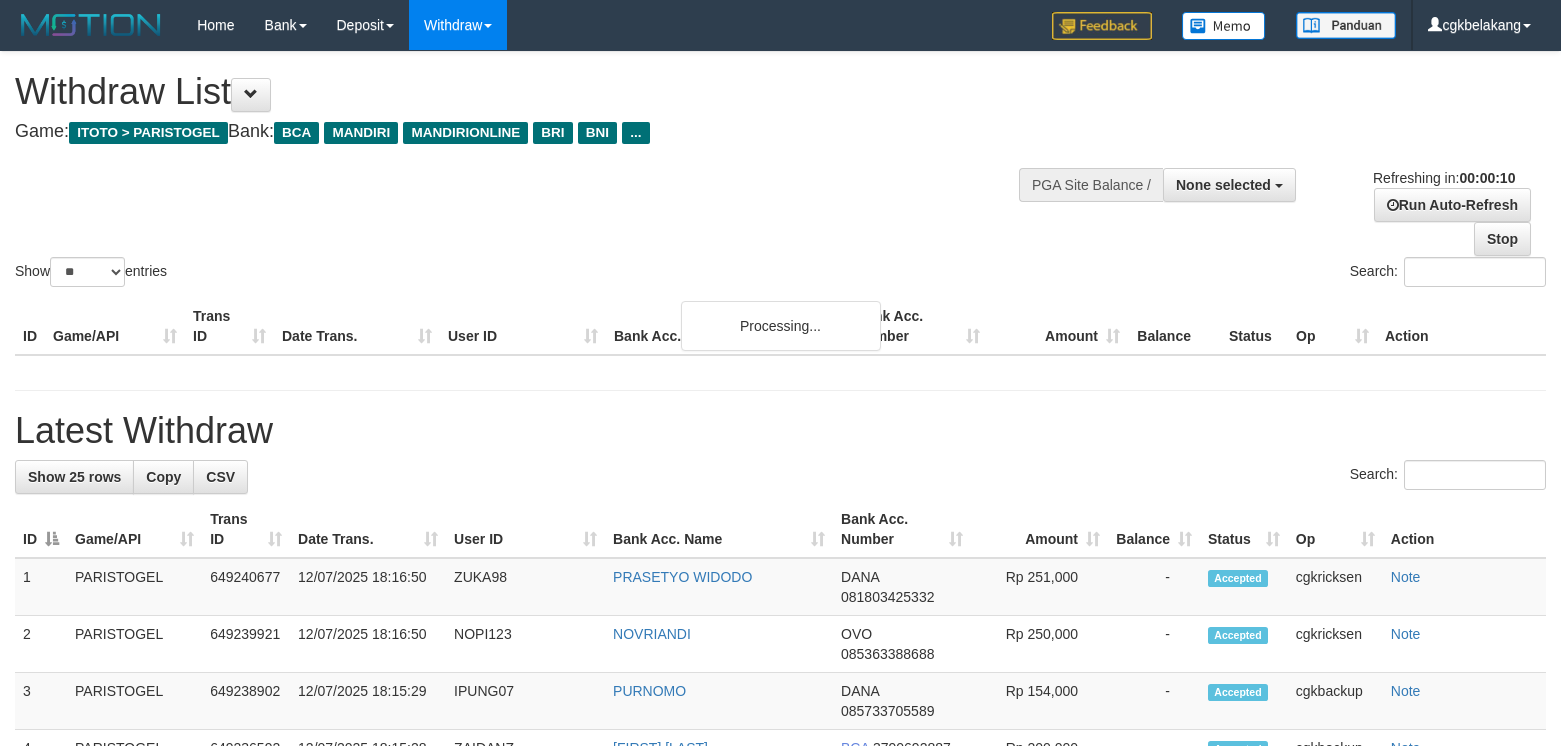 select 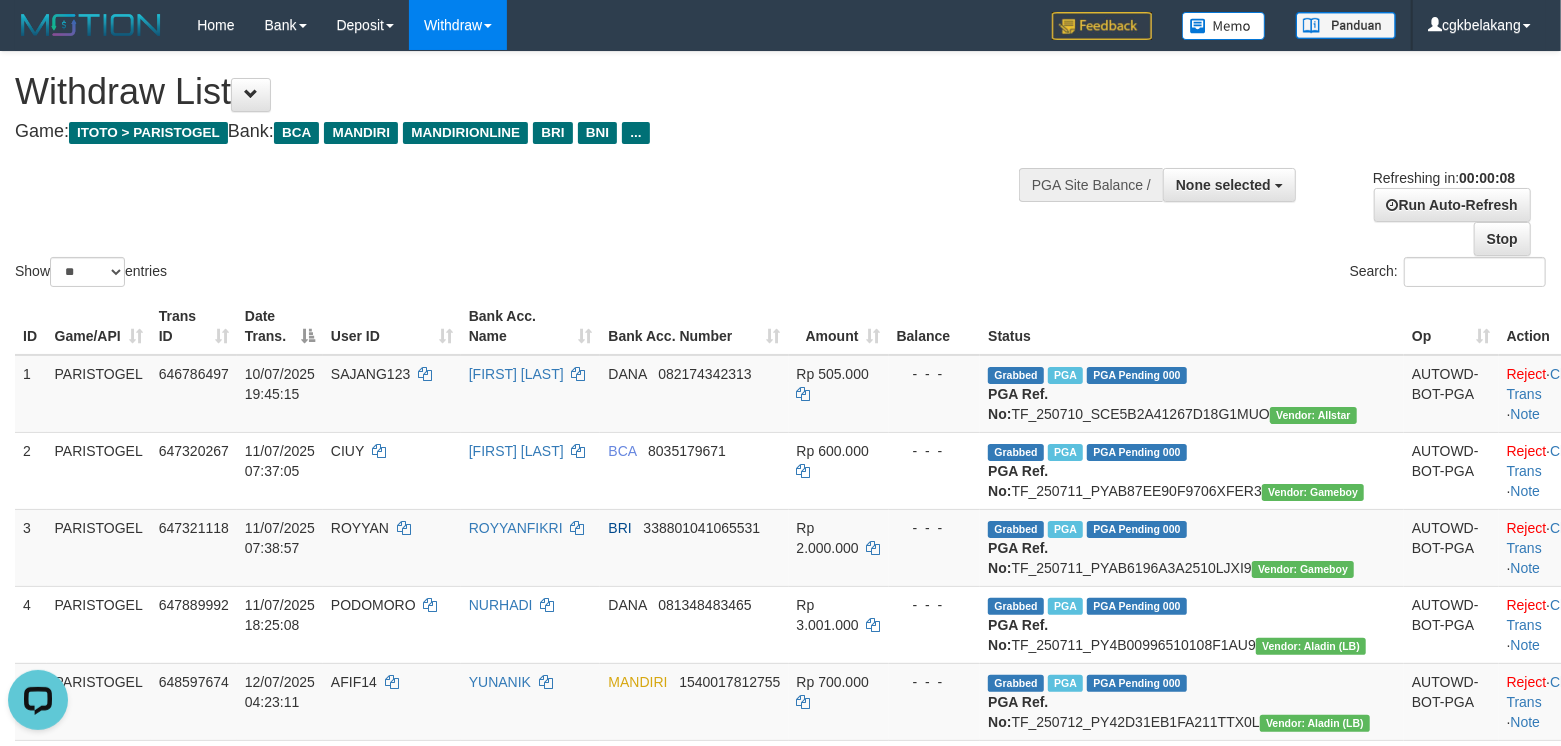 scroll, scrollTop: 0, scrollLeft: 0, axis: both 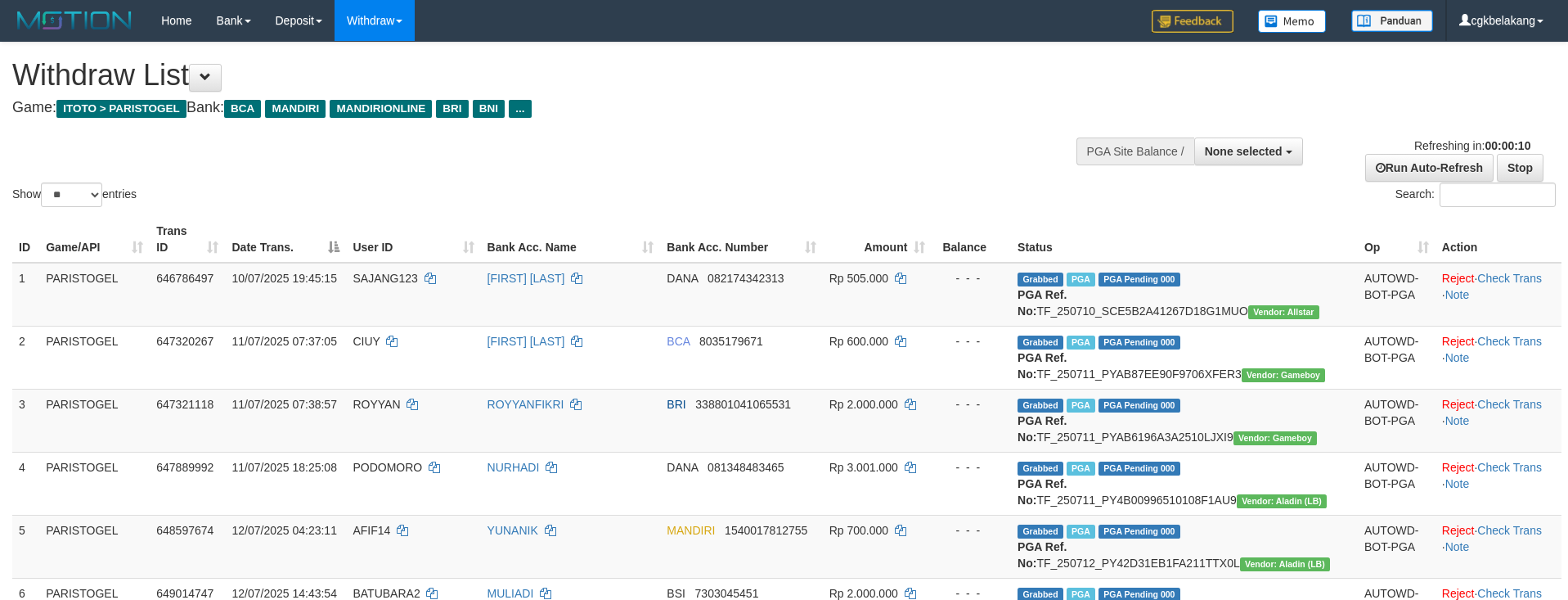 select 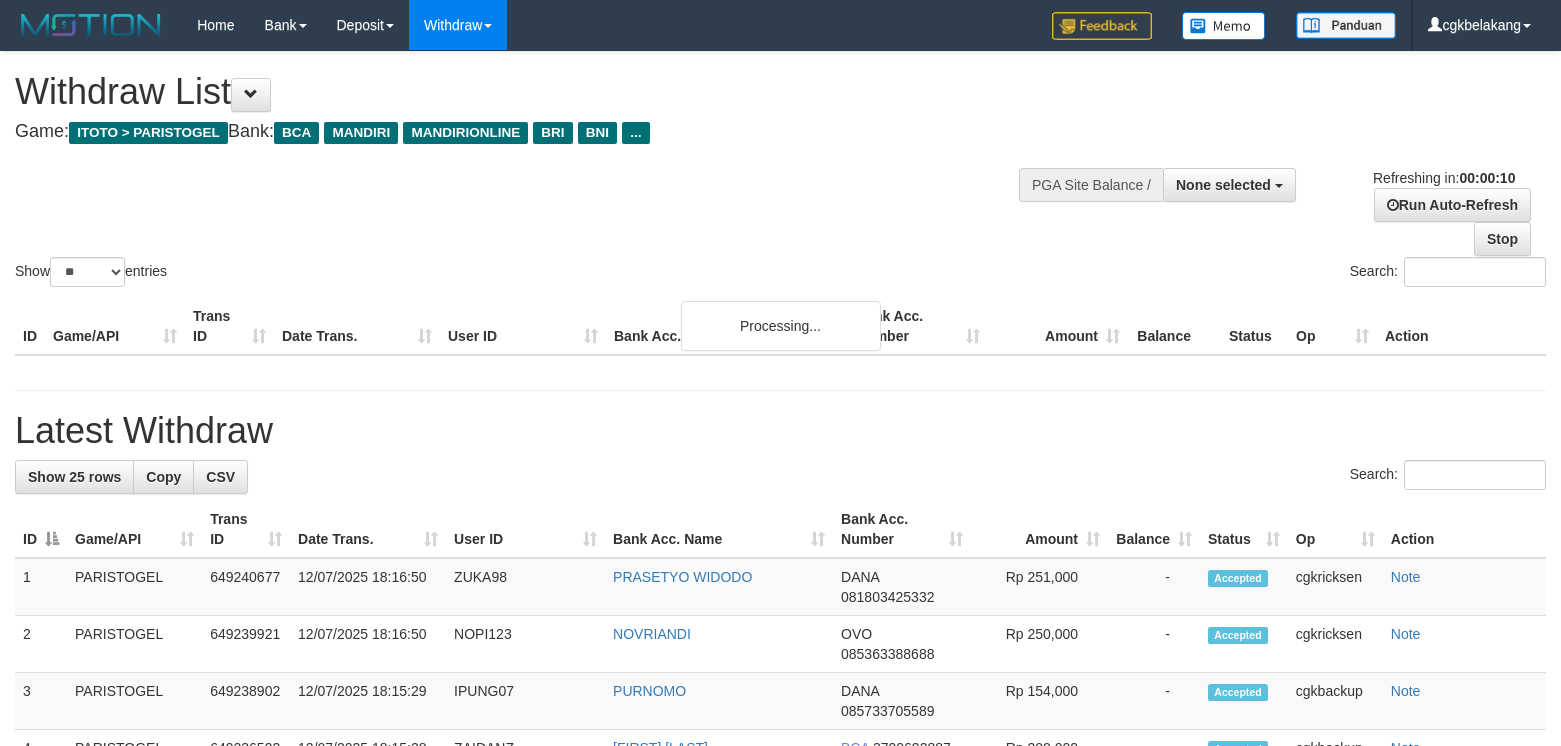 select 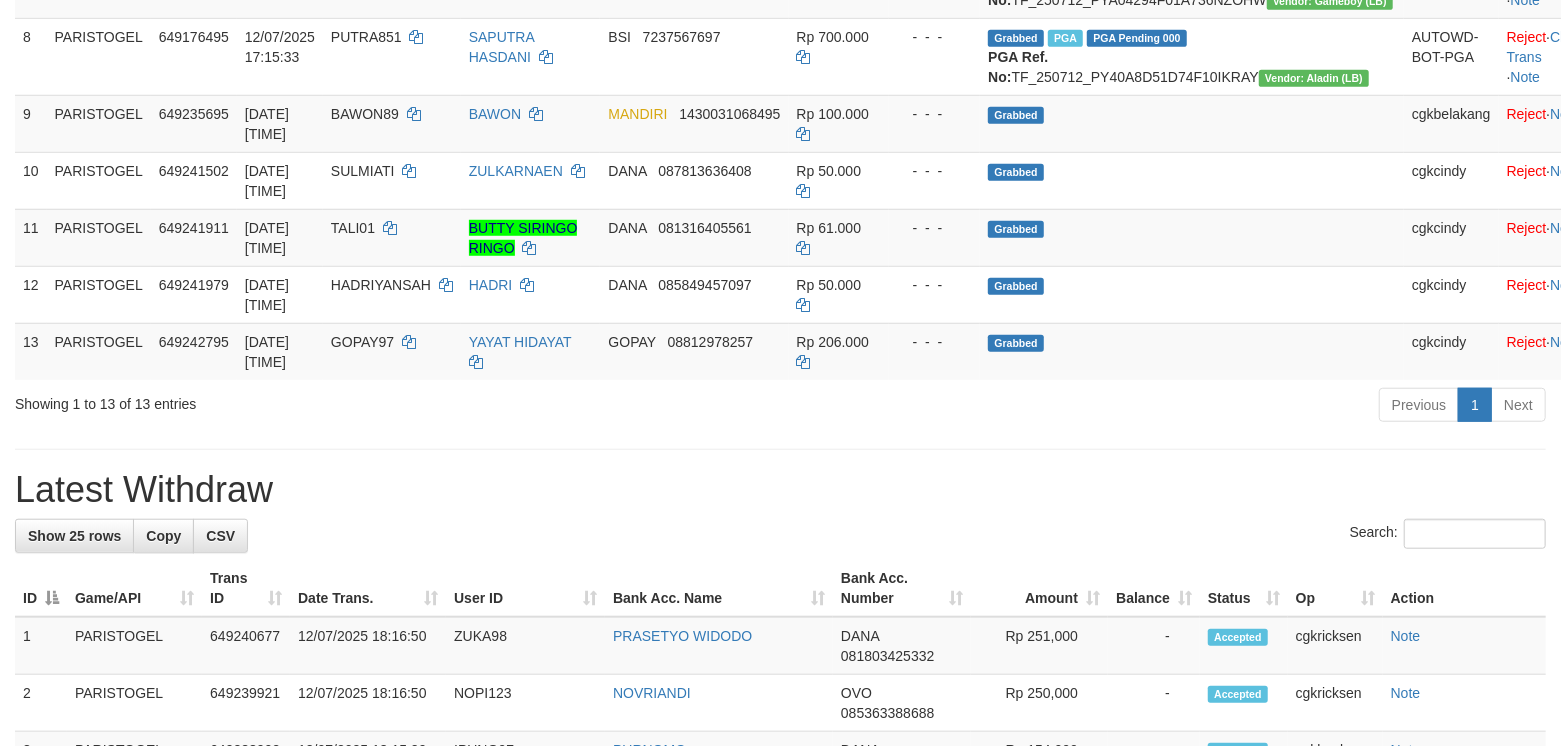 scroll, scrollTop: 800, scrollLeft: 0, axis: vertical 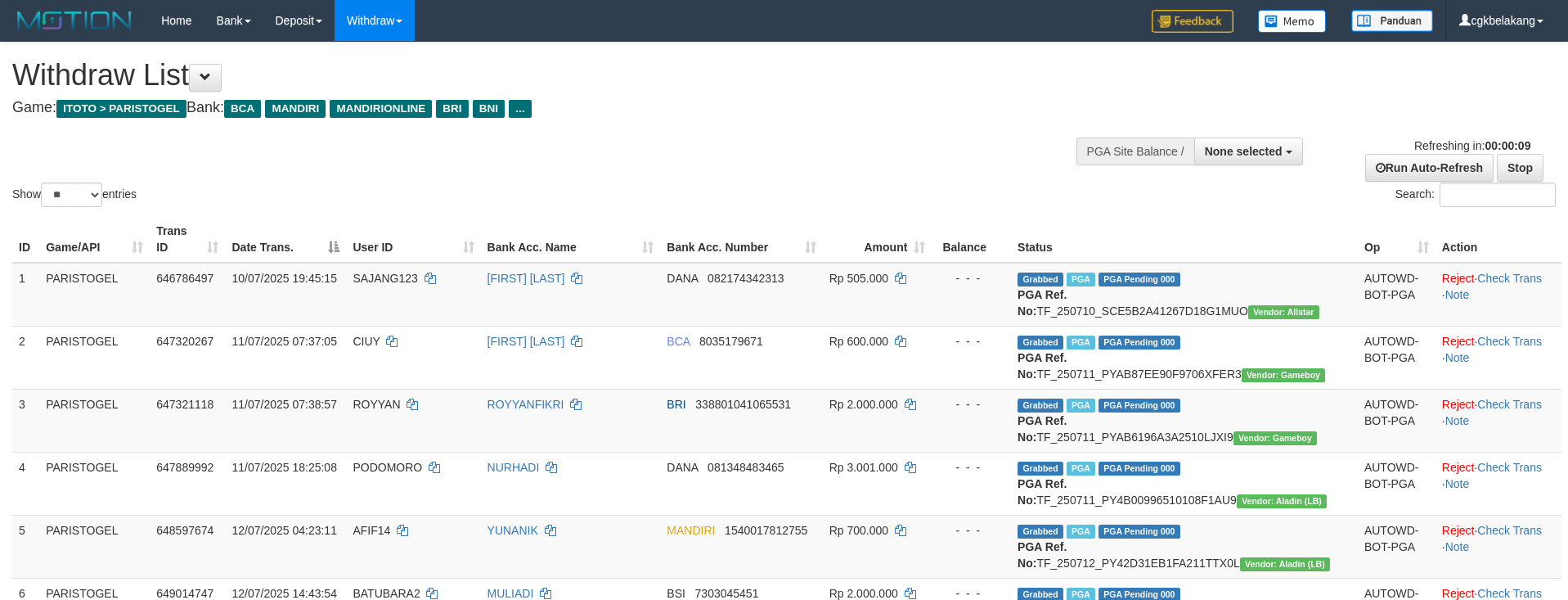 select 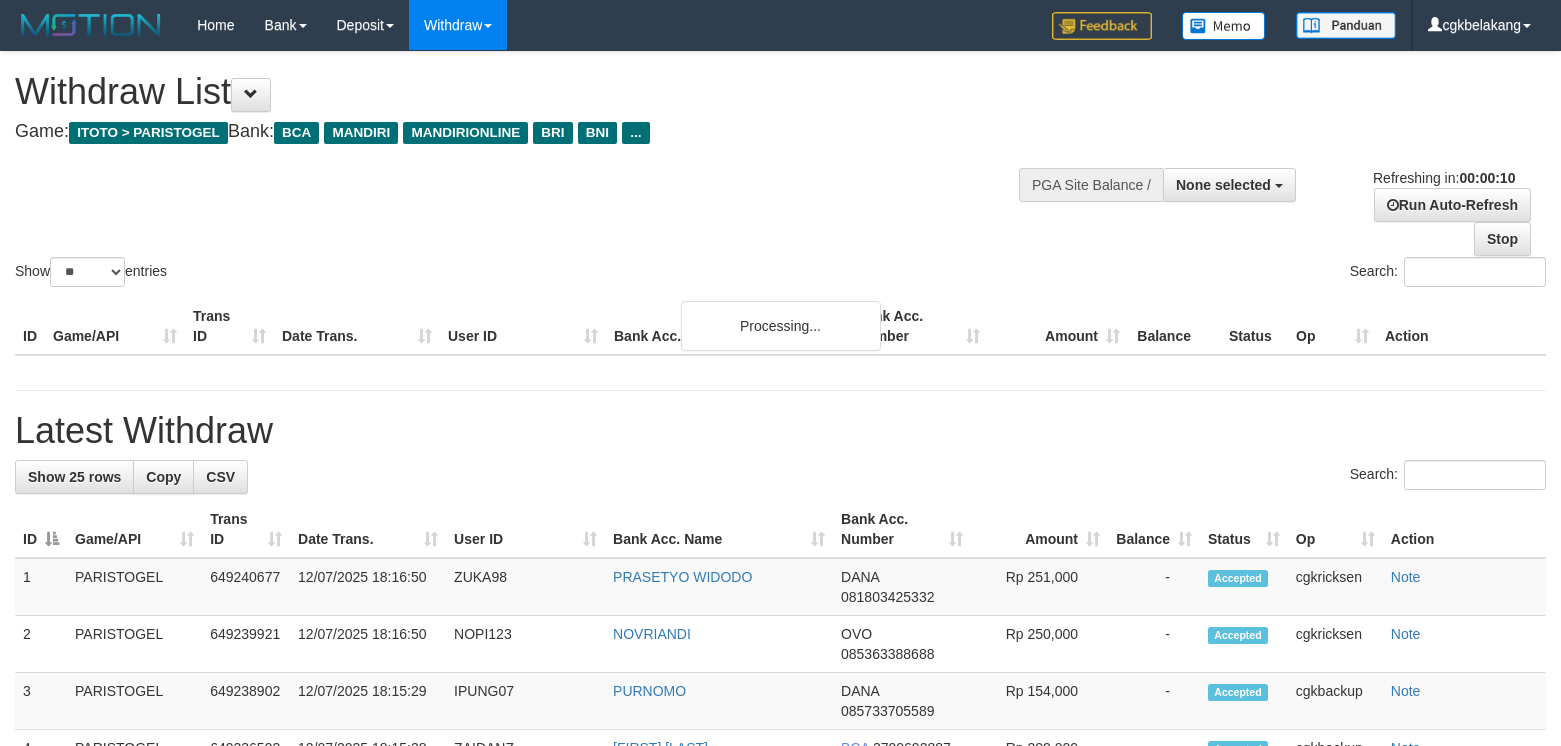 select 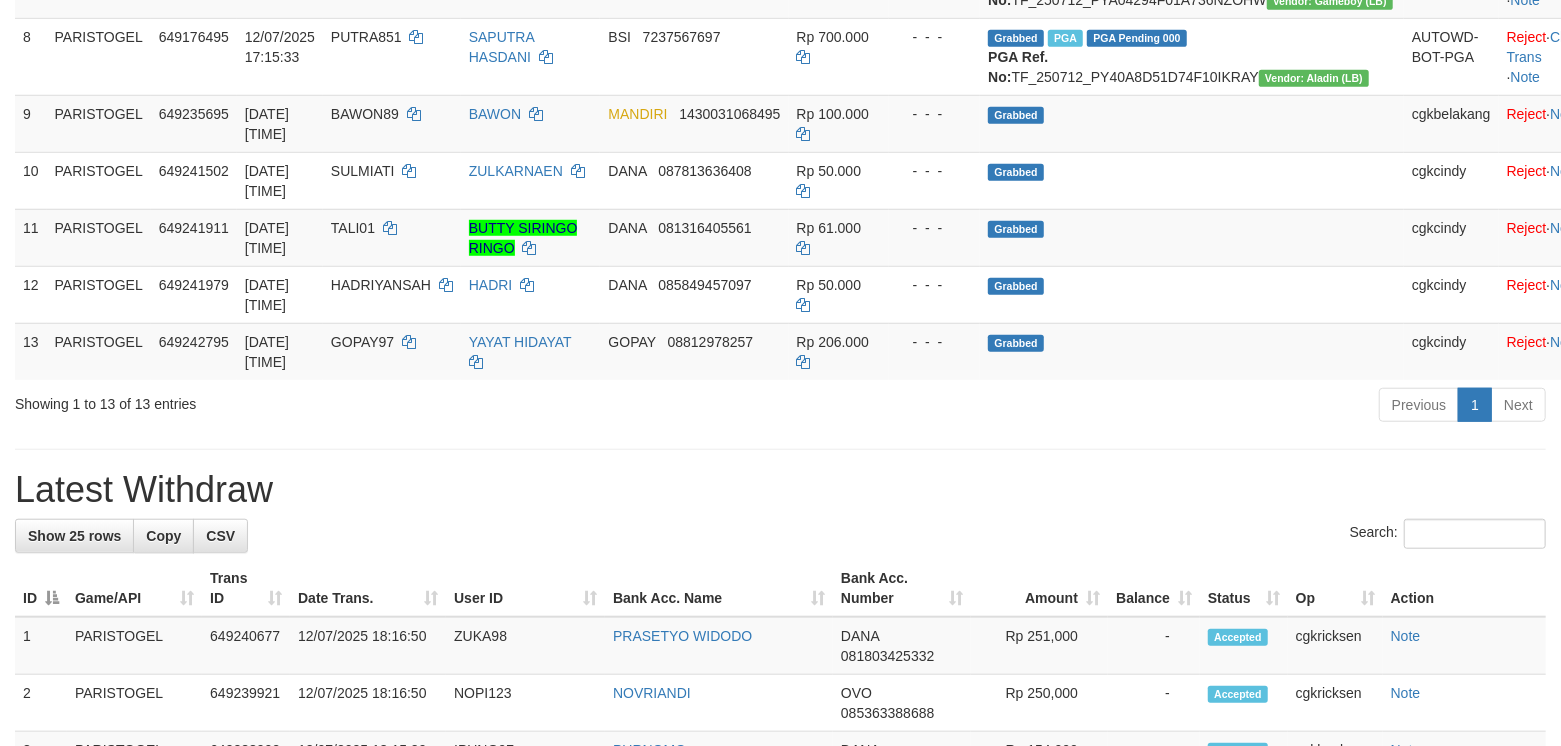 scroll, scrollTop: 800, scrollLeft: 0, axis: vertical 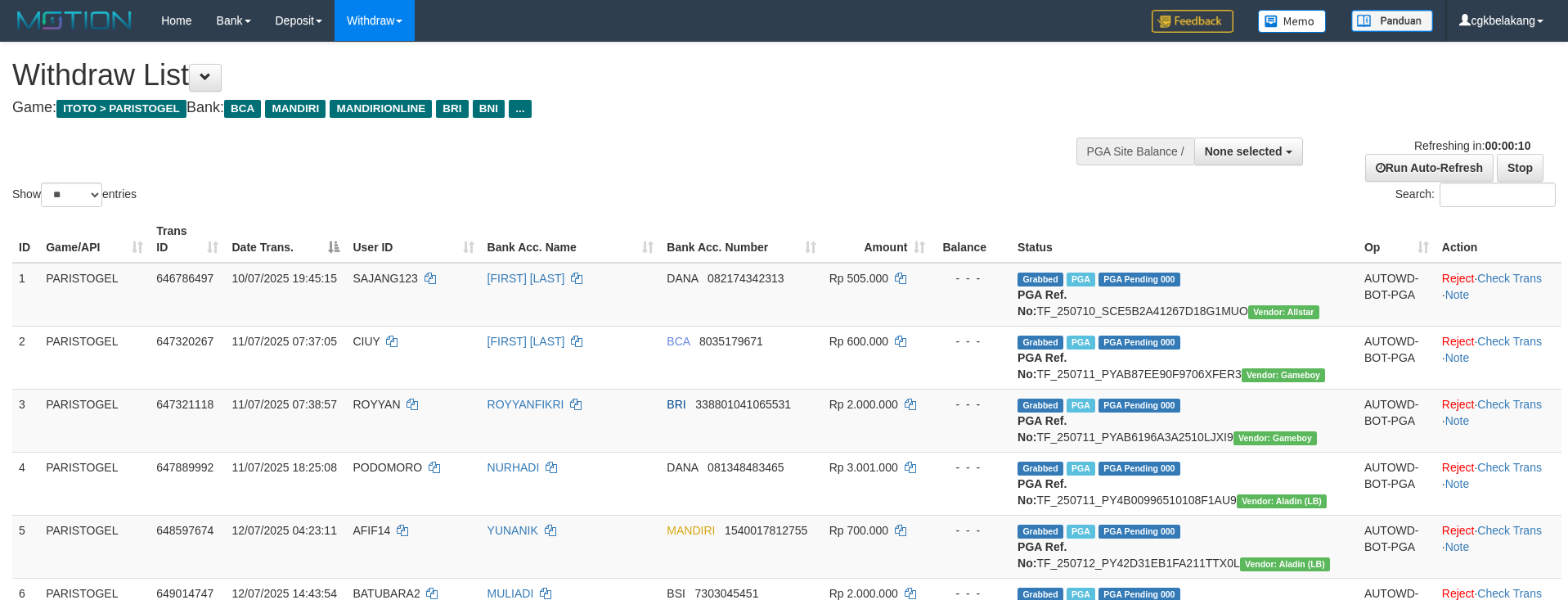 select 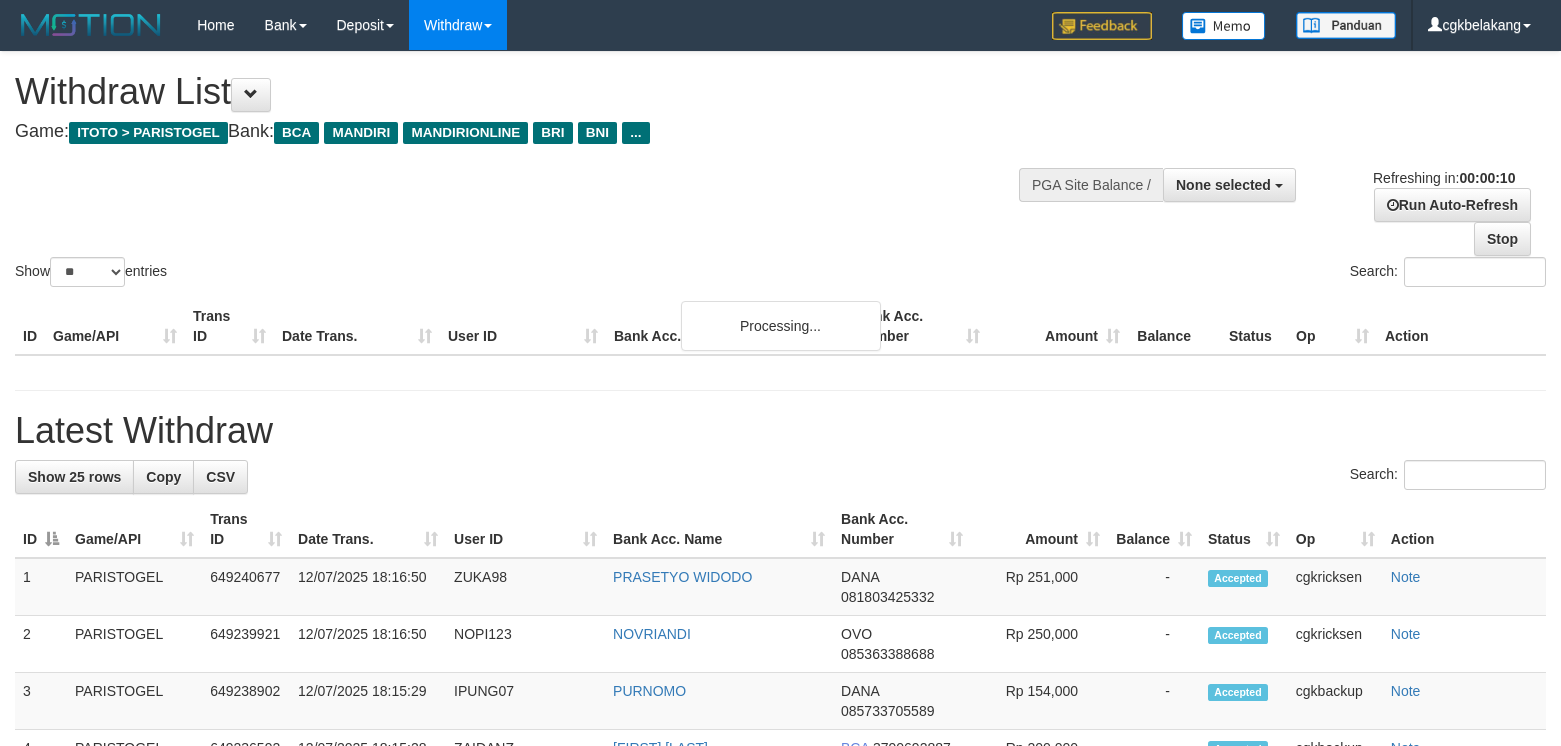 select 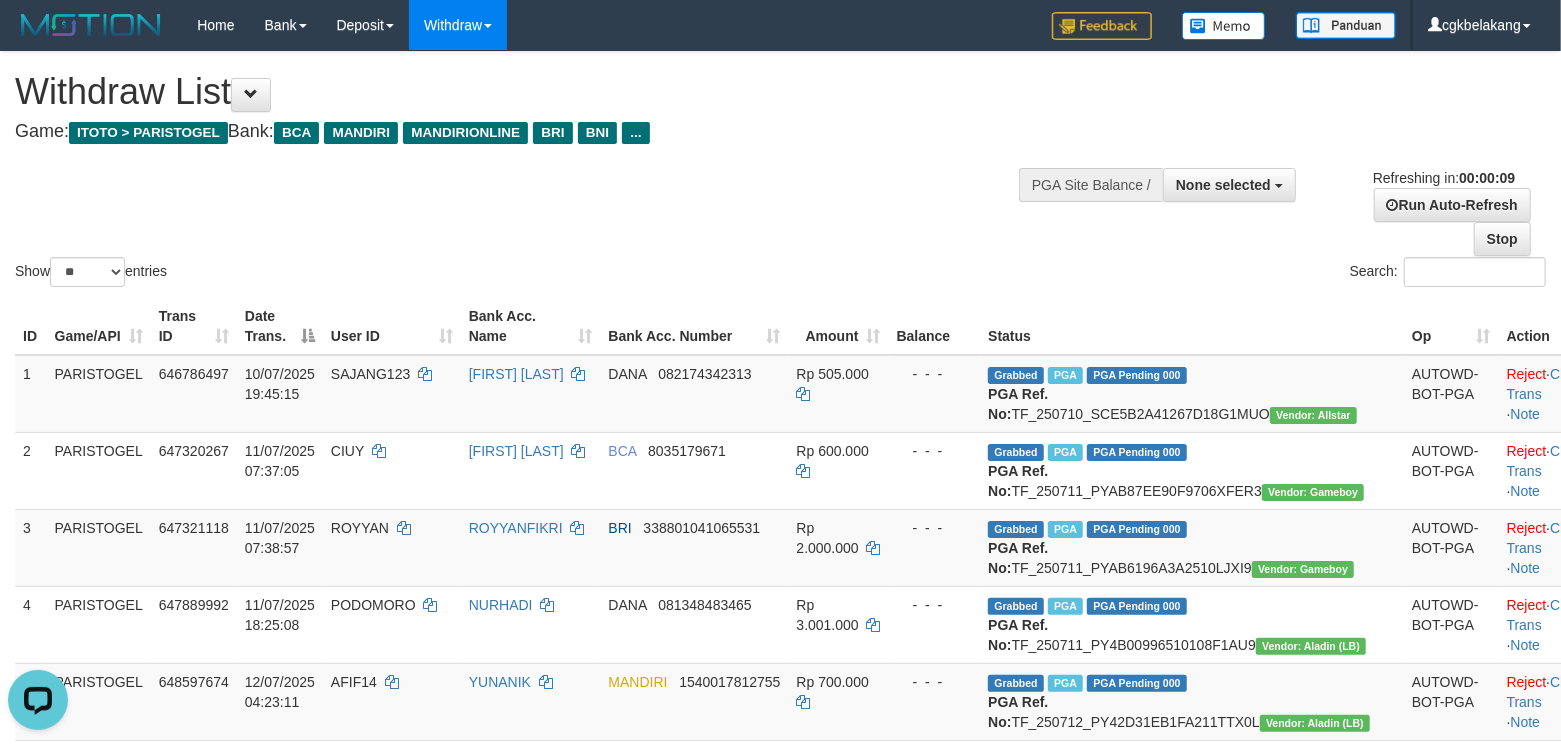 scroll, scrollTop: 0, scrollLeft: 0, axis: both 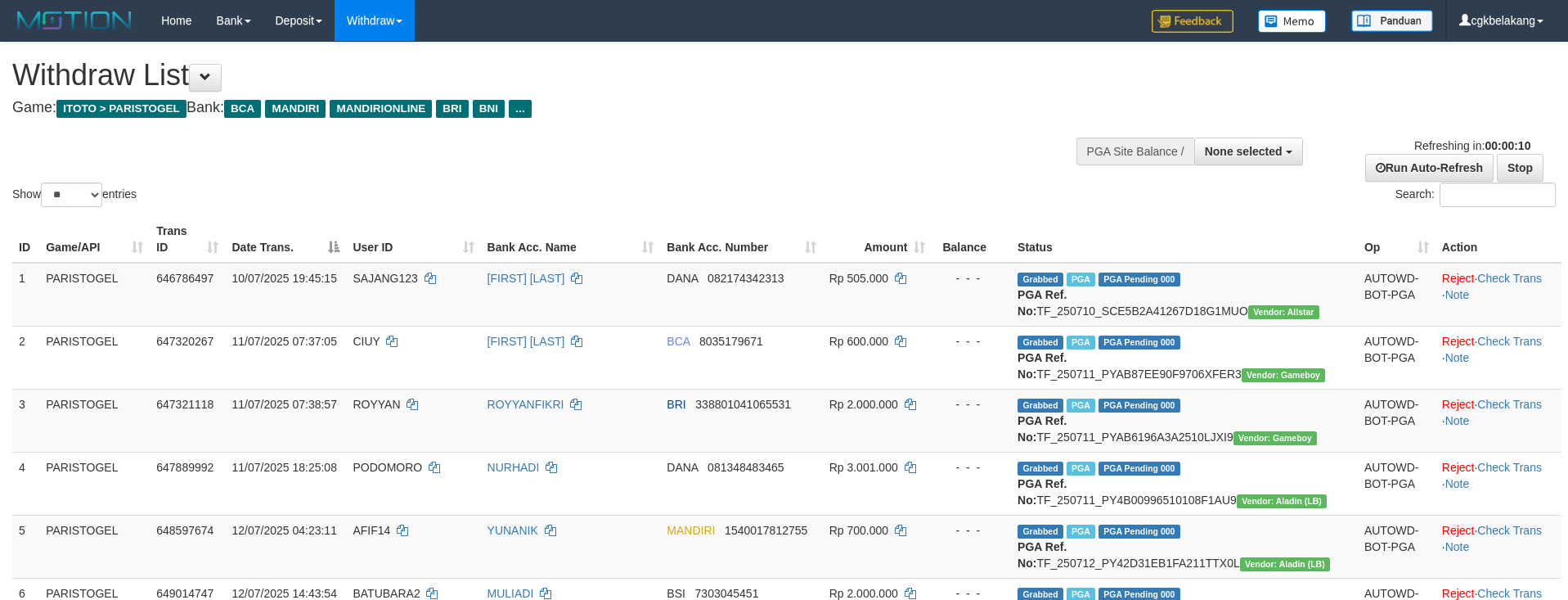 select 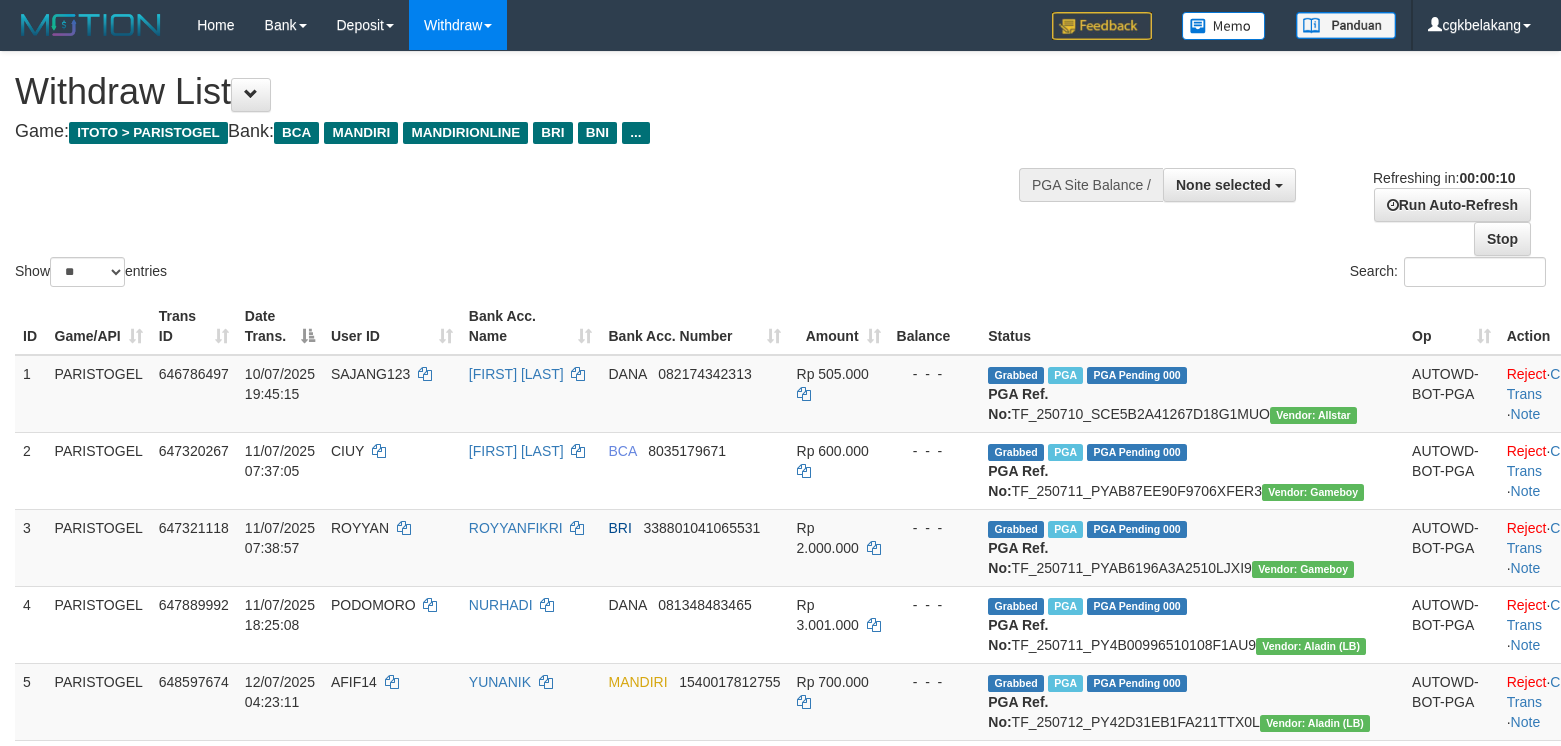 select 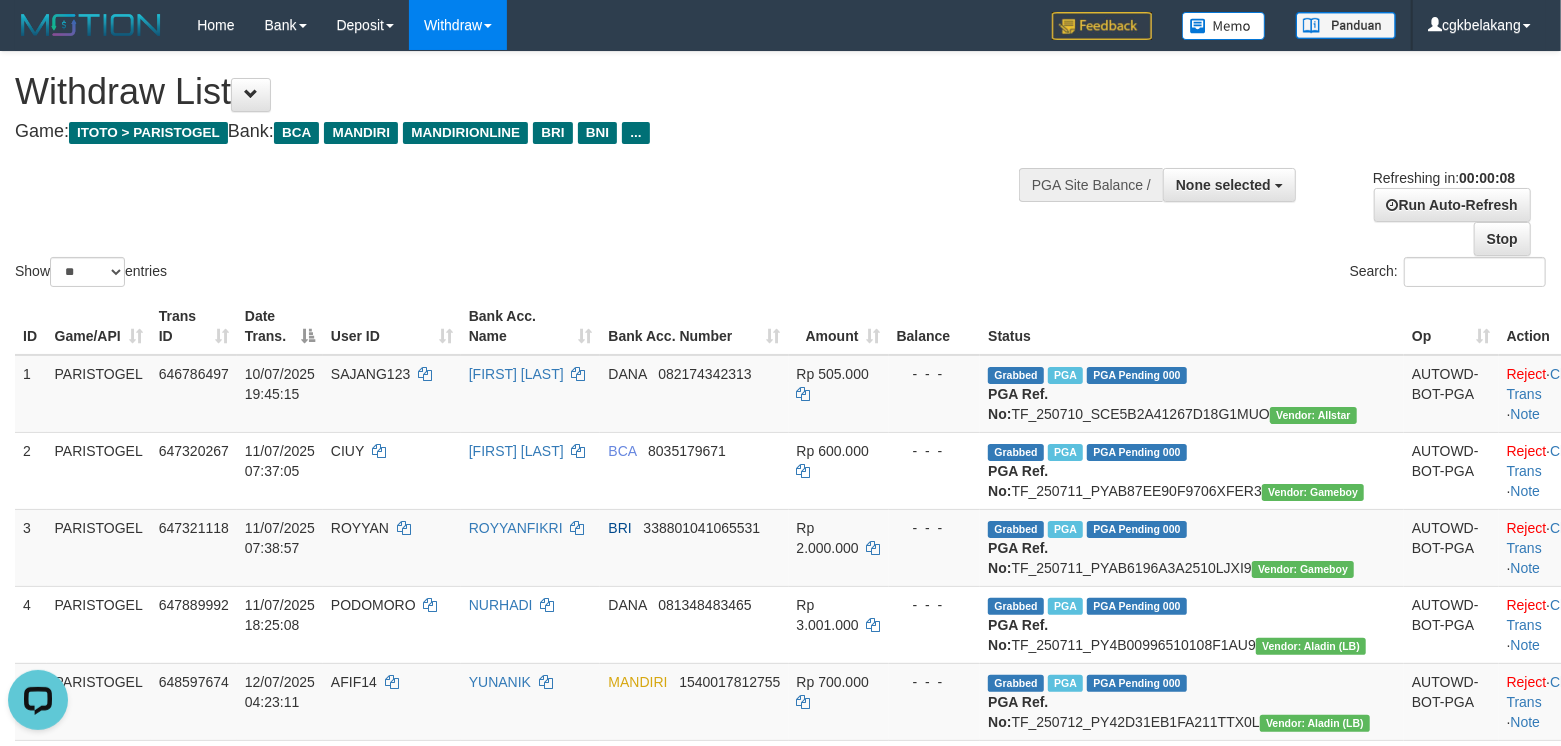 scroll, scrollTop: 0, scrollLeft: 0, axis: both 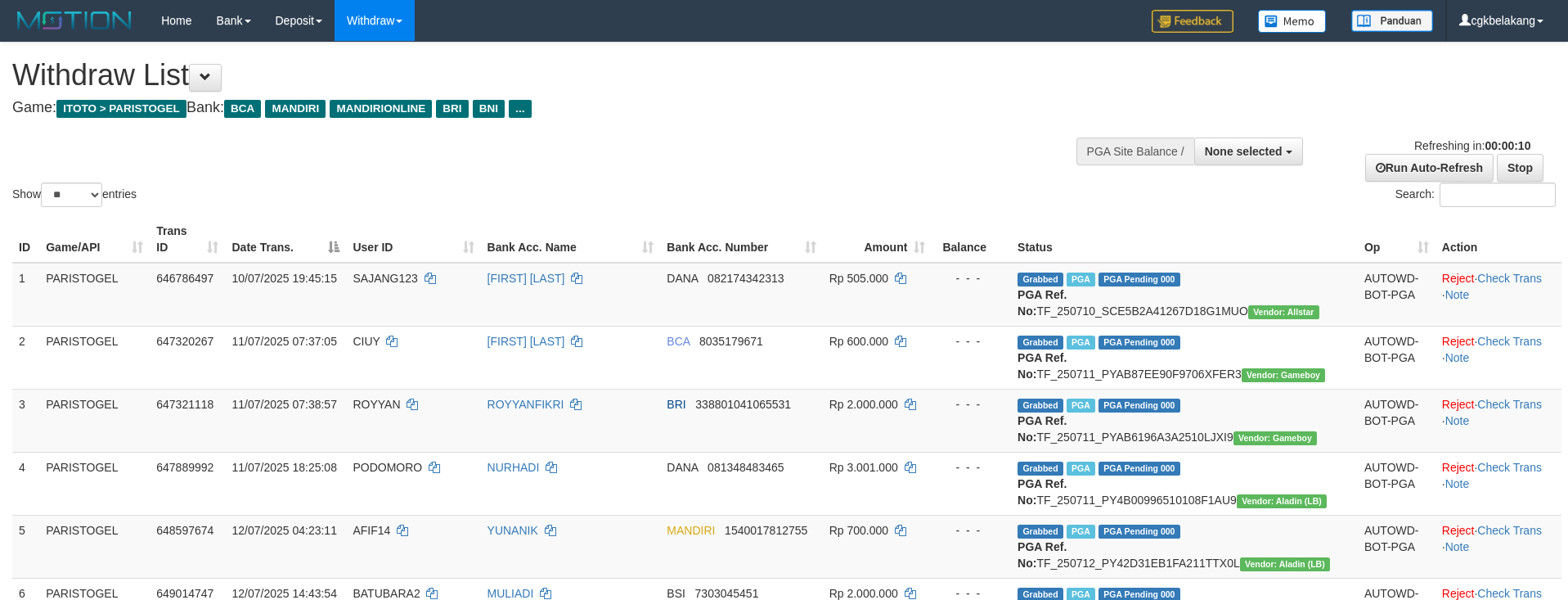 select 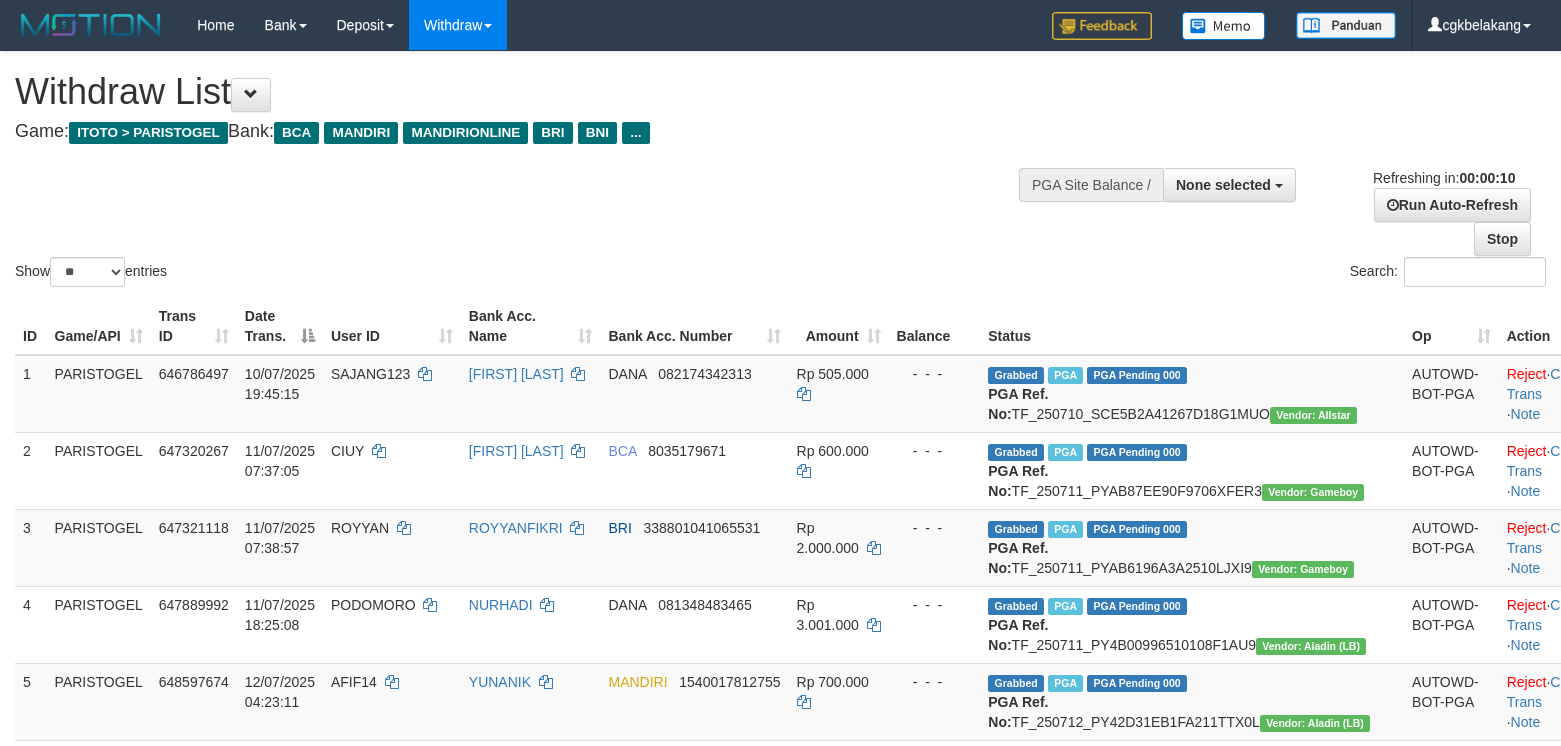 select 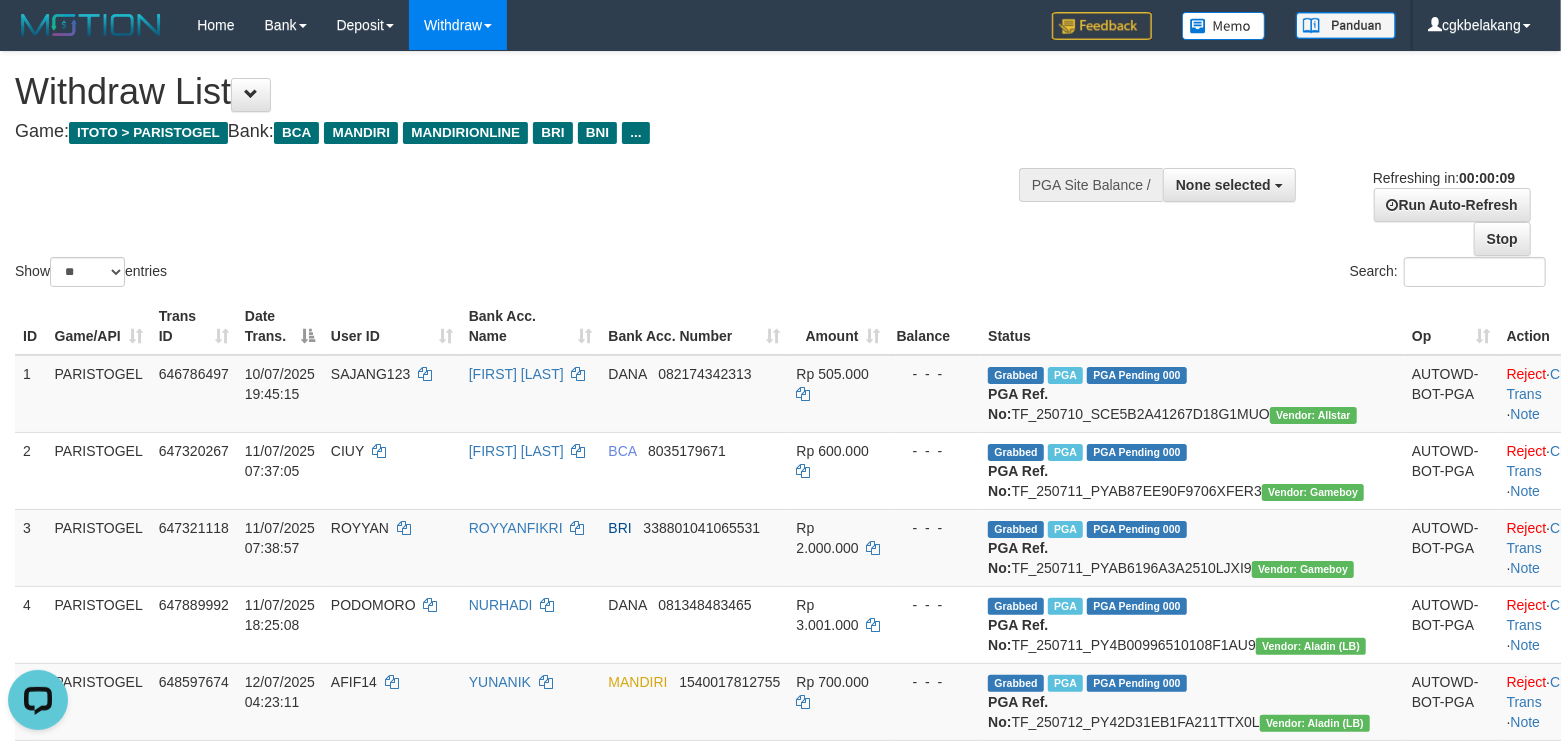 scroll, scrollTop: 0, scrollLeft: 0, axis: both 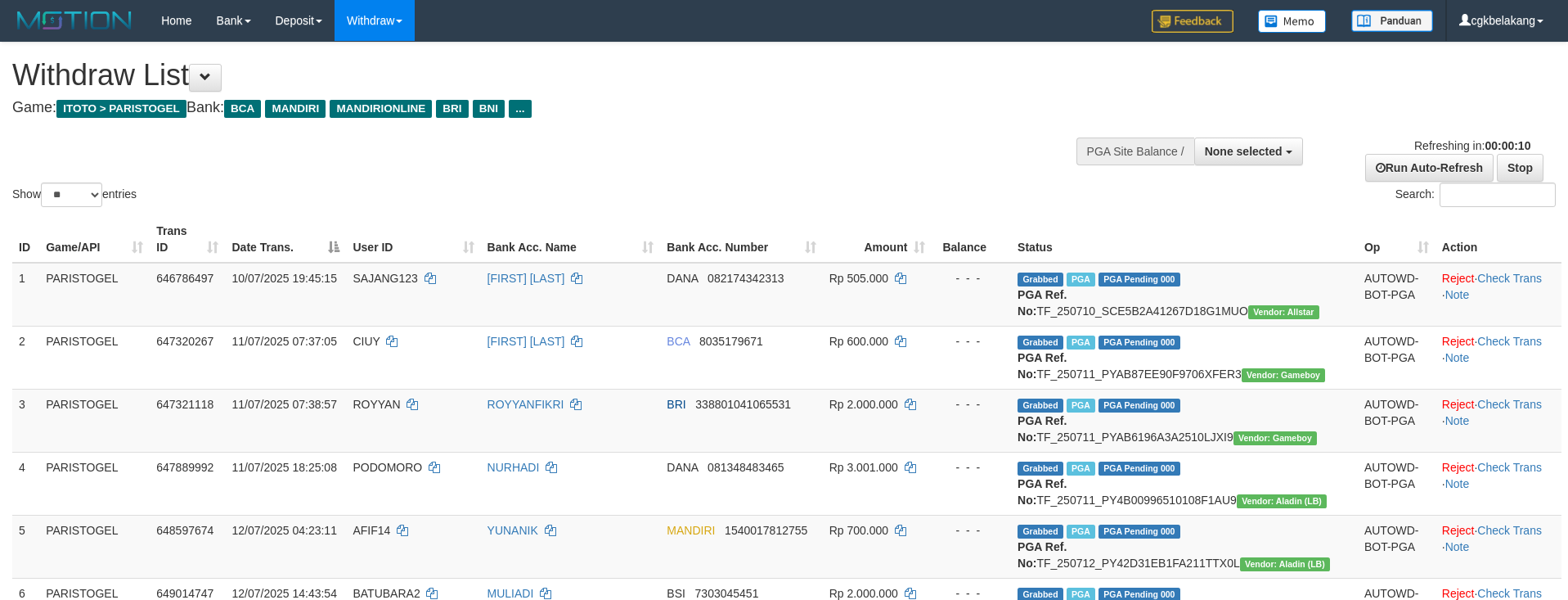 select 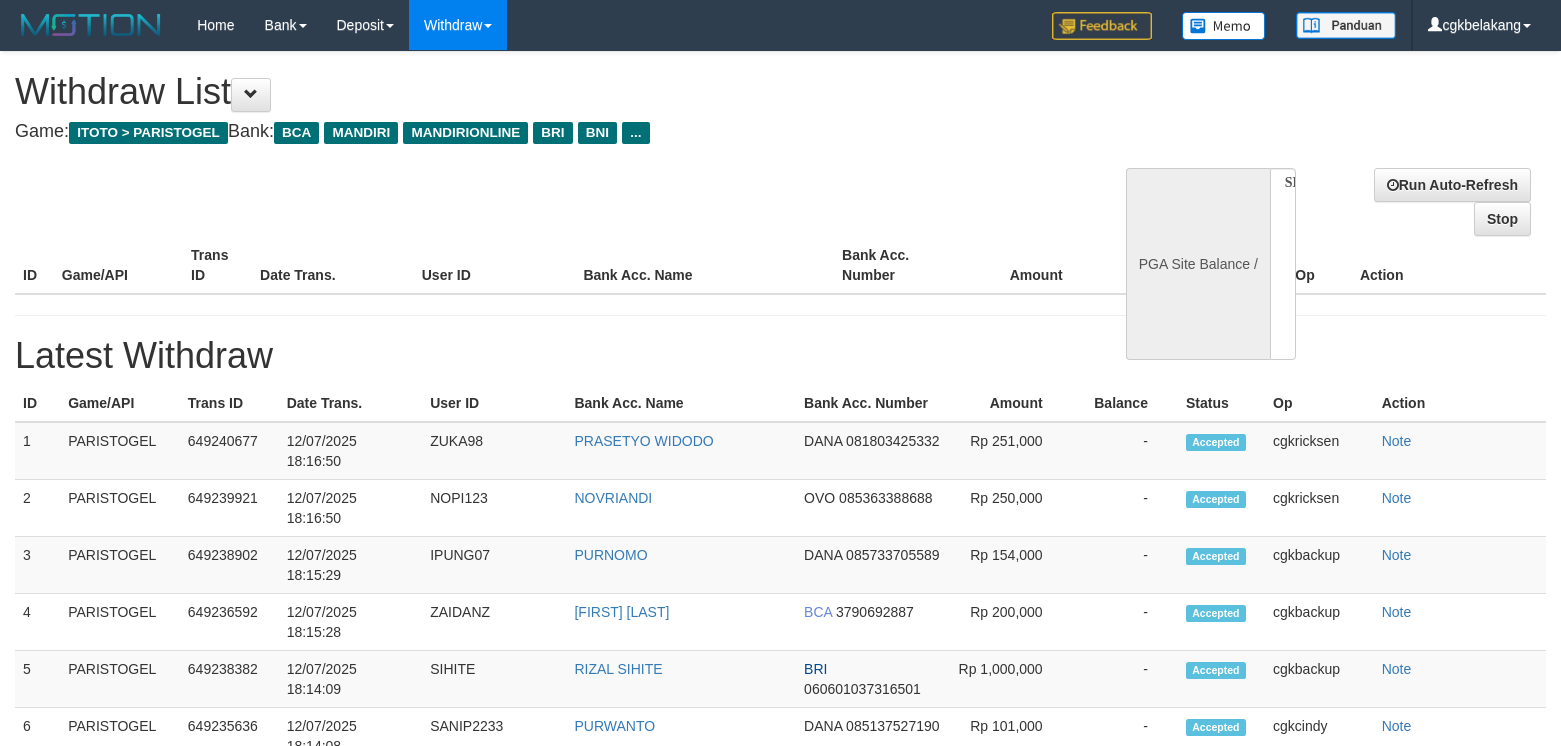 select 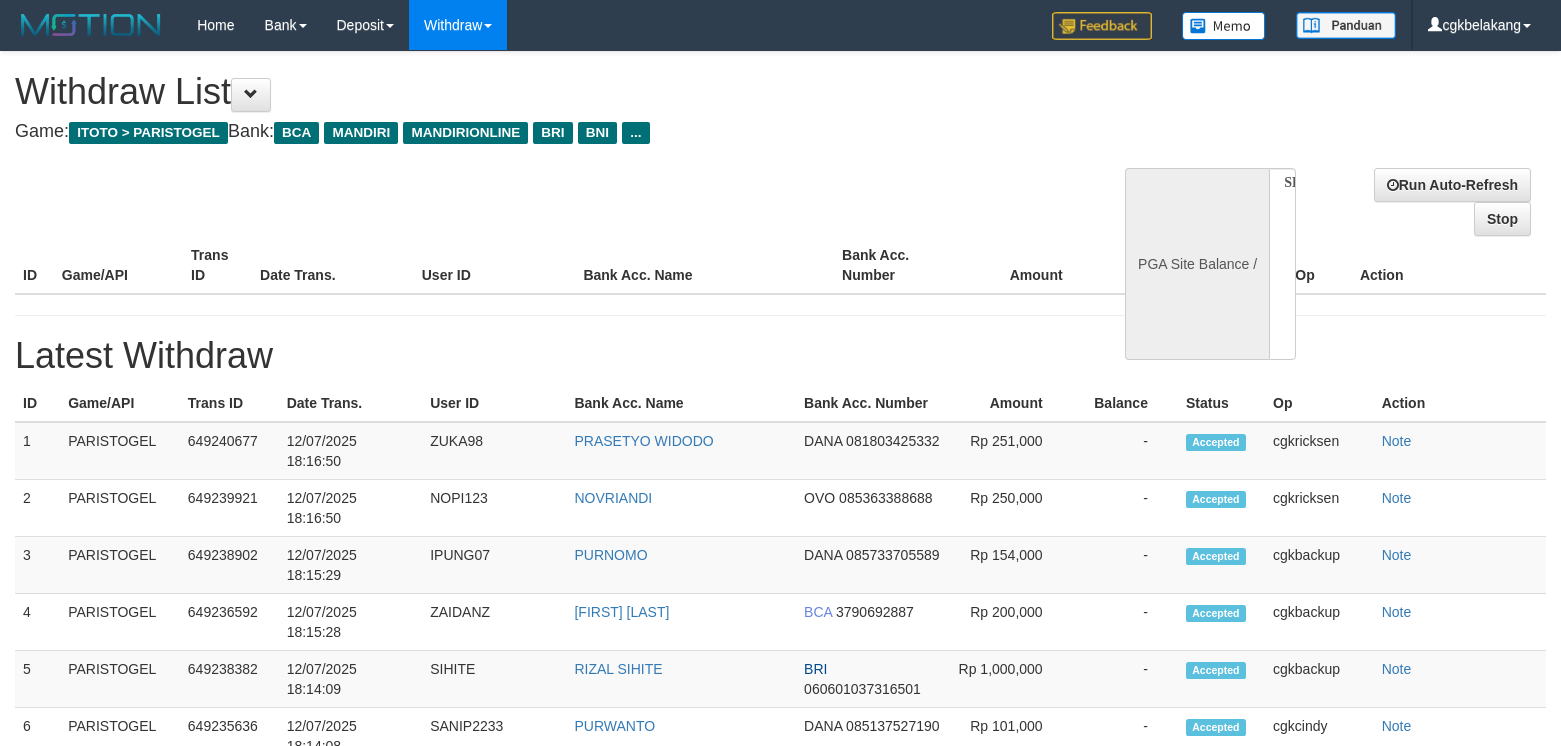 scroll, scrollTop: 0, scrollLeft: 0, axis: both 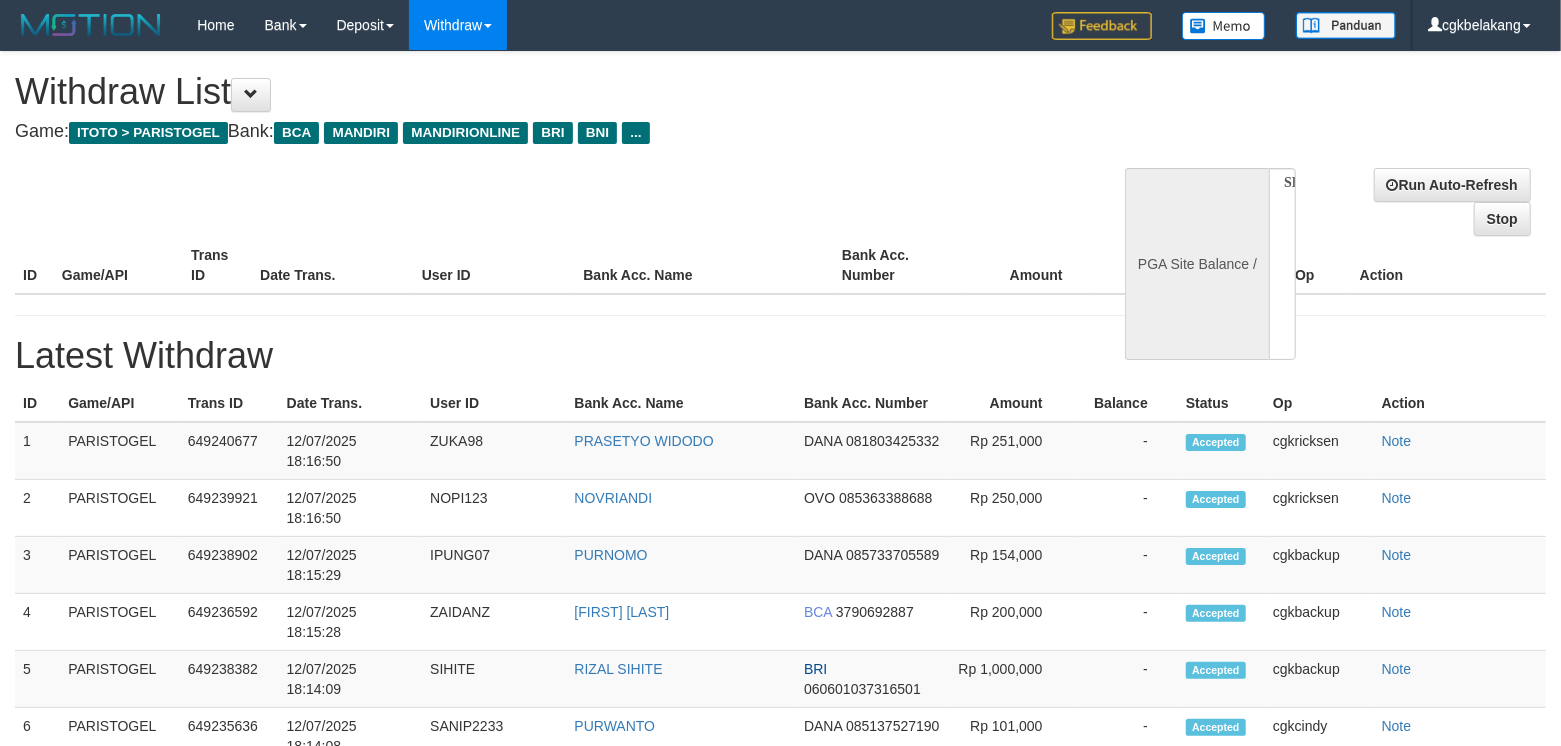 select on "**" 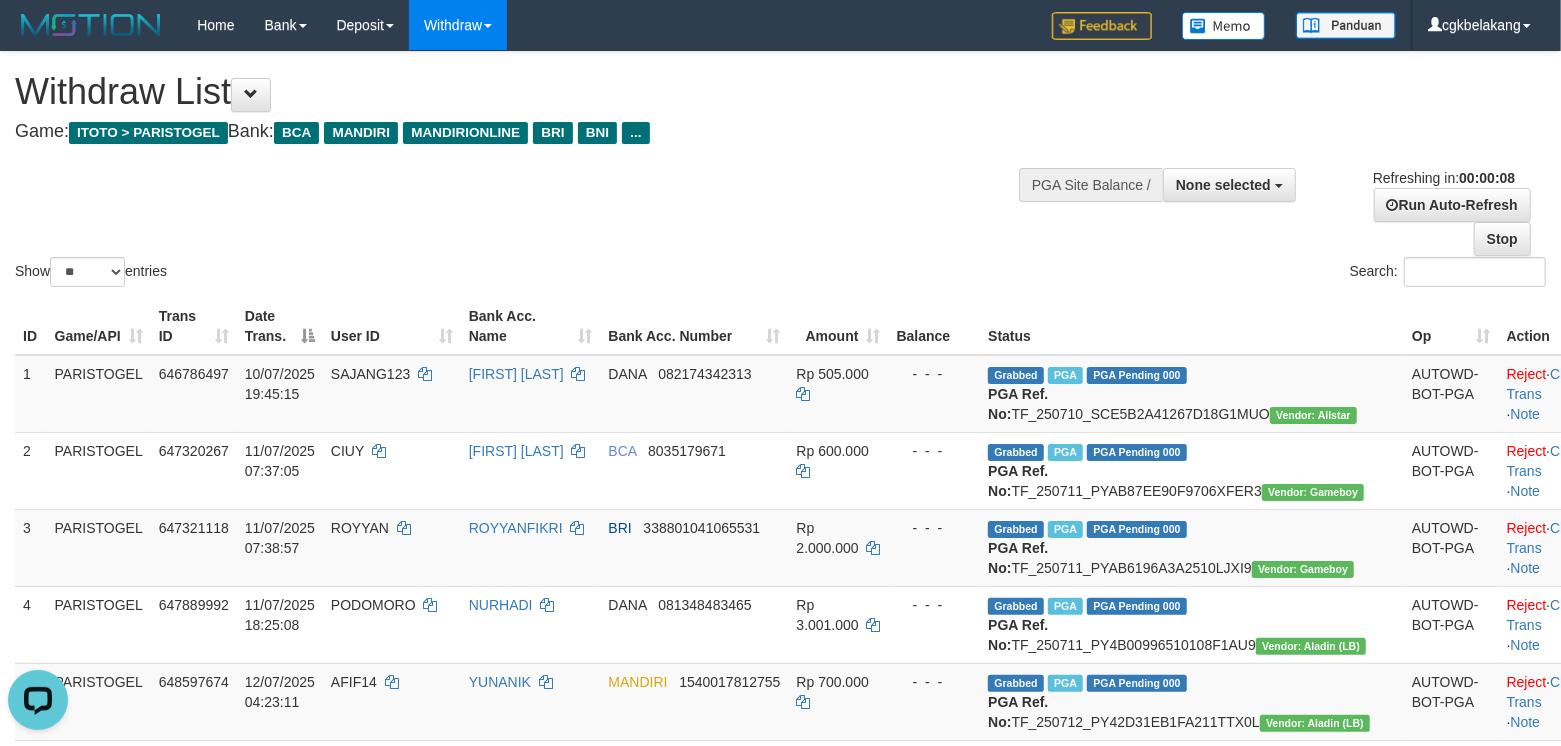 scroll, scrollTop: 0, scrollLeft: 0, axis: both 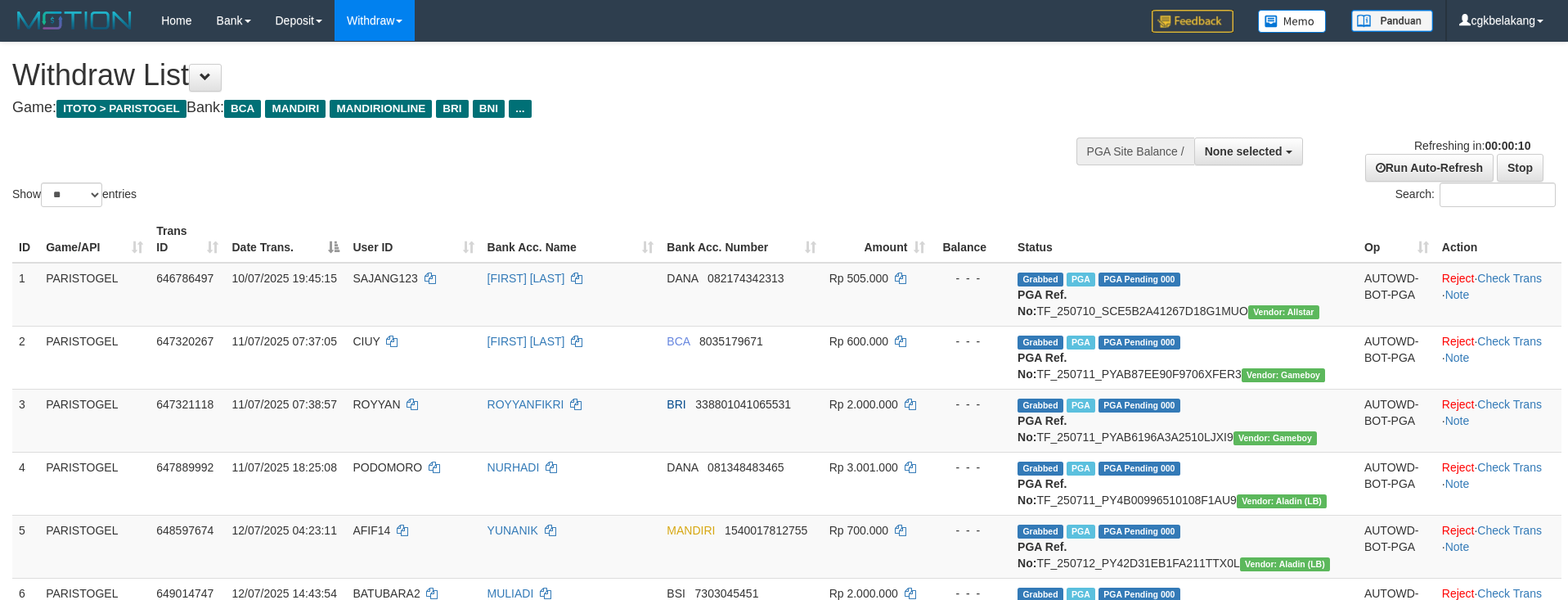 select 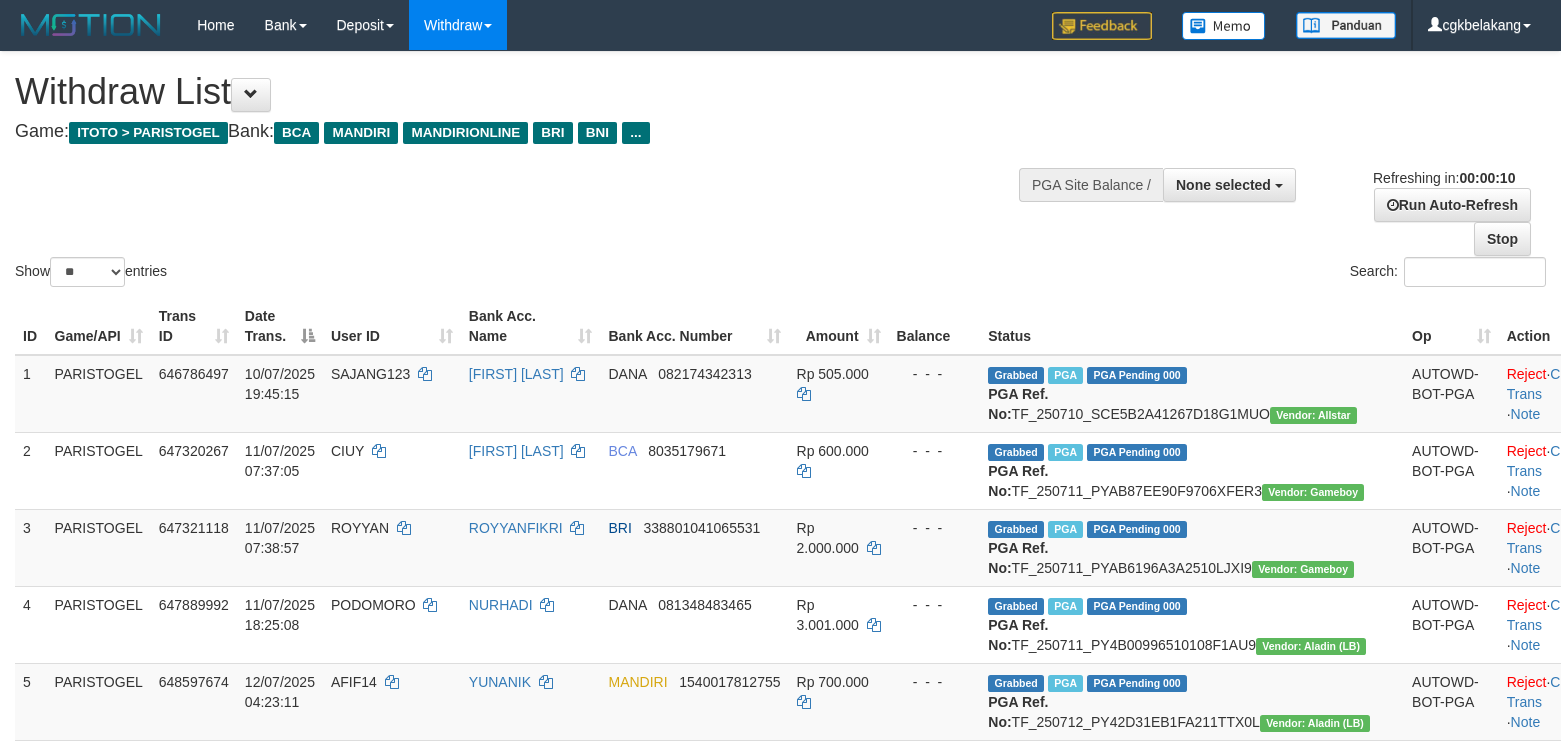 select 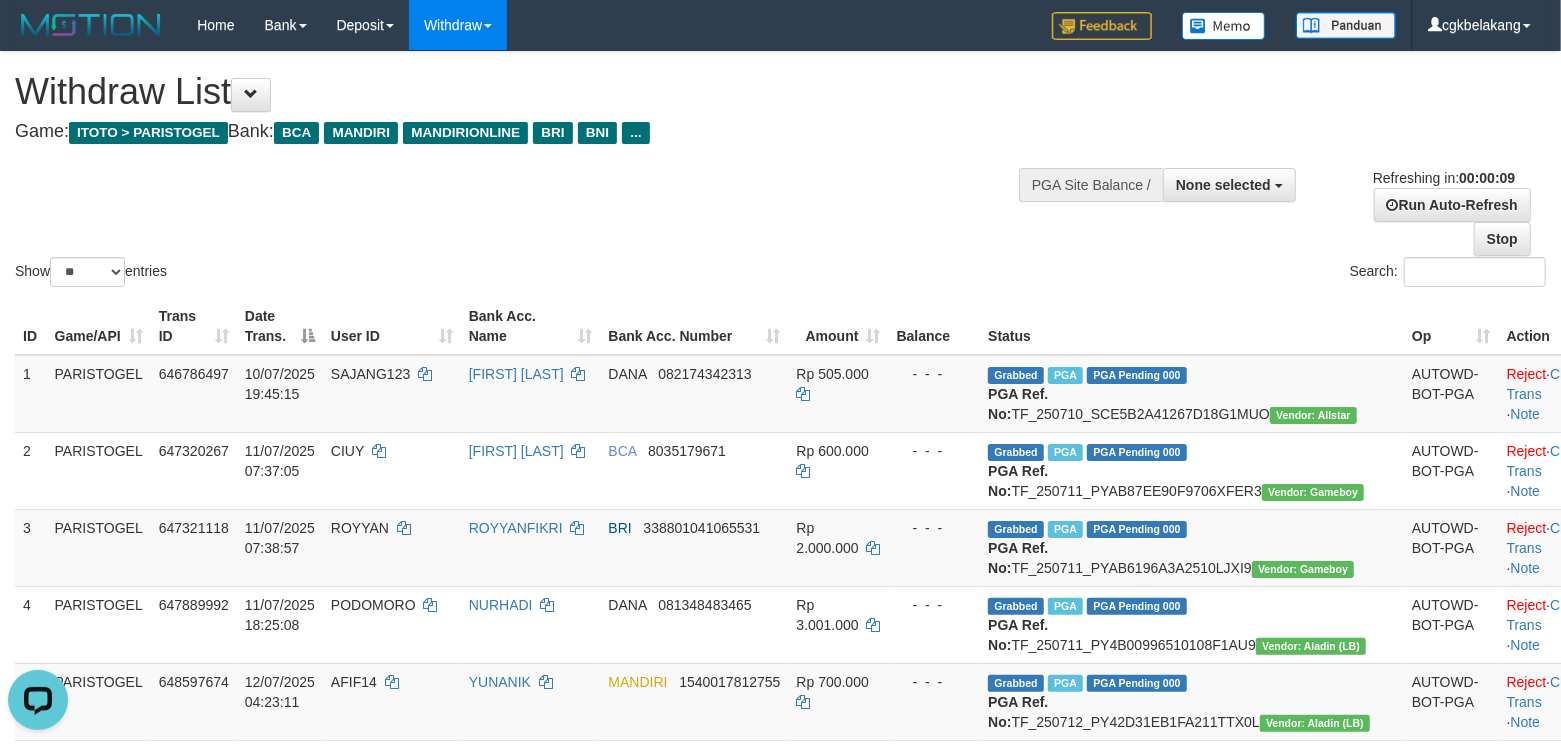 scroll, scrollTop: 0, scrollLeft: 0, axis: both 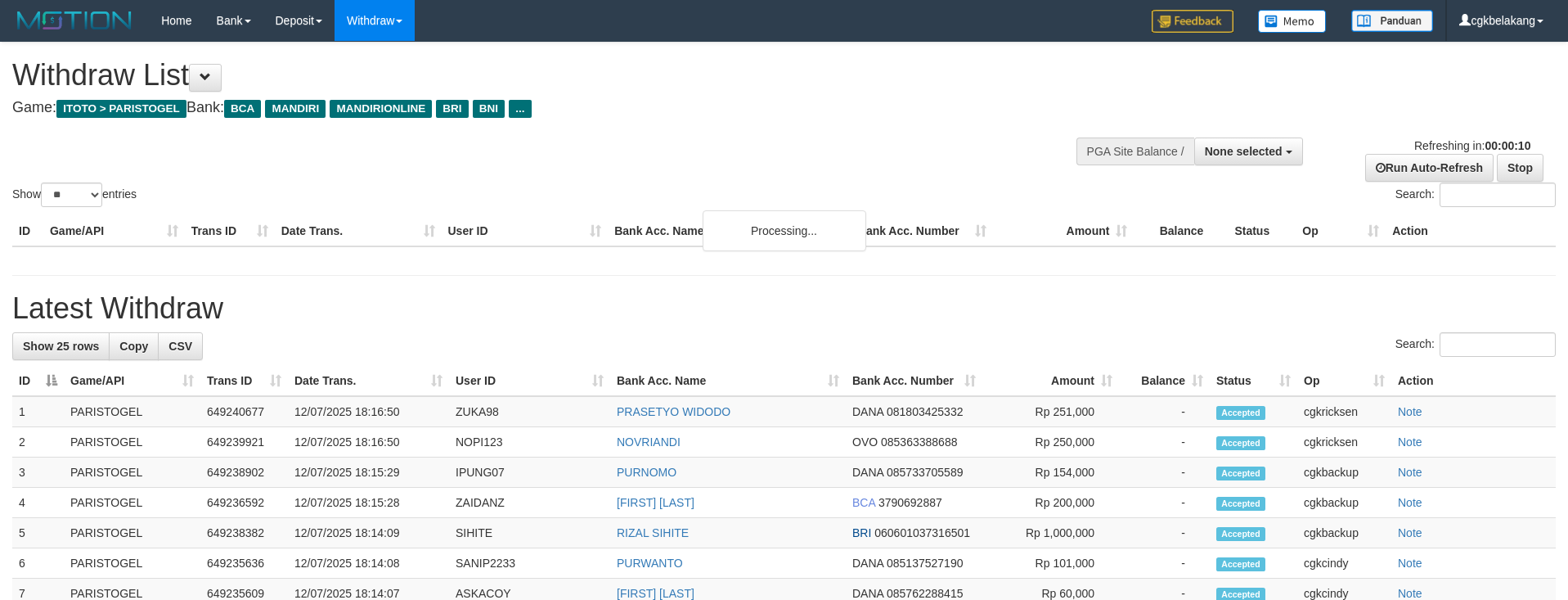select 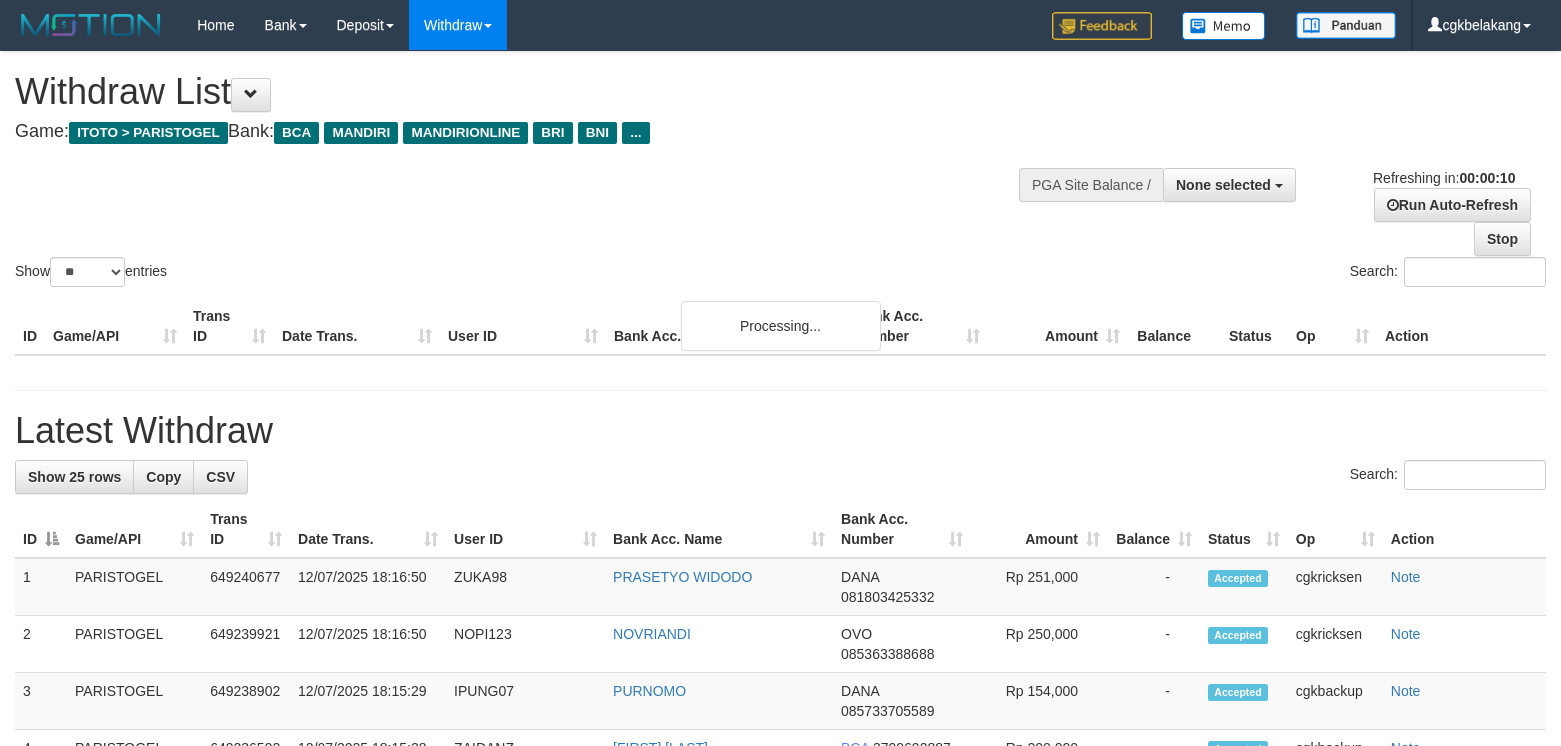 select 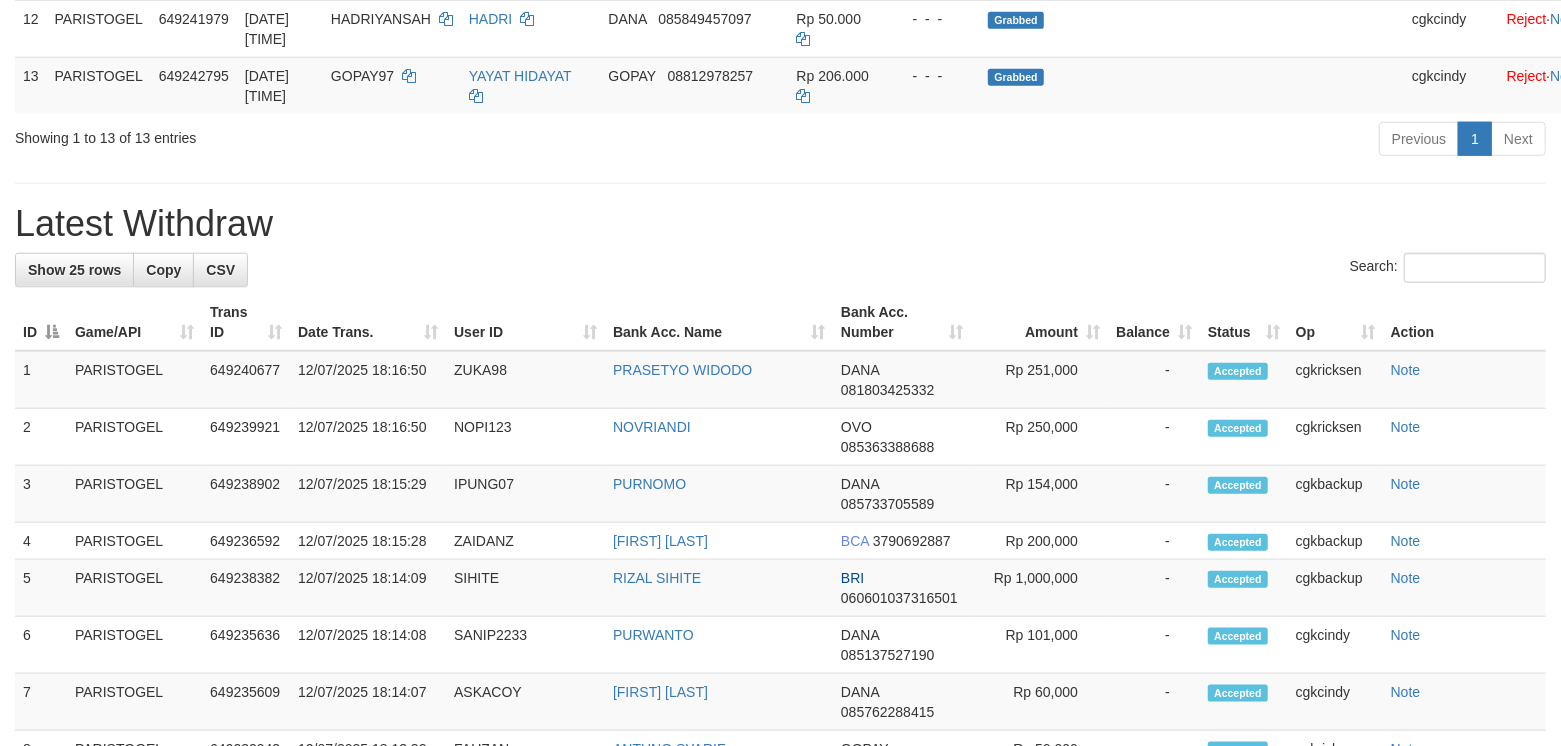 scroll, scrollTop: 1066, scrollLeft: 0, axis: vertical 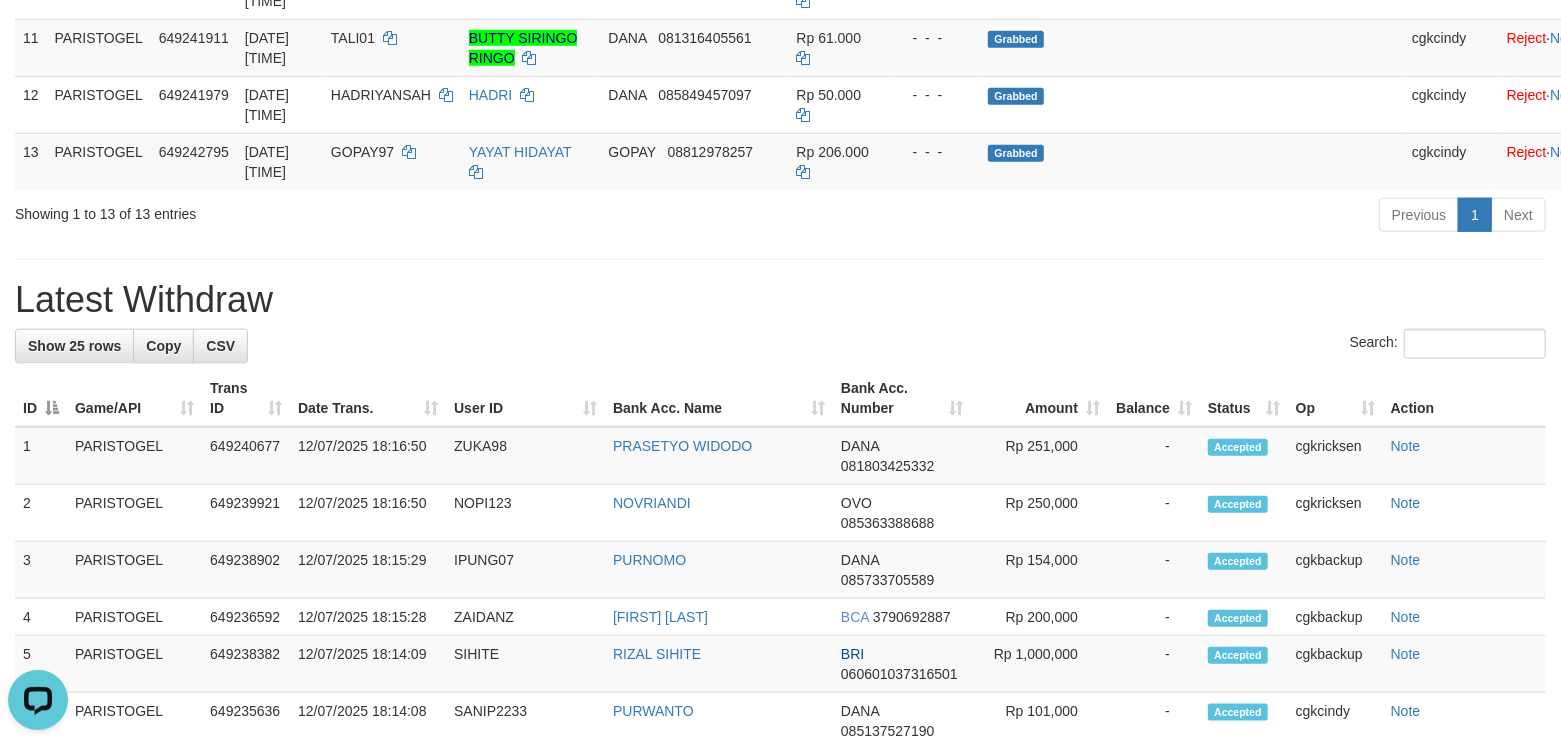 click on "**********" at bounding box center (780, 466) 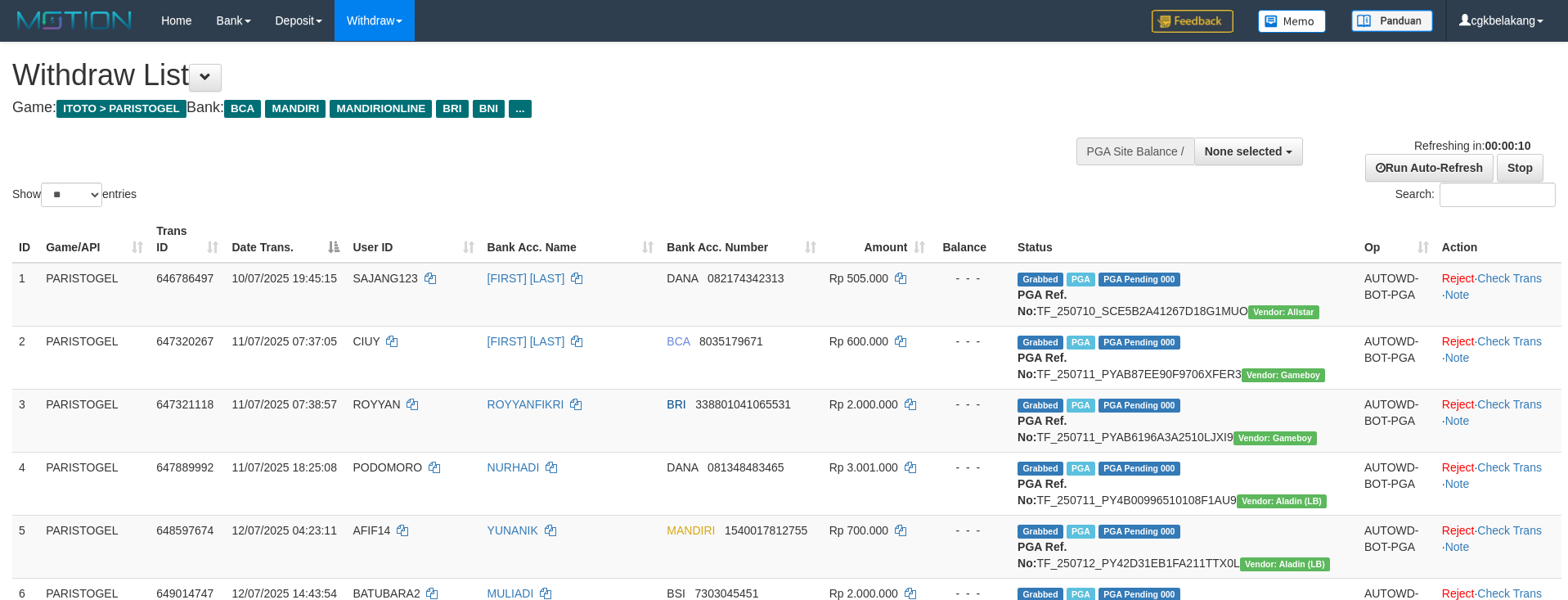 select 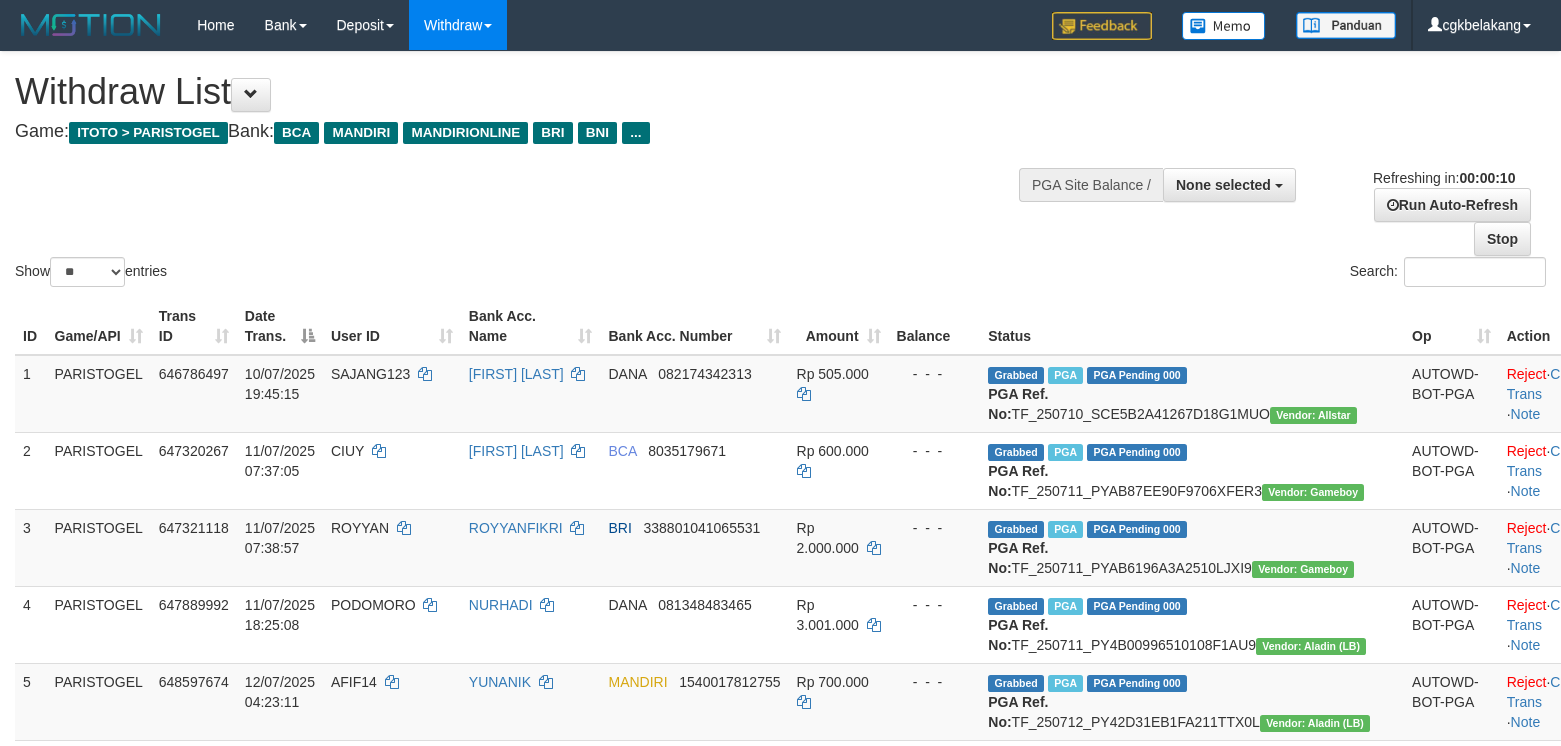 select 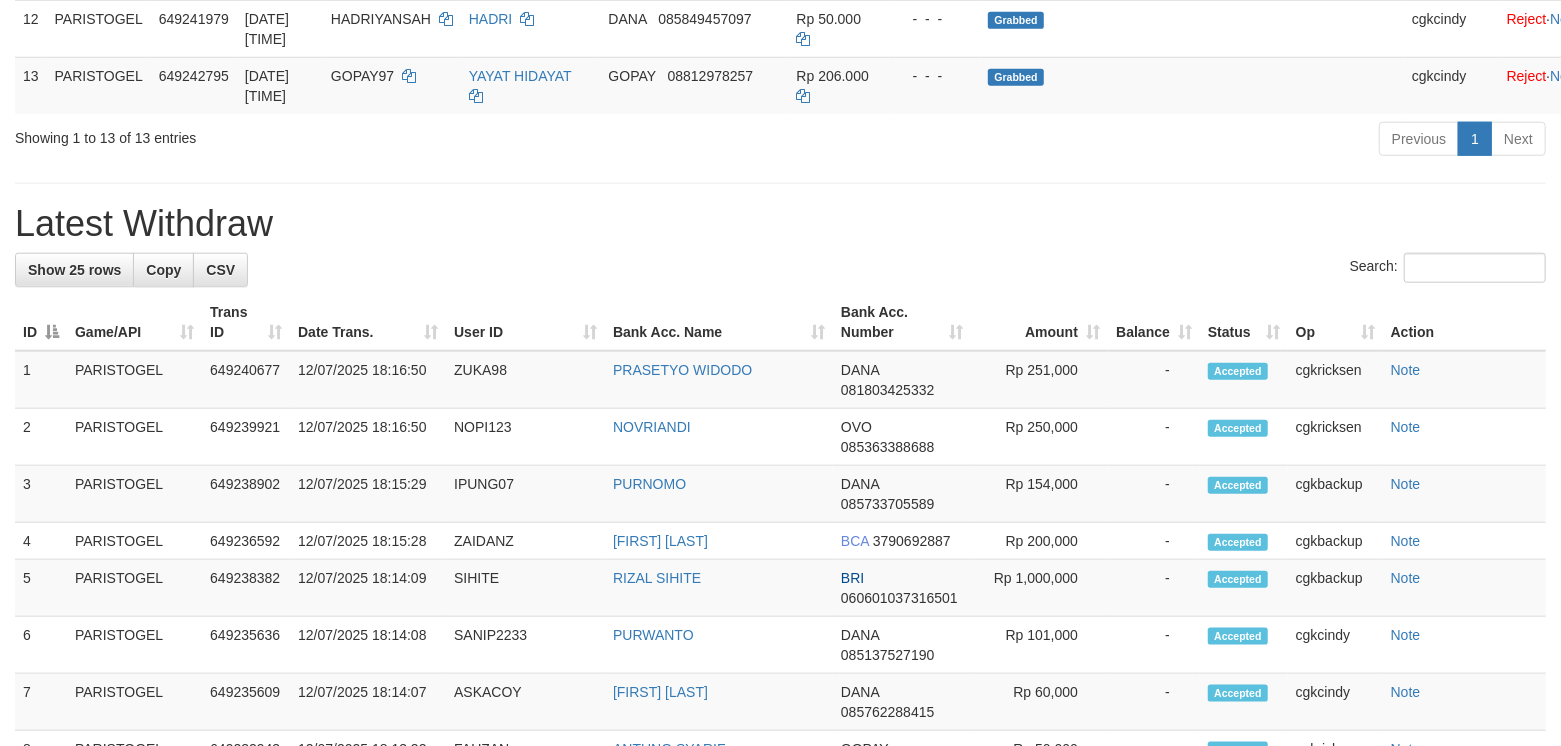 scroll, scrollTop: 1066, scrollLeft: 0, axis: vertical 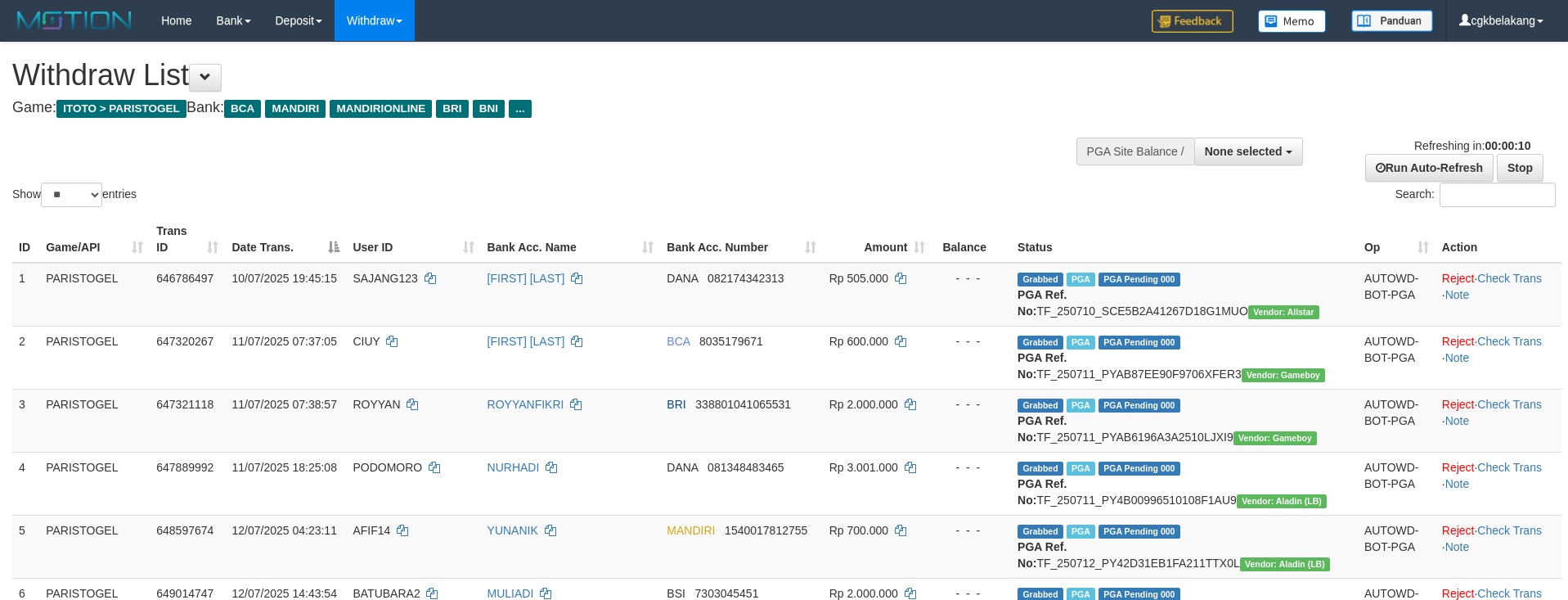 select 